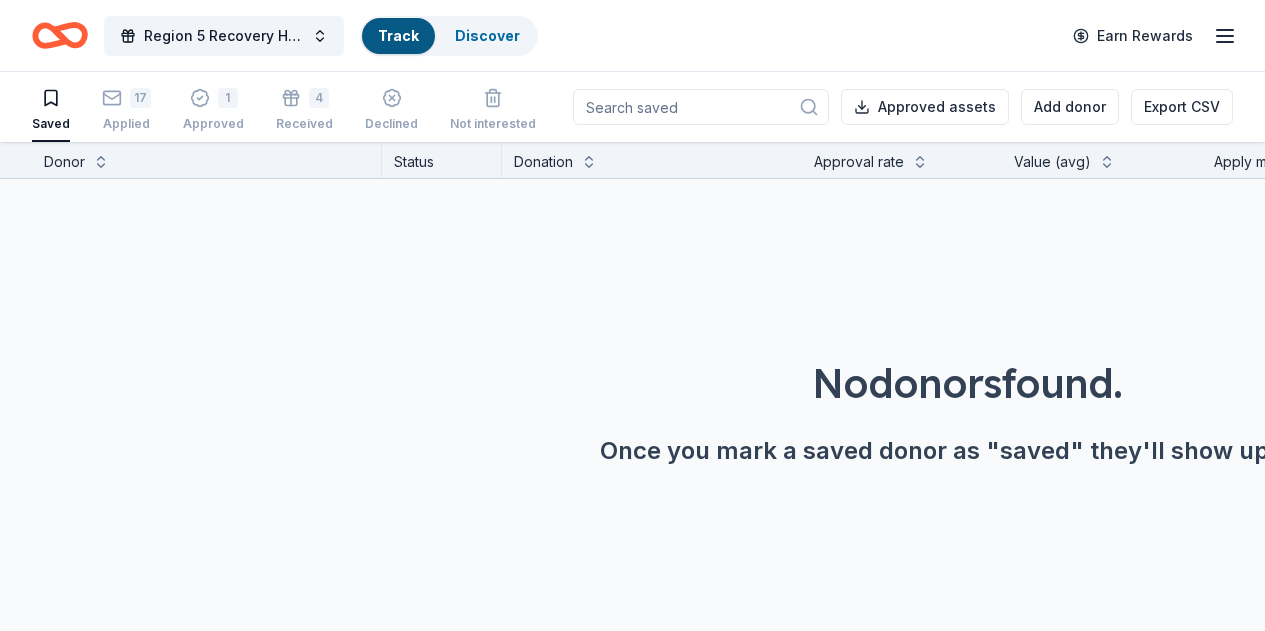 scroll, scrollTop: 0, scrollLeft: 0, axis: both 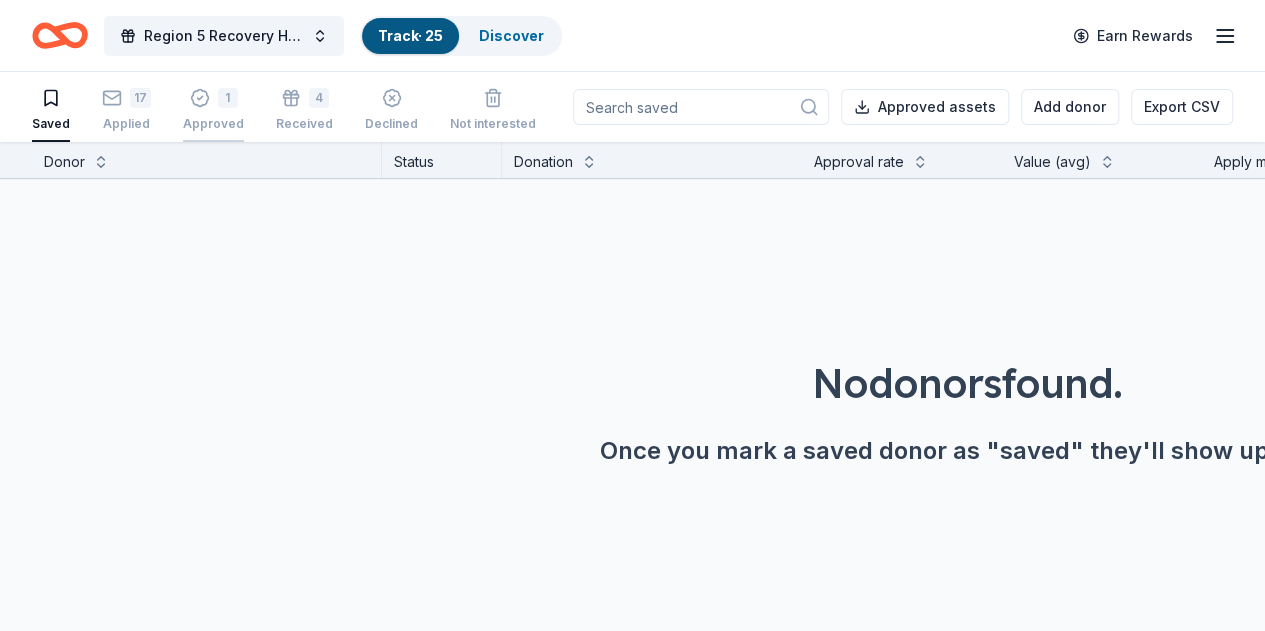 click on "1 Approved" at bounding box center (213, 111) 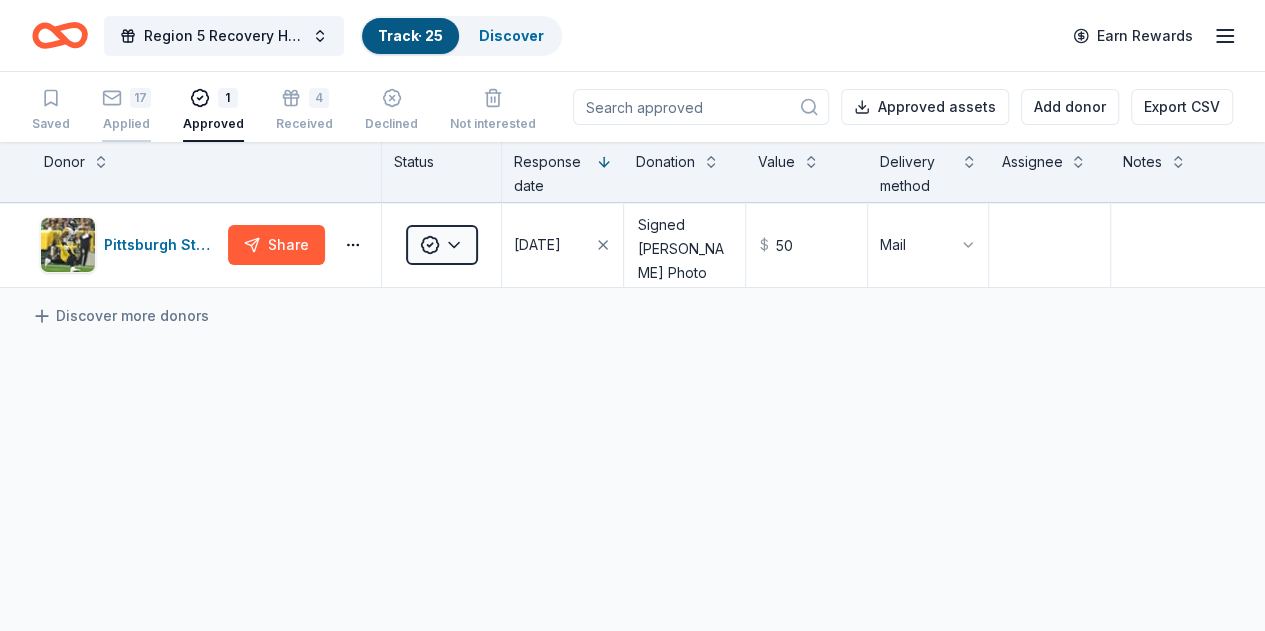 click on "17 Applied" at bounding box center (126, 111) 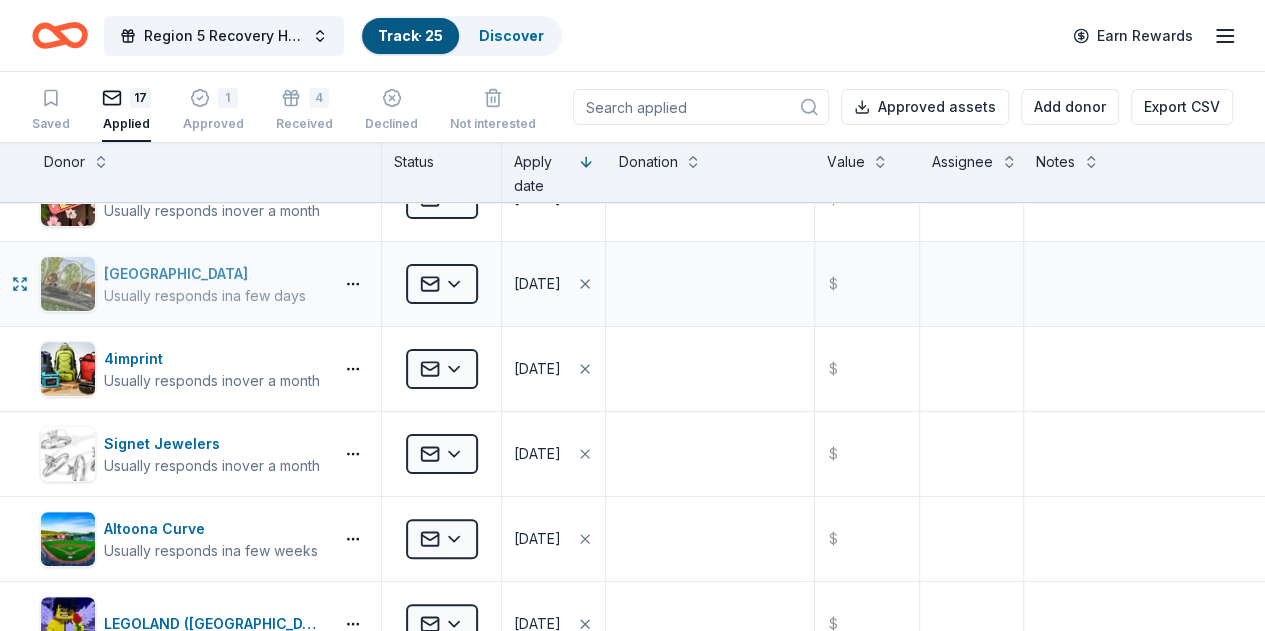 scroll, scrollTop: 100, scrollLeft: 0, axis: vertical 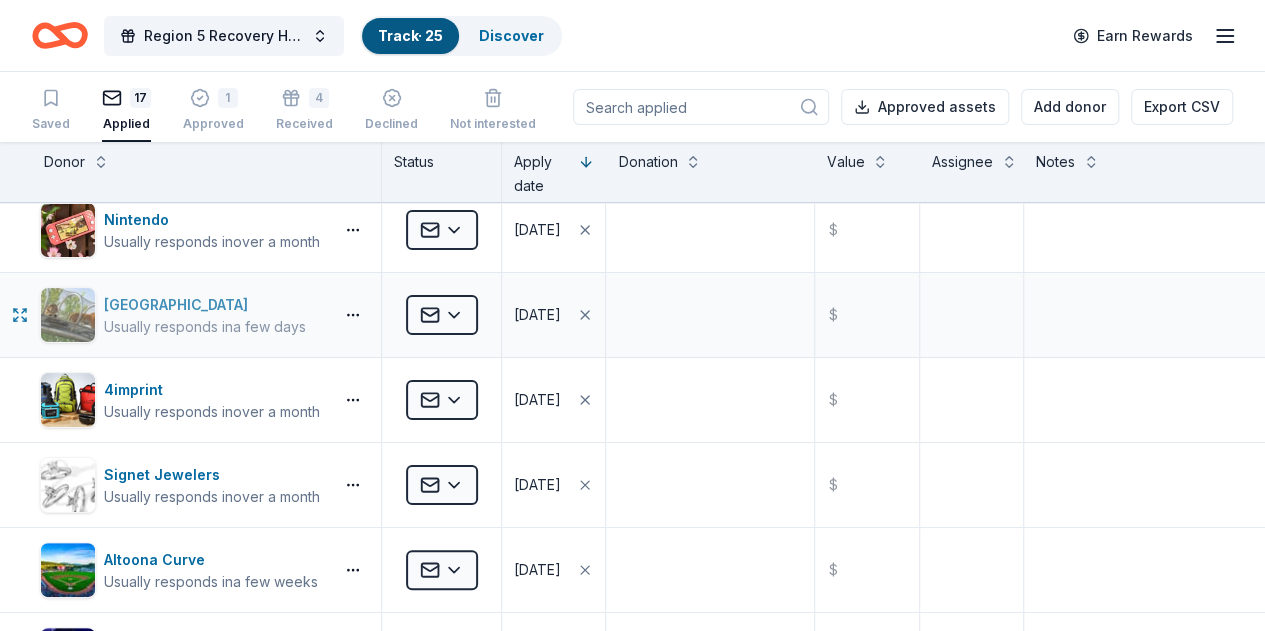 click on "Philadelphia Zoo" at bounding box center [205, 305] 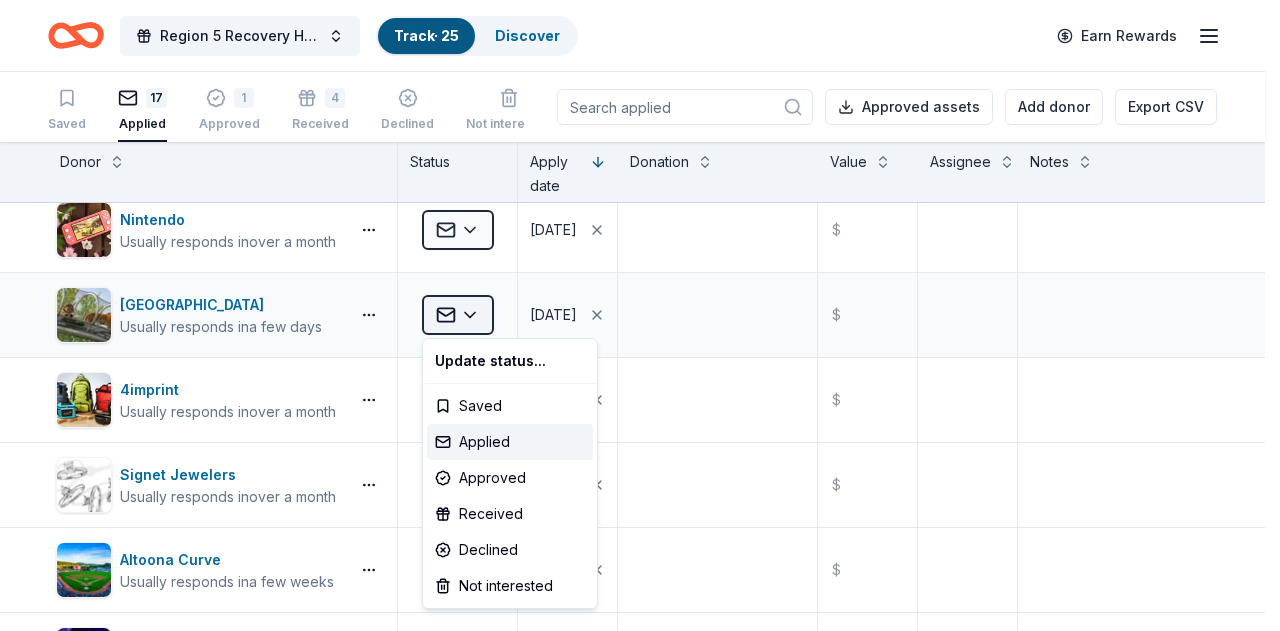 click on "Region 5 Recovery Hub-2026 Battle of The Bands Track  · 25 Discover Earn Rewards Saved 17 Applied 1 Approved 4 Received Declined Not interested  Approved assets Add donor Export CSV Donor Status Apply date Donation Value Assignee Notes QVC Usually responds in  a few days Applied 06/30/2025 $ Nintendo Usually responds in  over a month Applied 06/30/2025 $ Philadelphia Zoo Usually responds in  a few days Applied 06/30/2025 $ 4imprint Usually responds in  over a month Applied 06/29/2025 $ Signet Jewelers Usually responds in  over a month Applied 06/29/2025 $ Altoona Curve Usually responds in  a few weeks Applied 06/29/2025 $ LEGOLAND (Philadelphia) Applied 06/29/2025 $ LEGO Usually responds in  a few weeks Applied 06/29/2025 $ JanSport Usually responds in  over a month Applied 06/29/2025 $ Stickii Usually responds in  around a week Applied 06/29/2025 $ UnReal Candy Usually responds in  a few days Applied 06/29/2025 $ Blackstone Products Usually responds in  a few weeks Applied 06/29/2025 $ Wegmans a few weeks $" at bounding box center [640, 315] 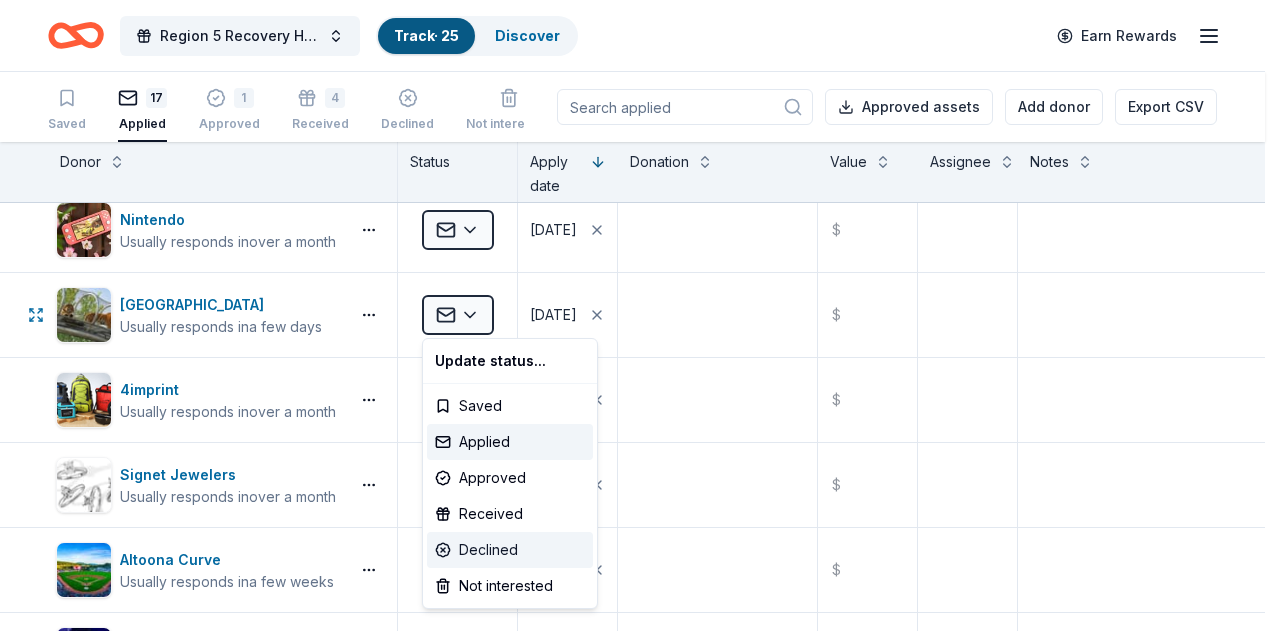 click on "Declined" at bounding box center [510, 550] 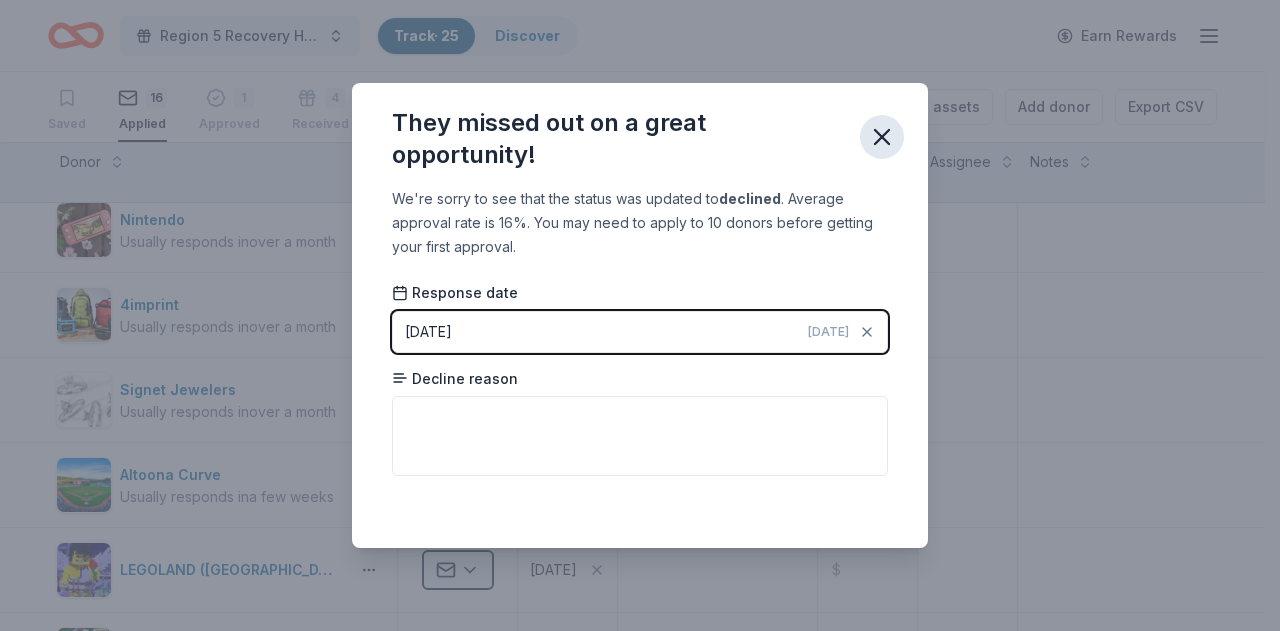 click 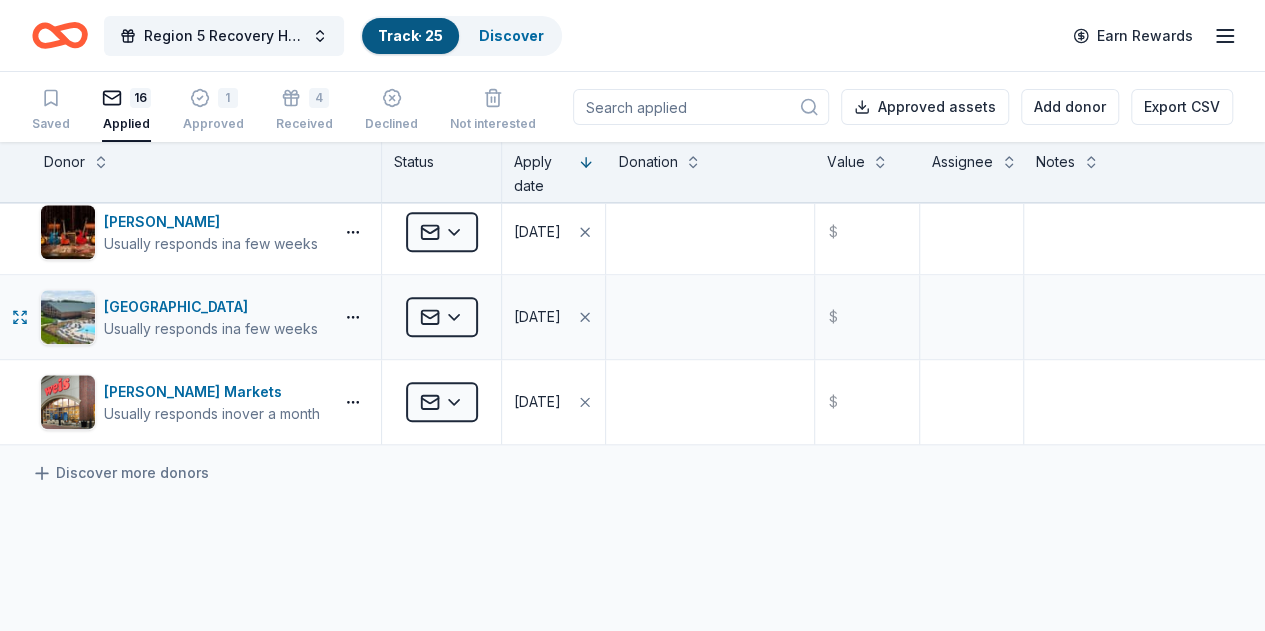 scroll, scrollTop: 1200, scrollLeft: 0, axis: vertical 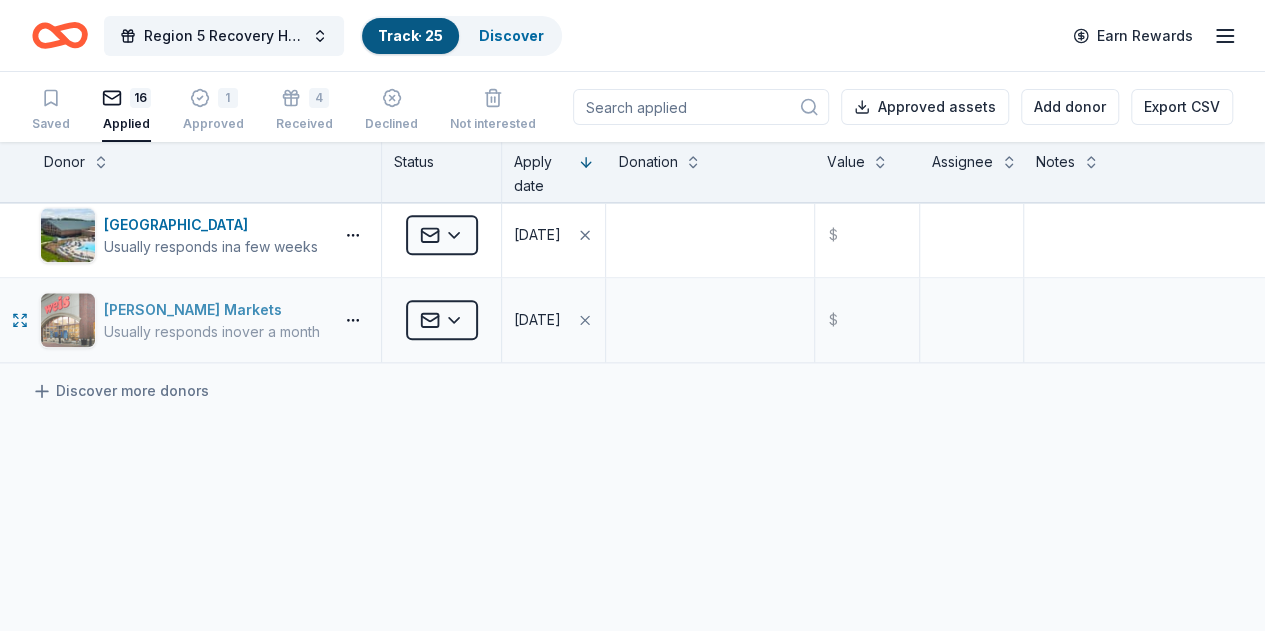 click on "Weis Markets" at bounding box center (212, 310) 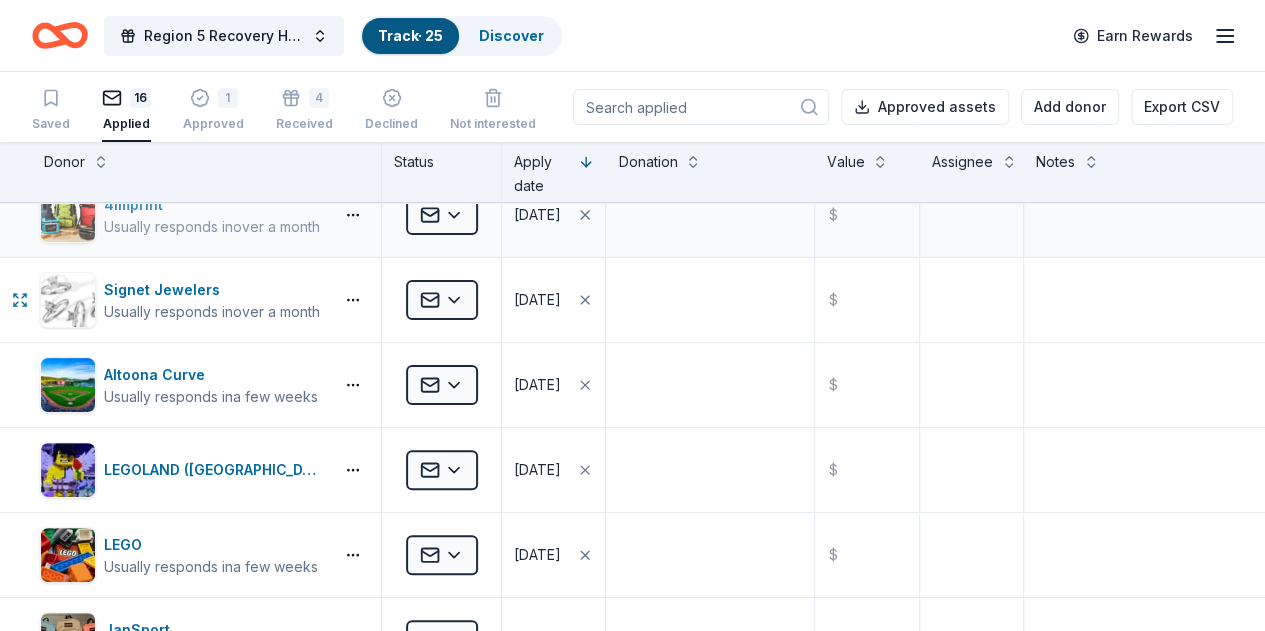 scroll, scrollTop: 0, scrollLeft: 0, axis: both 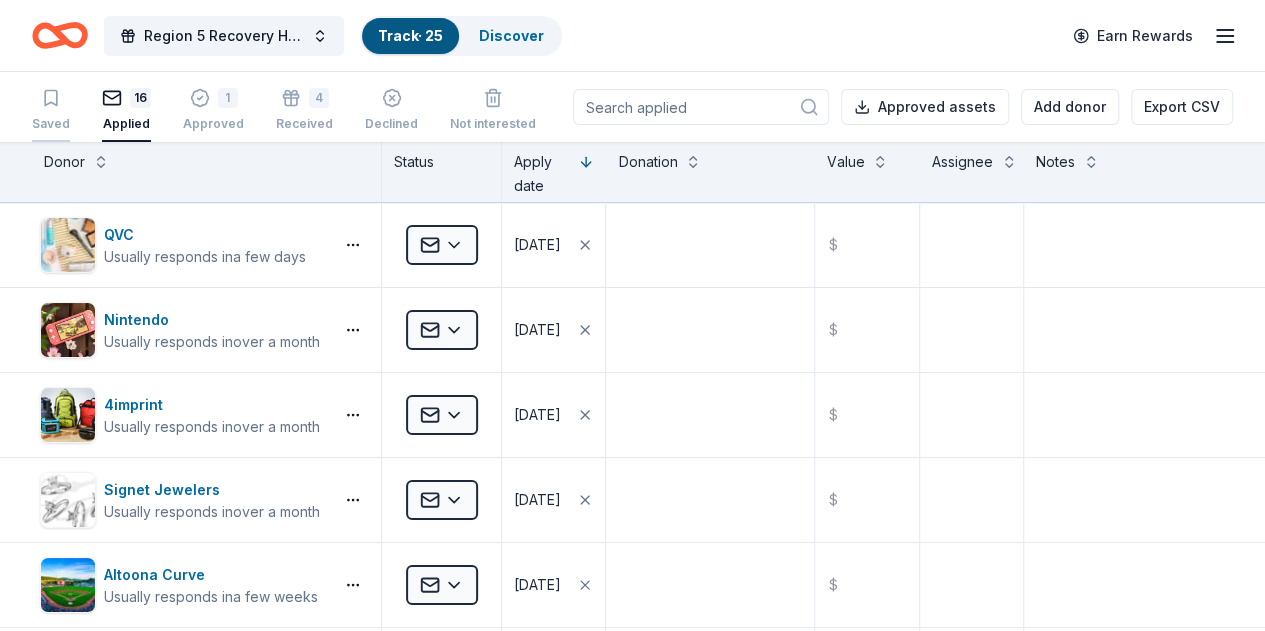 click on "Saved" at bounding box center [51, 124] 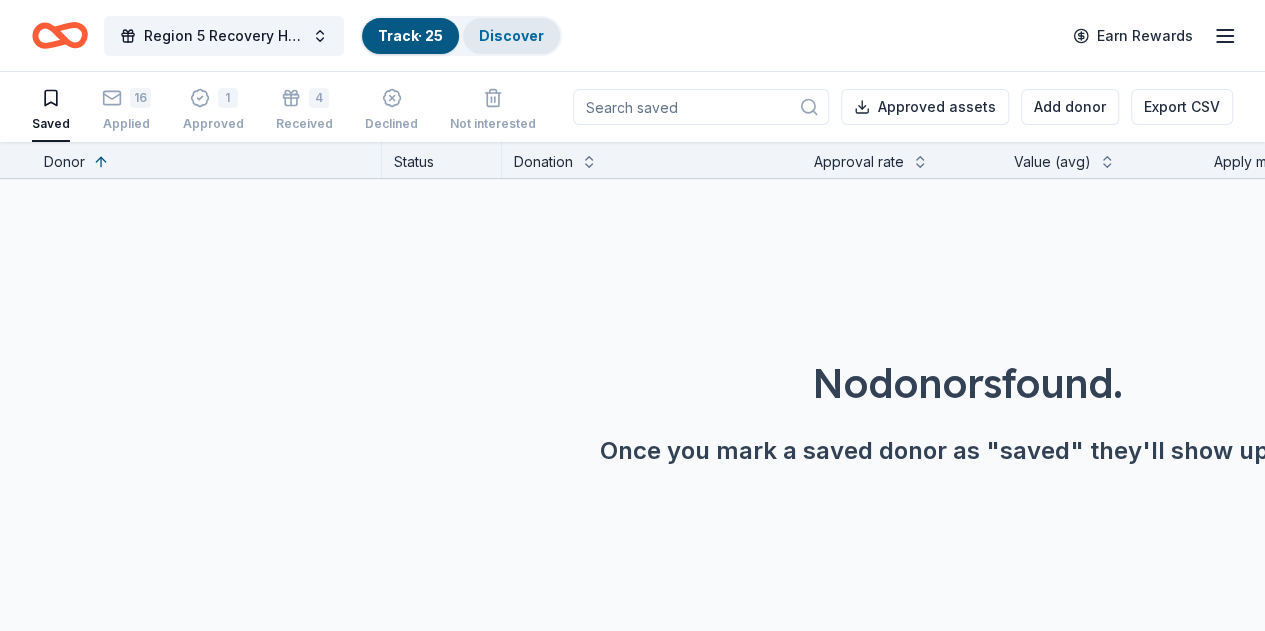 click on "Discover" at bounding box center (511, 36) 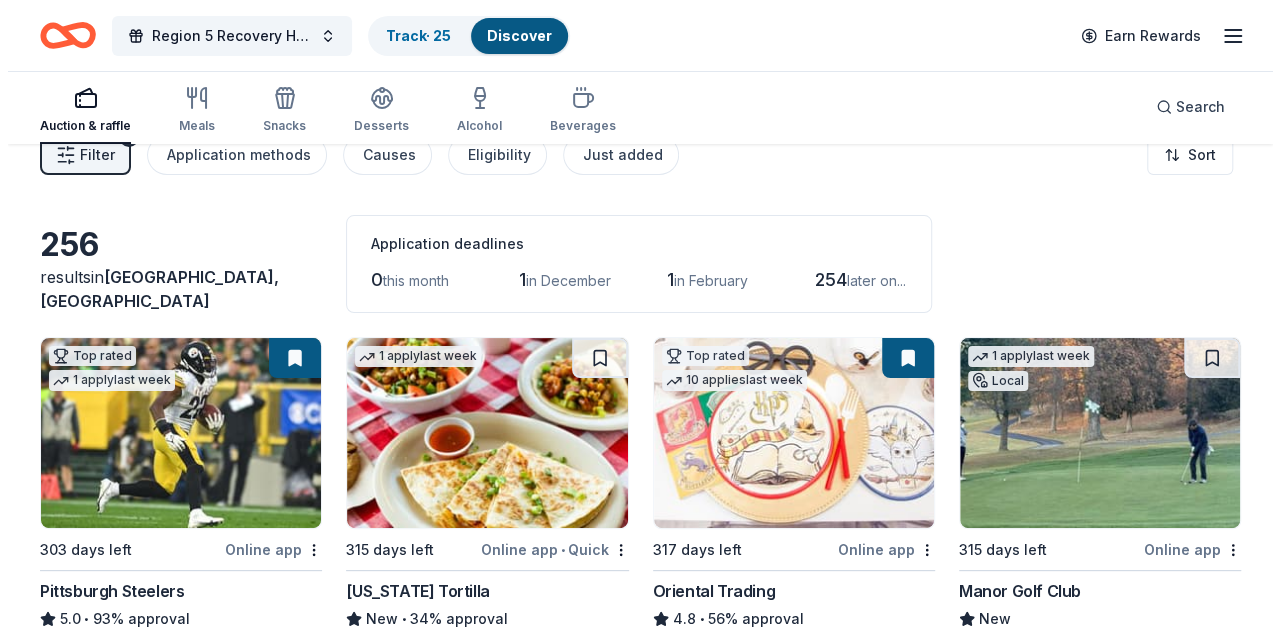 scroll, scrollTop: 0, scrollLeft: 0, axis: both 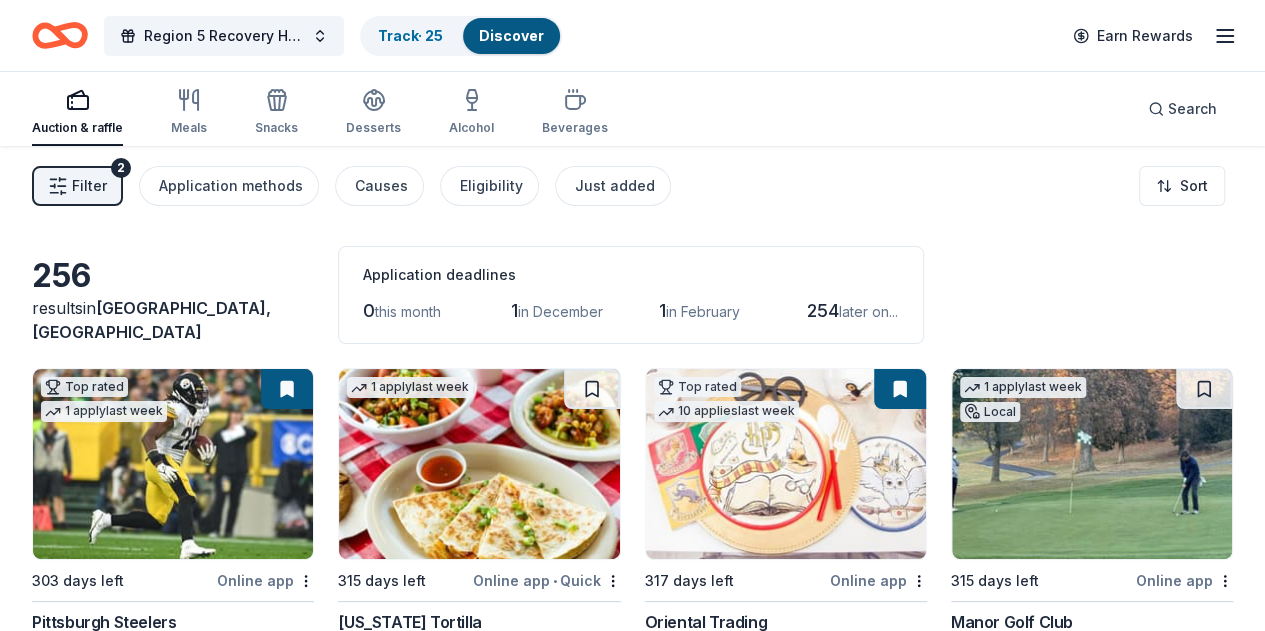 click on "Filter 2" at bounding box center (77, 186) 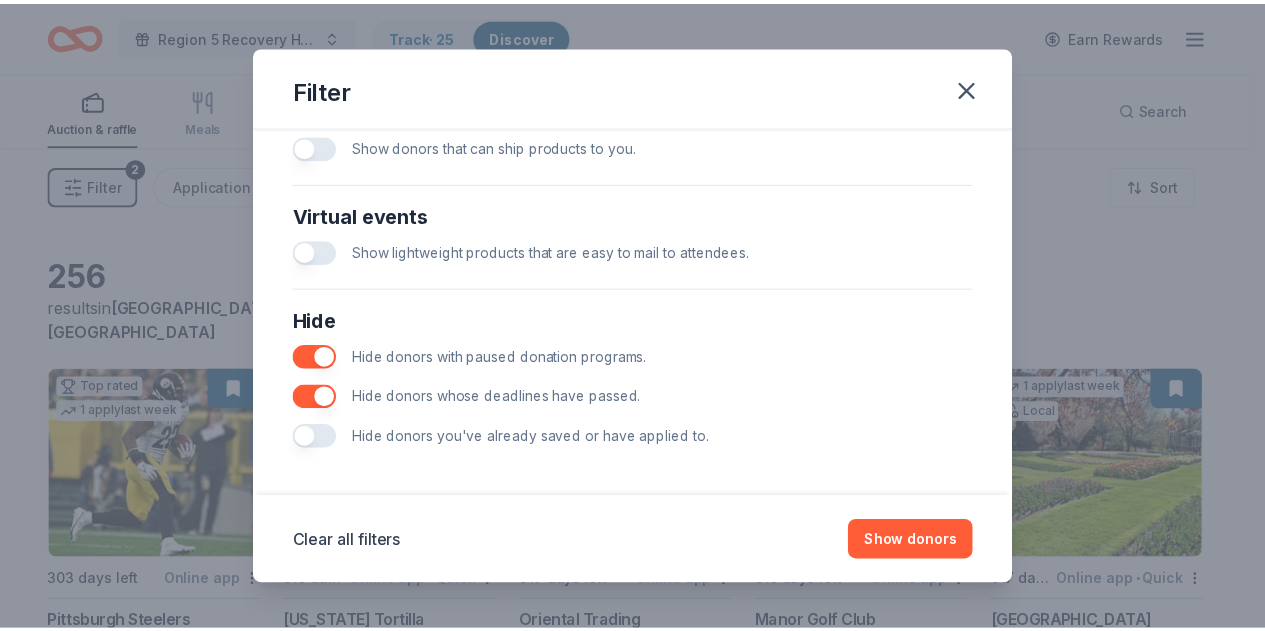 scroll, scrollTop: 945, scrollLeft: 0, axis: vertical 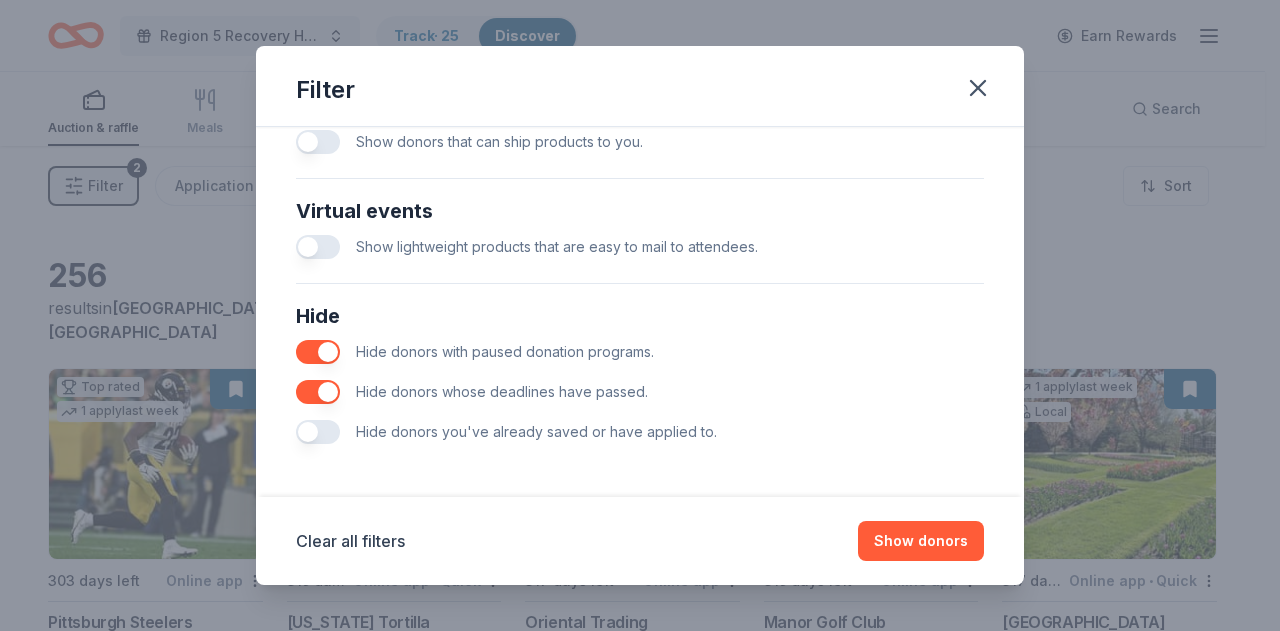 click at bounding box center (318, 432) 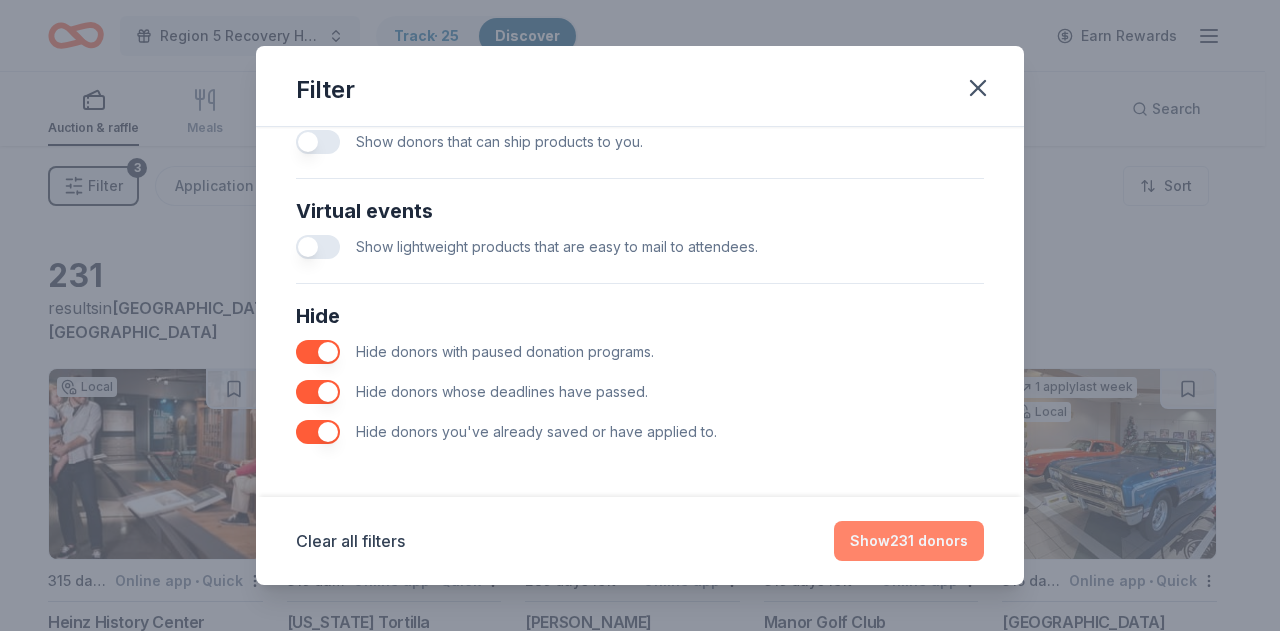 click on "Show  231   donors" at bounding box center [909, 541] 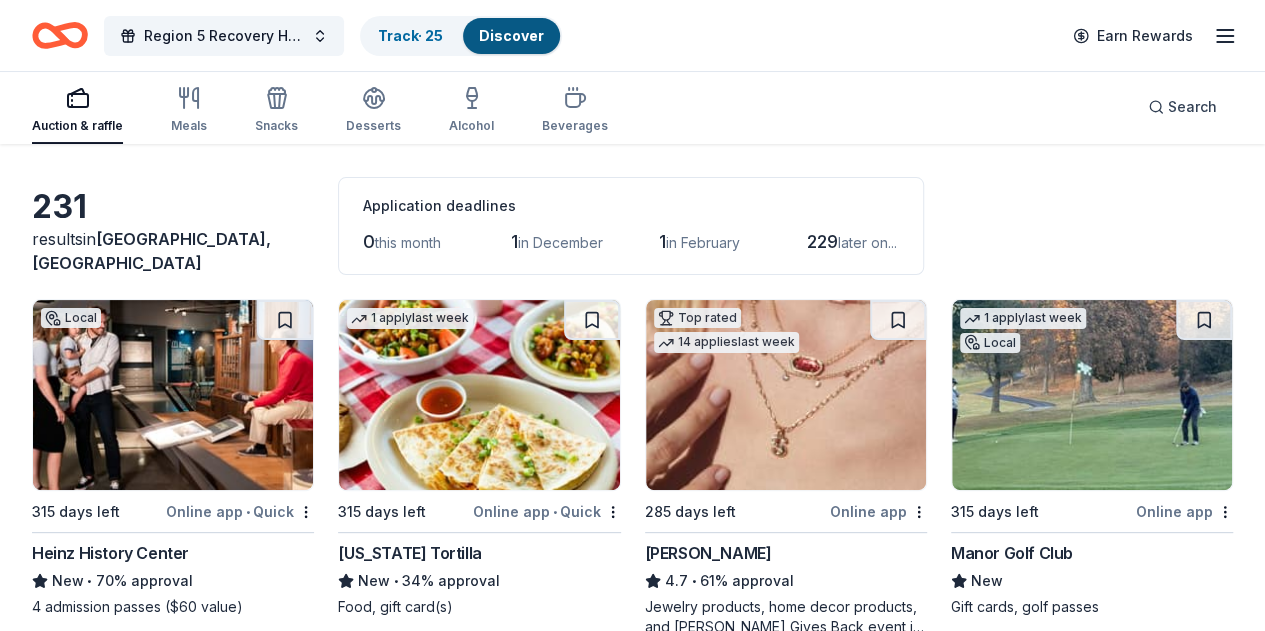 scroll, scrollTop: 100, scrollLeft: 0, axis: vertical 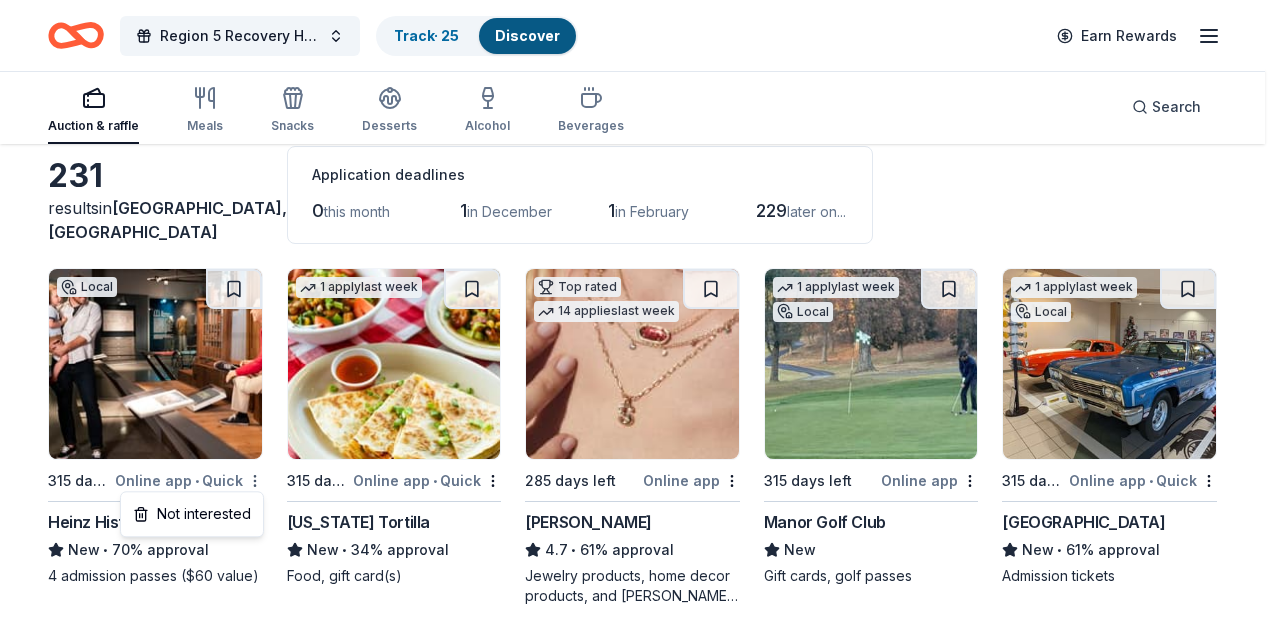 click on "Region 5 Recovery Hub-2026 Battle of The Bands Track  · 25 Discover Earn Rewards Auction & raffle Meals Snacks Desserts Alcohol Beverages Search 231 results  in  Carlisle, PA Application deadlines 0  this month 1  in December 1  in February 229  later on... Local 315 days left Online app • Quick Heinz History Center New • 70% approval 4 admission passes ($60 value) 1   apply  last week 315 days left Online app • Quick California Tortilla New • 34% approval Food, gift card(s) Top rated 14   applies  last week 285 days left Online app Kendra Scott 4.7 • 61% approval Jewelry products, home decor products, and Kendra Gives Back event in-store or online (or both!) where 20% of the proceeds will support the cause or people you care about. 1   apply  last week Local 315 days left Online app Manor Golf Club New Gift cards, golf passes 1   apply  last week Local 315 days left Online app • Quick AACA Museum New • 61% approval Admission tickets 2   applies  last week 315 days left Online app • Quick 5.0" at bounding box center (640, 215) 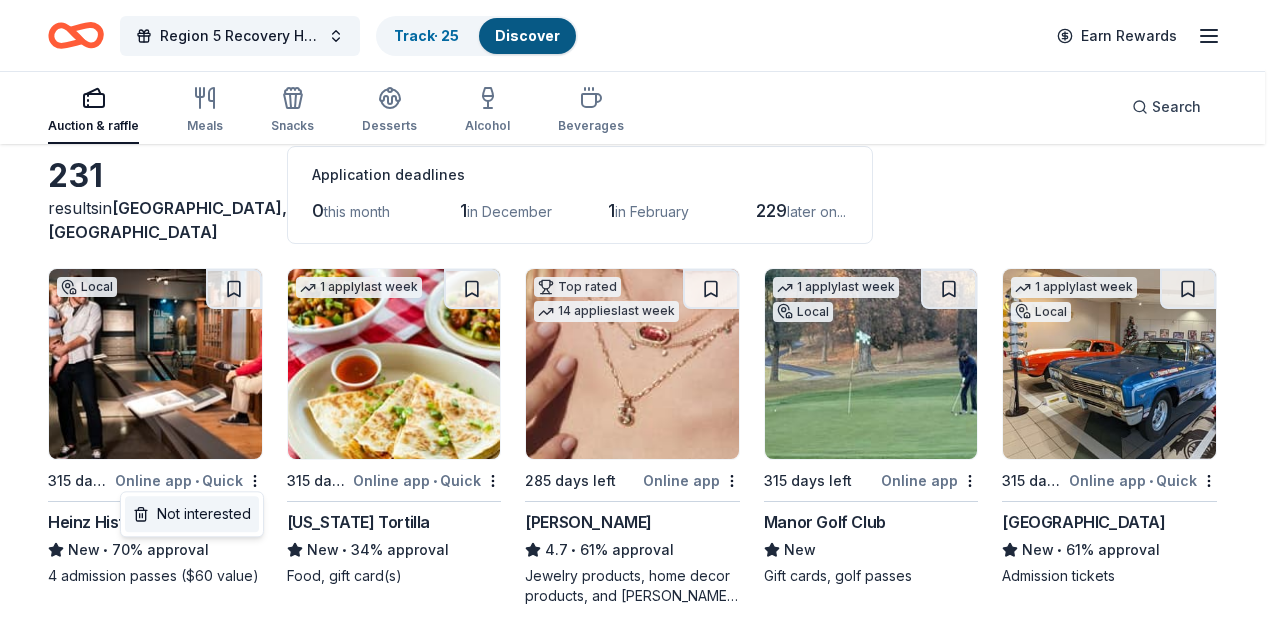 click on "Not interested" at bounding box center [192, 514] 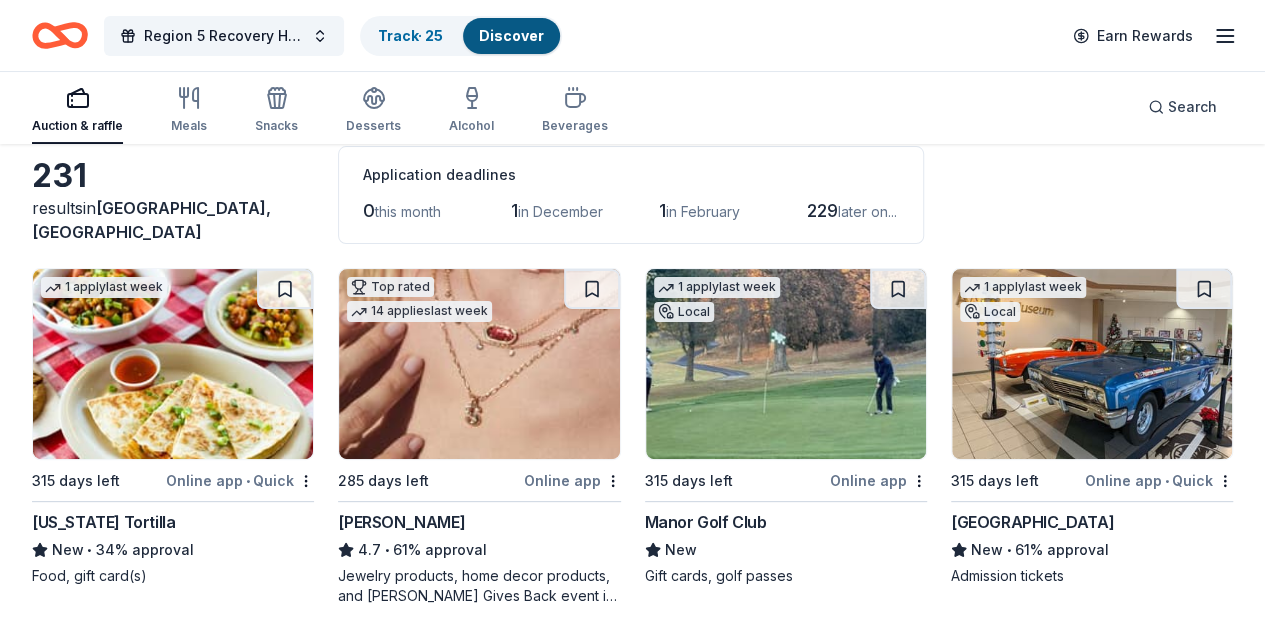 click on "Online app • Quick" at bounding box center (240, 480) 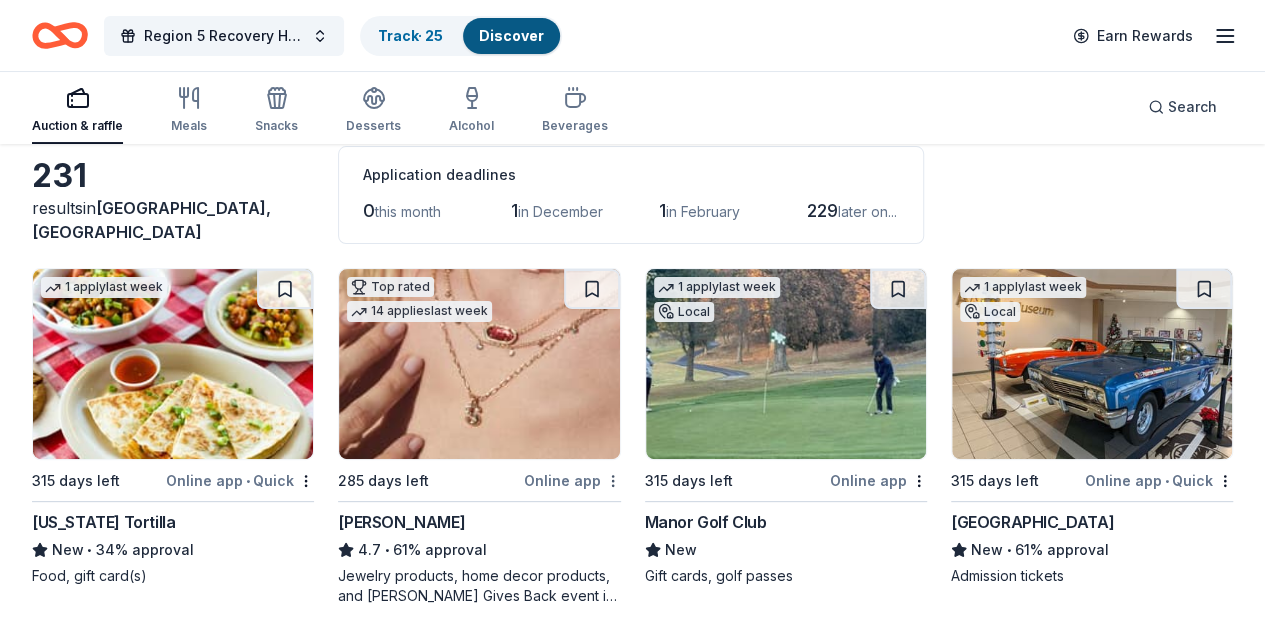 click on "Region 5 Recovery Hub-2026 Battle of The Bands Track  · 25 Discover Earn Rewards Auction & raffle Meals Snacks Desserts Alcohol Beverages Search 231 results  in  Carlisle, PA Application deadlines 0  this month 1  in December 1  in February 229  later on... 1   apply  last week 315 days left Online app • Quick California Tortilla New • 34% approval Food, gift card(s) Top rated 14   applies  last week 285 days left Online app Kendra Scott 4.7 • 61% approval Jewelry products, home decor products, and Kendra Gives Back event in-store or online (or both!) where 20% of the proceeds will support the cause or people you care about. 1   apply  last week Local 315 days left Online app Manor Golf Club New Gift cards, golf passes 1   apply  last week Local 315 days left Online app • Quick AACA Museum New • 61% approval Admission tickets 2   applies  last week 315 days left Online app • Quick Tidal Wave Auto Spa 5.0 • 7% approval Car wash coupons 5   applies  last week 303 days left Online app • Quick 1" at bounding box center [632, 215] 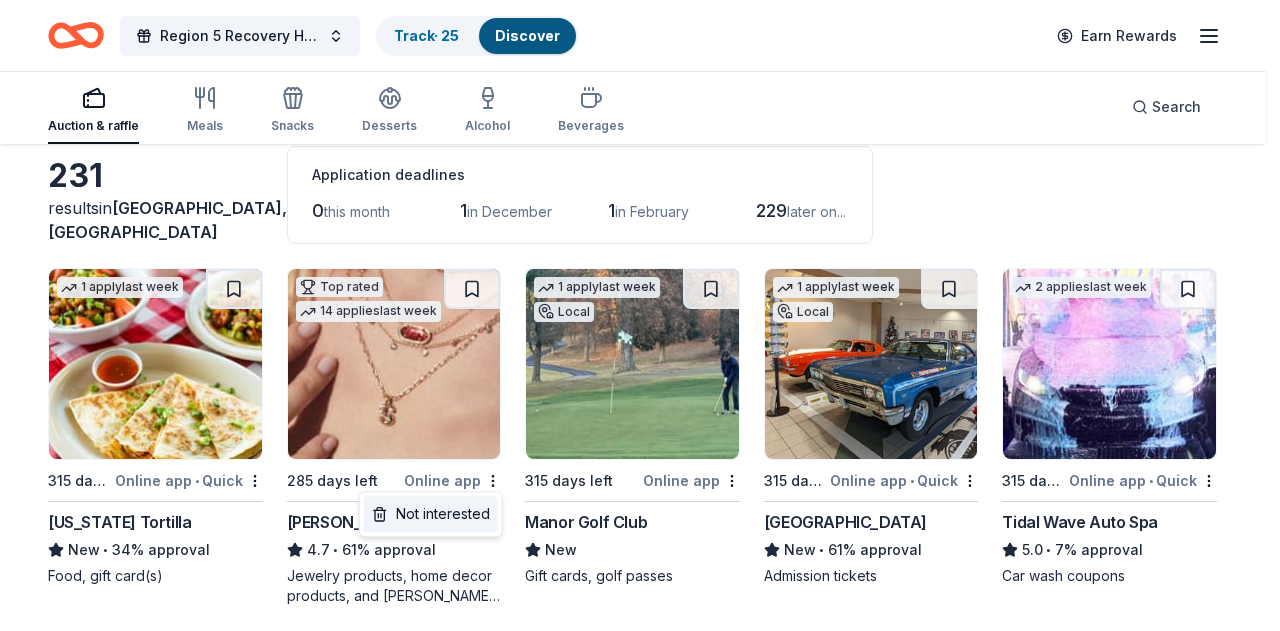 click on "Not interested" at bounding box center [431, 514] 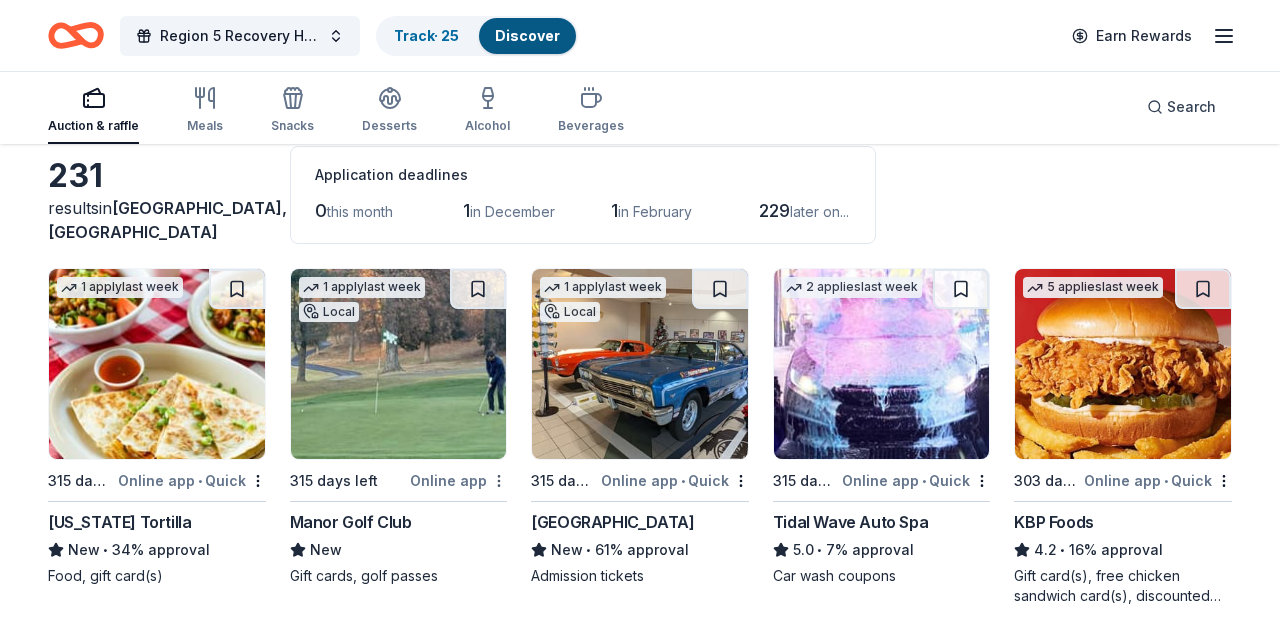 click on "Region 5 Recovery Hub-2026 Battle of The Bands Track  · 25 Discover Earn Rewards Auction & raffle Meals Snacks Desserts Alcohol Beverages Search 231 results  in  Carlisle, PA Application deadlines 0  this month 1  in December 1  in February 229  later on... 1   apply  last week 315 days left Online app • Quick California Tortilla New • 34% approval Food, gift card(s) 1   apply  last week Local 315 days left Online app Manor Golf Club New Gift cards, golf passes 1   apply  last week Local 315 days left Online app • Quick AACA Museum New • 61% approval Admission tickets 2   applies  last week 315 days left Online app • Quick Tidal Wave Auto Spa 5.0 • 7% approval Car wash coupons 5   applies  last week 303 days left Online app • Quick KBP Foods 4.2 • 16% approval Gift card(s), free chicken sandwich card(s), discounted catering Local 315 days left Online app Rocky Springs Entertainment Center New Gift voucher(s) 1   apply  last week Local 315 days left Online app • Quick 3.7 • 44% approval 5" at bounding box center [640, 215] 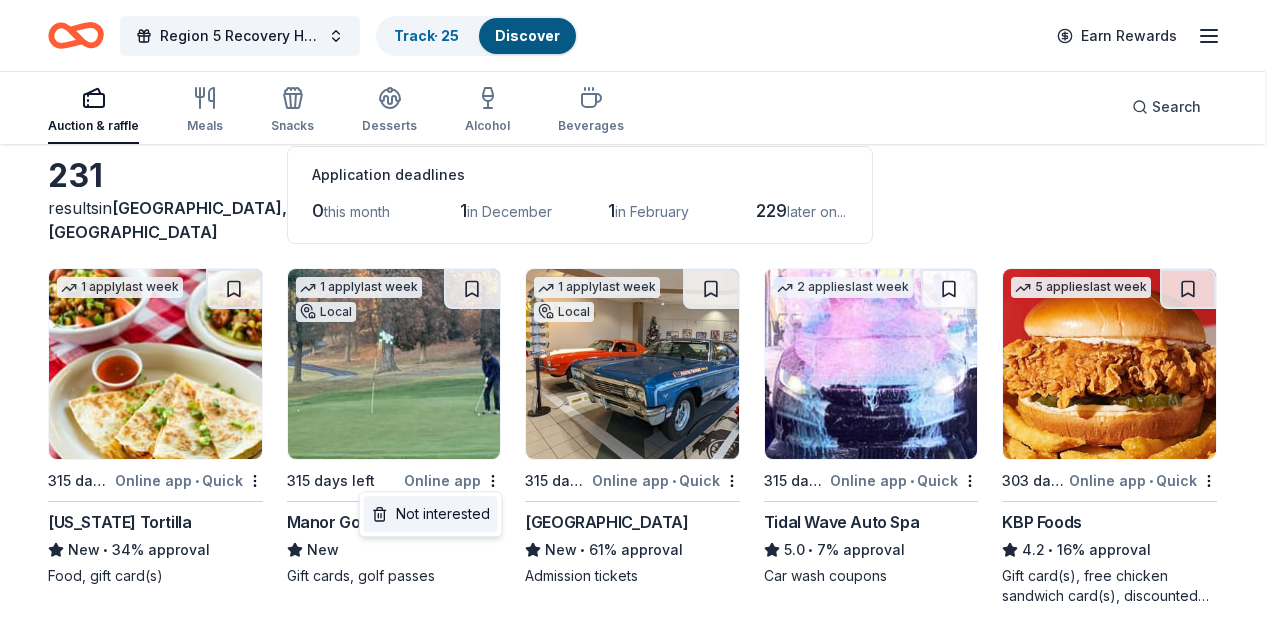 click on "Not interested" at bounding box center (431, 514) 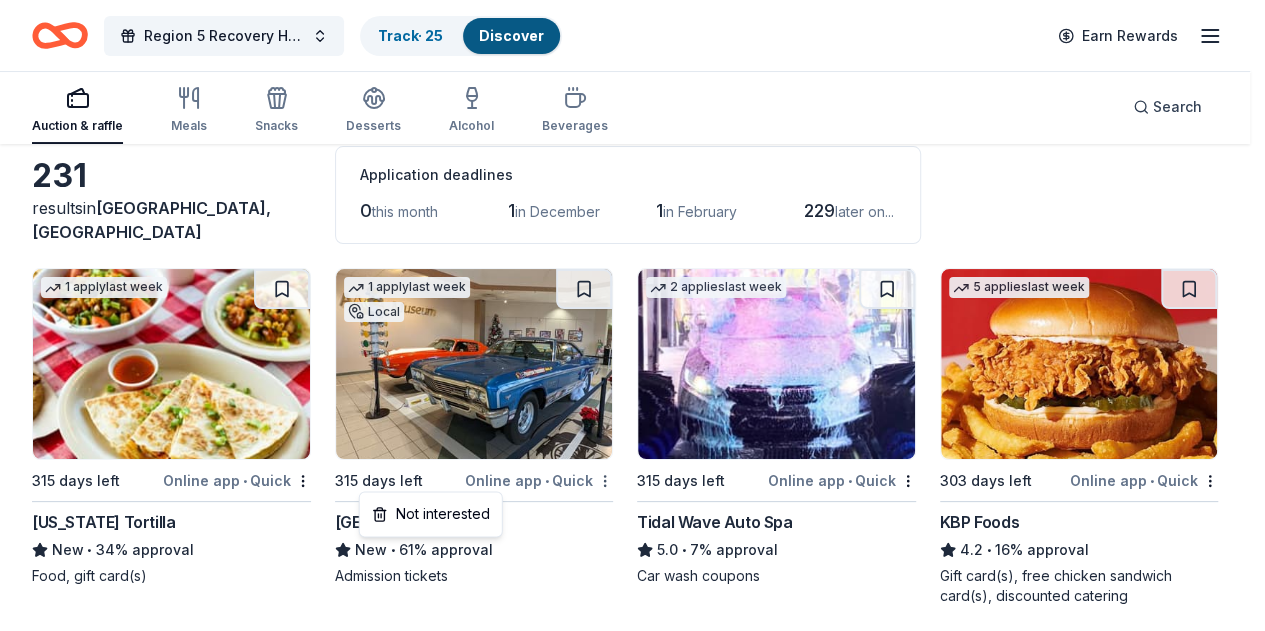 click on "Region 5 Recovery Hub-2026 Battle of The Bands Track  · 25 Discover Earn Rewards Auction & raffle Meals Snacks Desserts Alcohol Beverages Search 231 results  in  Carlisle, PA Application deadlines 0  this month 1  in December 1  in February 229  later on... 1   apply  last week 315 days left Online app • Quick California Tortilla New • 34% approval Food, gift card(s) 1   apply  last week Local 315 days left Online app • Quick AACA Museum New • 61% approval Admission tickets 2   applies  last week 315 days left Online app • Quick Tidal Wave Auto Spa 5.0 • 7% approval Car wash coupons 5   applies  last week 303 days left Online app • Quick KBP Foods 4.2 • 16% approval Gift card(s), free chicken sandwich card(s), discounted catering Local 315 days left Online app Rocky Springs Entertainment Center New Gift voucher(s) 1   apply  last week Local 315 days left Online app • Quick Children's Museum of Pittsburgh 3.7 • 44% approval Admission ticket(s) 5   applies  last week 315 days left • Quick" at bounding box center (632, 215) 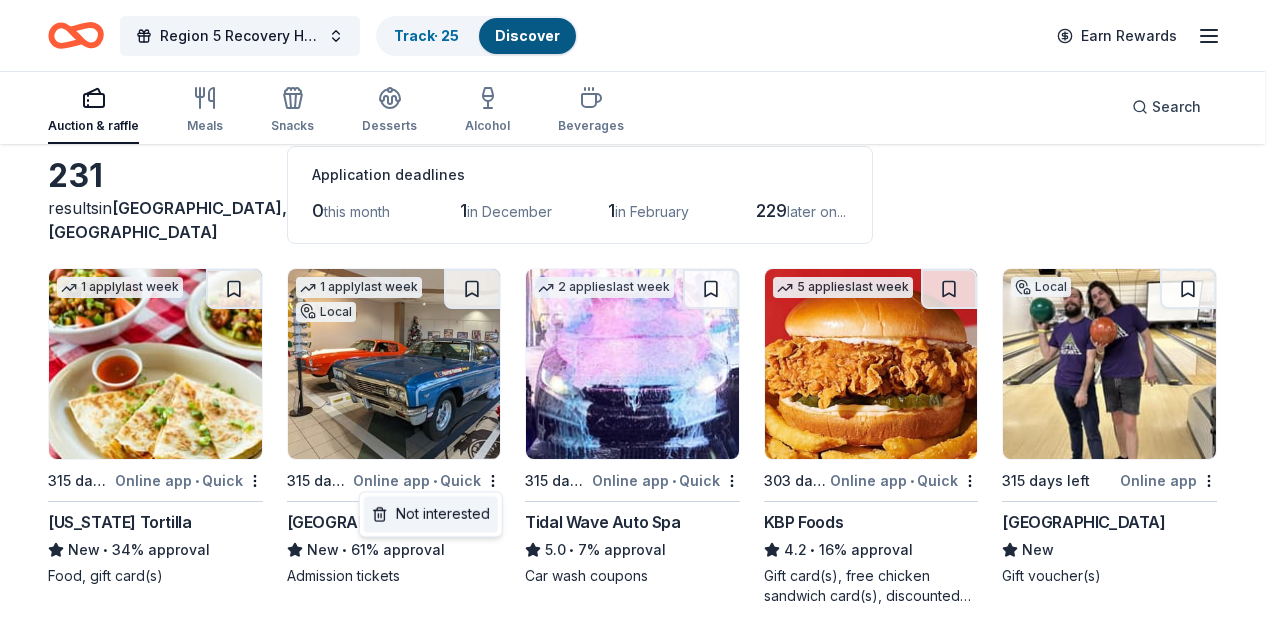 click on "Not interested" at bounding box center (431, 514) 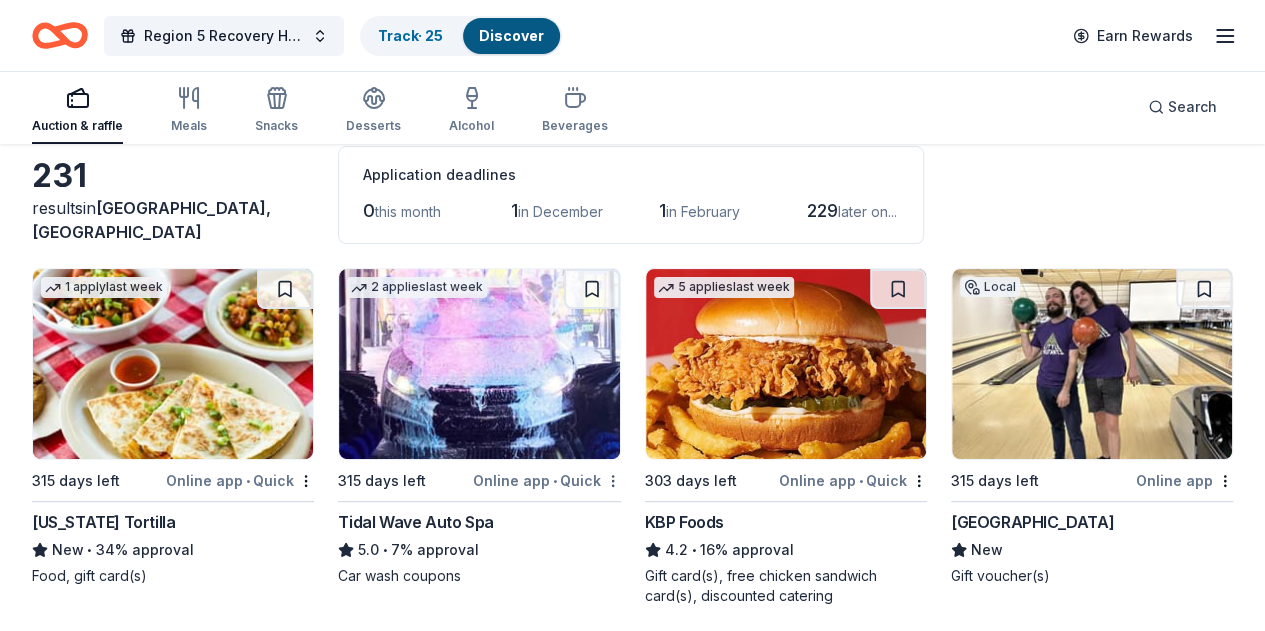 click on "Region 5 Recovery Hub-2026 Battle of The Bands Track  · 25 Discover Earn Rewards Auction & raffle Meals Snacks Desserts Alcohol Beverages Search 231 results  in  Carlisle, PA Application deadlines 0  this month 1  in December 1  in February 229  later on... 1   apply  last week 315 days left Online app • Quick California Tortilla New • 34% approval Food, gift card(s) 2   applies  last week 315 days left Online app • Quick Tidal Wave Auto Spa 5.0 • 7% approval Car wash coupons 5   applies  last week 303 days left Online app • Quick KBP Foods 4.2 • 16% approval Gift card(s), free chicken sandwich card(s), discounted catering Local 315 days left Online app Rocky Springs Entertainment Center New Gift voucher(s) 1   apply  last week Local 315 days left Online app • Quick Children's Museum of Pittsburgh 3.7 • 44% approval Admission ticket(s) 5   applies  last week 315 days left Online app • Quick McAlister's Deli New • 16% approval Food, gift card(s) 5   applies  last week 315 days left New •" at bounding box center (632, 215) 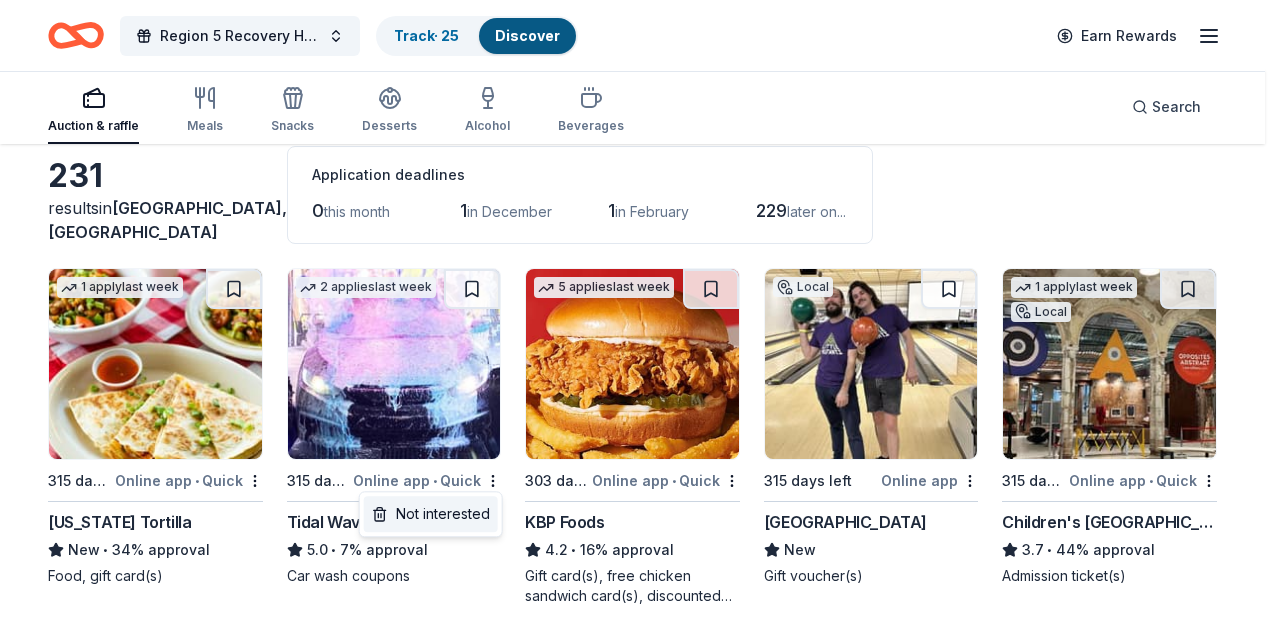 click on "Not interested" at bounding box center (431, 514) 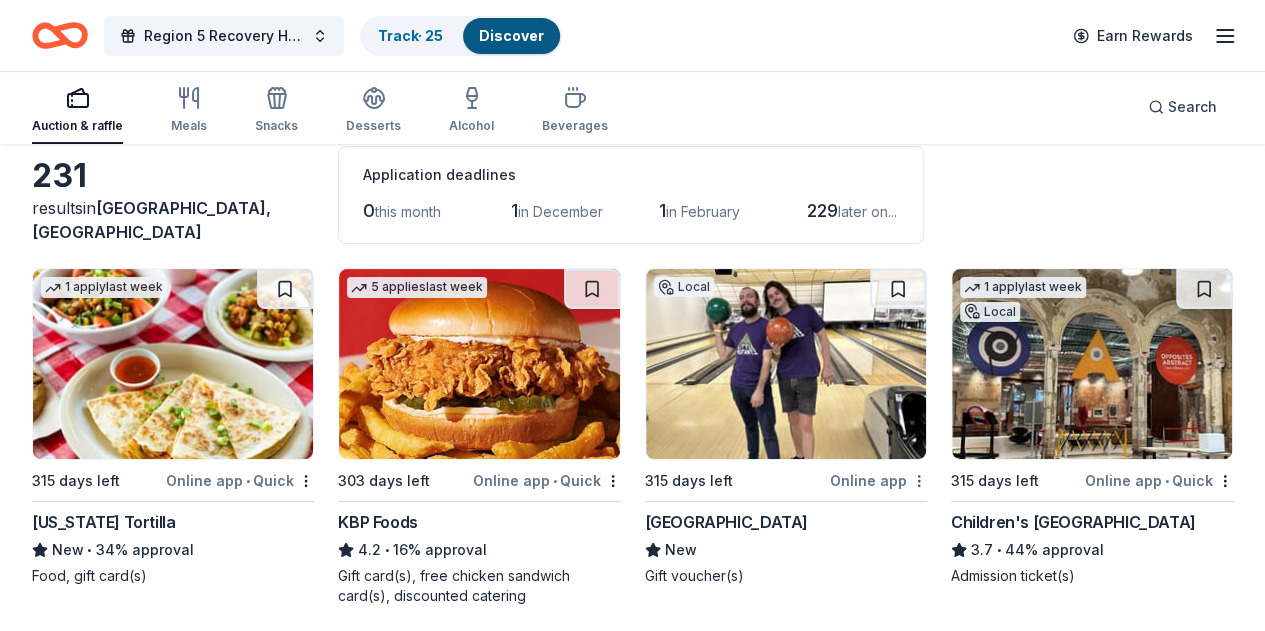 click on "Region 5 Recovery Hub-2026 Battle of The Bands Track  · 25 Discover Earn Rewards Auction & raffle Meals Snacks Desserts Alcohol Beverages Search 231 results  in  Carlisle, PA Application deadlines 0  this month 1  in December 1  in February 229  later on... 1   apply  last week 315 days left Online app • Quick California Tortilla New • 34% approval Food, gift card(s) 5   applies  last week 303 days left Online app • Quick KBP Foods 4.2 • 16% approval Gift card(s), free chicken sandwich card(s), discounted catering Local 315 days left Online app Rocky Springs Entertainment Center New Gift voucher(s) 1   apply  last week Local 315 days left Online app • Quick Children's Museum of Pittsburgh 3.7 • 44% approval Admission ticket(s) 5   applies  last week 315 days left Online app • Quick McAlister's Deli New • 16% approval Food, gift card(s) 5   applies  last week 315 days left Online app Wondercide New • 36% approval Pet control products  Local 315 days left Online app 1812 Productions New 2   1" at bounding box center (632, 215) 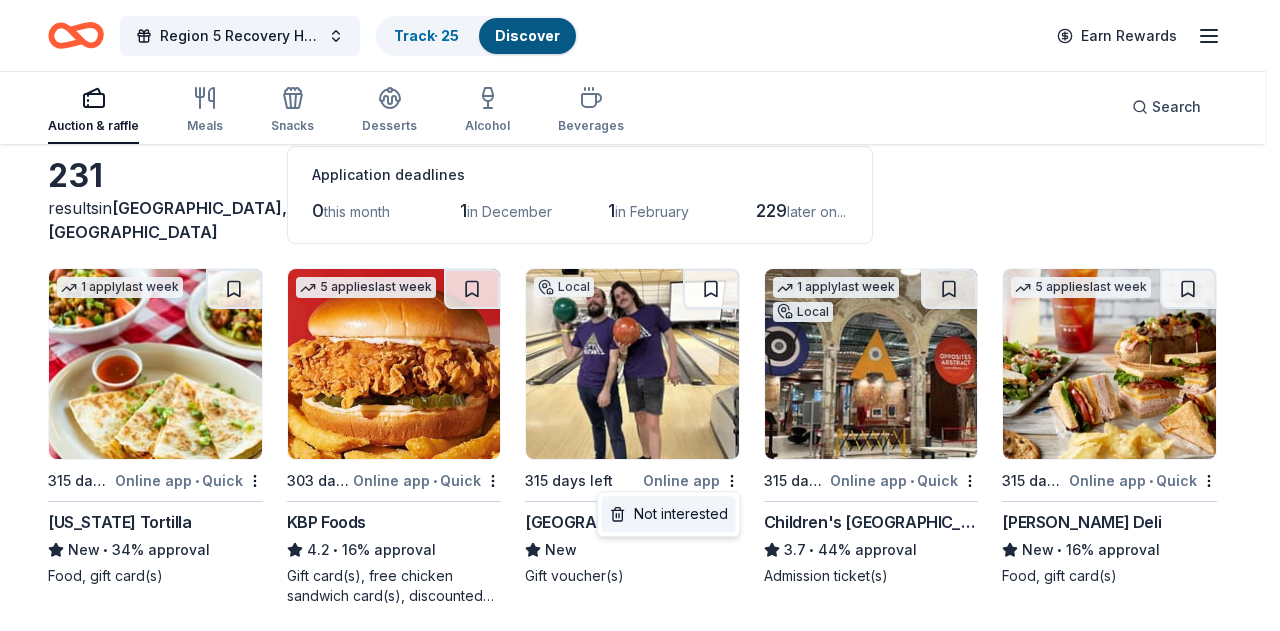 click on "Not interested" at bounding box center [669, 514] 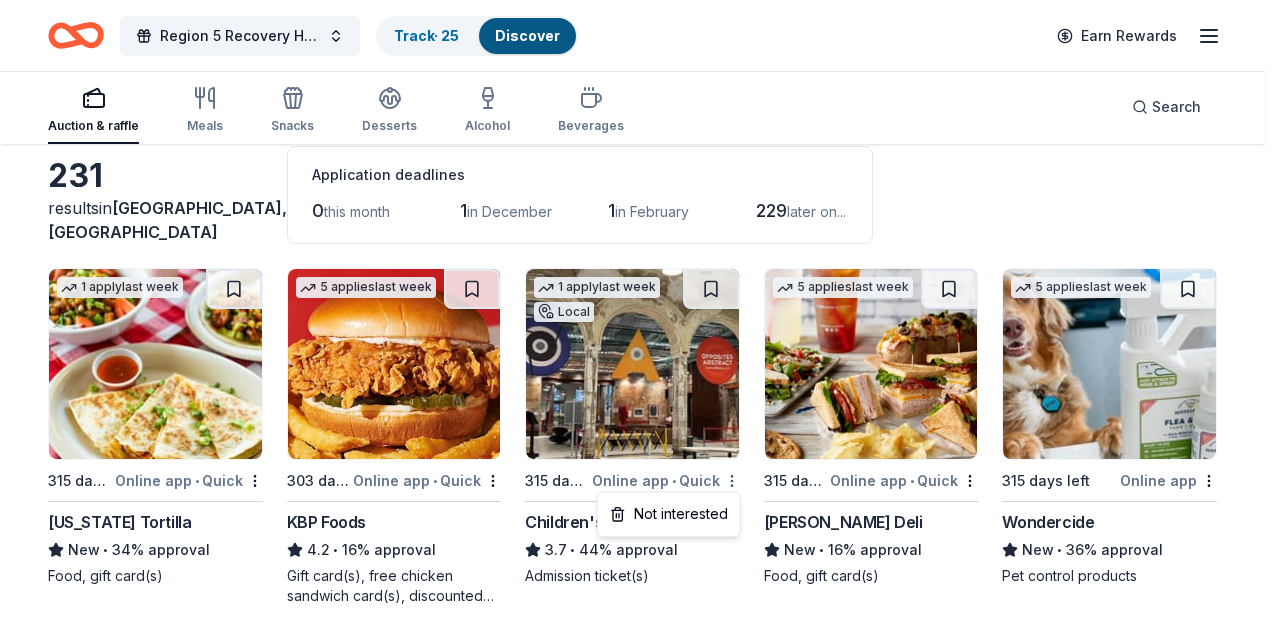 click on "Region 5 Recovery Hub-2026 Battle of The Bands Track  · 25 Discover Earn Rewards Auction & raffle Meals Snacks Desserts Alcohol Beverages Search 231 results  in  Carlisle, PA Application deadlines 0  this month 1  in December 1  in February 229  later on... 1   apply  last week 315 days left Online app • Quick California Tortilla New • 34% approval Food, gift card(s) 5   applies  last week 303 days left Online app • Quick KBP Foods 4.2 • 16% approval Gift card(s), free chicken sandwich card(s), discounted catering 1   apply  last week Local 315 days left Online app • Quick Children's Museum of Pittsburgh 3.7 • 44% approval Admission ticket(s) 5   applies  last week 315 days left Online app • Quick McAlister's Deli New • 16% approval Food, gift card(s) 5   applies  last week 315 days left Online app Wondercide New • 36% approval Pet control products  Local 315 days left Online app 1812 Productions New Gift certificates for tickets Top rated 2   applies  last week 315 days left Online app •" at bounding box center (640, 215) 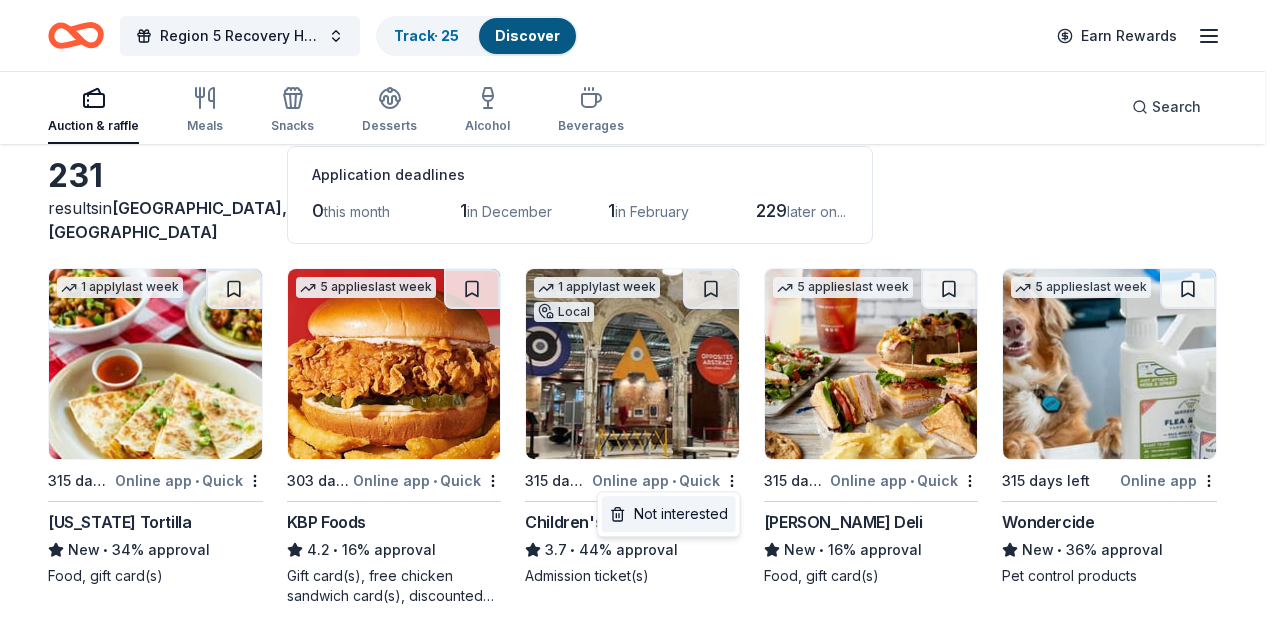 click on "Not interested" at bounding box center (669, 514) 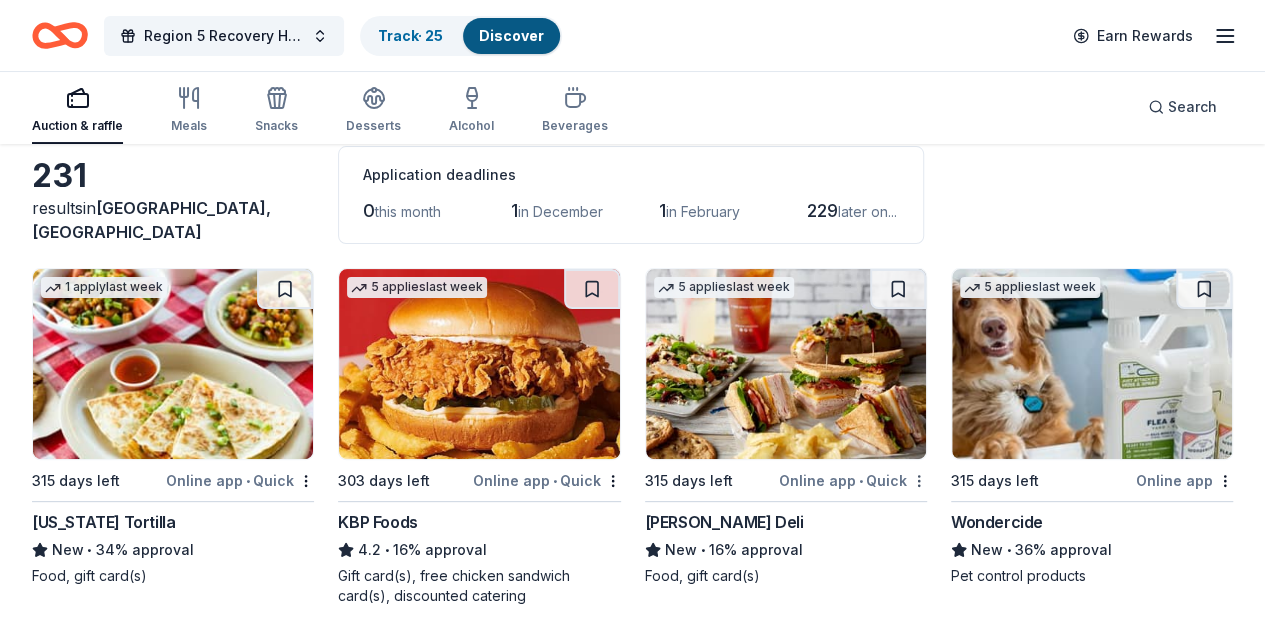 click on "Region 5 Recovery Hub-2026 Battle of The Bands Track  · 25 Discover Earn Rewards Auction & raffle Meals Snacks Desserts Alcohol Beverages Search 231 results  in  Carlisle, PA Application deadlines 0  this month 1  in December 1  in February 229  later on... 1   apply  last week 315 days left Online app • Quick California Tortilla New • 34% approval Food, gift card(s) 5   applies  last week 303 days left Online app • Quick KBP Foods 4.2 • 16% approval Gift card(s), free chicken sandwich card(s), discounted catering 5   applies  last week 315 days left Online app • Quick McAlister's Deli New • 16% approval Food, gift card(s) 5   applies  last week 315 days left Online app Wondercide New • 36% approval Pet control products  Local 315 days left Online app 1812 Productions New Gift certificates for tickets Top rated 2   applies  last week 315 days left Online app • Quick Turning Point Restaurants 5.0 • 96% approval Gift card(s), gift basket(s) 1   apply  last week 303 days left Online app New 9" at bounding box center (632, 215) 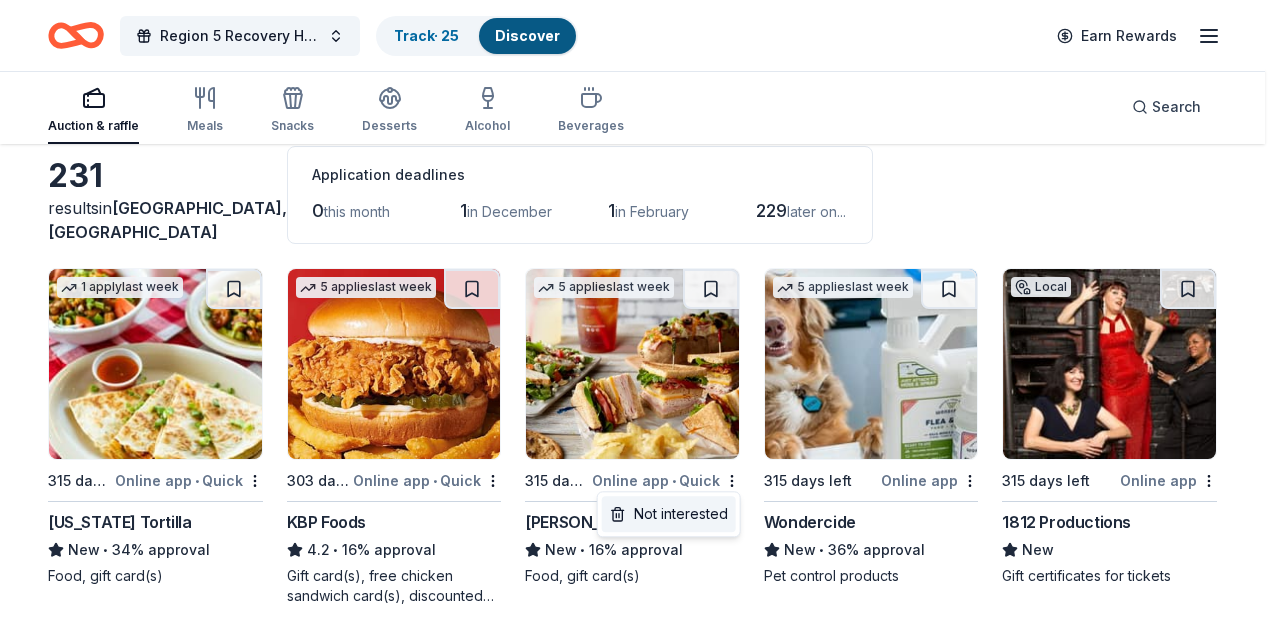 click on "Not interested" at bounding box center [669, 514] 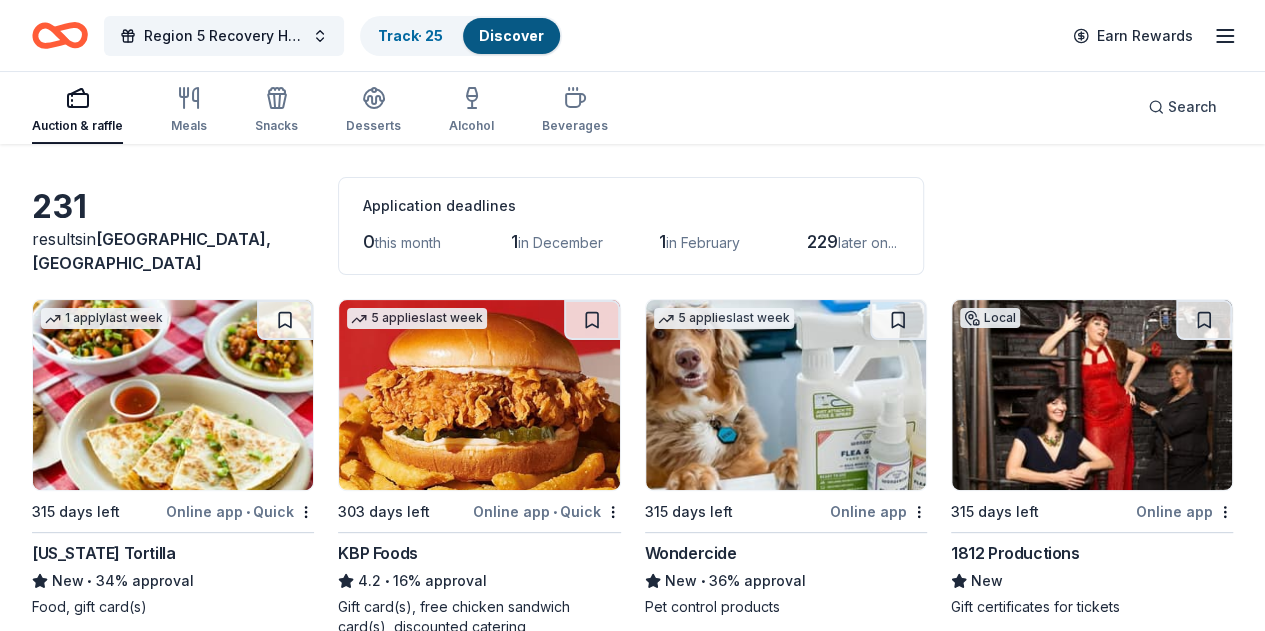scroll, scrollTop: 100, scrollLeft: 0, axis: vertical 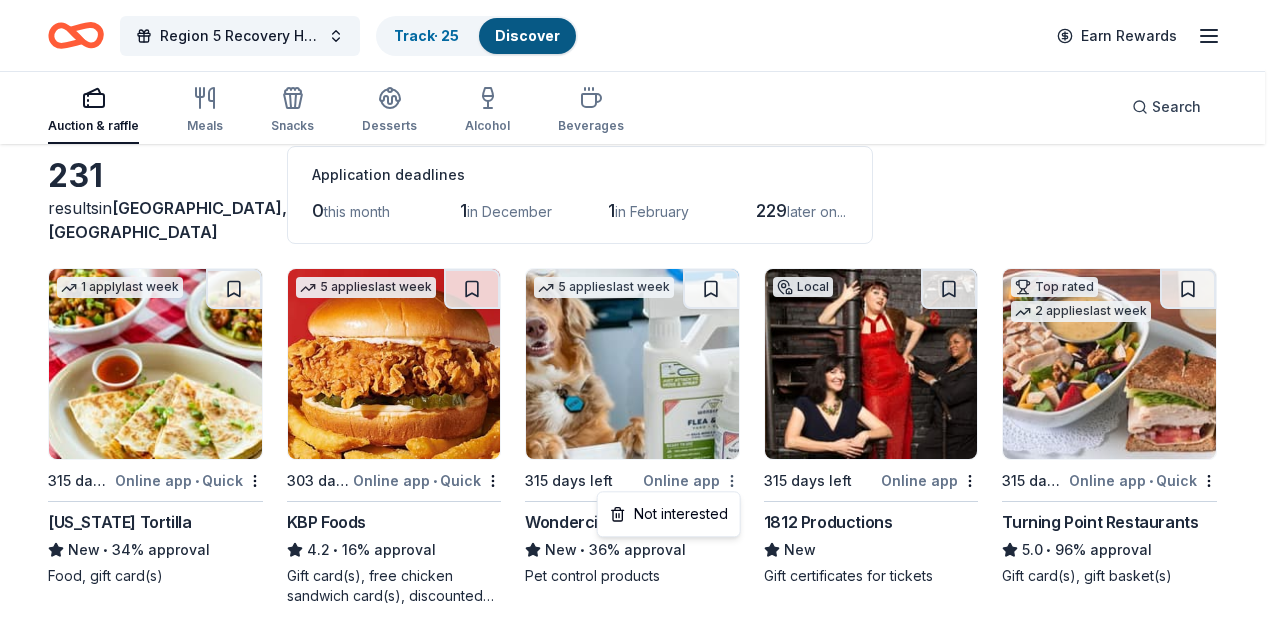 click on "Region 5 Recovery Hub-2026 Battle of The Bands Track  · 25 Discover Earn Rewards Auction & raffle Meals Snacks Desserts Alcohol Beverages Search 231 results  in  Carlisle, PA Application deadlines 0  this month 1  in December 1  in February 229  later on... 1   apply  last week 315 days left Online app • Quick California Tortilla New • 34% approval Food, gift card(s) 5   applies  last week 303 days left Online app • Quick KBP Foods 4.2 • 16% approval Gift card(s), free chicken sandwich card(s), discounted catering 5   applies  last week 315 days left Online app Wondercide New • 36% approval Pet control products  Local 315 days left Online app 1812 Productions New Gift certificates for tickets Top rated 2   applies  last week 315 days left Online app • Quick Turning Point Restaurants 5.0 • 96% approval Gift card(s), gift basket(s) 1   apply  last week 303 days left Online app Price Chopper New • 44% approval Donation depends on request 9   applies  last week 315 days left Online app • Quick" at bounding box center [640, 215] 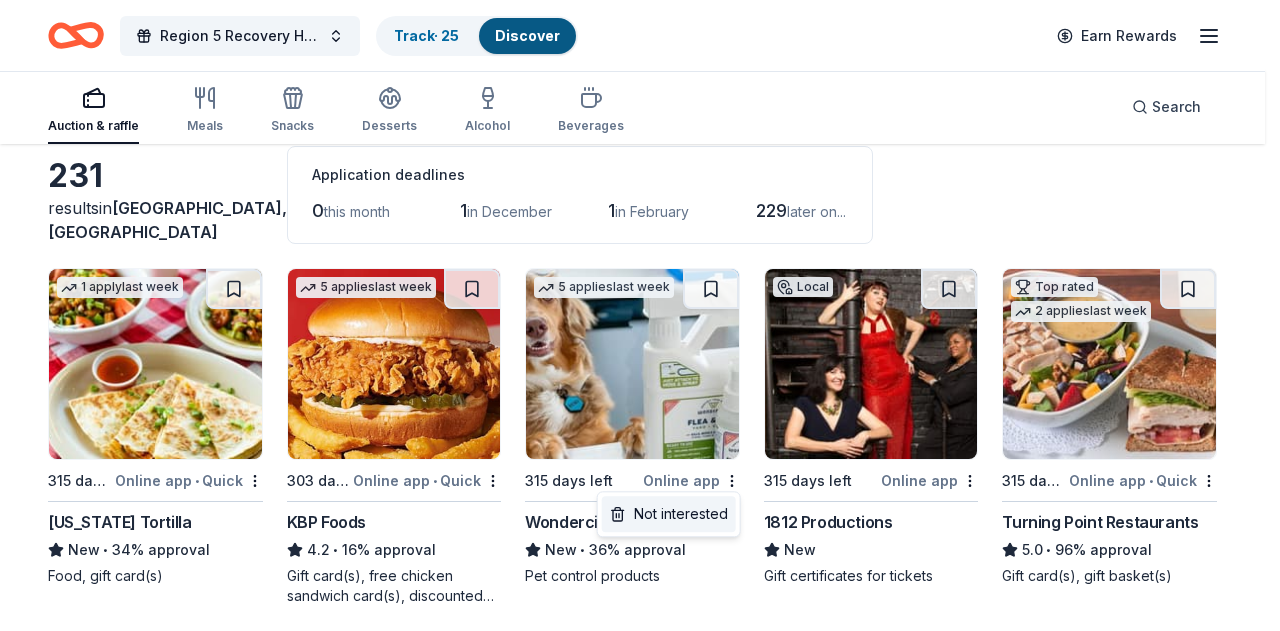 click on "Not interested" at bounding box center (669, 514) 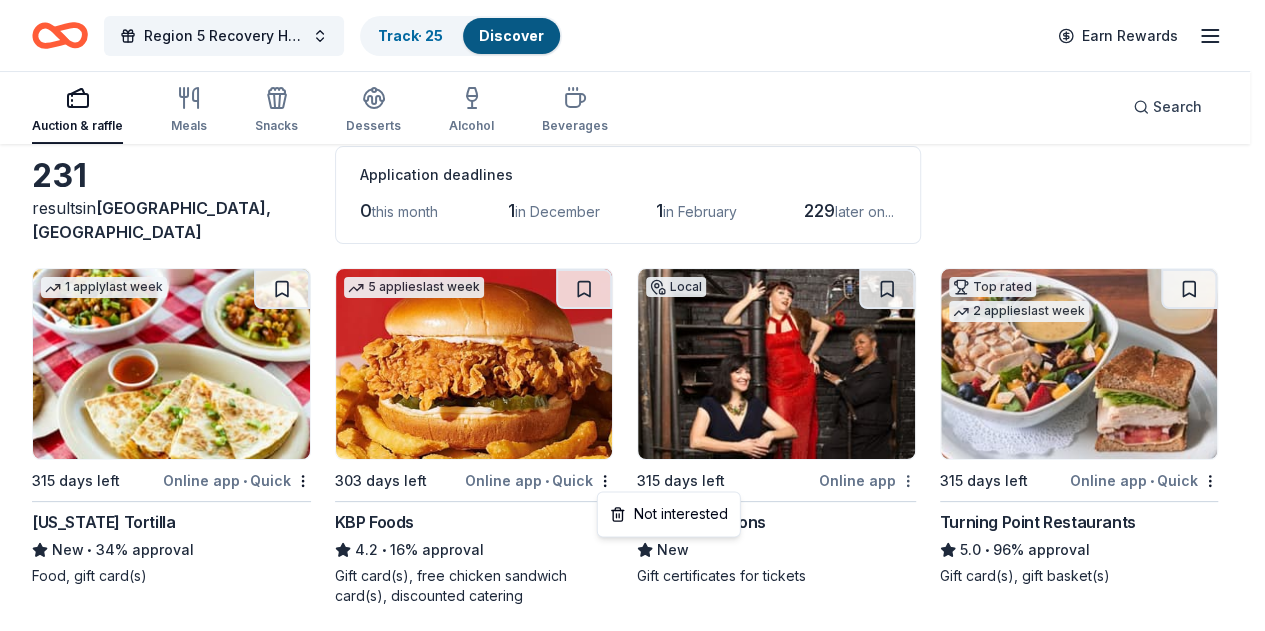 click on "Region 5 Recovery Hub-2026 Battle of The Bands Track  · 25 Discover Earn Rewards Auction & raffle Meals Snacks Desserts Alcohol Beverages Search 231 results  in  Carlisle, PA Application deadlines 0  this month 1  in December 1  in February 229  later on... 1   apply  last week 315 days left Online app • Quick California Tortilla New • 34% approval Food, gift card(s) 5   applies  last week 303 days left Online app • Quick KBP Foods 4.2 • 16% approval Gift card(s), free chicken sandwich card(s), discounted catering Local 315 days left Online app 1812 Productions New Gift certificates for tickets Top rated 2   applies  last week 315 days left Online app • Quick Turning Point Restaurants 5.0 • 96% approval Gift card(s), gift basket(s) 1   apply  last week 303 days left Online app Price Chopper New • 44% approval Donation depends on request 9   applies  last week 315 days left Online app • Quick Freddy's Frozen Custard & Steakburgers 4.6 • 16% approval Gift basket(s), gift card(s), food 13   3" at bounding box center (632, 215) 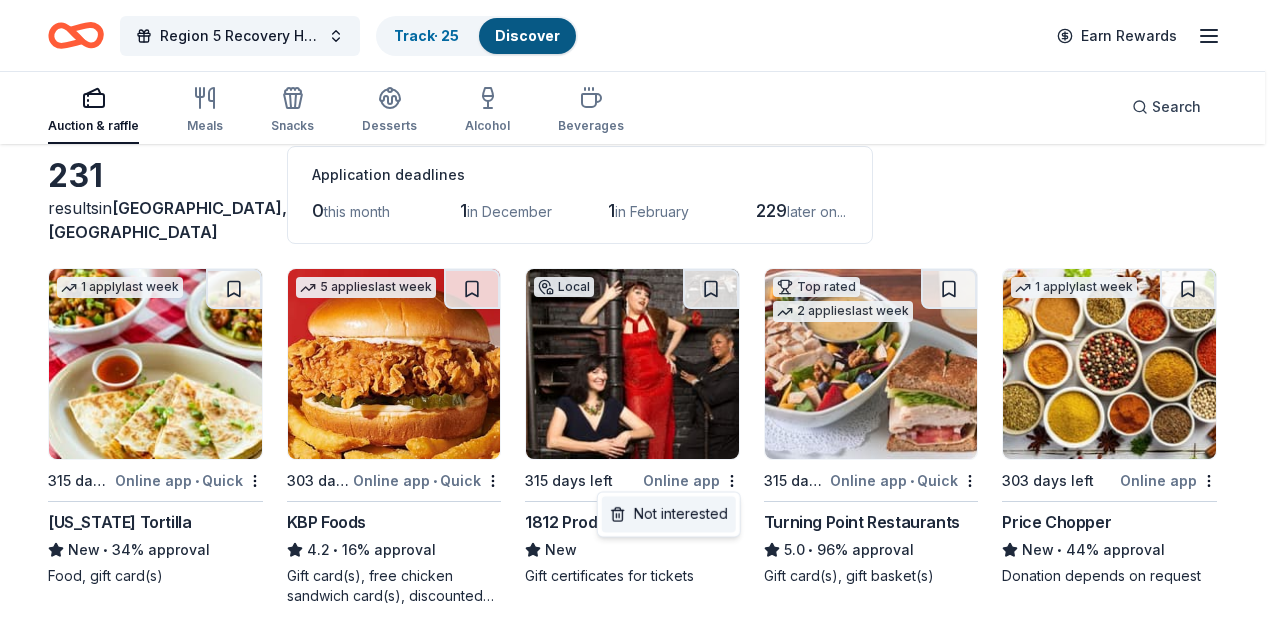 click on "Not interested" at bounding box center (669, 514) 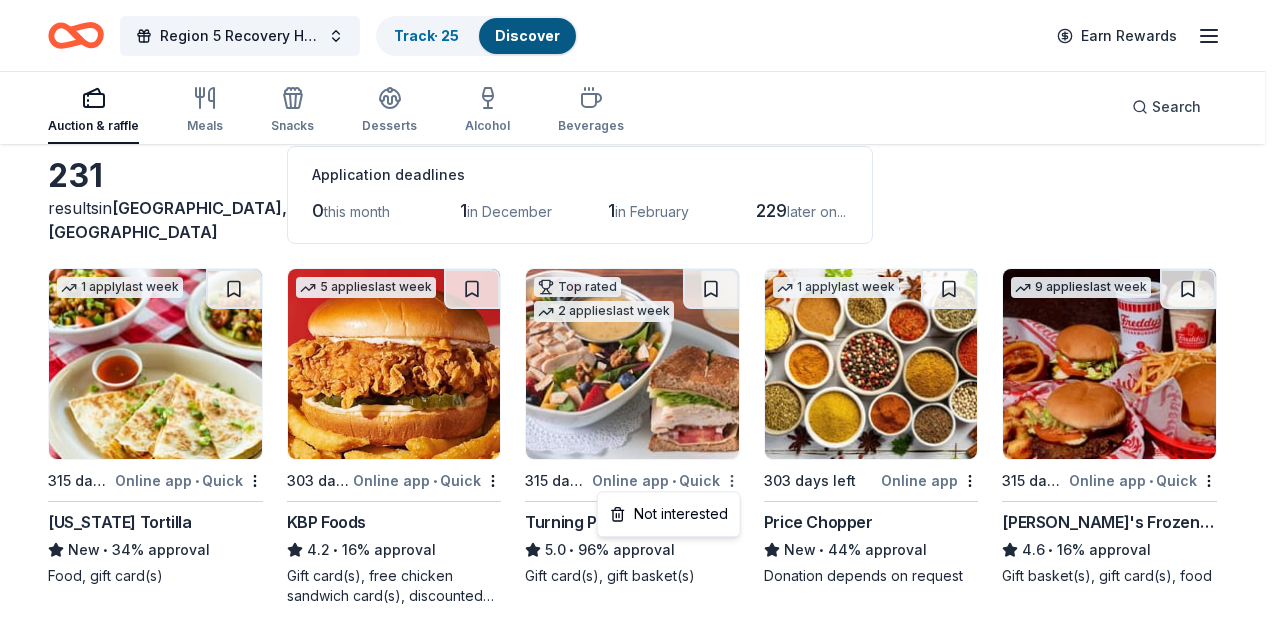 click on "Region 5 Recovery Hub-2026 Battle of The Bands Track  · 25 Discover Earn Rewards Auction & raffle Meals Snacks Desserts Alcohol Beverages Search 231 results  in  Carlisle, PA Application deadlines 0  this month 1  in December 1  in February 229  later on... 1   apply  last week 315 days left Online app • Quick California Tortilla New • 34% approval Food, gift card(s) 5   applies  last week 303 days left Online app • Quick KBP Foods 4.2 • 16% approval Gift card(s), free chicken sandwich card(s), discounted catering Top rated 2   applies  last week 315 days left Online app • Quick Turning Point Restaurants 5.0 • 96% approval Gift card(s), gift basket(s) 1   apply  last week 303 days left Online app Price Chopper New • 44% approval Donation depends on request 9   applies  last week 315 days left Online app • Quick Freddy's Frozen Custard & Steakburgers 4.6 • 16% approval Gift basket(s), gift card(s), food 13   applies  last week 315 days left Online app Termini Brothers Bakery New Local • 3" at bounding box center [640, 215] 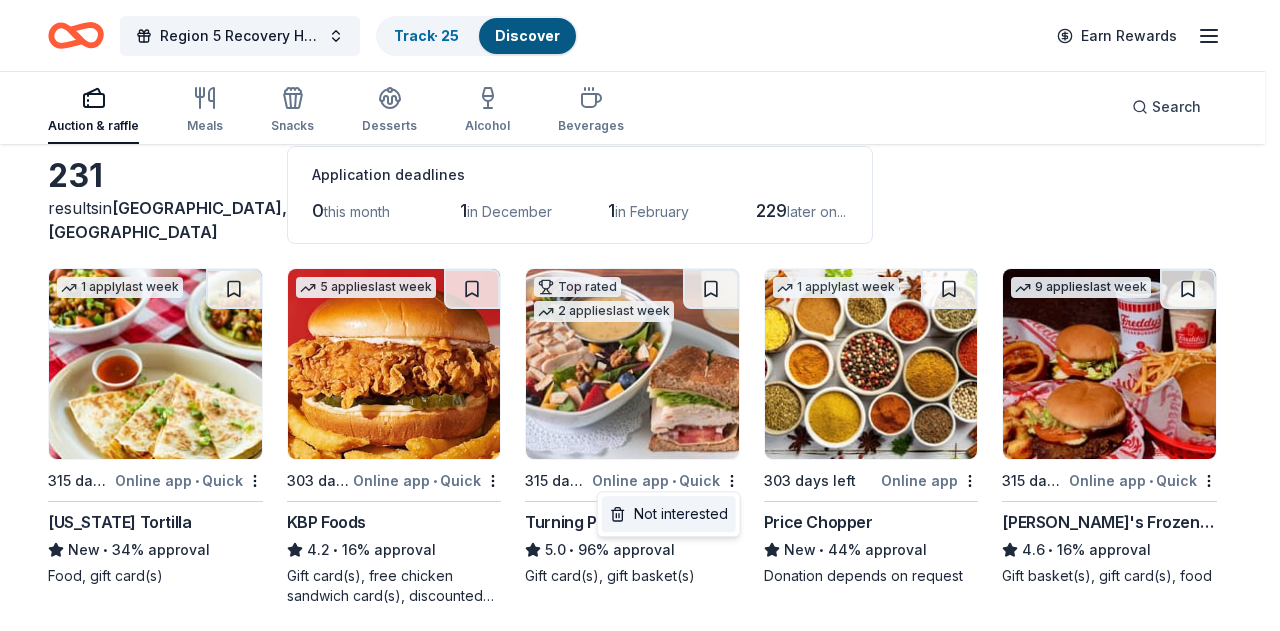 click on "Not interested" at bounding box center (669, 514) 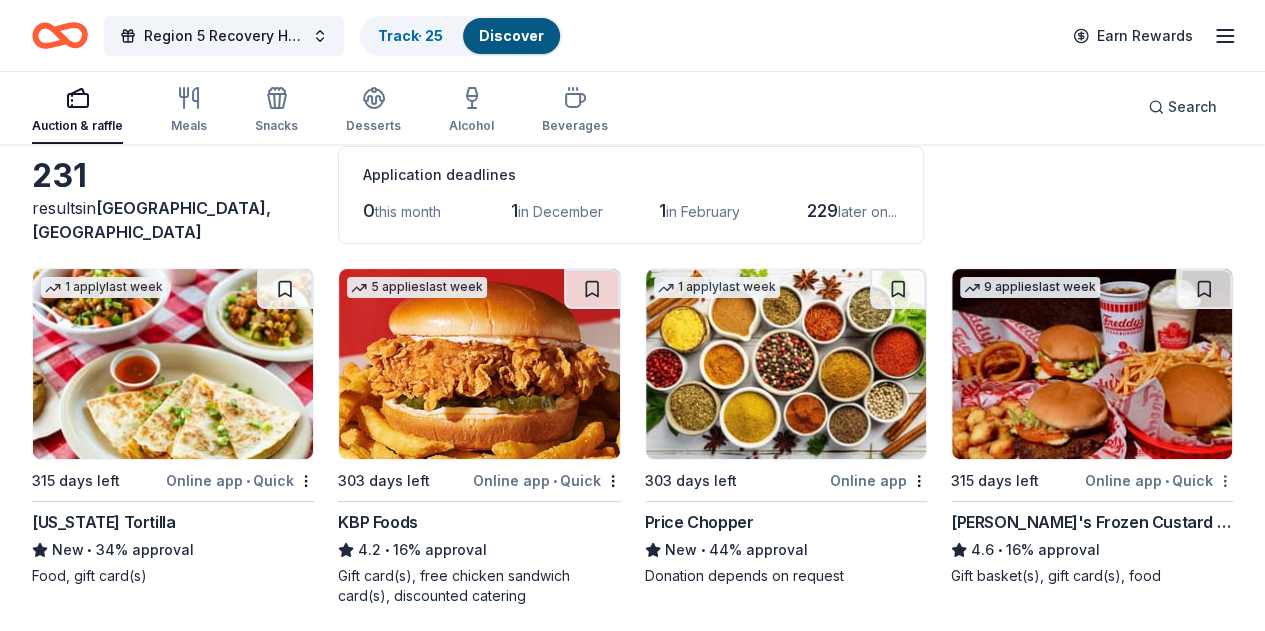 click on "Region 5 Recovery Hub-2026 Battle of The Bands Track  · 25 Discover Earn Rewards Auction & raffle Meals Snacks Desserts Alcohol Beverages Search 231 results  in  Carlisle, PA Application deadlines 0  this month 1  in December 1  in February 229  later on... 1   apply  last week 315 days left Online app • Quick California Tortilla New • 34% approval Food, gift card(s) 5   applies  last week 303 days left Online app • Quick KBP Foods 4.2 • 16% approval Gift card(s), free chicken sandwich card(s), discounted catering 1   apply  last week 303 days left Online app Price Chopper New • 44% approval Donation depends on request 9   applies  last week 315 days left Online app • Quick Freddy's Frozen Custard & Steakburgers 4.6 • 16% approval Gift basket(s), gift card(s), food 13   applies  last week 315 days left Online app Termini Brothers Bakery New Gift cards, product donations Local 285 days left Online app • Quick K Novinger Jewelry New Jewelry items, gift card(s) 3   applies  last week Online app" at bounding box center [632, 215] 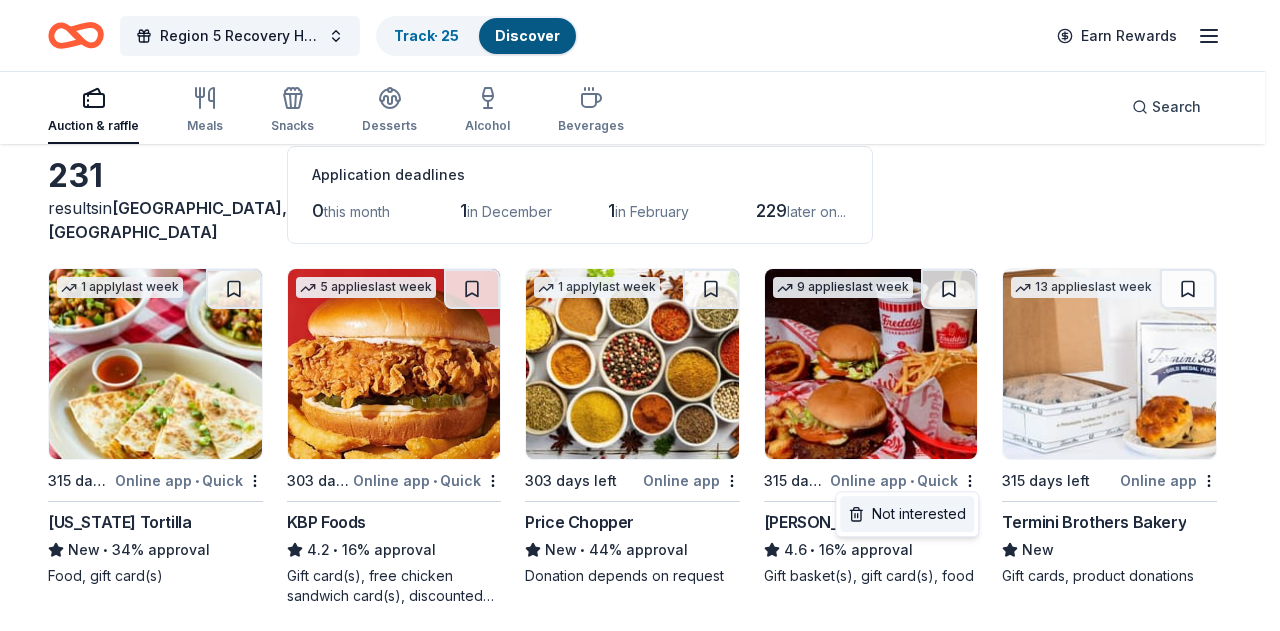 click on "Not interested" at bounding box center (907, 514) 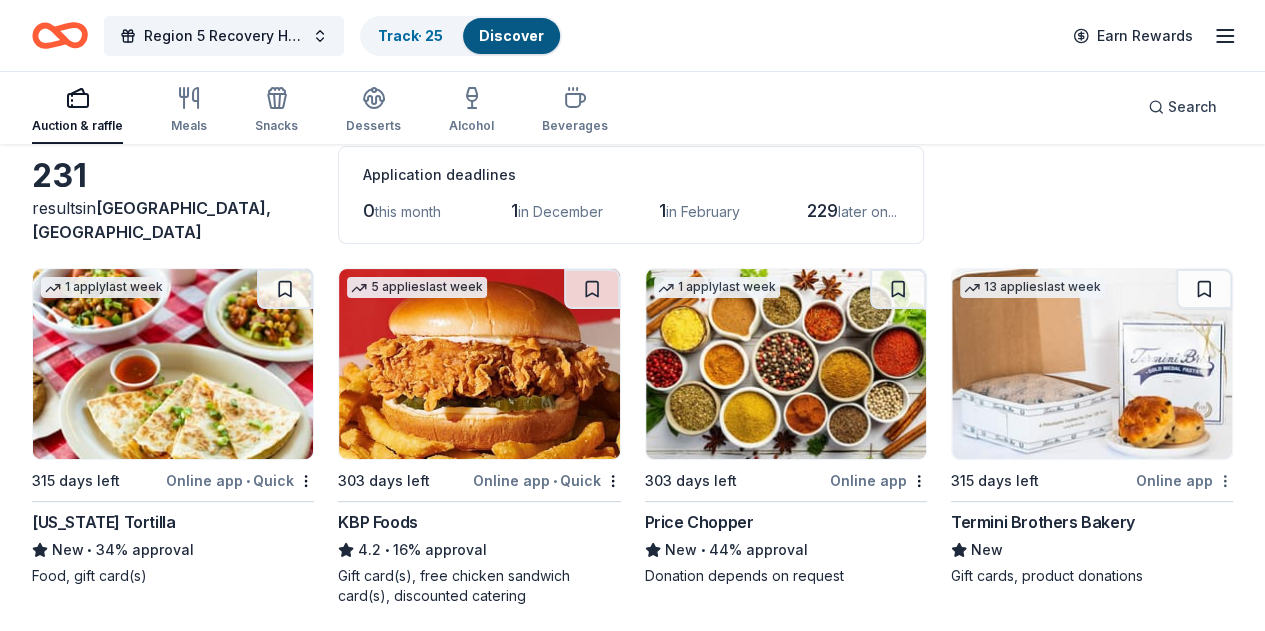 click on "Region 5 Recovery Hub-2026 Battle of The Bands Track  · 25 Discover Earn Rewards Auction & raffle Meals Snacks Desserts Alcohol Beverages Search 231 results  in  Carlisle, PA Application deadlines 0  this month 1  in December 1  in February 229  later on... 1   apply  last week 315 days left Online app • Quick California Tortilla New • 34% approval Food, gift card(s) 5   applies  last week 303 days left Online app • Quick KBP Foods 4.2 • 16% approval Gift card(s), free chicken sandwich card(s), discounted catering 1   apply  last week 303 days left Online app Price Chopper New • 44% approval Donation depends on request 13   applies  last week 315 days left Online app Termini Brothers Bakery New Gift cards, product donations Local 285 days left Online app • Quick K Novinger Jewelry New Jewelry items, gift card(s) 3   applies  last week 315 days left Online app • Quick Jason's Deli 4.9 • 12% approval Food, gift card 5   applies  last week 324 days left Online app • Quick Bobo's Bakery 5.0 •" at bounding box center [632, 215] 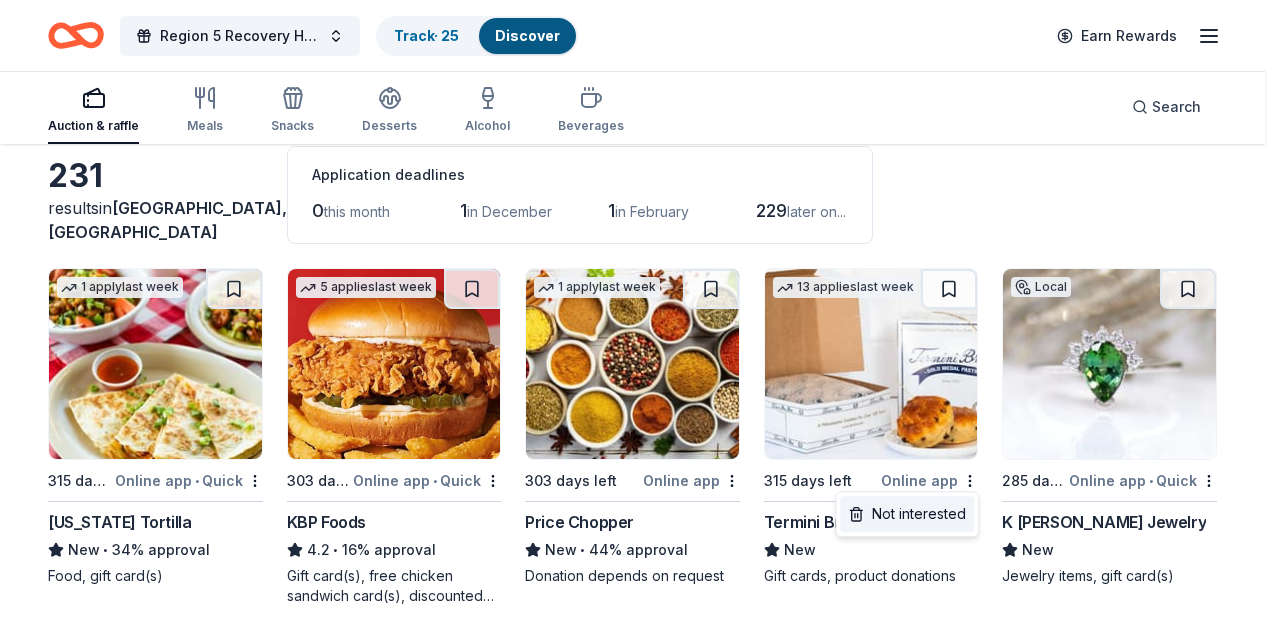click on "Not interested" at bounding box center (907, 514) 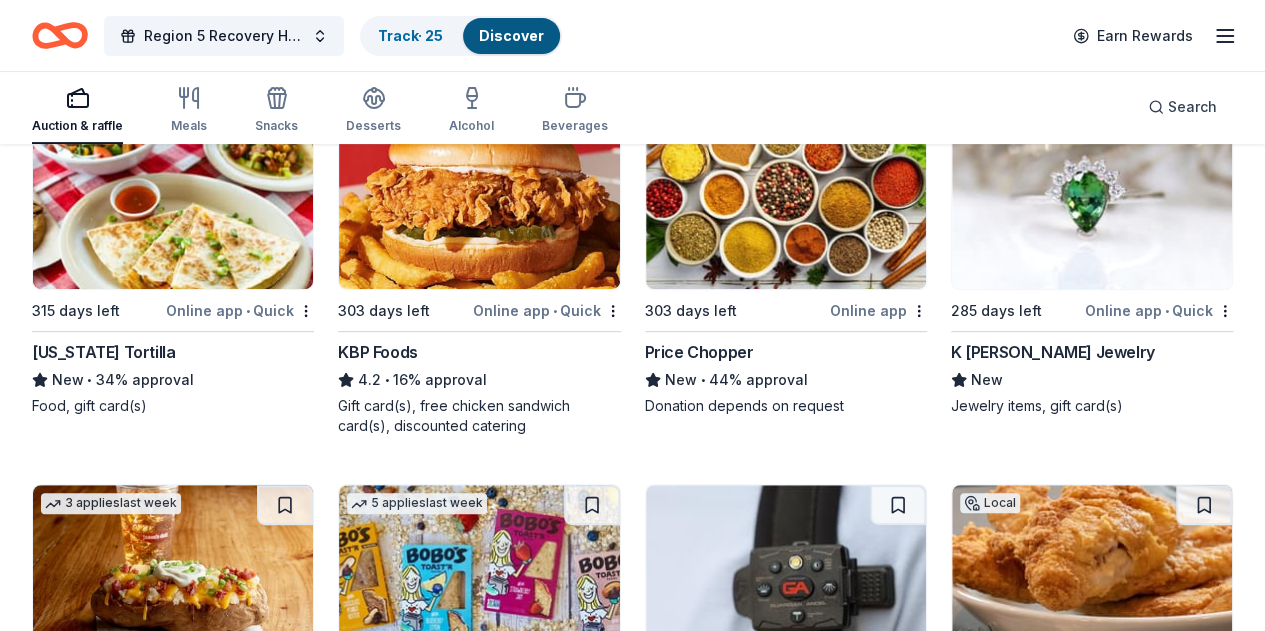 scroll, scrollTop: 300, scrollLeft: 0, axis: vertical 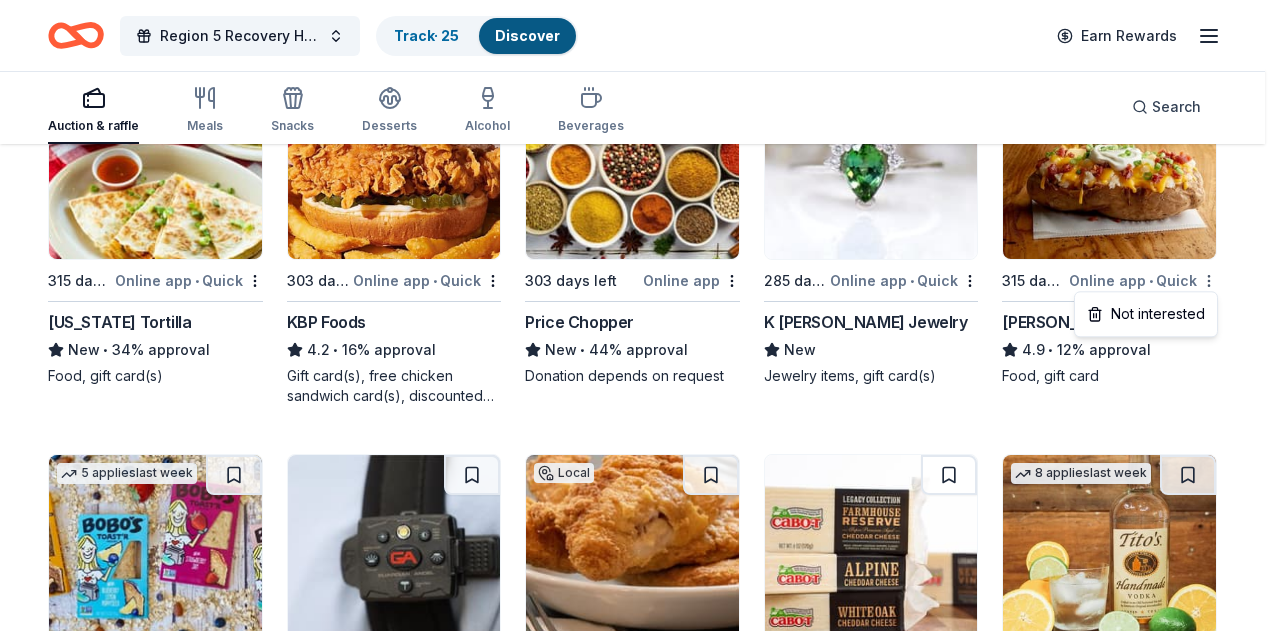 click on "Region 5 Recovery Hub-2026 Battle of The Bands Track  · 25 Discover Earn Rewards Auction & raffle Meals Snacks Desserts Alcohol Beverages Search 231 results  in  Carlisle, PA Application deadlines 0  this month 1  in December 1  in February 229  later on... 1   apply  last week 315 days left Online app • Quick California Tortilla New • 34% approval Food, gift card(s) 5   applies  last week 303 days left Online app • Quick KBP Foods 4.2 • 16% approval Gift card(s), free chicken sandwich card(s), discounted catering 1   apply  last week 303 days left Online app Price Chopper New • 44% approval Donation depends on request Local 285 days left Online app • Quick K Novinger Jewelry New Jewelry items, gift card(s) 3   applies  last week 315 days left Online app • Quick Jason's Deli 4.9 • 12% approval Food, gift card 5   applies  last week 324 days left Online app • Quick Bobo's Bakery 5.0 • 17% approval Baked goods  315 days left Online app Guardian Angel Device New Safety lights, safety devices" at bounding box center (640, 15) 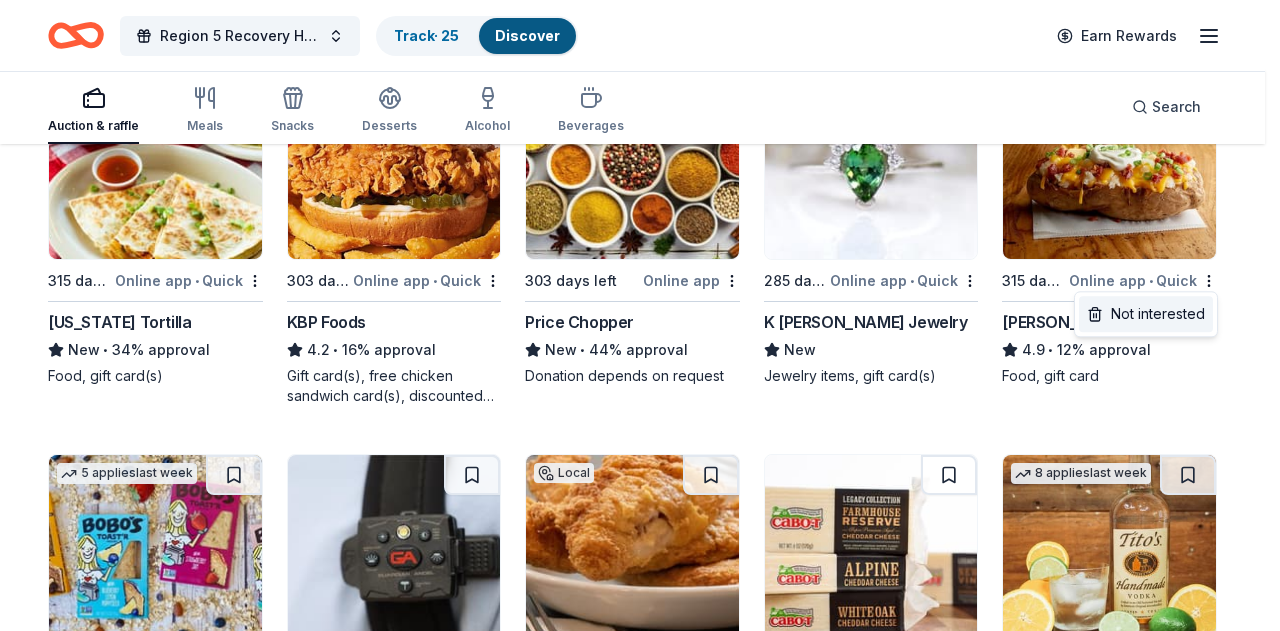 click on "Not interested" at bounding box center (1146, 314) 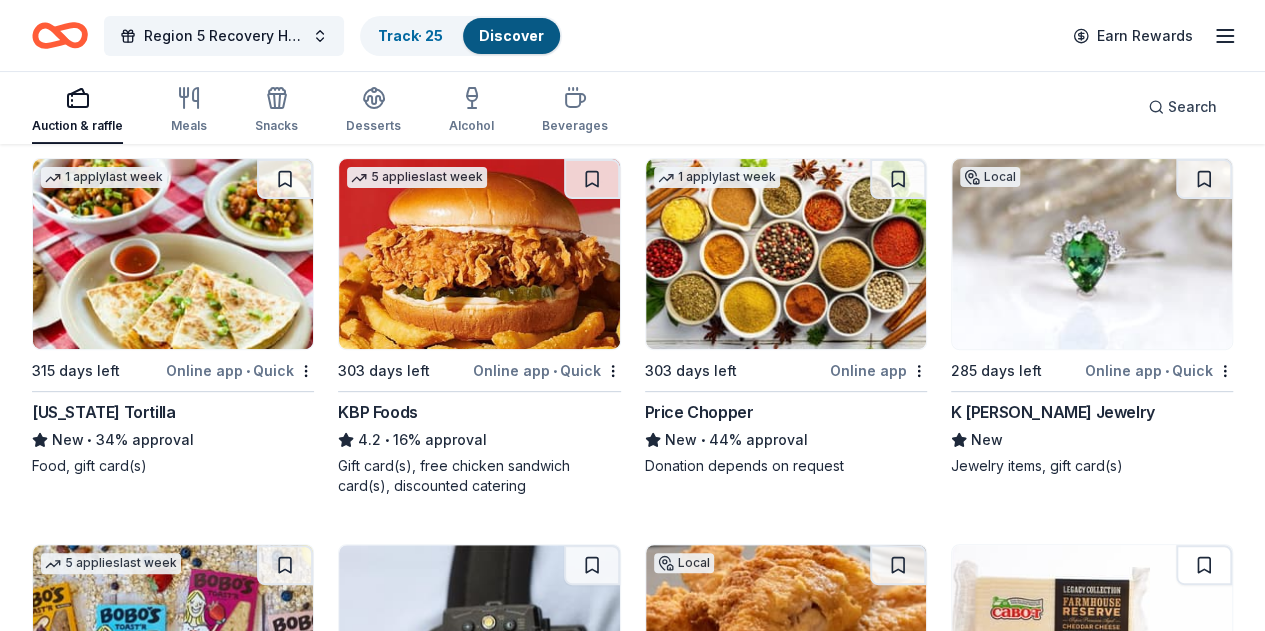 scroll, scrollTop: 200, scrollLeft: 0, axis: vertical 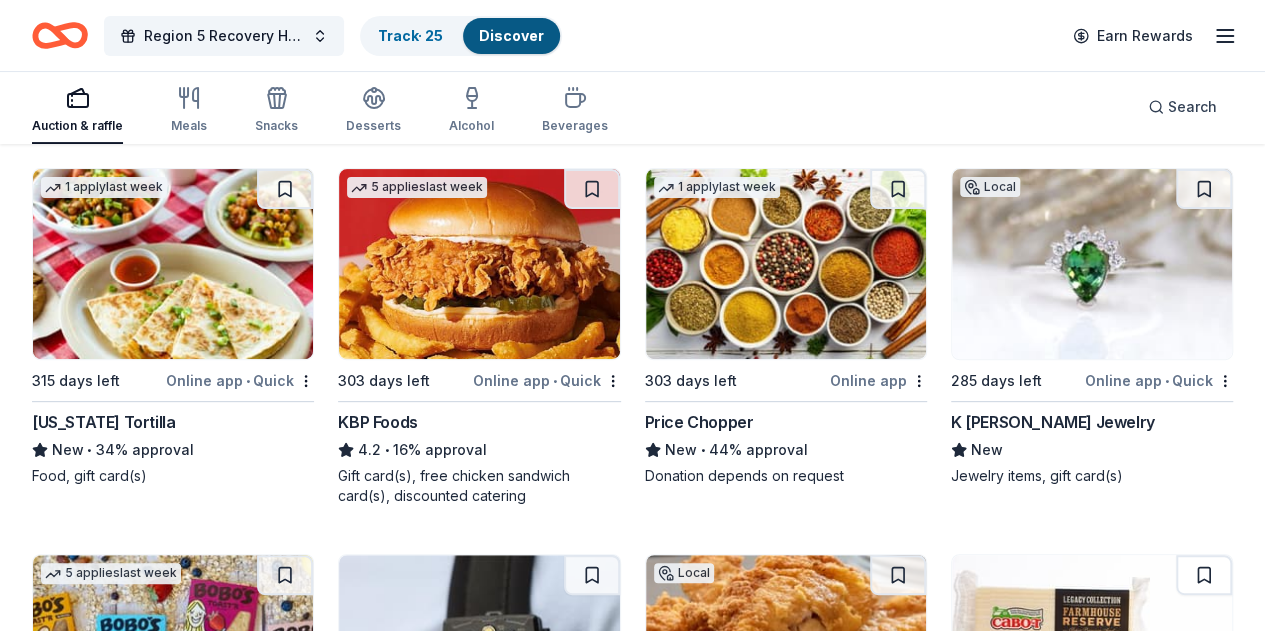 click on "Region 5 Recovery Hub-2026 Battle of The Bands Track  · 25 Discover Earn Rewards Auction & raffle Meals Snacks Desserts Alcohol Beverages Search Filter 3 Application methods Causes Eligibility Just added Sort 231 results  in  Carlisle, PA Application deadlines 0  this month 1  in December 1  in February 229  later on... 1   apply  last week 315 days left Online app • Quick California Tortilla New • 34% approval Food, gift card(s) 5   applies  last week 303 days left Online app • Quick KBP Foods 4.2 • 16% approval Gift card(s), free chicken sandwich card(s), discounted catering 1   apply  last week 303 days left Online app Price Chopper New • 44% approval Donation depends on request Local 285 days left Online app • Quick K Novinger Jewelry New Jewelry items, gift card(s) 5   applies  last week 324 days left Online app • Quick Bobo's Bakery 5.0 • 17% approval Baked goods  315 days left Online app Guardian Angel Device New Safety lights, safety devices Local 315 days left Online app • Quick 8" at bounding box center [632, 115] 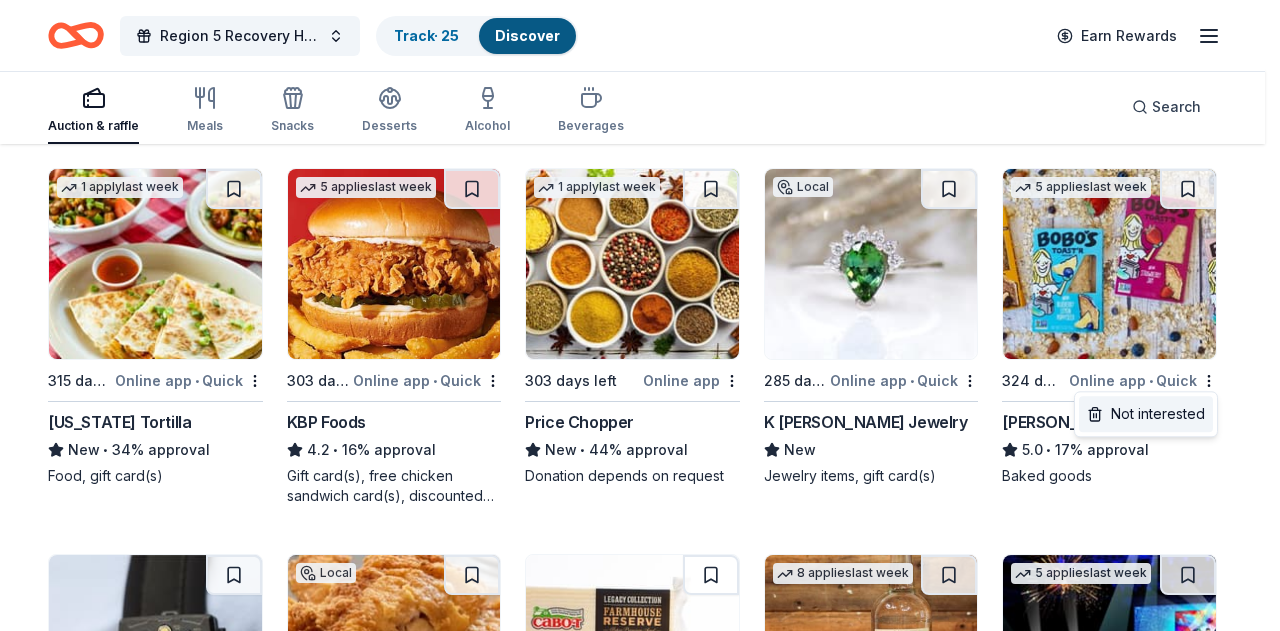 click on "Not interested" at bounding box center (1146, 414) 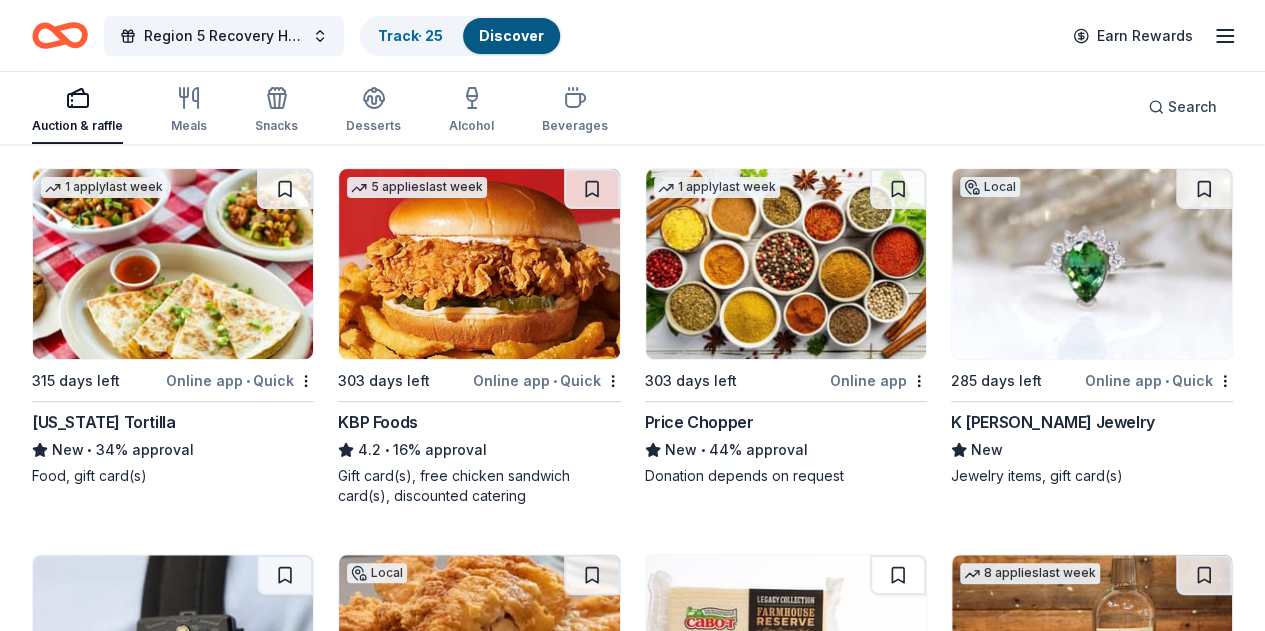 click on "Region 5 Recovery Hub-2026 Battle of The Bands Track  · 25 Discover Earn Rewards Auction & raffle Meals Snacks Desserts Alcohol Beverages Search Filter 3 Application methods Causes Eligibility Just added Sort 231 results  in  Carlisle, PA Application deadlines 0  this month 1  in December 1  in February 229  later on... 1   apply  last week 315 days left Online app • Quick California Tortilla New • 34% approval Food, gift card(s) 5   applies  last week 303 days left Online app • Quick KBP Foods 4.2 • 16% approval Gift card(s), free chicken sandwich card(s), discounted catering 1   apply  last week 303 days left Online app Price Chopper New • 44% approval Donation depends on request Local 285 days left Online app • Quick K Novinger Jewelry New Jewelry items, gift card(s) 315 days left Online app Guardian Angel Device New Safety lights, safety devices Local 315 days left Online app • Quick The Restaurant Store New Food products and meal bundles, cleaning supplies, gift card(s) 315 days left • 8" at bounding box center [632, 115] 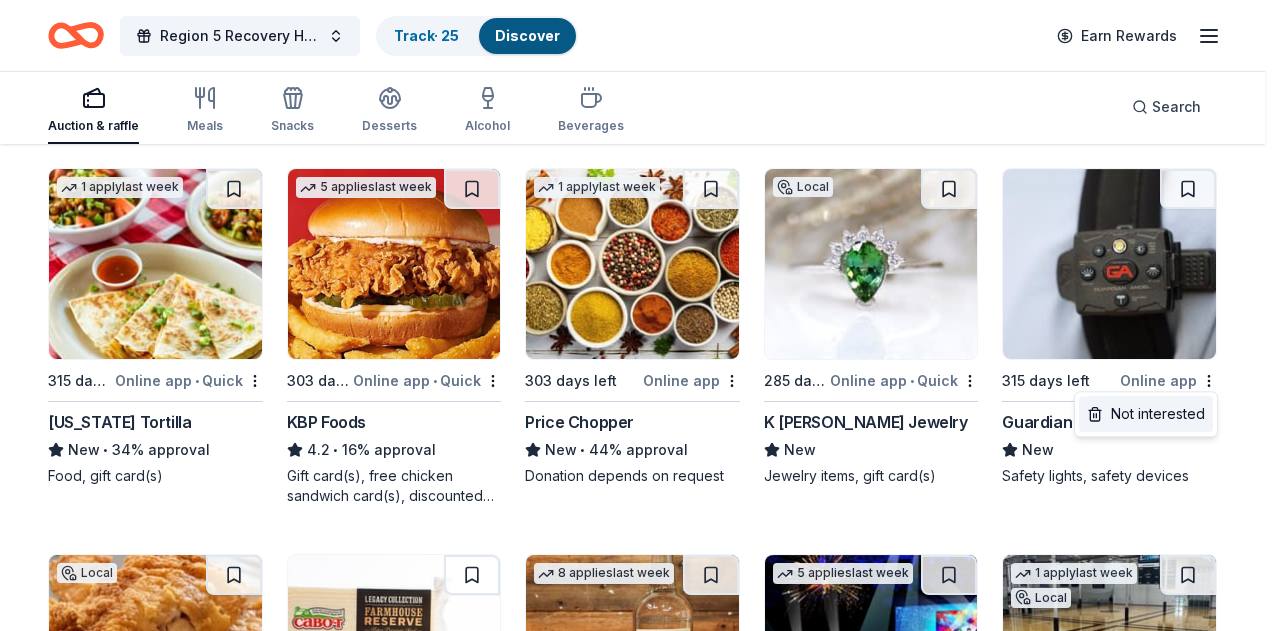 click on "Not interested" at bounding box center [1146, 414] 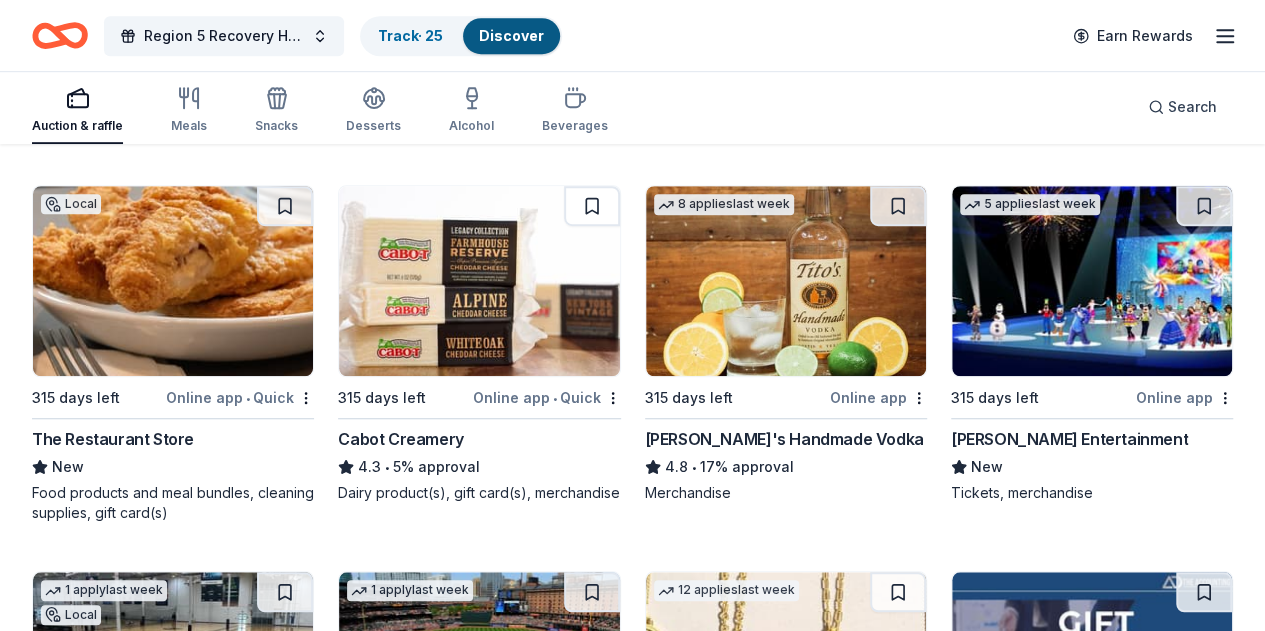 scroll, scrollTop: 600, scrollLeft: 0, axis: vertical 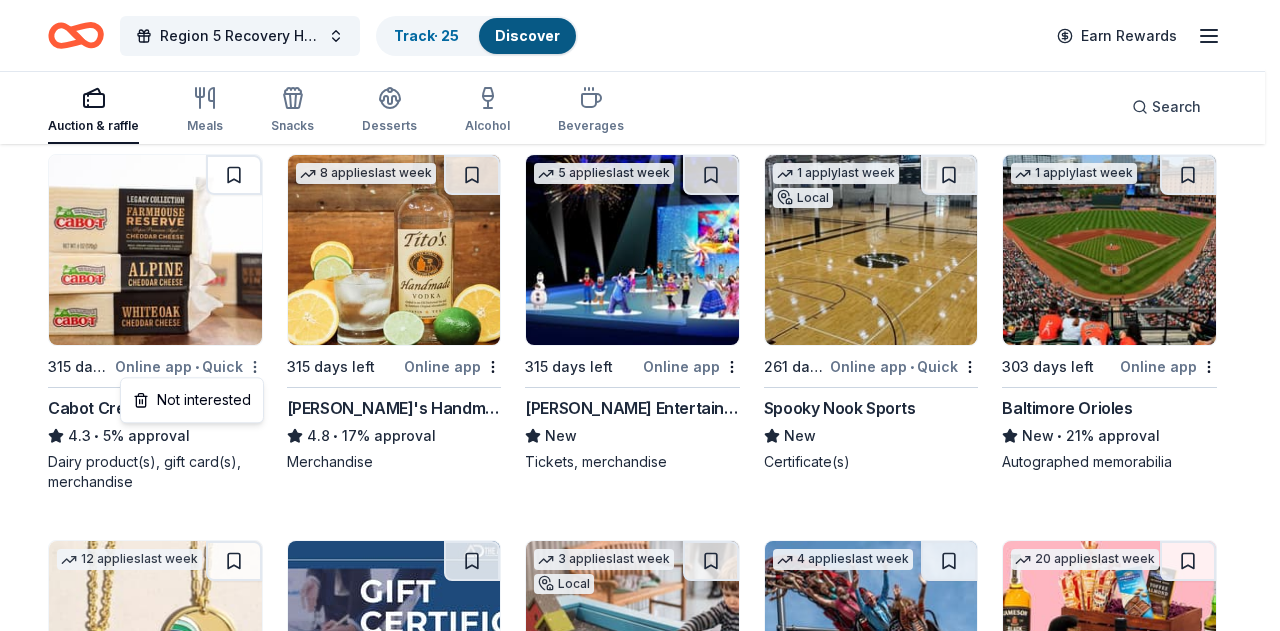 click on "Region 5 Recovery Hub-2026 Battle of The Bands Track  · 25 Discover Earn Rewards Auction & raffle Meals Snacks Desserts Alcohol Beverages Search 231 results  in  Carlisle, PA Application deadlines 0  this month 1  in December 1  in February 229  later on... 1   apply  last week 315 days left Online app • Quick California Tortilla New • 34% approval Food, gift card(s) 5   applies  last week 303 days left Online app • Quick KBP Foods 4.2 • 16% approval Gift card(s), free chicken sandwich card(s), discounted catering 1   apply  last week 303 days left Online app Price Chopper New • 44% approval Donation depends on request Local 285 days left Online app • Quick K Novinger Jewelry New Jewelry items, gift card(s) Local 315 days left Online app • Quick The Restaurant Store New Food products and meal bundles, cleaning supplies, gift card(s) 315 days left Online app • Quick Cabot Creamery 4.3 • 5% approval Dairy product(s), gift card(s), merchandise 8   applies  last week 315 days left Online app 5" at bounding box center (640, -285) 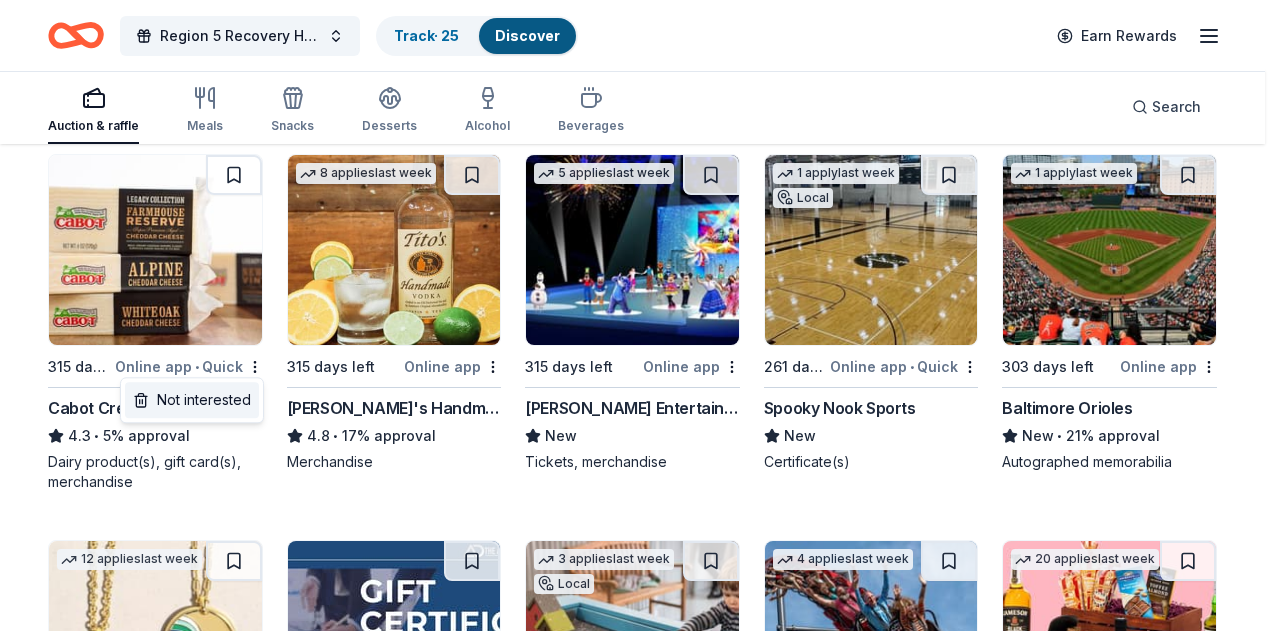 click on "Not interested" at bounding box center (192, 400) 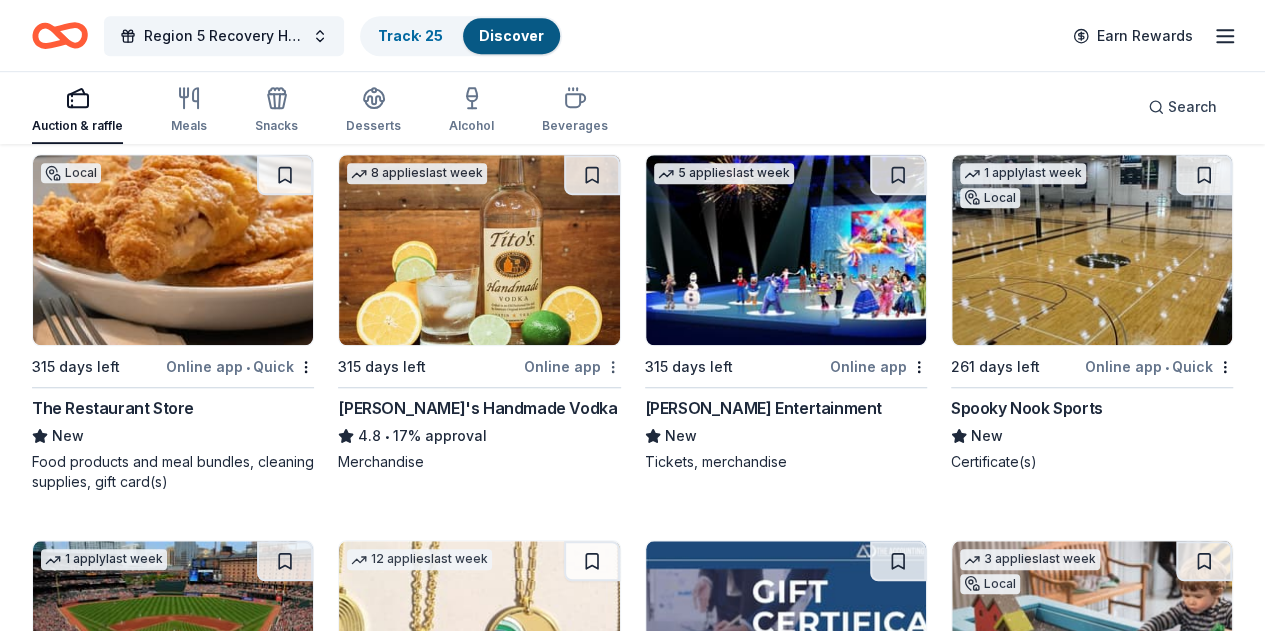 click on "Region 5 Recovery Hub-2026 Battle of The Bands Track  · 25 Discover Earn Rewards Auction & raffle Meals Snacks Desserts Alcohol Beverages Search 231 results  in  Carlisle, PA Application deadlines 0  this month 1  in December 1  in February 229  later on... 1   apply  last week 315 days left Online app • Quick California Tortilla New • 34% approval Food, gift card(s) 5   applies  last week 303 days left Online app • Quick KBP Foods 4.2 • 16% approval Gift card(s), free chicken sandwich card(s), discounted catering 1   apply  last week 303 days left Online app Price Chopper New • 44% approval Donation depends on request Local 285 days left Online app • Quick K Novinger Jewelry New Jewelry items, gift card(s) Local 315 days left Online app • Quick The Restaurant Store New Food products and meal bundles, cleaning supplies, gift card(s) 8   applies  last week 315 days left Online app Tito's Handmade Vodka 4.8 • 17% approval Merchandise 5   applies  last week 315 days left Online app New 1   apply" at bounding box center [632, -285] 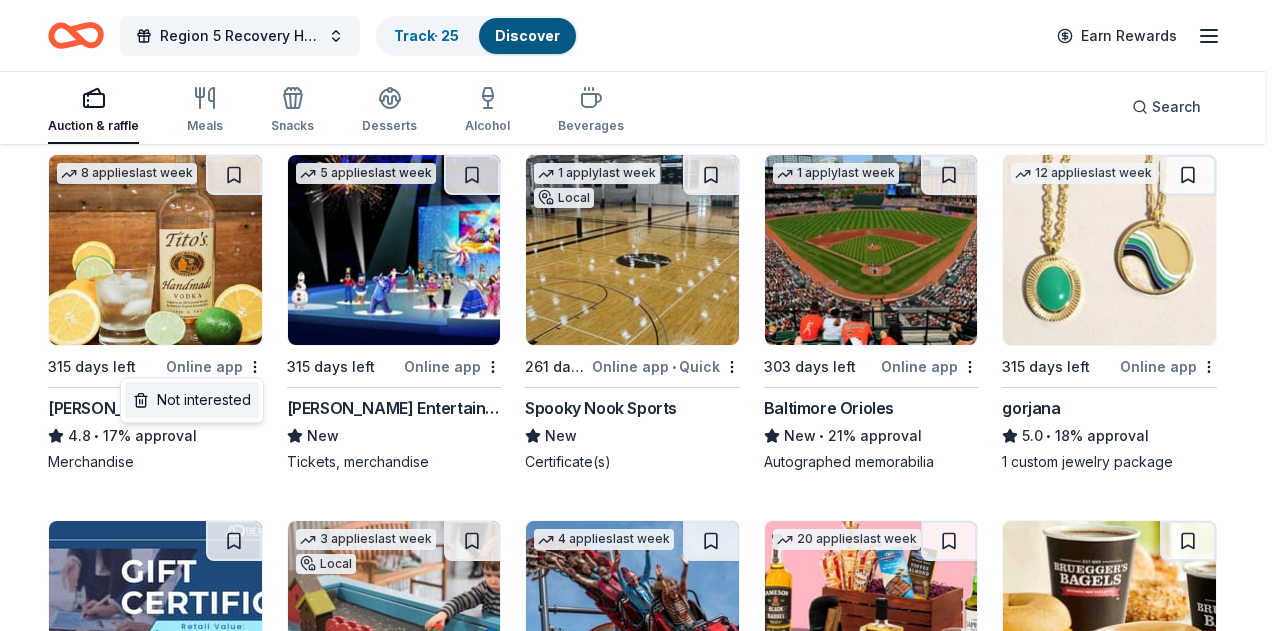 click on "Not interested" at bounding box center [192, 400] 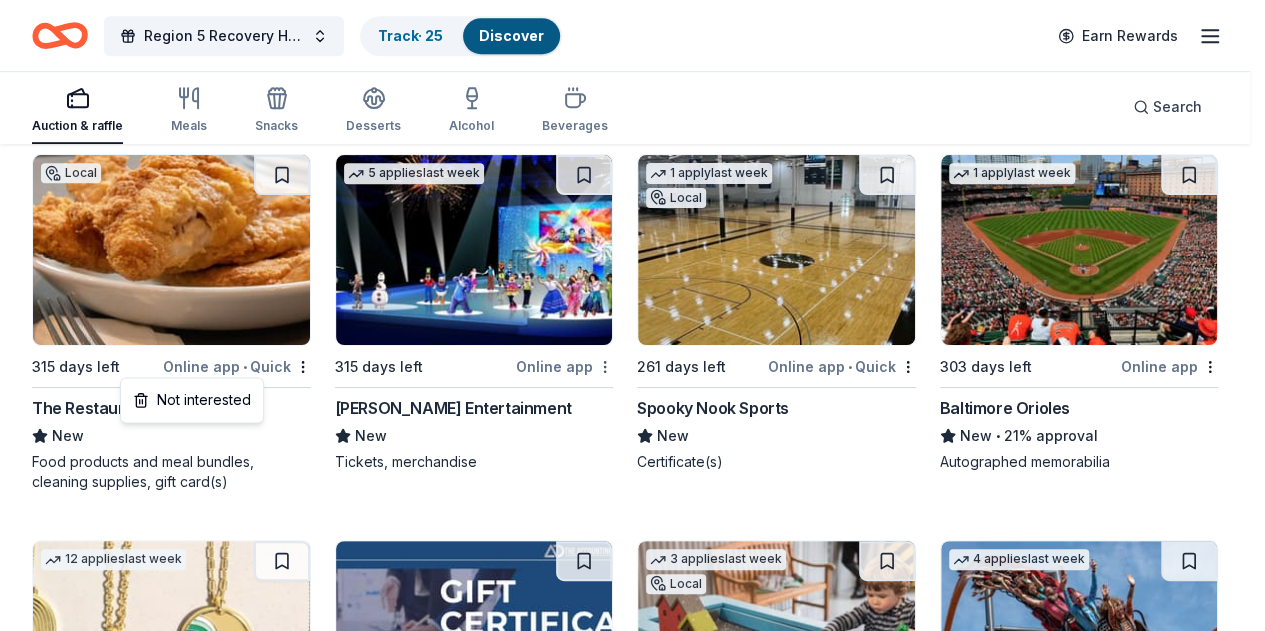 click on "Region 5 Recovery Hub-2026 Battle of The Bands Track  · 25 Discover Earn Rewards Auction & raffle Meals Snacks Desserts Alcohol Beverages Search 231 results  in  Carlisle, PA Application deadlines 0  this month 1  in December 1  in February 229  later on... 1   apply  last week 315 days left Online app • Quick California Tortilla New • 34% approval Food, gift card(s) 5   applies  last week 303 days left Online app • Quick KBP Foods 4.2 • 16% approval Gift card(s), free chicken sandwich card(s), discounted catering 1   apply  last week 303 days left Online app Price Chopper New • 44% approval Donation depends on request Local 285 days left Online app • Quick K Novinger Jewelry New Jewelry items, gift card(s) Local 315 days left Online app • Quick The Restaurant Store New Food products and meal bundles, cleaning supplies, gift card(s) 5   applies  last week 315 days left Online app Feld Entertainment New Tickets, merchandise  1   apply  last week Local 261 days left Online app • Quick New 1" at bounding box center [632, -285] 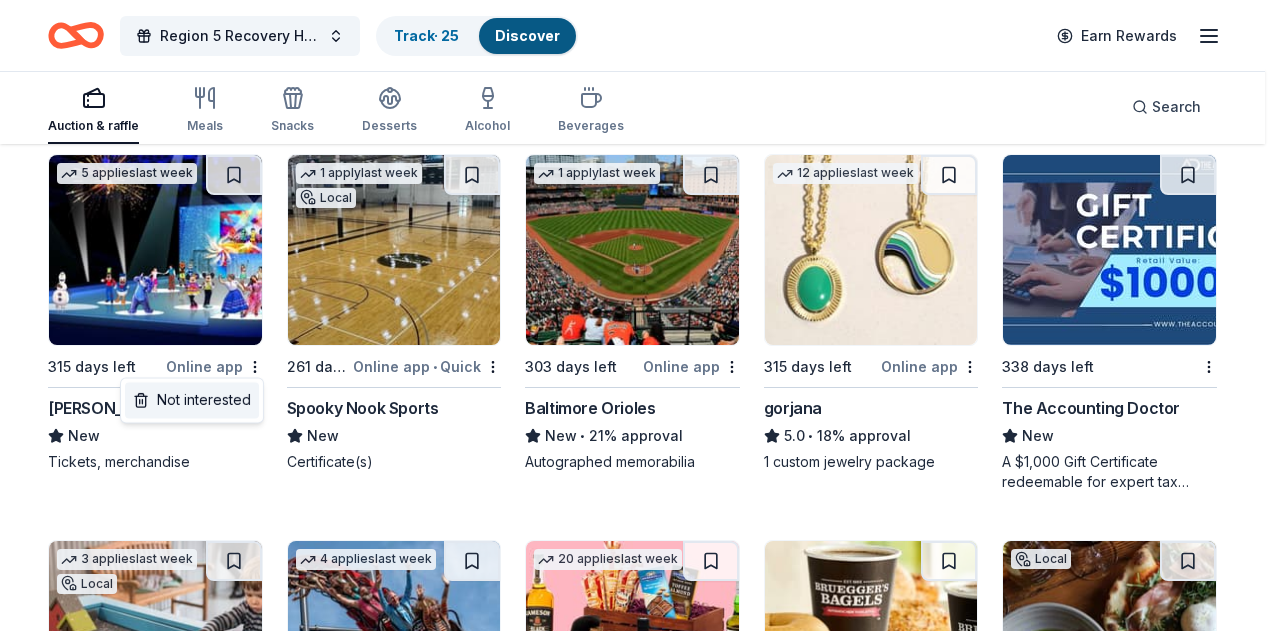 click on "Not interested" at bounding box center (192, 400) 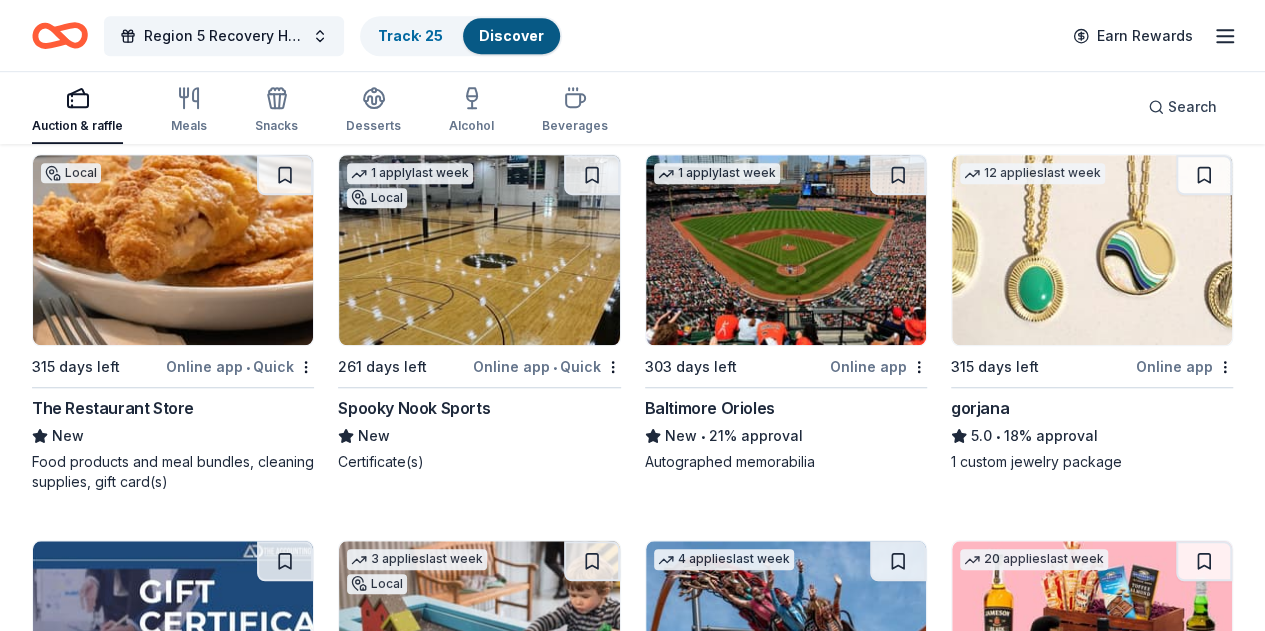 click on "Online app" at bounding box center [878, 366] 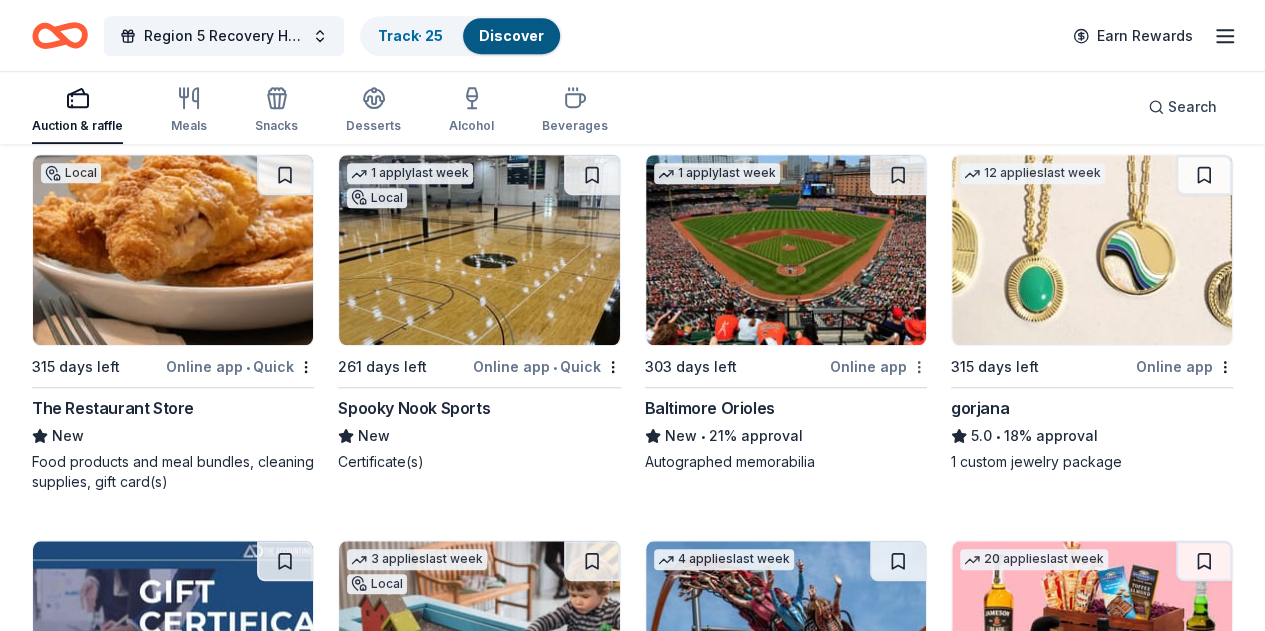 click on "Region 5 Recovery Hub-2026 Battle of The Bands Track  · 25 Discover Earn Rewards Auction & raffle Meals Snacks Desserts Alcohol Beverages Search 231 results  in  Carlisle, PA Application deadlines 0  this month 1  in December 1  in February 229  later on... 1   apply  last week 315 days left Online app • Quick California Tortilla New • 34% approval Food, gift card(s) 5   applies  last week 303 days left Online app • Quick KBP Foods 4.2 • 16% approval Gift card(s), free chicken sandwich card(s), discounted catering 1   apply  last week 303 days left Online app Price Chopper New • 44% approval Donation depends on request Local 285 days left Online app • Quick K Novinger Jewelry New Jewelry items, gift card(s) Local 315 days left Online app • Quick The Restaurant Store New Food products and meal bundles, cleaning supplies, gift card(s) 1   apply  last week Local 261 days left Online app • Quick Spooky Nook Sports New Certificate(s) 1   apply  last week 303 days left Online app Baltimore Orioles" at bounding box center [632, -285] 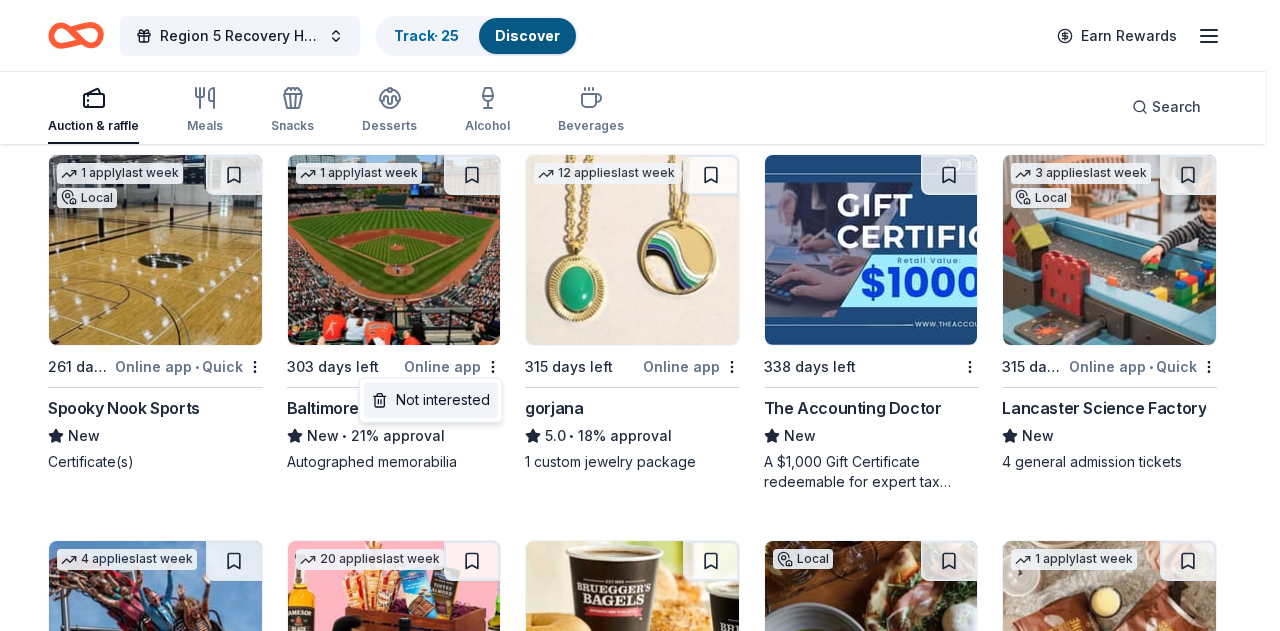 click on "Not interested" at bounding box center [431, 400] 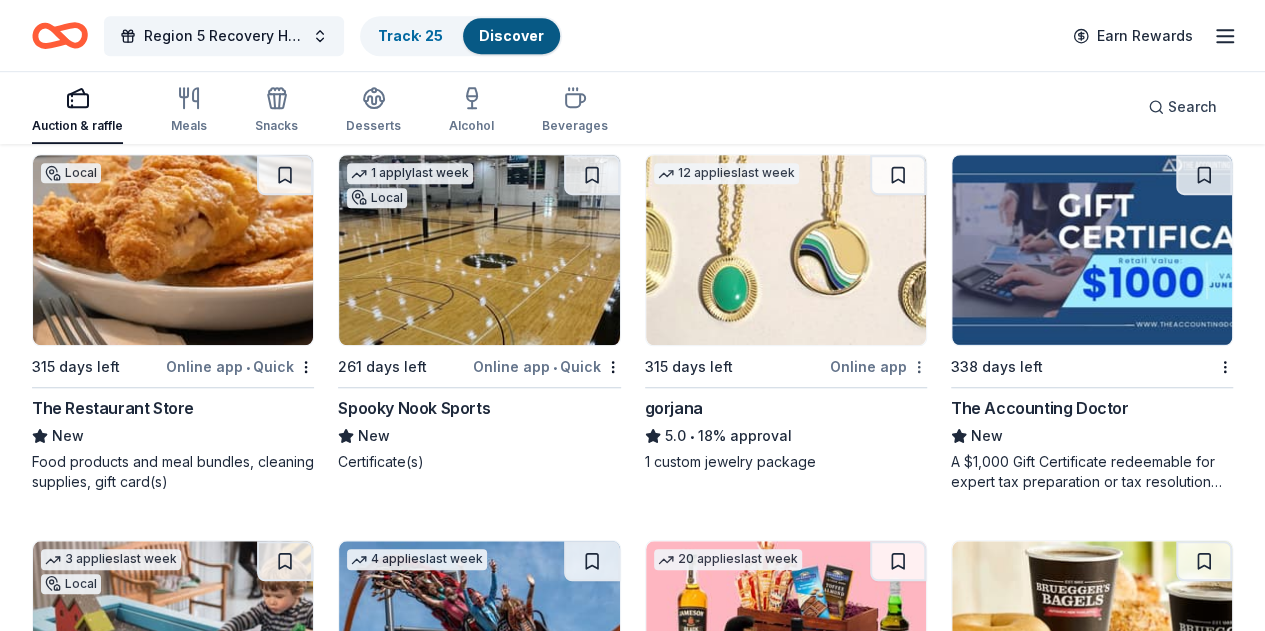 click on "Region 5 Recovery Hub-2026 Battle of The Bands Track  · 25 Discover Earn Rewards Auction & raffle Meals Snacks Desserts Alcohol Beverages Search 231 results  in  Carlisle, PA Application deadlines 0  this month 1  in December 1  in February 229  later on... 1   apply  last week 315 days left Online app • Quick California Tortilla New • 34% approval Food, gift card(s) 5   applies  last week 303 days left Online app • Quick KBP Foods 4.2 • 16% approval Gift card(s), free chicken sandwich card(s), discounted catering 1   apply  last week 303 days left Online app Price Chopper New • 44% approval Donation depends on request Local 285 days left Online app • Quick K Novinger Jewelry New Jewelry items, gift card(s) Local 315 days left Online app • Quick The Restaurant Store New Food products and meal bundles, cleaning supplies, gift card(s) 1   apply  last week Local 261 days left Online app • Quick Spooky Nook Sports New Certificate(s) 12   applies  last week 315 days left Online app gorjana 5.0 •" at bounding box center [632, -285] 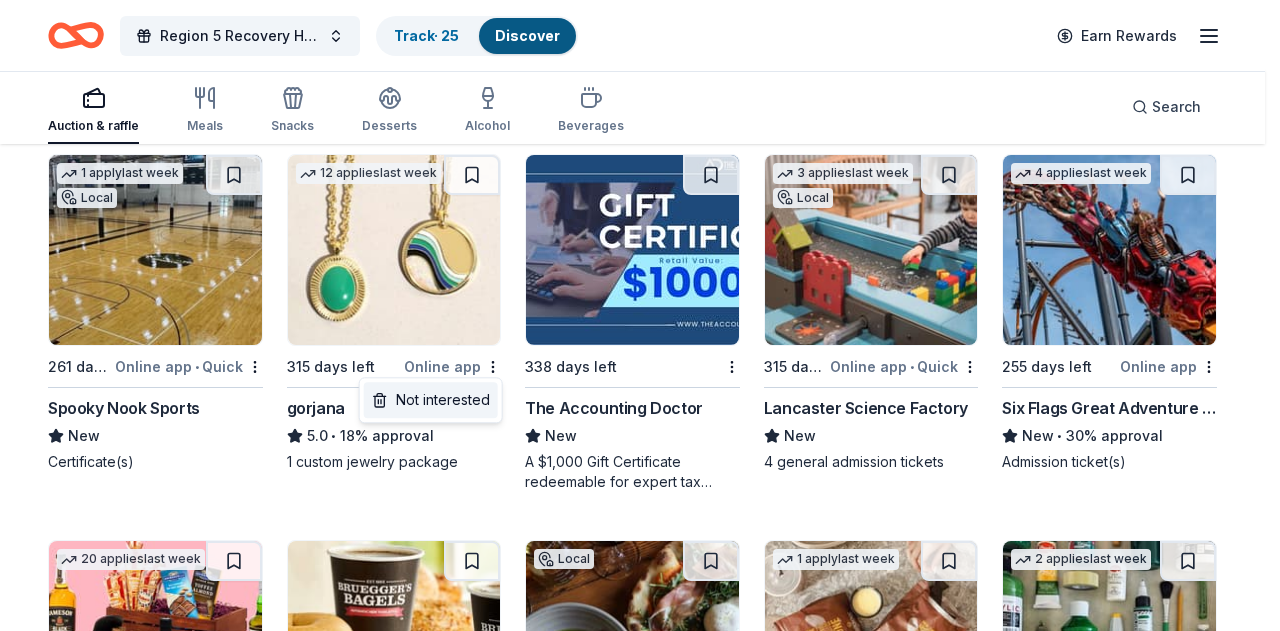 click on "Not interested" at bounding box center [431, 400] 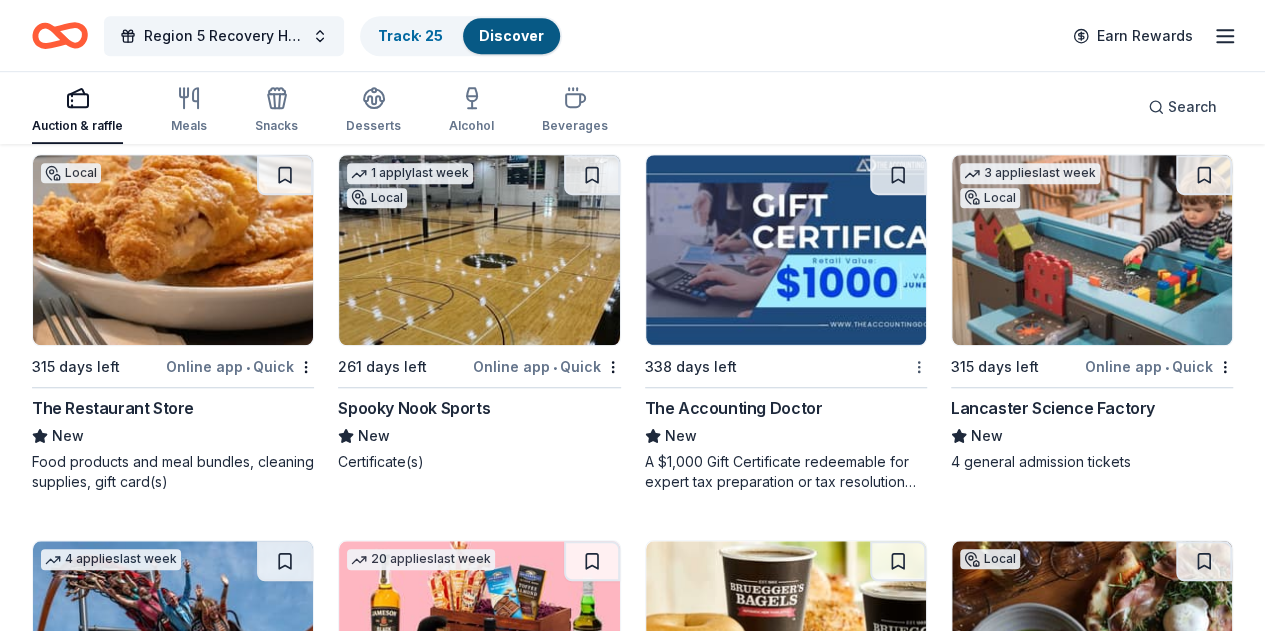 click on "Region 5 Recovery Hub-2026 Battle of The Bands Track  · 25 Discover Earn Rewards Auction & raffle Meals Snacks Desserts Alcohol Beverages Search 231 results  in  Carlisle, PA Application deadlines 0  this month 1  in December 1  in February 229  later on... 1   apply  last week 315 days left Online app • Quick California Tortilla New • 34% approval Food, gift card(s) 5   applies  last week 303 days left Online app • Quick KBP Foods 4.2 • 16% approval Gift card(s), free chicken sandwich card(s), discounted catering 1   apply  last week 303 days left Online app Price Chopper New • 44% approval Donation depends on request Local 285 days left Online app • Quick K Novinger Jewelry New Jewelry items, gift card(s) Local 315 days left Online app • Quick The Restaurant Store New Food products and meal bundles, cleaning supplies, gift card(s) 1   apply  last week Local 261 days left Online app • Quick Spooky Nook Sports New Certificate(s) 338 days left The Accounting Doctor New 3   applies  last week 4" at bounding box center (632, -285) 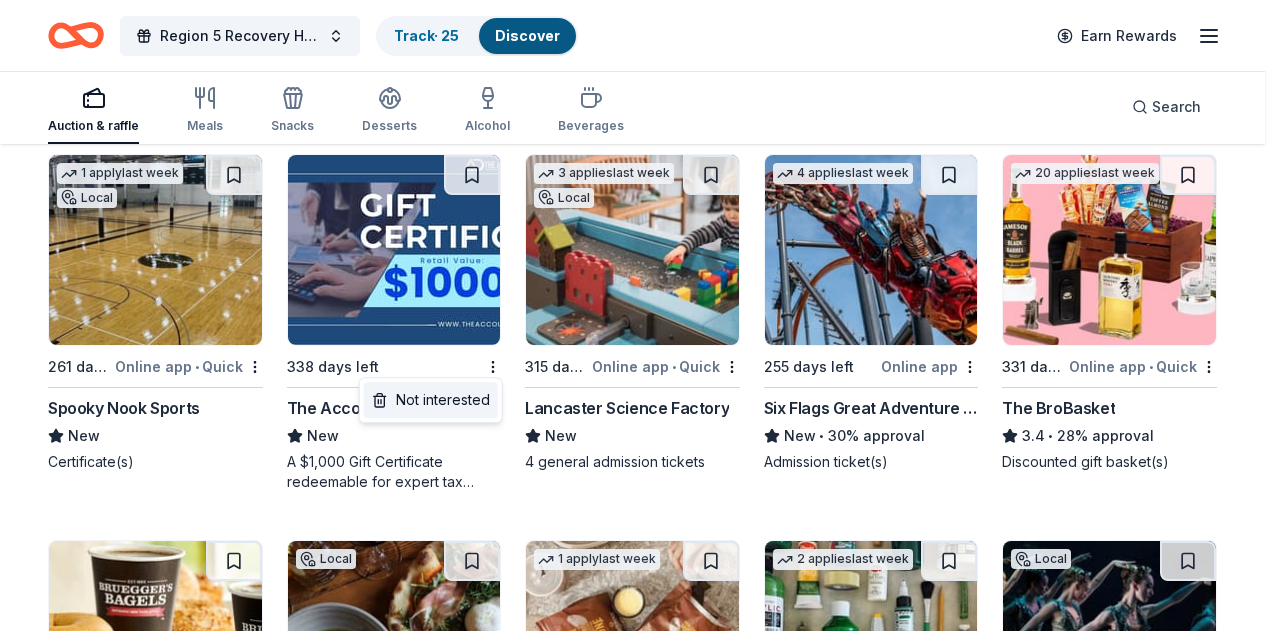 click on "Not interested" at bounding box center (431, 400) 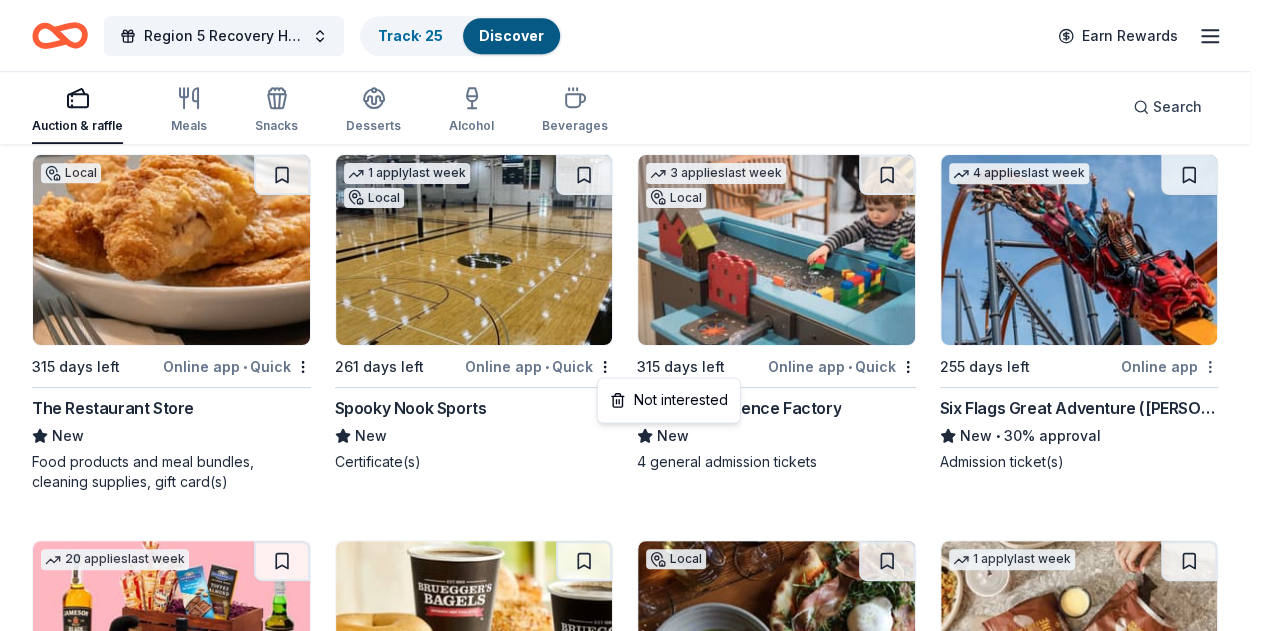 click on "Region 5 Recovery Hub-2026 Battle of The Bands Track  · 25 Discover Earn Rewards Auction & raffle Meals Snacks Desserts Alcohol Beverages Search 231 results  in  Carlisle, PA Application deadlines 0  this month 1  in December 1  in February 229  later on... 1   apply  last week 315 days left Online app • Quick California Tortilla New • 34% approval Food, gift card(s) 5   applies  last week 303 days left Online app • Quick KBP Foods 4.2 • 16% approval Gift card(s), free chicken sandwich card(s), discounted catering 1   apply  last week 303 days left Online app Price Chopper New • 44% approval Donation depends on request Local 285 days left Online app • Quick K Novinger Jewelry New Jewelry items, gift card(s) Local 315 days left Online app • Quick The Restaurant Store New Food products and meal bundles, cleaning supplies, gift card(s) 1   apply  last week Local 261 days left Online app • Quick Spooky Nook Sports New Certificate(s) 3   applies  last week Local 315 days left Online app • Quick" at bounding box center [632, -285] 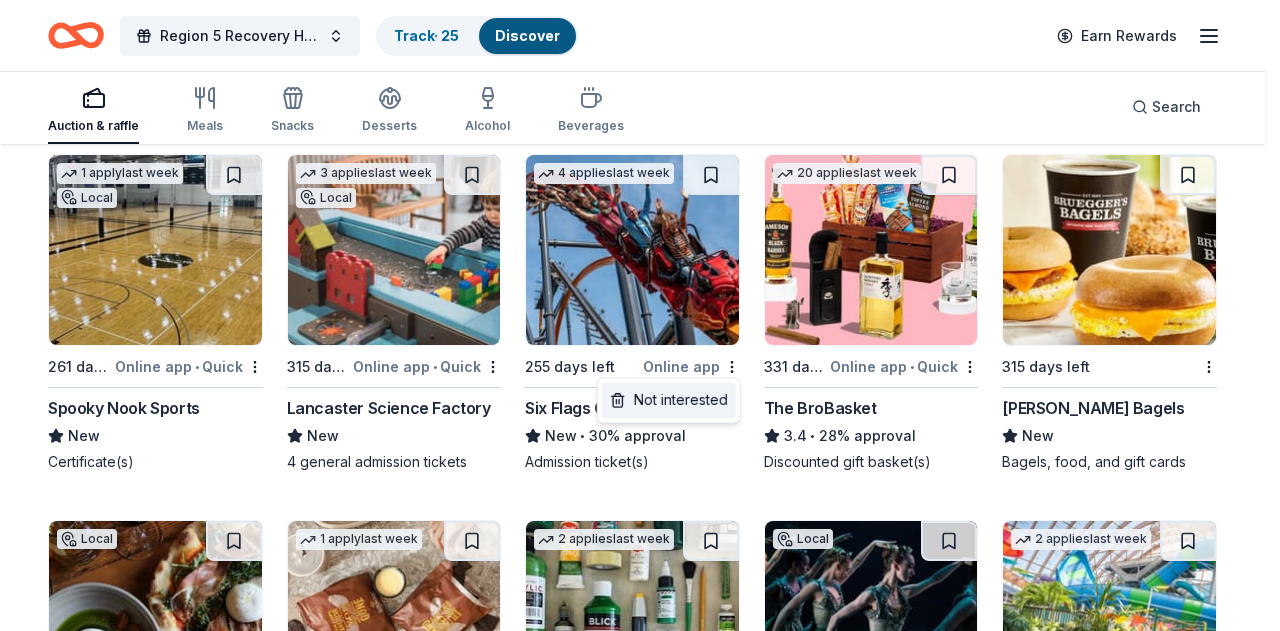 click on "Not interested" at bounding box center [669, 400] 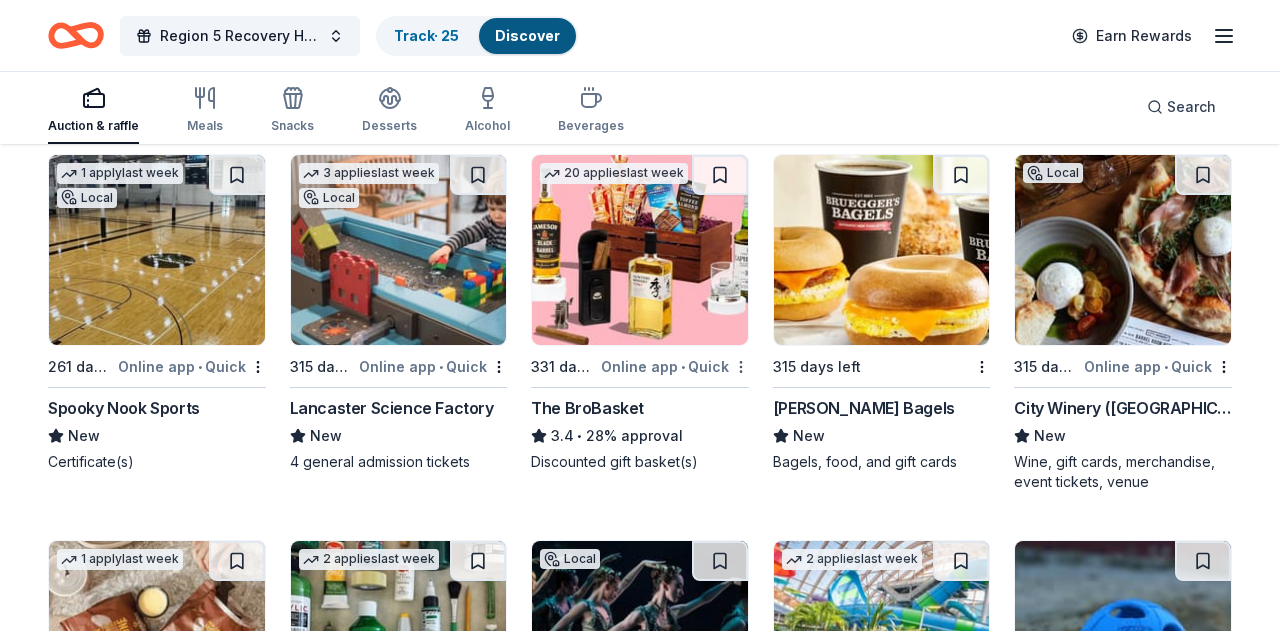 click on "Region 5 Recovery Hub-2026 Battle of The Bands Track  · 25 Discover Earn Rewards Auction & raffle Meals Snacks Desserts Alcohol Beverages Search 231 results  in  Carlisle, PA Application deadlines 0  this month 1  in December 1  in February 229  later on... 1   apply  last week 315 days left Online app • Quick California Tortilla New • 34% approval Food, gift card(s) 5   applies  last week 303 days left Online app • Quick KBP Foods 4.2 • 16% approval Gift card(s), free chicken sandwich card(s), discounted catering 1   apply  last week 303 days left Online app Price Chopper New • 44% approval Donation depends on request Local 285 days left Online app • Quick K Novinger Jewelry New Jewelry items, gift card(s) Local 315 days left Online app • Quick The Restaurant Store New Food products and meal bundles, cleaning supplies, gift card(s) 1   apply  last week Local 261 days left Online app • Quick Spooky Nook Sports New Certificate(s) 3   applies  last week Local 315 days left Online app • Quick" at bounding box center (640, -285) 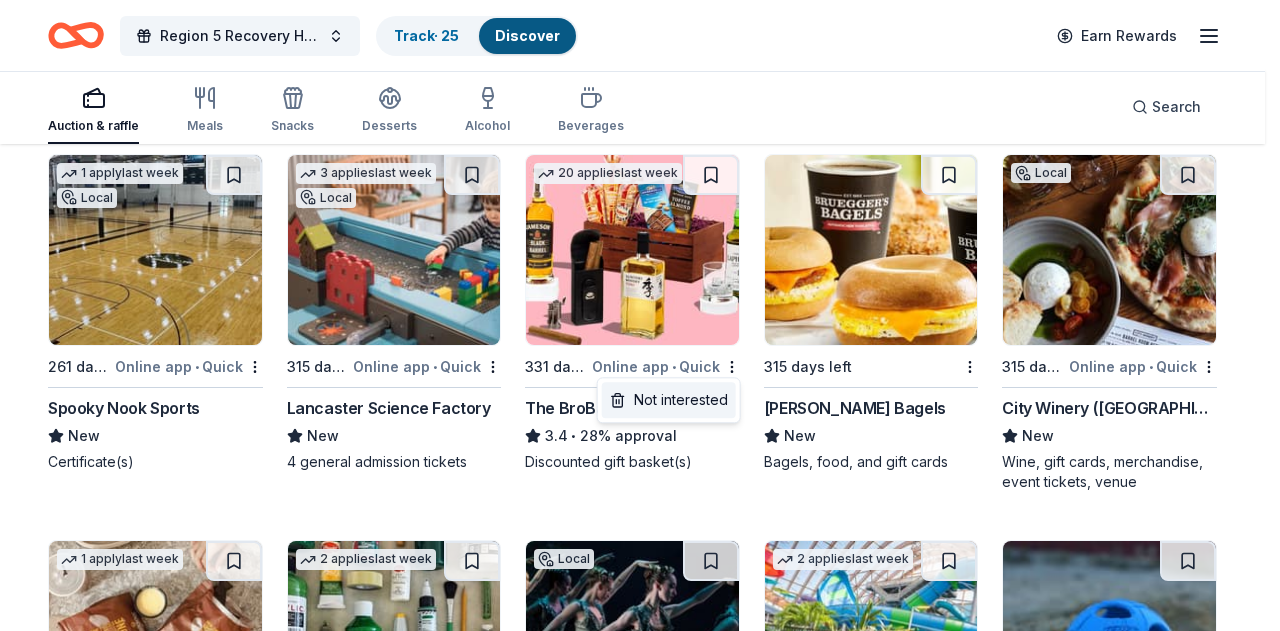 click on "Not interested" at bounding box center [669, 400] 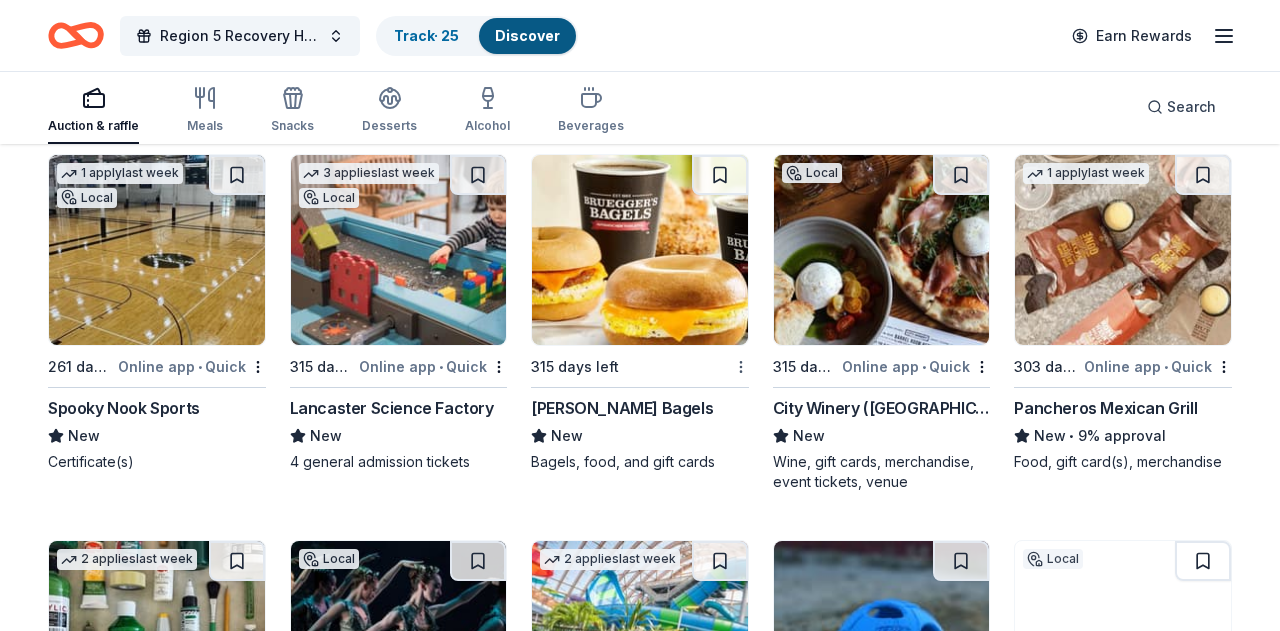 click on "Region 5 Recovery Hub-2026 Battle of The Bands Track  · 25 Discover Earn Rewards Auction & raffle Meals Snacks Desserts Alcohol Beverages Search 231 results  in  Carlisle, PA Application deadlines 0  this month 1  in December 1  in February 229  later on... 1   apply  last week 315 days left Online app • Quick California Tortilla New • 34% approval Food, gift card(s) 5   applies  last week 303 days left Online app • Quick KBP Foods 4.2 • 16% approval Gift card(s), free chicken sandwich card(s), discounted catering 1   apply  last week 303 days left Online app Price Chopper New • 44% approval Donation depends on request Local 285 days left Online app • Quick K Novinger Jewelry New Jewelry items, gift card(s) Local 315 days left Online app • Quick The Restaurant Store New Food products and meal bundles, cleaning supplies, gift card(s) 1   apply  last week Local 261 days left Online app • Quick Spooky Nook Sports New Certificate(s) 3   applies  last week Local 315 days left Online app • Quick" at bounding box center (640, -285) 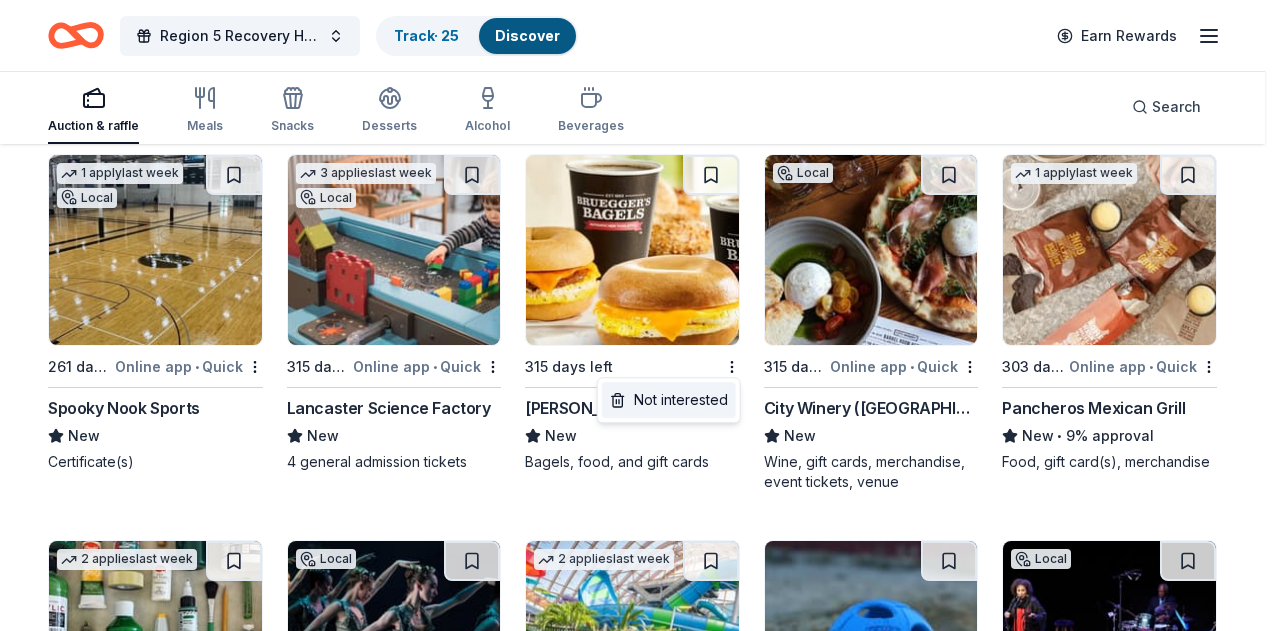 click on "Not interested" at bounding box center (669, 400) 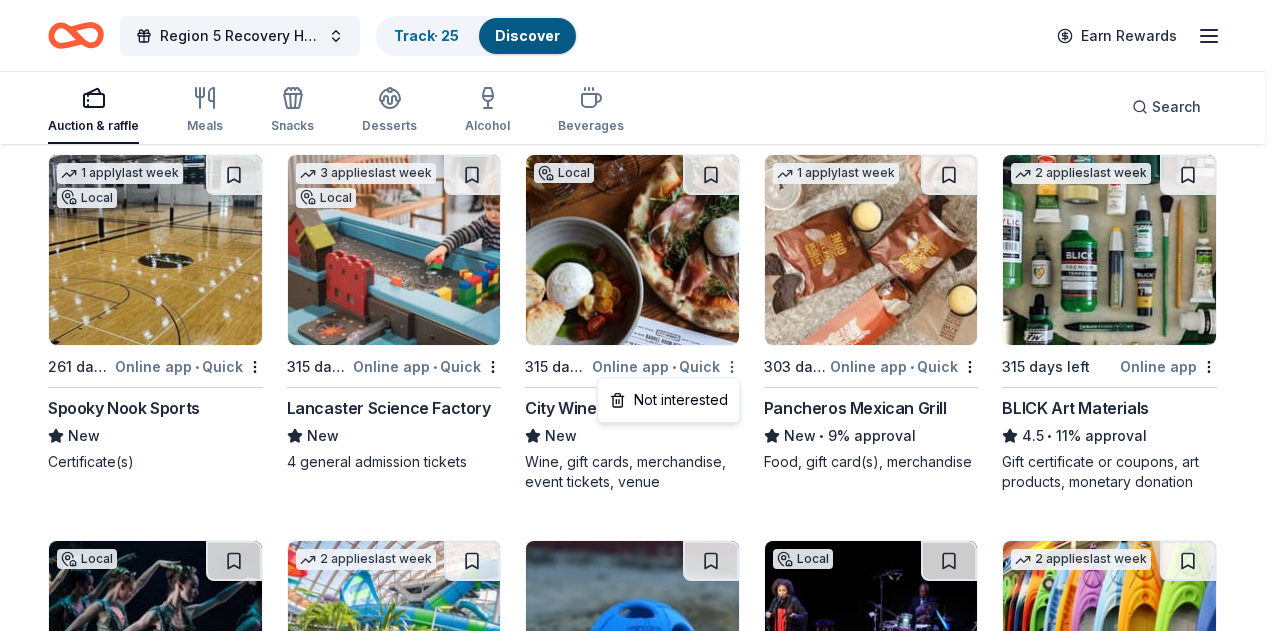 click on "Region 5 Recovery Hub-2026 Battle of The Bands Track  · 25 Discover Earn Rewards Auction & raffle Meals Snacks Desserts Alcohol Beverages Search 231 results  in  Carlisle, PA Application deadlines 0  this month 1  in December 1  in February 229  later on... 1   apply  last week 315 days left Online app • Quick California Tortilla New • 34% approval Food, gift card(s) 5   applies  last week 303 days left Online app • Quick KBP Foods 4.2 • 16% approval Gift card(s), free chicken sandwich card(s), discounted catering 1   apply  last week 303 days left Online app Price Chopper New • 44% approval Donation depends on request Local 285 days left Online app • Quick K Novinger Jewelry New Jewelry items, gift card(s) Local 315 days left Online app • Quick The Restaurant Store New Food products and meal bundles, cleaning supplies, gift card(s) 1   apply  last week Local 261 days left Online app • Quick Spooky Nook Sports New Certificate(s) 3   applies  last week Local 315 days left Online app • Quick" at bounding box center [640, -285] 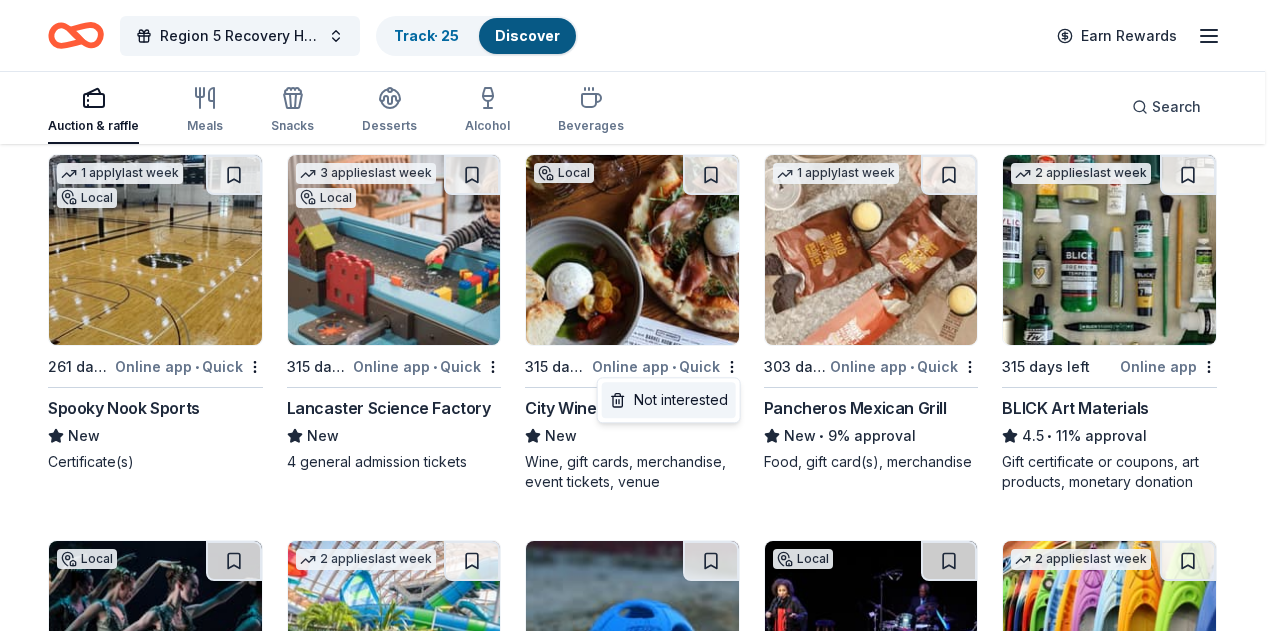 click on "Not interested" at bounding box center (669, 400) 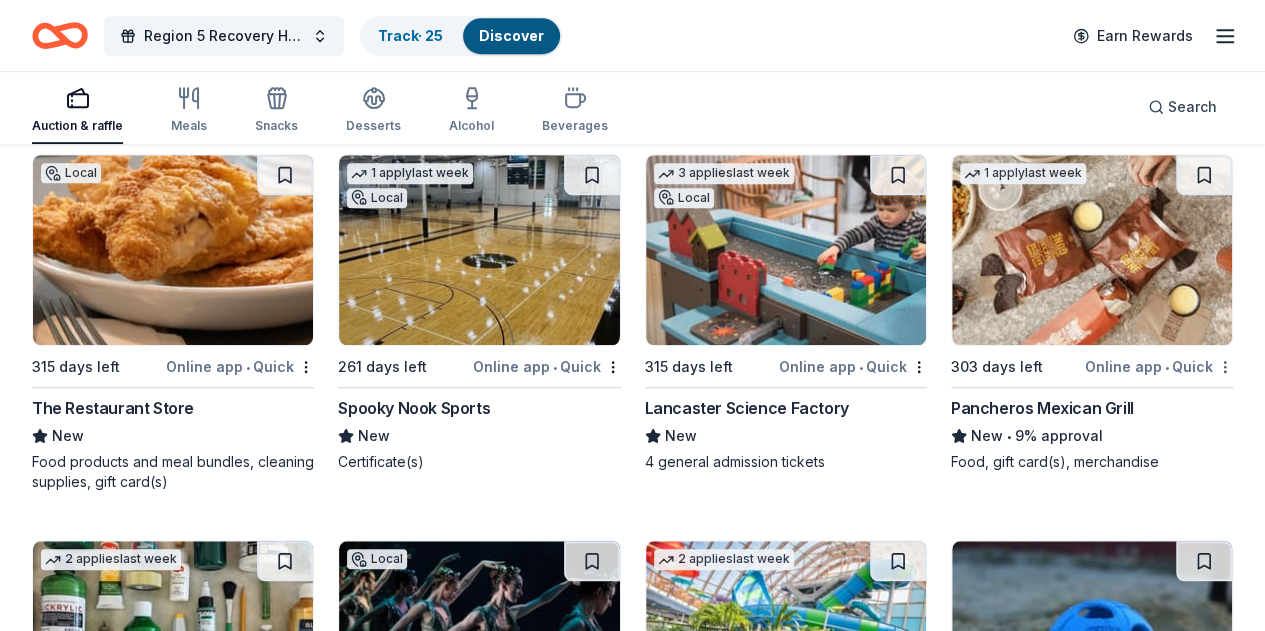click on "Region 5 Recovery Hub-2026 Battle of The Bands Track  · 25 Discover Earn Rewards Auction & raffle Meals Snacks Desserts Alcohol Beverages Search 231 results  in  Carlisle, PA Application deadlines 0  this month 1  in December 1  in February 229  later on... 1   apply  last week 315 days left Online app • Quick California Tortilla New • 34% approval Food, gift card(s) 5   applies  last week 303 days left Online app • Quick KBP Foods 4.2 • 16% approval Gift card(s), free chicken sandwich card(s), discounted catering 1   apply  last week 303 days left Online app Price Chopper New • 44% approval Donation depends on request Local 285 days left Online app • Quick K Novinger Jewelry New Jewelry items, gift card(s) Local 315 days left Online app • Quick The Restaurant Store New Food products and meal bundles, cleaning supplies, gift card(s) 1   apply  last week Local 261 days left Online app • Quick Spooky Nook Sports New Certificate(s) 3   applies  last week Local 315 days left Online app • Quick" at bounding box center (632, -285) 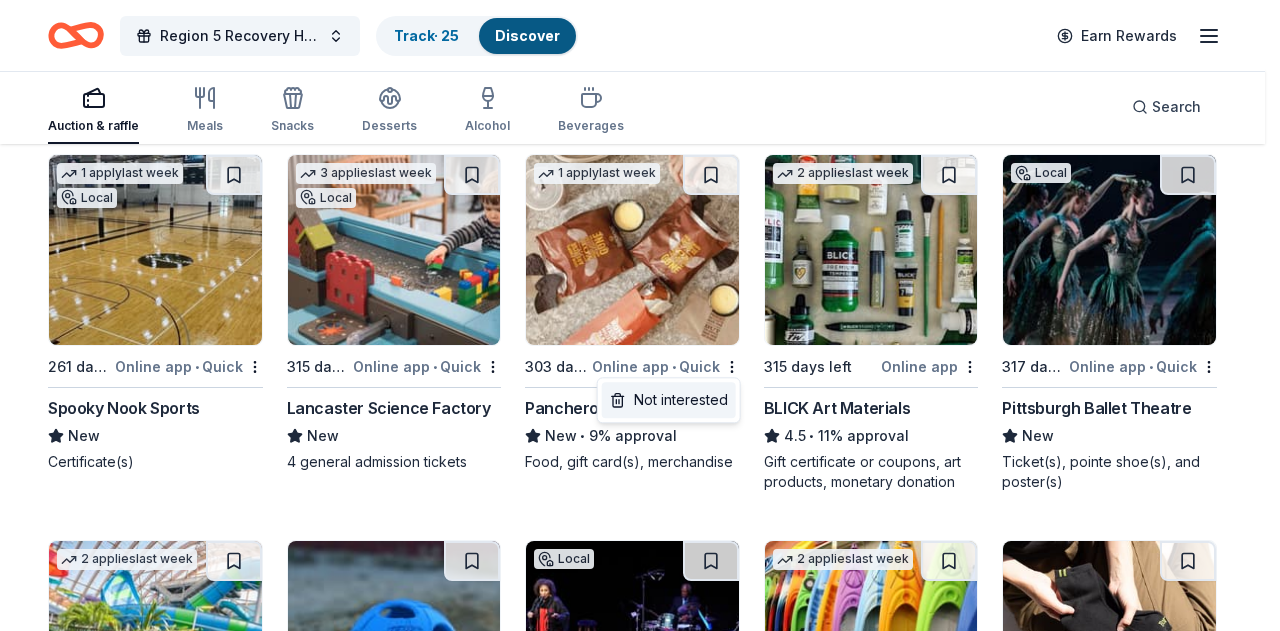 click on "Not interested" at bounding box center (669, 400) 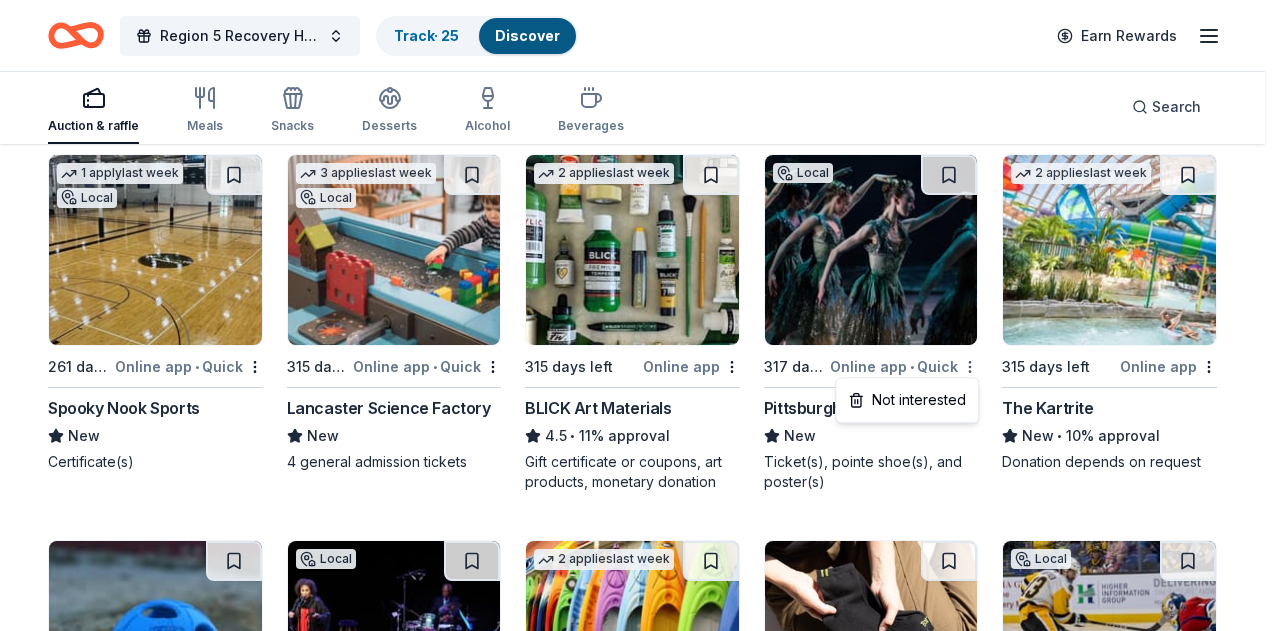 click on "Region 5 Recovery Hub-2026 Battle of The Bands Track  · 25 Discover Earn Rewards Auction & raffle Meals Snacks Desserts Alcohol Beverages Search 231 results  in  Carlisle, PA Application deadlines 0  this month 1  in December 1  in February 229  later on... 1   apply  last week 315 days left Online app • Quick California Tortilla New • 34% approval Food, gift card(s) 5   applies  last week 303 days left Online app • Quick KBP Foods 4.2 • 16% approval Gift card(s), free chicken sandwich card(s), discounted catering 1   apply  last week 303 days left Online app Price Chopper New • 44% approval Donation depends on request Local 285 days left Online app • Quick K Novinger Jewelry New Jewelry items, gift card(s) Local 315 days left Online app • Quick The Restaurant Store New Food products and meal bundles, cleaning supplies, gift card(s) 1   apply  last week Local 261 days left Online app • Quick Spooky Nook Sports New Certificate(s) 3   applies  last week Local 315 days left Online app • Quick" at bounding box center (640, -285) 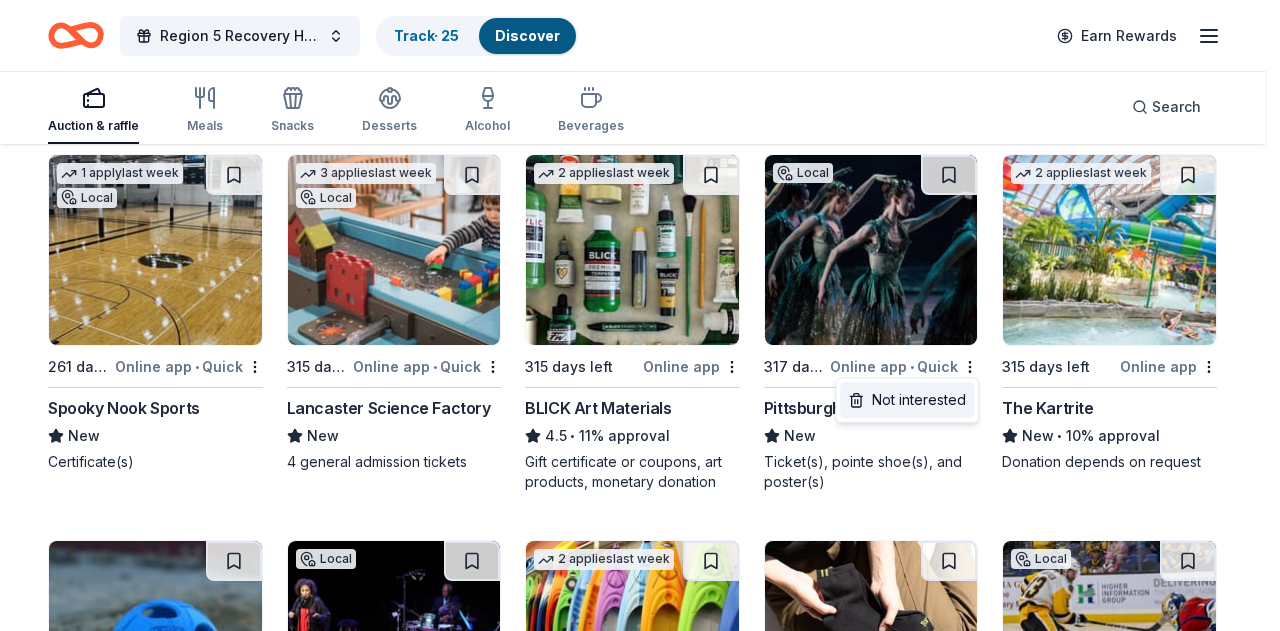 click on "Not interested" at bounding box center [907, 400] 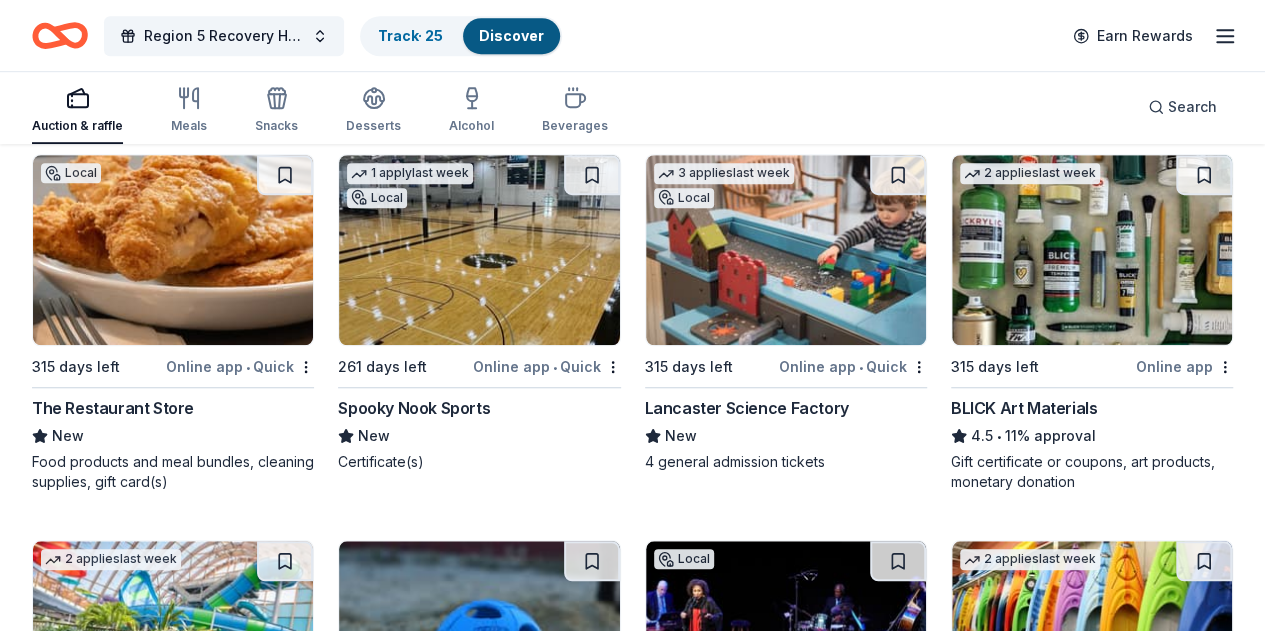 click on "Region 5 Recovery Hub-2026 Battle of The Bands Track  · 25 Discover Earn Rewards Auction & raffle Meals Snacks Desserts Alcohol Beverages Search 231 results  in  Carlisle, PA Application deadlines 0  this month 1  in December 1  in February 229  later on... 1   apply  last week 315 days left Online app • Quick California Tortilla New • 34% approval Food, gift card(s) 5   applies  last week 303 days left Online app • Quick KBP Foods 4.2 • 16% approval Gift card(s), free chicken sandwich card(s), discounted catering 1   apply  last week 303 days left Online app Price Chopper New • 44% approval Donation depends on request Local 285 days left Online app • Quick K Novinger Jewelry New Jewelry items, gift card(s) Local 315 days left Online app • Quick The Restaurant Store New Food products and meal bundles, cleaning supplies, gift card(s) 1   apply  last week Local 261 days left Online app • Quick Spooky Nook Sports New Certificate(s) 3   applies  last week Local 315 days left Online app • Quick" at bounding box center [632, -285] 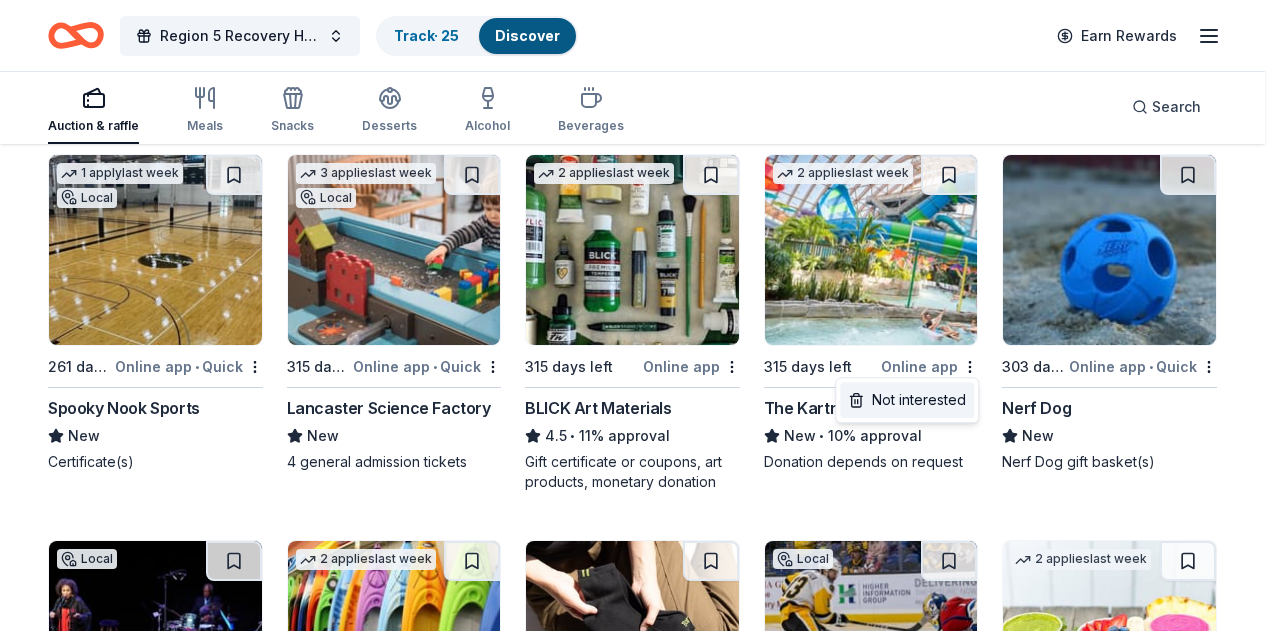 click on "Not interested" at bounding box center (907, 400) 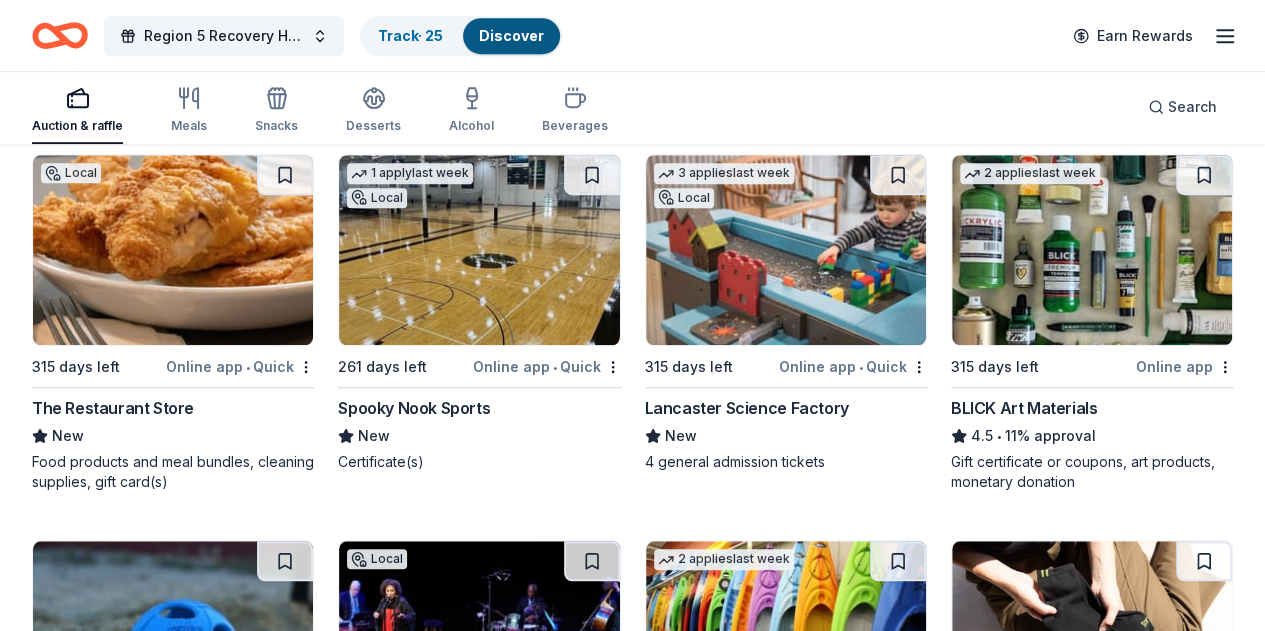 click on "Region 5 Recovery Hub-2026 Battle of The Bands Track  · 25 Discover Earn Rewards Auction & raffle Meals Snacks Desserts Alcohol Beverages Search 231 results  in  Carlisle, PA Application deadlines 0  this month 1  in December 1  in February 229  later on... 1   apply  last week 315 days left Online app • Quick California Tortilla New • 34% approval Food, gift card(s) 5   applies  last week 303 days left Online app • Quick KBP Foods 4.2 • 16% approval Gift card(s), free chicken sandwich card(s), discounted catering 1   apply  last week 303 days left Online app Price Chopper New • 44% approval Donation depends on request Local 285 days left Online app • Quick K Novinger Jewelry New Jewelry items, gift card(s) Local 315 days left Online app • Quick The Restaurant Store New Food products and meal bundles, cleaning supplies, gift card(s) 1   apply  last week Local 261 days left Online app • Quick Spooky Nook Sports New Certificate(s) 3   applies  last week Local 315 days left Online app • Quick" at bounding box center [632, -285] 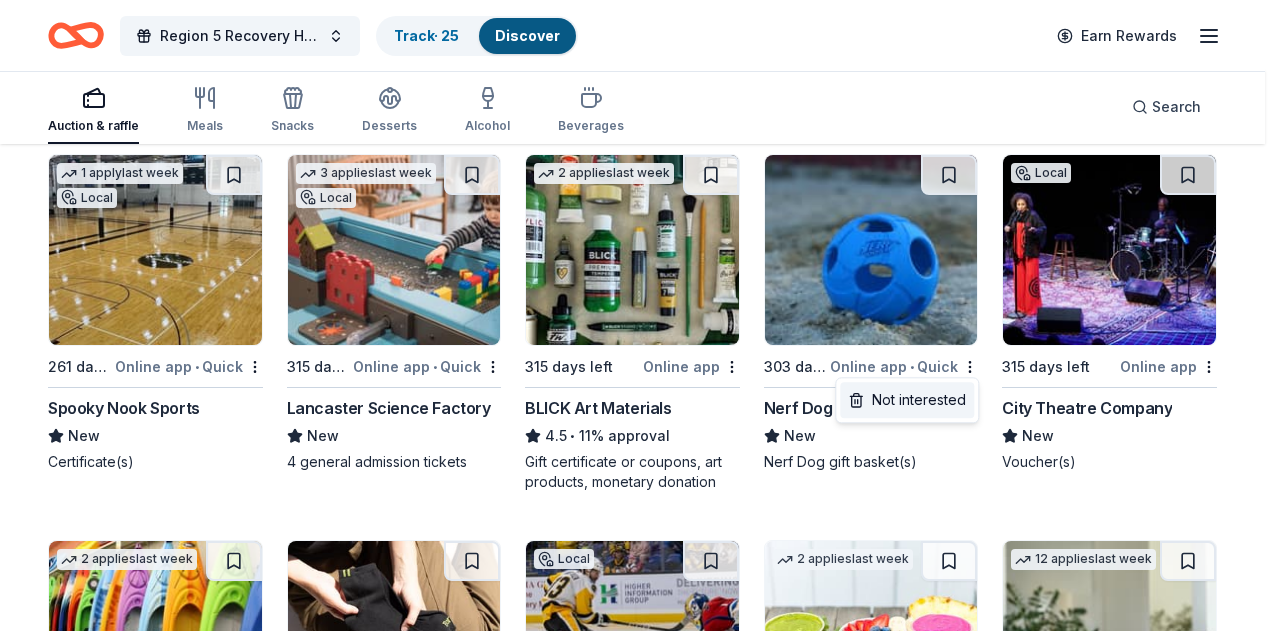 click on "Not interested" at bounding box center [907, 400] 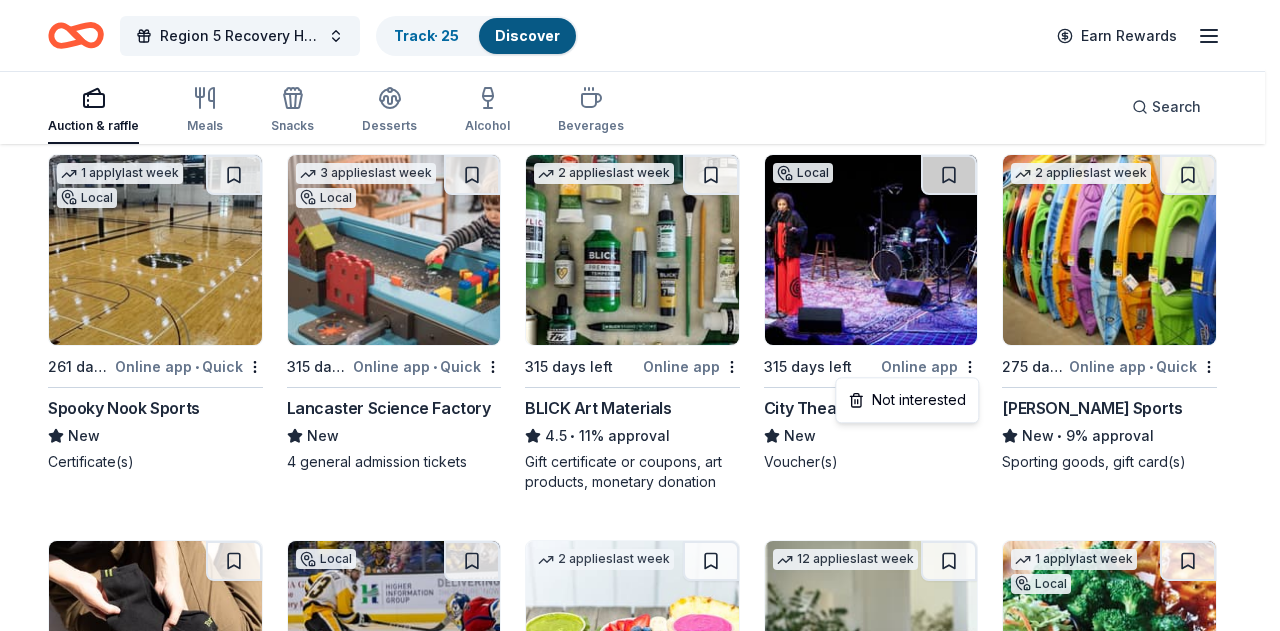 click on "Region 5 Recovery Hub-2026 Battle of The Bands Track  · 25 Discover Earn Rewards Auction & raffle Meals Snacks Desserts Alcohol Beverages Search 231 results  in  Carlisle, PA Application deadlines 0  this month 1  in December 1  in February 229  later on... 1   apply  last week 315 days left Online app • Quick California Tortilla New • 34% approval Food, gift card(s) 5   applies  last week 303 days left Online app • Quick KBP Foods 4.2 • 16% approval Gift card(s), free chicken sandwich card(s), discounted catering 1   apply  last week 303 days left Online app Price Chopper New • 44% approval Donation depends on request Local 285 days left Online app • Quick K Novinger Jewelry New Jewelry items, gift card(s) Local 315 days left Online app • Quick The Restaurant Store New Food products and meal bundles, cleaning supplies, gift card(s) 1   apply  last week Local 261 days left Online app • Quick Spooky Nook Sports New Certificate(s) 3   applies  last week Local 315 days left Online app • Quick" at bounding box center [640, -285] 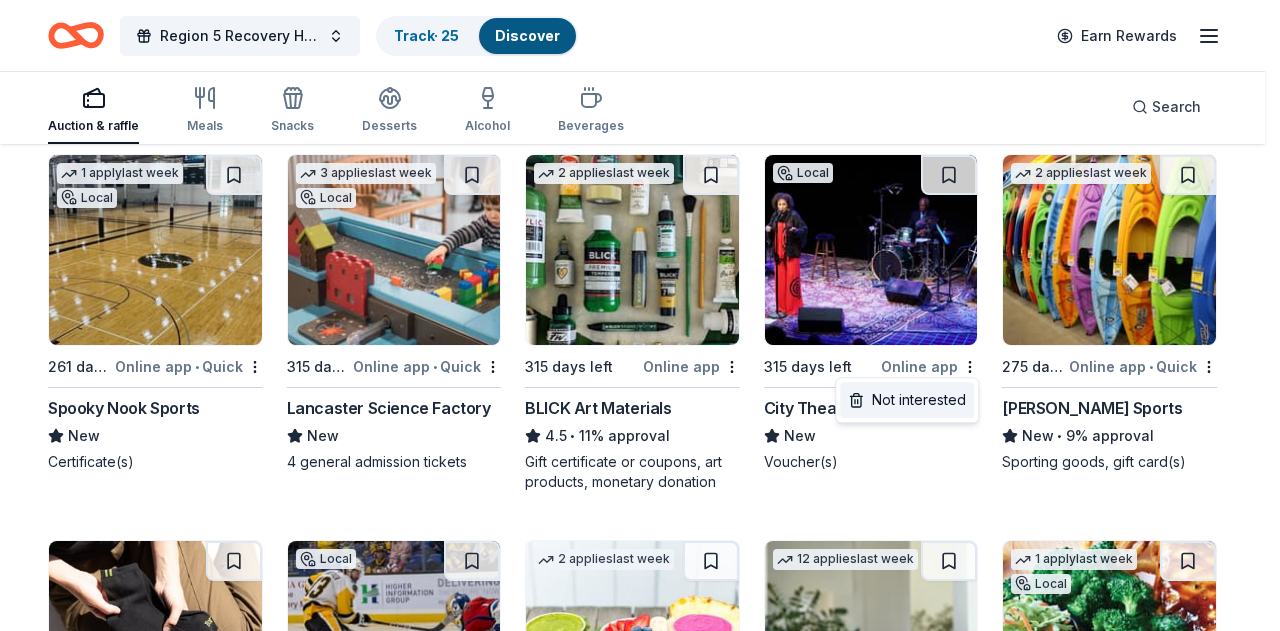 click on "Not interested" at bounding box center [907, 400] 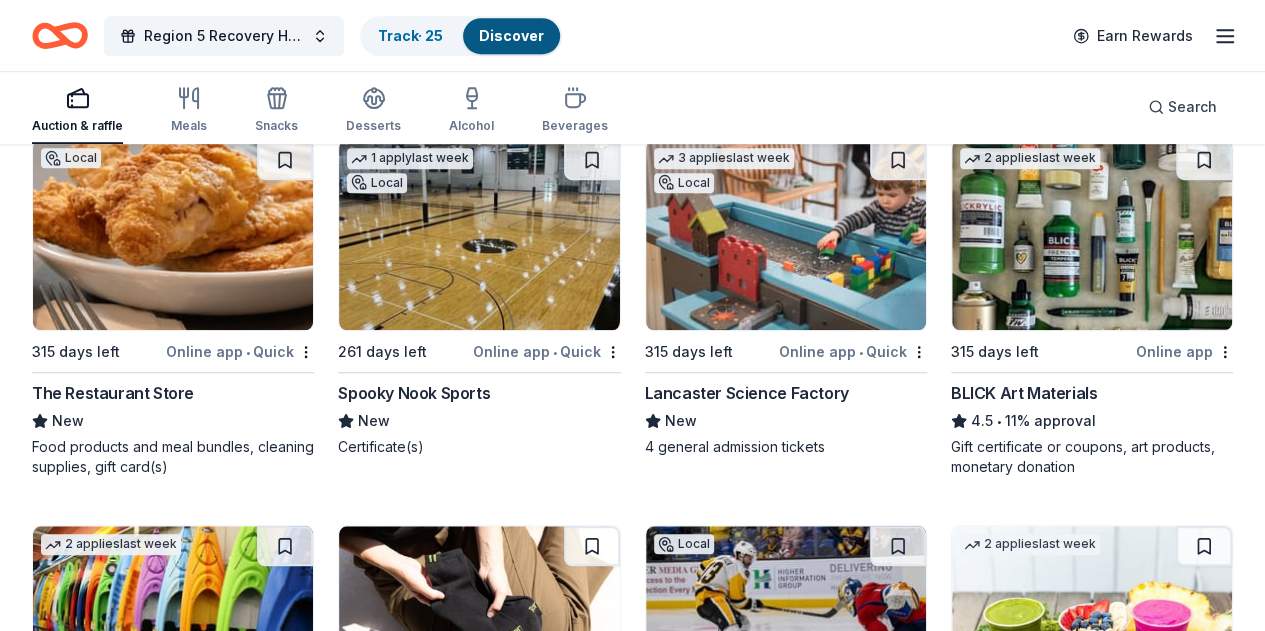scroll, scrollTop: 600, scrollLeft: 0, axis: vertical 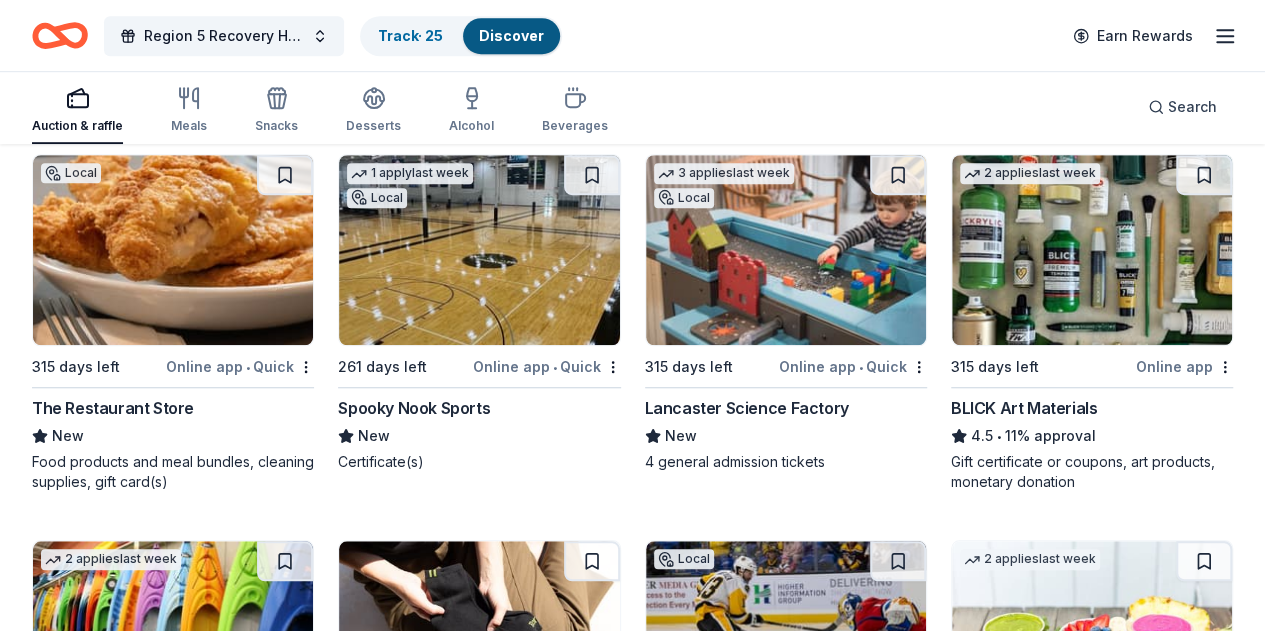click on "Region 5 Recovery Hub-2026 Battle of The Bands Track  · 25 Discover Earn Rewards Auction & raffle Meals Snacks Desserts Alcohol Beverages Search Filter 3 Application methods Causes Eligibility Just added Sort 231 results  in  Carlisle, PA Application deadlines 0  this month 1  in December 1  in February 229  later on... 1   apply  last week 315 days left Online app • Quick California Tortilla New • 34% approval Food, gift card(s) 5   applies  last week 303 days left Online app • Quick KBP Foods 4.2 • 16% approval Gift card(s), free chicken sandwich card(s), discounted catering 1   apply  last week 303 days left Online app Price Chopper New • 44% approval Donation depends on request Local 285 days left Online app • Quick K Novinger Jewelry New Jewelry items, gift card(s) Local 315 days left Online app • Quick The Restaurant Store New Food products and meal bundles, cleaning supplies, gift card(s) 1   apply  last week Local 261 days left Online app • Quick Spooky Nook Sports New Certificate(s)" at bounding box center [632, -285] 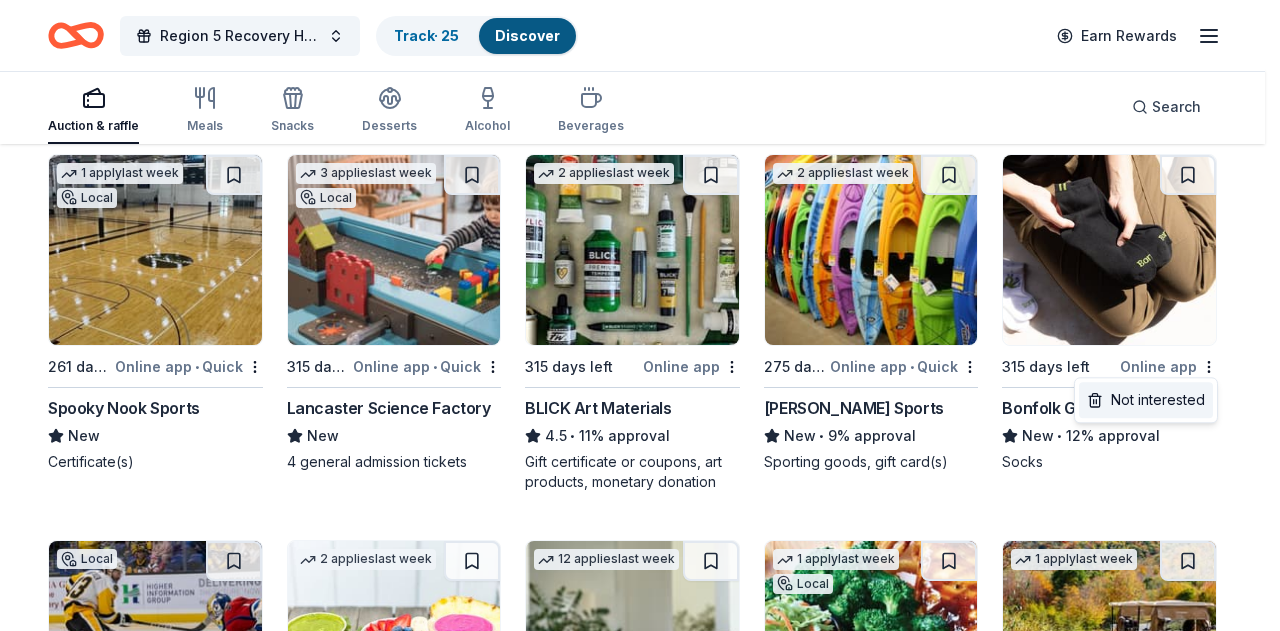 click on "Not interested" at bounding box center (1146, 400) 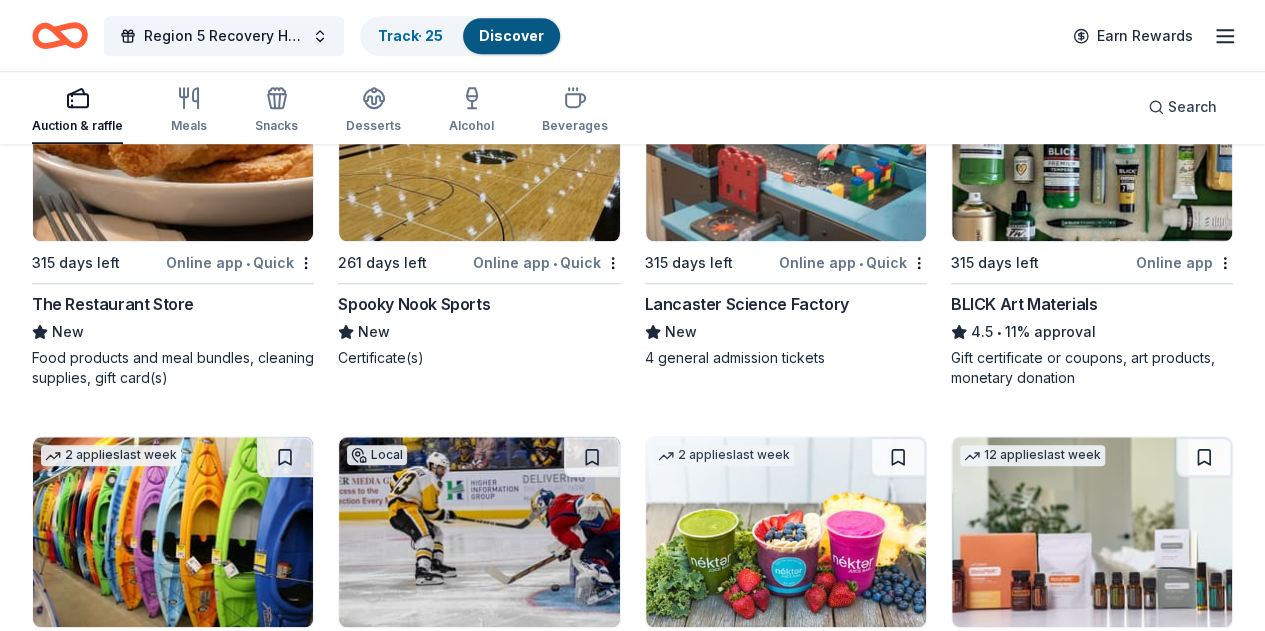 scroll, scrollTop: 600, scrollLeft: 0, axis: vertical 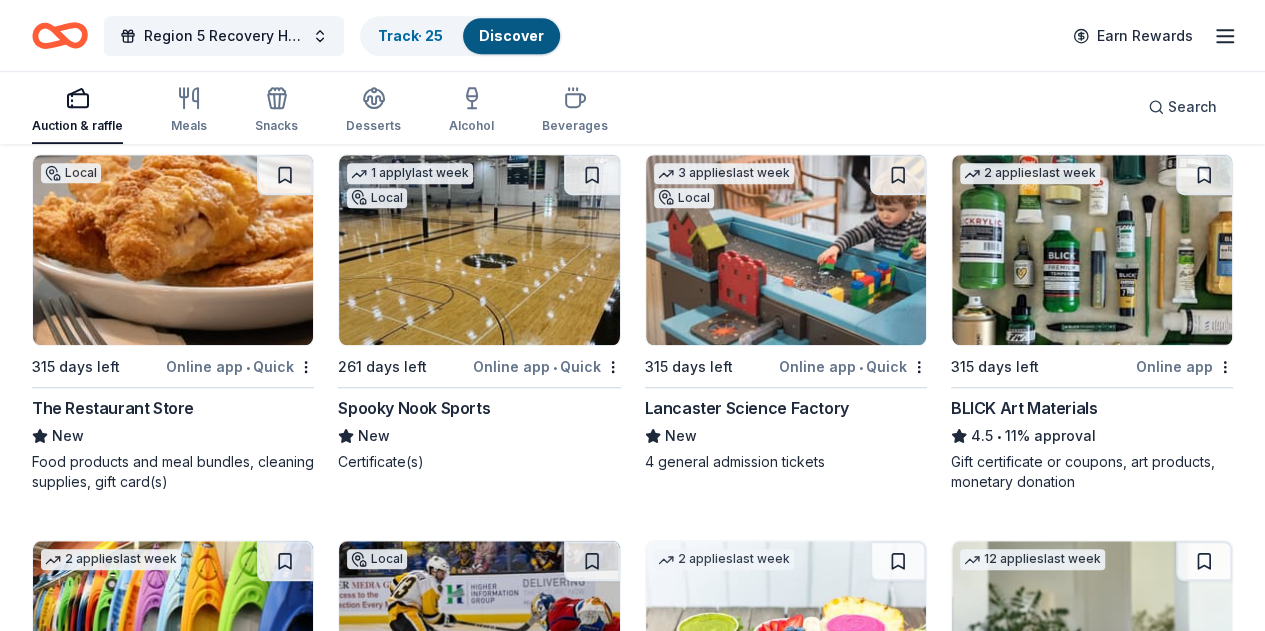 click on "Region 5 Recovery Hub-2026 Battle of The Bands Track  · 25 Discover Earn Rewards Auction & raffle Meals Snacks Desserts Alcohol Beverages Search Filter 3 Application methods Causes Eligibility Just added Sort 231 results  in  Carlisle, PA Application deadlines 0  this month 1  in December 1  in February 229  later on... 1   apply  last week 315 days left Online app • Quick California Tortilla New • 34% approval Food, gift card(s) 5   applies  last week 303 days left Online app • Quick KBP Foods 4.2 • 16% approval Gift card(s), free chicken sandwich card(s), discounted catering 1   apply  last week 303 days left Online app Price Chopper New • 44% approval Donation depends on request Local 285 days left Online app • Quick K Novinger Jewelry New Jewelry items, gift card(s) Local 315 days left Online app • Quick The Restaurant Store New Food products and meal bundles, cleaning supplies, gift card(s) 1   apply  last week Local 261 days left Online app • Quick Spooky Nook Sports New Certificate(s)" at bounding box center (632, -285) 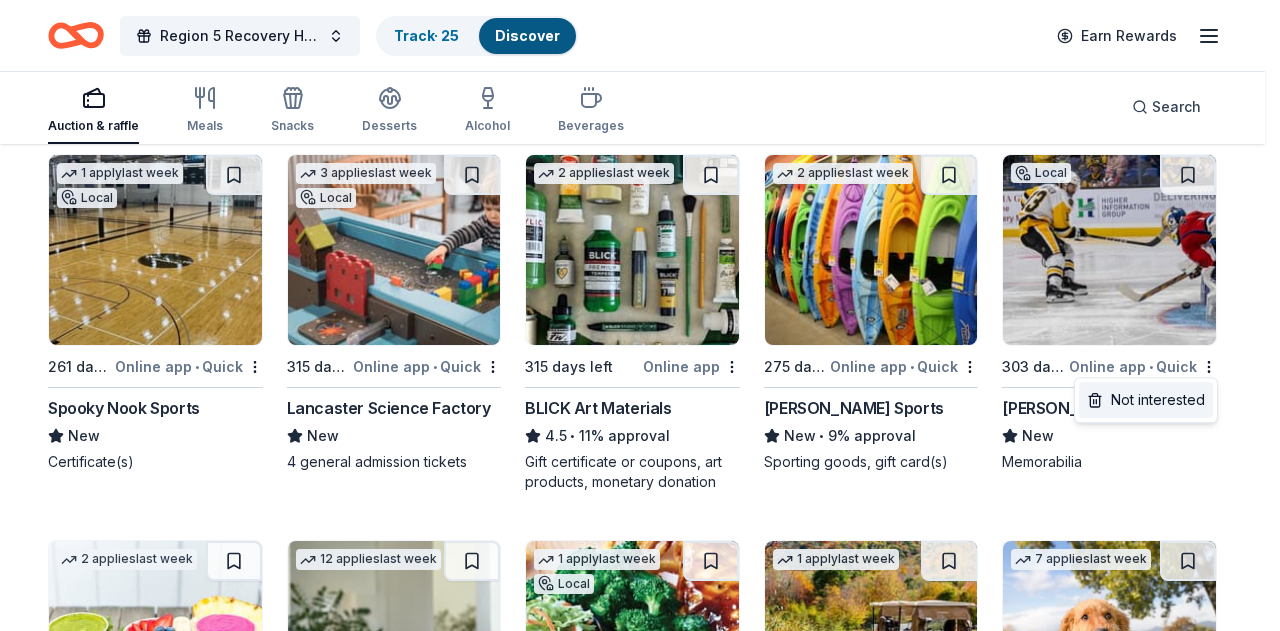 click on "Not interested" at bounding box center (1146, 400) 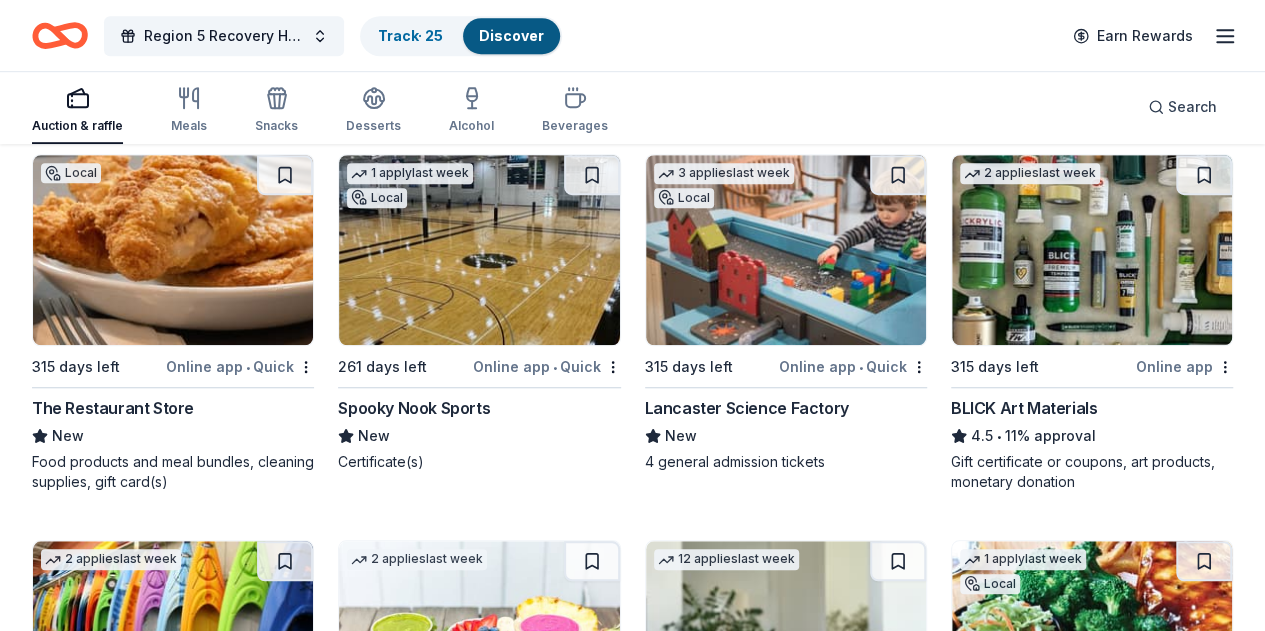 click on "Region 5 Recovery Hub-2026 Battle of The Bands Track  · 25 Discover Earn Rewards Auction & raffle Meals Snacks Desserts Alcohol Beverages Search Filter 3 Application methods Causes Eligibility Just added Sort 231 results  in  Carlisle, PA Application deadlines 0  this month 1  in December 1  in February 229  later on... 1   apply  last week 315 days left Online app • Quick California Tortilla New • 34% approval Food, gift card(s) 5   applies  last week 303 days left Online app • Quick KBP Foods 4.2 • 16% approval Gift card(s), free chicken sandwich card(s), discounted catering 1   apply  last week 303 days left Online app Price Chopper New • 44% approval Donation depends on request Local 285 days left Online app • Quick K Novinger Jewelry New Jewelry items, gift card(s) Local 315 days left Online app • Quick The Restaurant Store New Food products and meal bundles, cleaning supplies, gift card(s) 1   apply  last week Local 261 days left Online app • Quick Spooky Nook Sports New Certificate(s)" at bounding box center [632, -285] 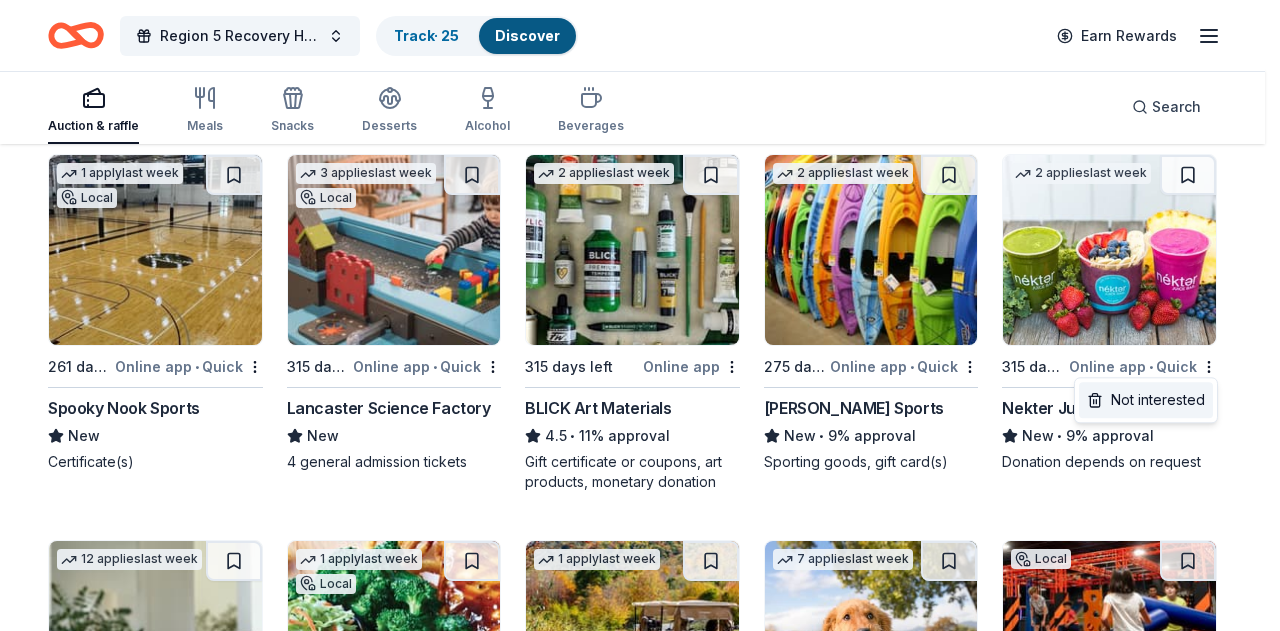 click on "Not interested" at bounding box center (1146, 400) 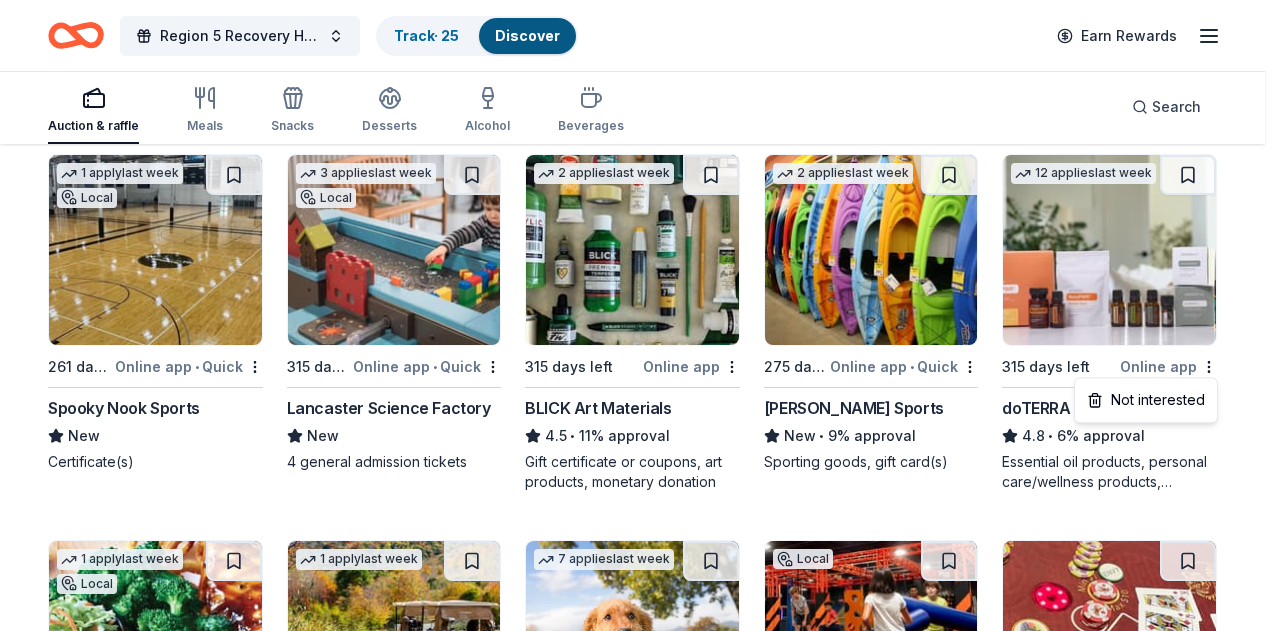 click on "Region 5 Recovery Hub-2026 Battle of The Bands Track  · 25 Discover Earn Rewards Auction & raffle Meals Snacks Desserts Alcohol Beverages Search Filter 3 Application methods Causes Eligibility Just added Sort 231 results  in  Carlisle, PA Application deadlines 0  this month 1  in December 1  in February 229  later on... 1   apply  last week 315 days left Online app • Quick California Tortilla New • 34% approval Food, gift card(s) 5   applies  last week 303 days left Online app • Quick KBP Foods 4.2 • 16% approval Gift card(s), free chicken sandwich card(s), discounted catering 1   apply  last week 303 days left Online app Price Chopper New • 44% approval Donation depends on request Local 285 days left Online app • Quick K Novinger Jewelry New Jewelry items, gift card(s) Local 315 days left Online app • Quick The Restaurant Store New Food products and meal bundles, cleaning supplies, gift card(s) 1   apply  last week Local 261 days left Online app • Quick Spooky Nook Sports New Certificate(s)" at bounding box center [640, -285] 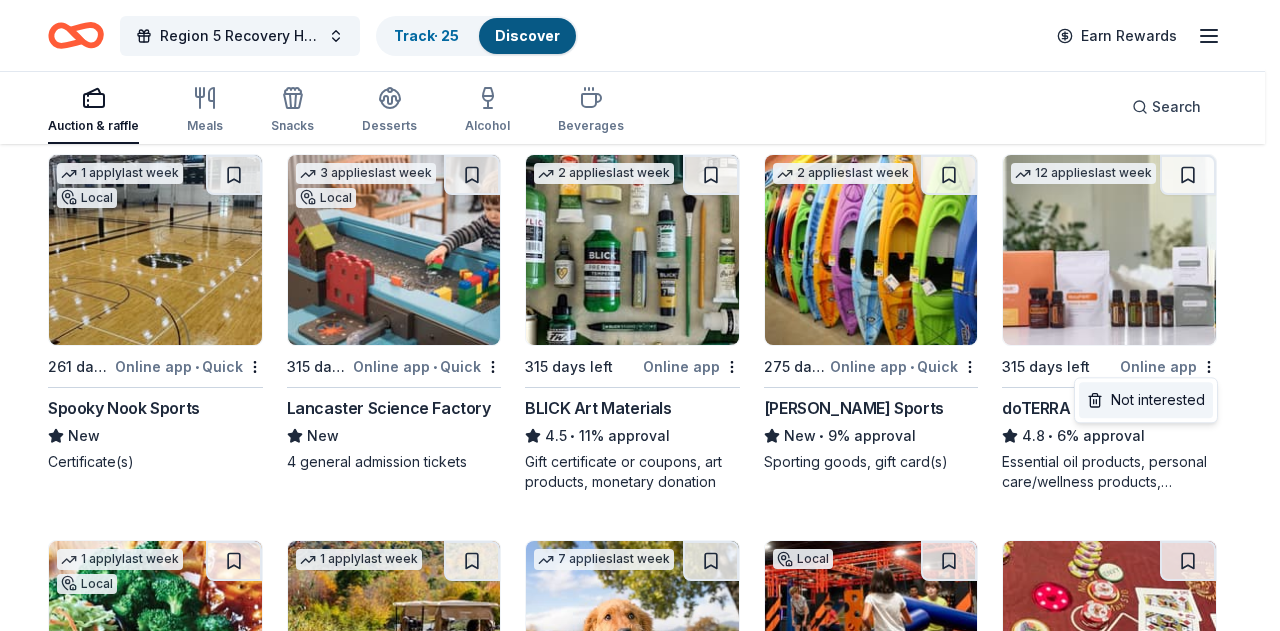click on "Not interested" at bounding box center [1146, 400] 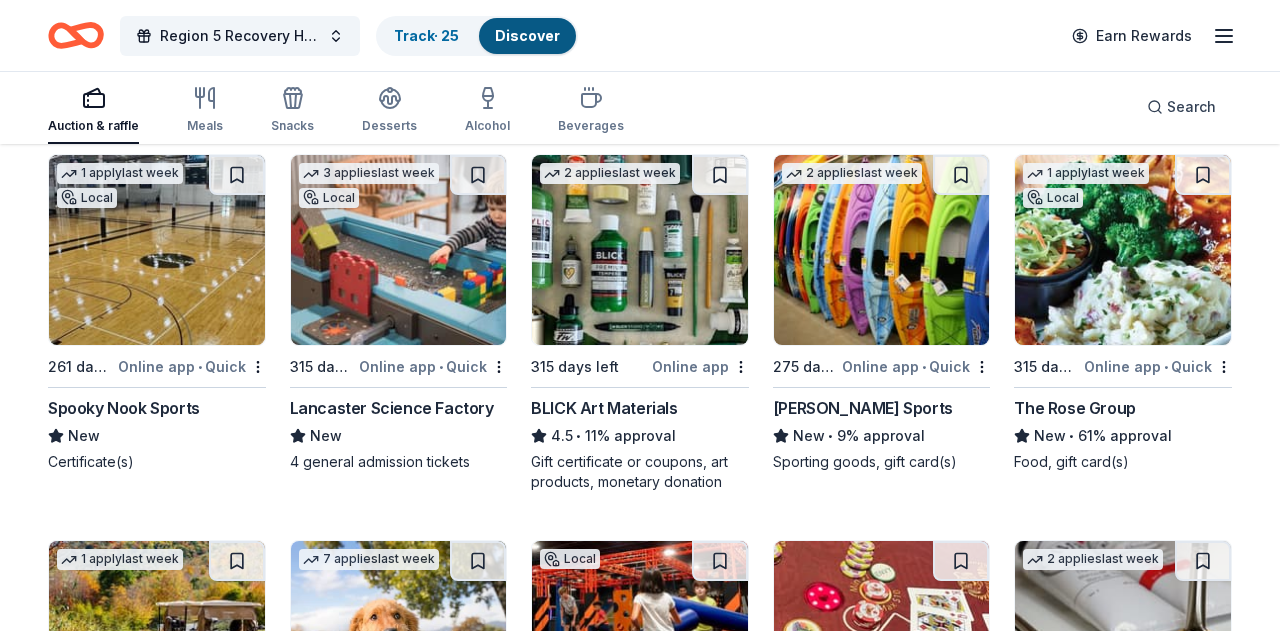 click on "Region 5 Recovery Hub-2026 Battle of The Bands Track  · 25 Discover Earn Rewards Auction & raffle Meals Snacks Desserts Alcohol Beverages Search Filter 3 Application methods Causes Eligibility Just added Sort 231 results  in  Carlisle, PA Application deadlines 0  this month 1  in December 1  in February 229  later on... 1   apply  last week 315 days left Online app • Quick California Tortilla New • 34% approval Food, gift card(s) 5   applies  last week 303 days left Online app • Quick KBP Foods 4.2 • 16% approval Gift card(s), free chicken sandwich card(s), discounted catering 1   apply  last week 303 days left Online app Price Chopper New • 44% approval Donation depends on request Local 285 days left Online app • Quick K Novinger Jewelry New Jewelry items, gift card(s) Local 315 days left Online app • Quick The Restaurant Store New Food products and meal bundles, cleaning supplies, gift card(s) 1   apply  last week Local 261 days left Online app • Quick Spooky Nook Sports New Certificate(s)" at bounding box center [640, -285] 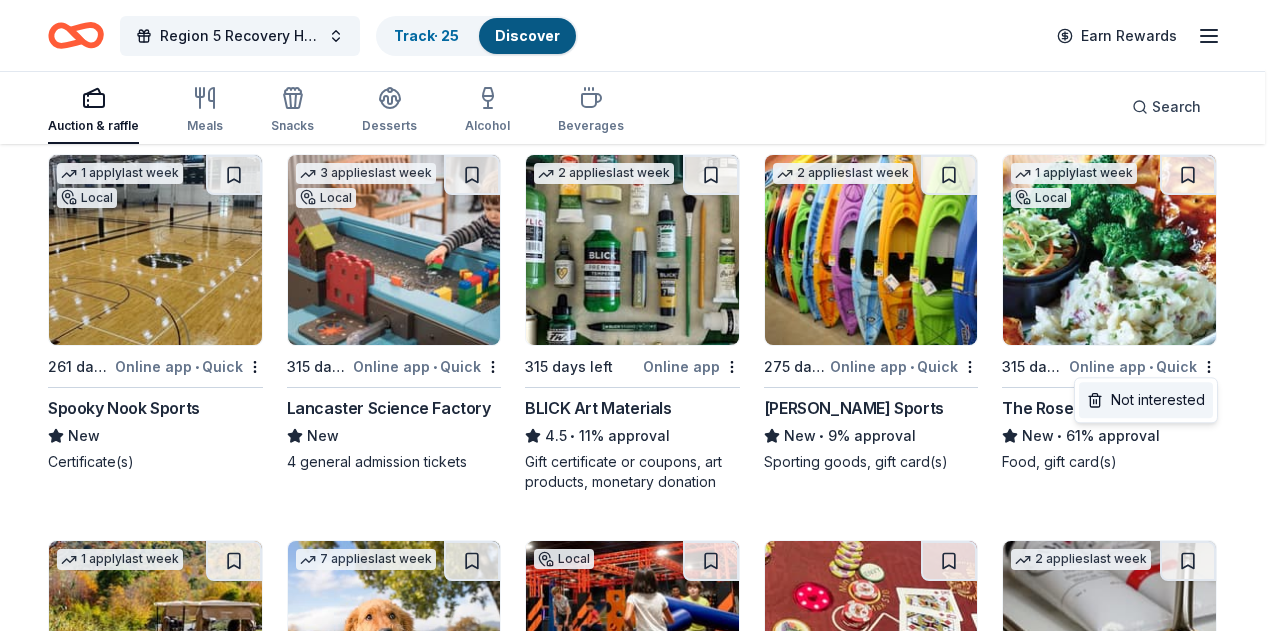 click on "Not interested" at bounding box center [1146, 400] 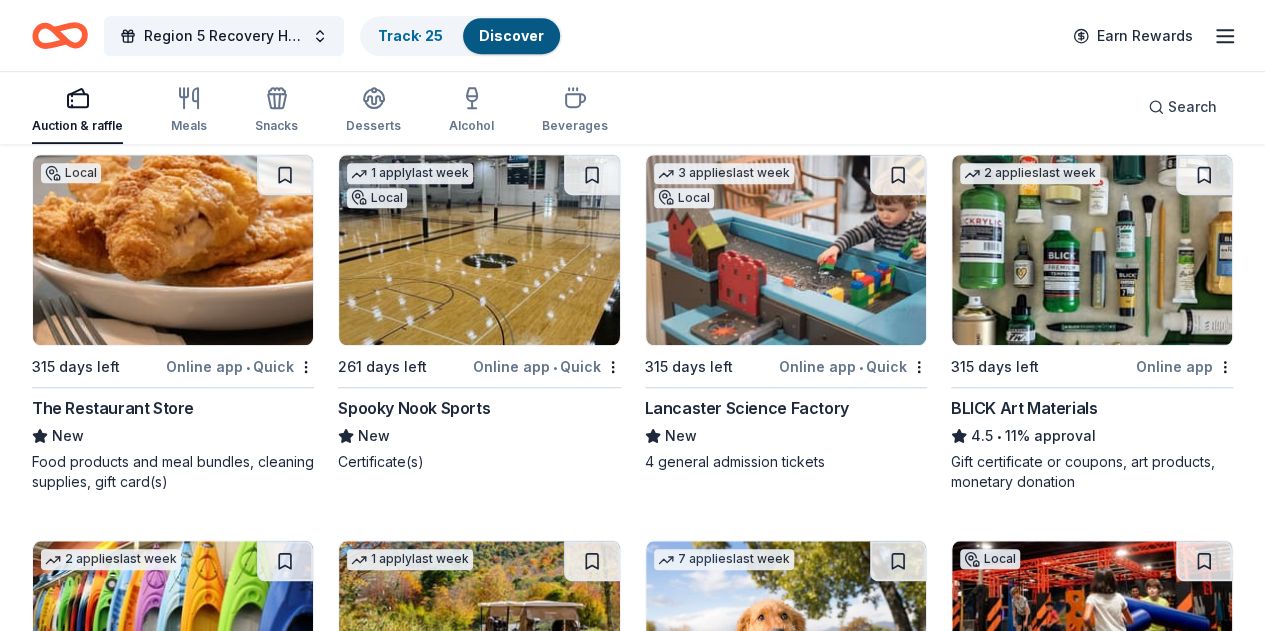 click at bounding box center (479, 636) 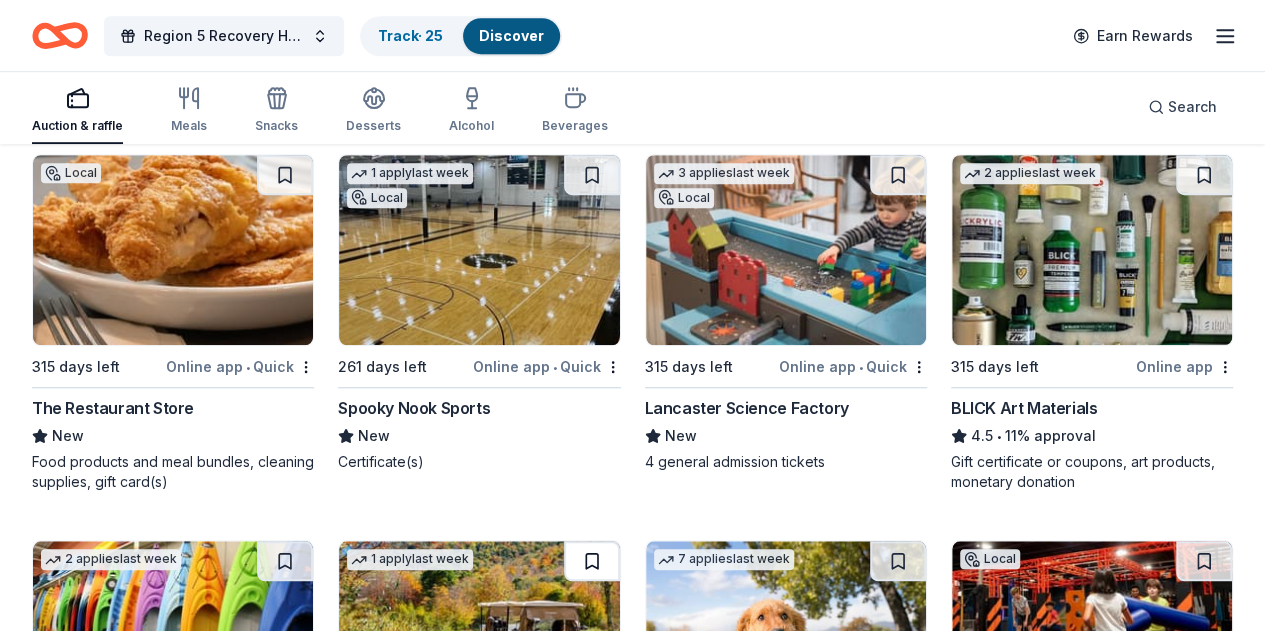 click at bounding box center (592, 561) 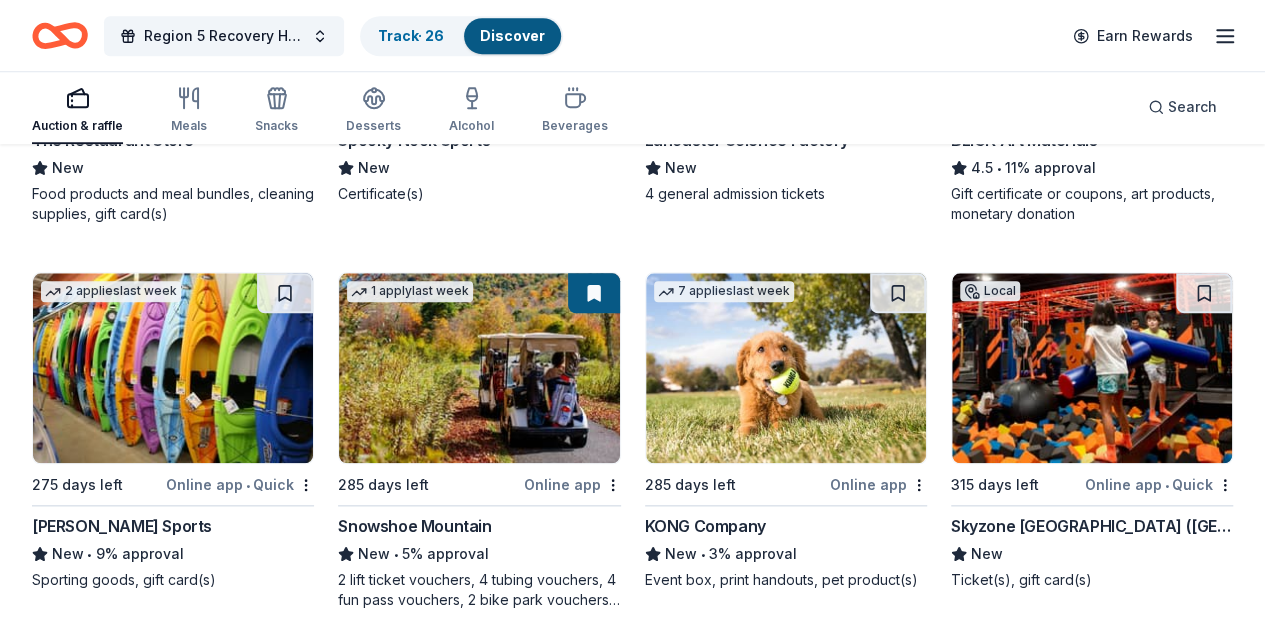 scroll, scrollTop: 900, scrollLeft: 0, axis: vertical 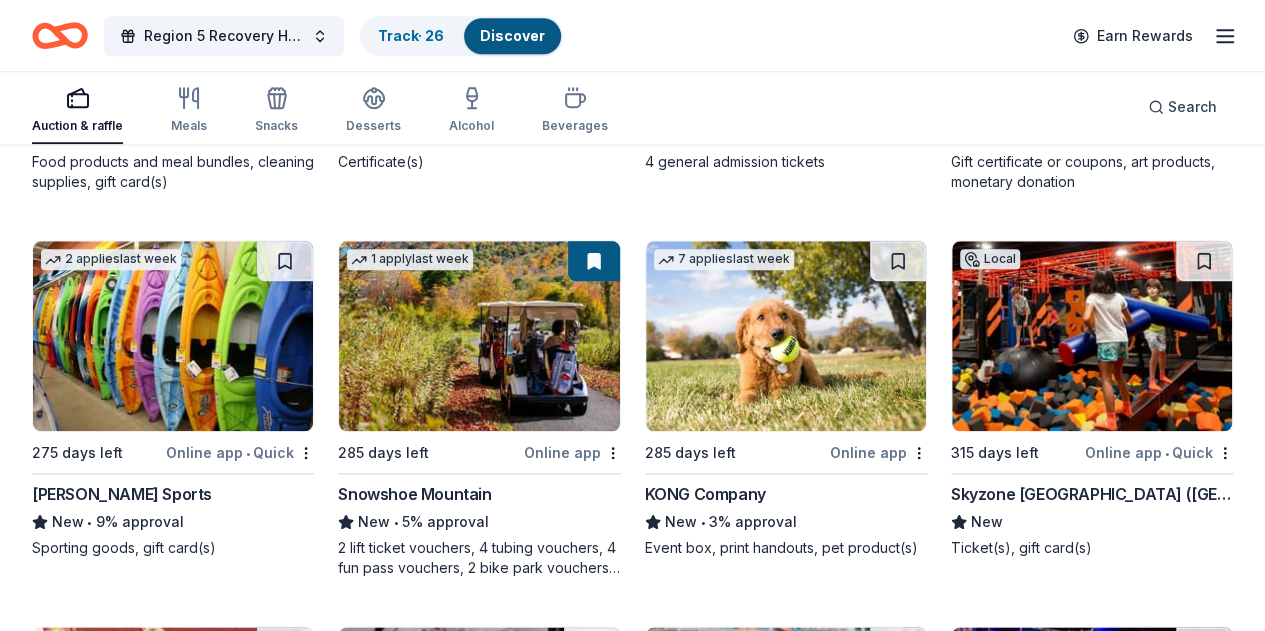click on "Region 5 Recovery Hub-2026 Battle of The Bands Track  · 26 Discover Earn Rewards Auction & raffle Meals Snacks Desserts Alcohol Beverages Search 231 results  in  Carlisle, PA Application deadlines 0  this month 1  in December 1  in February 229  later on... 1   apply  last week 315 days left Online app • Quick California Tortilla New • 34% approval Food, gift card(s) 5   applies  last week 303 days left Online app • Quick KBP Foods 4.2 • 16% approval Gift card(s), free chicken sandwich card(s), discounted catering 1   apply  last week 303 days left Online app Price Chopper New • 44% approval Donation depends on request Local 285 days left Online app • Quick K Novinger Jewelry New Jewelry items, gift card(s) Local 315 days left Online app • Quick The Restaurant Store New Food products and meal bundles, cleaning supplies, gift card(s) 1   apply  last week Local 261 days left Online app • Quick Spooky Nook Sports New Certificate(s) 3   applies  last week Local 315 days left Online app • Quick" at bounding box center [632, -585] 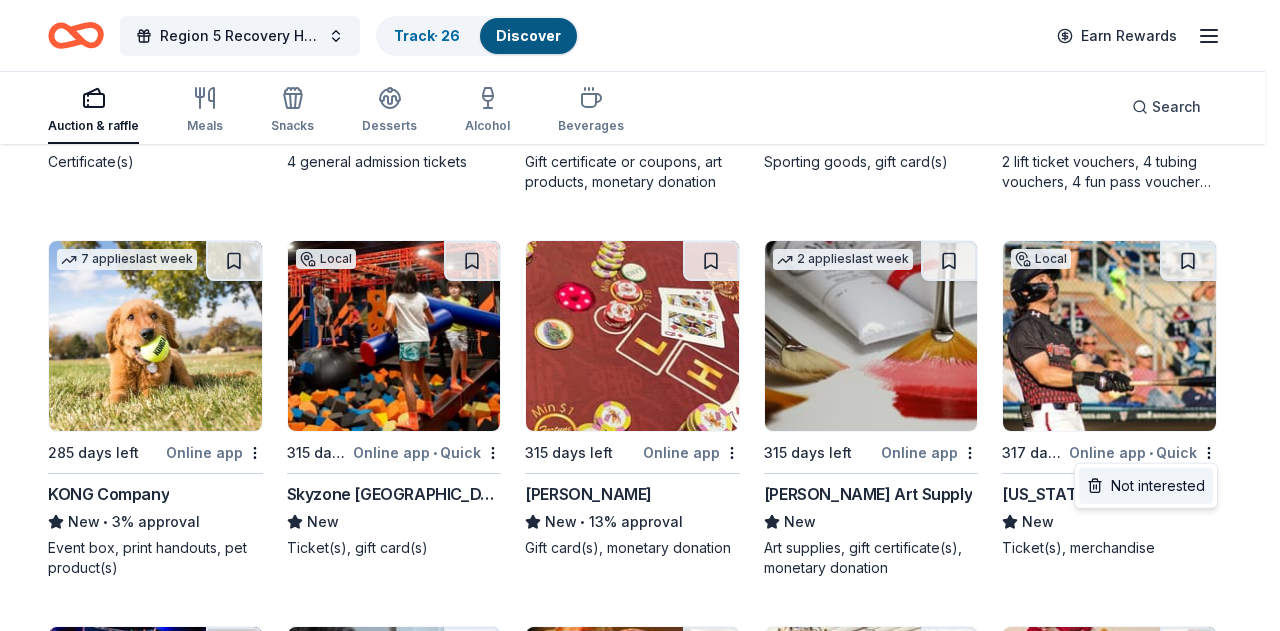 click on "Not interested" at bounding box center (1146, 486) 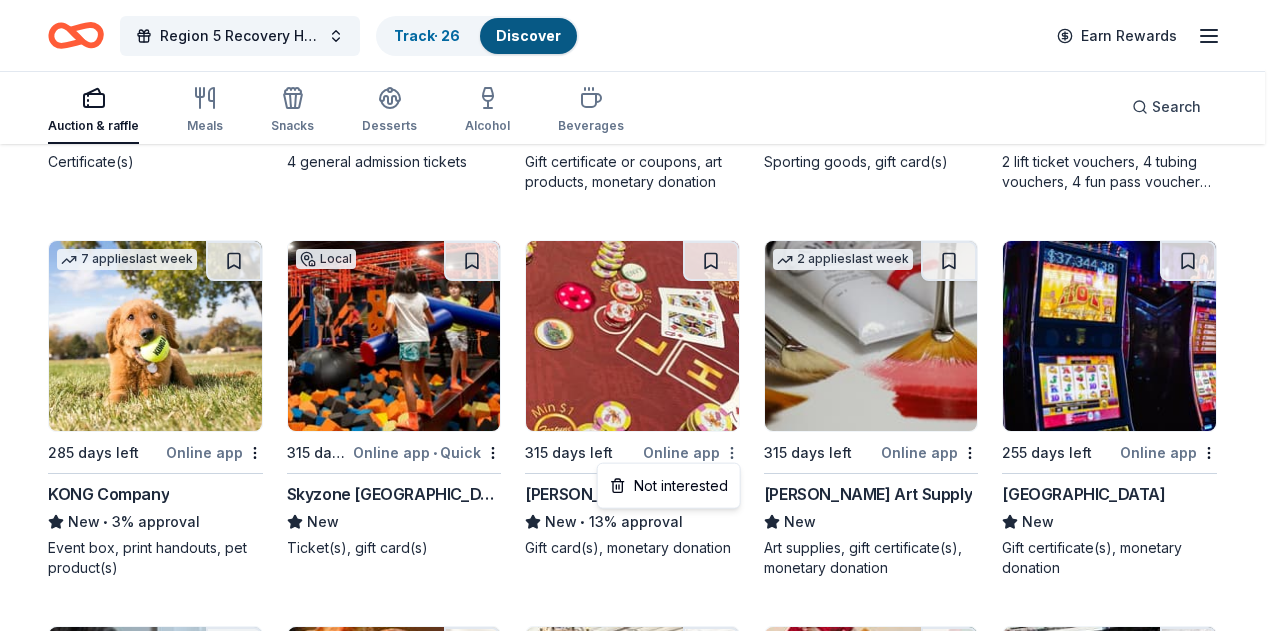 click on "Region 5 Recovery Hub-2026 Battle of The Bands Track  · 26 Discover Earn Rewards Auction & raffle Meals Snacks Desserts Alcohol Beverages Search 231 results  in  Carlisle, PA Application deadlines 0  this month 1  in December 1  in February 229  later on... 1   apply  last week 315 days left Online app • Quick California Tortilla New • 34% approval Food, gift card(s) 5   applies  last week 303 days left Online app • Quick KBP Foods 4.2 • 16% approval Gift card(s), free chicken sandwich card(s), discounted catering 1   apply  last week 303 days left Online app Price Chopper New • 44% approval Donation depends on request Local 285 days left Online app • Quick K Novinger Jewelry New Jewelry items, gift card(s) Local 315 days left Online app • Quick The Restaurant Store New Food products and meal bundles, cleaning supplies, gift card(s) 1   apply  last week Local 261 days left Online app • Quick Spooky Nook Sports New Certificate(s) 3   applies  last week Local 315 days left Online app • Quick" at bounding box center [640, -585] 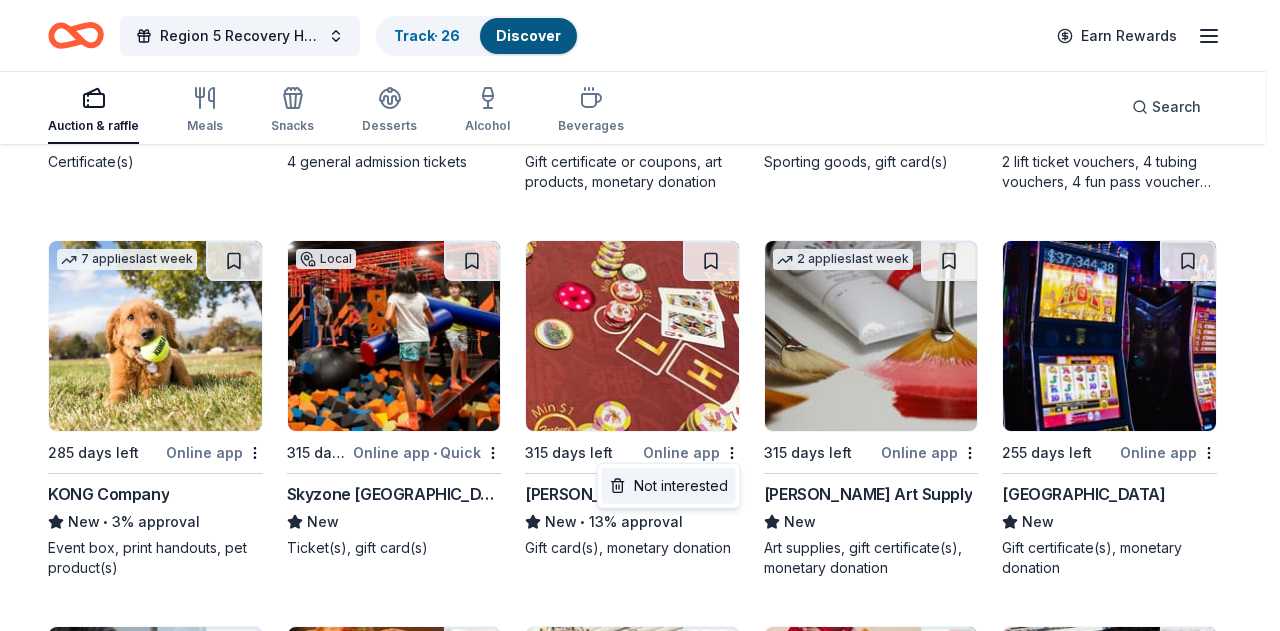 click on "Not interested" at bounding box center [669, 486] 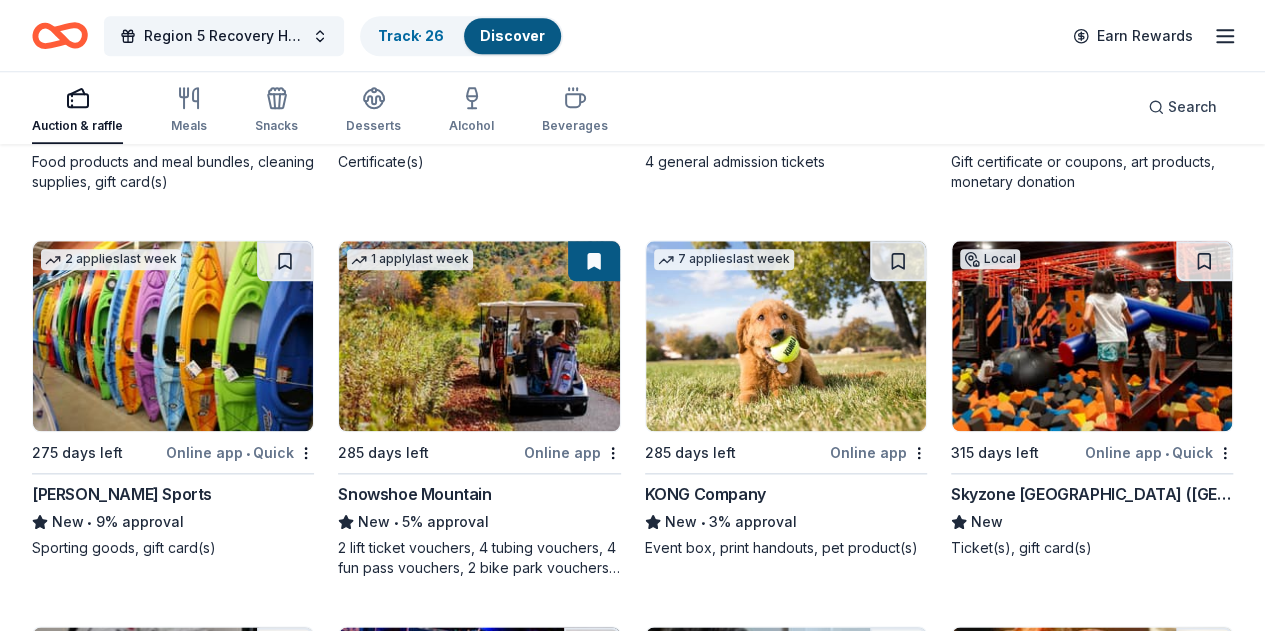 click at bounding box center (1092, 336) 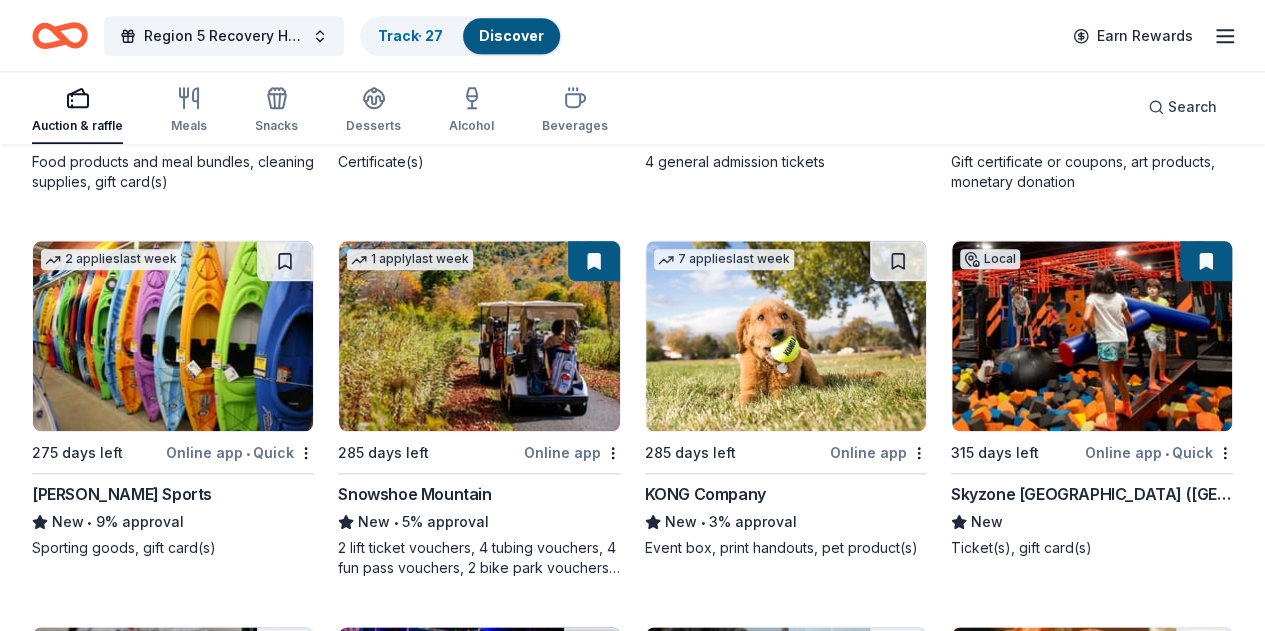 click on "Region 5 Recovery Hub-2026 Battle of The Bands Track  · 27 Discover Earn Rewards Auction & raffle Meals Snacks Desserts Alcohol Beverages Search 231 results  in  Carlisle, PA Application deadlines 0  this month 1  in December 1  in February 229  later on... 1   apply  last week 315 days left Online app • Quick California Tortilla New • 34% approval Food, gift card(s) 5   applies  last week 303 days left Online app • Quick KBP Foods 4.2 • 16% approval Gift card(s), free chicken sandwich card(s), discounted catering 1   apply  last week 303 days left Online app Price Chopper New • 44% approval Donation depends on request Local 285 days left Online app • Quick K Novinger Jewelry New Jewelry items, gift card(s) Local 315 days left Online app • Quick The Restaurant Store New Food products and meal bundles, cleaning supplies, gift card(s) 1   apply  last week Local 261 days left Online app • Quick Spooky Nook Sports New Certificate(s) 3   applies  last week Local 315 days left Online app • Quick" at bounding box center (632, -585) 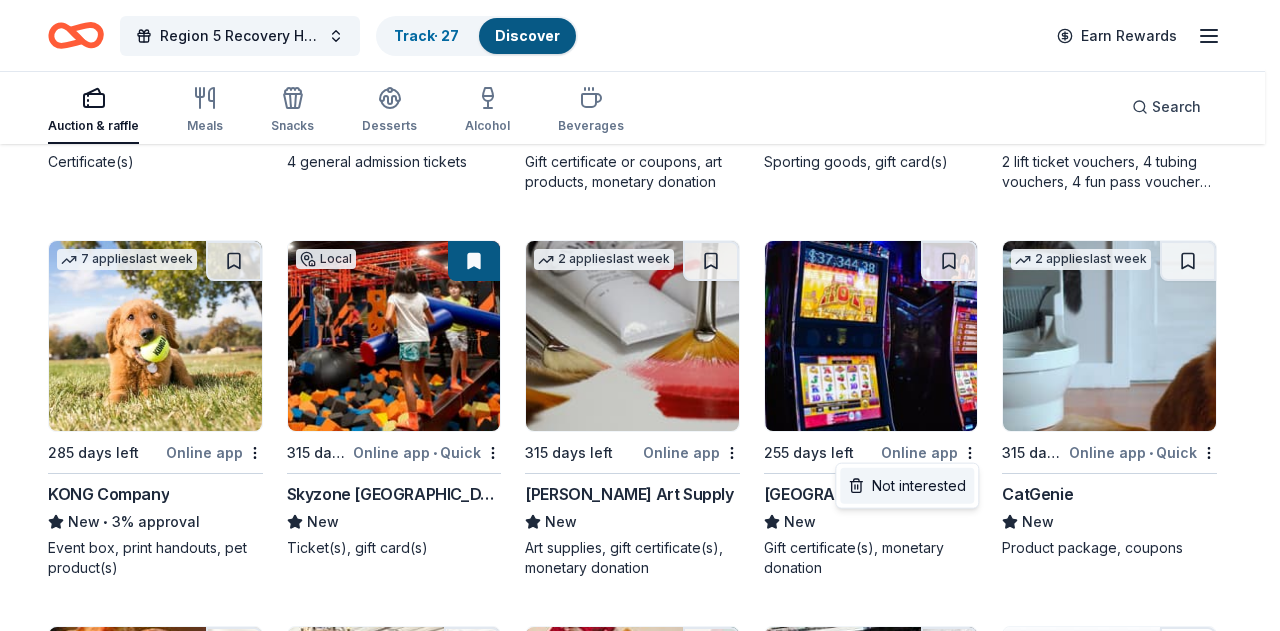 click on "Not interested" at bounding box center [907, 486] 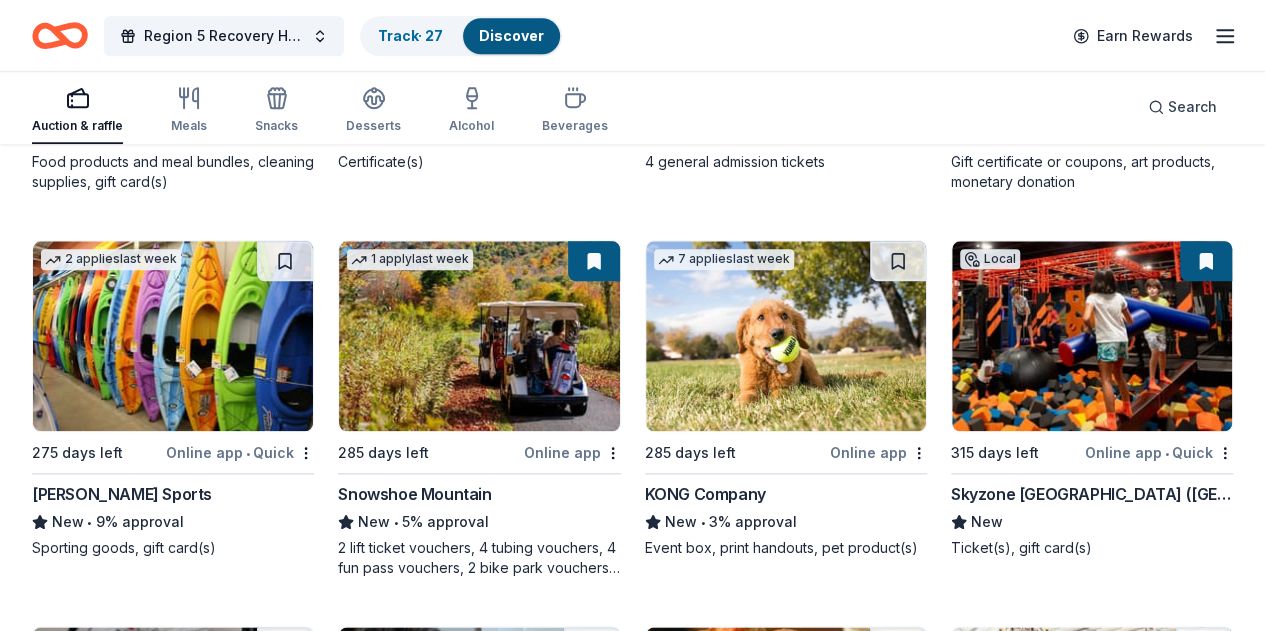 click on "231 results  in  Carlisle, PA Application deadlines 0  this month 1  in December 1  in February 229  later on... 1   apply  last week 315 days left Online app • Quick California Tortilla New • 34% approval Food, gift card(s) 5   applies  last week 303 days left Online app • Quick KBP Foods 4.2 • 16% approval Gift card(s), free chicken sandwich card(s), discounted catering 1   apply  last week 303 days left Online app Price Chopper New • 44% approval Donation depends on request Local 285 days left Online app • Quick K Novinger Jewelry New Jewelry items, gift card(s) Local 315 days left Online app • Quick The Restaurant Store New Food products and meal bundles, cleaning supplies, gift card(s) 1   apply  last week Local 261 days left Online app • Quick Spooky Nook Sports New Certificate(s) 3   applies  last week Local 315 days left Online app • Quick Lancaster Science Factory New 4 general admission tickets 2   applies  last week 315 days left Online app BLICK Art Materials 4.5 • 11% approval" at bounding box center [632, 937] 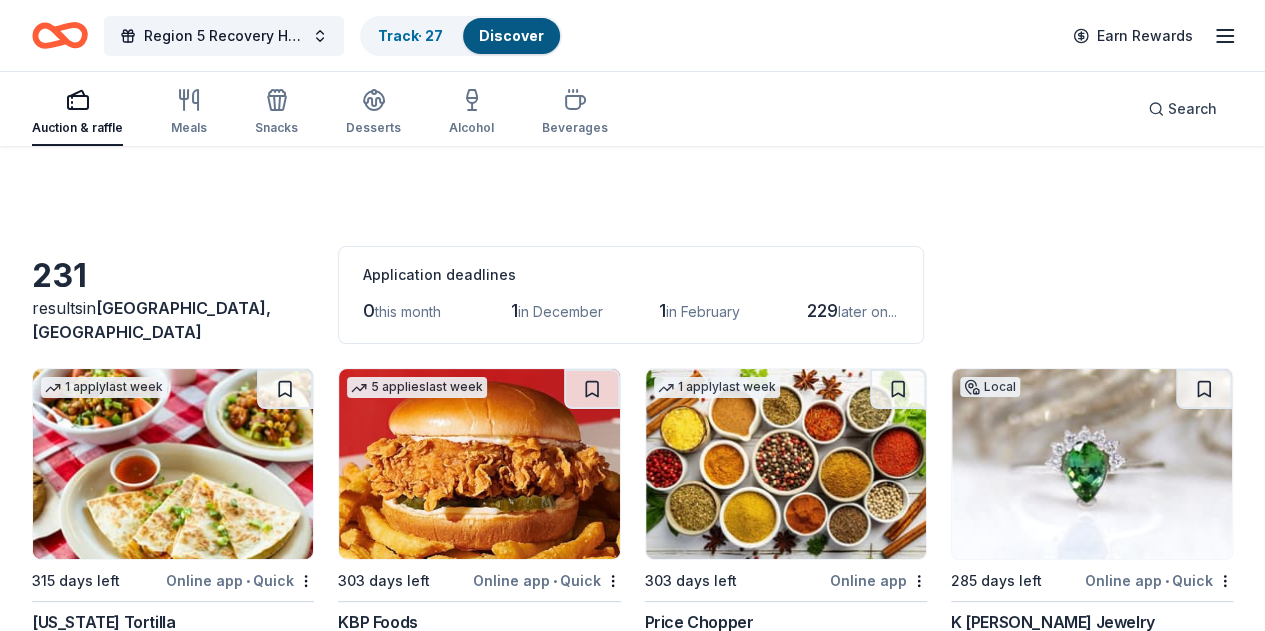 scroll, scrollTop: 200, scrollLeft: 0, axis: vertical 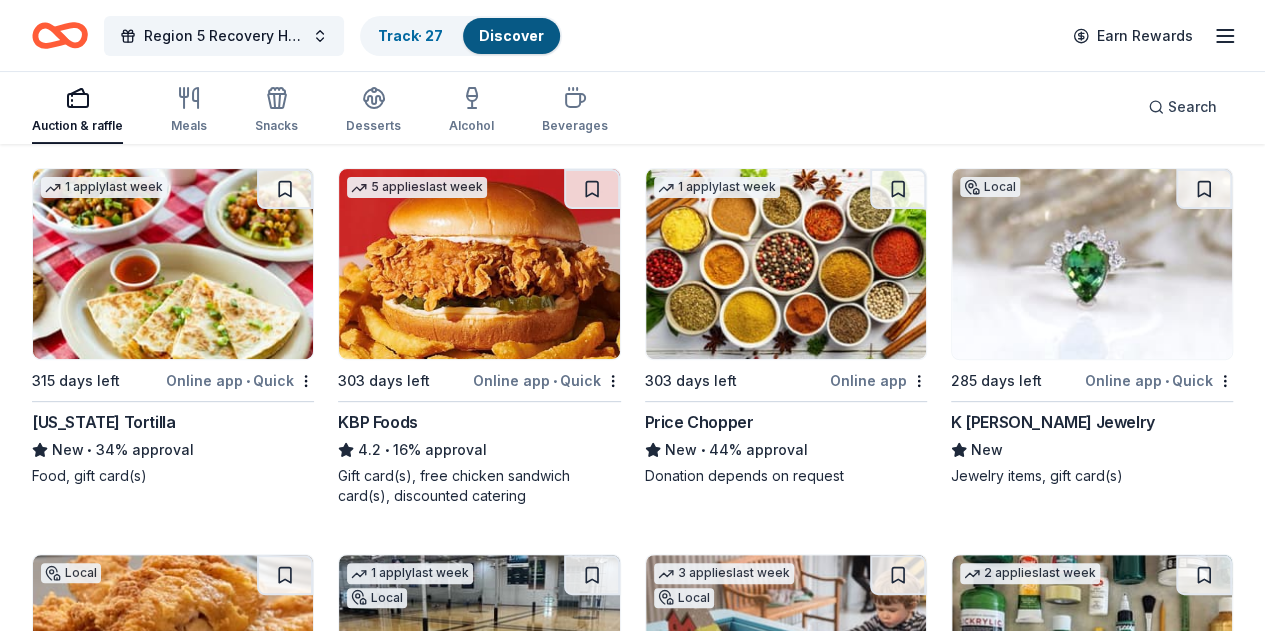 drag, startPoint x: 940, startPoint y: 189, endPoint x: 940, endPoint y: 203, distance: 14 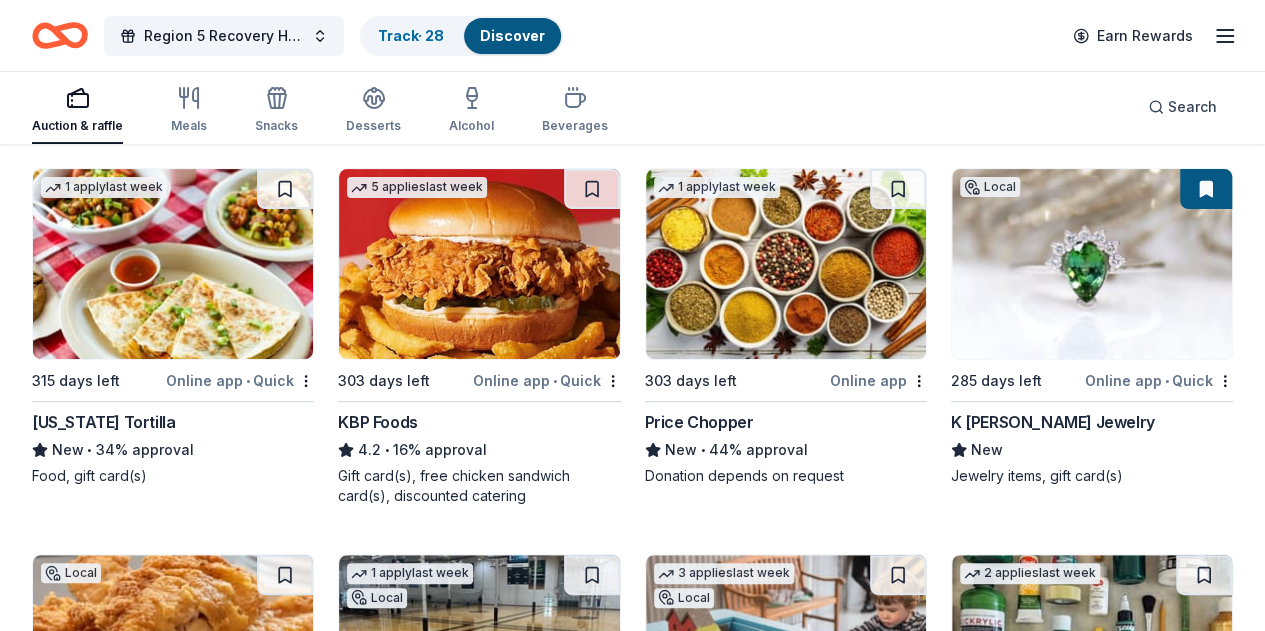 click on "Online app • Quick" at bounding box center (240, 766) 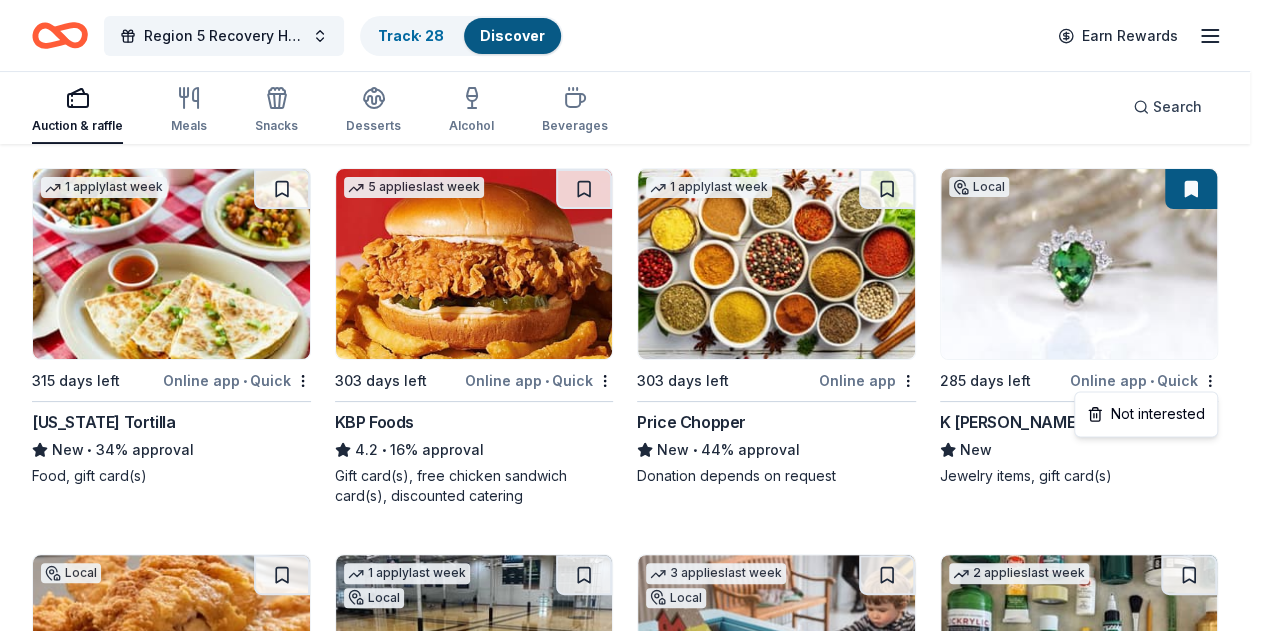 click on "Region 5 Recovery Hub-2026 Battle of The Bands Track  · 28 Discover Earn Rewards Auction & raffle Meals Snacks Desserts Alcohol Beverages Search 231 results  in  Carlisle, PA Application deadlines 0  this month 1  in December 1  in February 229  later on... 1   apply  last week 315 days left Online app • Quick California Tortilla New • 34% approval Food, gift card(s) 5   applies  last week 303 days left Online app • Quick KBP Foods 4.2 • 16% approval Gift card(s), free chicken sandwich card(s), discounted catering 1   apply  last week 303 days left Online app Price Chopper New • 44% approval Donation depends on request Local 285 days left Online app • Quick K Novinger Jewelry New Jewelry items, gift card(s) Local 315 days left Online app • Quick The Restaurant Store New Food products and meal bundles, cleaning supplies, gift card(s) 1   apply  last week Local 261 days left Online app • Quick Spooky Nook Sports New Certificate(s) 3   applies  last week Local 315 days left Online app • Quick" at bounding box center [625, 115] 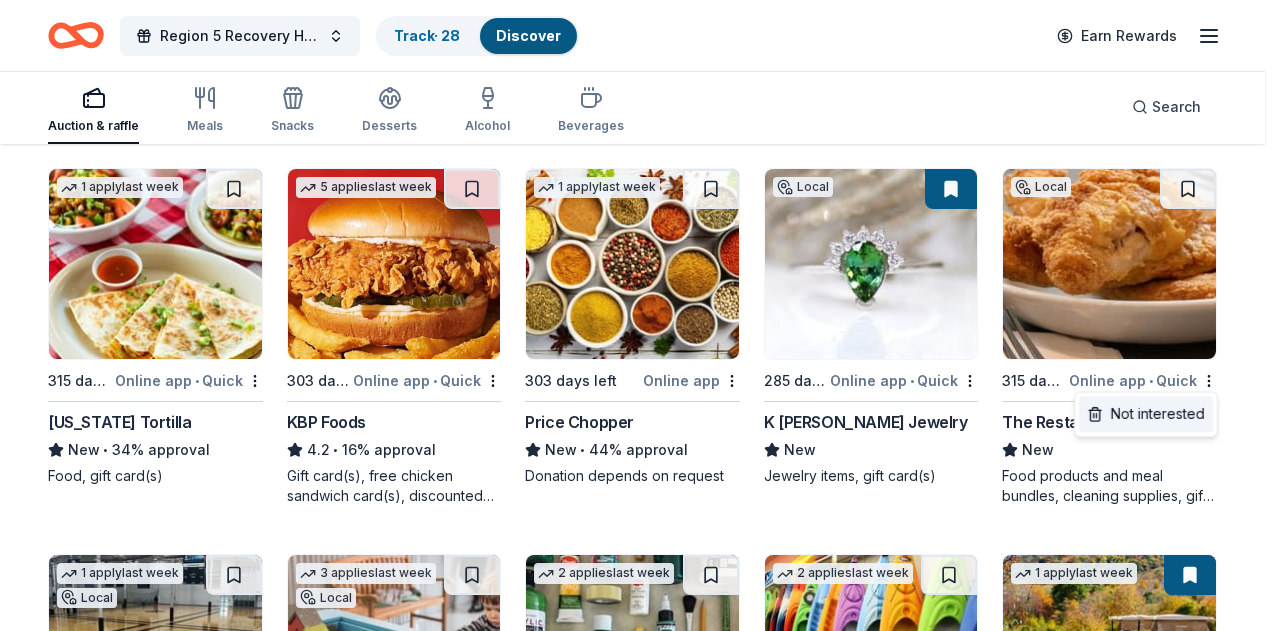 click on "Not interested" at bounding box center [1146, 414] 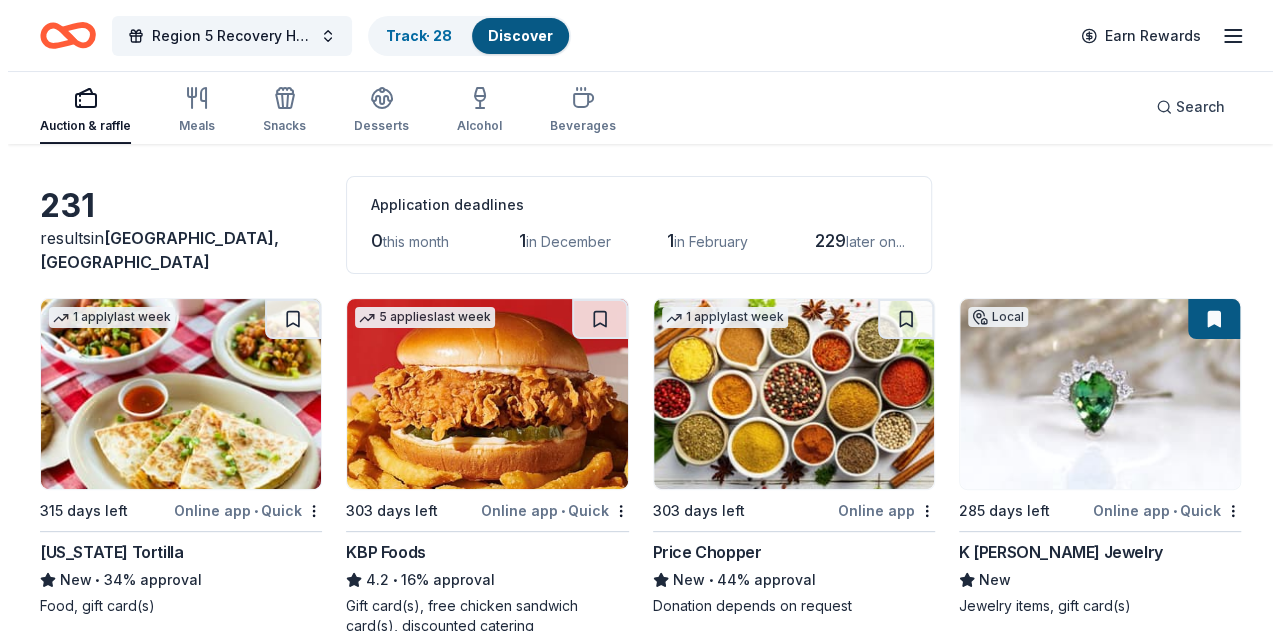 scroll, scrollTop: 0, scrollLeft: 0, axis: both 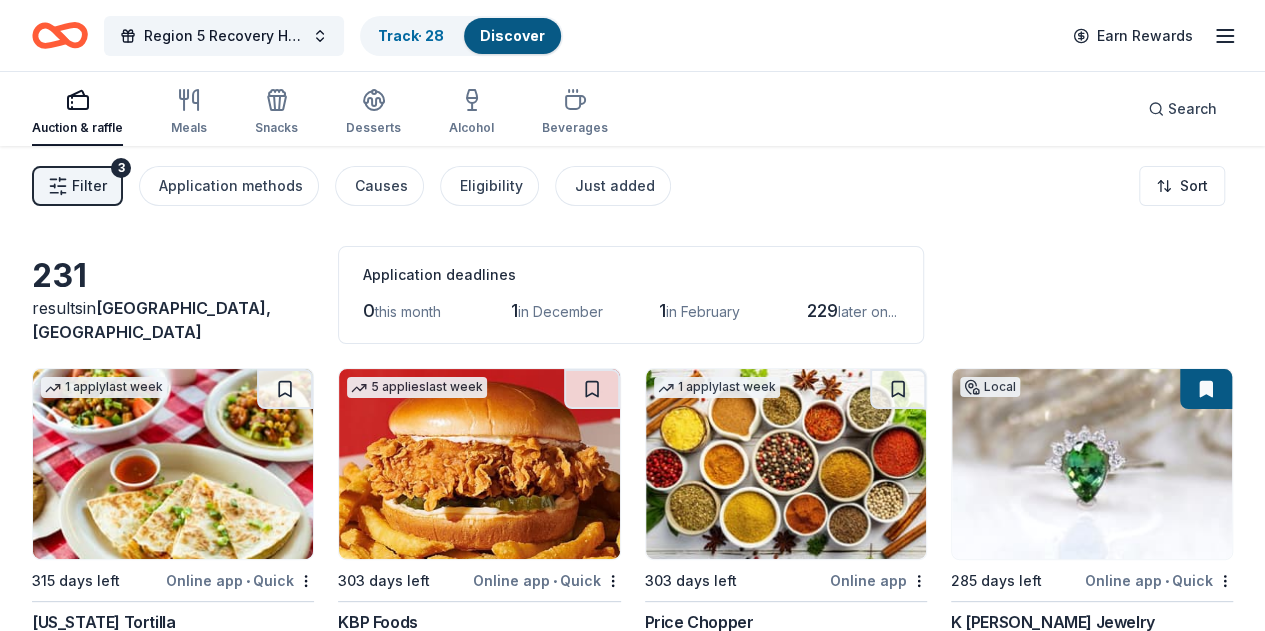 click on "Filter 3 Application methods Causes Eligibility Just added Sort" at bounding box center (632, 186) 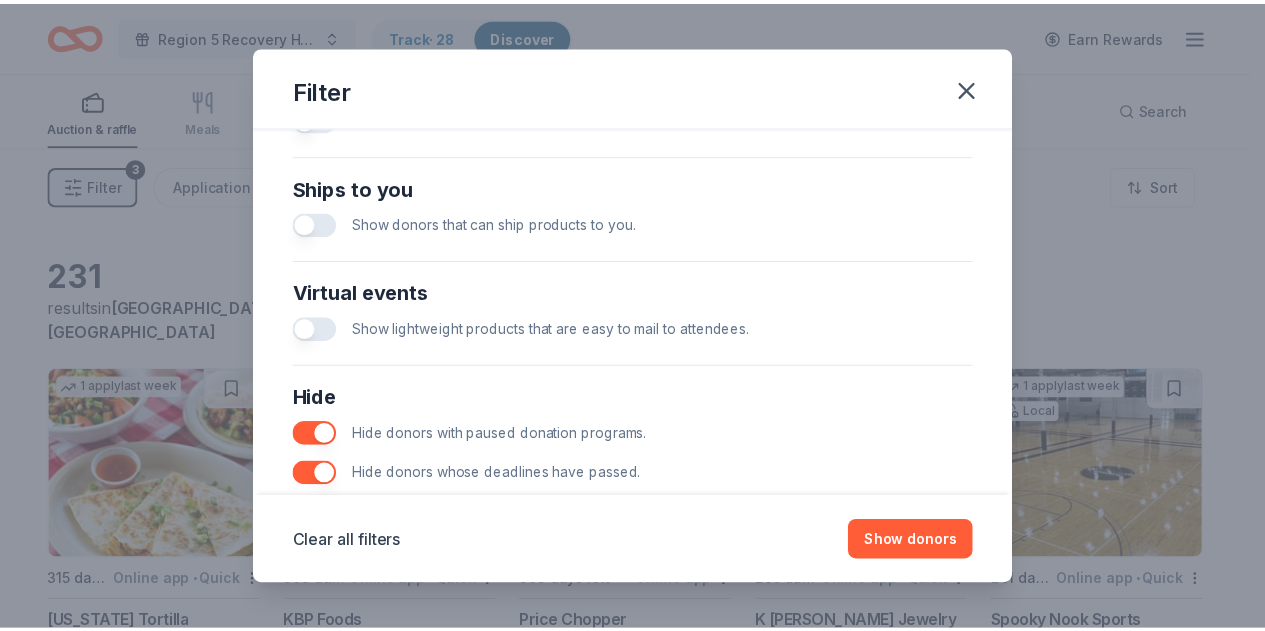 scroll, scrollTop: 945, scrollLeft: 0, axis: vertical 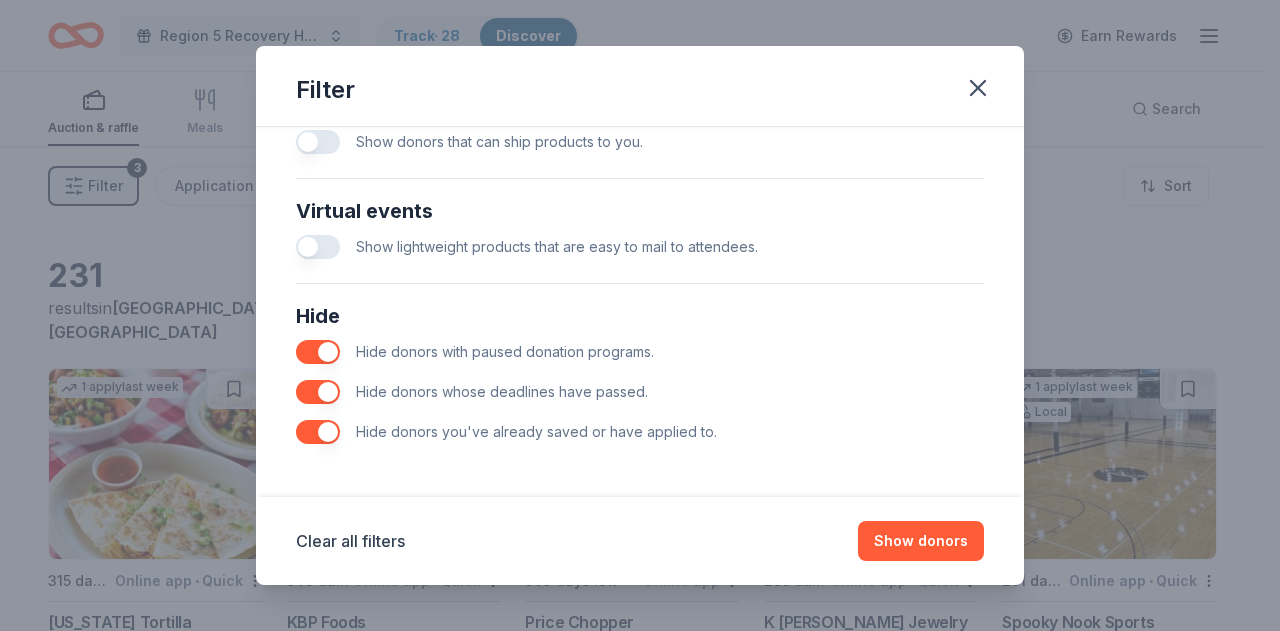 click at bounding box center [318, 432] 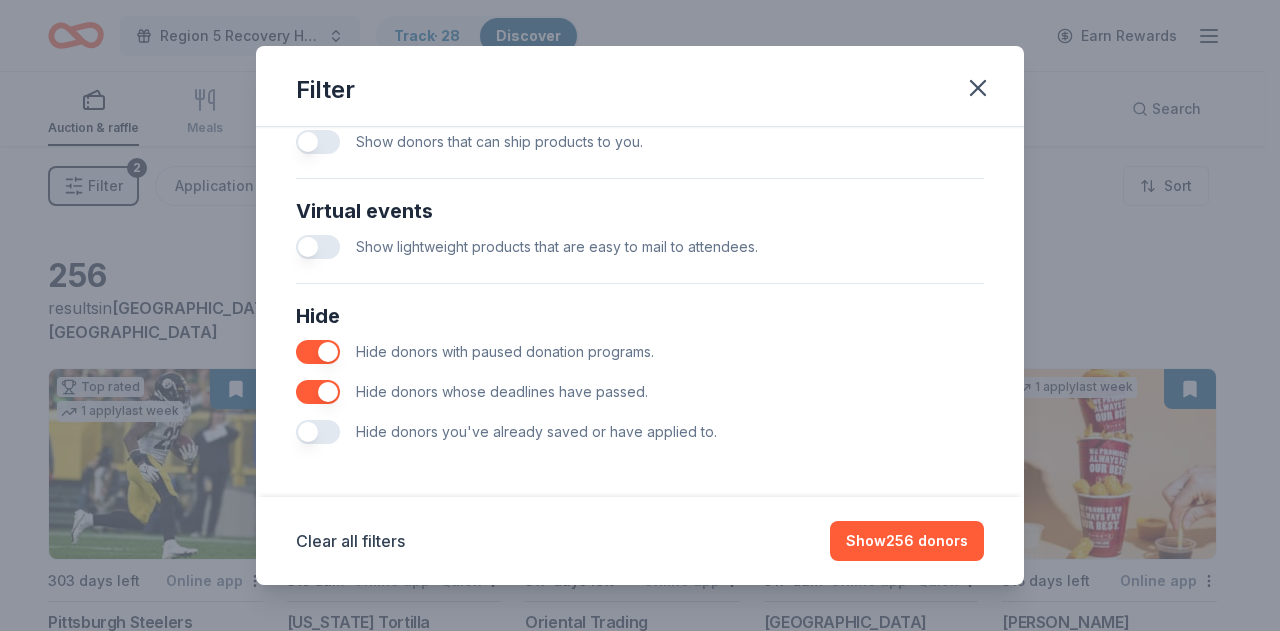 click at bounding box center [318, 432] 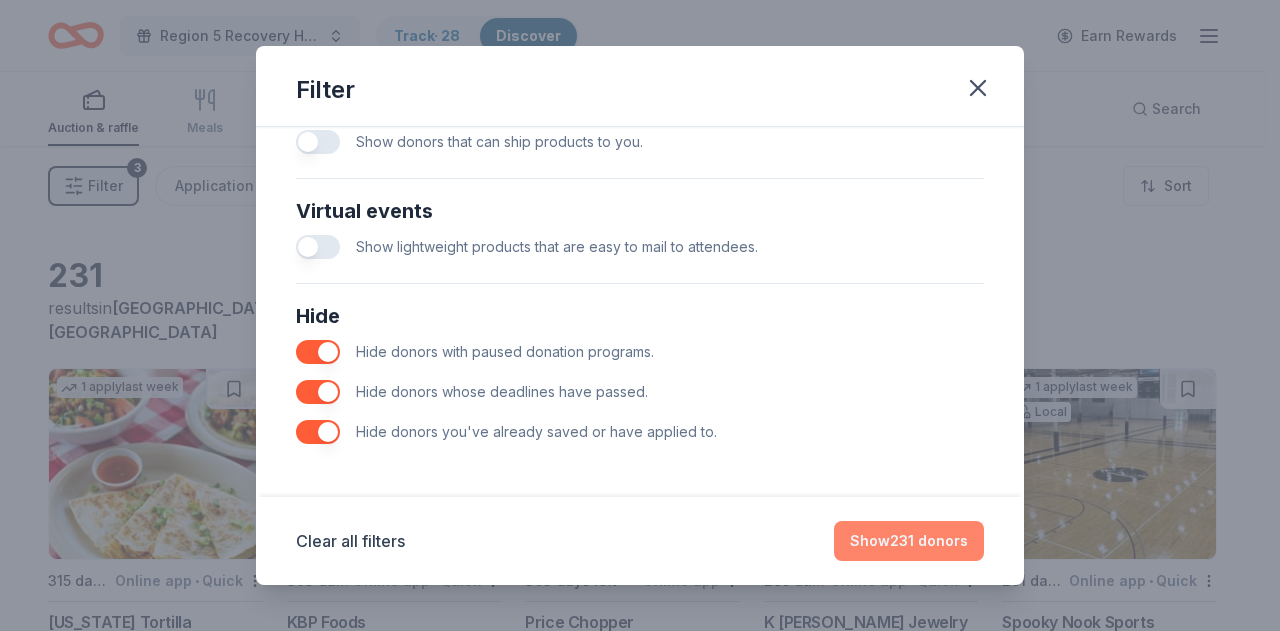 click on "Show  231   donors" at bounding box center [909, 541] 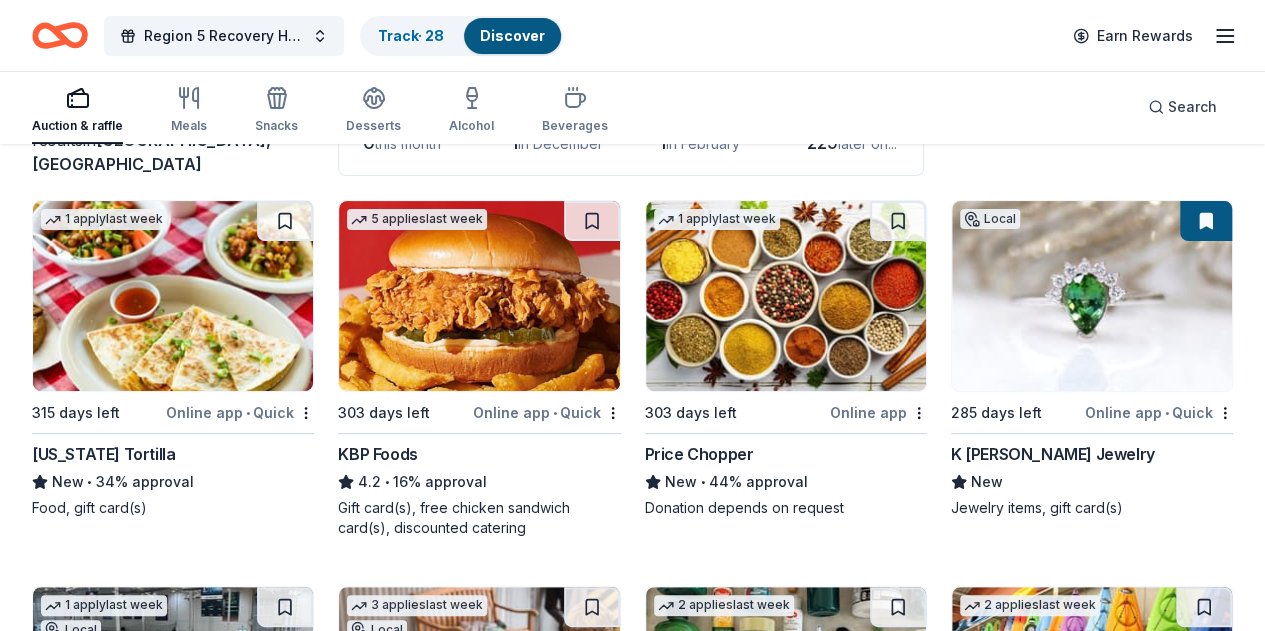 scroll, scrollTop: 200, scrollLeft: 0, axis: vertical 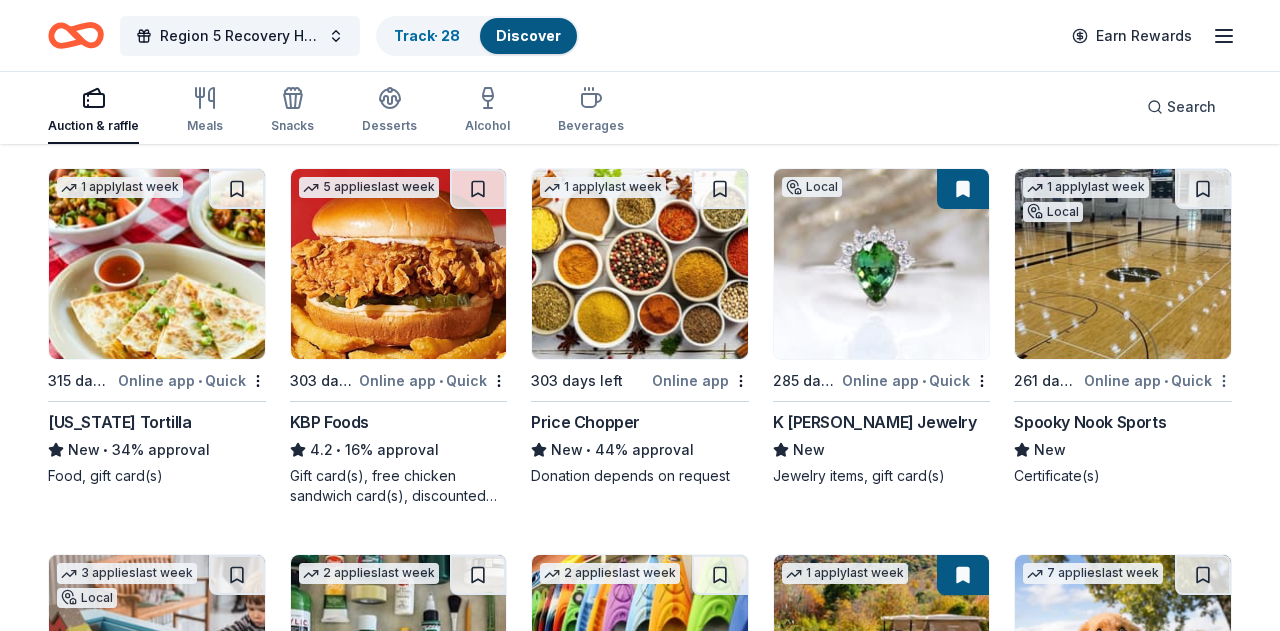 click on "Region 5 Recovery Hub-2026 Battle of The Bands Track  · 28 Discover Earn Rewards Auction & raffle Meals Snacks Desserts Alcohol Beverages Search 231 results  in  Carlisle, PA Application deadlines 0  this month 1  in December 1  in February 229  later on... 1   apply  last week 315 days left Online app • Quick California Tortilla New • 34% approval Food, gift card(s) 5   applies  last week 303 days left Online app • Quick KBP Foods 4.2 • 16% approval Gift card(s), free chicken sandwich card(s), discounted catering 1   apply  last week 303 days left Online app Price Chopper New • 44% approval Donation depends on request Local 285 days left Online app • Quick K Novinger Jewelry New Jewelry items, gift card(s) 1   apply  last week Local 261 days left Online app • Quick Spooky Nook Sports New Certificate(s) 3   applies  last week Local 315 days left Online app • Quick Lancaster Science Factory New 4 general admission tickets 2   applies  last week 315 days left Online app BLICK Art Materials 4.5" at bounding box center (640, 115) 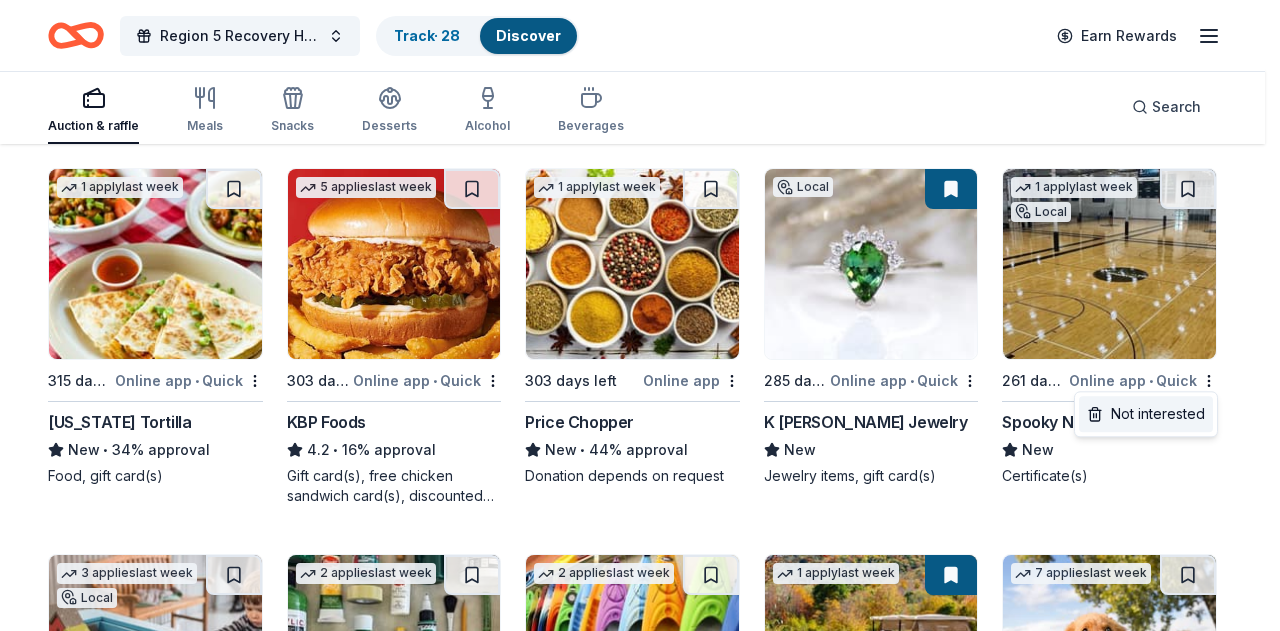 click on "Not interested" at bounding box center [1146, 414] 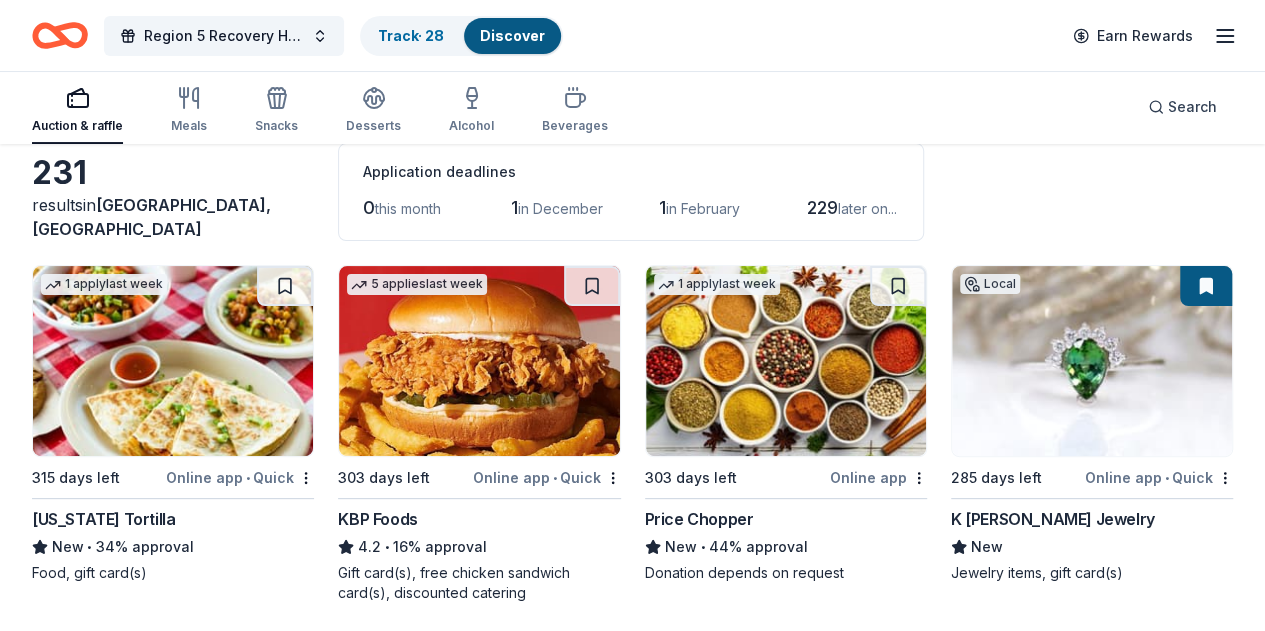 scroll, scrollTop: 100, scrollLeft: 0, axis: vertical 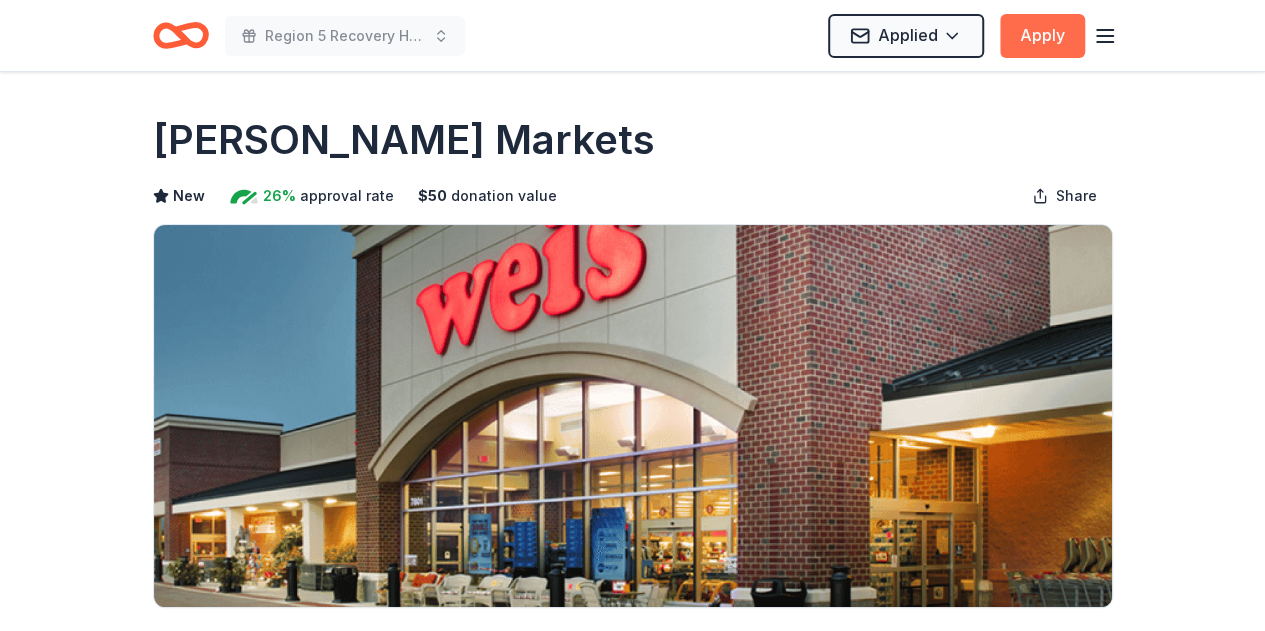 click on "Apply" at bounding box center (1042, 36) 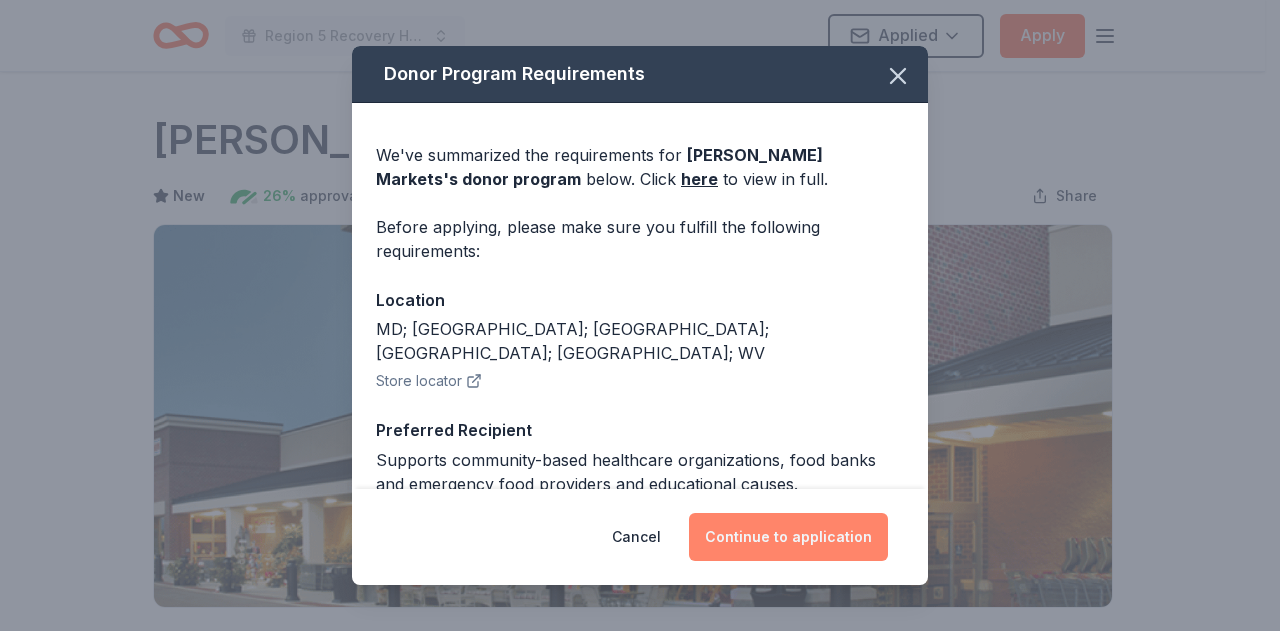 click on "Continue to application" at bounding box center [788, 537] 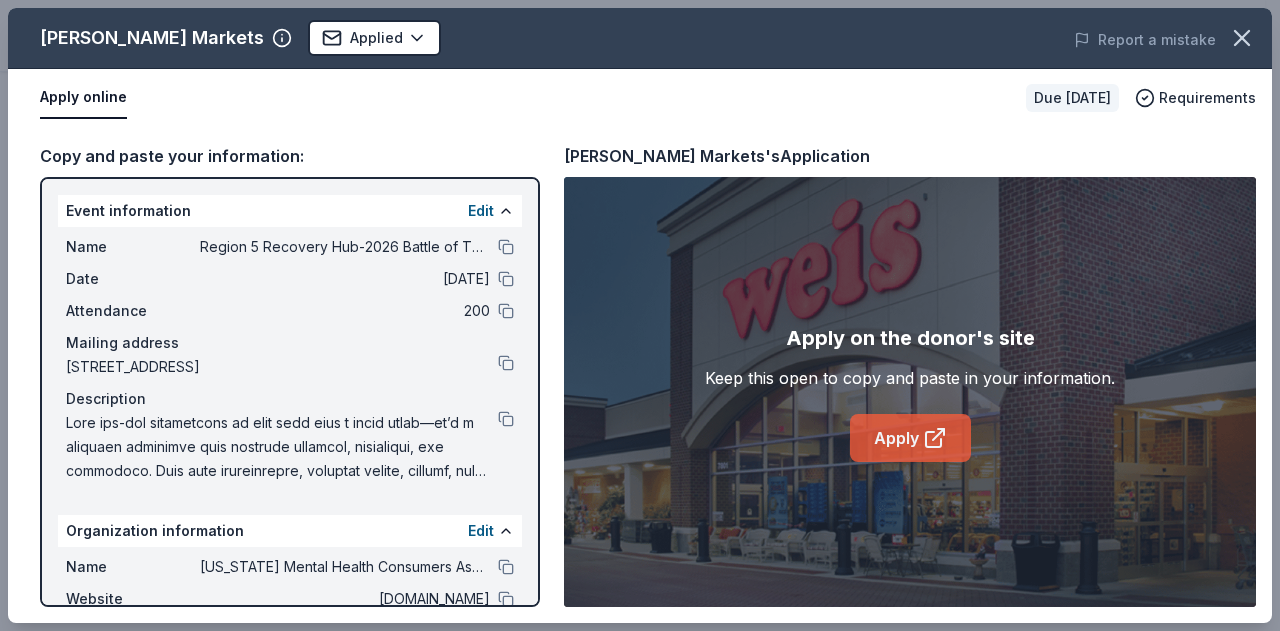 click 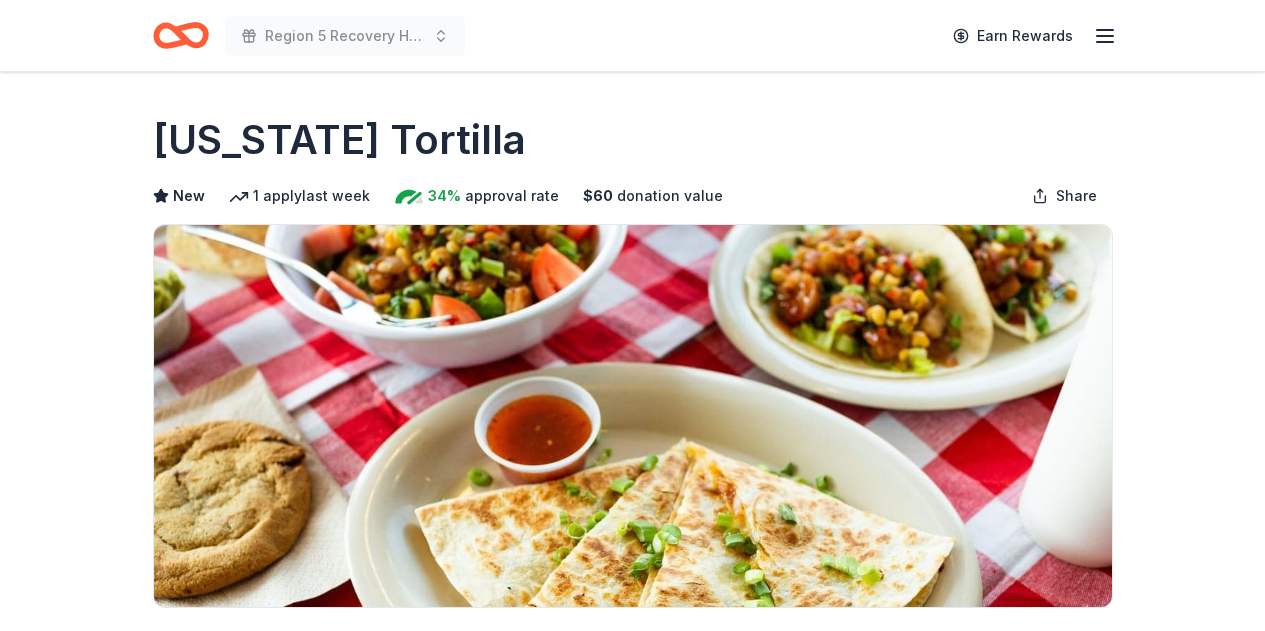 scroll, scrollTop: 0, scrollLeft: 0, axis: both 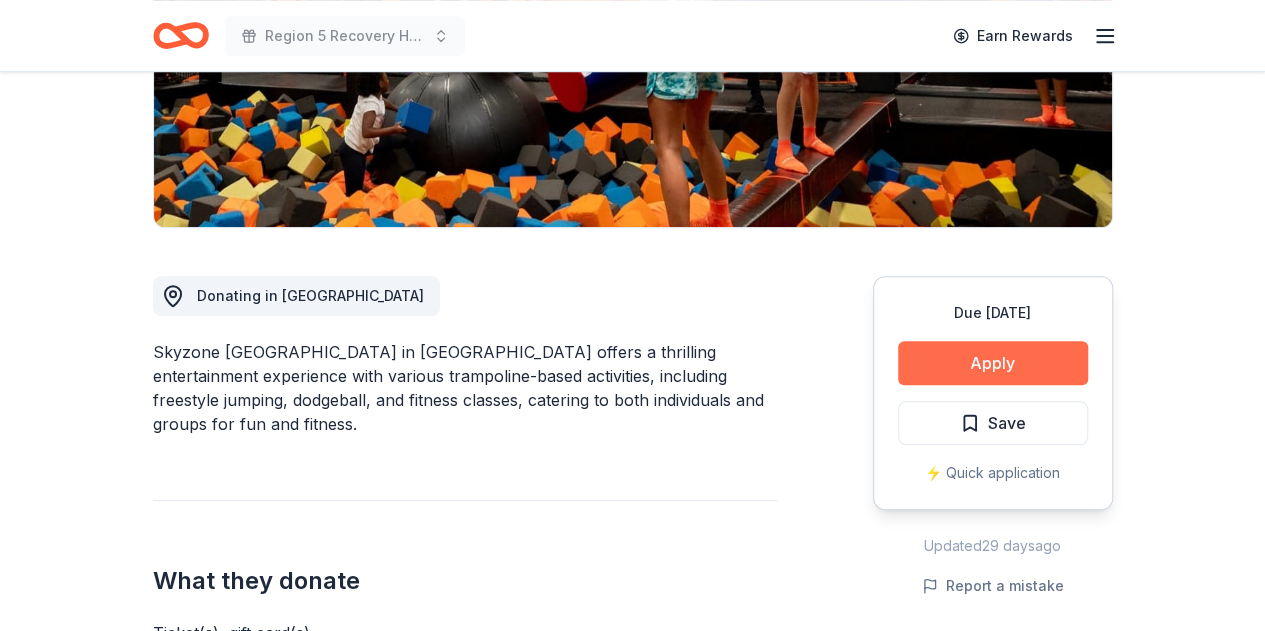 click on "Apply" at bounding box center (993, 363) 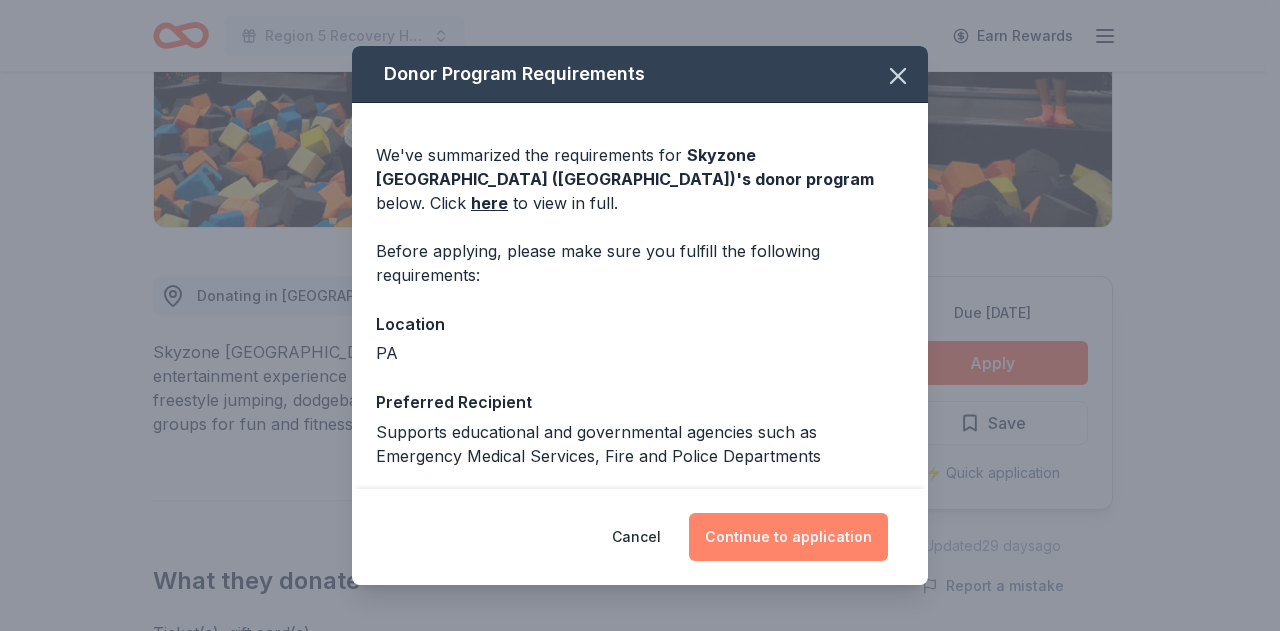 click on "Continue to application" at bounding box center (788, 537) 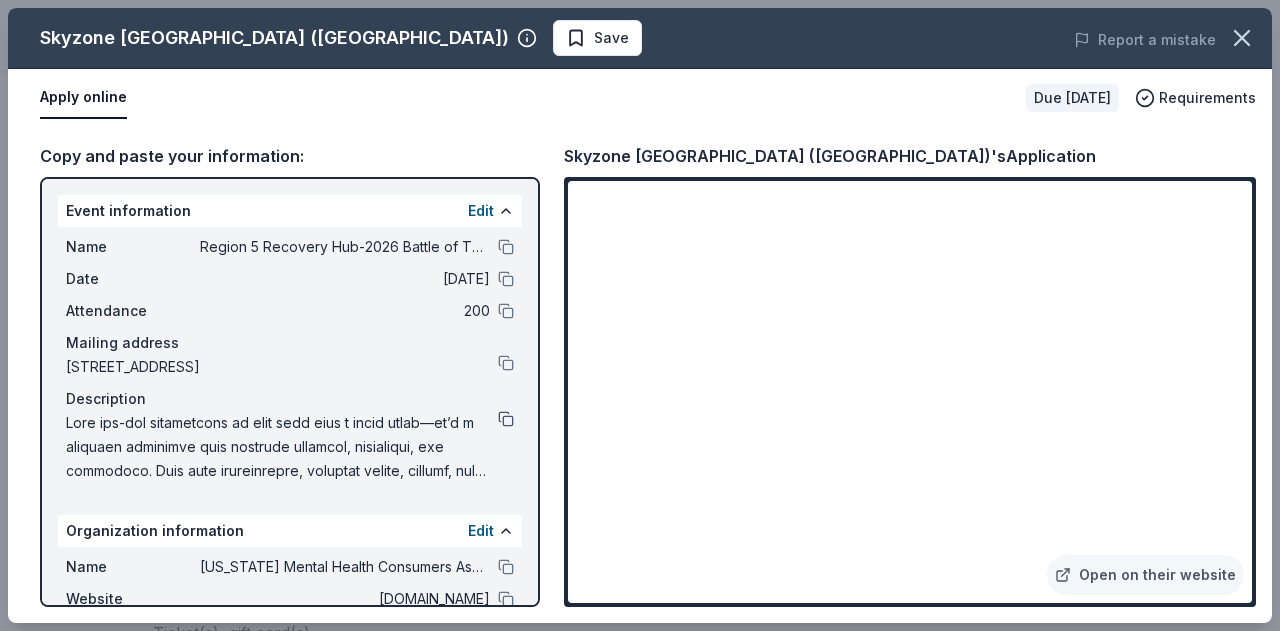 click at bounding box center (506, 419) 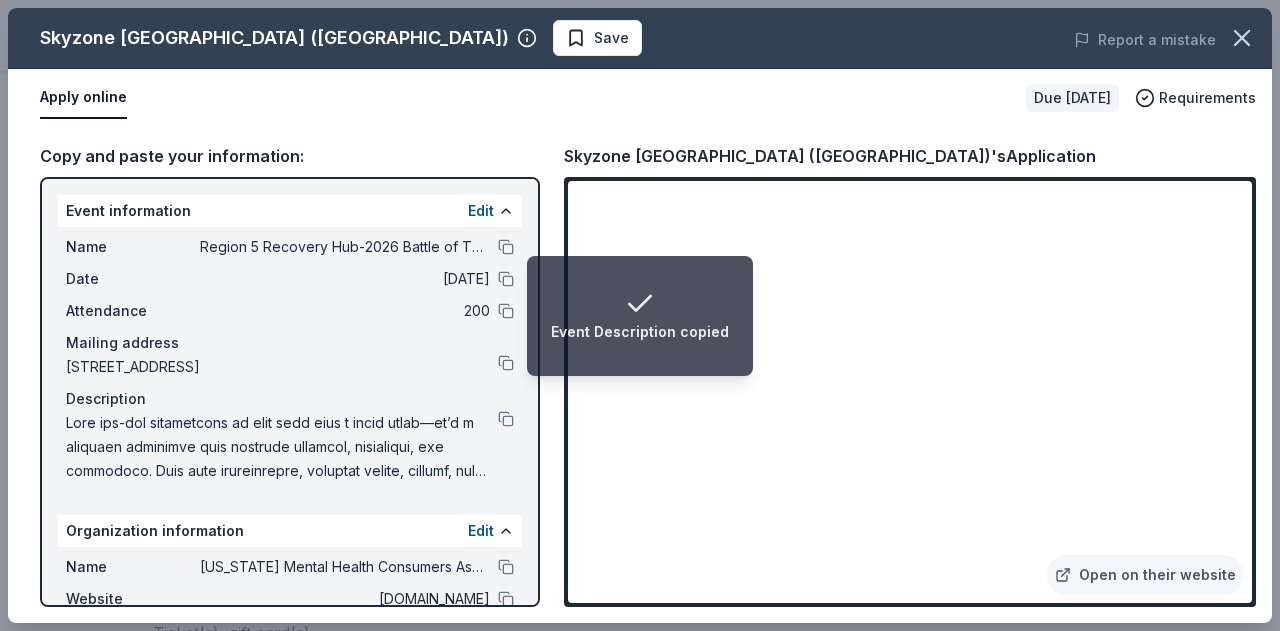 click on "Event Description copied" at bounding box center (640, 316) 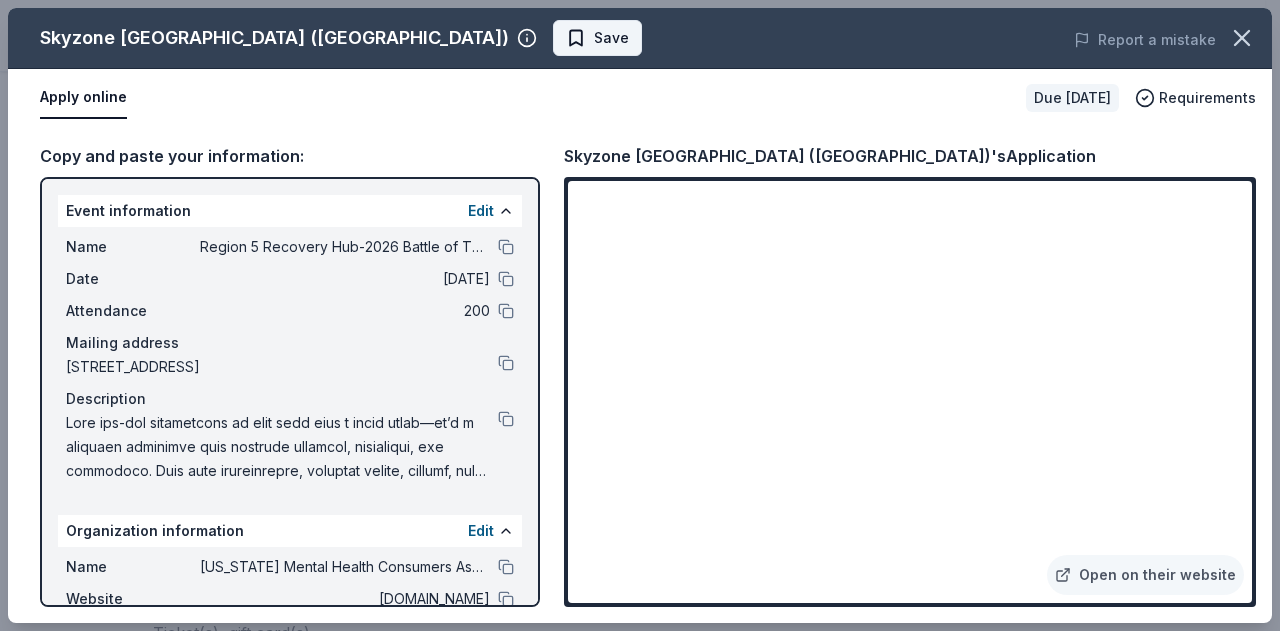 click on "Save" at bounding box center [611, 38] 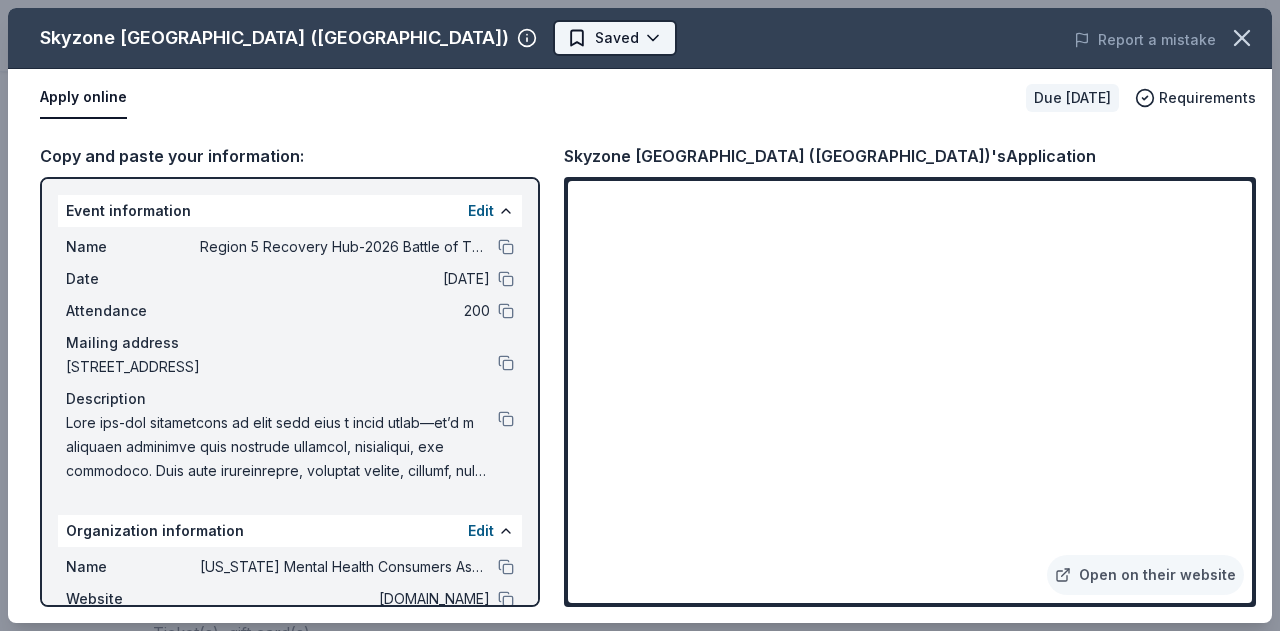 click on "Region 5 Recovery Hub-2026 Battle of The Bands Earn Rewards Due in 315 days Share Skyzone Trampoline Park (Pittston) New Share Donating in PA Skyzone Trampoline Park in Pittston offers a thrilling entertainment experience with various trampoline-based activities, including freestyle jumping, dodgeball, and fitness classes, catering to both individuals and groups for fun and fitness. What they donate Ticket(s), gift card(s) Auction & raffle Donation is small & easy to send to guests Who they donate to  Preferred Supports educational and governmental agencies such as Emergency Medical Services, Fire and Police Departments Education First Responders 501(c)(3) required We ' re collecting data on   approval rate ; check back soon. We ' re collecting data on   donation value ; check back soon. Due in 315 days Apply Saved ⚡️ Quick application Updated  29 days  ago Report a mistake New Be the first to review this company! Leave a review Similar donors Local 303 days left Online app Pittsburgh Zoo & PPG Aquarium 1" at bounding box center (640, -121) 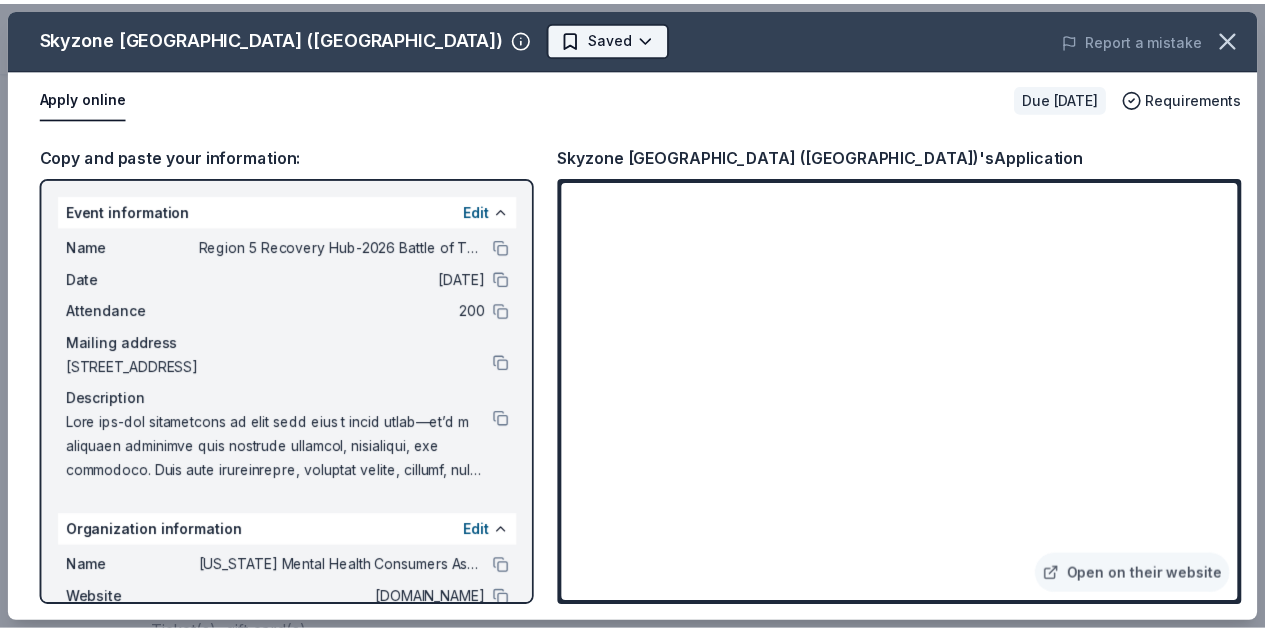 scroll, scrollTop: 0, scrollLeft: 0, axis: both 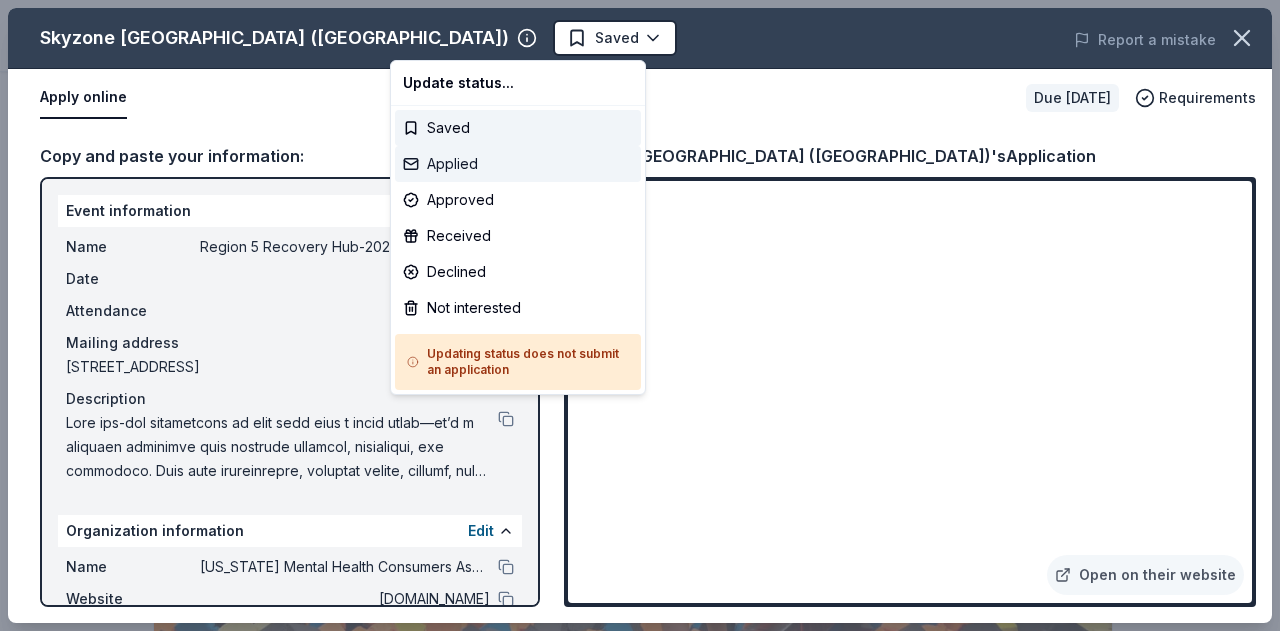 click on "Applied" at bounding box center (518, 164) 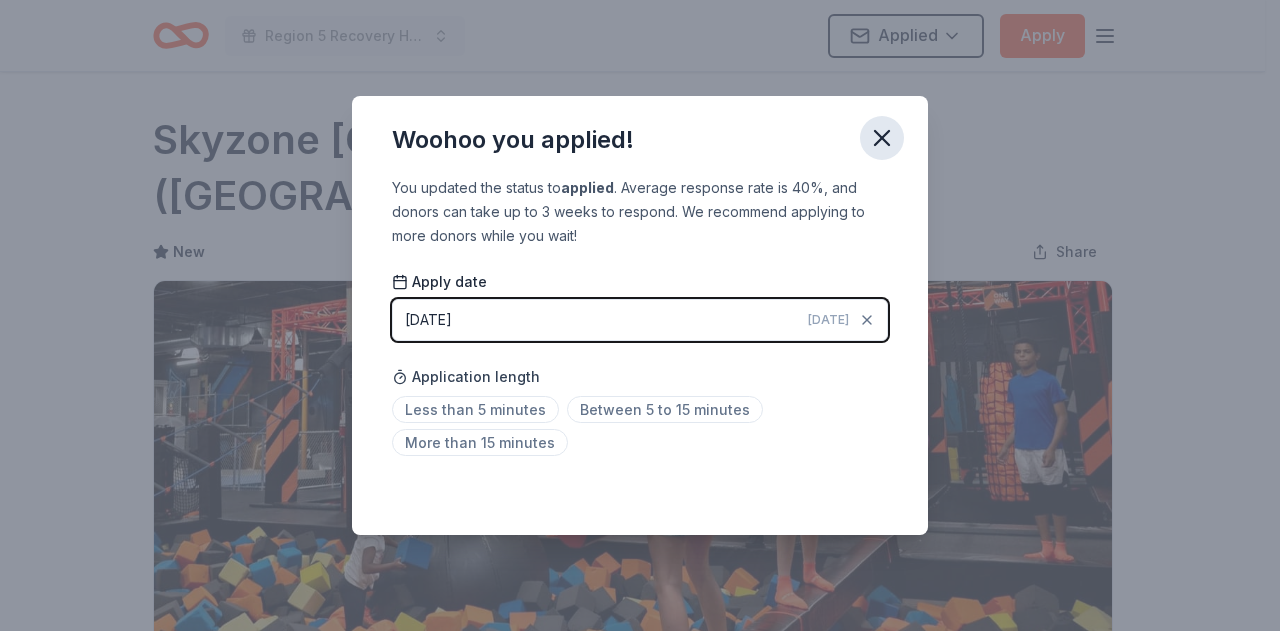 click 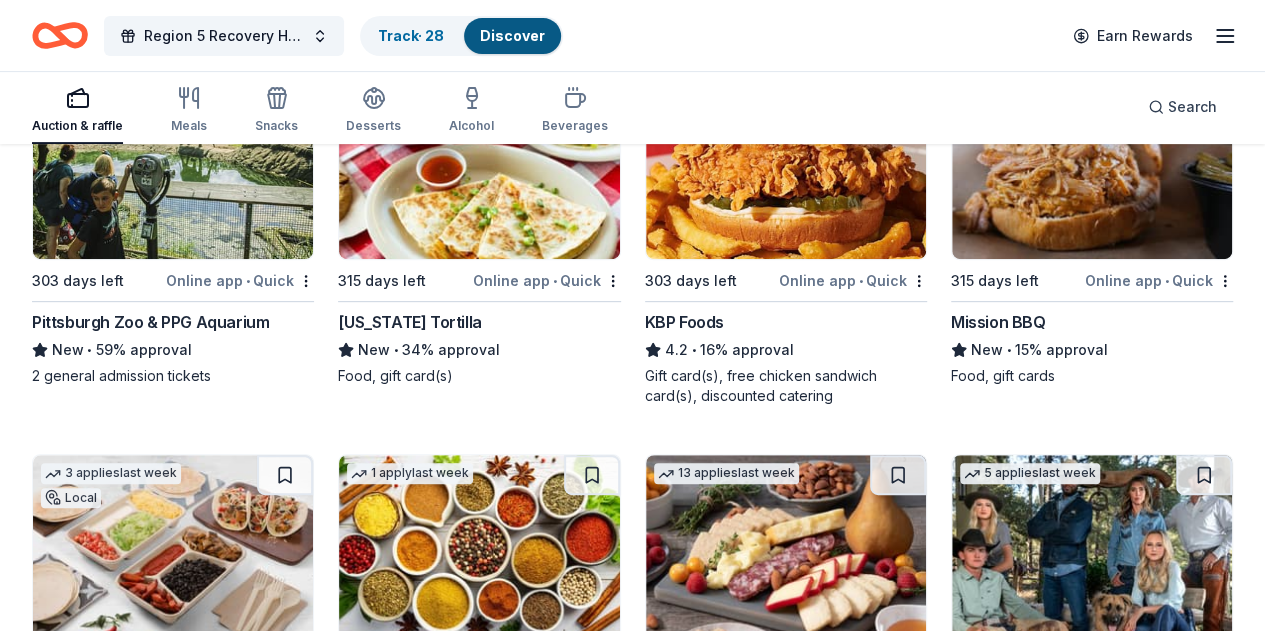 scroll, scrollTop: 200, scrollLeft: 0, axis: vertical 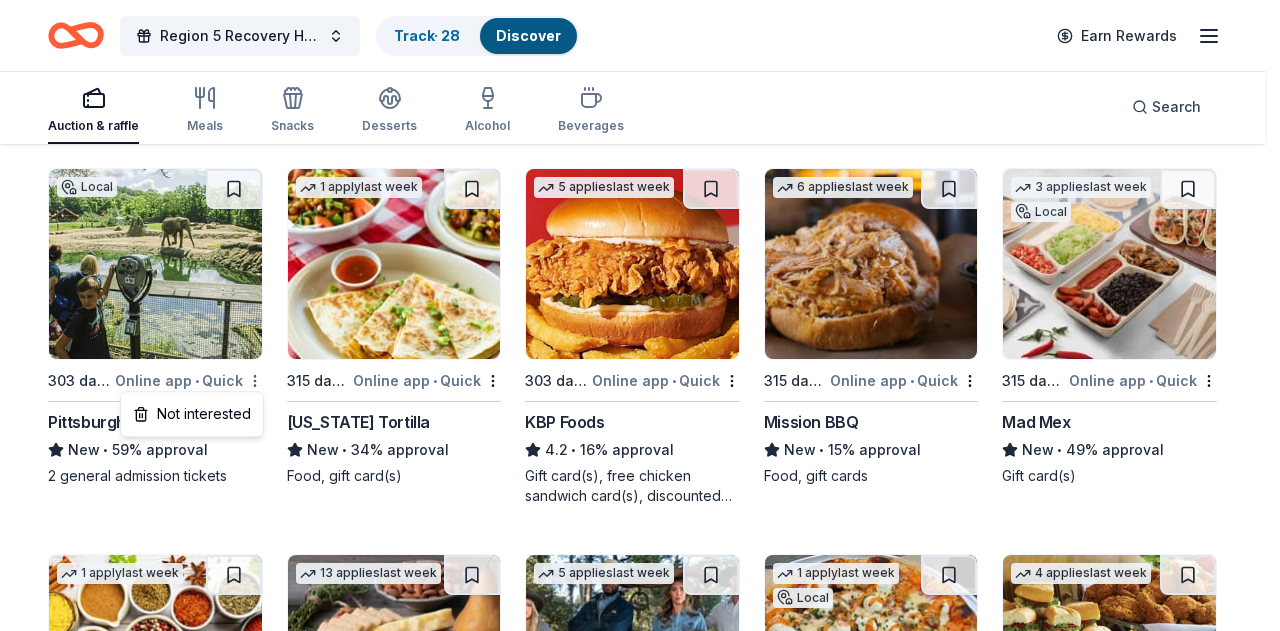click on "Region 5 Recovery Hub-2026 Battle of The Bands Track  · 28 Discover Earn Rewards Auction & raffle Meals Snacks Desserts Alcohol Beverages Search Filter 3 Application methods Causes Eligibility Just added Sort 187 results  in  [GEOGRAPHIC_DATA], [GEOGRAPHIC_DATA] Application deadlines 0  this month 1  in [DATE]  in February 185  later on... Local 303 days left Online app • Quick Pittsburgh Zoo & PPG Aquarium New • 59% approval 2 general admission tickets 1   apply  last week 315 days left Online app • Quick [US_STATE] Tortilla New • 34% approval Food, gift card(s) 5   applies  last week 303 days left Online app • Quick KBP Foods 4.2 • 16% approval Gift card(s), free chicken sandwich card(s), discounted catering 6   applies  last week 315 days left Online app • Quick Mission BBQ New • 15% approval Food, gift cards 3   applies  last week Local 315 days left Online app • Quick Mad Mex New • 49% approval Gift card(s) 1   apply  last week 303 days left Online app Price Chopper New • 44% approval 13   applies 4.5" at bounding box center [640, 115] 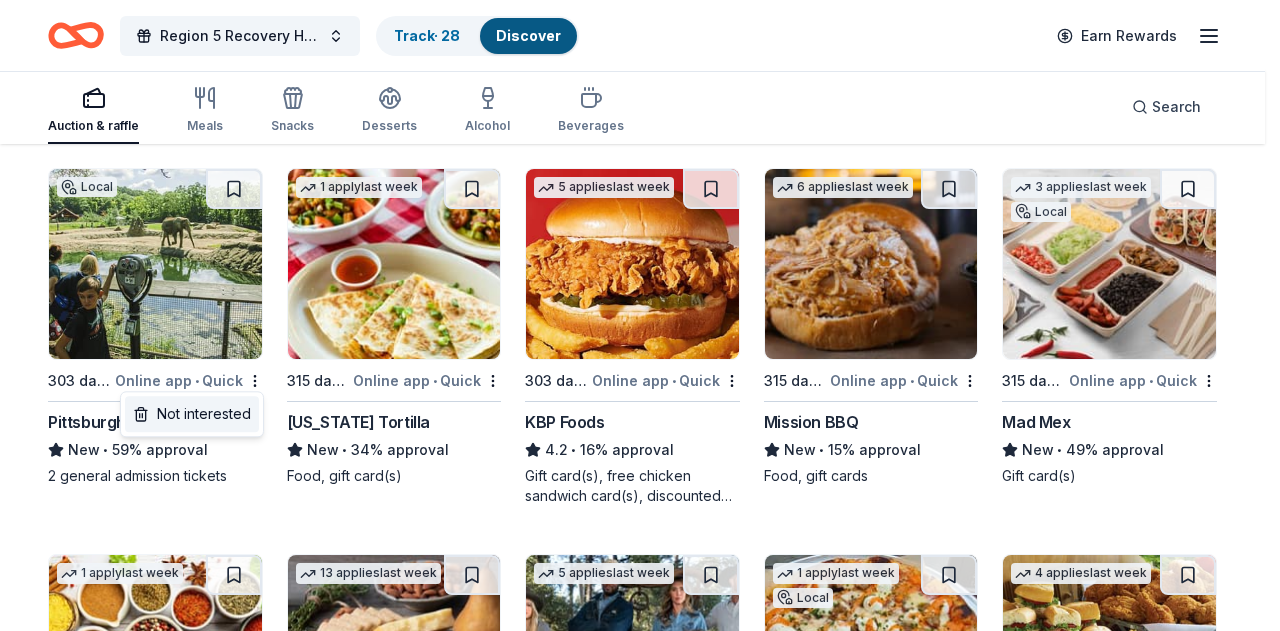 click on "Not interested" at bounding box center (192, 414) 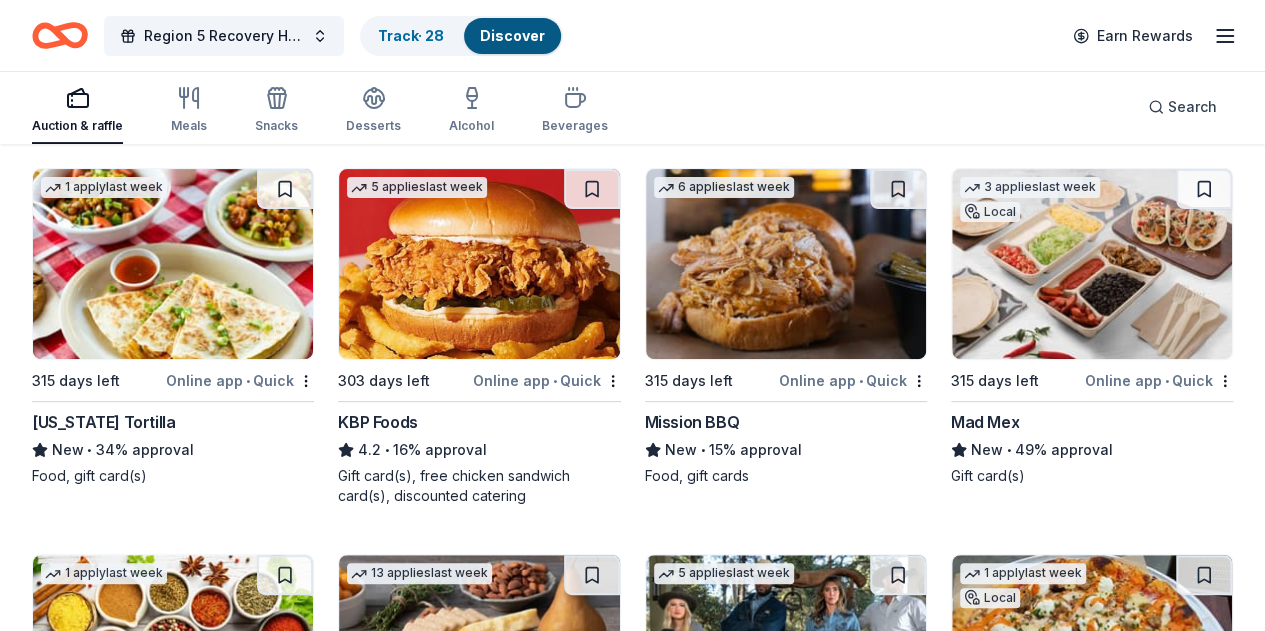 click on "Online app • Quick" at bounding box center (240, 380) 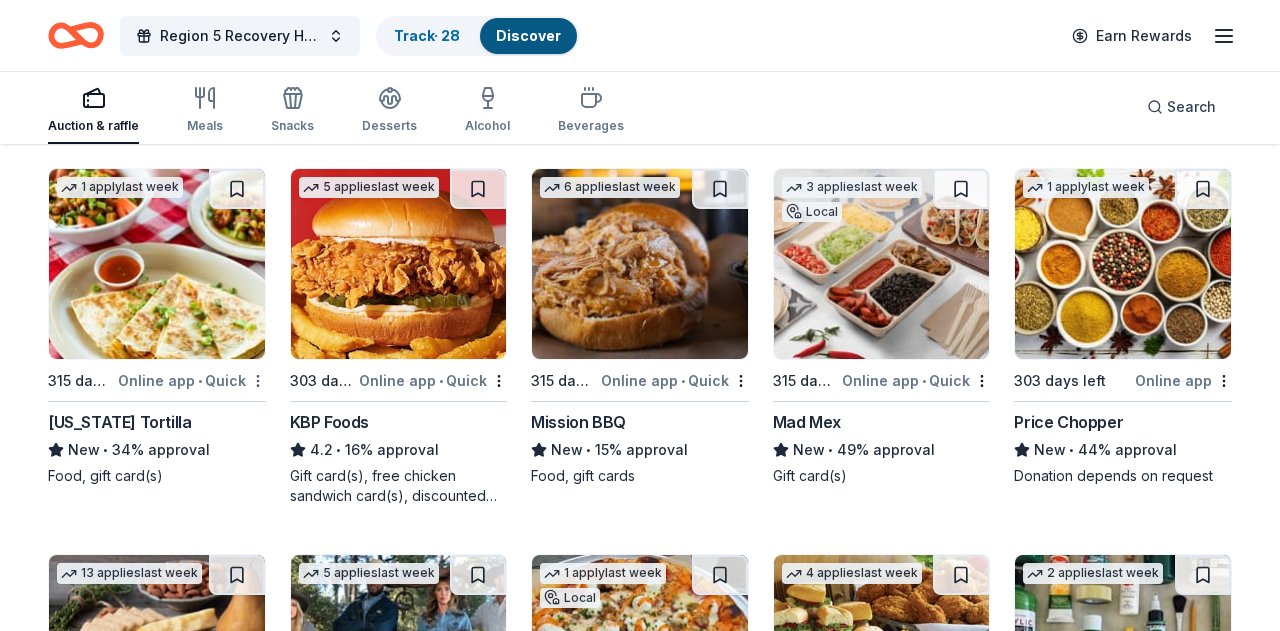 click on "Region 5 Recovery Hub-2026 Battle of The Bands Track  · 28 Discover Earn Rewards Auction & raffle Meals Snacks Desserts Alcohol Beverages Search Filter 3 Application methods Causes Eligibility Just added Sort 187 results  in  Carlisle, PA Application deadlines 0  this month 1  in December 1  in February 185  later on... 1   apply  last week 315 days left Online app • Quick California Tortilla New • 34% approval Food, gift card(s) 5   applies  last week 303 days left Online app • Quick KBP Foods 4.2 • 16% approval Gift card(s), free chicken sandwich card(s), discounted catering 6   applies  last week 315 days left Online app • Quick Mission BBQ New • 15% approval Food, gift cards 3   applies  last week Local 315 days left Online app • Quick Mad Mex New • 49% approval Gift card(s) 1   apply  last week 303 days left Online app Price Chopper New • 44% approval Donation depends on request 13   applies  last week 338 days left Online app Gourmet Gift Baskets 4.5 • 24% approval Gift basket(s) 5" at bounding box center [640, 115] 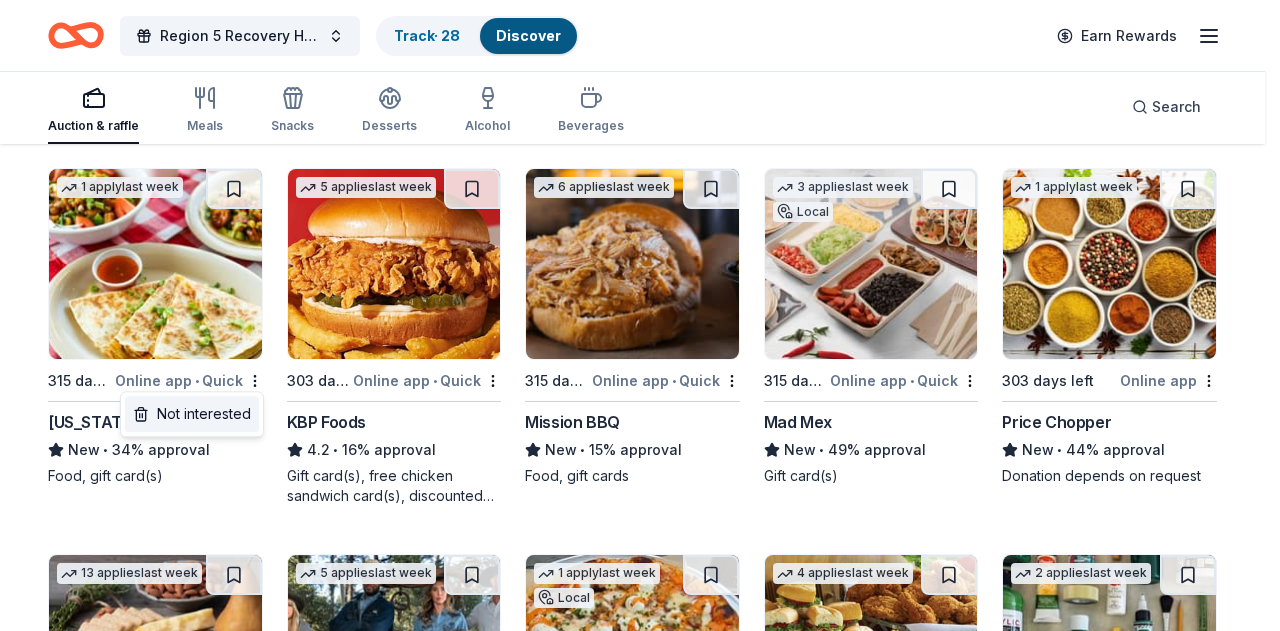 click on "Not interested" at bounding box center (192, 414) 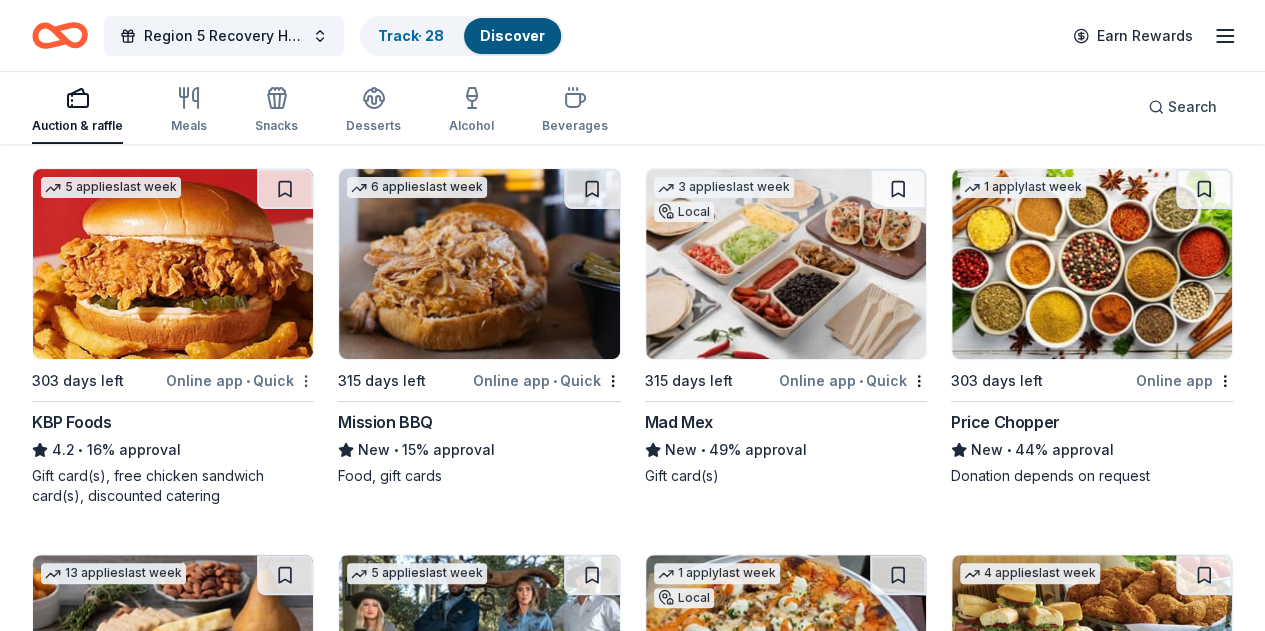 click on "Region 5 Recovery Hub-2026 Battle of The Bands Track  · 28 Discover Earn Rewards Auction & raffle Meals Snacks Desserts Alcohol Beverages Search Filter 3 Application methods Causes Eligibility Just added Sort 187 results  in  Carlisle, PA Application deadlines 0  this month 1  in December 1  in February 185  later on... 5   applies  last week 303 days left Online app • Quick KBP Foods 4.2 • 16% approval Gift card(s), free chicken sandwich card(s), discounted catering 6   applies  last week 315 days left Online app • Quick Mission BBQ New • 15% approval Food, gift cards 3   applies  last week Local 315 days left Online app • Quick Mad Mex New • 49% approval Gift card(s) 1   apply  last week 303 days left Online app Price Chopper New • 44% approval Donation depends on request 13   applies  last week 338 days left Online app Gourmet Gift Baskets 4.5 • 24% approval Gift basket(s) 5   applies  last week 315 days left Online app Kimes Ranch New Apparel, merchandise 1   apply  last week Local New 4" at bounding box center (632, 115) 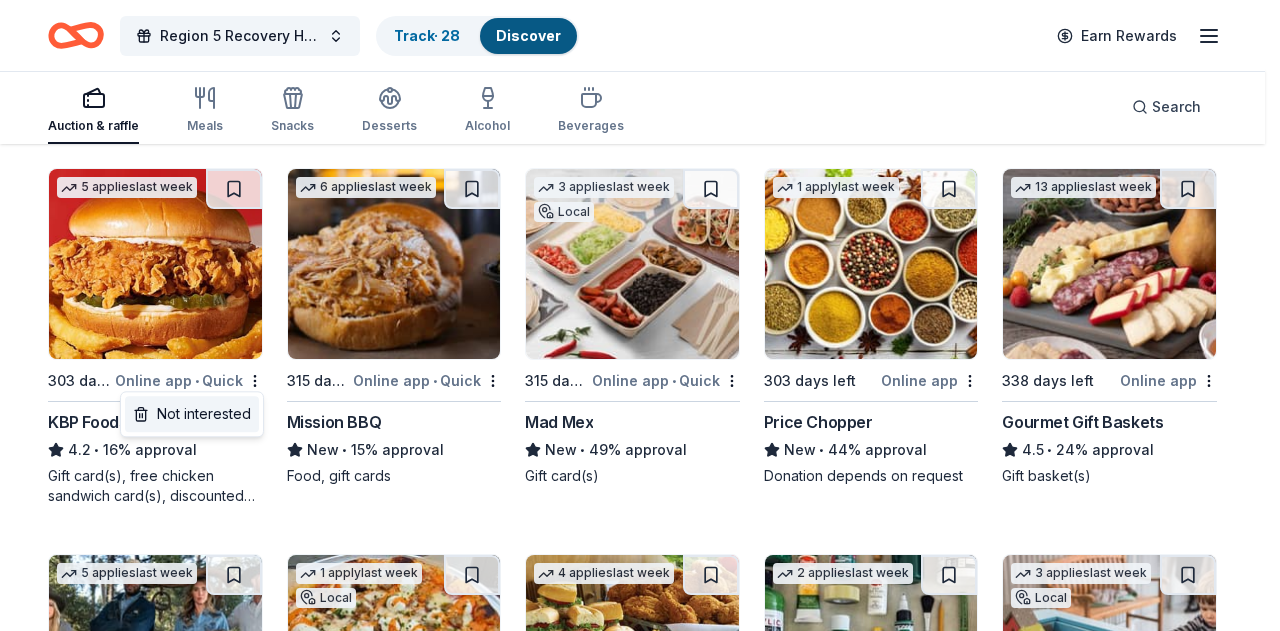click on "Not interested" at bounding box center (192, 414) 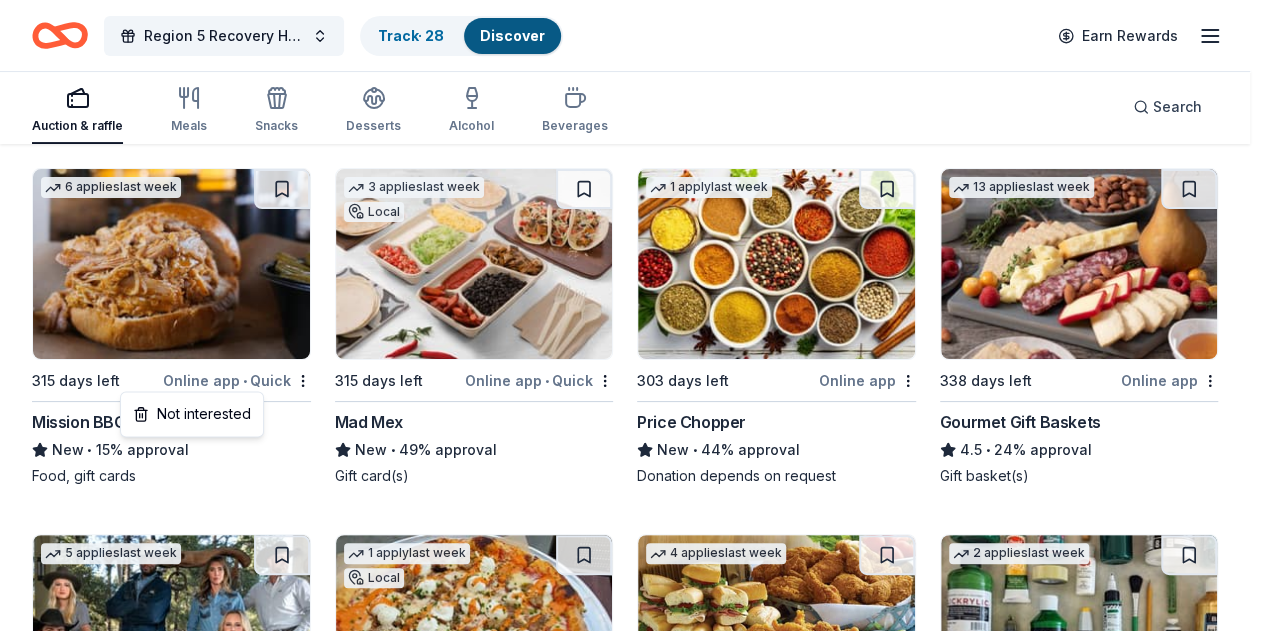 click on "Region 5 Recovery Hub-2026 Battle of The Bands Track  · 28 Discover Earn Rewards Auction & raffle Meals Snacks Desserts Alcohol Beverages Search Filter 3 Application methods Causes Eligibility Just added Sort 187 results  in  Carlisle, PA Application deadlines 0  this month 1  in December 1  in February 185  later on... 6   applies  last week 315 days left Online app • Quick Mission BBQ New • 15% approval Food, gift cards 3   applies  last week Local 315 days left Online app • Quick Mad Mex New • 49% approval Gift card(s) 1   apply  last week 303 days left Online app Price Chopper New • 44% approval Donation depends on request 13   applies  last week 338 days left Online app Gourmet Gift Baskets 4.5 • 24% approval Gift basket(s) 5   applies  last week 315 days left Online app Kimes Ranch New Apparel, merchandise 1   apply  last week Local 324 days left Online app Big Burrito Restaurant Group New • 69% approval Food, gift card(s) 4   applies  last week 315 days left Online app • Quick New •" at bounding box center [632, 115] 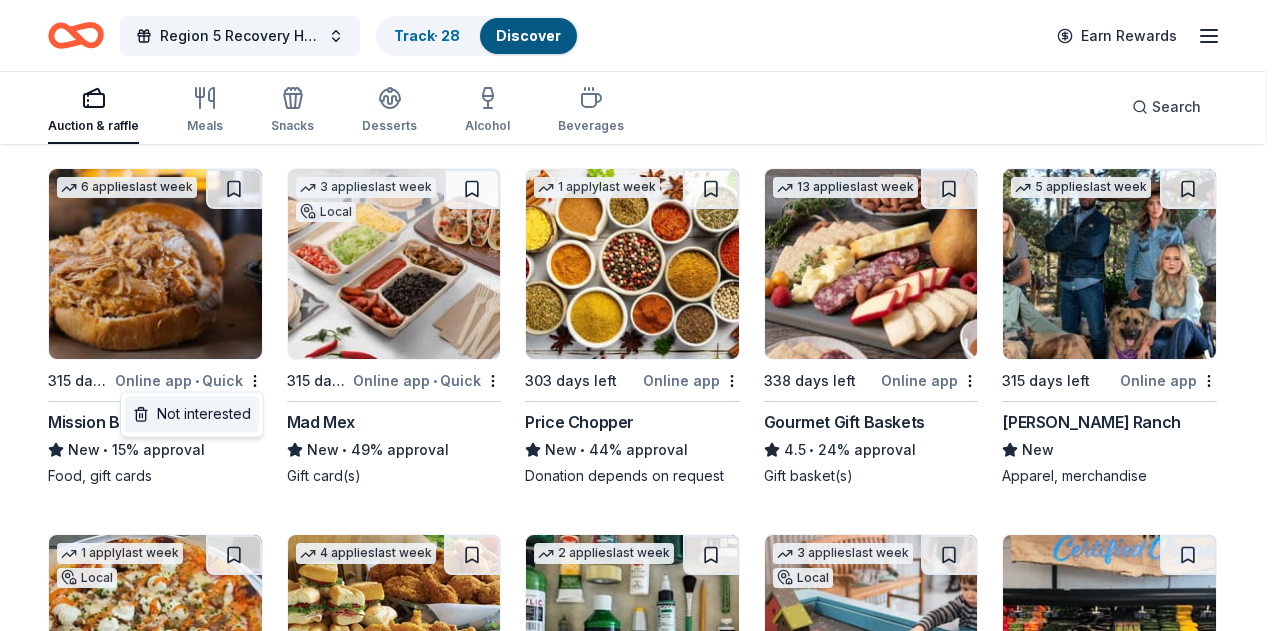 click on "Not interested" at bounding box center (192, 414) 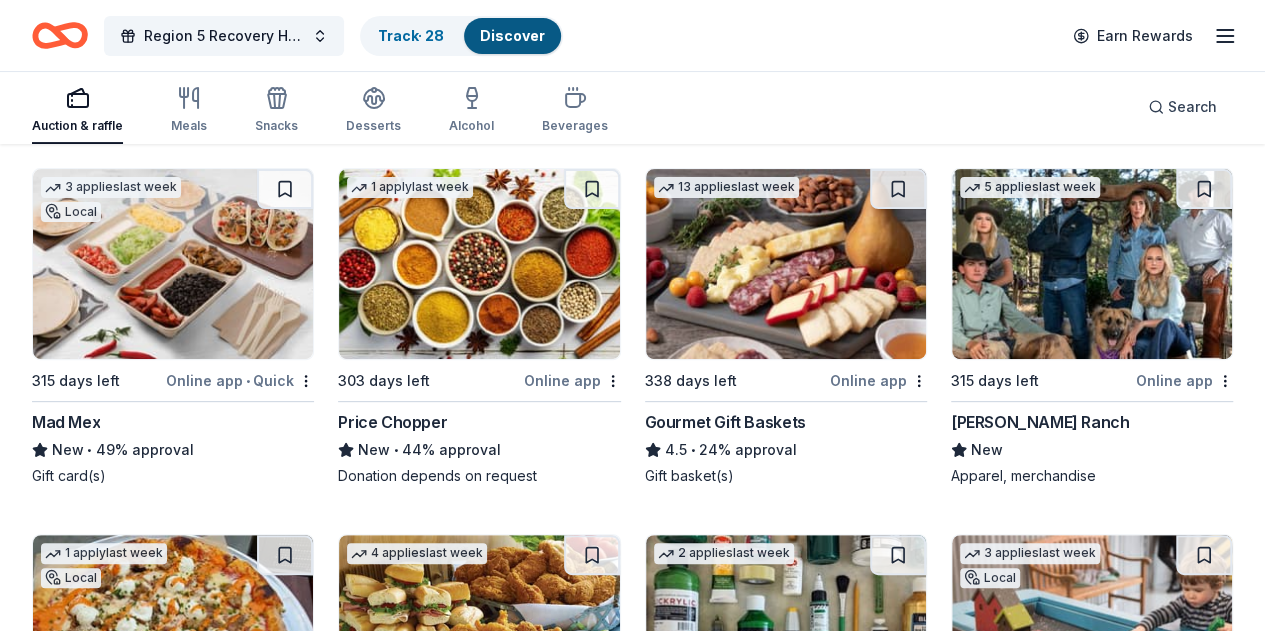 click on "Region 5 Recovery Hub-2026 Battle of The Bands Track  · 28 Discover Earn Rewards Auction & raffle Meals Snacks Desserts Alcohol Beverages Search Filter 3 Application methods Causes Eligibility Just added Sort 187 results  in  Carlisle, PA Application deadlines 0  this month 1  in December 1  in February 185  later on... 3   applies  last week Local 315 days left Online app • Quick Mad Mex New • 49% approval Gift card(s) 1   apply  last week 303 days left Online app Price Chopper New • 44% approval Donation depends on request 13   applies  last week 338 days left Online app Gourmet Gift Baskets 4.5 • 24% approval Gift basket(s) 5   applies  last week 315 days left Online app Kimes Ranch New Apparel, merchandise 1   apply  last week Local 324 days left Online app Big Burrito Restaurant Group New • 69% approval Food, gift card(s) 4   applies  last week 315 days left Online app • Quick Royal Farms New • 14% approval Food, gift card(s) 2   applies  last week 315 days left Online app 4.5 • 3   •" at bounding box center (632, 115) 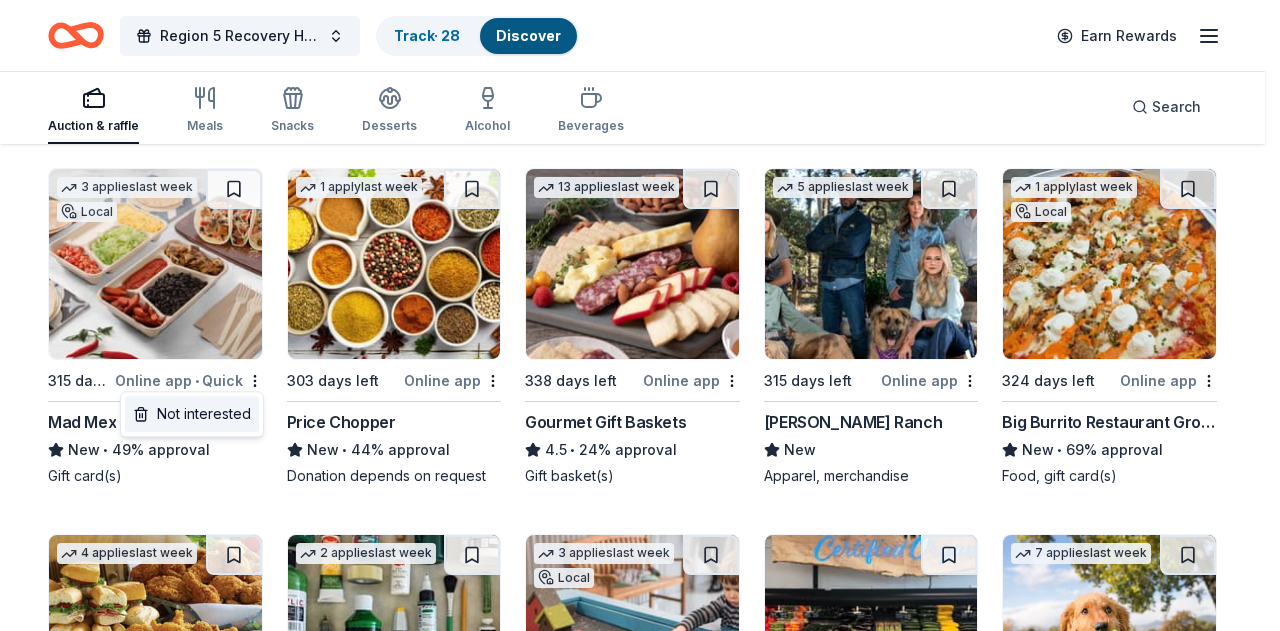 click on "Not interested" at bounding box center (192, 414) 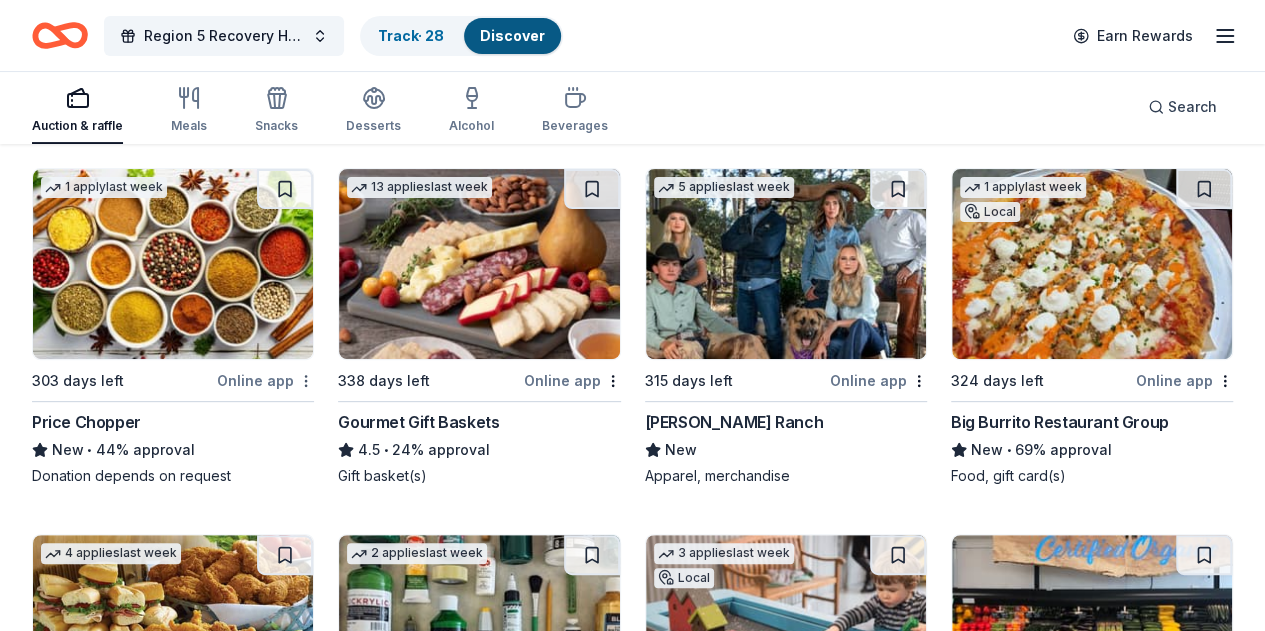 click on "Region 5 Recovery Hub-2026 Battle of The Bands Track  · 28 Discover Earn Rewards Auction & raffle Meals Snacks Desserts Alcohol Beverages Search Filter 3 Application methods Causes Eligibility Just added Sort 187 results  in  Carlisle, PA Application deadlines 0  this month 1  in December 1  in February 185  later on... 1   apply  last week 303 days left Online app Price Chopper New • 44% approval Donation depends on request 13   applies  last week 338 days left Online app Gourmet Gift Baskets 4.5 • 24% approval Gift basket(s) 5   applies  last week 315 days left Online app Kimes Ranch New Apparel, merchandise 1   apply  last week Local 324 days left Online app Big Burrito Restaurant Group New • 69% approval Food, gift card(s) 4   applies  last week 315 days left Online app • Quick Royal Farms New • 14% approval Food, gift card(s) 2   applies  last week 315 days left Online app BLICK Art Materials 4.5 • 11% approval Gift certificate or coupons, art products, monetary donation 3   applies Local 7" at bounding box center [632, 115] 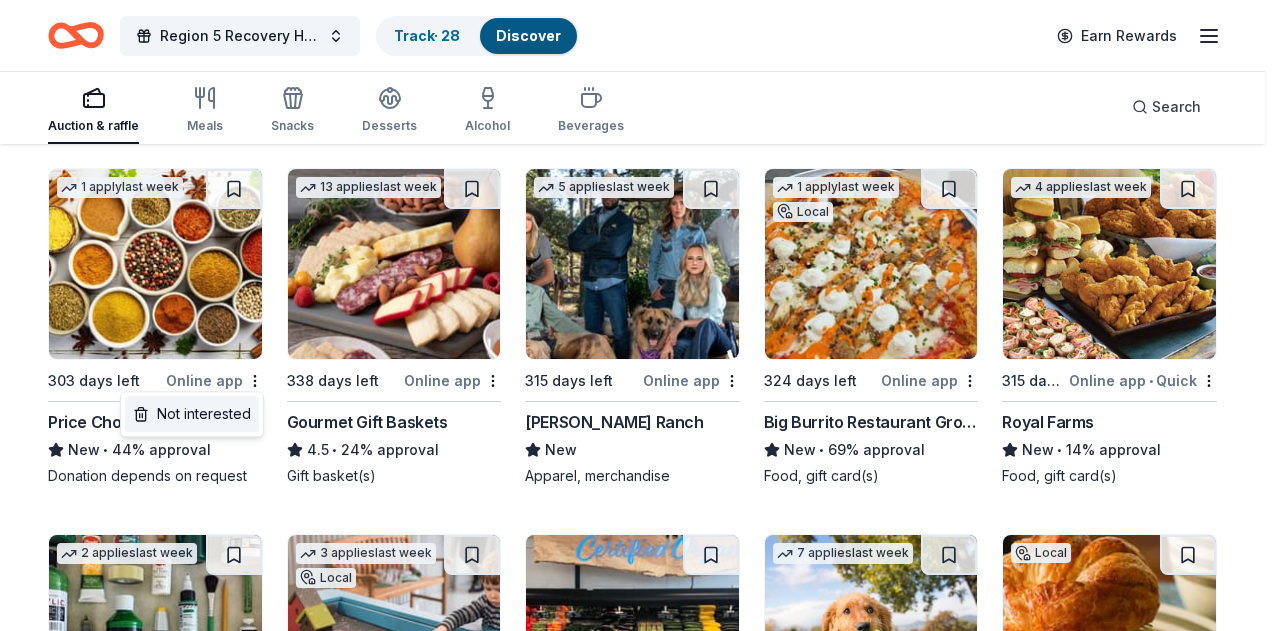 click on "Not interested" at bounding box center (192, 414) 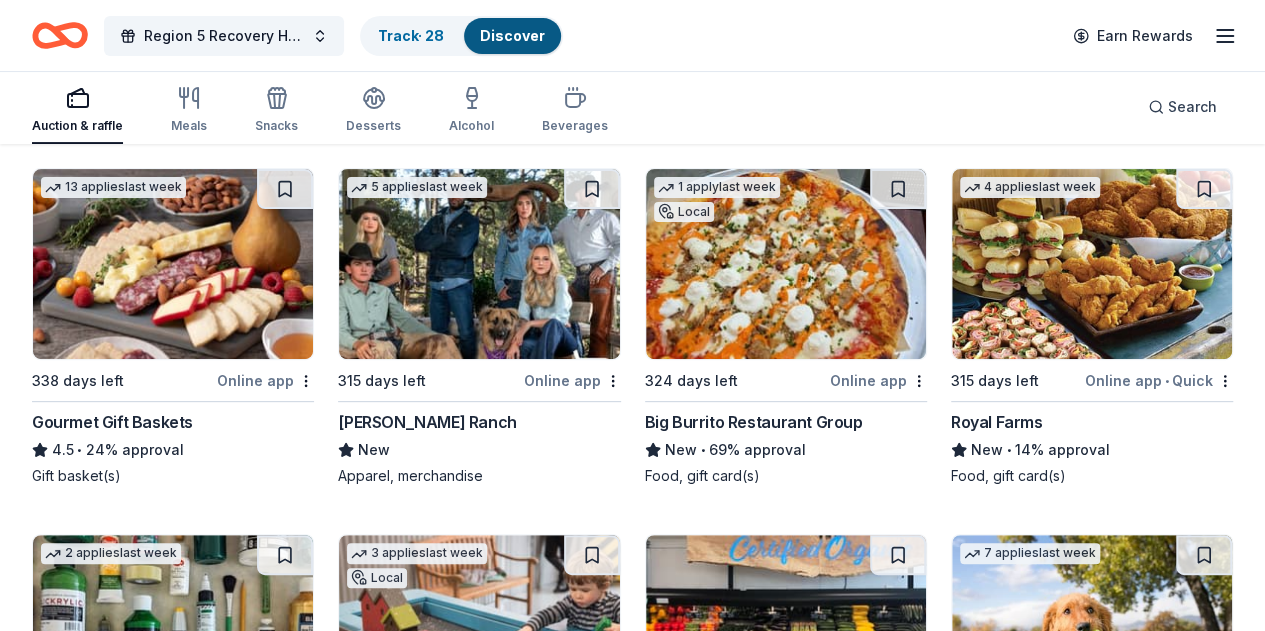 click on "13   applies  last week 338 days left Online app Gourmet Gift Baskets 4.5 • 24% approval Gift basket(s) 5   applies  last week 315 days left Online app Kimes Ranch New Apparel, merchandise 1   apply  last week Local 324 days left Online app Big Burrito Restaurant Group New • 69% approval Food, gift card(s) 4   applies  last week 315 days left Online app • Quick Royal Farms New • 14% approval Food, gift card(s) 2   applies  last week 315 days left Online app BLICK Art Materials 4.5 • 11% approval Gift certificate or coupons, art products, monetary donation 3   applies  last week Local 315 days left Online app • Quick Lancaster Science Factory New 4 general admission tickets 315 days left Online app MOM'S Organic Market New • 7% approval Gift cards, reusable bags, food and beverages 7   applies  last week 285 days left Online app KONG Company New • 3% approval Event box, print handouts, pet product(s) Local 317 days left Online app • Quick Bird-in-Hand New 2   applies  last week 275 days left" at bounding box center (632, 896) 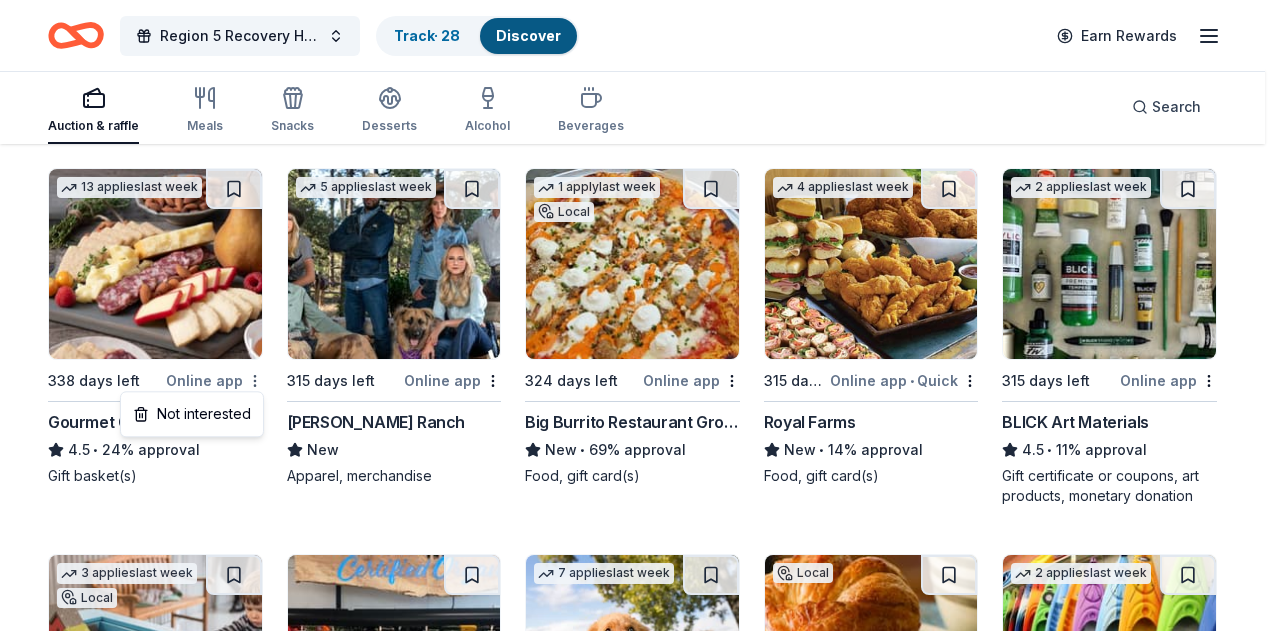 click on "Region 5 Recovery Hub-2026 Battle of The Bands Track  · 28 Discover Earn Rewards Auction & raffle Meals Snacks Desserts Alcohol Beverages Search Filter 3 Application methods Causes Eligibility Just added Sort 187 results  in  Carlisle, PA Application deadlines 0  this month 1  in December 1  in February 185  later on... 13   applies  last week 338 days left Online app Gourmet Gift Baskets 4.5 • 24% approval Gift basket(s) 5   applies  last week 315 days left Online app Kimes Ranch New Apparel, merchandise 1   apply  last week Local 324 days left Online app Big Burrito Restaurant Group New • 69% approval Food, gift card(s) 4   applies  last week 315 days left Online app • Quick Royal Farms New • 14% approval Food, gift card(s) 2   applies  last week 315 days left Online app BLICK Art Materials 4.5 • 11% approval Gift certificate or coupons, art products, monetary donation 3   applies  last week Local 315 days left Online app • Quick Lancaster Science Factory New 4 general admission tickets New •" at bounding box center [640, 115] 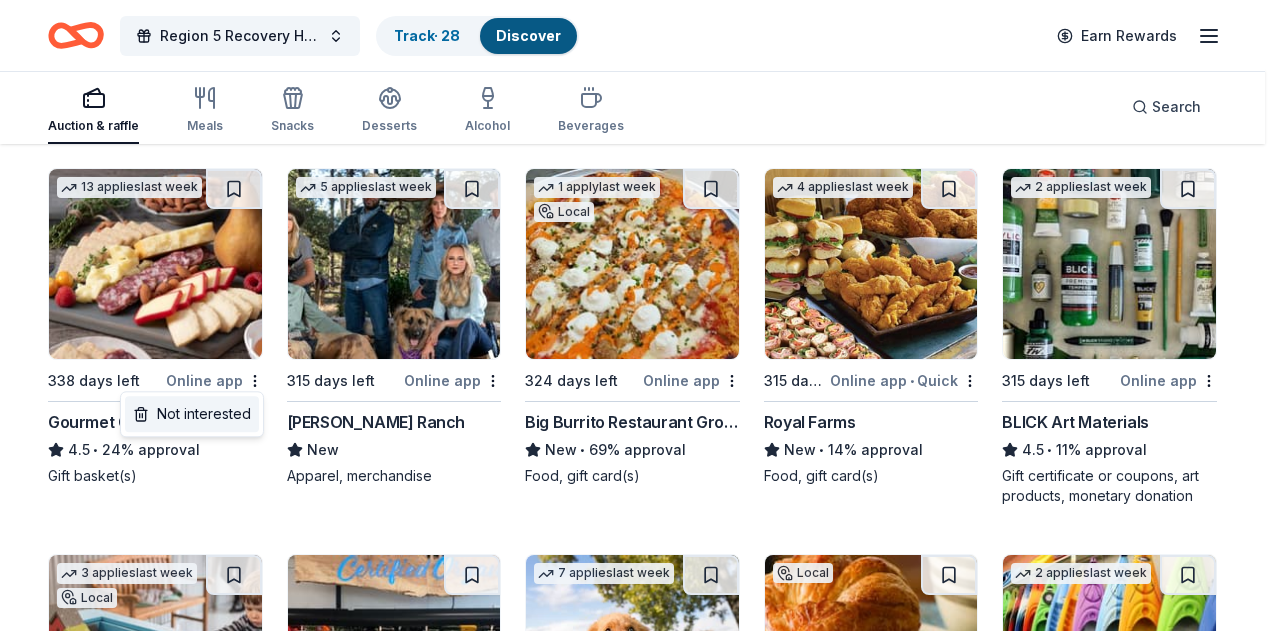 click on "Not interested" at bounding box center (192, 414) 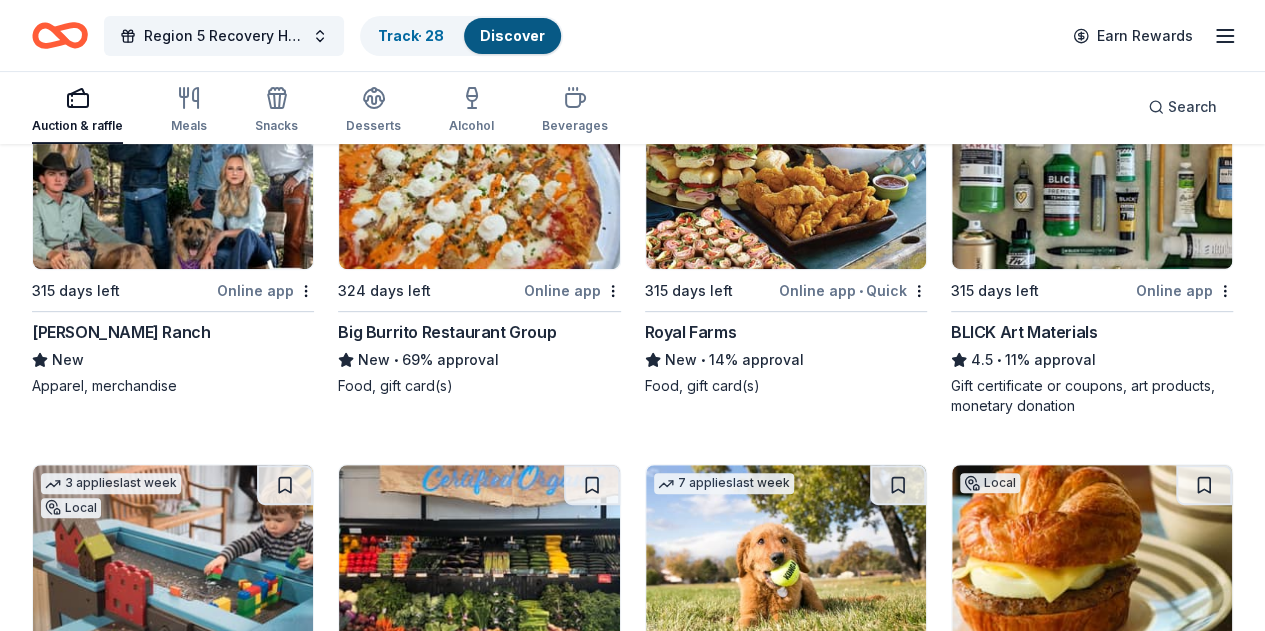 scroll, scrollTop: 104, scrollLeft: 0, axis: vertical 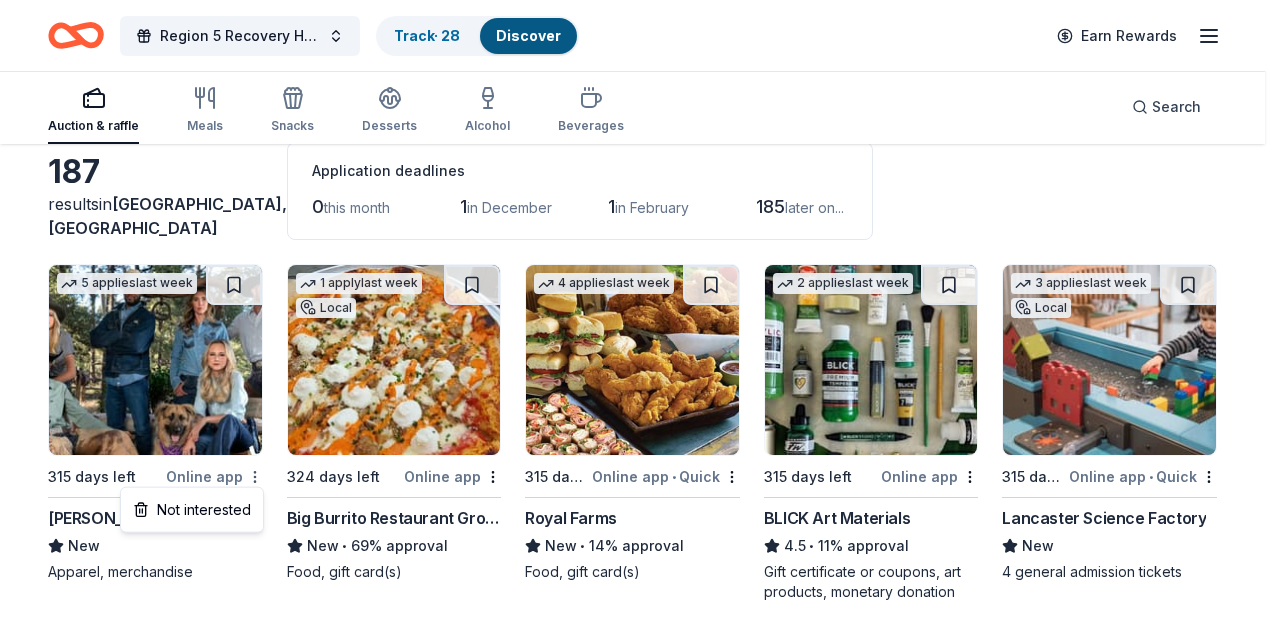 click on "Region 5 Recovery Hub-2026 Battle of The Bands Track  · 28 Discover Earn Rewards Auction & raffle Meals Snacks Desserts Alcohol Beverages Search Filter 3 Application methods Causes Eligibility Just added Sort 187 results  in  Carlisle, PA Application deadlines 0  this month 1  in December 1  in February 185  later on... 5   applies  last week 315 days left Online app Kimes Ranch New Apparel, merchandise 1   apply  last week Local 324 days left Online app Big Burrito Restaurant Group New • 69% approval Food, gift card(s) 4   applies  last week 315 days left Online app • Quick Royal Farms New • 14% approval Food, gift card(s) 2   applies  last week 315 days left Online app BLICK Art Materials 4.5 • 11% approval Gift certificate or coupons, art products, monetary donation 3   applies  last week Local 315 days left Online app • Quick Lancaster Science Factory New 4 general admission tickets 315 days left Online app MOM'S Organic Market New • 7% approval Gift cards, reusable bags, food and beverages 7" at bounding box center (640, 211) 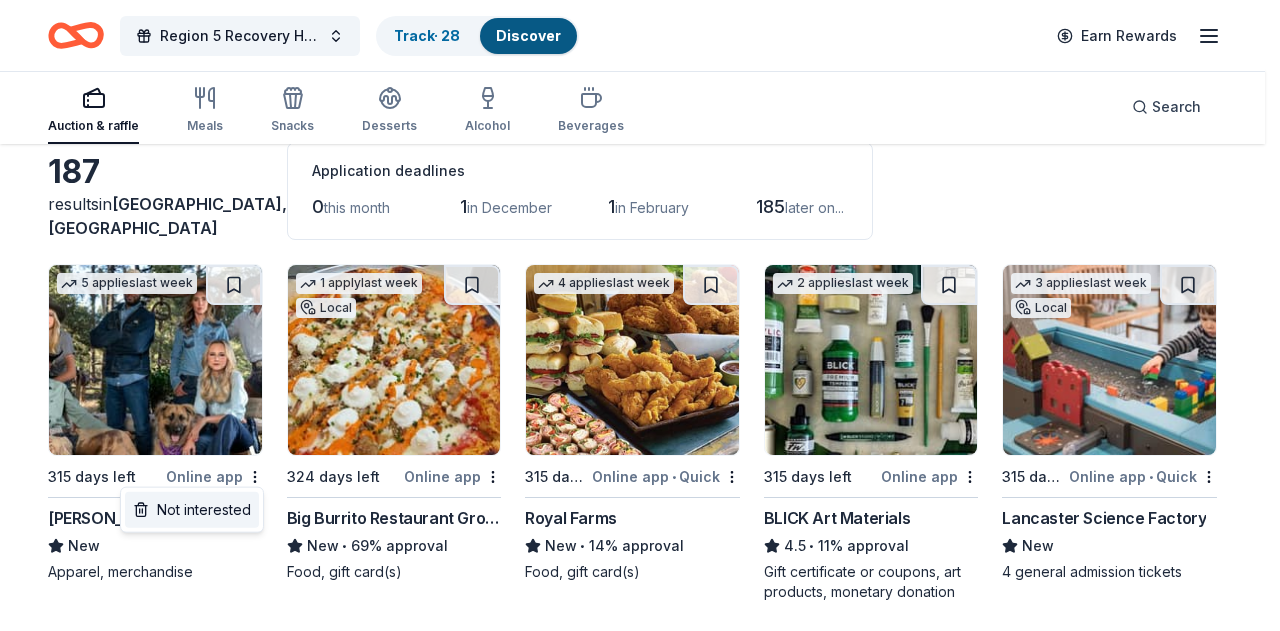 click on "Not interested" at bounding box center (192, 510) 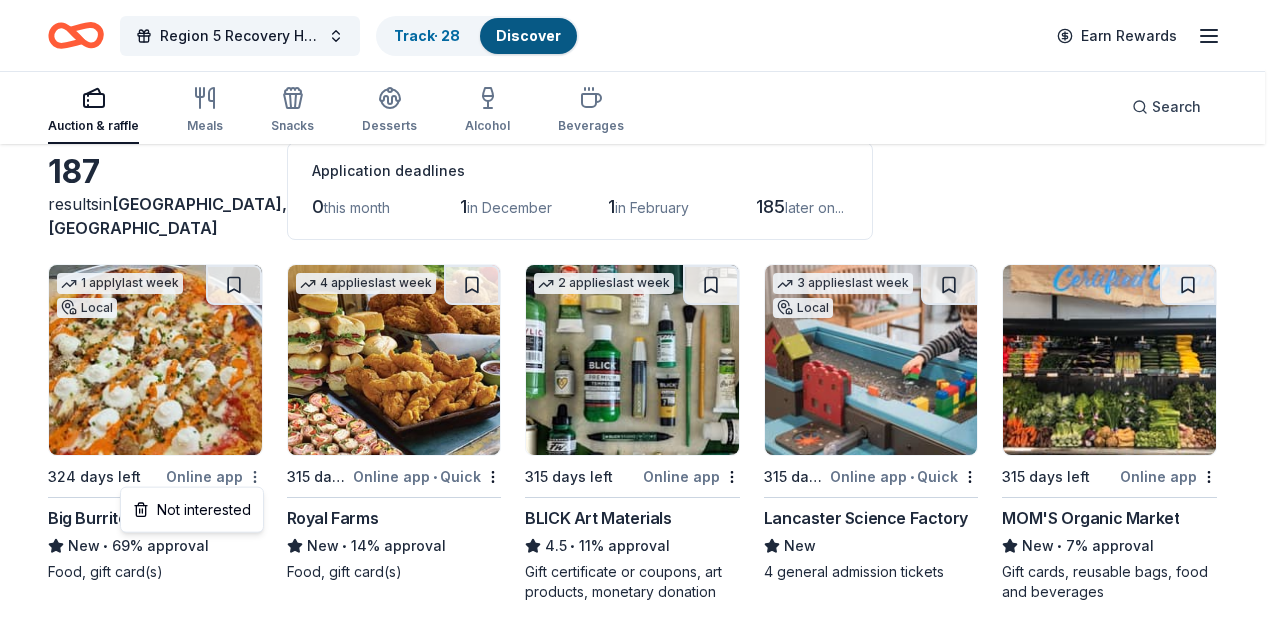 click on "Region 5 Recovery Hub-2026 Battle of The Bands Track  · 28 Discover Earn Rewards Auction & raffle Meals Snacks Desserts Alcohol Beverages Search Filter 3 Application methods Causes Eligibility Just added Sort 187 results  in  Carlisle, PA Application deadlines 0  this month 1  in December 1  in February 185  later on... 1   apply  last week Local 324 days left Online app Big Burrito Restaurant Group New • 69% approval Food, gift card(s) 4   applies  last week 315 days left Online app • Quick Royal Farms New • 14% approval Food, gift card(s) 2   applies  last week 315 days left Online app BLICK Art Materials 4.5 • 11% approval Gift certificate or coupons, art products, monetary donation 3   applies  last week Local 315 days left Online app • Quick Lancaster Science Factory New 4 general admission tickets 315 days left Online app MOM'S Organic Market New • 7% approval Gift cards, reusable bags, food and beverages 7   applies  last week 285 days left Online app KONG Company New • 3% approval Local" at bounding box center [640, 211] 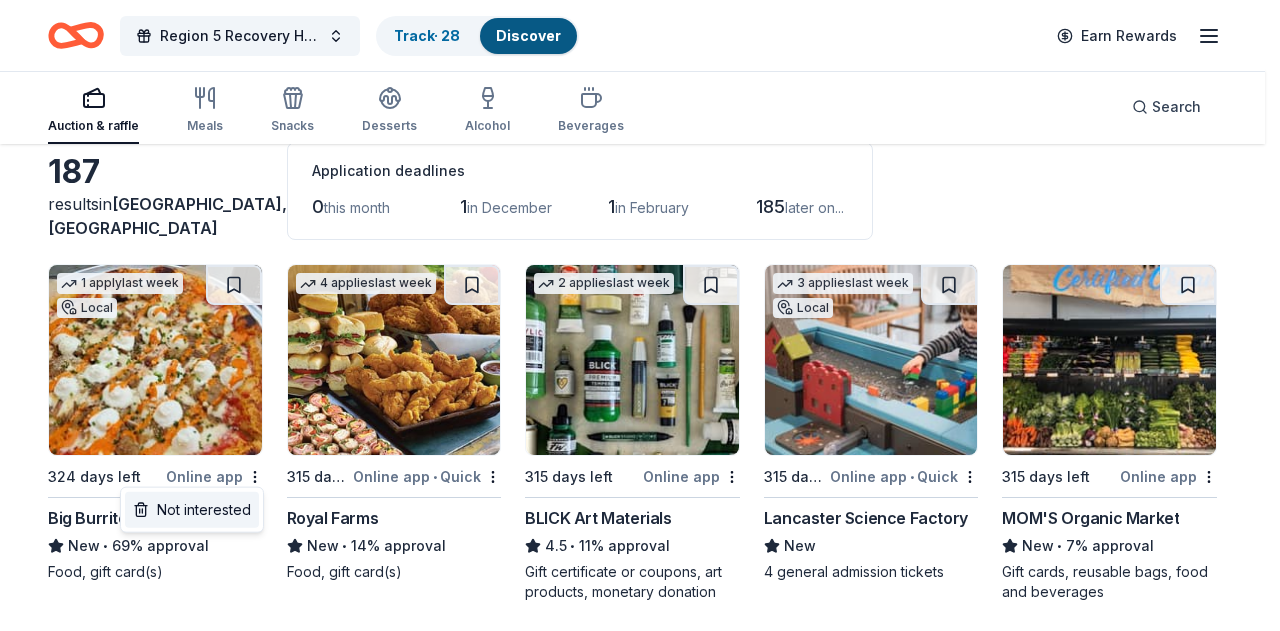click on "Not interested" at bounding box center (192, 510) 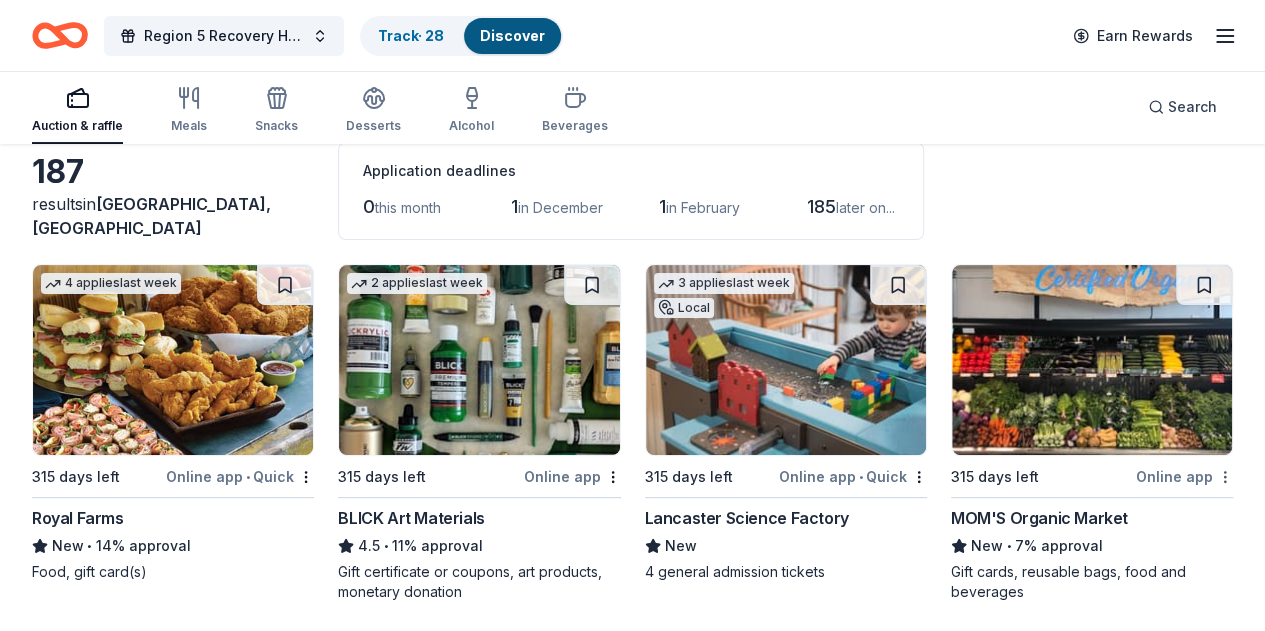 click on "Region 5 Recovery Hub-2026 Battle of The Bands Track  · 28 Discover Earn Rewards Auction & raffle Meals Snacks Desserts Alcohol Beverages Search Filter 3 Application methods Causes Eligibility Just added Sort 187 results  in  Carlisle, PA Application deadlines 0  this month 1  in December 1  in February 185  later on... 4   applies  last week 315 days left Online app • Quick Royal Farms New • 14% approval Food, gift card(s) 2   applies  last week 315 days left Online app BLICK Art Materials 4.5 • 11% approval Gift certificate or coupons, art products, monetary donation 3   applies  last week Local 315 days left Online app • Quick Lancaster Science Factory New 4 general admission tickets 315 days left Online app MOM'S Organic Market New • 7% approval Gift cards, reusable bags, food and beverages 7   applies  last week 285 days left Online app KONG Company New • 3% approval Event box, print handouts, pet product(s) Local 317 days left Online app • Quick Bird-in-Hand New 2   applies  last week •" at bounding box center (632, 211) 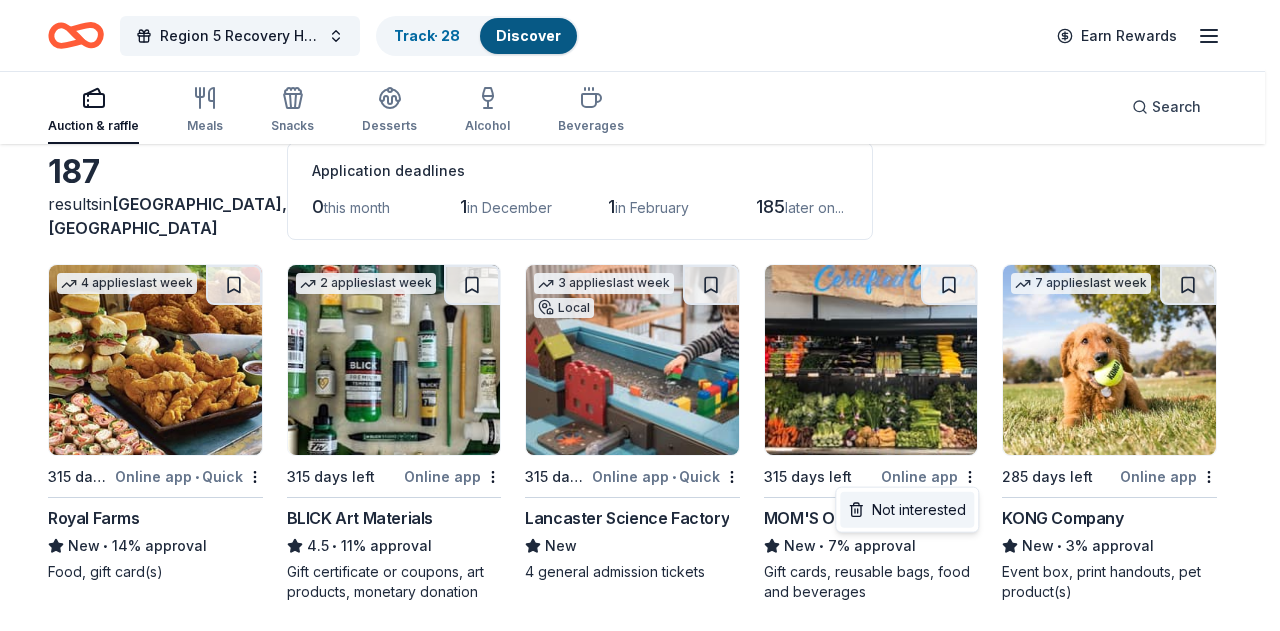 click on "Not interested" at bounding box center [907, 510] 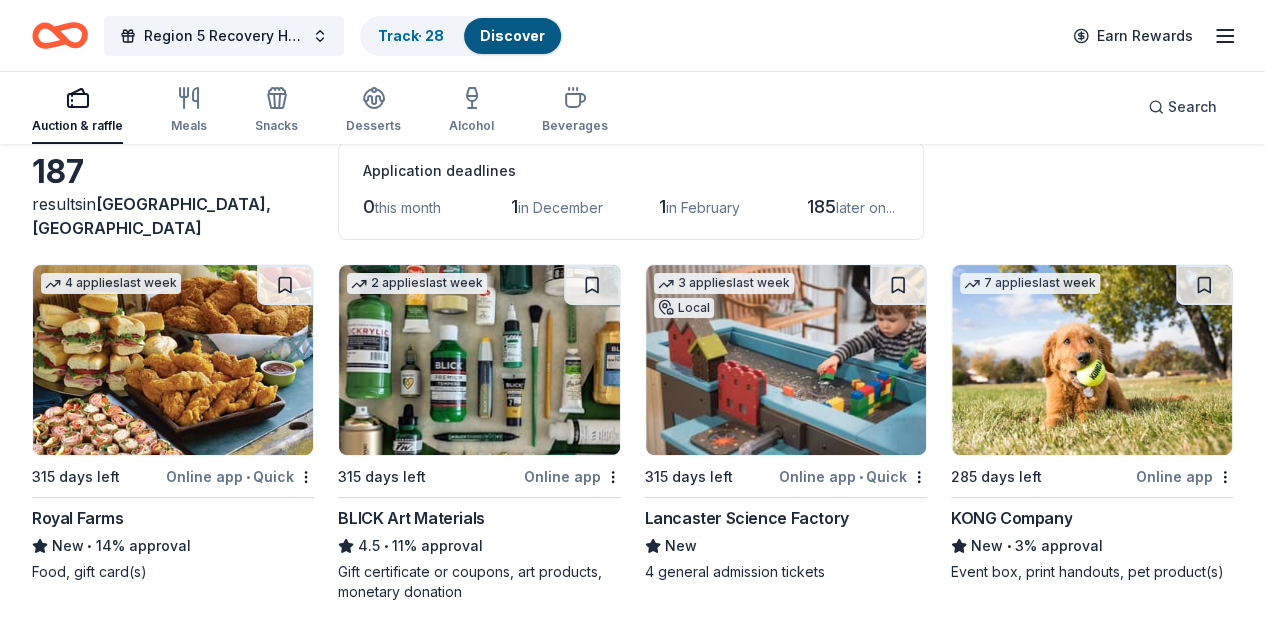 scroll, scrollTop: 204, scrollLeft: 0, axis: vertical 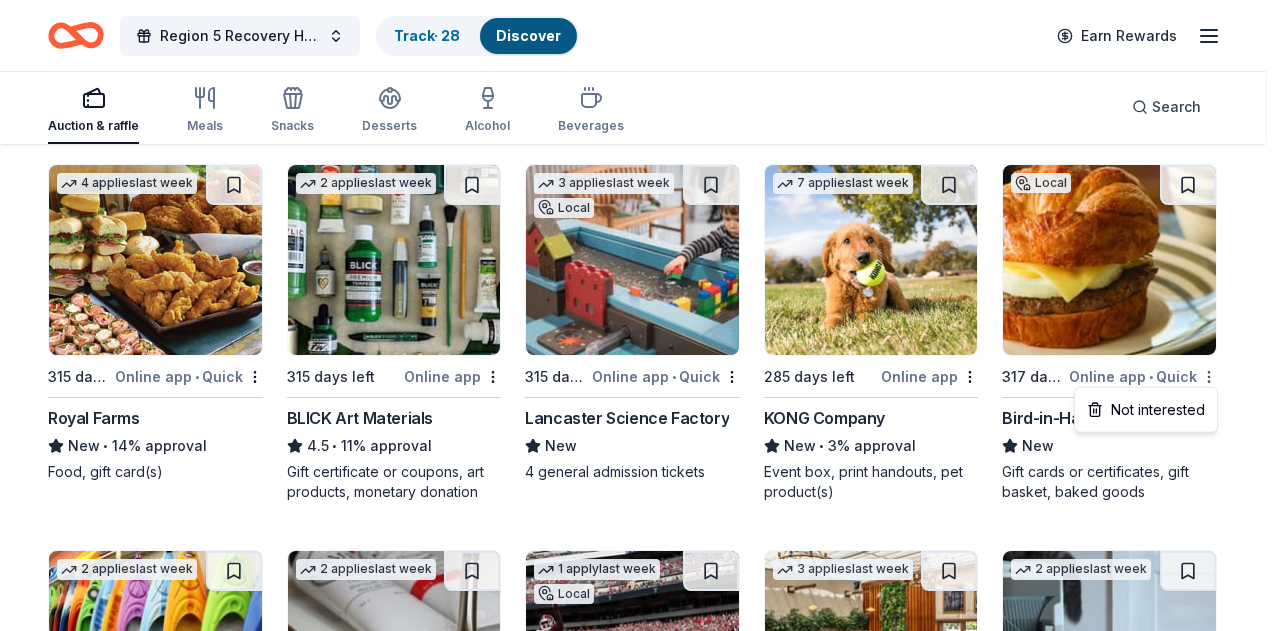 click on "Region 5 Recovery Hub-2026 Battle of The Bands Track  · 28 Discover Earn Rewards Auction & raffle Meals Snacks Desserts Alcohol Beverages Search 187 results  in  Carlisle, PA Application deadlines 0  this month 1  in December 1  in February 185  later on... 4   applies  last week 315 days left Online app • Quick Royal Farms New • 14% approval Food, gift card(s) 2   applies  last week 315 days left Online app BLICK Art Materials 4.5 • 11% approval Gift certificate or coupons, art products, monetary donation 3   applies  last week Local 315 days left Online app • Quick Lancaster Science Factory New 4 general admission tickets 7   applies  last week 285 days left Online app KONG Company New • 3% approval Event box, print handouts, pet product(s) Local 317 days left Online app • Quick Bird-in-Hand New Gift cards or certificates, gift basket, baked goods 2   applies  last week 275 days left Online app • Quick Dunham's Sports New • 9% approval Sporting goods, gift card(s) 2   applies  last week New" at bounding box center (640, 111) 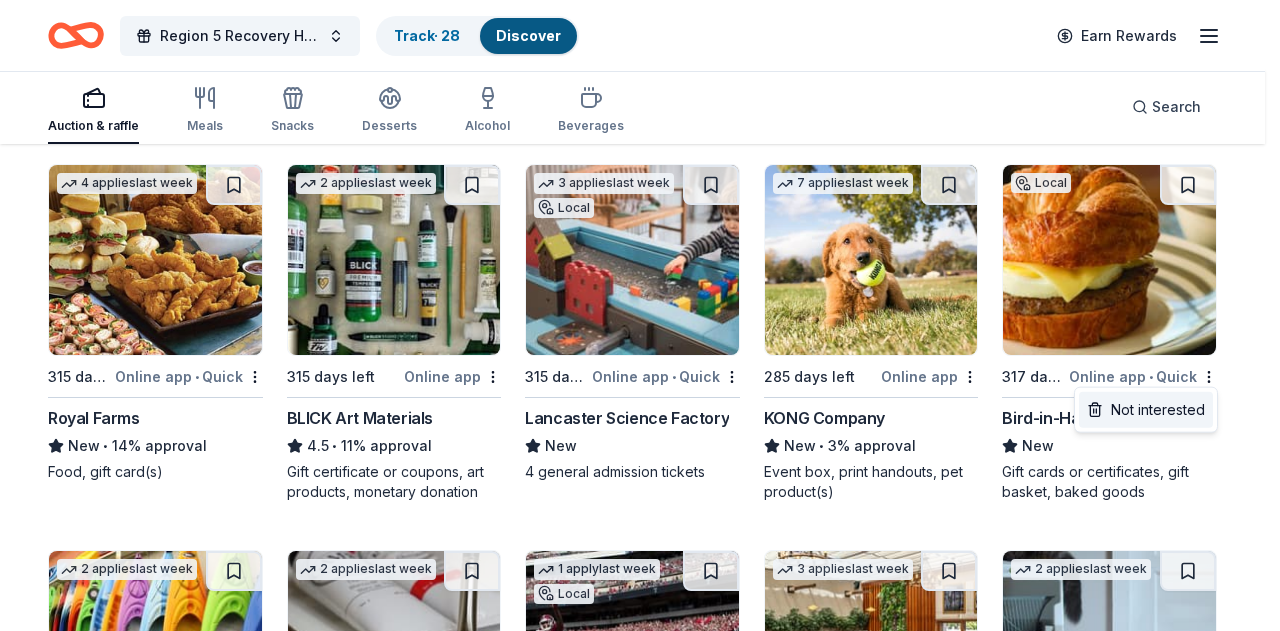 click on "Not interested" at bounding box center (1146, 410) 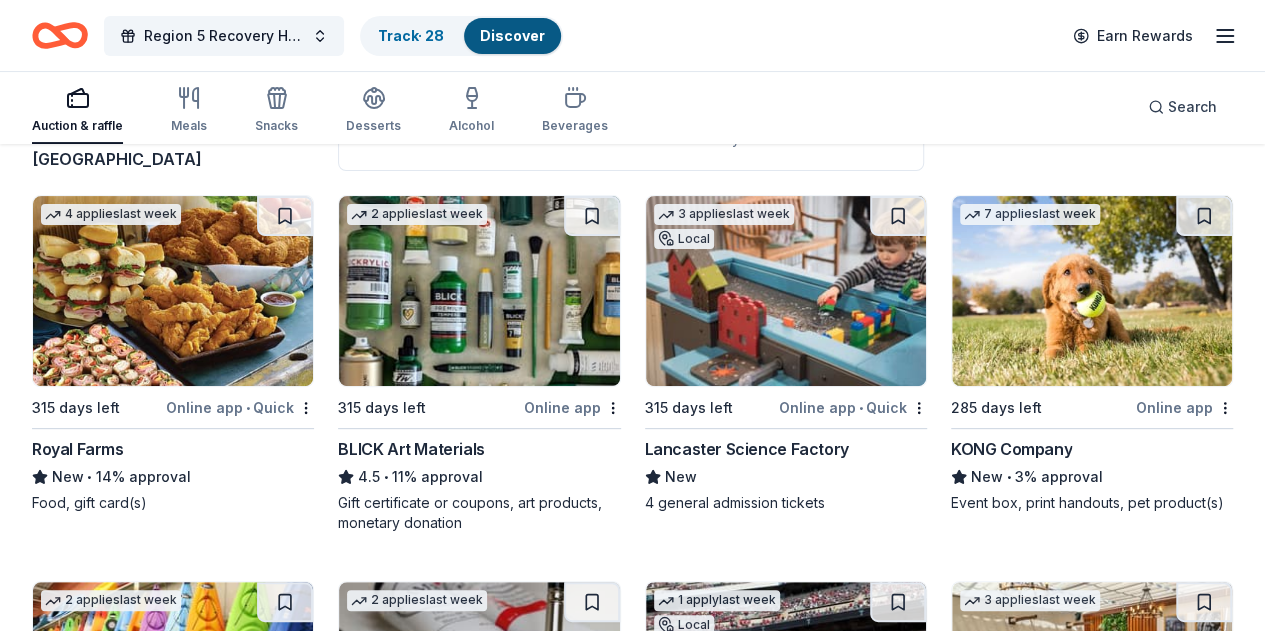 scroll, scrollTop: 204, scrollLeft: 0, axis: vertical 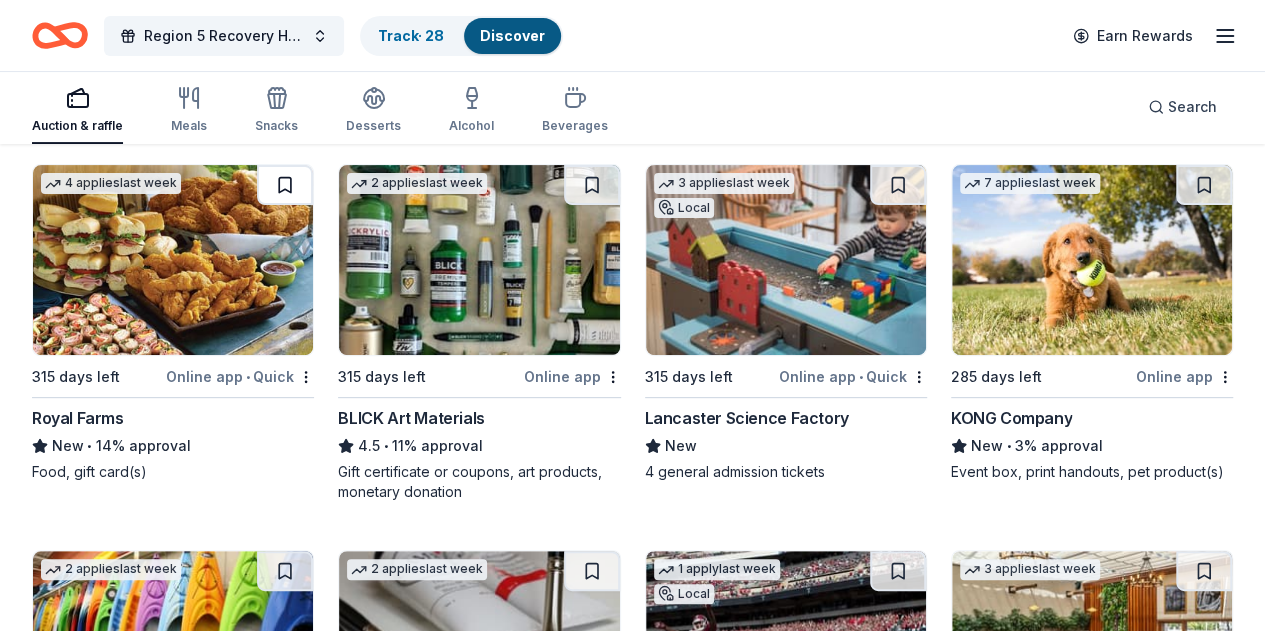 click at bounding box center [285, 185] 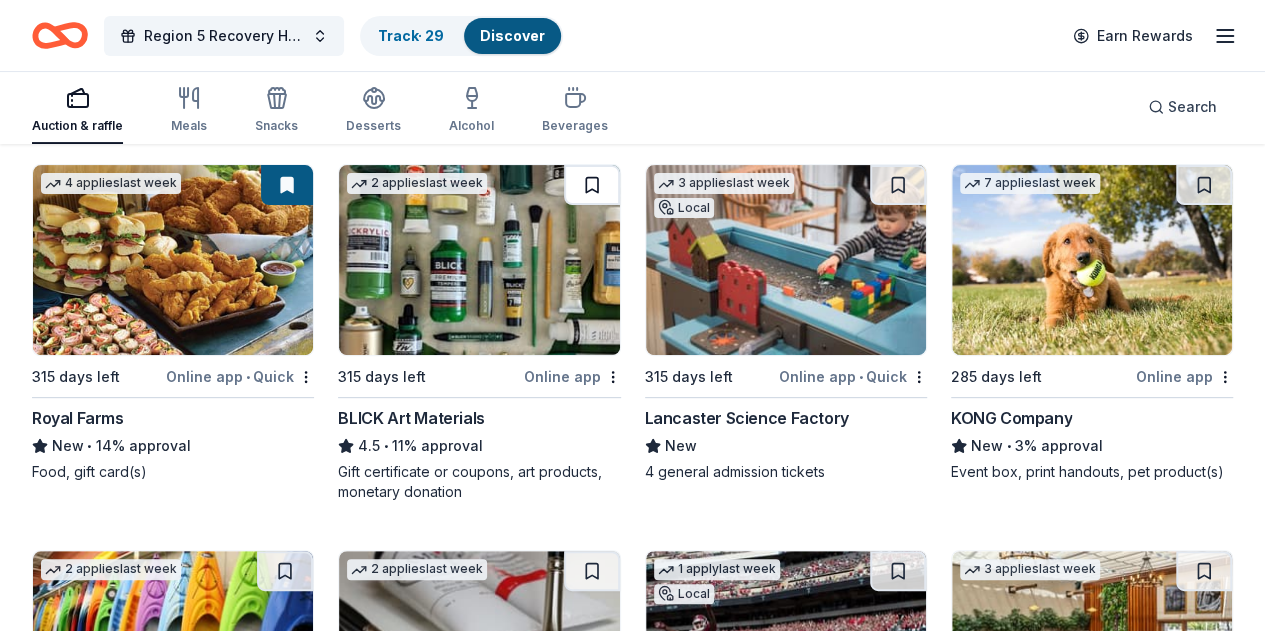 click at bounding box center (592, 185) 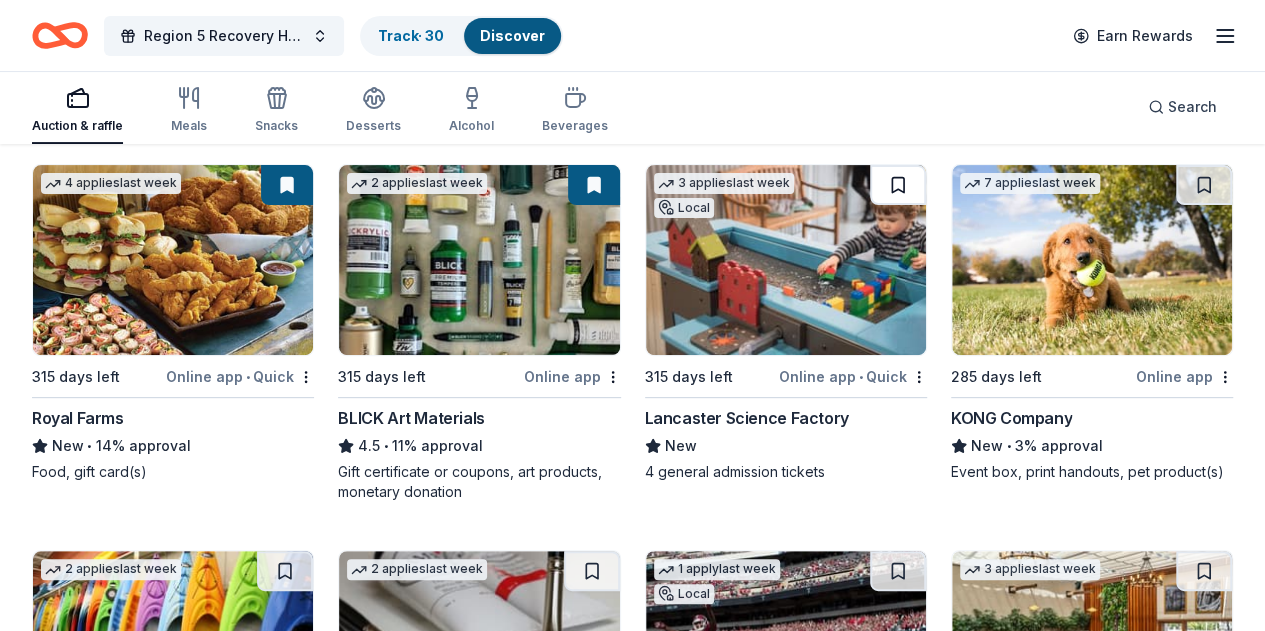 click at bounding box center (898, 185) 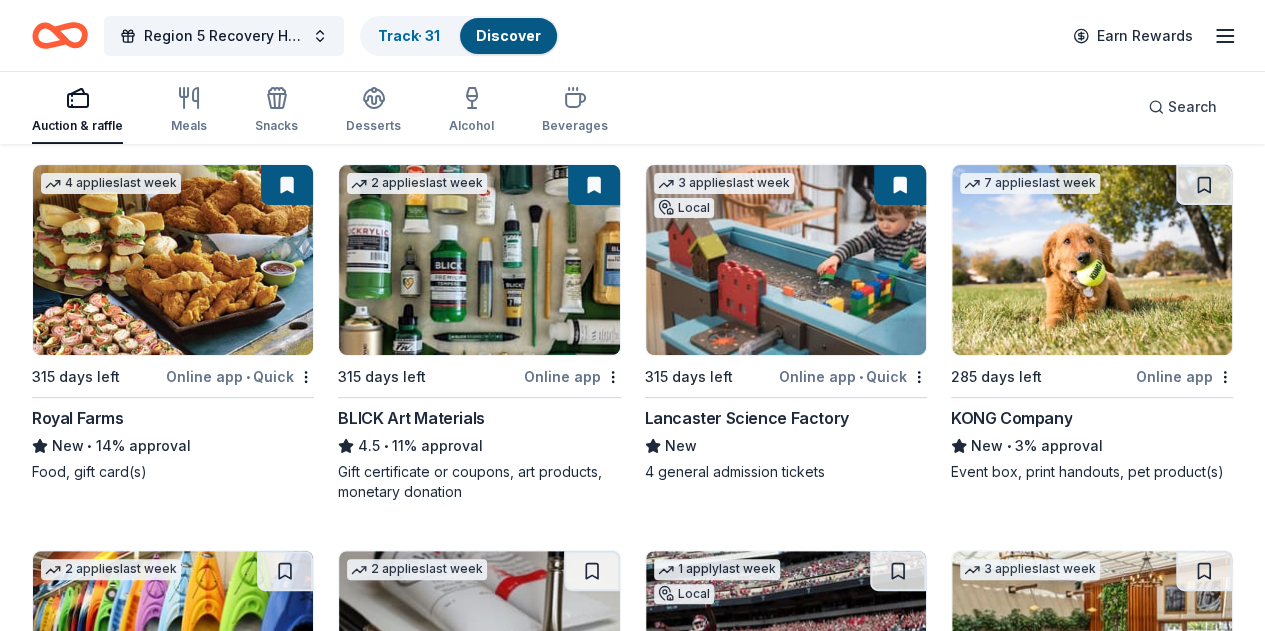 click at bounding box center (1204, 185) 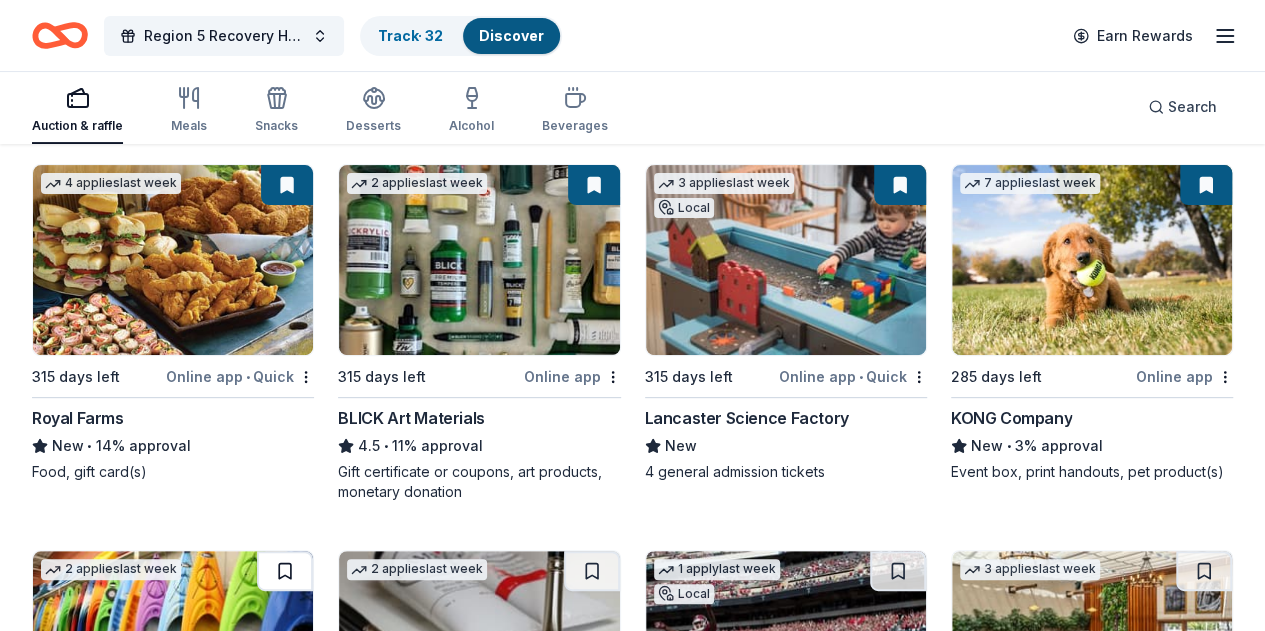 click at bounding box center (285, 571) 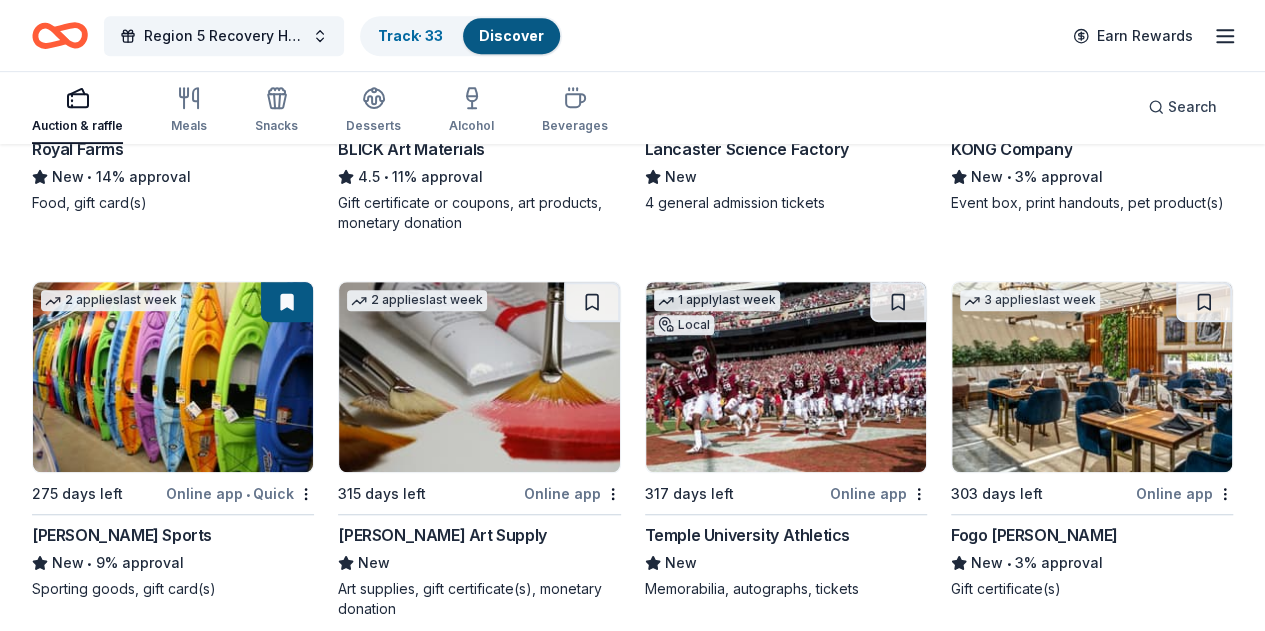 scroll, scrollTop: 504, scrollLeft: 0, axis: vertical 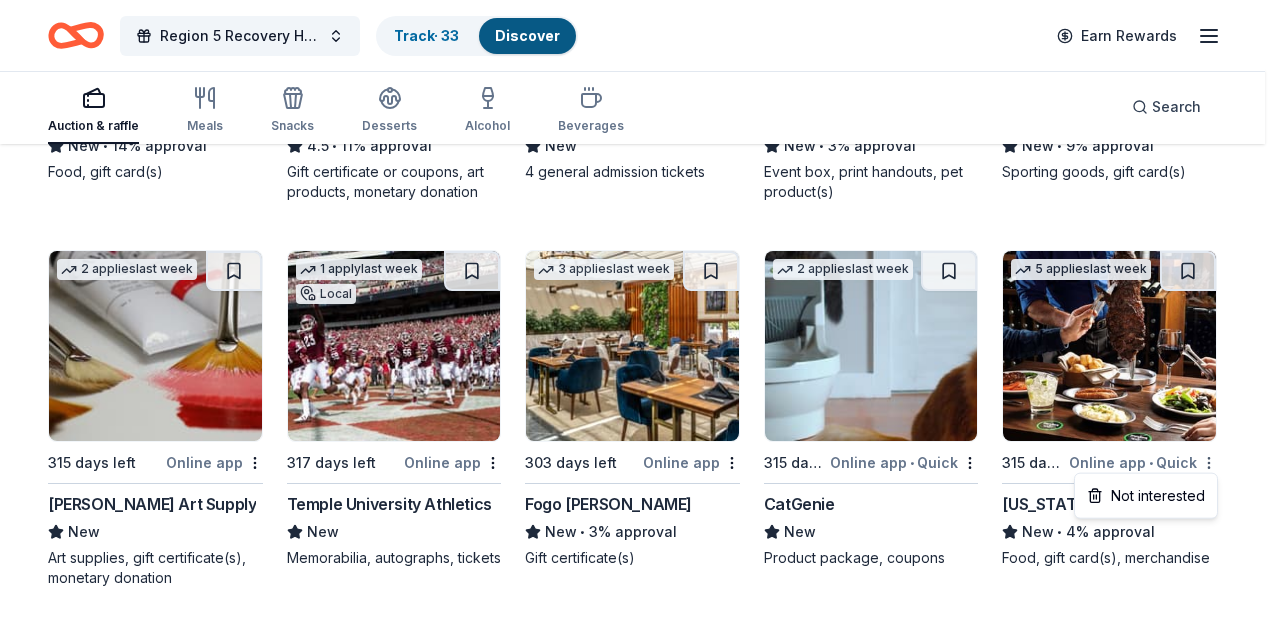 click on "Region 5 Recovery Hub-2026 Battle of The Bands Track  · 33 Discover Earn Rewards Auction & raffle Meals Snacks Desserts Alcohol Beverages Search 187 results  in  Carlisle, PA Application deadlines 0  this month 1  in December 1  in February 185  later on... 4   applies  last week 315 days left Online app • Quick Royal Farms New • 14% approval Food, gift card(s) 2   applies  last week 315 days left Online app BLICK Art Materials 4.5 • 11% approval Gift certificate or coupons, art products, monetary donation 3   applies  last week Local 315 days left Online app • Quick Lancaster Science Factory New 4 general admission tickets 7   applies  last week 285 days left Online app KONG Company New • 3% approval Event box, print handouts, pet product(s) 2   applies  last week 275 days left Online app • Quick Dunham's Sports New • 9% approval Sporting goods, gift card(s) 2   applies  last week 315 days left Online app Trekell Art Supply New Art supplies, gift certificate(s), monetary donation 1   apply New" at bounding box center (640, -189) 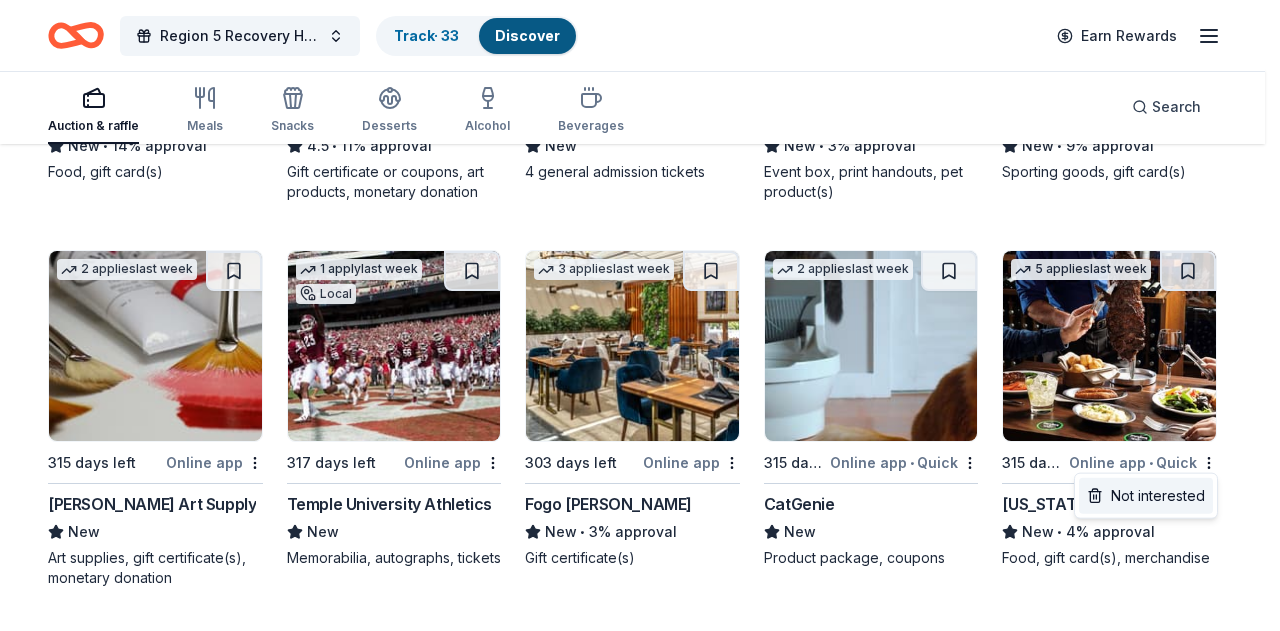 click on "Not interested" at bounding box center [1146, 496] 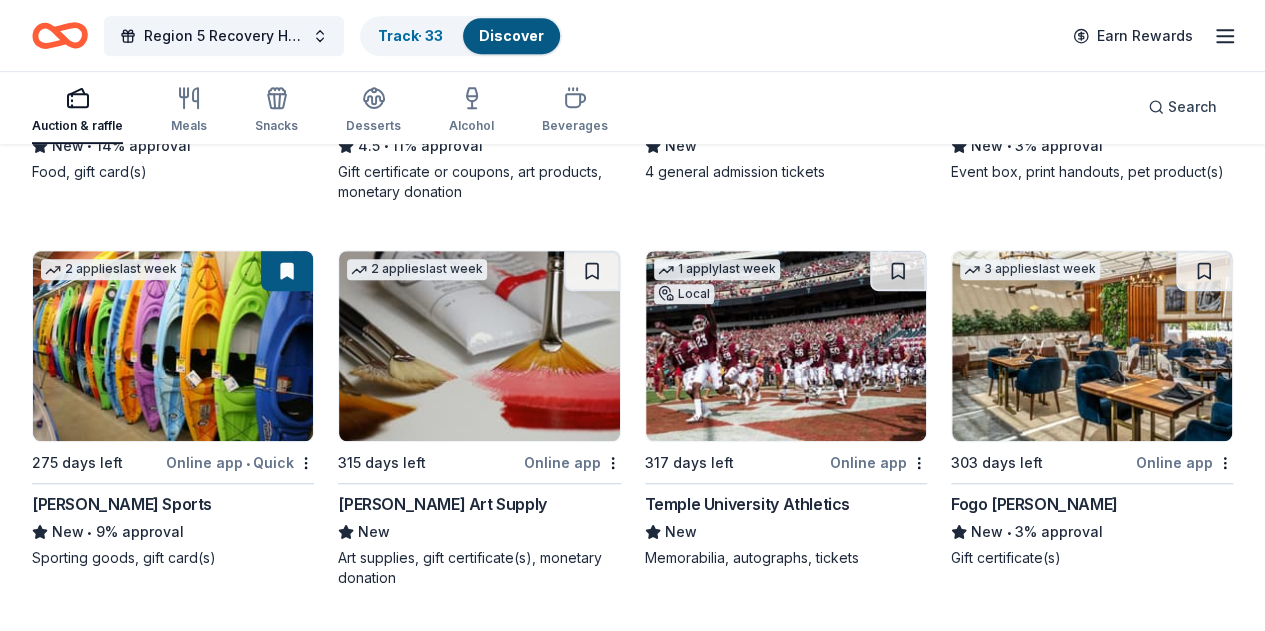 click on "Region 5 Recovery Hub-2026 Battle of The Bands Track  · 33 Discover Earn Rewards Auction & raffle Meals Snacks Desserts Alcohol Beverages Search 187 results  in  Carlisle, PA Application deadlines 0  this month 1  in December 1  in February 185  later on... 4   applies  last week 315 days left Online app • Quick Royal Farms New • 14% approval Food, gift card(s) 2   applies  last week 315 days left Online app BLICK Art Materials 4.5 • 11% approval Gift certificate or coupons, art products, monetary donation 3   applies  last week Local 315 days left Online app • Quick Lancaster Science Factory New 4 general admission tickets 7   applies  last week 285 days left Online app KONG Company New • 3% approval Event box, print handouts, pet product(s) 2   applies  last week 275 days left Online app • Quick Dunham's Sports New • 9% approval Sporting goods, gift card(s) 2   applies  last week 315 days left Online app Trekell Art Supply New Art supplies, gift certificate(s), monetary donation 1   apply New" at bounding box center [632, -189] 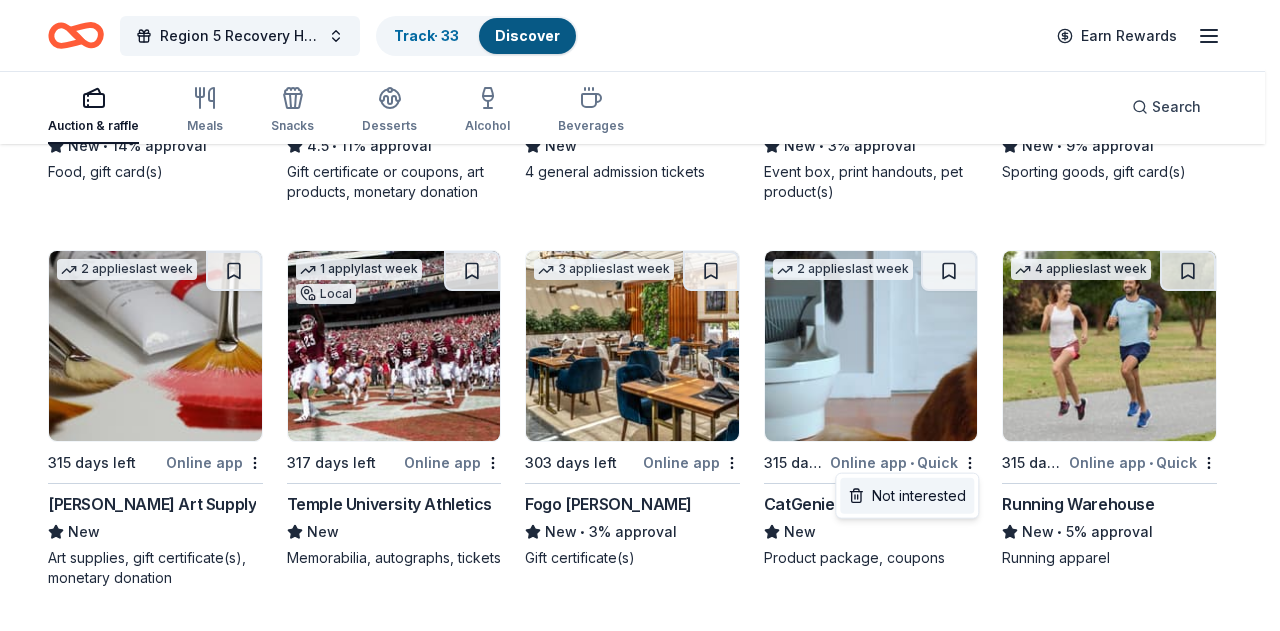 click on "Not interested" at bounding box center [907, 496] 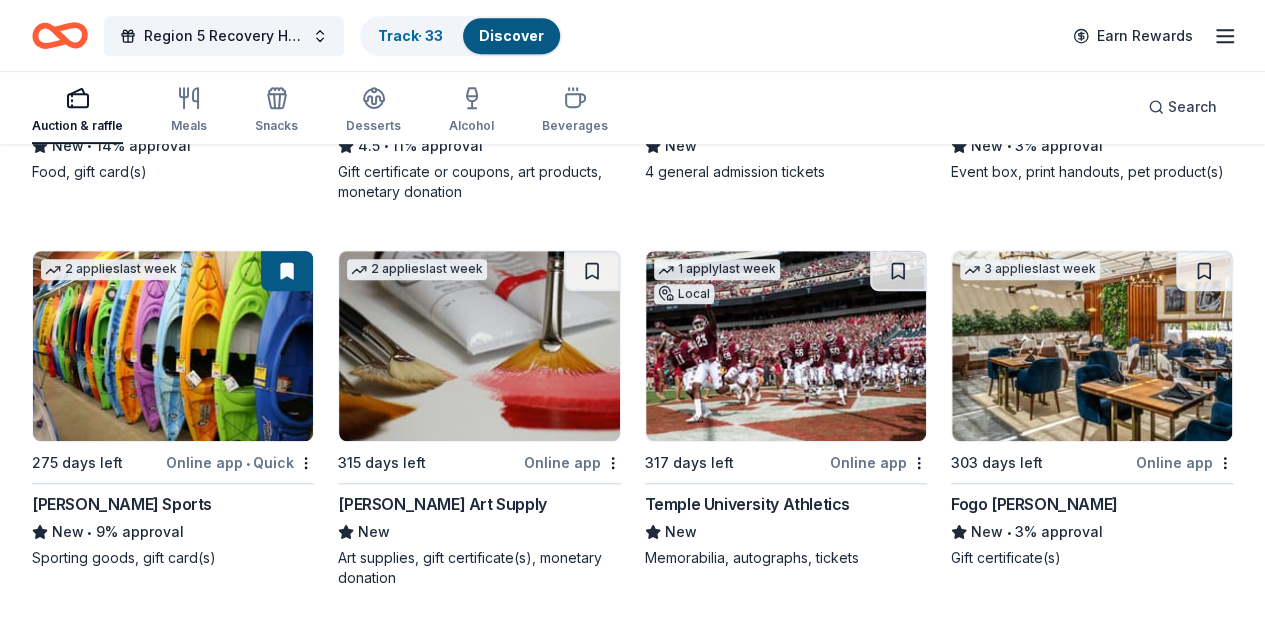 click on "Region 5 Recovery Hub-2026 Battle of The Bands Track  · 33 Discover Earn Rewards Auction & raffle Meals Snacks Desserts Alcohol Beverages Search 187 results  in  Carlisle, PA Application deadlines 0  this month 1  in December 1  in February 185  later on... 4   applies  last week 315 days left Online app • Quick Royal Farms New • 14% approval Food, gift card(s) 2   applies  last week 315 days left Online app BLICK Art Materials 4.5 • 11% approval Gift certificate or coupons, art products, monetary donation 3   applies  last week Local 315 days left Online app • Quick Lancaster Science Factory New 4 general admission tickets 7   applies  last week 285 days left Online app KONG Company New • 3% approval Event box, print handouts, pet product(s) 2   applies  last week 275 days left Online app • Quick Dunham's Sports New • 9% approval Sporting goods, gift card(s) 2   applies  last week 315 days left Online app Trekell Art Supply New Art supplies, gift certificate(s), monetary donation 1   apply New" at bounding box center [632, -189] 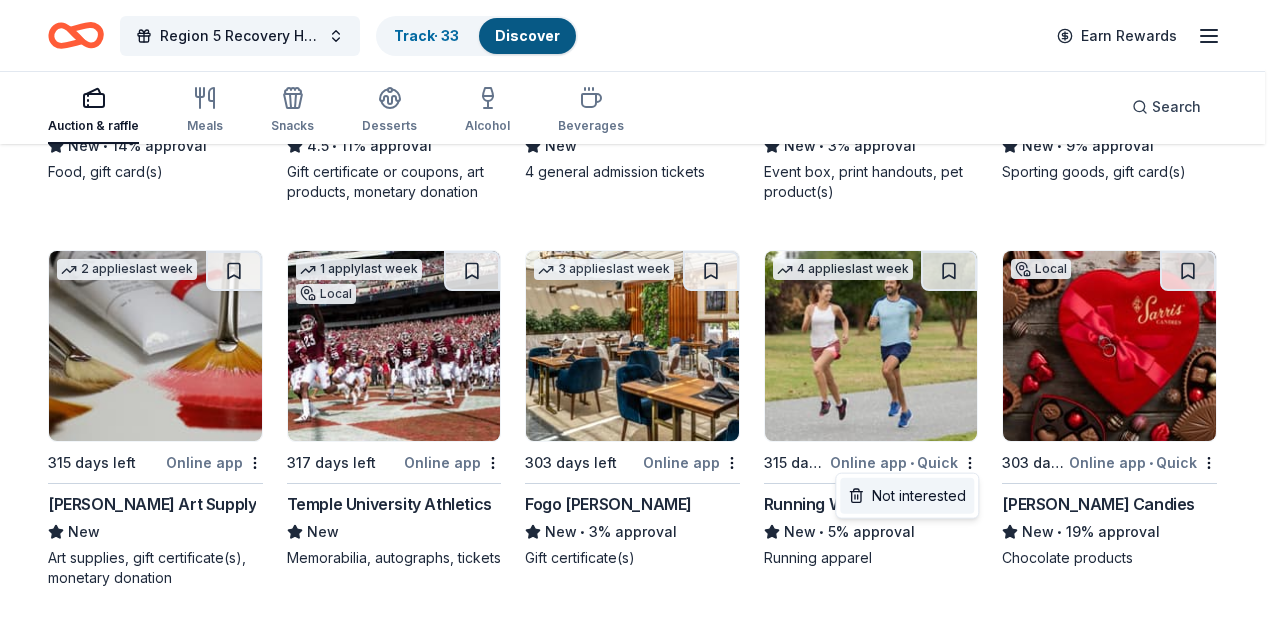 click on "Not interested" at bounding box center [907, 496] 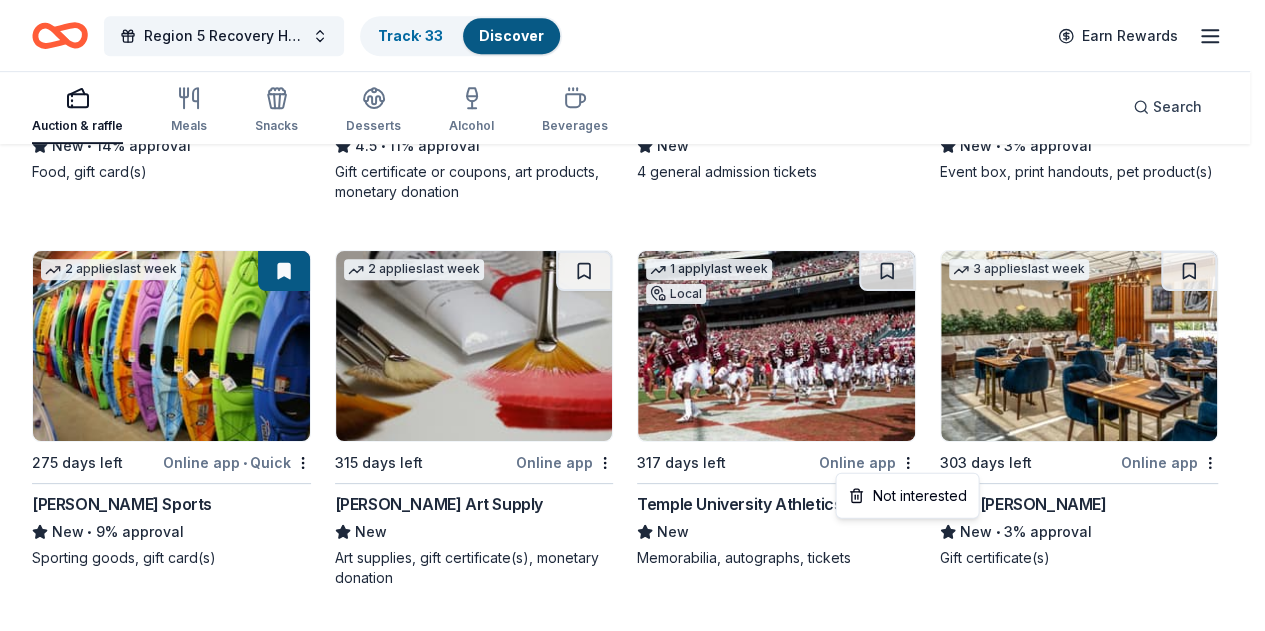 click on "Region 5 Recovery Hub-2026 Battle of The Bands Track  · 33 Discover Earn Rewards Auction & raffle Meals Snacks Desserts Alcohol Beverages Search 187 results  in  Carlisle, PA Application deadlines 0  this month 1  in December 1  in February 185  later on... 4   applies  last week 315 days left Online app • Quick Royal Farms New • 14% approval Food, gift card(s) 2   applies  last week 315 days left Online app BLICK Art Materials 4.5 • 11% approval Gift certificate or coupons, art products, monetary donation 3   applies  last week Local 315 days left Online app • Quick Lancaster Science Factory New 4 general admission tickets 7   applies  last week 285 days left Online app KONG Company New • 3% approval Event box, print handouts, pet product(s) 2   applies  last week 275 days left Online app • Quick Dunham's Sports New • 9% approval Sporting goods, gift card(s) 2   applies  last week 315 days left Online app Trekell Art Supply New Art supplies, gift certificate(s), monetary donation 1   apply New" at bounding box center [632, -189] 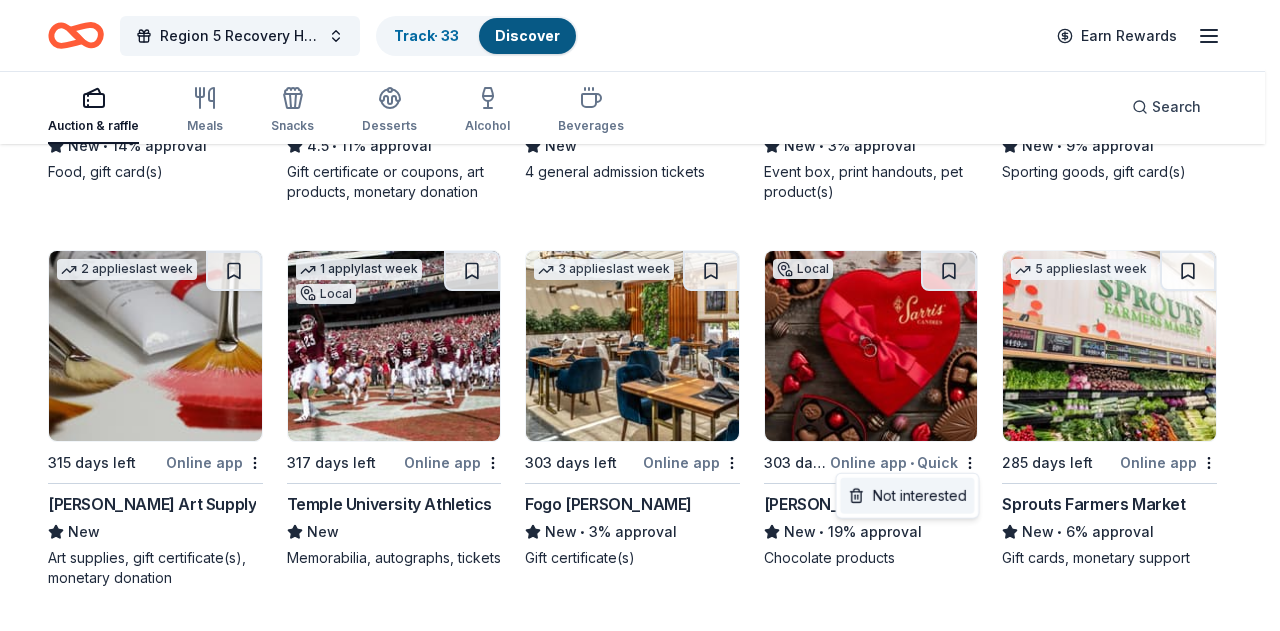 click on "Not interested" at bounding box center (907, 496) 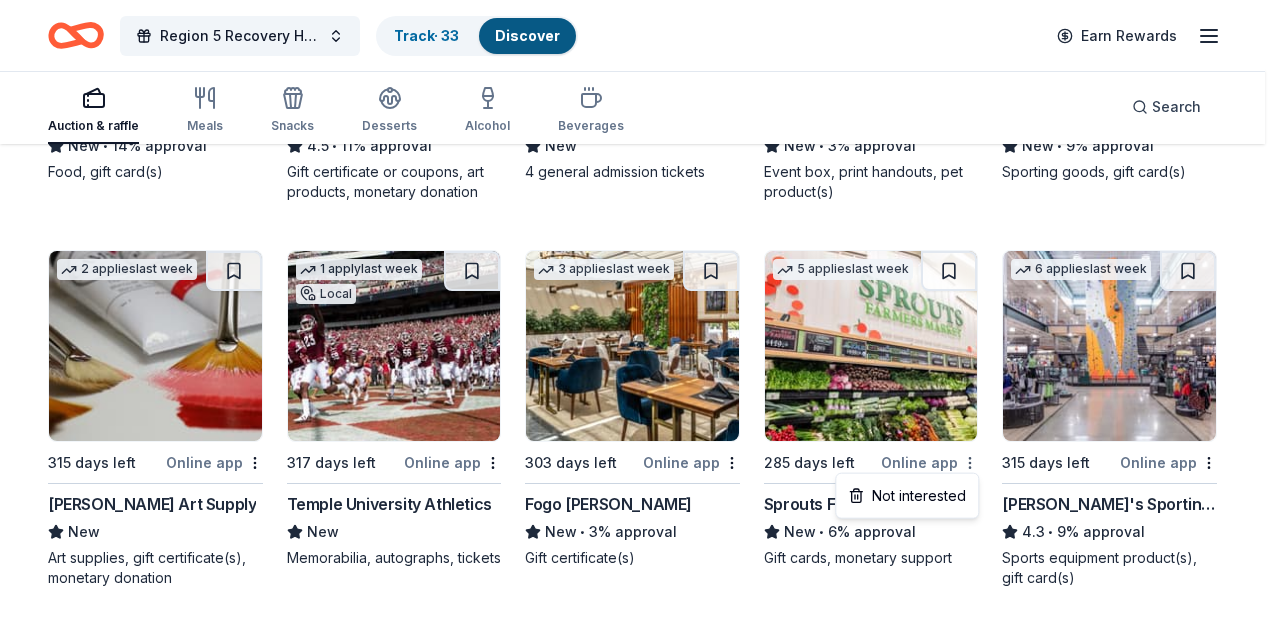 click on "Region 5 Recovery Hub-2026 Battle of The Bands Track  · 33 Discover Earn Rewards Auction & raffle Meals Snacks Desserts Alcohol Beverages Search 187 results  in  Carlisle, PA Application deadlines 0  this month 1  in December 1  in February 185  later on... 4   applies  last week 315 days left Online app • Quick Royal Farms New • 14% approval Food, gift card(s) 2   applies  last week 315 days left Online app BLICK Art Materials 4.5 • 11% approval Gift certificate or coupons, art products, monetary donation 3   applies  last week Local 315 days left Online app • Quick Lancaster Science Factory New 4 general admission tickets 7   applies  last week 285 days left Online app KONG Company New • 3% approval Event box, print handouts, pet product(s) 2   applies  last week 275 days left Online app • Quick Dunham's Sports New • 9% approval Sporting goods, gift card(s) 2   applies  last week 315 days left Online app Trekell Art Supply New Art supplies, gift certificate(s), monetary donation 1   apply New" at bounding box center (640, -189) 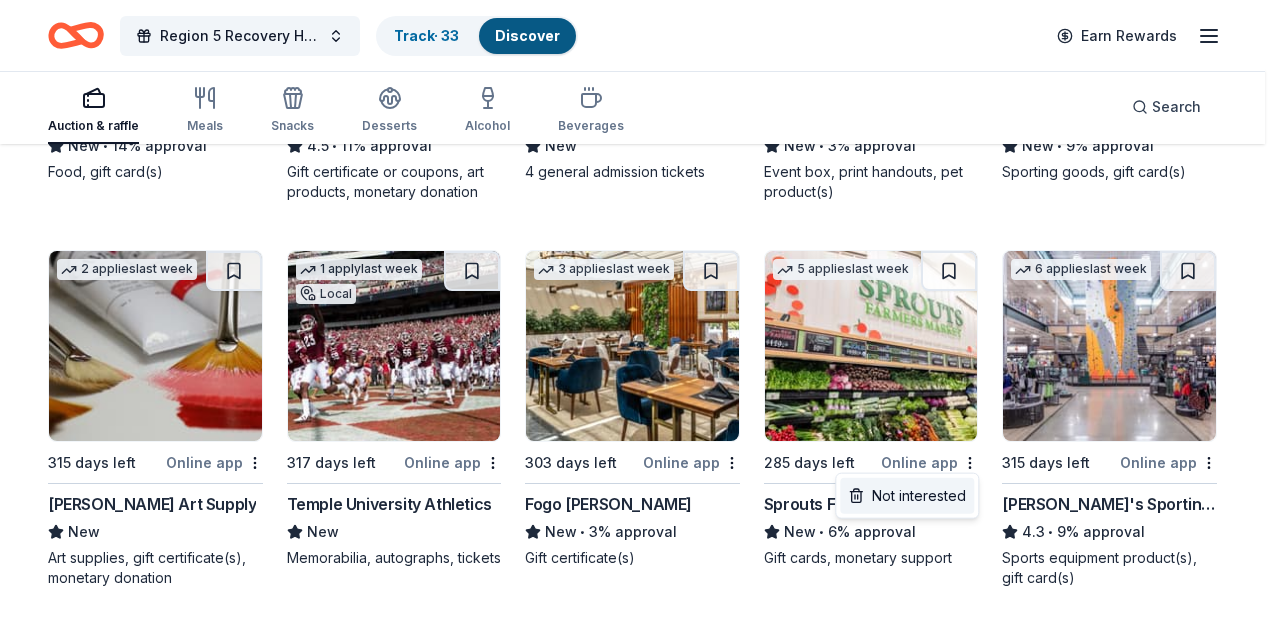 click on "Not interested" at bounding box center [907, 496] 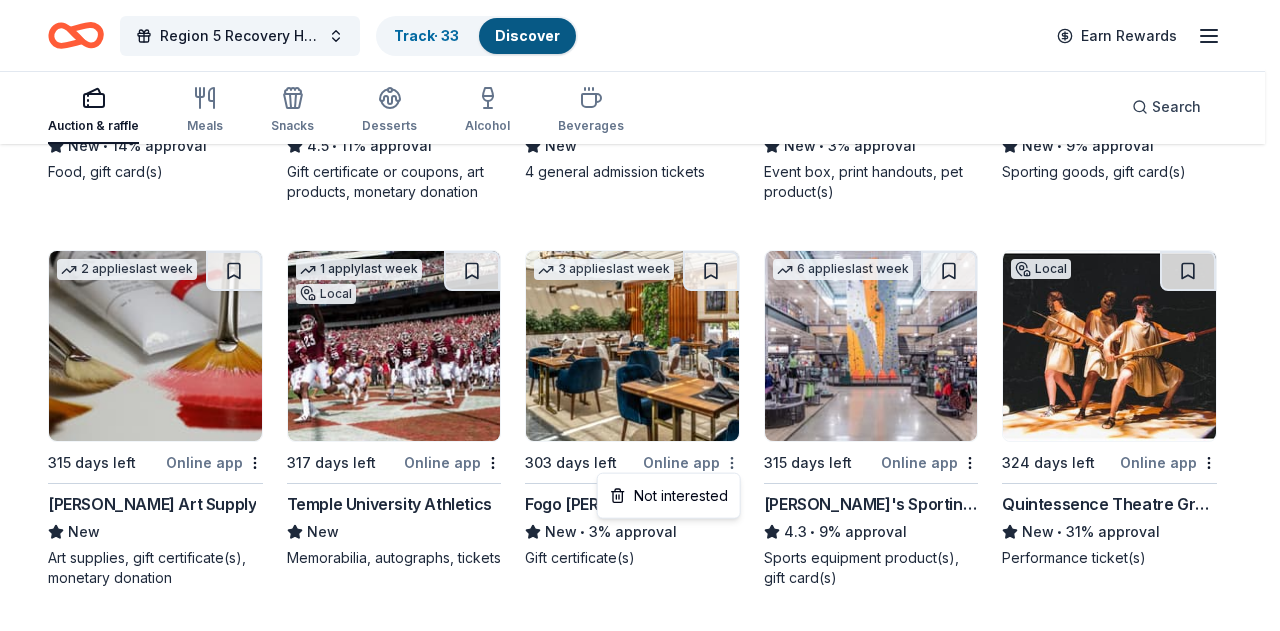 click on "Region 5 Recovery Hub-2026 Battle of The Bands Track  · 33 Discover Earn Rewards Auction & raffle Meals Snacks Desserts Alcohol Beverages Search 187 results  in  Carlisle, PA Application deadlines 0  this month 1  in December 1  in February 185  later on... 4   applies  last week 315 days left Online app • Quick Royal Farms New • 14% approval Food, gift card(s) 2   applies  last week 315 days left Online app BLICK Art Materials 4.5 • 11% approval Gift certificate or coupons, art products, monetary donation 3   applies  last week Local 315 days left Online app • Quick Lancaster Science Factory New 4 general admission tickets 7   applies  last week 285 days left Online app KONG Company New • 3% approval Event box, print handouts, pet product(s) 2   applies  last week 275 days left Online app • Quick Dunham's Sports New • 9% approval Sporting goods, gift card(s) 2   applies  last week 315 days left Online app Trekell Art Supply New Art supplies, gift certificate(s), monetary donation 1   apply New" at bounding box center (640, -189) 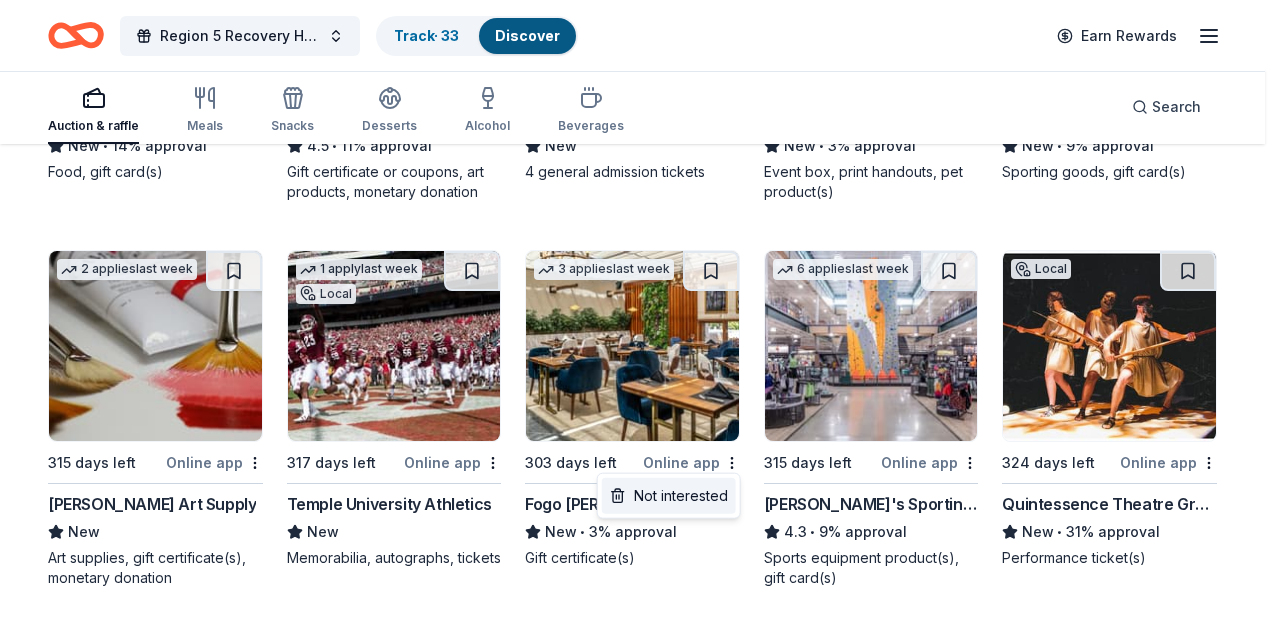 click on "Not interested" at bounding box center (669, 496) 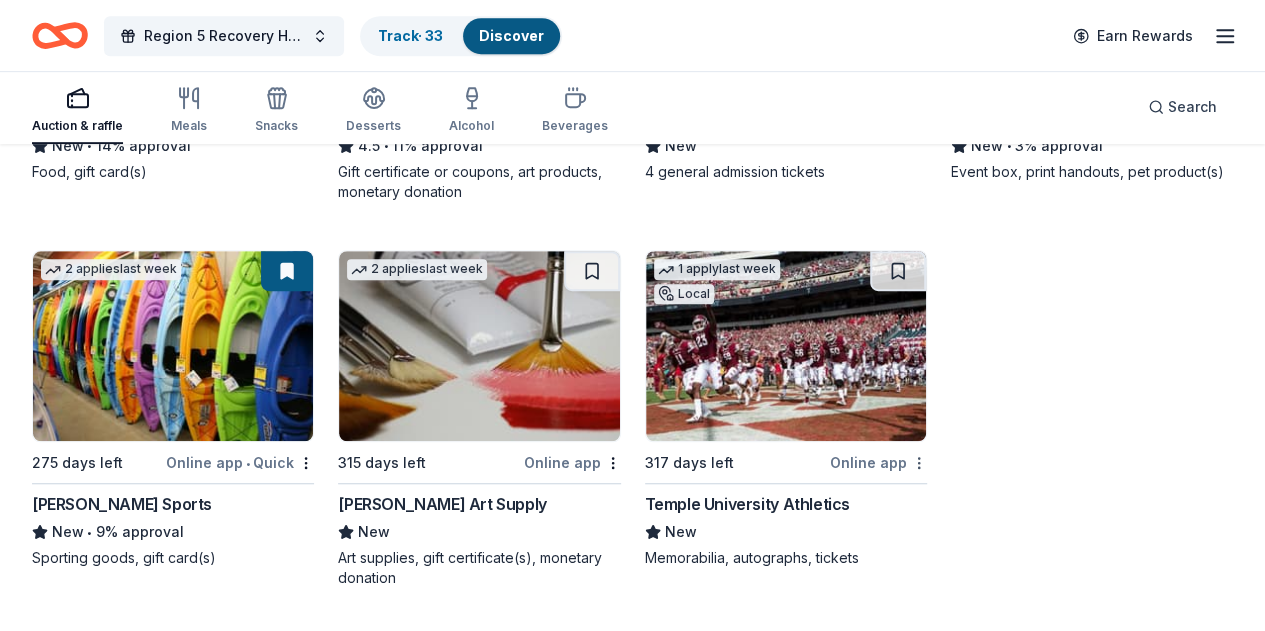 click on "Region 5 Recovery Hub-2026 Battle of The Bands Track  · 33 Discover Earn Rewards Auction & raffle Meals Snacks Desserts Alcohol Beverages Search 187 results  in  Carlisle, PA Application deadlines 0  this month 1  in December 1  in February 185  later on... 4   applies  last week 315 days left Online app • Quick Royal Farms New • 14% approval Food, gift card(s) 2   applies  last week 315 days left Online app BLICK Art Materials 4.5 • 11% approval Gift certificate or coupons, art products, monetary donation 3   applies  last week Local 315 days left Online app • Quick Lancaster Science Factory New 4 general admission tickets 7   applies  last week 285 days left Online app KONG Company New • 3% approval Event box, print handouts, pet product(s) 2   applies  last week 275 days left Online app • Quick Dunham's Sports New • 9% approval Sporting goods, gift card(s) 2   applies  last week 315 days left Online app Trekell Art Supply New Art supplies, gift certificate(s), monetary donation 1   apply New" at bounding box center (632, -189) 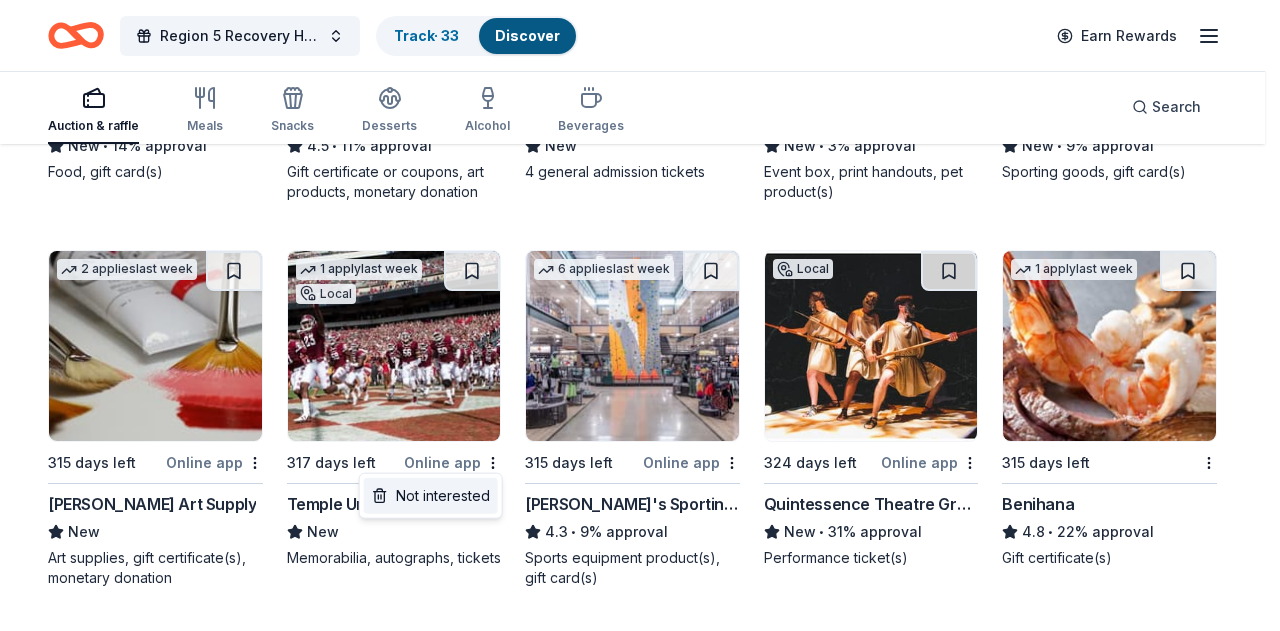 click on "Not interested" at bounding box center [431, 496] 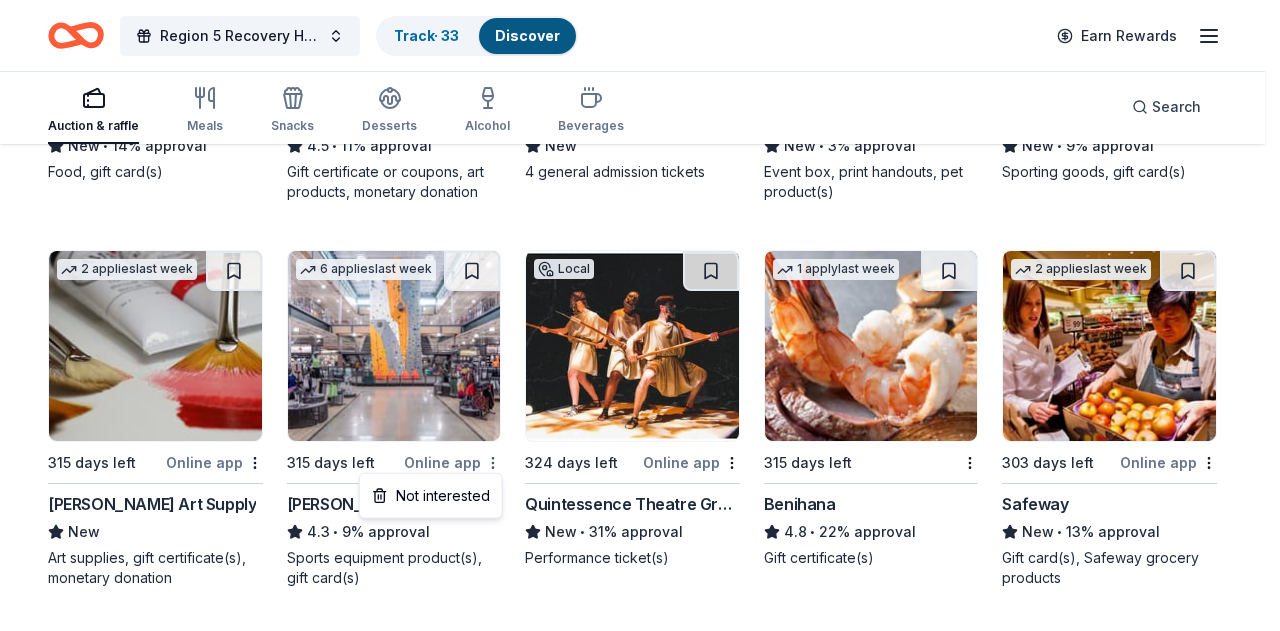 click on "Region 5 Recovery Hub-2026 Battle of The Bands Track  · 33 Discover Earn Rewards Auction & raffle Meals Snacks Desserts Alcohol Beverages Search 187 results  in  Carlisle, PA Application deadlines 0  this month 1  in December 1  in February 185  later on... 4   applies  last week 315 days left Online app • Quick Royal Farms New • 14% approval Food, gift card(s) 2   applies  last week 315 days left Online app BLICK Art Materials 4.5 • 11% approval Gift certificate or coupons, art products, monetary donation 3   applies  last week Local 315 days left Online app • Quick Lancaster Science Factory New 4 general admission tickets 7   applies  last week 285 days left Online app KONG Company New • 3% approval Event box, print handouts, pet product(s) 2   applies  last week 275 days left Online app • Quick Dunham's Sports New • 9% approval Sporting goods, gift card(s) 2   applies  last week 315 days left Online app Trekell Art Supply New Art supplies, gift certificate(s), monetary donation 6   applies 1" at bounding box center [640, -189] 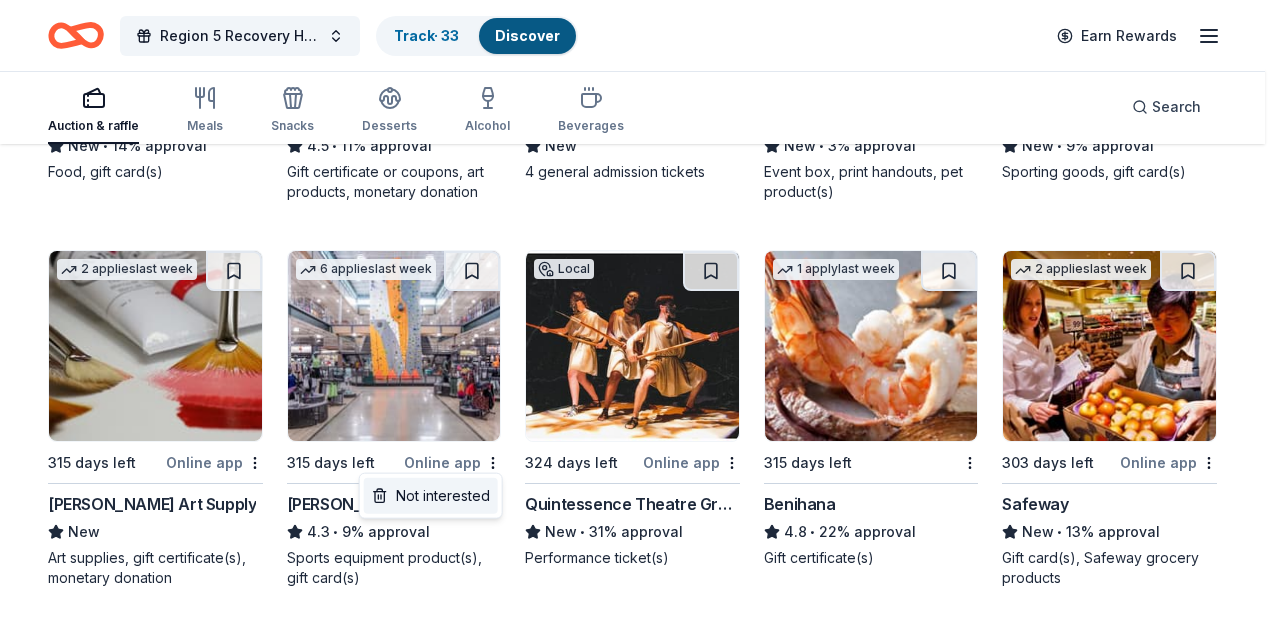click on "Not interested" at bounding box center (431, 496) 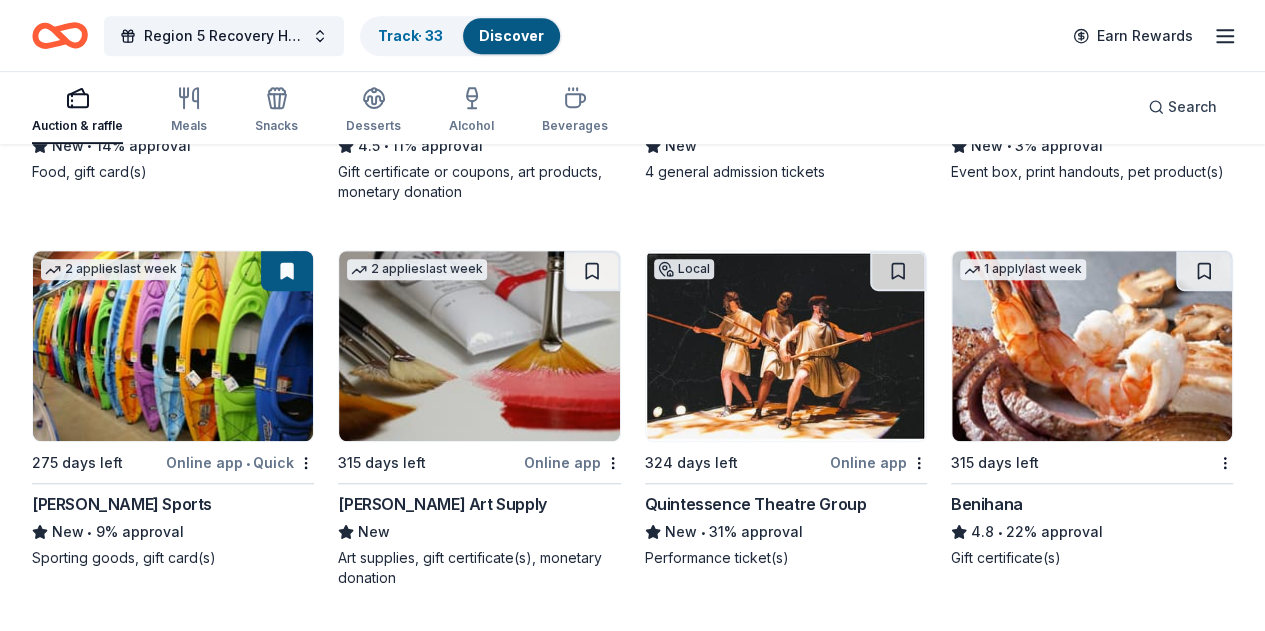 click on "4   applies  last week 315 days left Online app • Quick Royal Farms New • 14% approval Food, gift card(s) 2   applies  last week 315 days left Online app BLICK Art Materials 4.5 • 11% approval Gift certificate or coupons, art products, monetary donation 3   applies  last week Local 315 days left Online app • Quick Lancaster Science Factory New 4 general admission tickets 7   applies  last week 285 days left Online app KONG Company New • 3% approval Event box, print handouts, pet product(s) 2   applies  last week 275 days left Online app • Quick Dunham's Sports New • 9% approval Sporting goods, gift card(s) 2   applies  last week 315 days left Online app Trekell Art Supply New Art supplies, gift certificate(s), monetary donation Local 324 days left Online app Quintessence Theatre Group New • 31% approval Performance ticket(s) 1   apply  last week 315 days left Benihana 4.8 • 22% approval Gift certificate(s) 2   applies  last week 303 days left Online app Safeway New • 13% approval 1   apply" at bounding box center (632, 409) 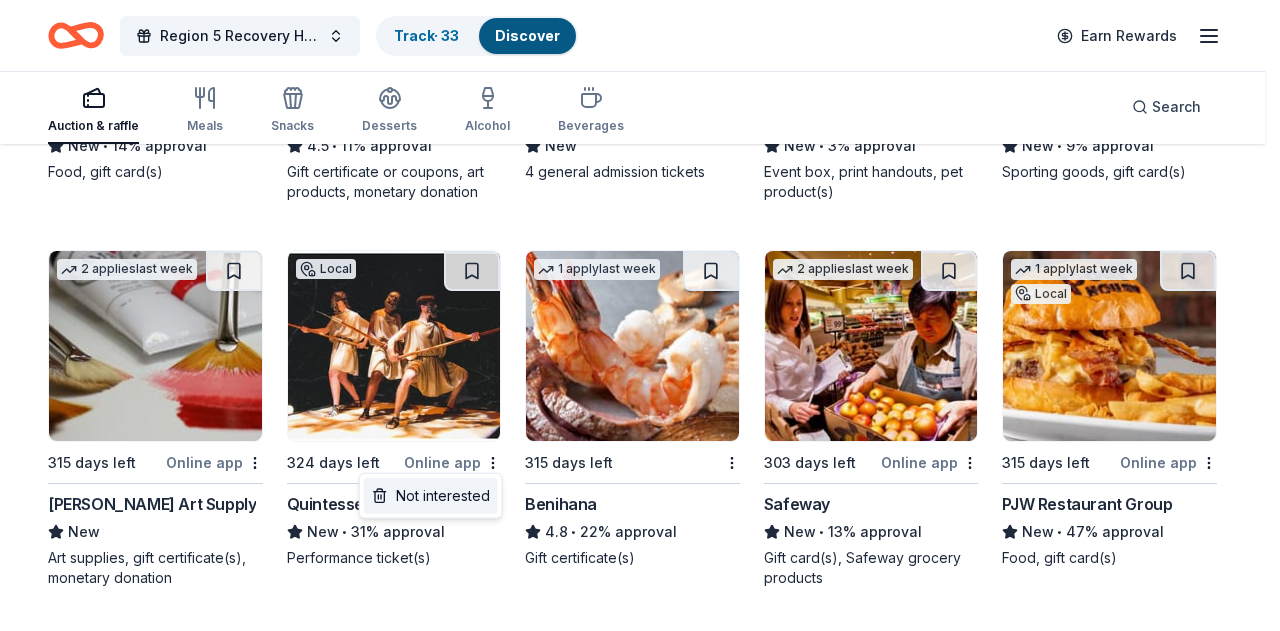click on "Not interested" at bounding box center [431, 496] 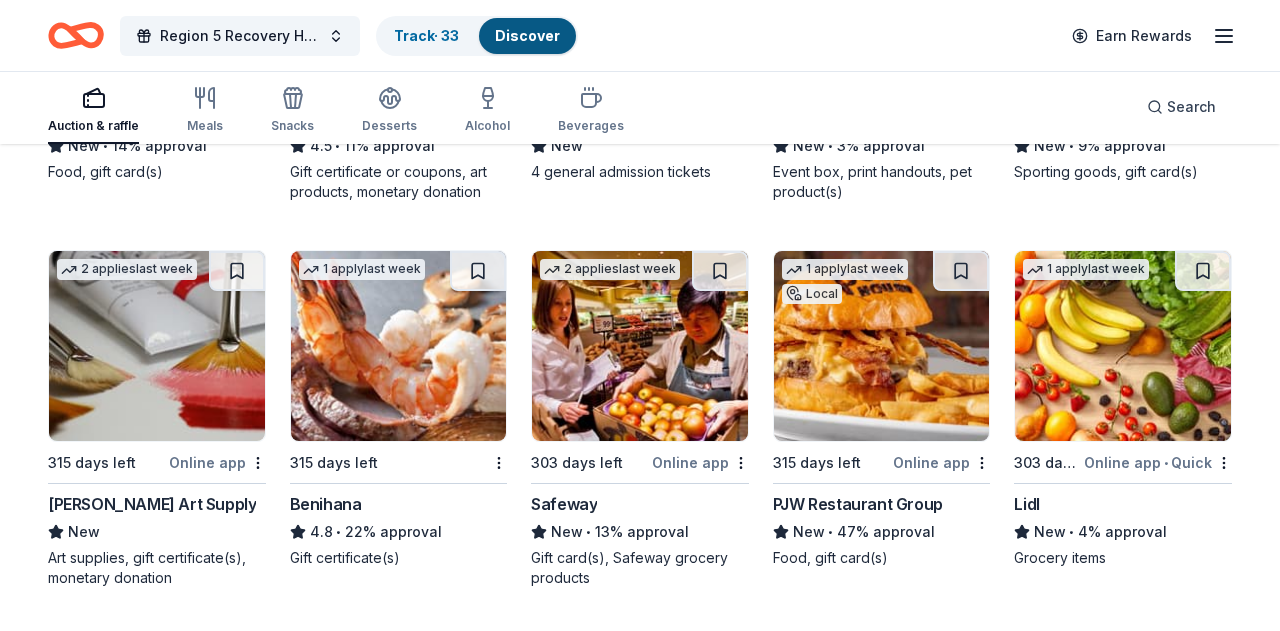 click on "Region 5 Recovery Hub-2026 Battle of The Bands Track  · 33 Discover Earn Rewards Auction & raffle Meals Snacks Desserts Alcohol Beverages Search 187 results  in  Carlisle, PA Application deadlines 0  this month 1  in December 1  in February 185  later on... 4   applies  last week 315 days left Online app • Quick Royal Farms New • 14% approval Food, gift card(s) 2   applies  last week 315 days left Online app BLICK Art Materials 4.5 • 11% approval Gift certificate or coupons, art products, monetary donation 3   applies  last week Local 315 days left Online app • Quick Lancaster Science Factory New 4 general admission tickets 7   applies  last week 285 days left Online app KONG Company New • 3% approval Event box, print handouts, pet product(s) 2   applies  last week 275 days left Online app • Quick Dunham's Sports New • 9% approval Sporting goods, gift card(s) 2   applies  last week 315 days left Online app Trekell Art Supply New Art supplies, gift certificate(s), monetary donation 1   apply 4.8" at bounding box center [640, -189] 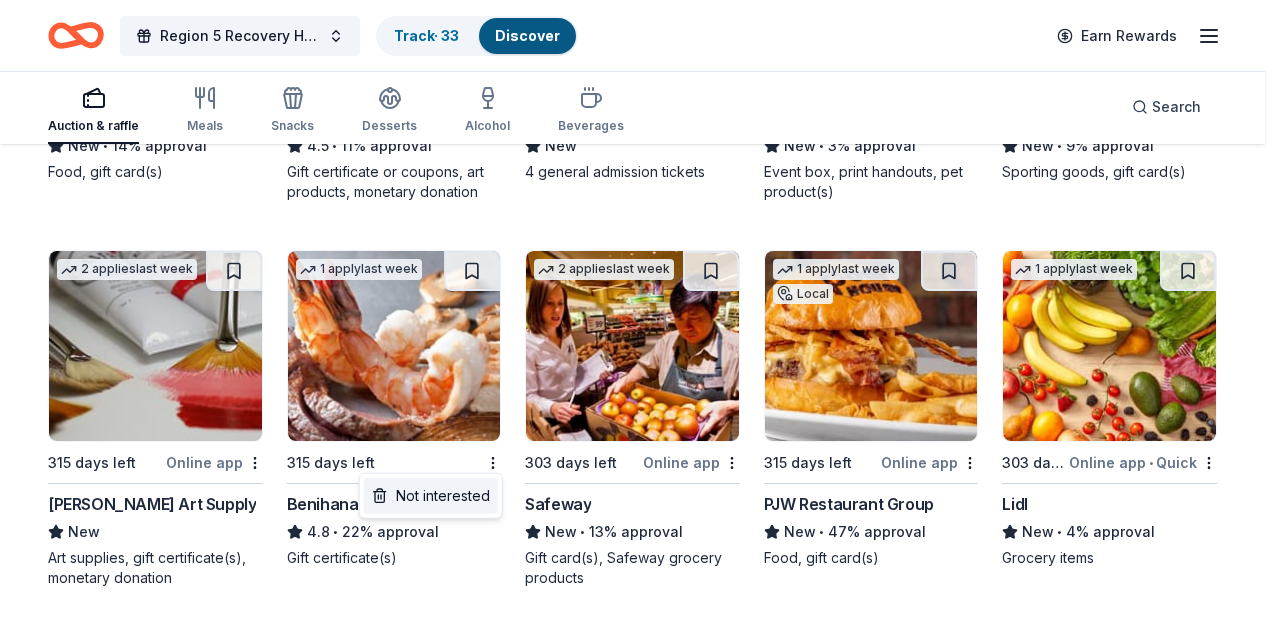 click on "Not interested" at bounding box center (431, 496) 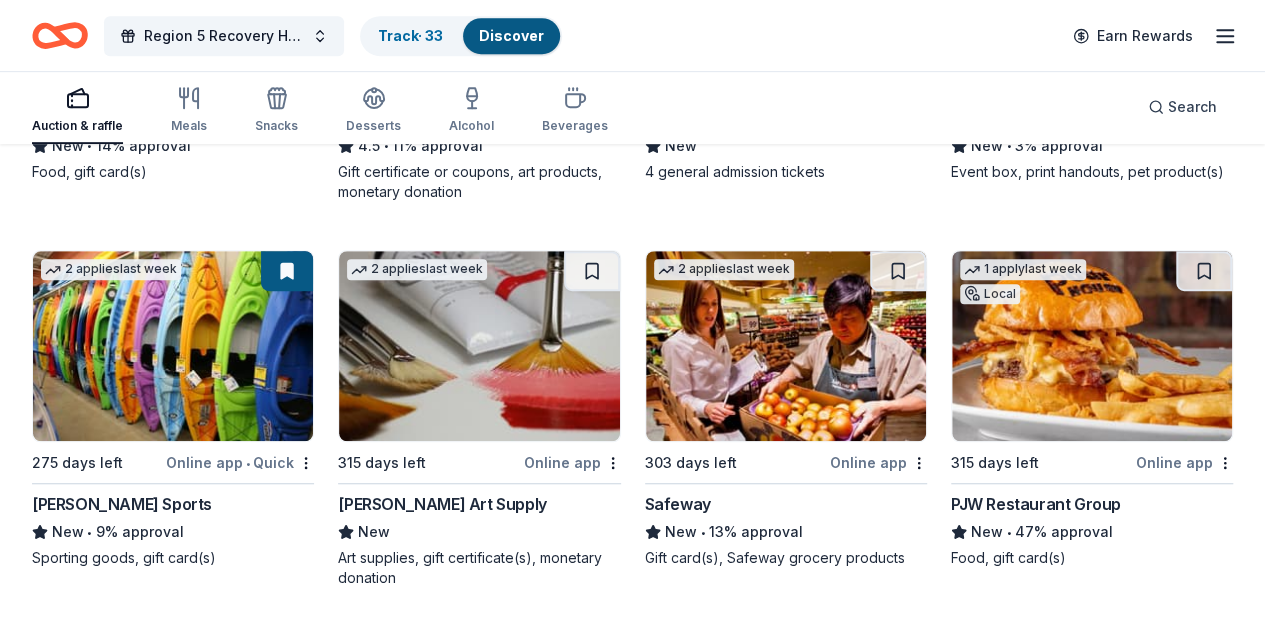 click on "Region 5 Recovery Hub-2026 Battle of The Bands Track  · 33 Discover Earn Rewards Auction & raffle Meals Snacks Desserts Alcohol Beverages Search 187 results  in  Carlisle, PA Application deadlines 0  this month 1  in December 1  in February 185  later on... 4   applies  last week 315 days left Online app • Quick Royal Farms New • 14% approval Food, gift card(s) 2   applies  last week 315 days left Online app BLICK Art Materials 4.5 • 11% approval Gift certificate or coupons, art products, monetary donation 3   applies  last week Local 315 days left Online app • Quick Lancaster Science Factory New 4 general admission tickets 7   applies  last week 285 days left Online app KONG Company New • 3% approval Event box, print handouts, pet product(s) 2   applies  last week 275 days left Online app • Quick Dunham's Sports New • 9% approval Sporting goods, gift card(s) 2   applies  last week 315 days left Online app Trekell Art Supply New Art supplies, gift certificate(s), monetary donation 2   applies 1" at bounding box center (632, -189) 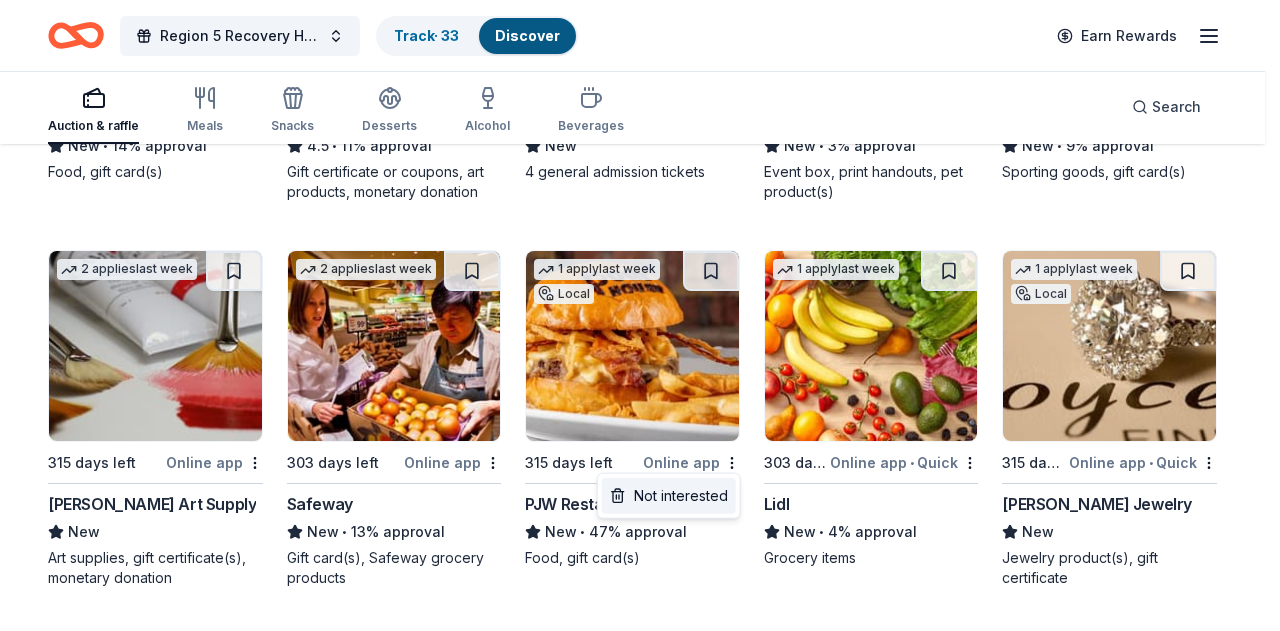 click on "Not interested" at bounding box center [669, 496] 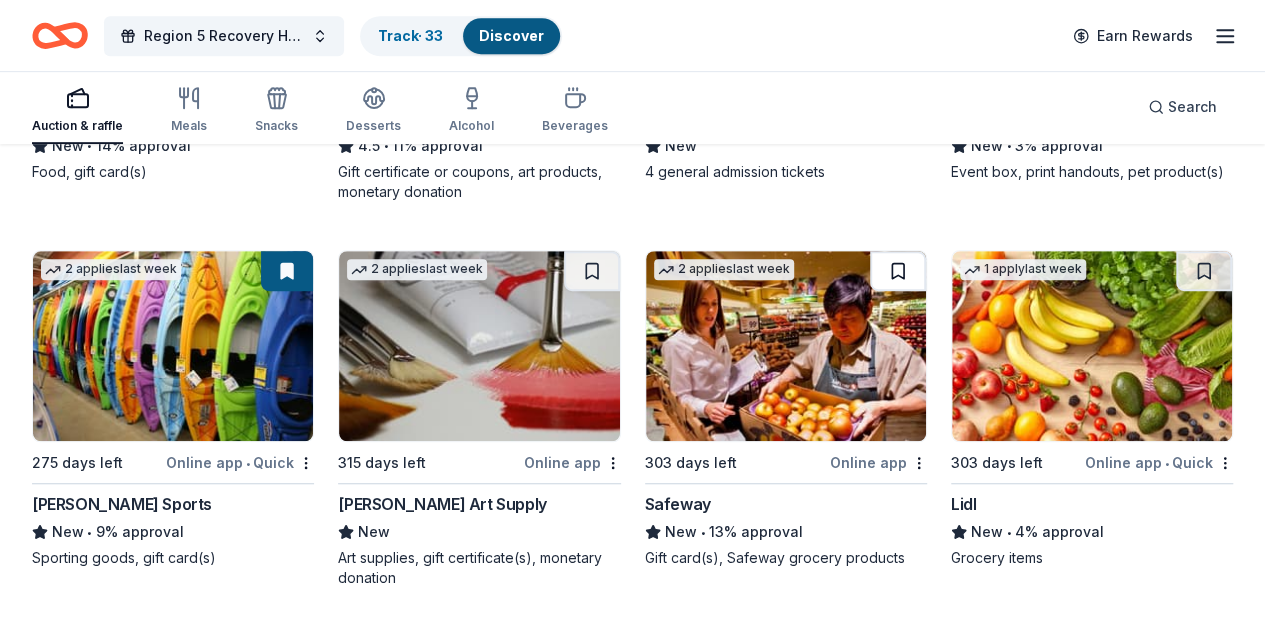 click at bounding box center (898, 271) 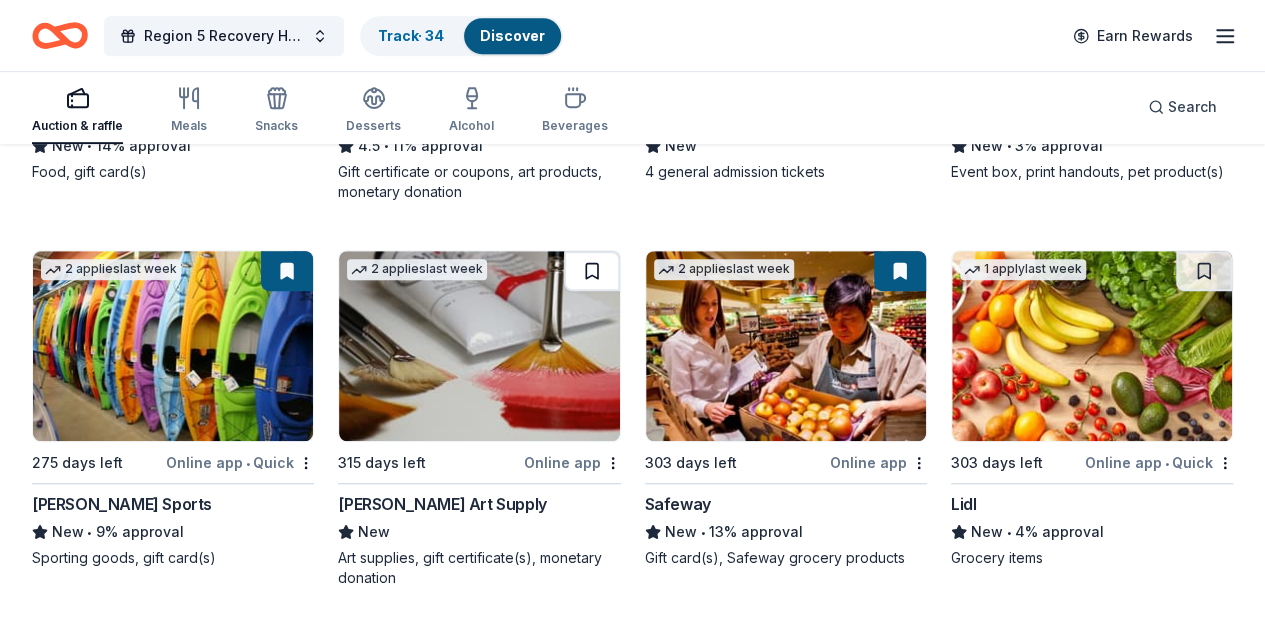 click at bounding box center (592, 271) 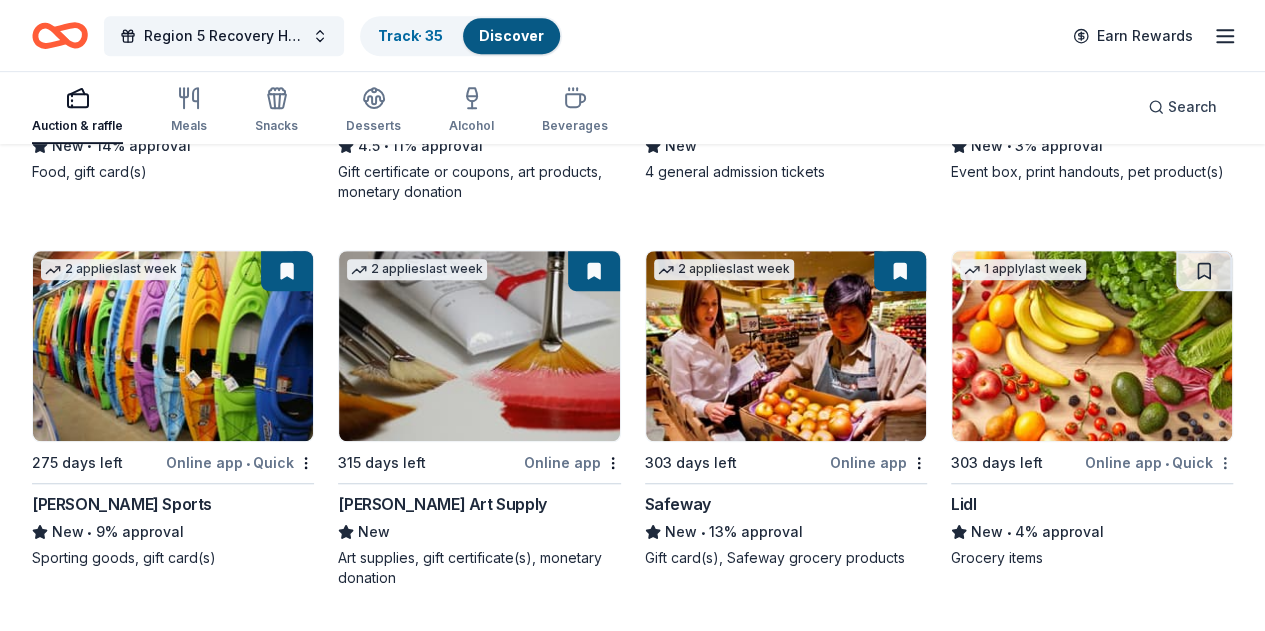 click on "Region 5 Recovery Hub-2026 Battle of The Bands Track  · 35 Discover Earn Rewards Auction & raffle Meals Snacks Desserts Alcohol Beverages Search 187 results  in  Carlisle, PA Application deadlines 0  this month 1  in December 1  in February 185  later on... 4   applies  last week 315 days left Online app • Quick Royal Farms New • 14% approval Food, gift card(s) 2   applies  last week 315 days left Online app BLICK Art Materials 4.5 • 11% approval Gift certificate or coupons, art products, monetary donation 3   applies  last week Local 315 days left Online app • Quick Lancaster Science Factory New 4 general admission tickets 7   applies  last week 285 days left Online app KONG Company New • 3% approval Event box, print handouts, pet product(s) 2   applies  last week 275 days left Online app • Quick Dunham's Sports New • 9% approval Sporting goods, gift card(s) 2   applies  last week 315 days left Online app Trekell Art Supply New Art supplies, gift certificate(s), monetary donation 2   applies 1" at bounding box center [632, -189] 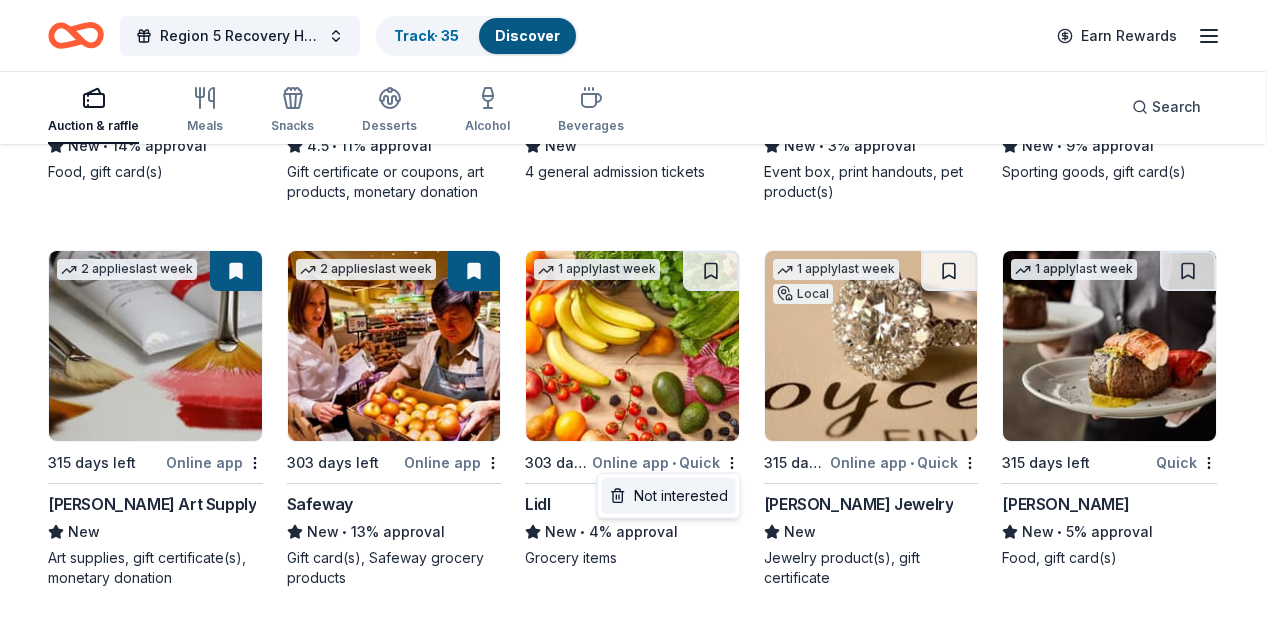click on "Not interested" at bounding box center (669, 496) 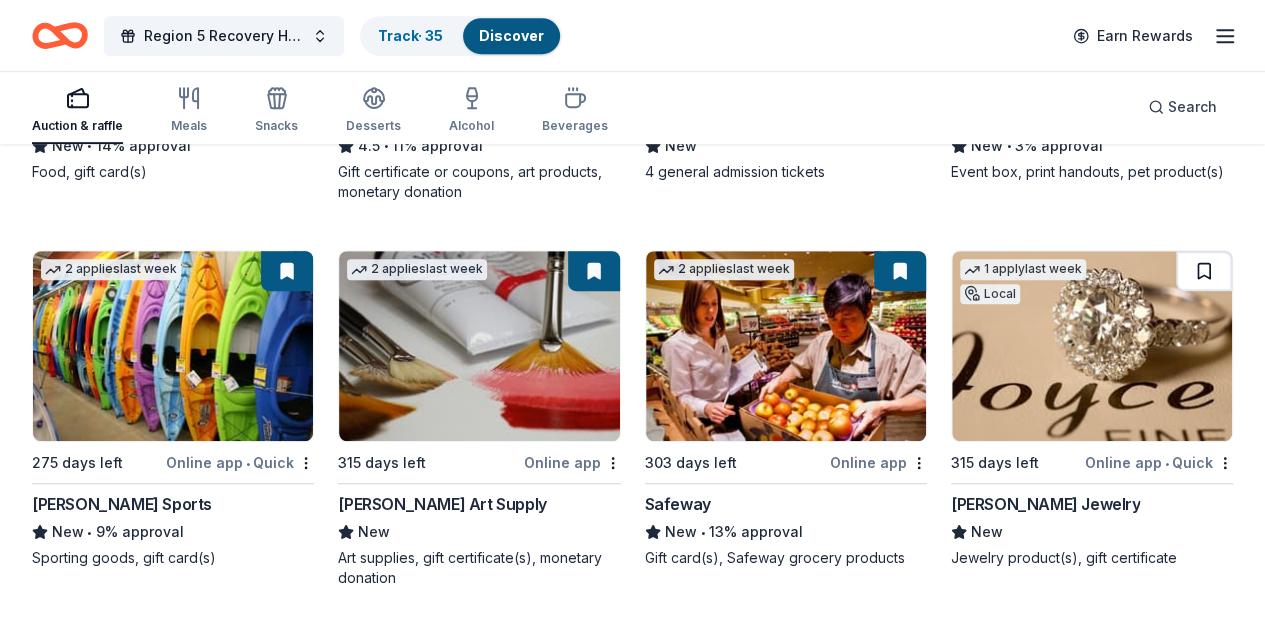 click at bounding box center [1204, 271] 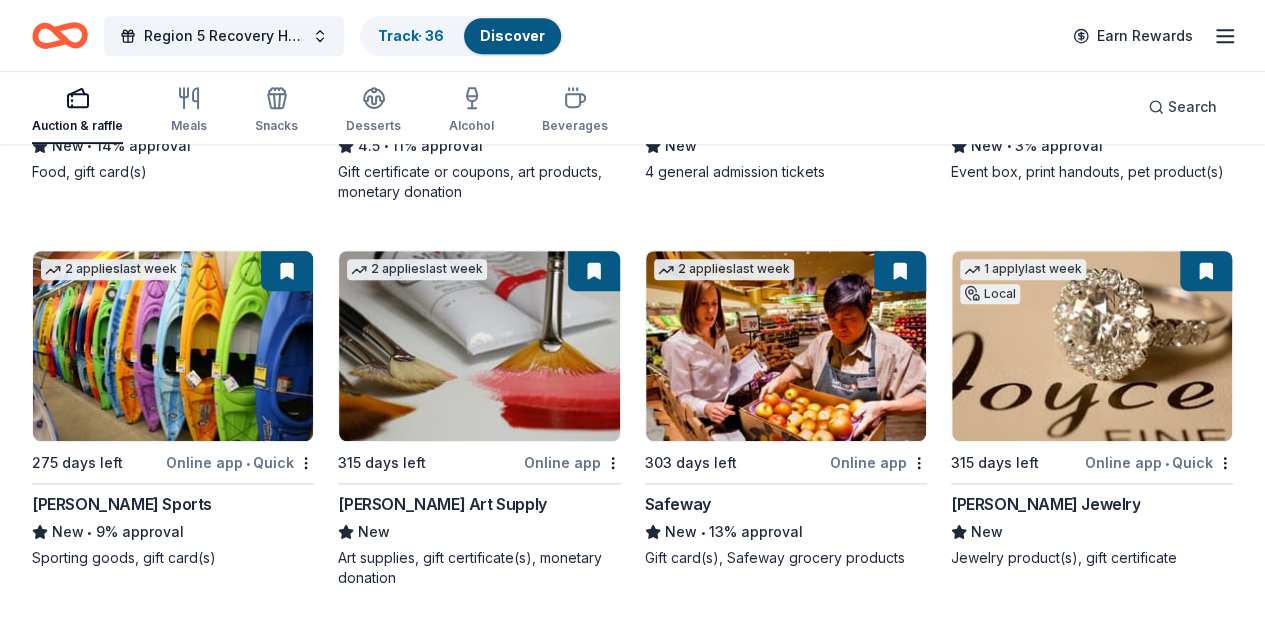 click on "4   applies  last week 315 days left Online app • Quick Royal Farms New • 14% approval Food, gift card(s) 2   applies  last week 315 days left Online app BLICK Art Materials 4.5 • 11% approval Gift certificate or coupons, art products, monetary donation 3   applies  last week Local 315 days left Online app • Quick Lancaster Science Factory New 4 general admission tickets 7   applies  last week 285 days left Online app KONG Company New • 3% approval Event box, print handouts, pet product(s) 2   applies  last week 275 days left Online app • Quick Dunham's Sports New • 9% approval Sporting goods, gift card(s) 2   applies  last week 315 days left Online app Trekell Art Supply New Art supplies, gift certificate(s), monetary donation 2   applies  last week 303 days left Online app Safeway New • 13% approval Gift card(s), Safeway grocery products 1   apply  last week Local 315 days left Online app • Quick Joyce's Jewelry New Jewelry product(s), gift certificate 1   apply  last week 315 days left 2" at bounding box center (632, 785) 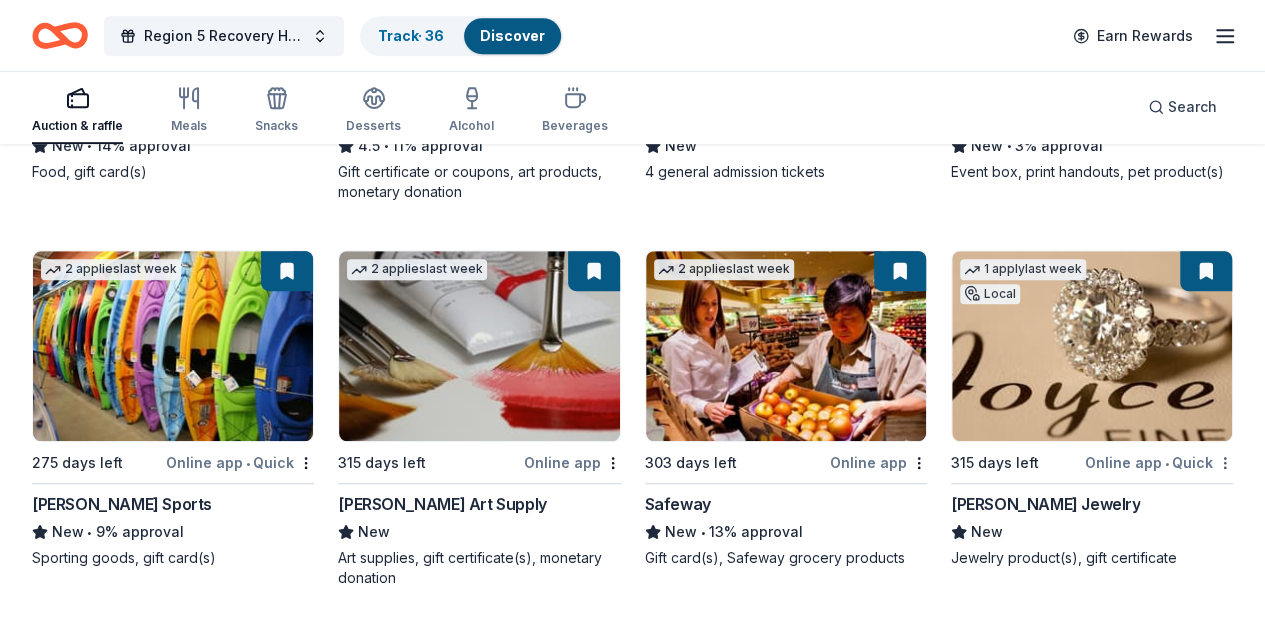 click on "Region 5 Recovery Hub-2026 Battle of The Bands Track  · 36 Discover Earn Rewards Auction & raffle Meals Snacks Desserts Alcohol Beverages Search 187 results  in  Carlisle, PA Application deadlines 0  this month 1  in December 1  in February 185  later on... 4   applies  last week 315 days left Online app • Quick Royal Farms New • 14% approval Food, gift card(s) 2   applies  last week 315 days left Online app BLICK Art Materials 4.5 • 11% approval Gift certificate or coupons, art products, monetary donation 3   applies  last week Local 315 days left Online app • Quick Lancaster Science Factory New 4 general admission tickets 7   applies  last week 285 days left Online app KONG Company New • 3% approval Event box, print handouts, pet product(s) 2   applies  last week 275 days left Online app • Quick Dunham's Sports New • 9% approval Sporting goods, gift card(s) 2   applies  last week 315 days left Online app Trekell Art Supply New Art supplies, gift certificate(s), monetary donation 2   applies 1" at bounding box center (632, -189) 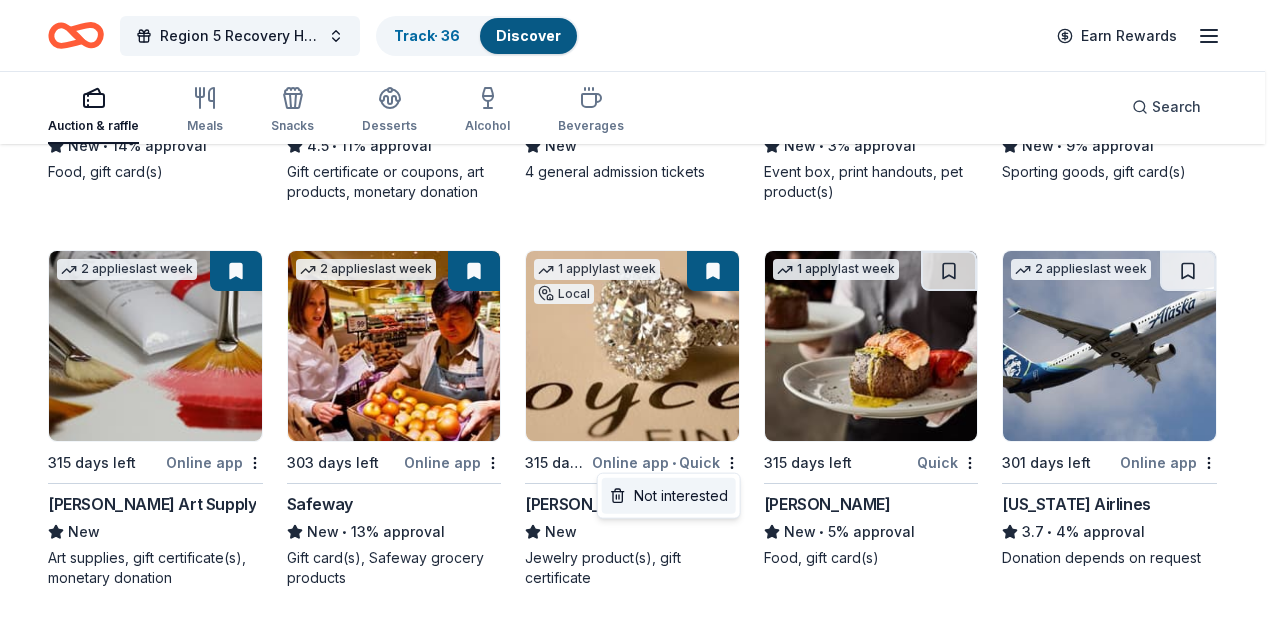 click on "Not interested" at bounding box center (669, 496) 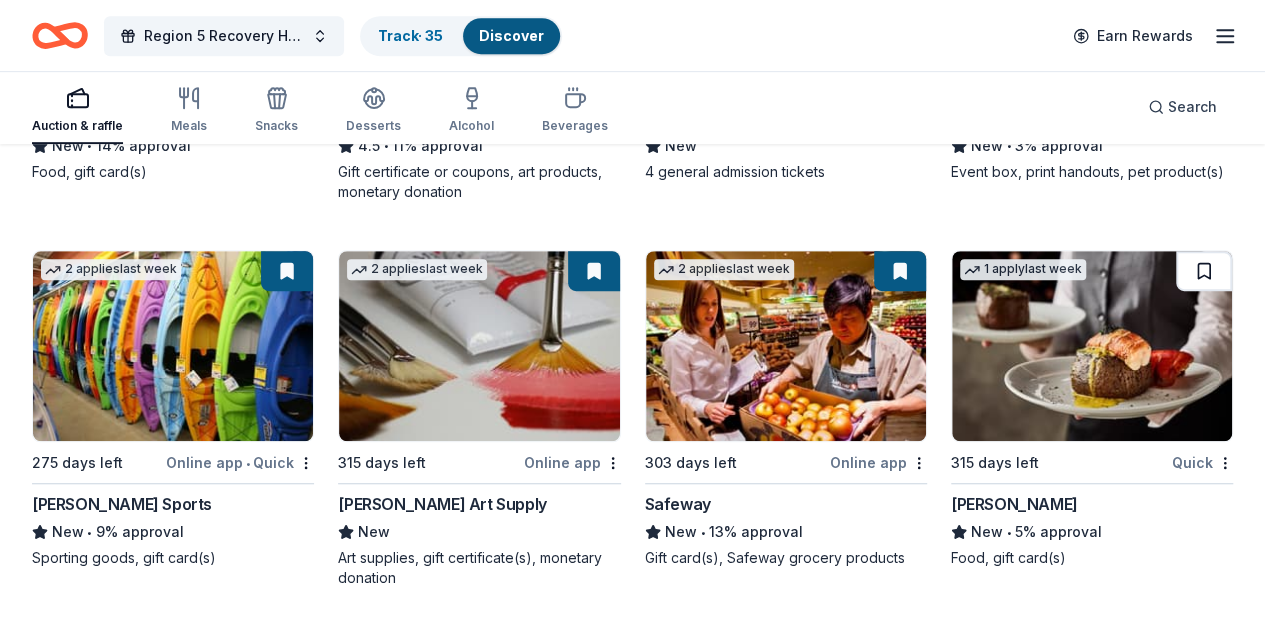 click at bounding box center (1204, 271) 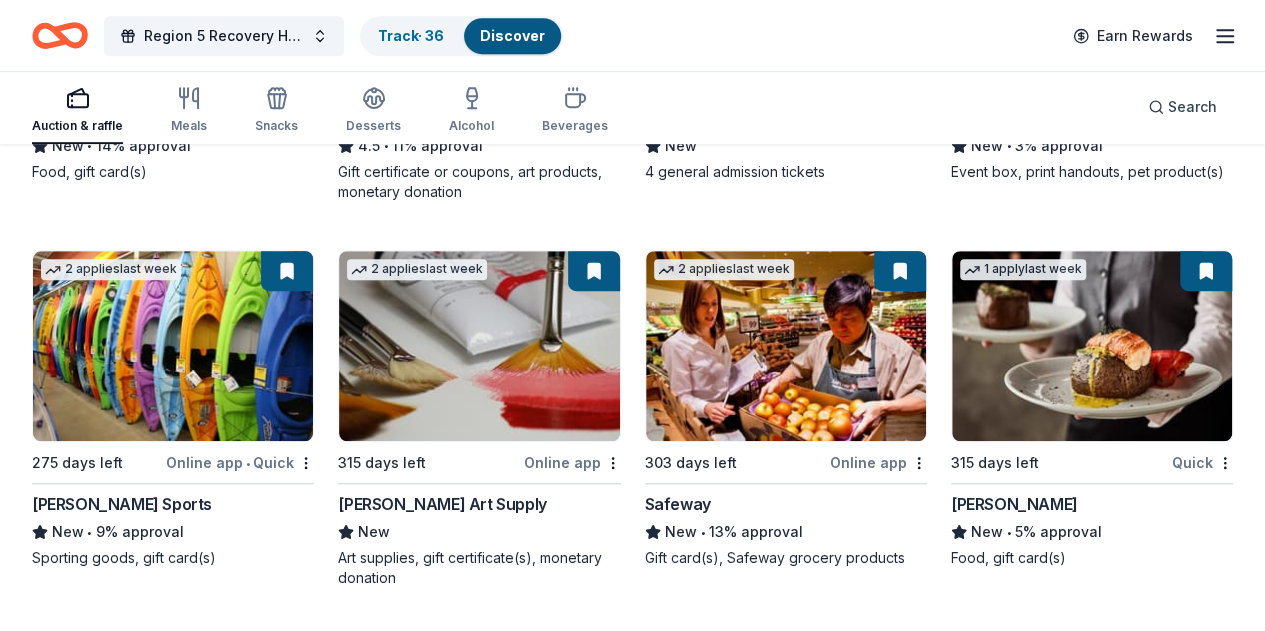 click at bounding box center (1206, 271) 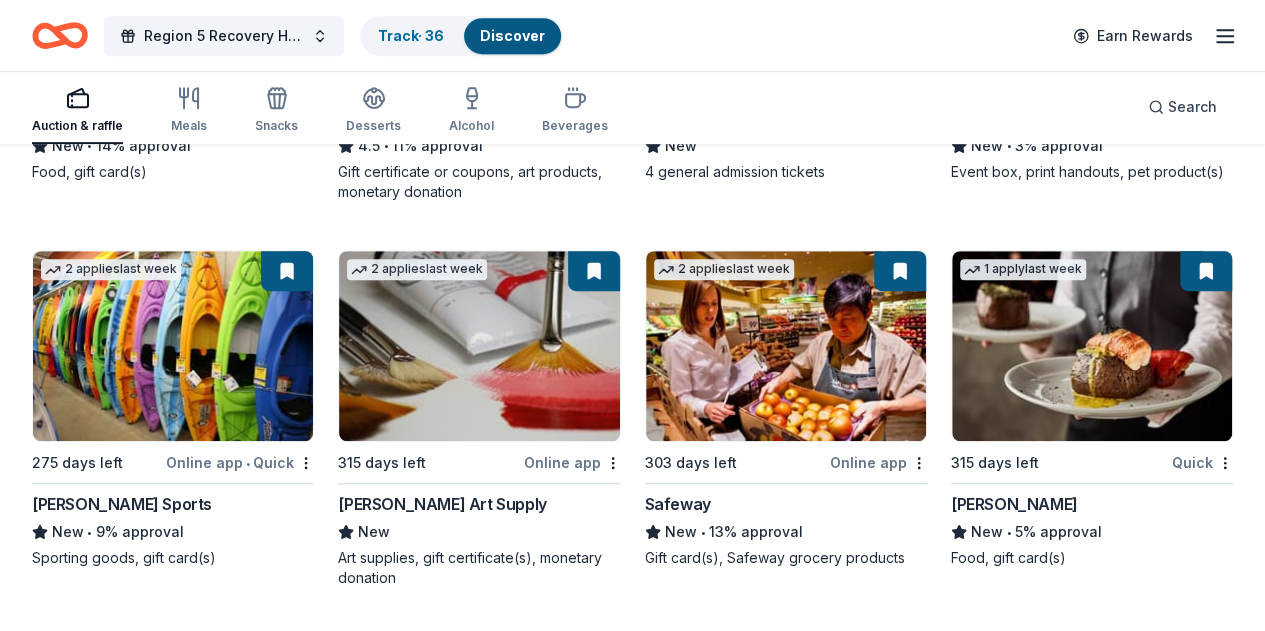 click at bounding box center [1206, 271] 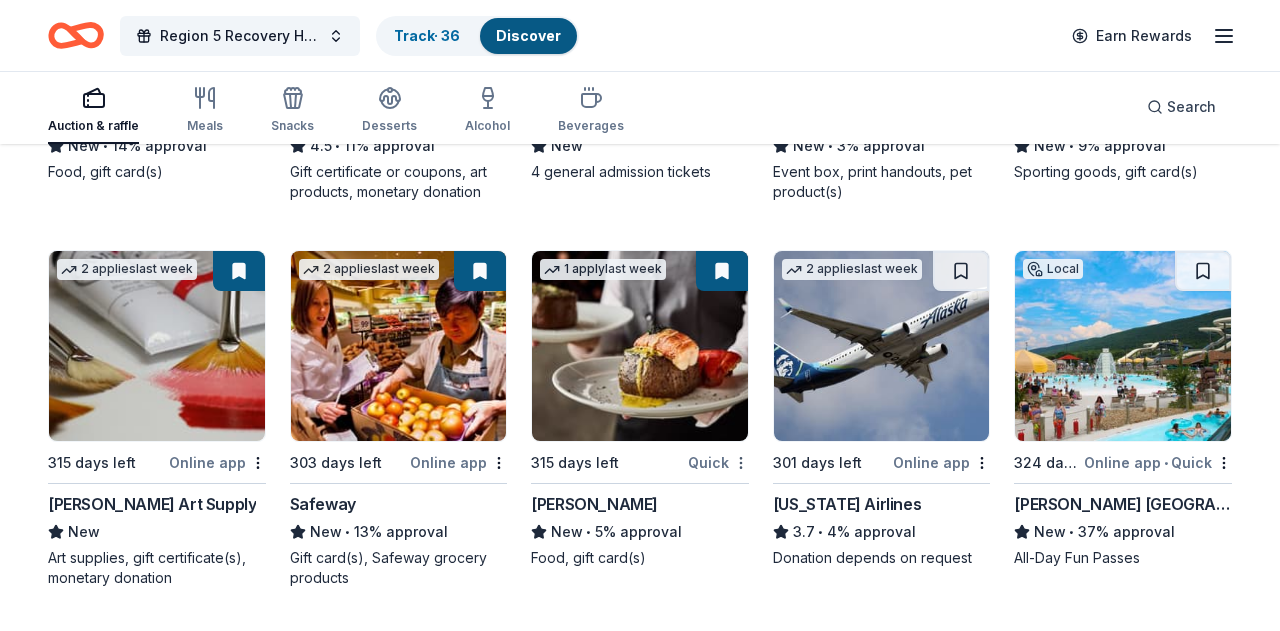 click on "Region 5 Recovery Hub-2026 Battle of The Bands Track  · 36 Discover Earn Rewards Auction & raffle Meals Snacks Desserts Alcohol Beverages Search 187 results  in  Carlisle, PA Application deadlines 0  this month 1  in December 1  in February 185  later on... 4   applies  last week 315 days left Online app • Quick Royal Farms New • 14% approval Food, gift card(s) 2   applies  last week 315 days left Online app BLICK Art Materials 4.5 • 11% approval Gift certificate or coupons, art products, monetary donation 3   applies  last week Local 315 days left Online app • Quick Lancaster Science Factory New 4 general admission tickets 7   applies  last week 285 days left Online app KONG Company New • 3% approval Event box, print handouts, pet product(s) 2   applies  last week 275 days left Online app • Quick Dunham's Sports New • 9% approval Sporting goods, gift card(s) 2   applies  last week 315 days left Online app Trekell Art Supply New Art supplies, gift certificate(s), monetary donation 2   applies 1" at bounding box center (640, -189) 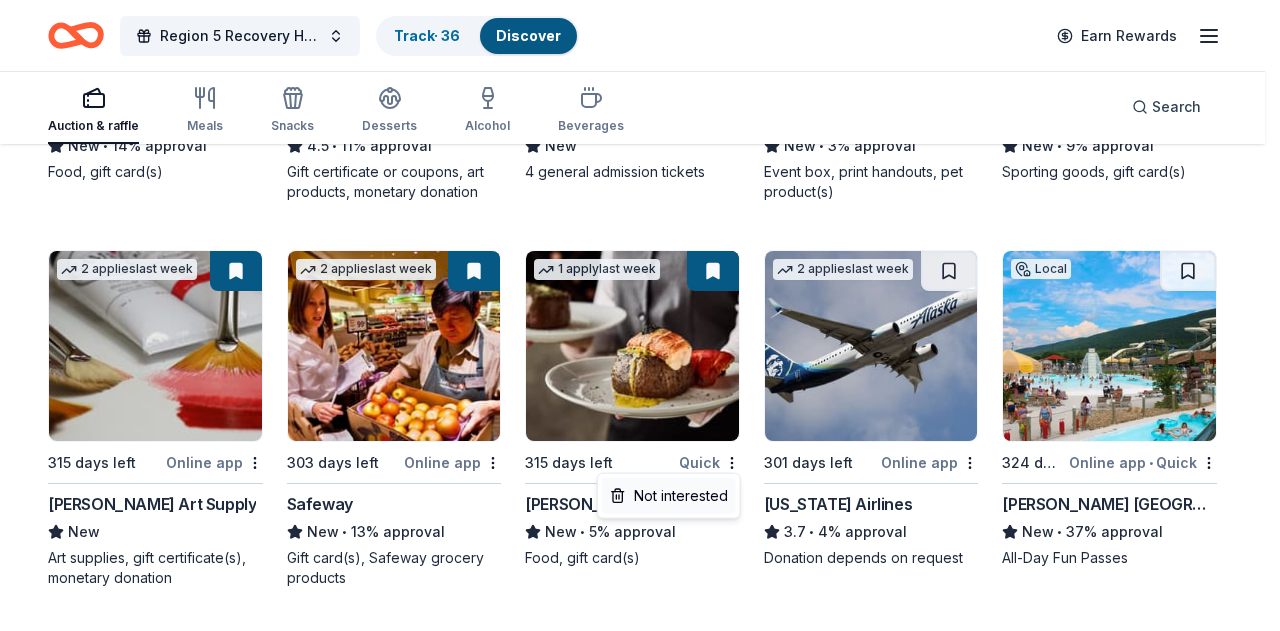 click on "Not interested" at bounding box center [669, 496] 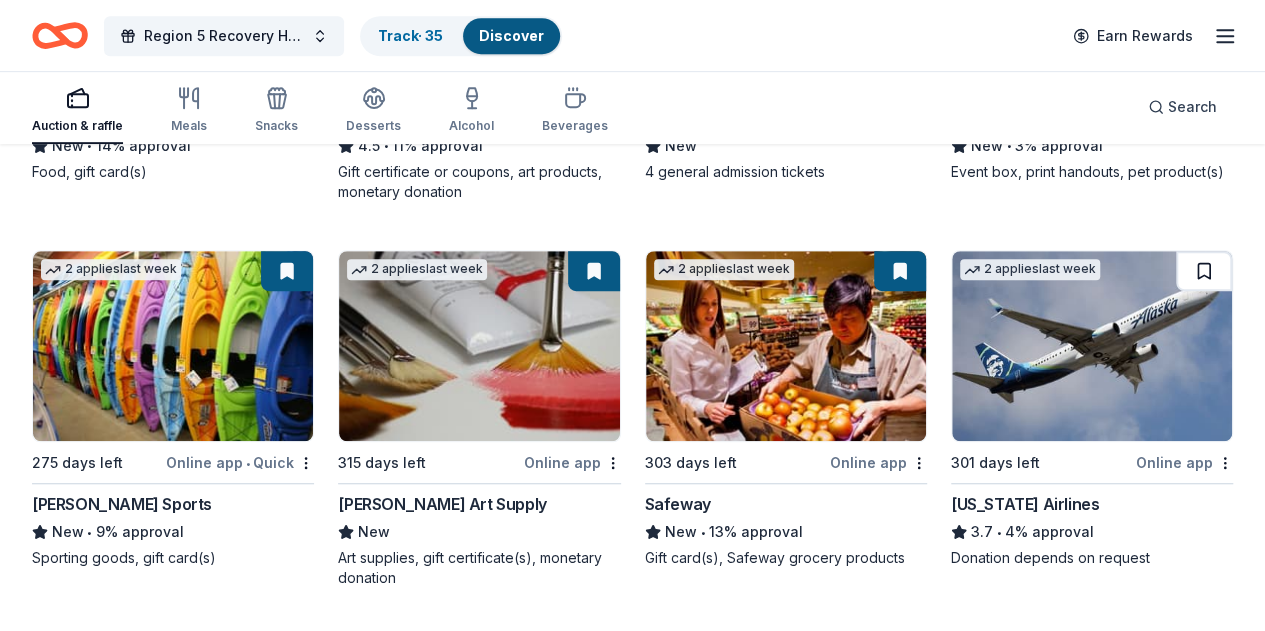 click at bounding box center [1204, 271] 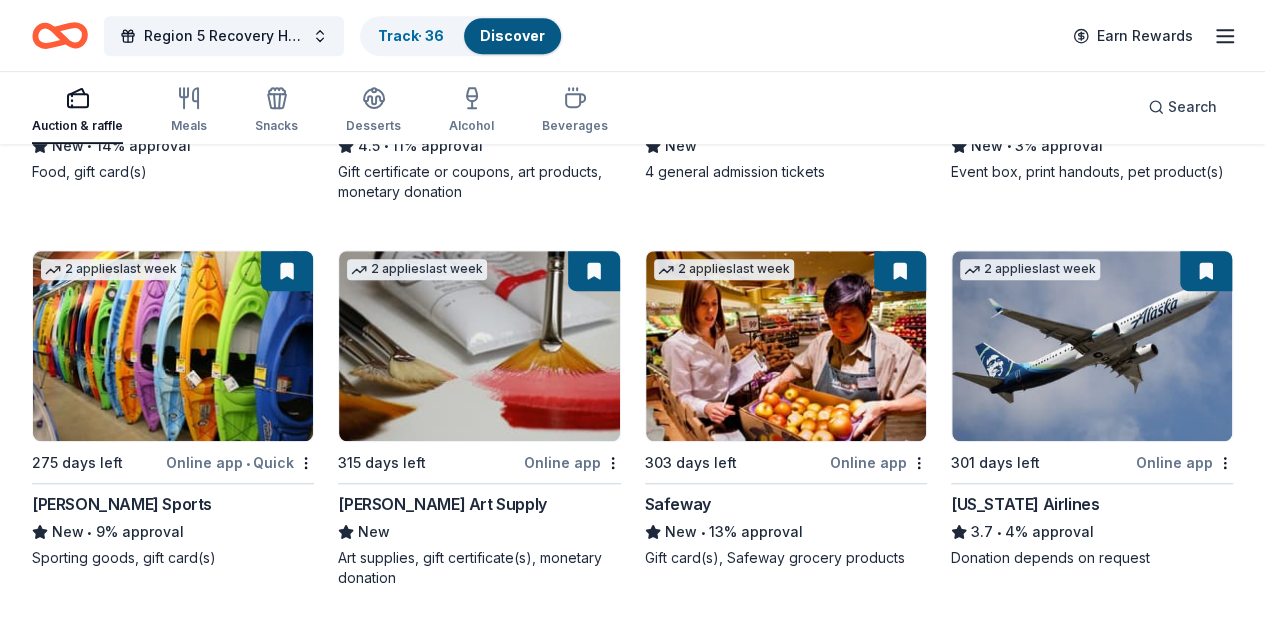 click on "Region 5 Recovery Hub-2026 Battle of The Bands Track  · 36 Discover Earn Rewards Auction & raffle Meals Snacks Desserts Alcohol Beverages Search 187 results  in  Carlisle, PA Application deadlines 0  this month 1  in December 1  in February 185  later on... 4   applies  last week 315 days left Online app • Quick Royal Farms New • 14% approval Food, gift card(s) 2   applies  last week 315 days left Online app BLICK Art Materials 4.5 • 11% approval Gift certificate or coupons, art products, monetary donation 3   applies  last week Local 315 days left Online app • Quick Lancaster Science Factory New 4 general admission tickets 7   applies  last week 285 days left Online app KONG Company New • 3% approval Event box, print handouts, pet product(s) 2   applies  last week 275 days left Online app • Quick Dunham's Sports New • 9% approval Sporting goods, gift card(s) 2   applies  last week 315 days left Online app Trekell Art Supply New Art supplies, gift certificate(s), monetary donation 2   applies 2" at bounding box center [632, -189] 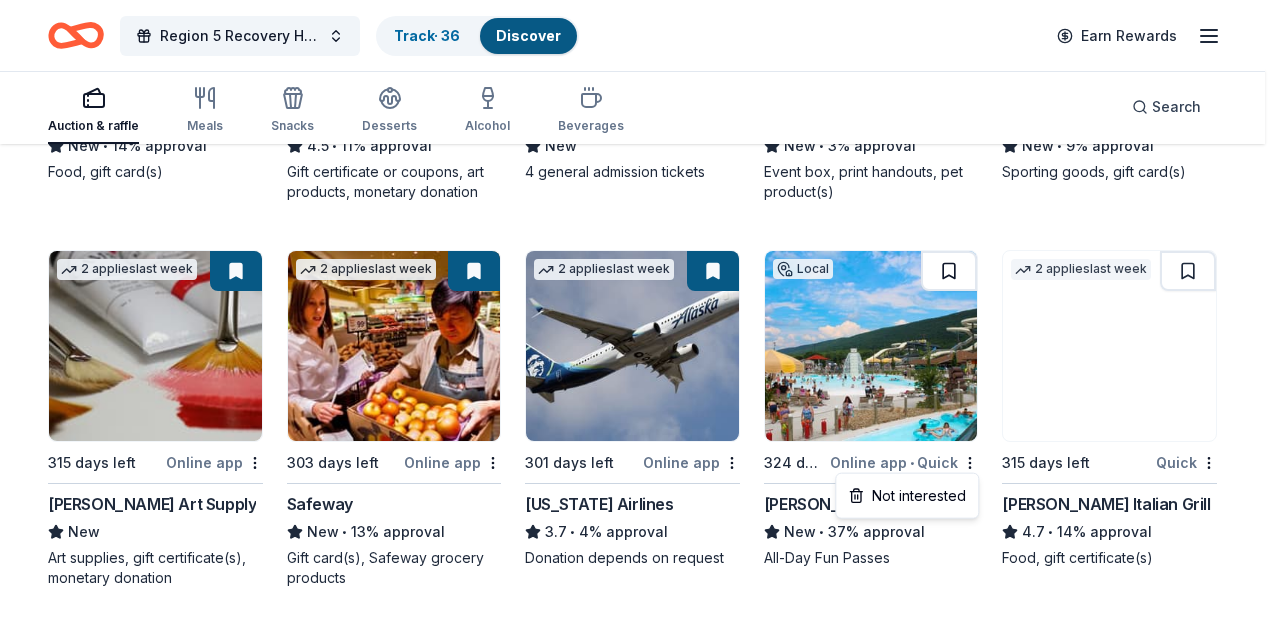 click on "Region 5 Recovery Hub-2026 Battle of The Bands Track  · 36 Discover Earn Rewards Auction & raffle Meals Snacks Desserts Alcohol Beverages Search 187 results  in  Carlisle, PA Application deadlines 0  this month 1  in December 1  in February 185  later on... 4   applies  last week 315 days left Online app • Quick Royal Farms New • 14% approval Food, gift card(s) 2   applies  last week 315 days left Online app BLICK Art Materials 4.5 • 11% approval Gift certificate or coupons, art products, monetary donation 3   applies  last week Local 315 days left Online app • Quick Lancaster Science Factory New 4 general admission tickets 7   applies  last week 285 days left Online app KONG Company New • 3% approval Event box, print handouts, pet product(s) 2   applies  last week 275 days left Online app • Quick Dunham's Sports New • 9% approval Sporting goods, gift card(s) 2   applies  last week 315 days left Online app Trekell Art Supply New Art supplies, gift certificate(s), monetary donation 2   applies 2" at bounding box center (640, -189) 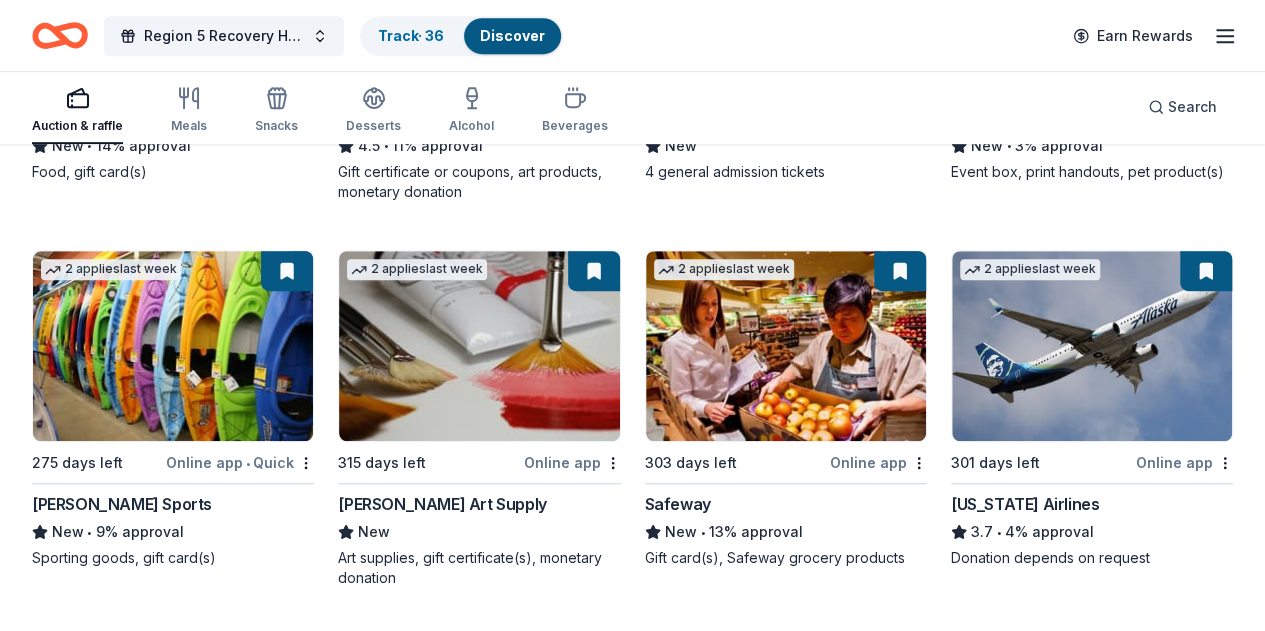 click at bounding box center [285, 657] 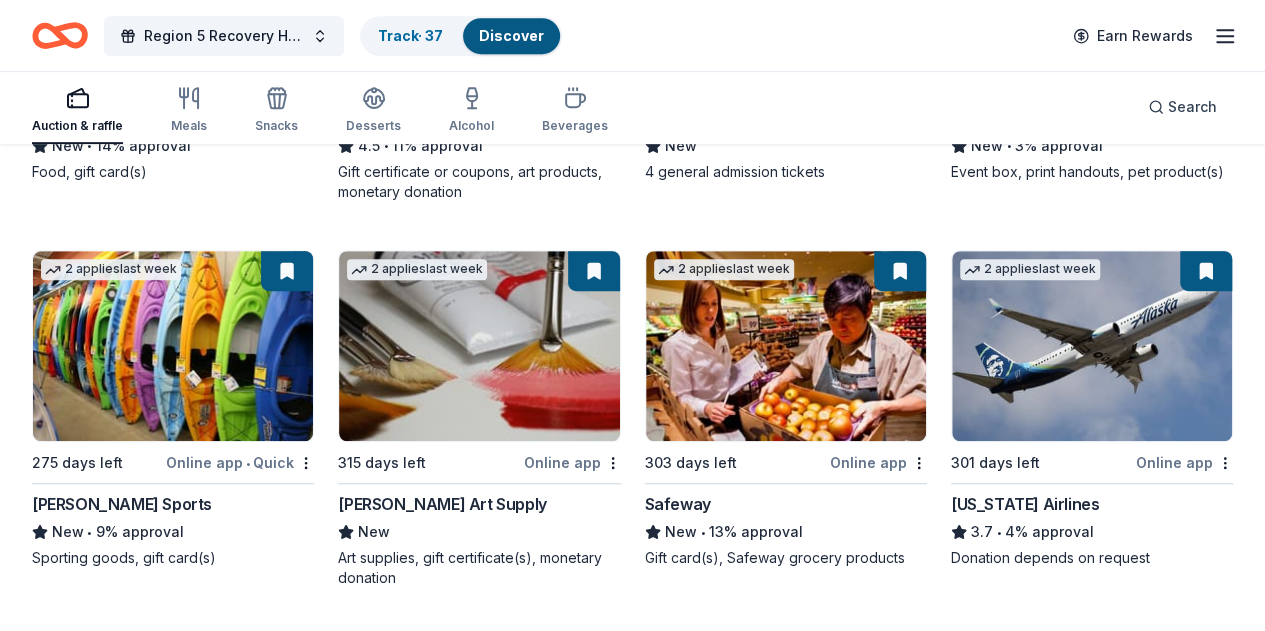 click on "Region 5 Recovery Hub-2026 Battle of The Bands Track  · 37 Discover Earn Rewards Auction & raffle Meals Snacks Desserts Alcohol Beverages Search 187 results  in  Carlisle, PA Application deadlines 0  this month 1  in December 1  in February 185  later on... 4   applies  last week 315 days left Online app • Quick Royal Farms New • 14% approval Food, gift card(s) 2   applies  last week 315 days left Online app BLICK Art Materials 4.5 • 11% approval Gift certificate or coupons, art products, monetary donation 3   applies  last week Local 315 days left Online app • Quick Lancaster Science Factory New 4 general admission tickets 7   applies  last week 285 days left Online app KONG Company New • 3% approval Event box, print handouts, pet product(s) 2   applies  last week 275 days left Online app • Quick Dunham's Sports New • 9% approval Sporting goods, gift card(s) 2   applies  last week 315 days left Online app Trekell Art Supply New Art supplies, gift certificate(s), monetary donation 2   applies 2" at bounding box center (632, -189) 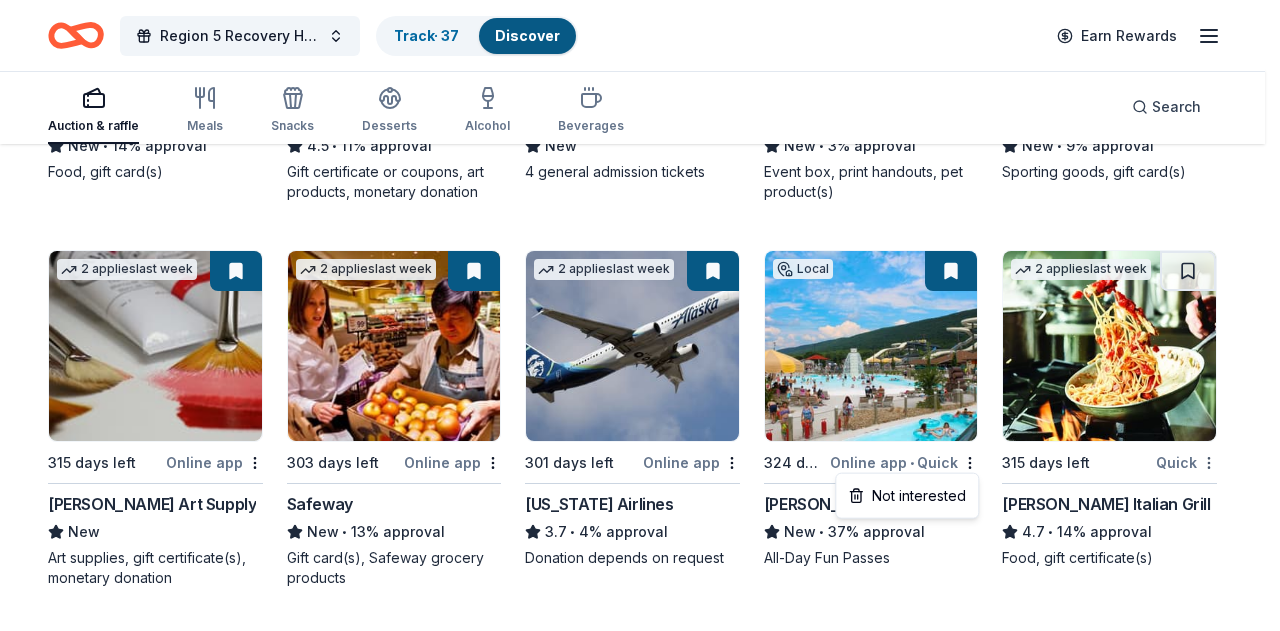 click on "Region 5 Recovery Hub-2026 Battle of The Bands Track  · 37 Discover Earn Rewards Auction & raffle Meals Snacks Desserts Alcohol Beverages Search 187 results  in  Carlisle, PA Application deadlines 0  this month 1  in December 1  in February 185  later on... 4   applies  last week 315 days left Online app • Quick Royal Farms New • 14% approval Food, gift card(s) 2   applies  last week 315 days left Online app BLICK Art Materials 4.5 • 11% approval Gift certificate or coupons, art products, monetary donation 3   applies  last week Local 315 days left Online app • Quick Lancaster Science Factory New 4 general admission tickets 7   applies  last week 285 days left Online app KONG Company New • 3% approval Event box, print handouts, pet product(s) 2   applies  last week 275 days left Online app • Quick Dunham's Sports New • 9% approval Sporting goods, gift card(s) 2   applies  last week 315 days left Online app Trekell Art Supply New Art supplies, gift certificate(s), monetary donation 2   applies 2" at bounding box center (640, -189) 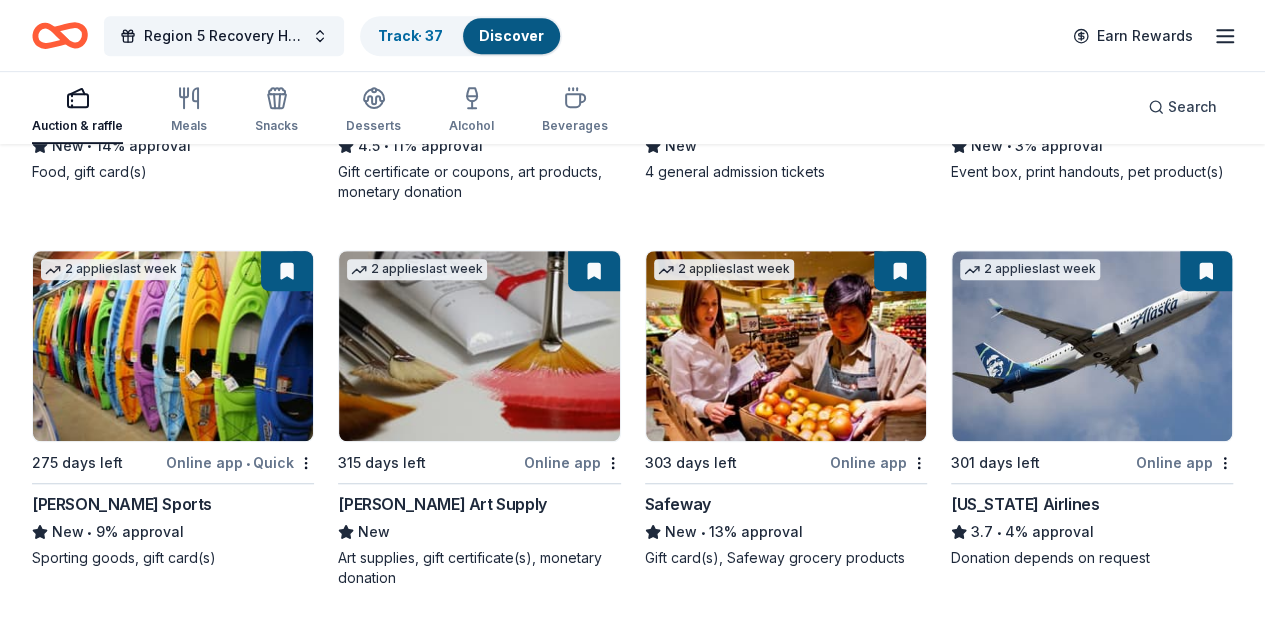 click at bounding box center [592, 657] 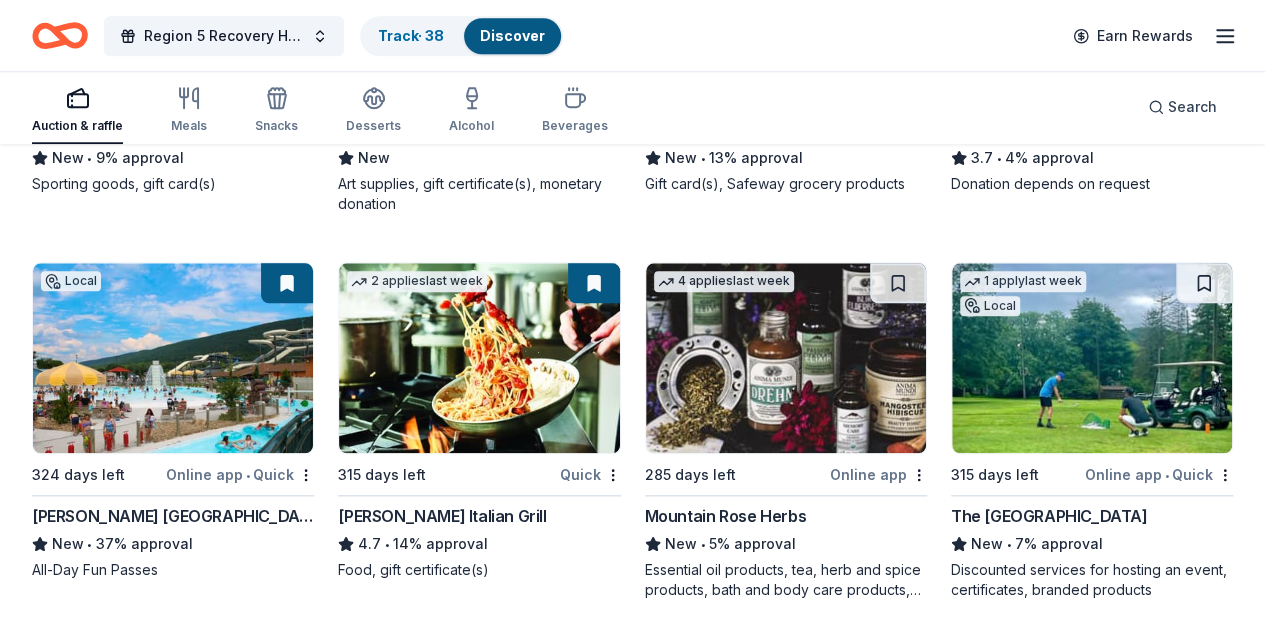 scroll, scrollTop: 904, scrollLeft: 0, axis: vertical 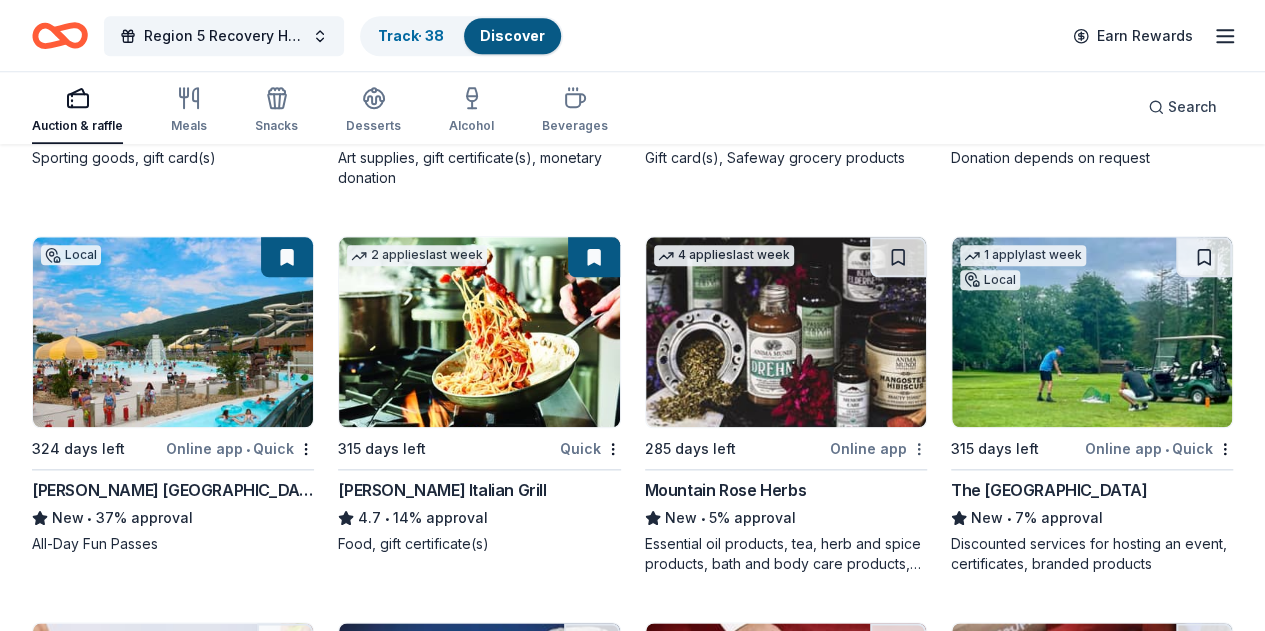 click on "Region 5 Recovery Hub-2026 Battle of The Bands Track  · 38 Discover Earn Rewards Auction & raffle Meals Snacks Desserts Alcohol Beverages Search 187 results  in  Carlisle, PA Application deadlines 0  this month 1  in December 1  in February 185  later on... 4   applies  last week 315 days left Online app • Quick Royal Farms New • 14% approval Food, gift card(s) 2   applies  last week 315 days left Online app BLICK Art Materials 4.5 • 11% approval Gift certificate or coupons, art products, monetary donation 3   applies  last week Local 315 days left Online app • Quick Lancaster Science Factory New 4 general admission tickets 7   applies  last week 285 days left Online app KONG Company New • 3% approval Event box, print handouts, pet product(s) 2   applies  last week 275 days left Online app • Quick Dunham's Sports New • 9% approval Sporting goods, gift card(s) 2   applies  last week 315 days left Online app Trekell Art Supply New Art supplies, gift certificate(s), monetary donation 2   applies 2" at bounding box center [632, -589] 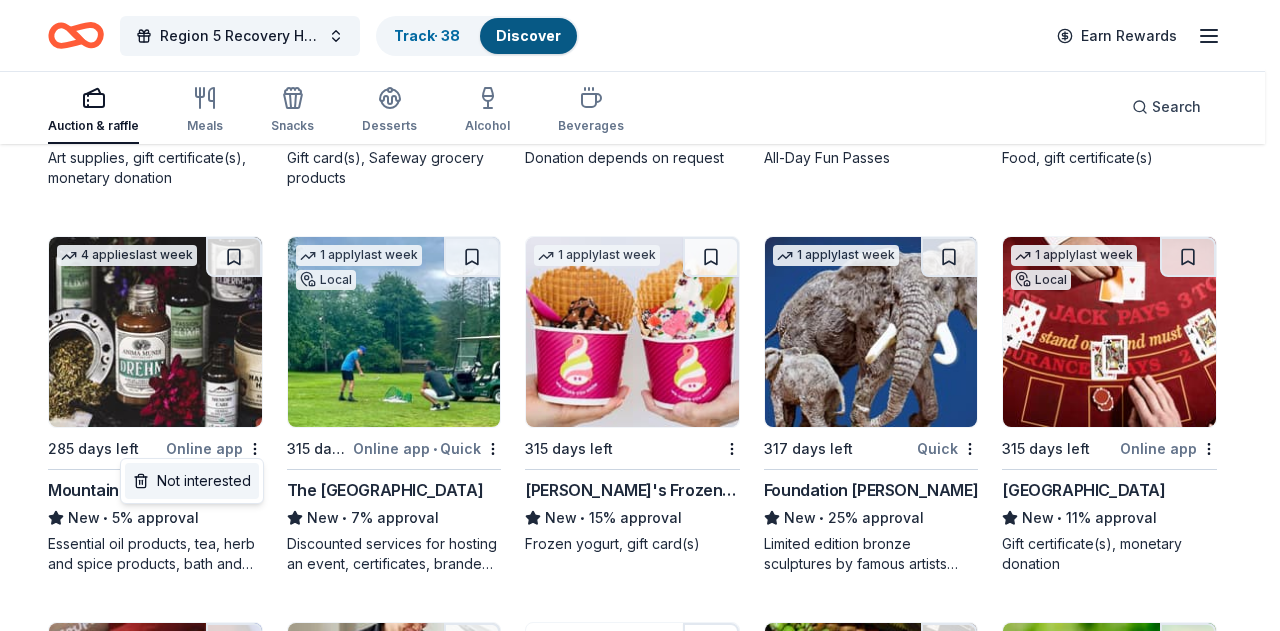 click on "Not interested" at bounding box center [192, 481] 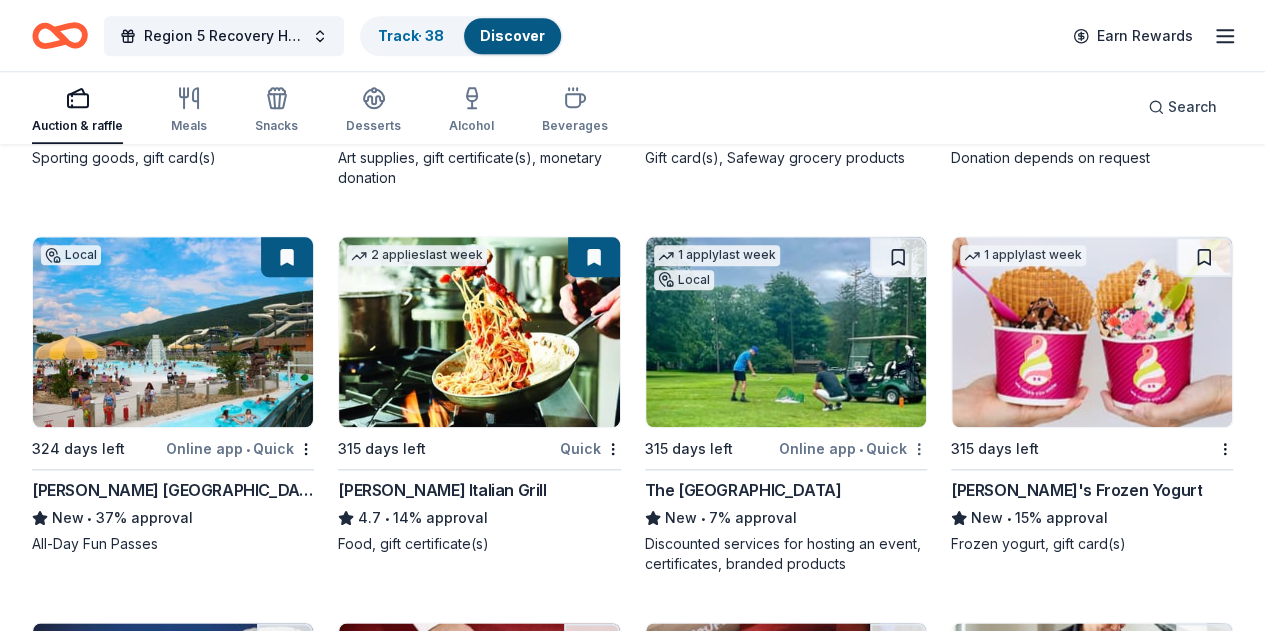 click on "Region 5 Recovery Hub-2026 Battle of The Bands Track  · 38 Discover Earn Rewards Auction & raffle Meals Snacks Desserts Alcohol Beverages Search 187 results  in  Carlisle, PA Application deadlines 0  this month 1  in December 1  in February 185  later on... 4   applies  last week 315 days left Online app • Quick Royal Farms New • 14% approval Food, gift card(s) 2   applies  last week 315 days left Online app BLICK Art Materials 4.5 • 11% approval Gift certificate or coupons, art products, monetary donation 3   applies  last week Local 315 days left Online app • Quick Lancaster Science Factory New 4 general admission tickets 7   applies  last week 285 days left Online app KONG Company New • 3% approval Event box, print handouts, pet product(s) 2   applies  last week 275 days left Online app • Quick Dunham's Sports New • 9% approval Sporting goods, gift card(s) 2   applies  last week 315 days left Online app Trekell Art Supply New Art supplies, gift certificate(s), monetary donation 2   applies 2" at bounding box center [632, -589] 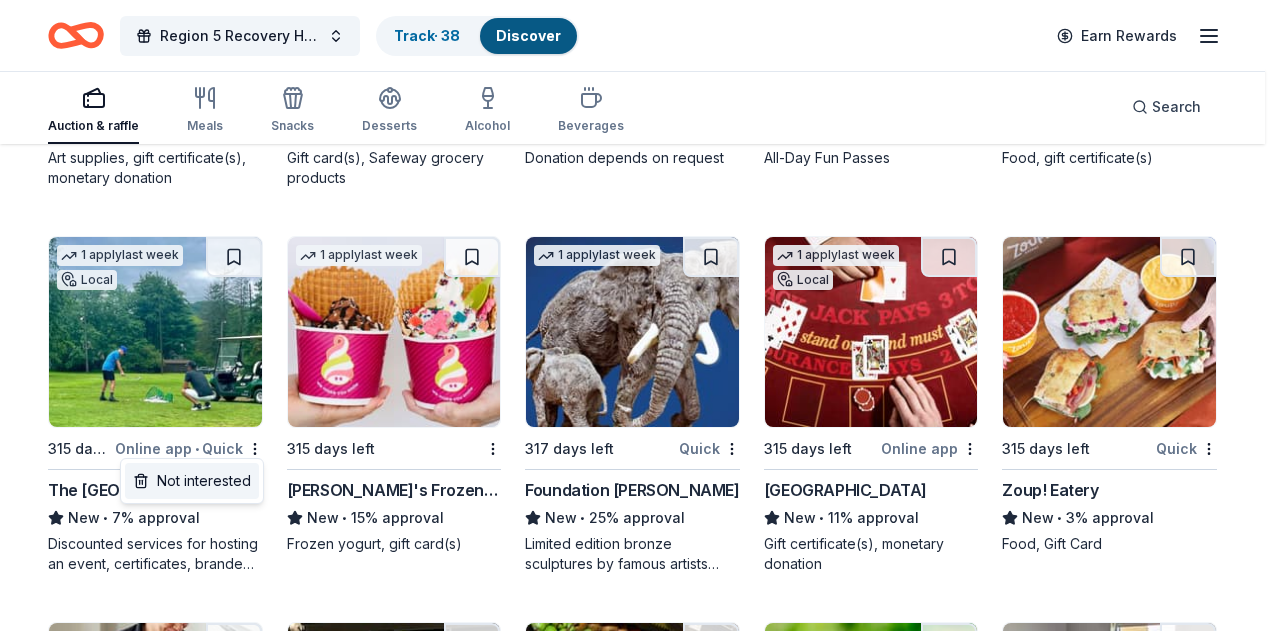 click on "Not interested" at bounding box center [192, 481] 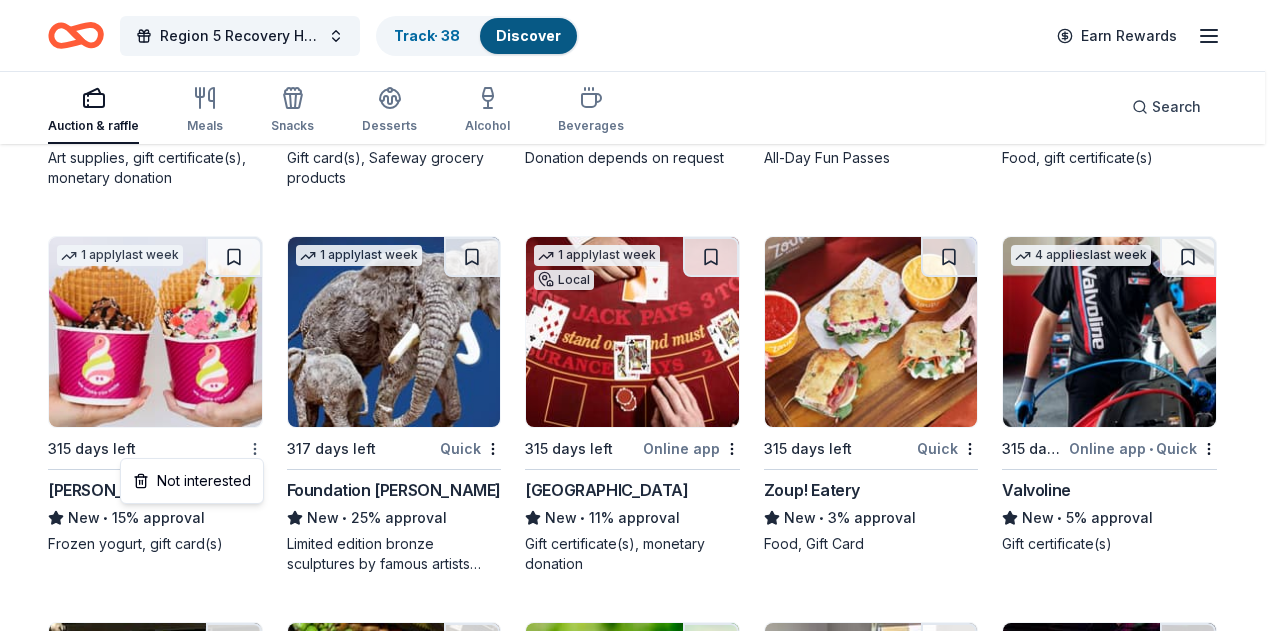click on "Region 5 Recovery Hub-2026 Battle of The Bands Track  · 38 Discover Earn Rewards Auction & raffle Meals Snacks Desserts Alcohol Beverages Search 187 results  in  Carlisle, PA Application deadlines 0  this month 1  in December 1  in February 185  later on... 4   applies  last week 315 days left Online app • Quick Royal Farms New • 14% approval Food, gift card(s) 2   applies  last week 315 days left Online app BLICK Art Materials 4.5 • 11% approval Gift certificate or coupons, art products, monetary donation 3   applies  last week Local 315 days left Online app • Quick Lancaster Science Factory New 4 general admission tickets 7   applies  last week 285 days left Online app KONG Company New • 3% approval Event box, print handouts, pet product(s) 2   applies  last week 275 days left Online app • Quick Dunham's Sports New • 9% approval Sporting goods, gift card(s) 2   applies  last week 315 days left Online app Trekell Art Supply New Art supplies, gift certificate(s), monetary donation 2   applies 2" at bounding box center (640, -589) 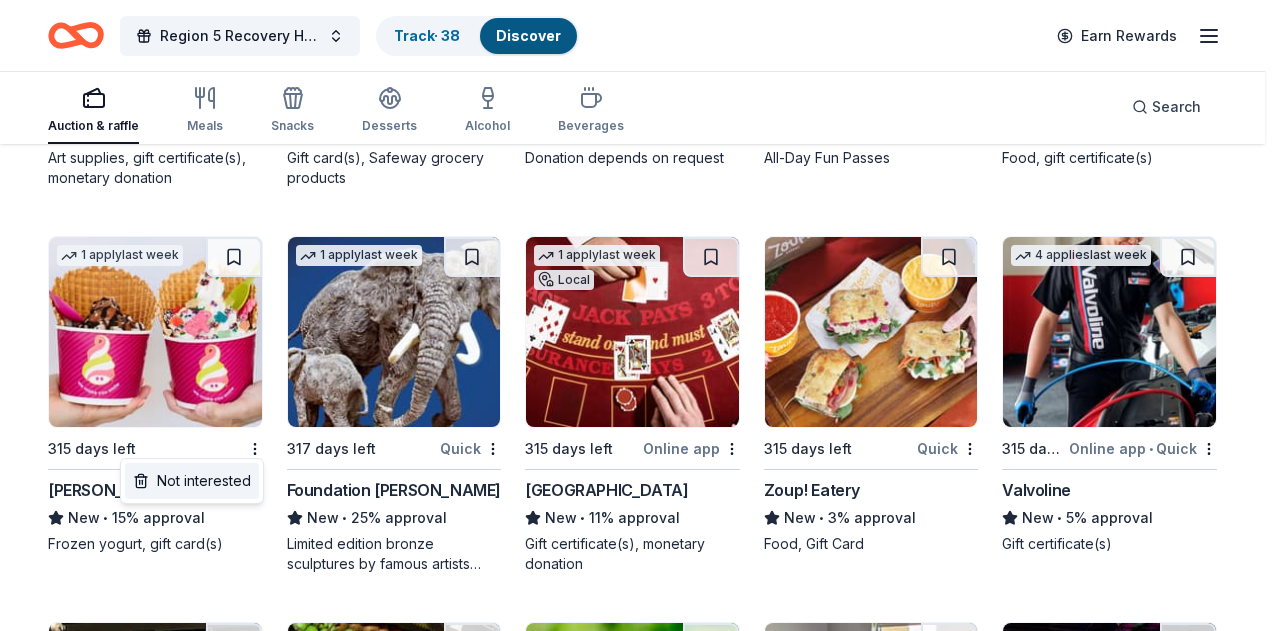 click on "Not interested" at bounding box center [192, 481] 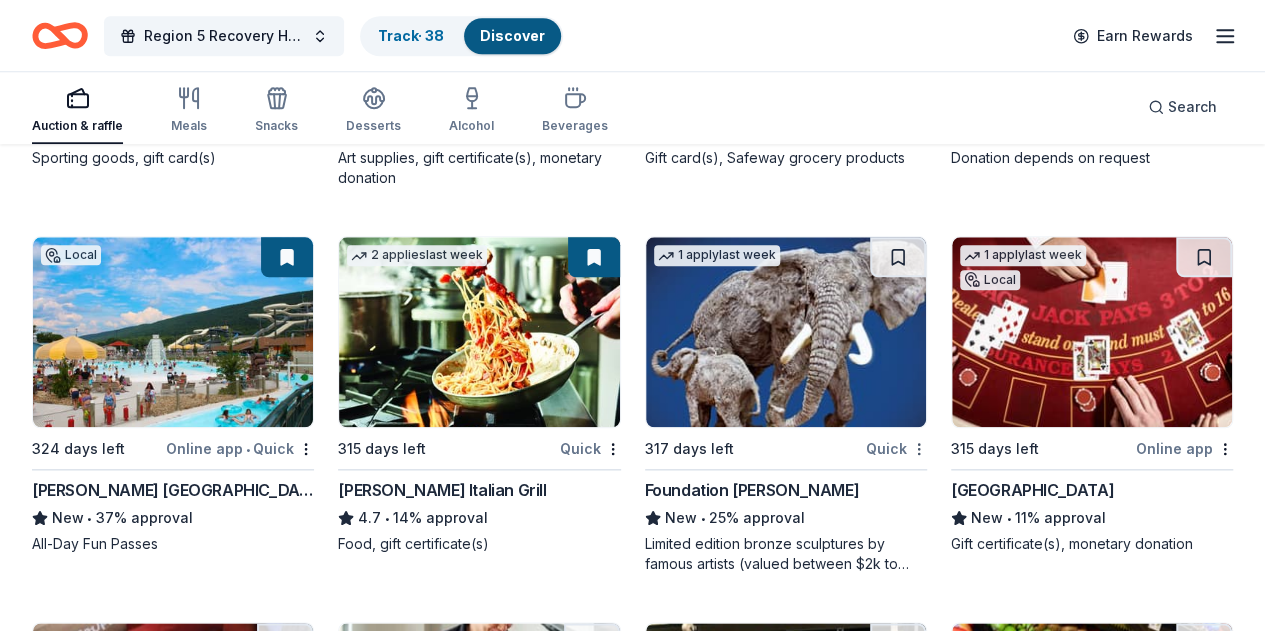 click on "Region 5 Recovery Hub-2026 Battle of The Bands Track  · 38 Discover Earn Rewards Auction & raffle Meals Snacks Desserts Alcohol Beverages Search 187 results  in  Carlisle, PA Application deadlines 0  this month 1  in December 1  in February 185  later on... 4   applies  last week 315 days left Online app • Quick Royal Farms New • 14% approval Food, gift card(s) 2   applies  last week 315 days left Online app BLICK Art Materials 4.5 • 11% approval Gift certificate or coupons, art products, monetary donation 3   applies  last week Local 315 days left Online app • Quick Lancaster Science Factory New 4 general admission tickets 7   applies  last week 285 days left Online app KONG Company New • 3% approval Event box, print handouts, pet product(s) 2   applies  last week 275 days left Online app • Quick Dunham's Sports New • 9% approval Sporting goods, gift card(s) 2   applies  last week 315 days left Online app Trekell Art Supply New Art supplies, gift certificate(s), monetary donation 2   applies 2" at bounding box center [632, -589] 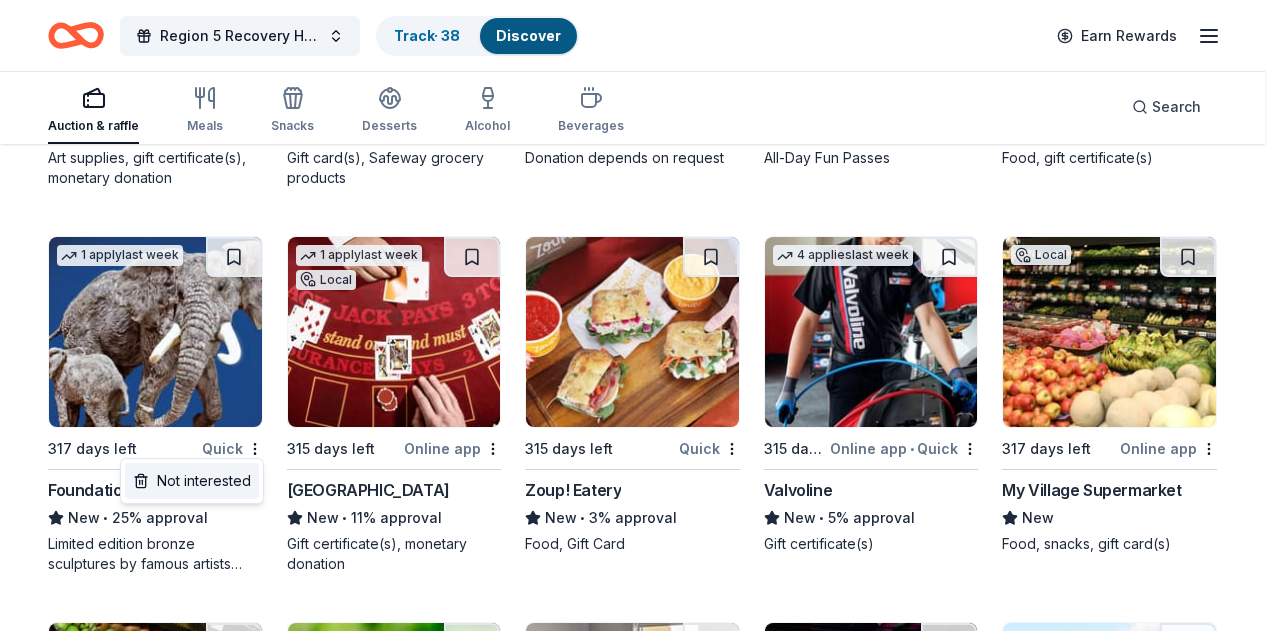 click on "Not interested" at bounding box center (192, 481) 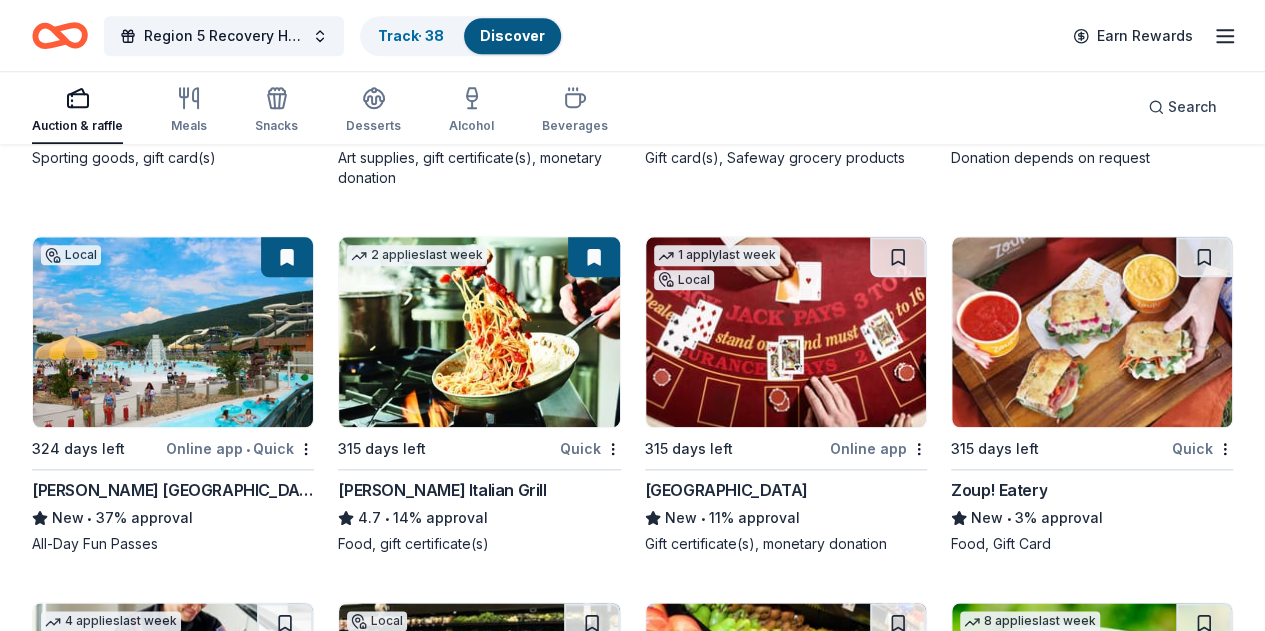 click on "Online app" at bounding box center [878, 448] 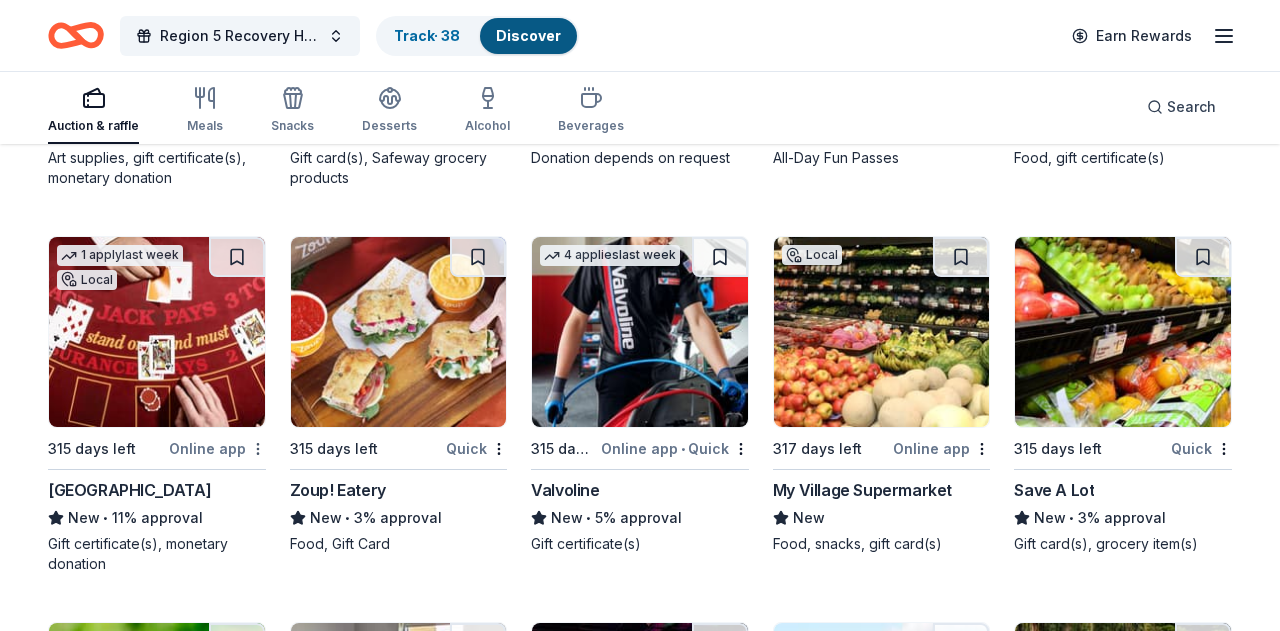 click on "Region 5 Recovery Hub-2026 Battle of The Bands Track  · 38 Discover Earn Rewards Auction & raffle Meals Snacks Desserts Alcohol Beverages Search 187 results  in  Carlisle, PA Application deadlines 0  this month 1  in December 1  in February 185  later on... 4   applies  last week 315 days left Online app • Quick Royal Farms New • 14% approval Food, gift card(s) 2   applies  last week 315 days left Online app BLICK Art Materials 4.5 • 11% approval Gift certificate or coupons, art products, monetary donation 3   applies  last week Local 315 days left Online app • Quick Lancaster Science Factory New 4 general admission tickets 7   applies  last week 285 days left Online app KONG Company New • 3% approval Event box, print handouts, pet product(s) 2   applies  last week 275 days left Online app • Quick Dunham's Sports New • 9% approval Sporting goods, gift card(s) 2   applies  last week 315 days left Online app Trekell Art Supply New Art supplies, gift certificate(s), monetary donation 2   applies 2" at bounding box center (640, -589) 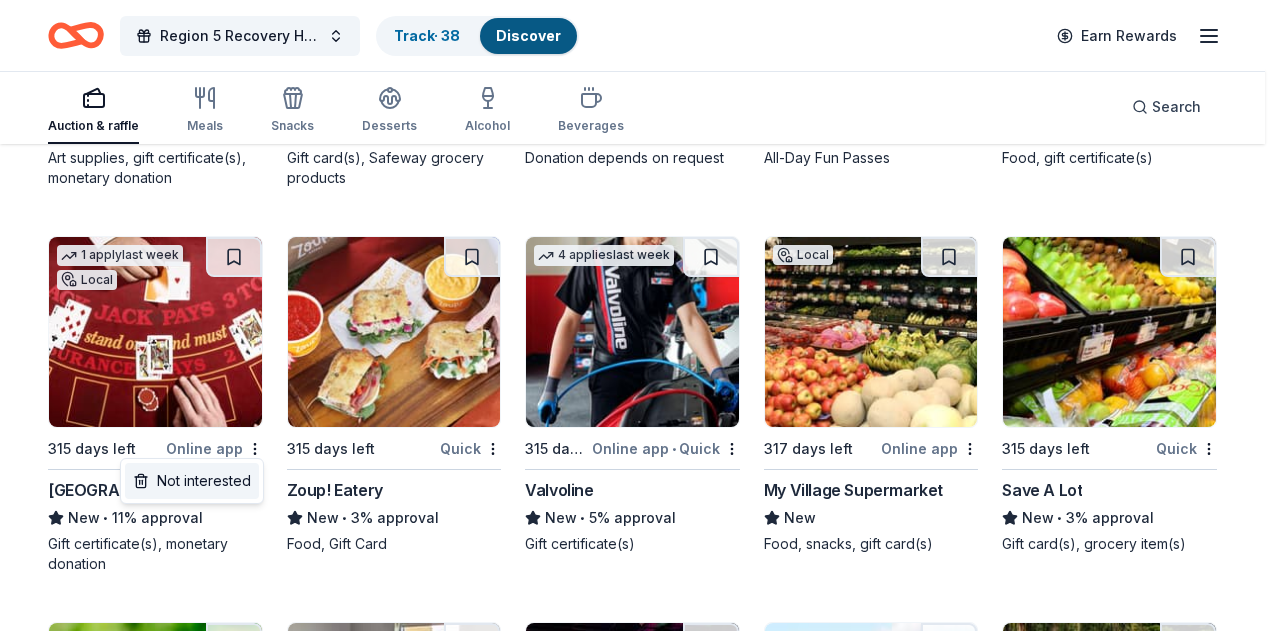 click on "Not interested" at bounding box center [192, 481] 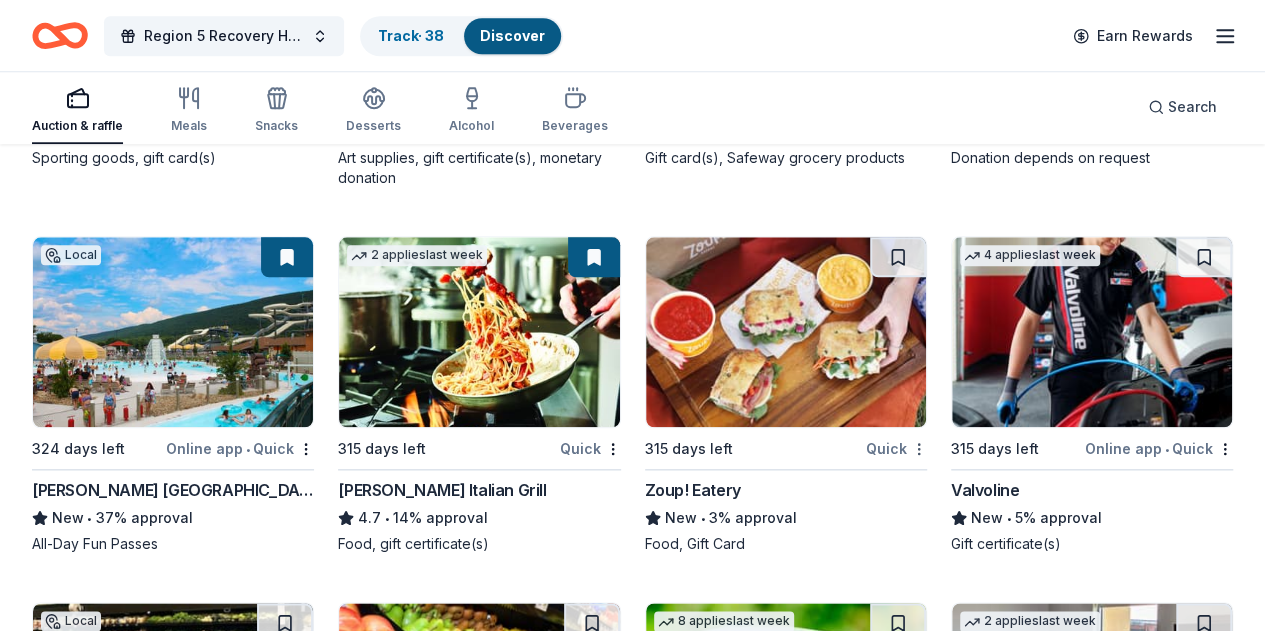 click on "Region 5 Recovery Hub-2026 Battle of The Bands Track  · 38 Discover Earn Rewards Auction & raffle Meals Snacks Desserts Alcohol Beverages Search 187 results  in  Carlisle, PA Application deadlines 0  this month 1  in December 1  in February 185  later on... 4   applies  last week 315 days left Online app • Quick Royal Farms New • 14% approval Food, gift card(s) 2   applies  last week 315 days left Online app BLICK Art Materials 4.5 • 11% approval Gift certificate or coupons, art products, monetary donation 3   applies  last week Local 315 days left Online app • Quick Lancaster Science Factory New 4 general admission tickets 7   applies  last week 285 days left Online app KONG Company New • 3% approval Event box, print handouts, pet product(s) 2   applies  last week 275 days left Online app • Quick Dunham's Sports New • 9% approval Sporting goods, gift card(s) 2   applies  last week 315 days left Online app Trekell Art Supply New Art supplies, gift certificate(s), monetary donation 2   applies 2" at bounding box center [632, -589] 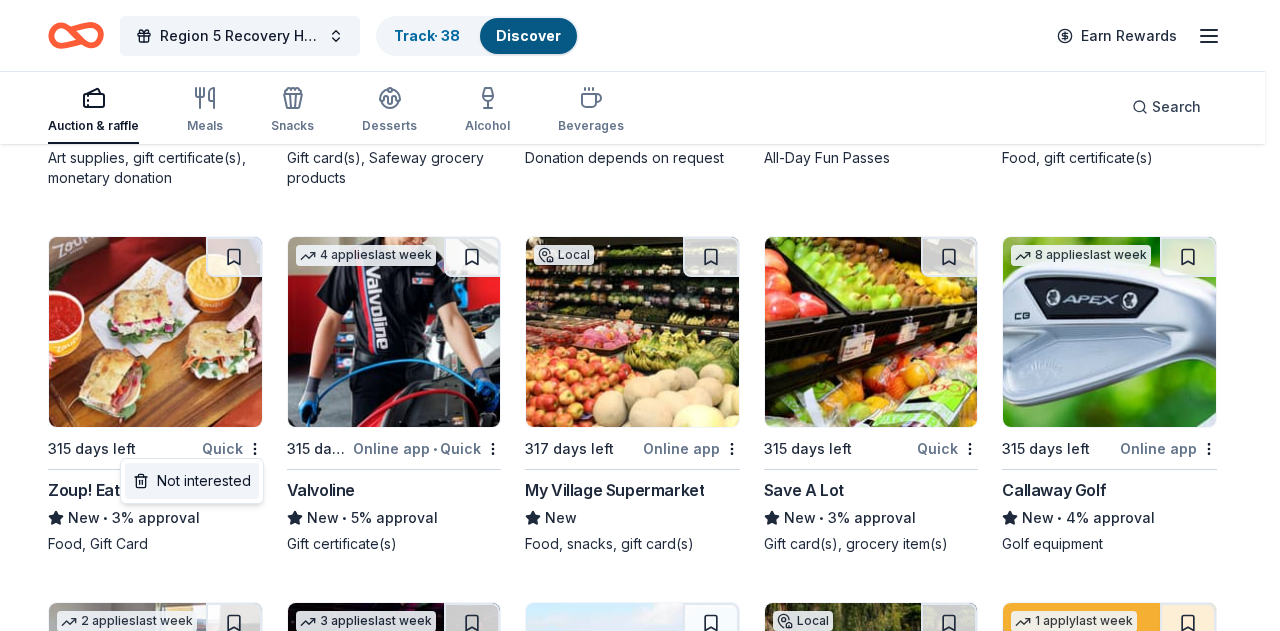 click on "Not interested" at bounding box center [192, 481] 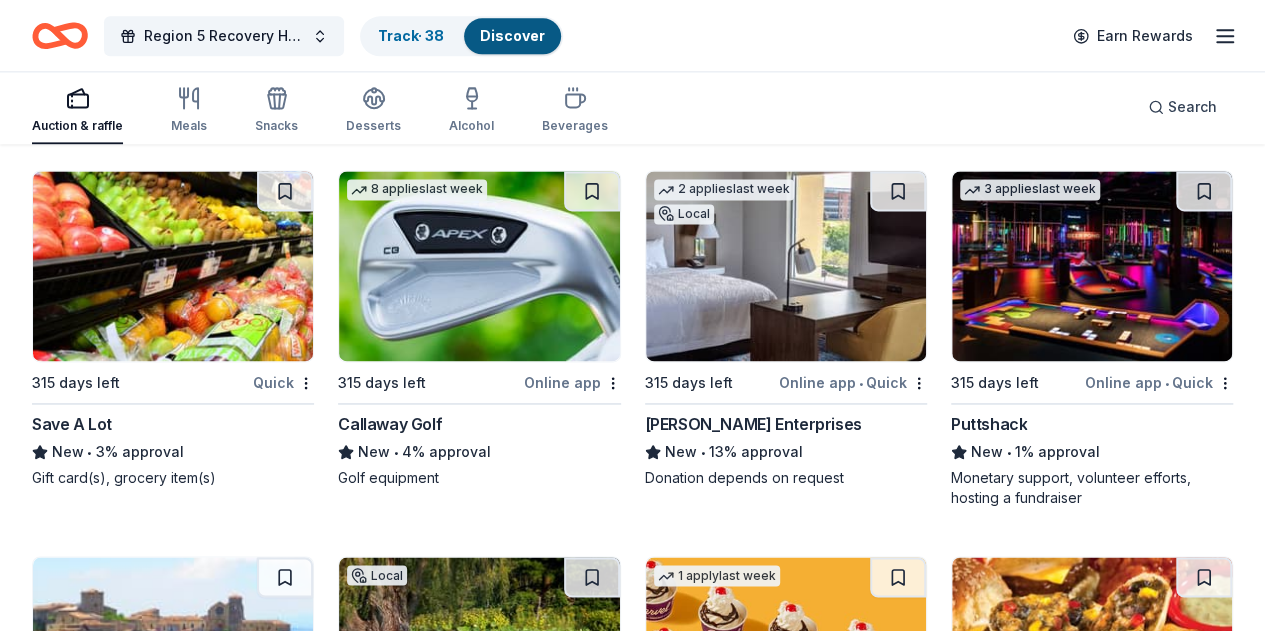 scroll, scrollTop: 1304, scrollLeft: 0, axis: vertical 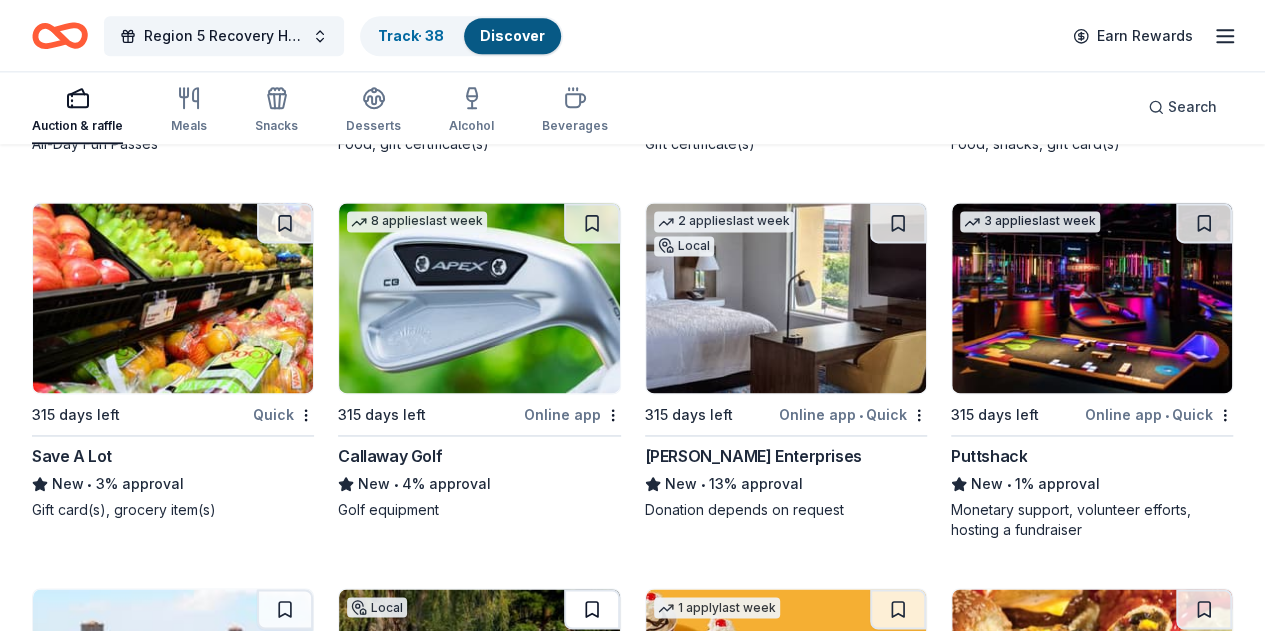 click at bounding box center [592, 609] 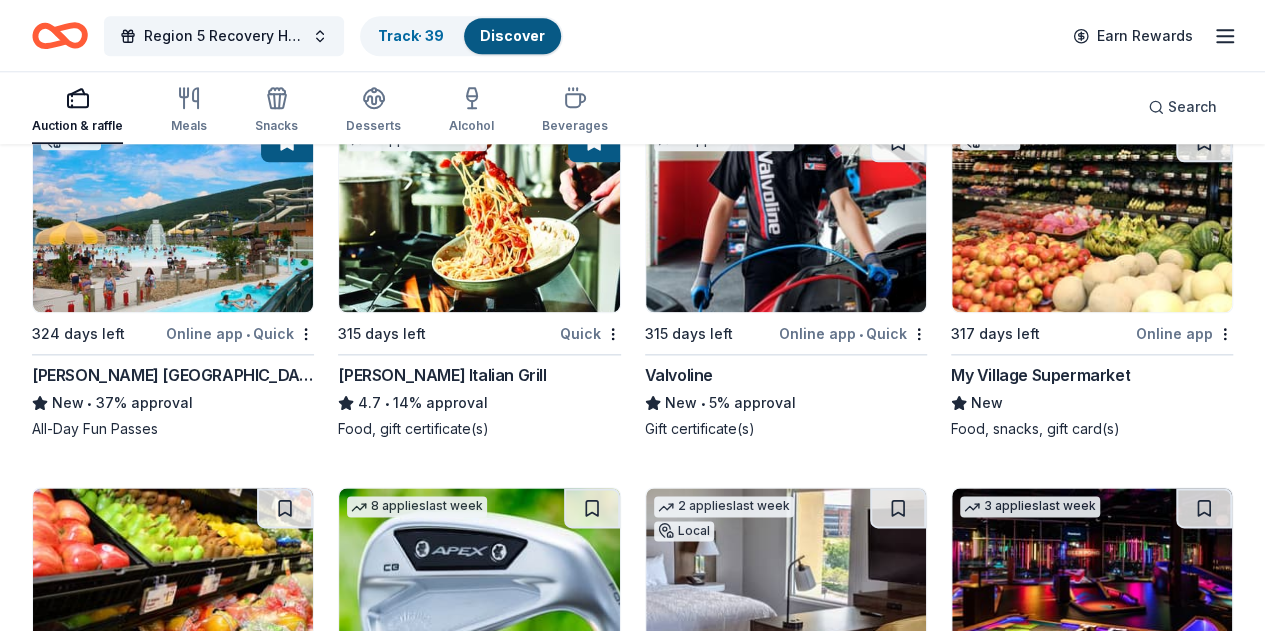 scroll, scrollTop: 1004, scrollLeft: 0, axis: vertical 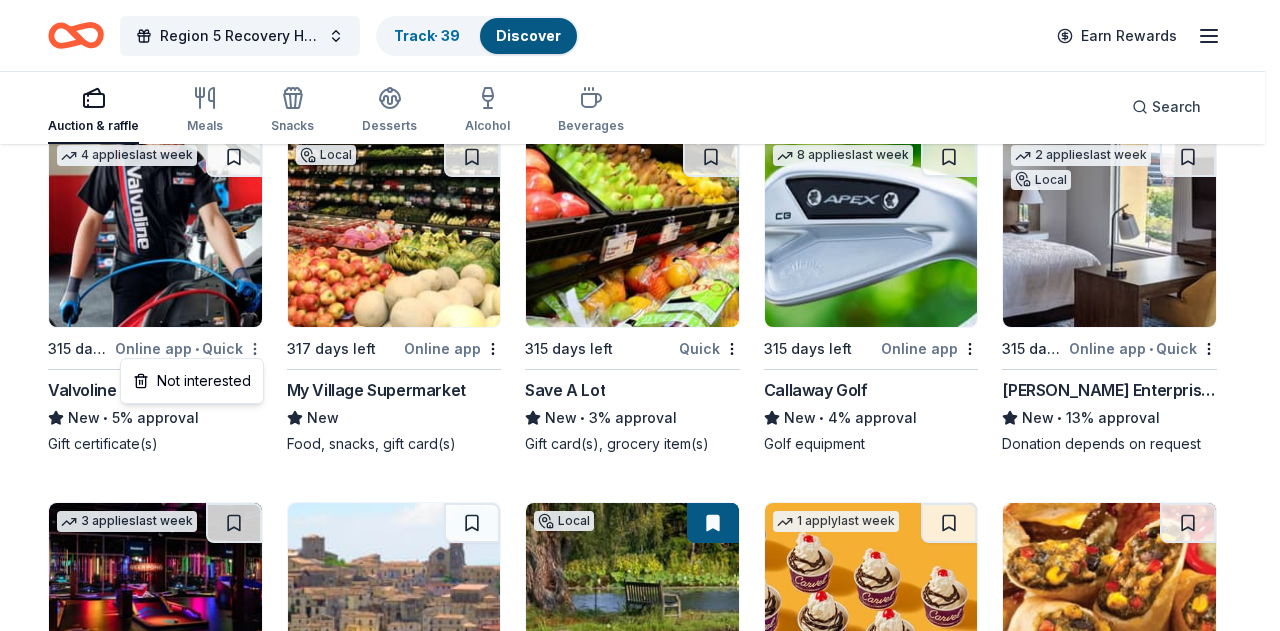 click on "Region 5 Recovery Hub-2026 Battle of The Bands Track  · 39 Discover Earn Rewards Auction & raffle Meals Snacks Desserts Alcohol Beverages Search Filter 3 Application methods Causes Eligibility Just added Sort 187 results  in  Carlisle, PA Application deadlines 0  this month 1  in December 1  in February 185  later on... 4   applies  last week 315 days left Online app • Quick Royal Farms New • 14% approval Food, gift card(s) 2   applies  last week 315 days left Online app BLICK Art Materials 4.5 • 11% approval Gift certificate or coupons, art products, monetary donation 3   applies  last week Local 315 days left Online app • Quick Lancaster Science Factory New 4 general admission tickets 7   applies  last week 285 days left Online app KONG Company New • 3% approval Event box, print handouts, pet product(s) 2   applies  last week 275 days left Online app • Quick Dunham's Sports New • 9% approval Sporting goods, gift card(s) 2   applies  last week 315 days left Online app Trekell Art Supply New 2" at bounding box center (640, -689) 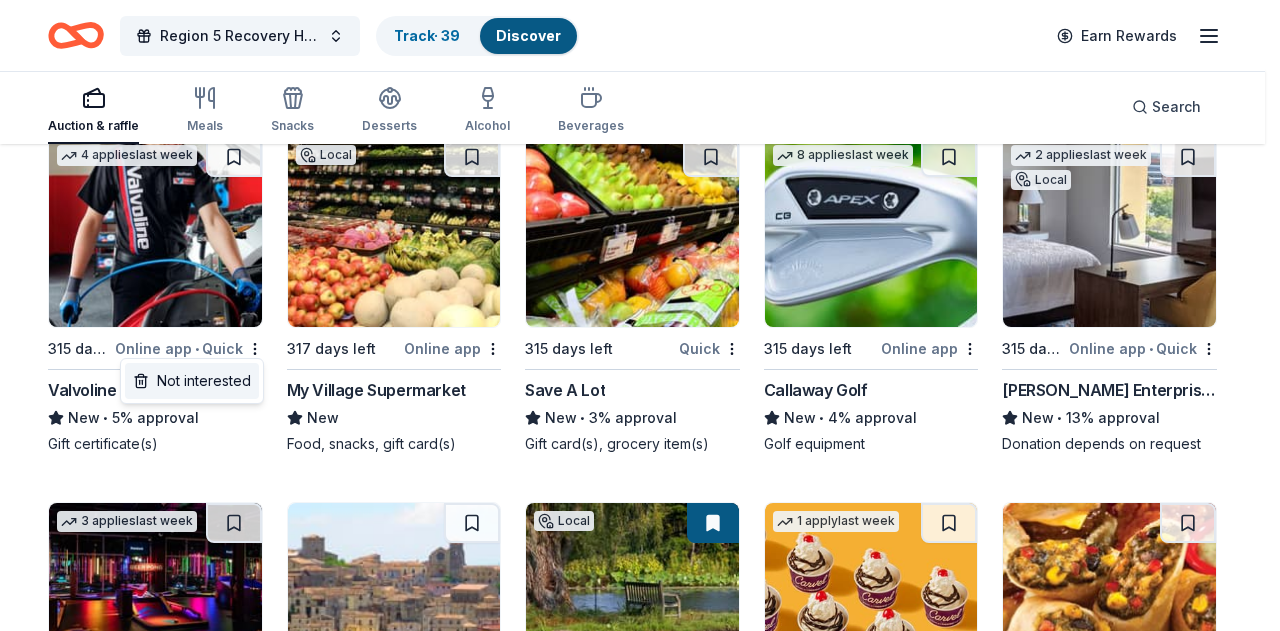 click on "Not interested" at bounding box center (192, 381) 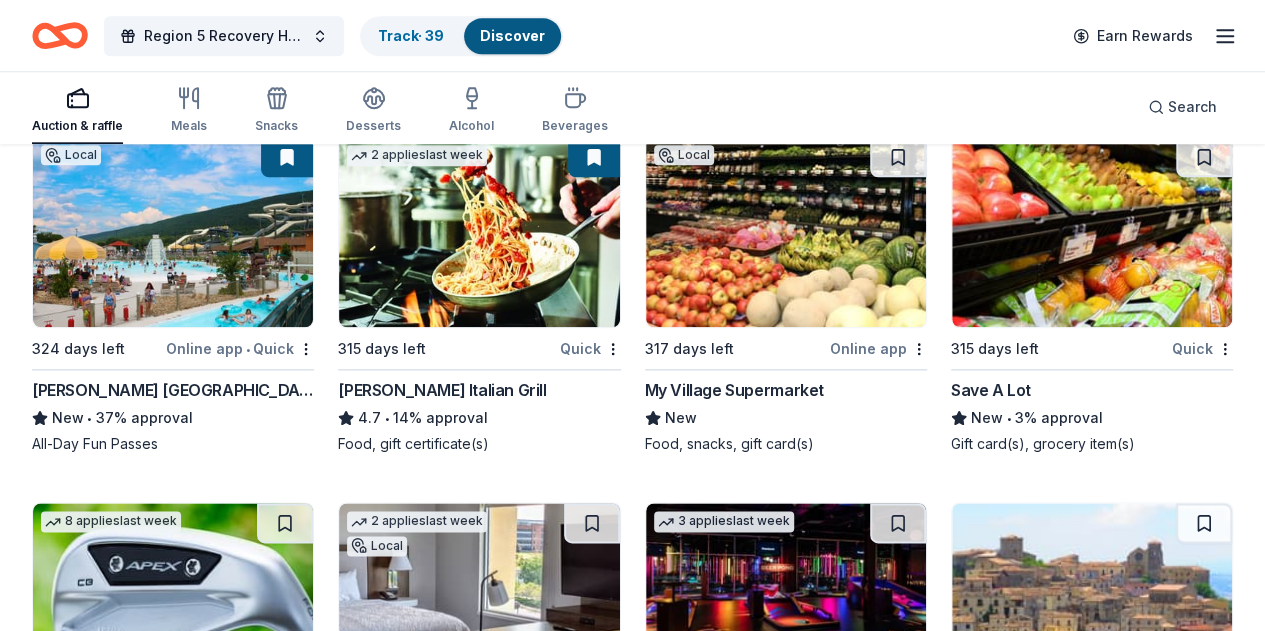 click on "Region 5 Recovery Hub-2026 Battle of The Bands Track  · 39 Discover Earn Rewards Auction & raffle Meals Snacks Desserts Alcohol Beverages Search Filter 3 Application methods Causes Eligibility Just added Sort 187 results  in  Carlisle, PA Application deadlines 0  this month 1  in December 1  in February 185  later on... 4   applies  last week 315 days left Online app • Quick Royal Farms New • 14% approval Food, gift card(s) 2   applies  last week 315 days left Online app BLICK Art Materials 4.5 • 11% approval Gift certificate or coupons, art products, monetary donation 3   applies  last week Local 315 days left Online app • Quick Lancaster Science Factory New 4 general admission tickets 7   applies  last week 285 days left Online app KONG Company New • 3% approval Event box, print handouts, pet product(s) 2   applies  last week 275 days left Online app • Quick Dunham's Sports New • 9% approval Sporting goods, gift card(s) 2   applies  last week 315 days left Online app Trekell Art Supply New 2" at bounding box center (632, -689) 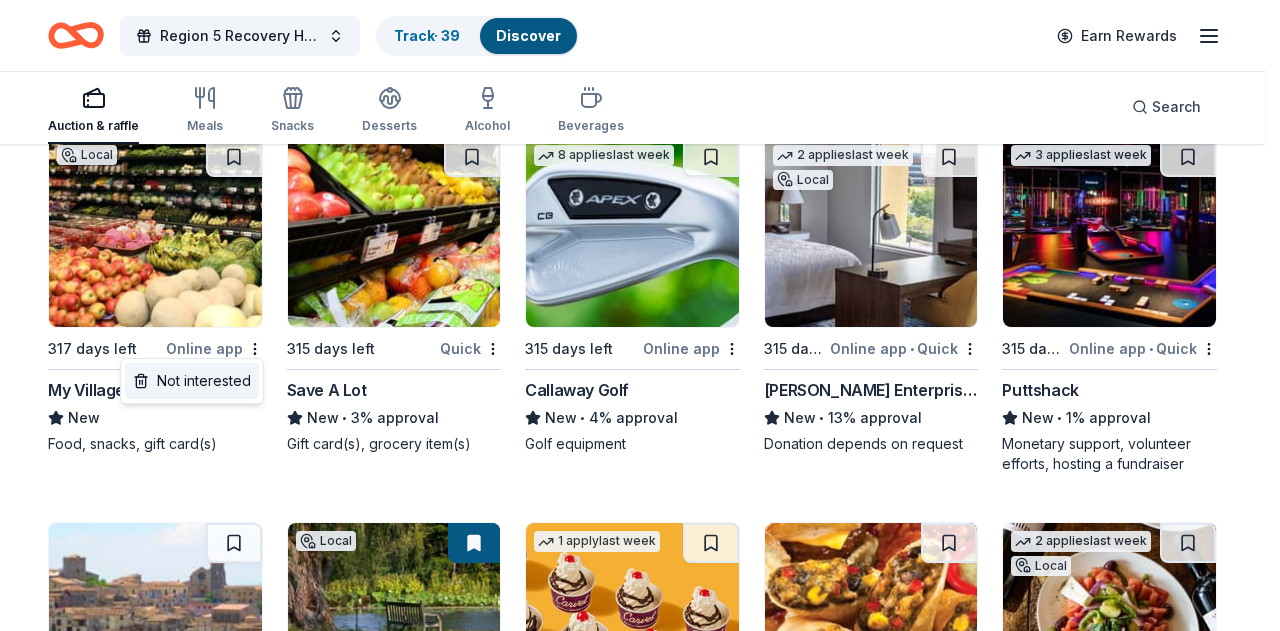 click on "Not interested" at bounding box center [192, 381] 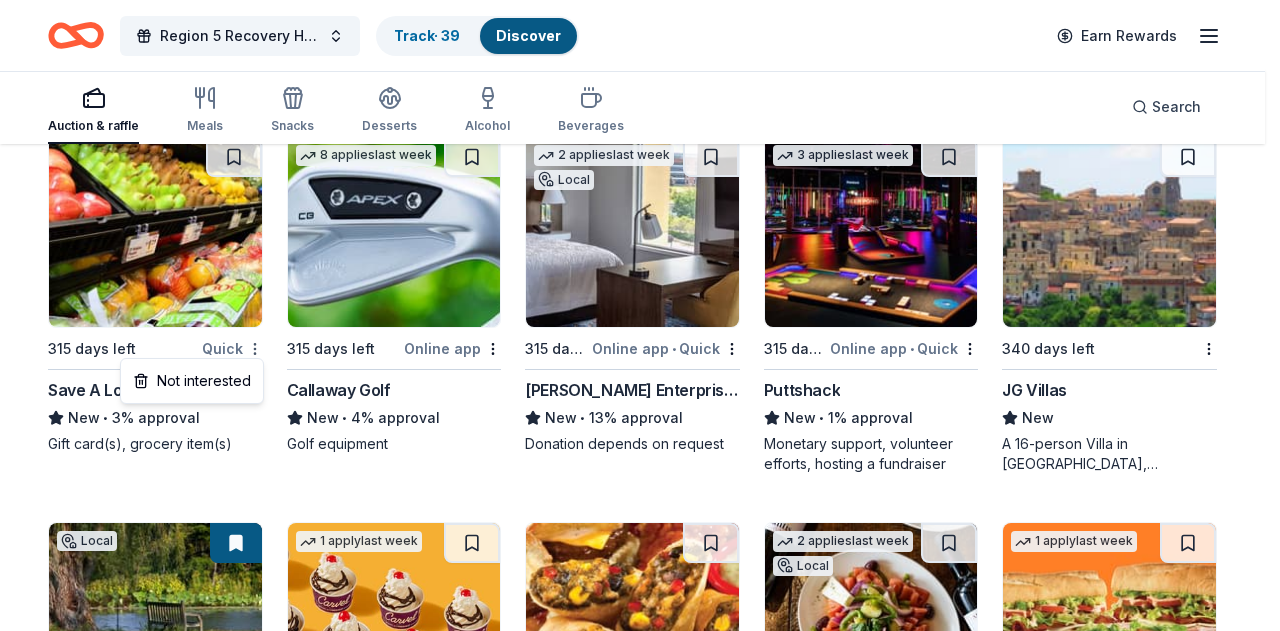 click on "Region 5 Recovery Hub-2026 Battle of The Bands Track  · 39 Discover Earn Rewards Auction & raffle Meals Snacks Desserts Alcohol Beverages Search Filter 3 Application methods Causes Eligibility Just added Sort 187 results  in  Carlisle, PA Application deadlines 0  this month 1  in December 1  in February 185  later on... 4   applies  last week 315 days left Online app • Quick Royal Farms New • 14% approval Food, gift card(s) 2   applies  last week 315 days left Online app BLICK Art Materials 4.5 • 11% approval Gift certificate or coupons, art products, monetary donation 3   applies  last week Local 315 days left Online app • Quick Lancaster Science Factory New 4 general admission tickets 7   applies  last week 285 days left Online app KONG Company New • 3% approval Event box, print handouts, pet product(s) 2   applies  last week 275 days left Online app • Quick Dunham's Sports New • 9% approval Sporting goods, gift card(s) 2   applies  last week 315 days left Online app Trekell Art Supply New 2" at bounding box center [640, -689] 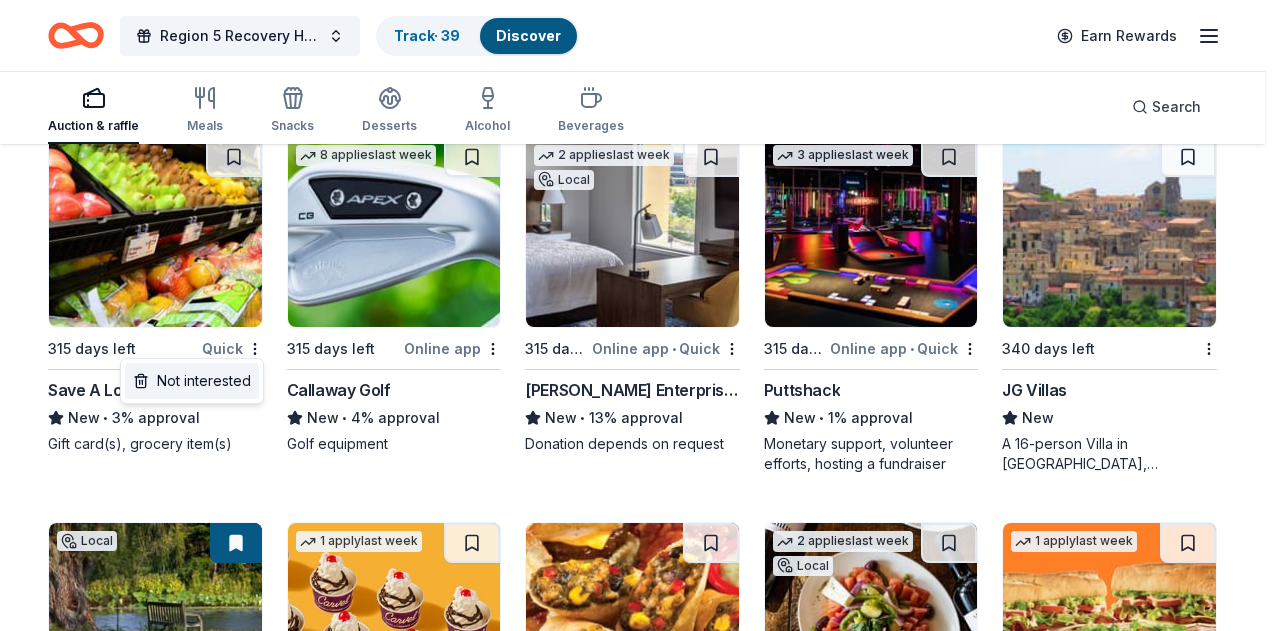 click on "Not interested" at bounding box center [192, 381] 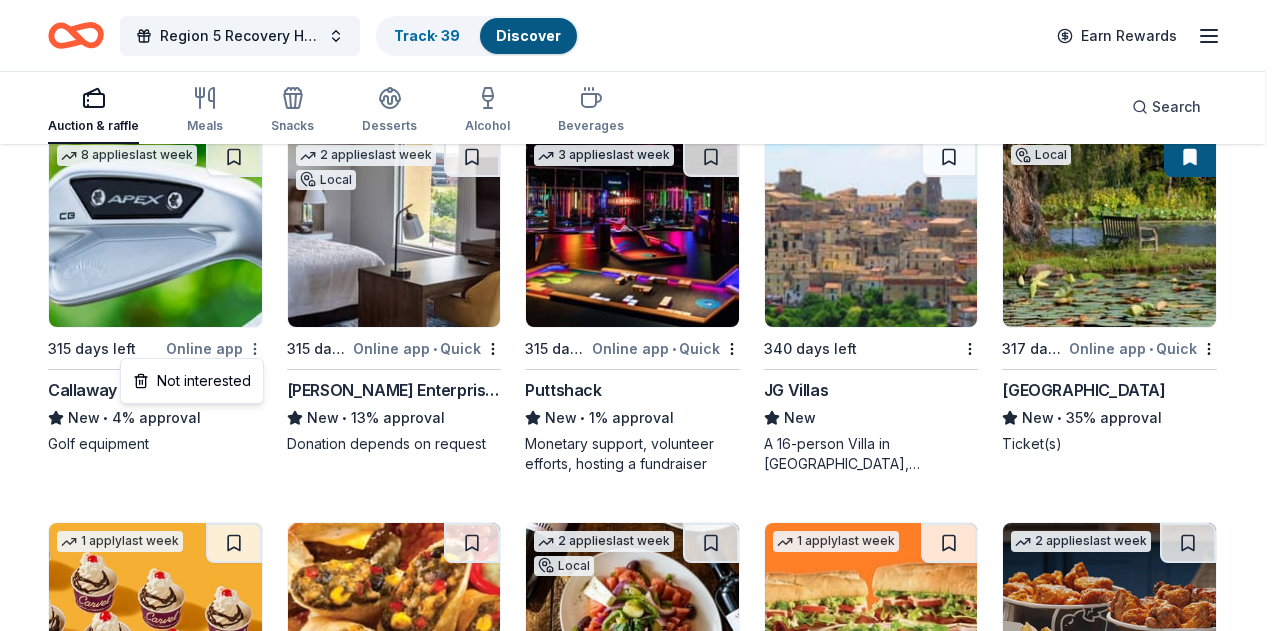 click on "Region 5 Recovery Hub-2026 Battle of The Bands Track  · 39 Discover Earn Rewards Auction & raffle Meals Snacks Desserts Alcohol Beverages Search Filter 3 Application methods Causes Eligibility Just added Sort 187 results  in  Carlisle, PA Application deadlines 0  this month 1  in December 1  in February 185  later on... 4   applies  last week 315 days left Online app • Quick Royal Farms New • 14% approval Food, gift card(s) 2   applies  last week 315 days left Online app BLICK Art Materials 4.5 • 11% approval Gift certificate or coupons, art products, monetary donation 3   applies  last week Local 315 days left Online app • Quick Lancaster Science Factory New 4 general admission tickets 7   applies  last week 285 days left Online app KONG Company New • 3% approval Event box, print handouts, pet product(s) 2   applies  last week 275 days left Online app • Quick Dunham's Sports New • 9% approval Sporting goods, gift card(s) 2   applies  last week 315 days left Online app Trekell Art Supply New 2" at bounding box center [640, -689] 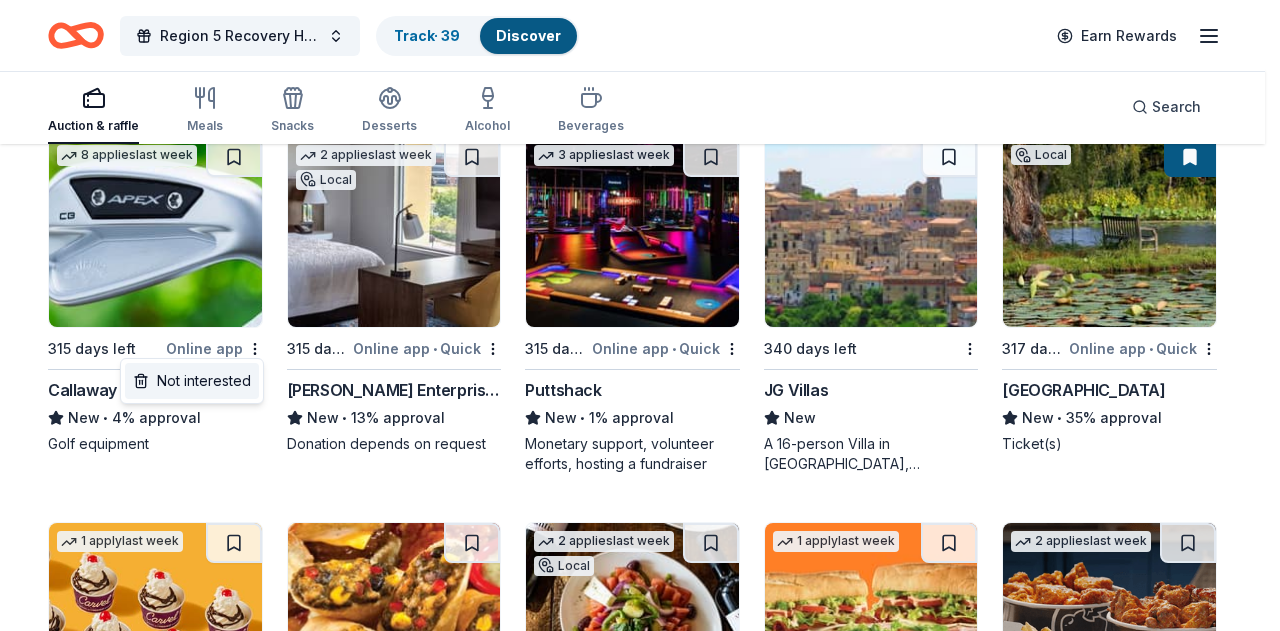 click on "Not interested" at bounding box center (192, 381) 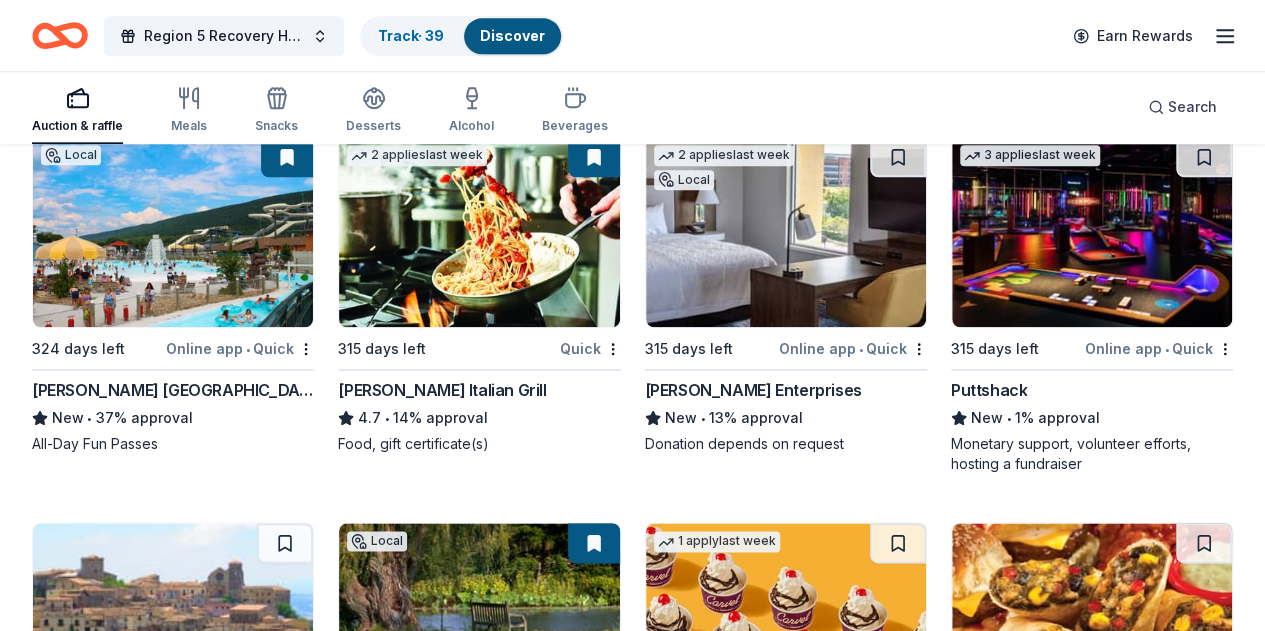 click on "Online app • Quick" at bounding box center (853, 348) 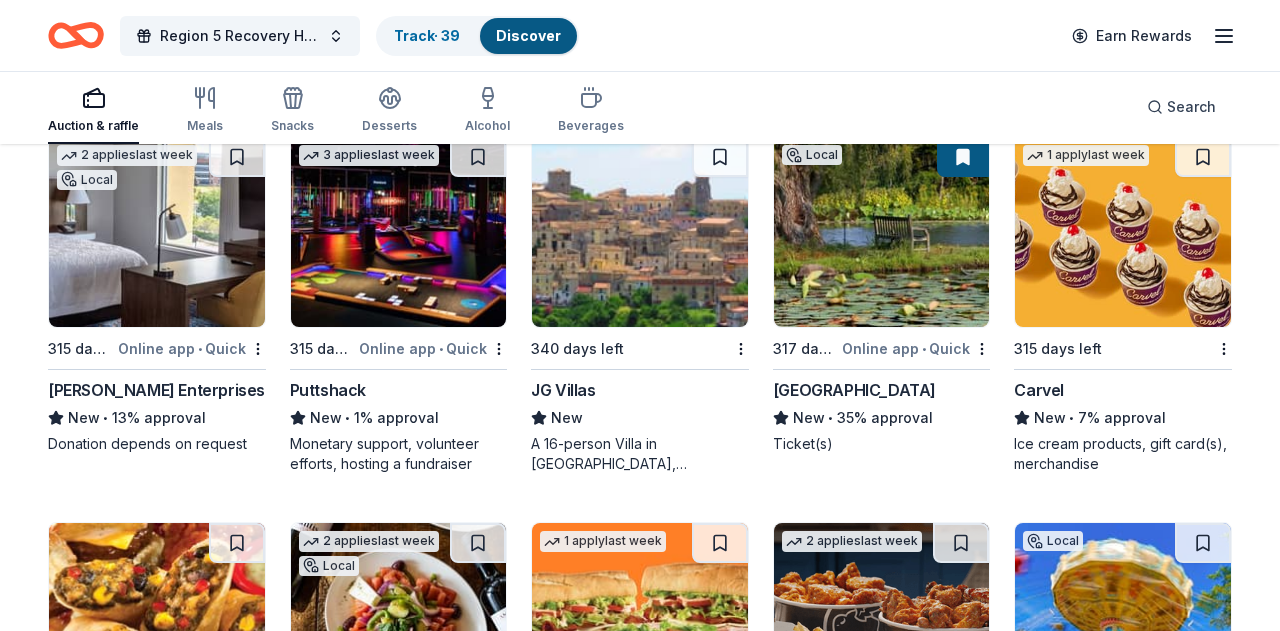 click on "Region 5 Recovery Hub-2026 Battle of The Bands Track  · 39 Discover Earn Rewards Auction & raffle Meals Snacks Desserts Alcohol Beverages Search Filter 3 Application methods Causes Eligibility Just added Sort 187 results  in  Carlisle, PA Application deadlines 0  this month 1  in December 1  in February 185  later on... 4   applies  last week 315 days left Online app • Quick Royal Farms New • 14% approval Food, gift card(s) 2   applies  last week 315 days left Online app BLICK Art Materials 4.5 • 11% approval Gift certificate or coupons, art products, monetary donation 3   applies  last week Local 315 days left Online app • Quick Lancaster Science Factory New 4 general admission tickets 7   applies  last week 285 days left Online app KONG Company New • 3% approval Event box, print handouts, pet product(s) 2   applies  last week 275 days left Online app • Quick Dunham's Sports New • 9% approval Sporting goods, gift card(s) 2   applies  last week 315 days left Online app Trekell Art Supply New 2" at bounding box center (640, -689) 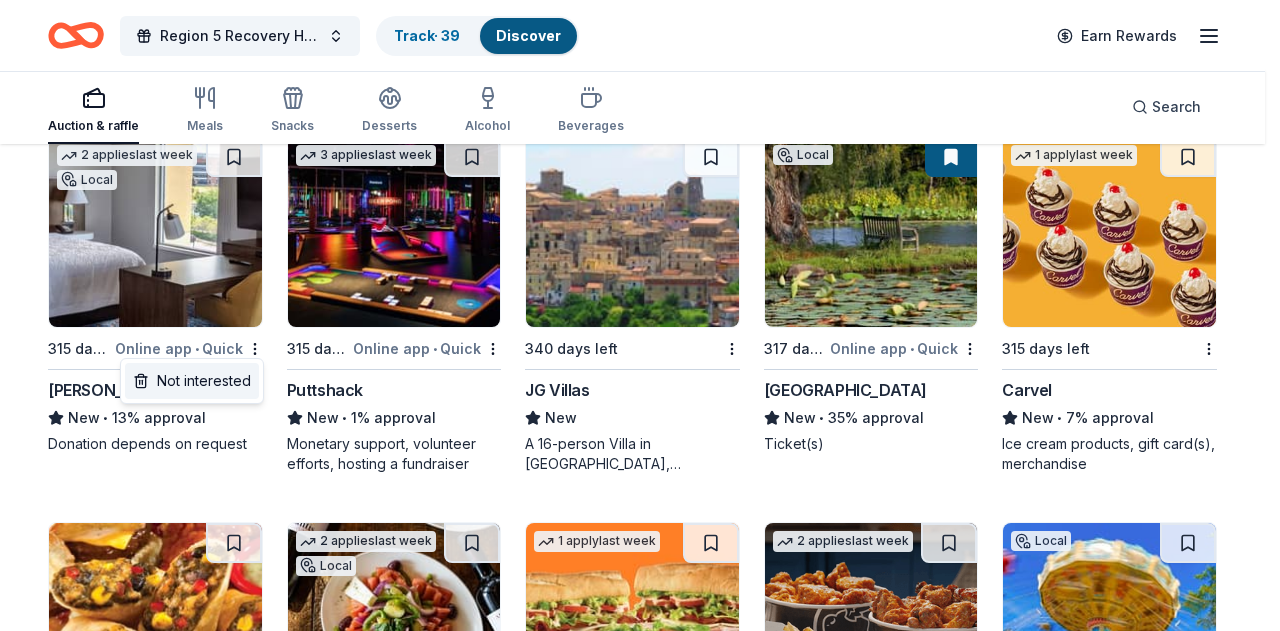 click on "Not interested" at bounding box center (192, 381) 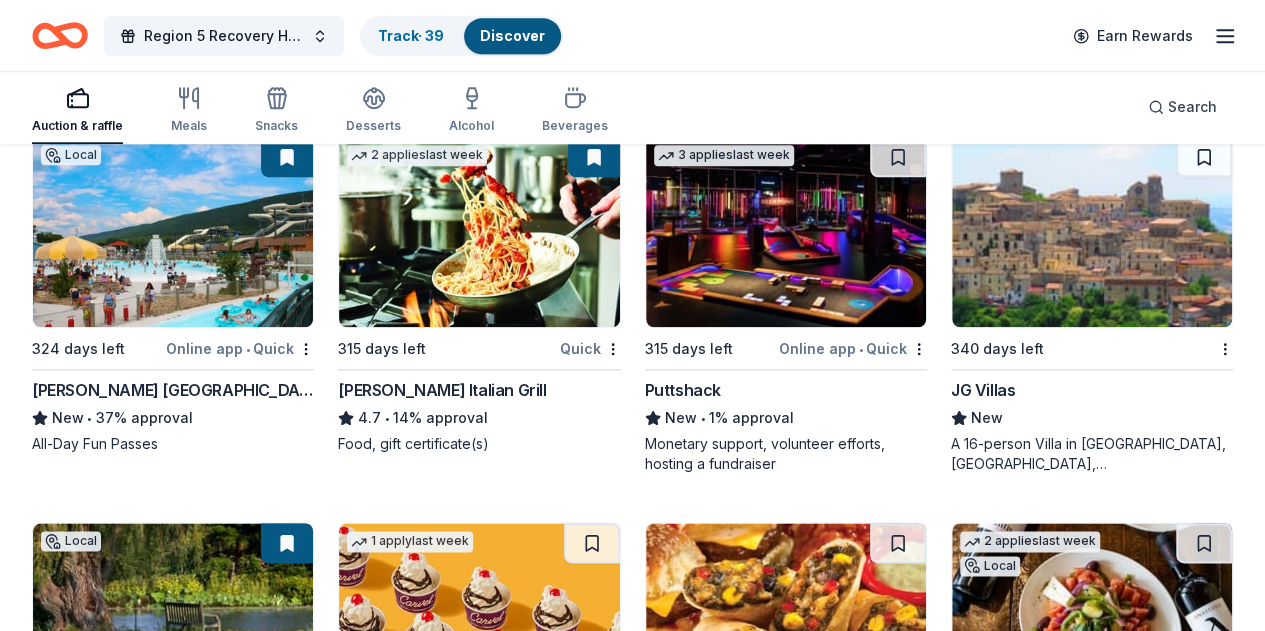 click on "Region 5 Recovery Hub-2026 Battle of The Bands Track  · 39 Discover Earn Rewards Auction & raffle Meals Snacks Desserts Alcohol Beverages Search Filter 3 Application methods Causes Eligibility Just added Sort 187 results  in  Carlisle, PA Application deadlines 0  this month 1  in December 1  in February 185  later on... 4   applies  last week 315 days left Online app • Quick Royal Farms New • 14% approval Food, gift card(s) 2   applies  last week 315 days left Online app BLICK Art Materials 4.5 • 11% approval Gift certificate or coupons, art products, monetary donation 3   applies  last week Local 315 days left Online app • Quick Lancaster Science Factory New 4 general admission tickets 7   applies  last week 285 days left Online app KONG Company New • 3% approval Event box, print handouts, pet product(s) 2   applies  last week 275 days left Online app • Quick Dunham's Sports New • 9% approval Sporting goods, gift card(s) 2   applies  last week 315 days left Online app Trekell Art Supply New 2" at bounding box center [632, -689] 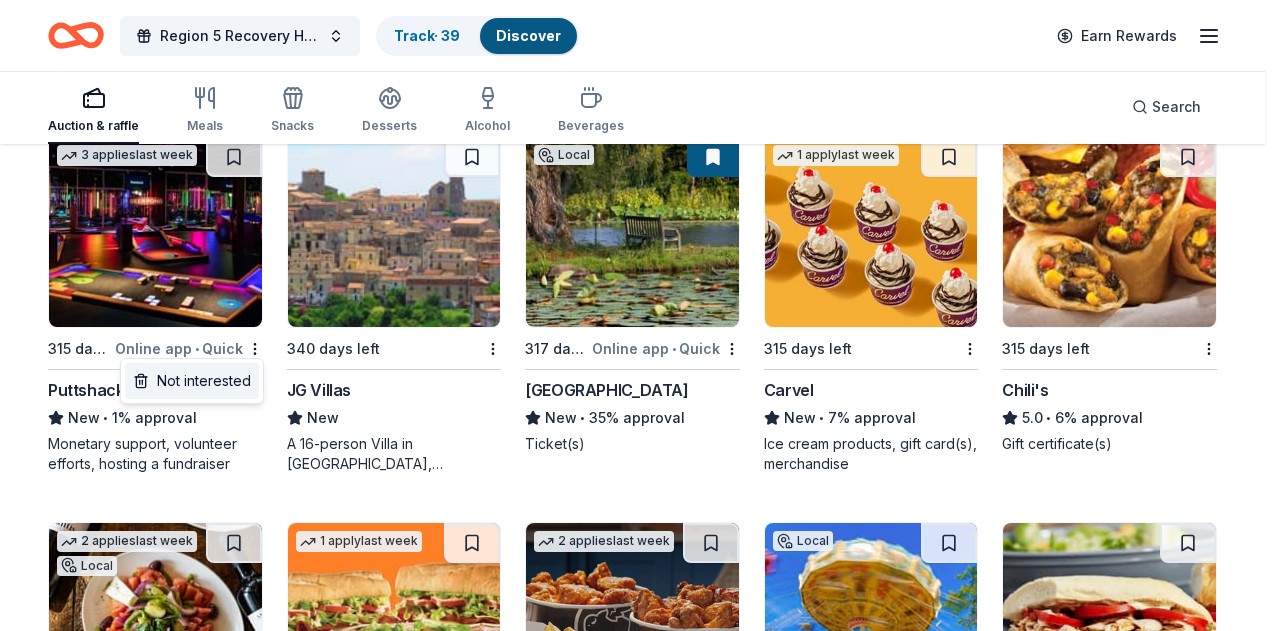 click on "Not interested" at bounding box center [192, 381] 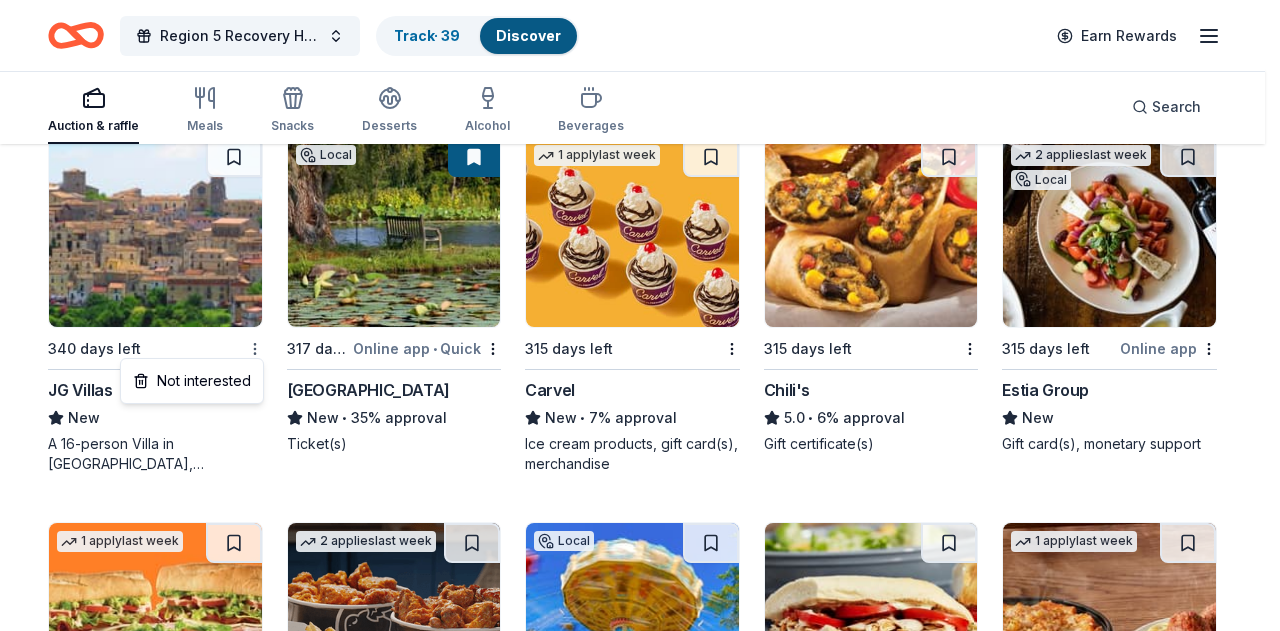 click on "Region 5 Recovery Hub-2026 Battle of The Bands Track  · 39 Discover Earn Rewards Auction & raffle Meals Snacks Desserts Alcohol Beverages Search Filter 3 Application methods Causes Eligibility Just added Sort 187 results  in  Carlisle, PA Application deadlines 0  this month 1  in December 1  in February 185  later on... 4   applies  last week 315 days left Online app • Quick Royal Farms New • 14% approval Food, gift card(s) 2   applies  last week 315 days left Online app BLICK Art Materials 4.5 • 11% approval Gift certificate or coupons, art products, monetary donation 3   applies  last week Local 315 days left Online app • Quick Lancaster Science Factory New 4 general admission tickets 7   applies  last week 285 days left Online app KONG Company New • 3% approval Event box, print handouts, pet product(s) 2   applies  last week 275 days left Online app • Quick Dunham's Sports New • 9% approval Sporting goods, gift card(s) 2   applies  last week 315 days left Online app Trekell Art Supply New 2" at bounding box center [640, -689] 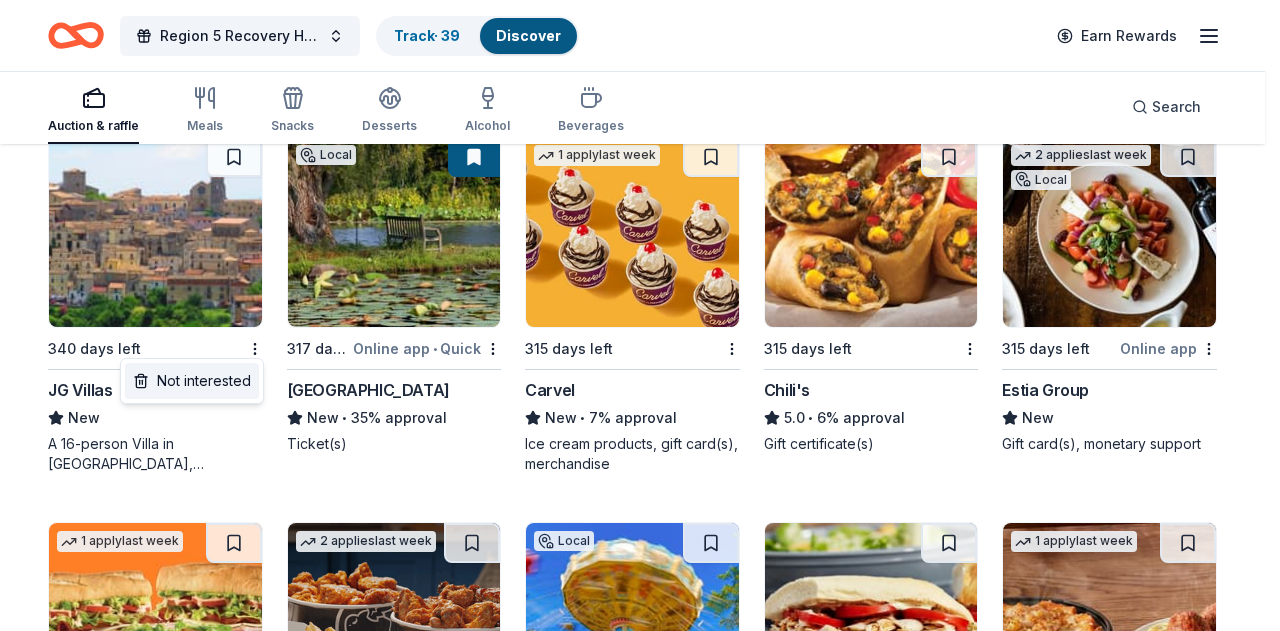 click on "Not interested" at bounding box center [192, 381] 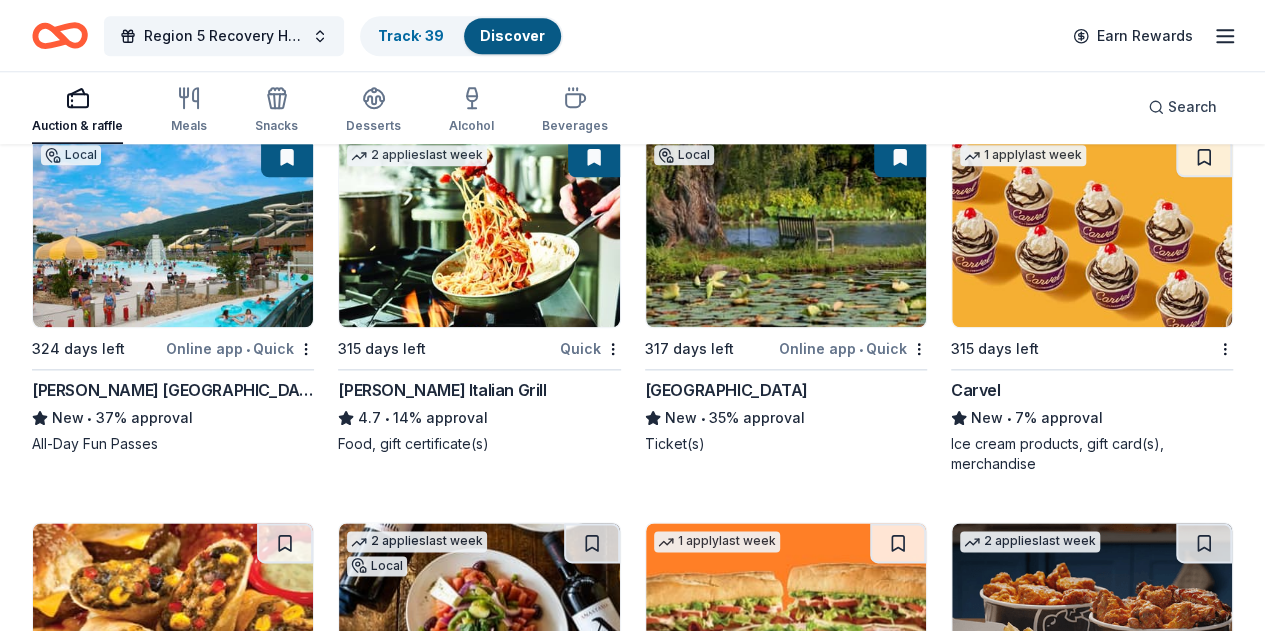 click on "Region 5 Recovery Hub-2026 Battle of The Bands Track  · 39 Discover Earn Rewards Auction & raffle Meals Snacks Desserts Alcohol Beverages Search Filter 3 Application methods Causes Eligibility Just added Sort 187 results  in  Carlisle, PA Application deadlines 0  this month 1  in December 1  in February 185  later on... 4   applies  last week 315 days left Online app • Quick Royal Farms New • 14% approval Food, gift card(s) 2   applies  last week 315 days left Online app BLICK Art Materials 4.5 • 11% approval Gift certificate or coupons, art products, monetary donation 3   applies  last week Local 315 days left Online app • Quick Lancaster Science Factory New 4 general admission tickets 7   applies  last week 285 days left Online app KONG Company New • 3% approval Event box, print handouts, pet product(s) 2   applies  last week 275 days left Online app • Quick Dunham's Sports New • 9% approval Sporting goods, gift card(s) 2   applies  last week 315 days left Online app Trekell Art Supply New 2" at bounding box center [632, -689] 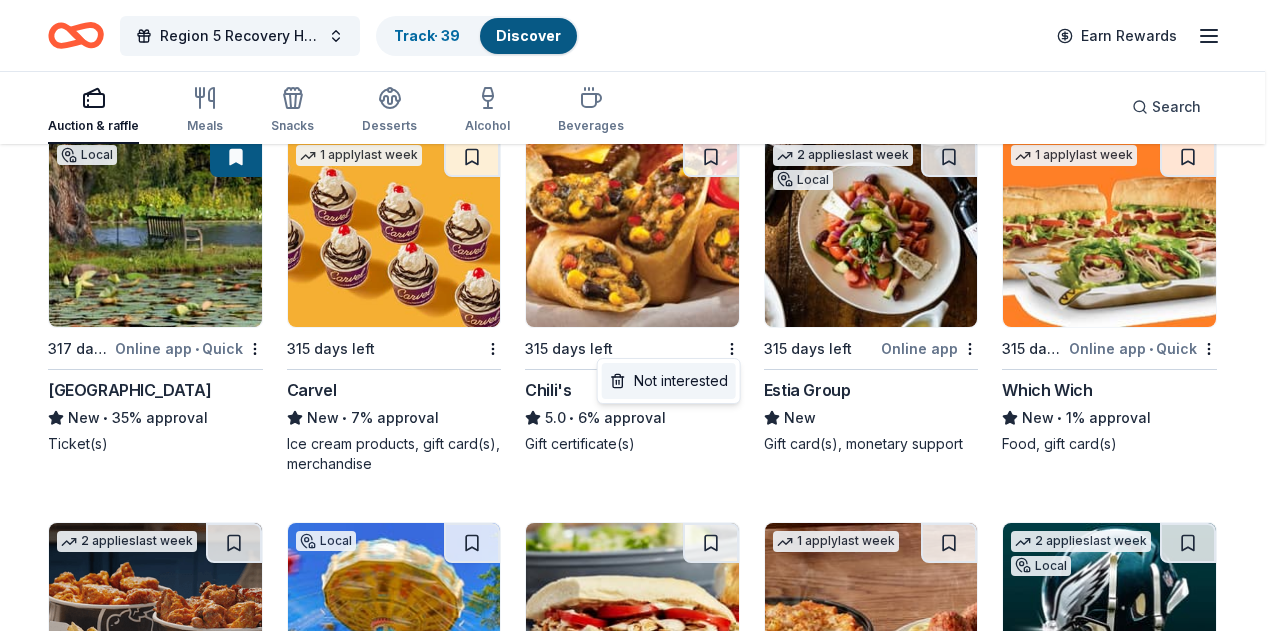 click on "Not interested" at bounding box center [669, 381] 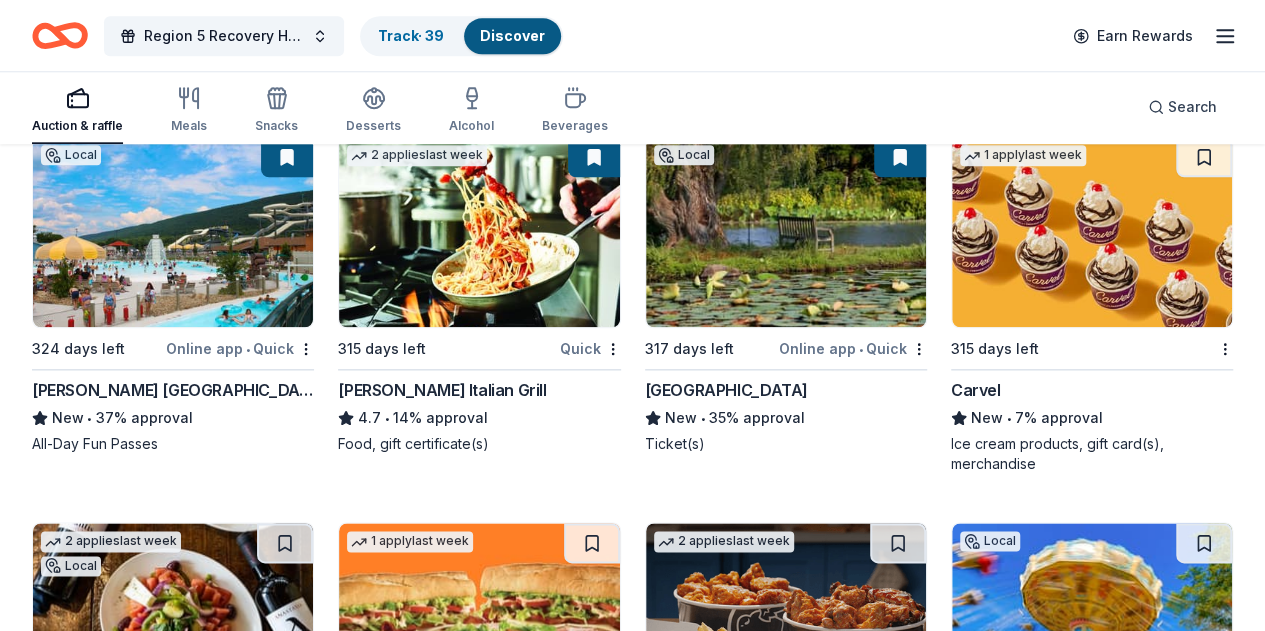 click on "Region 5 Recovery Hub-2026 Battle of The Bands Track  · 39 Discover Earn Rewards Auction & raffle Meals Snacks Desserts Alcohol Beverages Search Filter 3 Application methods Causes Eligibility Just added Sort 187 results  in  Carlisle, PA Application deadlines 0  this month 1  in December 1  in February 185  later on... 4   applies  last week 315 days left Online app • Quick Royal Farms New • 14% approval Food, gift card(s) 2   applies  last week 315 days left Online app BLICK Art Materials 4.5 • 11% approval Gift certificate or coupons, art products, monetary donation 3   applies  last week Local 315 days left Online app • Quick Lancaster Science Factory New 4 general admission tickets 7   applies  last week 285 days left Online app KONG Company New • 3% approval Event box, print handouts, pet product(s) 2   applies  last week 275 days left Online app • Quick Dunham's Sports New • 9% approval Sporting goods, gift card(s) 2   applies  last week 315 days left Online app Trekell Art Supply New 2" at bounding box center [632, -689] 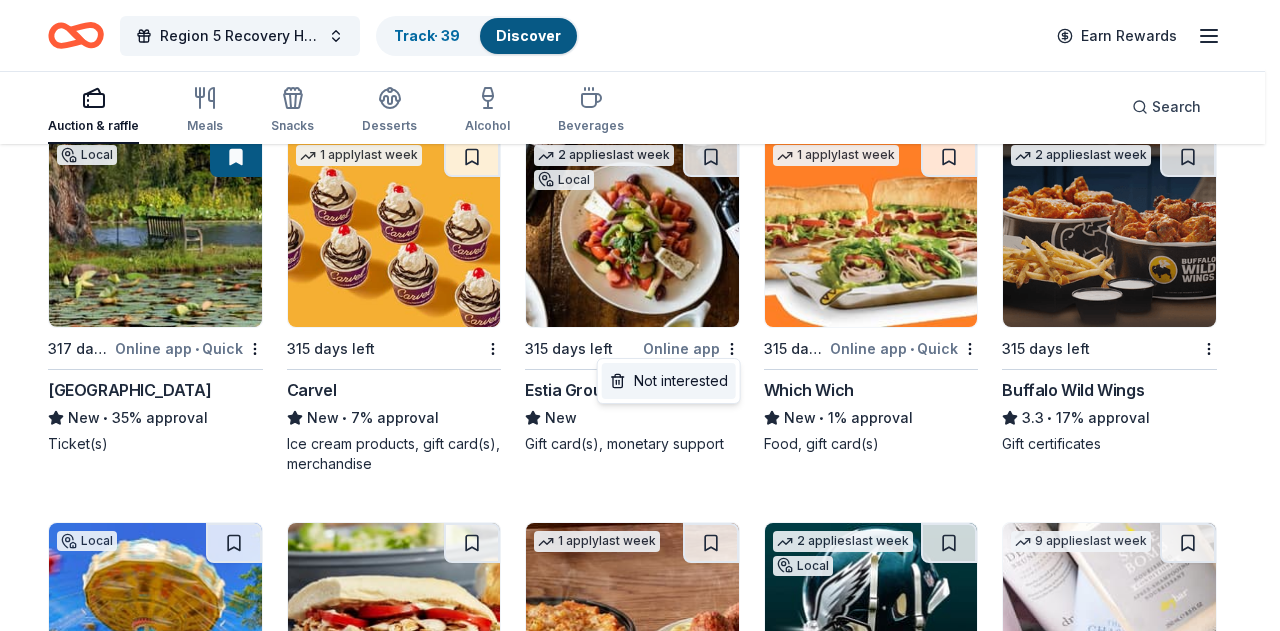 click on "Not interested" at bounding box center [669, 381] 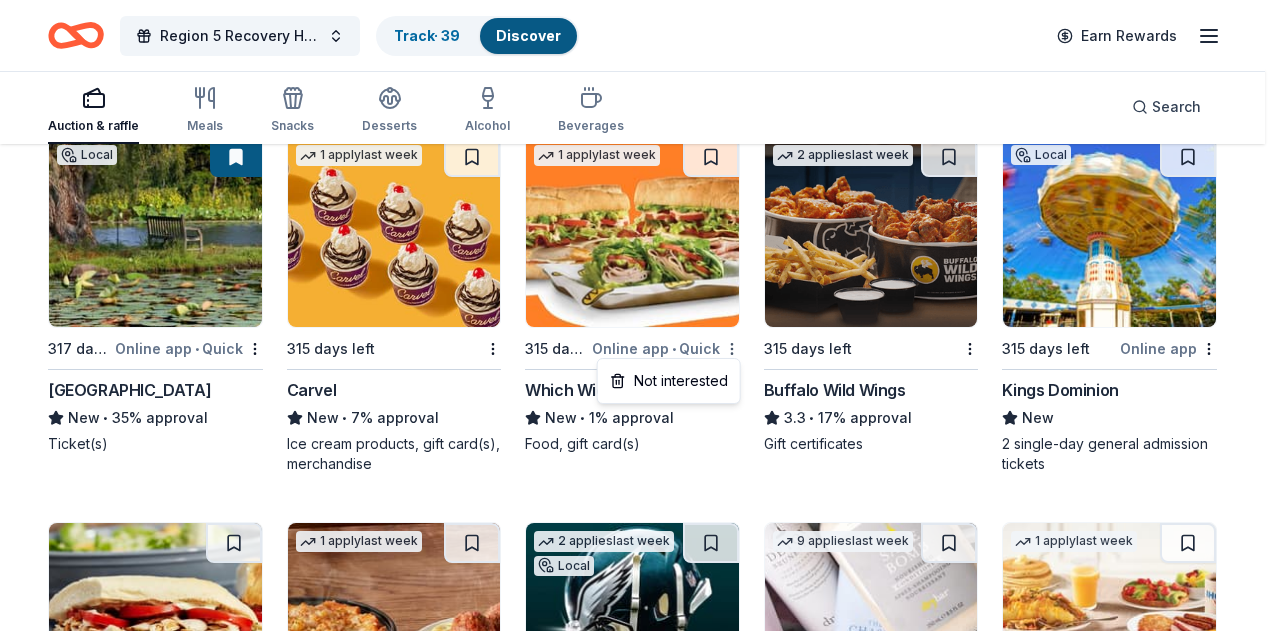 click on "Region 5 Recovery Hub-2026 Battle of The Bands Track  · 39 Discover Earn Rewards Auction & raffle Meals Snacks Desserts Alcohol Beverages Search Filter 3 Application methods Causes Eligibility Just added Sort 187 results  in  Carlisle, PA Application deadlines 0  this month 1  in December 1  in February 185  later on... 4   applies  last week 315 days left Online app • Quick Royal Farms New • 14% approval Food, gift card(s) 2   applies  last week 315 days left Online app BLICK Art Materials 4.5 • 11% approval Gift certificate or coupons, art products, monetary donation 3   applies  last week Local 315 days left Online app • Quick Lancaster Science Factory New 4 general admission tickets 7   applies  last week 285 days left Online app KONG Company New • 3% approval Event box, print handouts, pet product(s) 2   applies  last week 275 days left Online app • Quick Dunham's Sports New • 9% approval Sporting goods, gift card(s) 2   applies  last week 315 days left Online app Trekell Art Supply New 2" at bounding box center [640, -689] 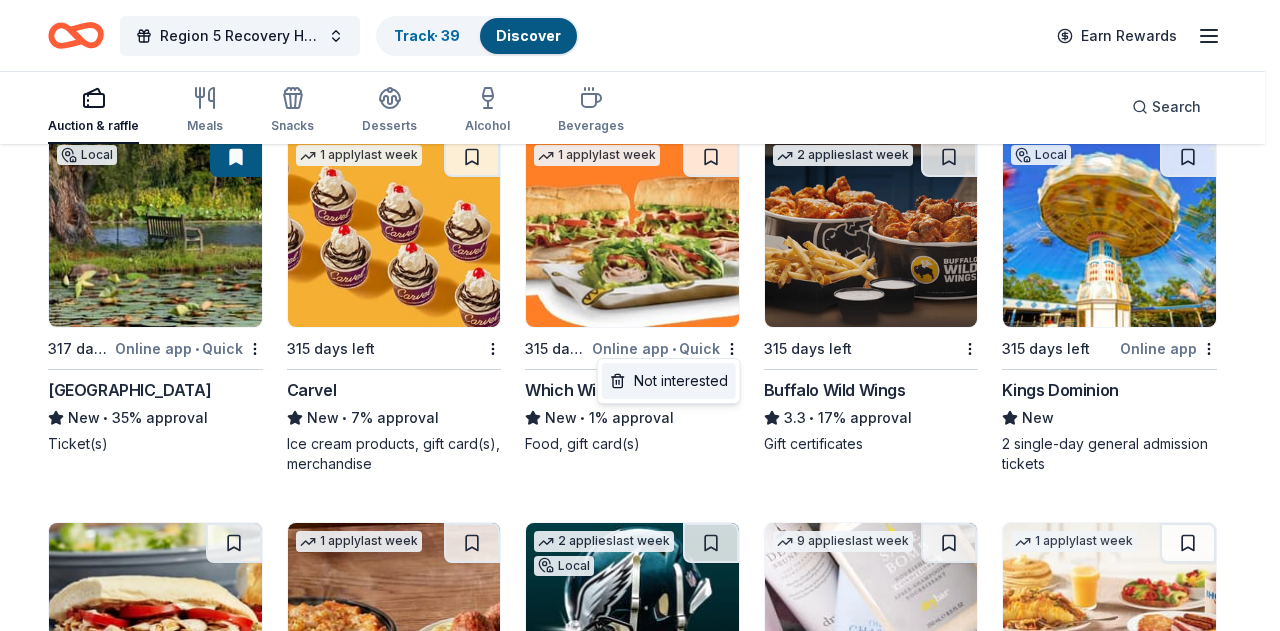 click on "Not interested" at bounding box center [669, 381] 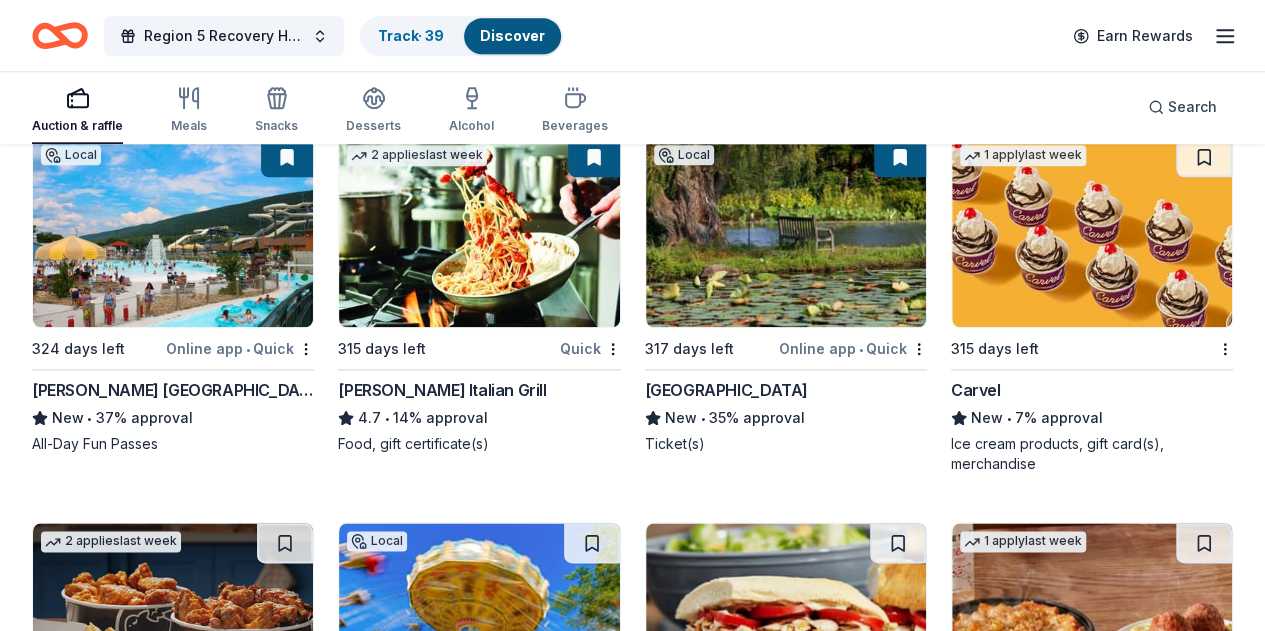click on "Region 5 Recovery Hub-2026 Battle of The Bands Track  · 39 Discover Earn Rewards Auction & raffle Meals Snacks Desserts Alcohol Beverages Search Filter 3 Application methods Causes Eligibility Just added Sort 187 results  in  Carlisle, PA Application deadlines 0  this month 1  in December 1  in February 185  later on... 4   applies  last week 315 days left Online app • Quick Royal Farms New • 14% approval Food, gift card(s) 2   applies  last week 315 days left Online app BLICK Art Materials 4.5 • 11% approval Gift certificate or coupons, art products, monetary donation 3   applies  last week Local 315 days left Online app • Quick Lancaster Science Factory New 4 general admission tickets 7   applies  last week 285 days left Online app KONG Company New • 3% approval Event box, print handouts, pet product(s) 2   applies  last week 275 days left Online app • Quick Dunham's Sports New • 9% approval Sporting goods, gift card(s) 2   applies  last week 315 days left Online app Trekell Art Supply New 2" at bounding box center [632, -689] 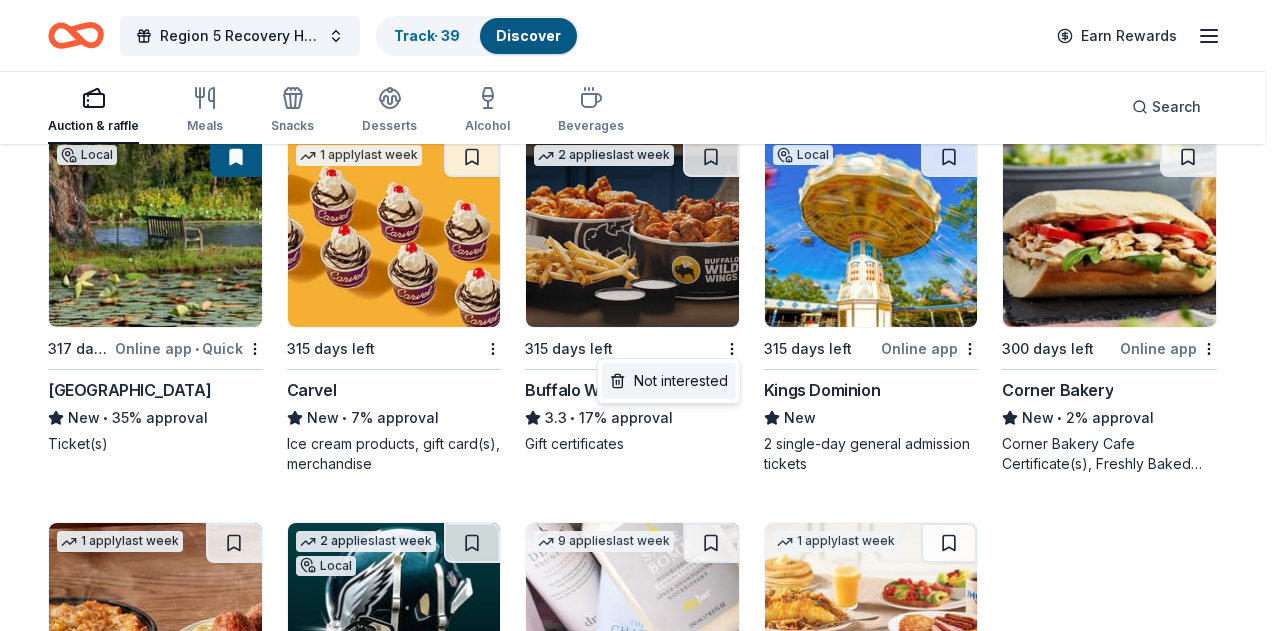 click on "Not interested" at bounding box center (669, 381) 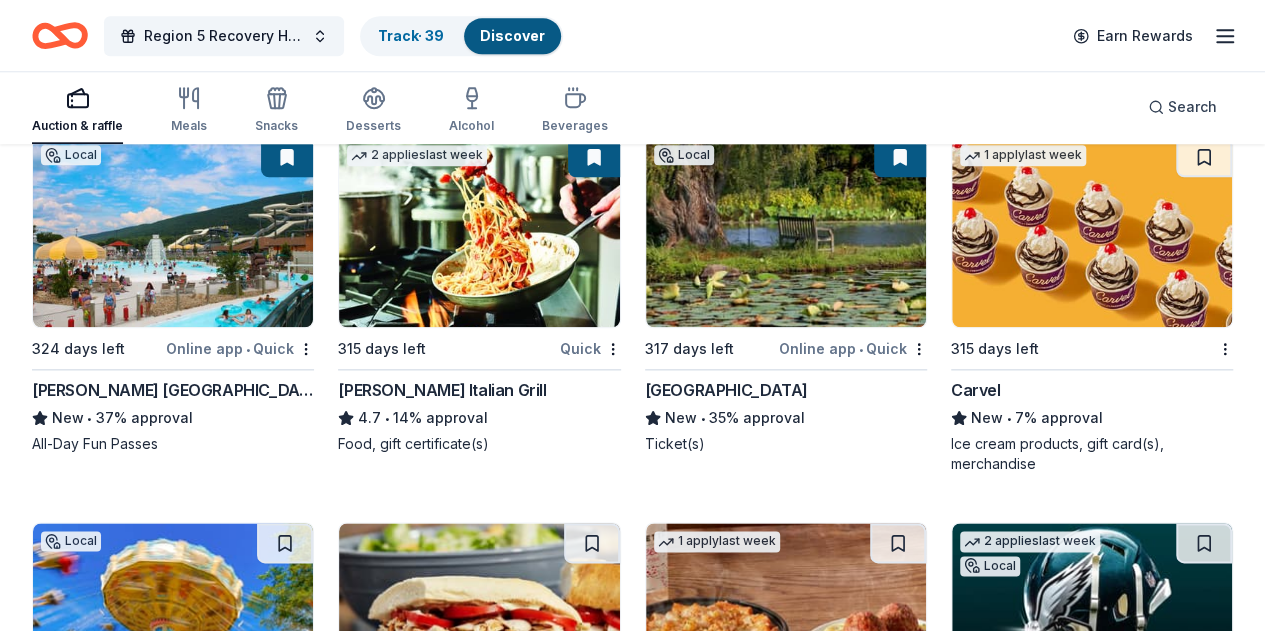 click on "Online app" at bounding box center [265, 734] 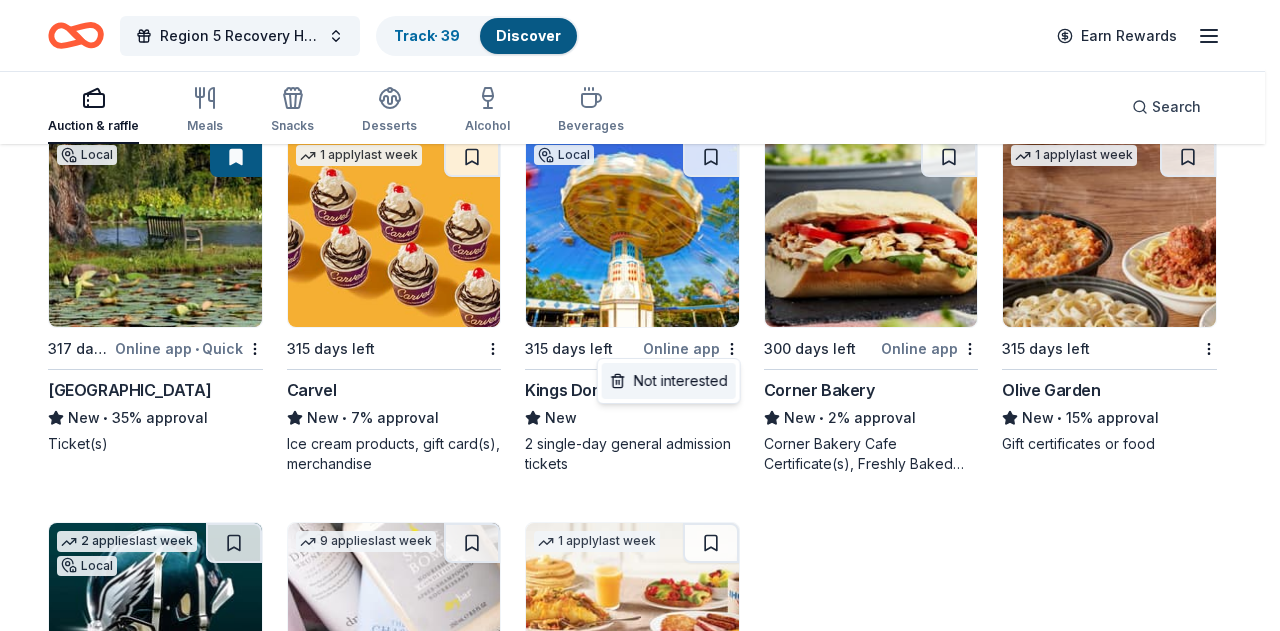 click on "Not interested" at bounding box center [669, 381] 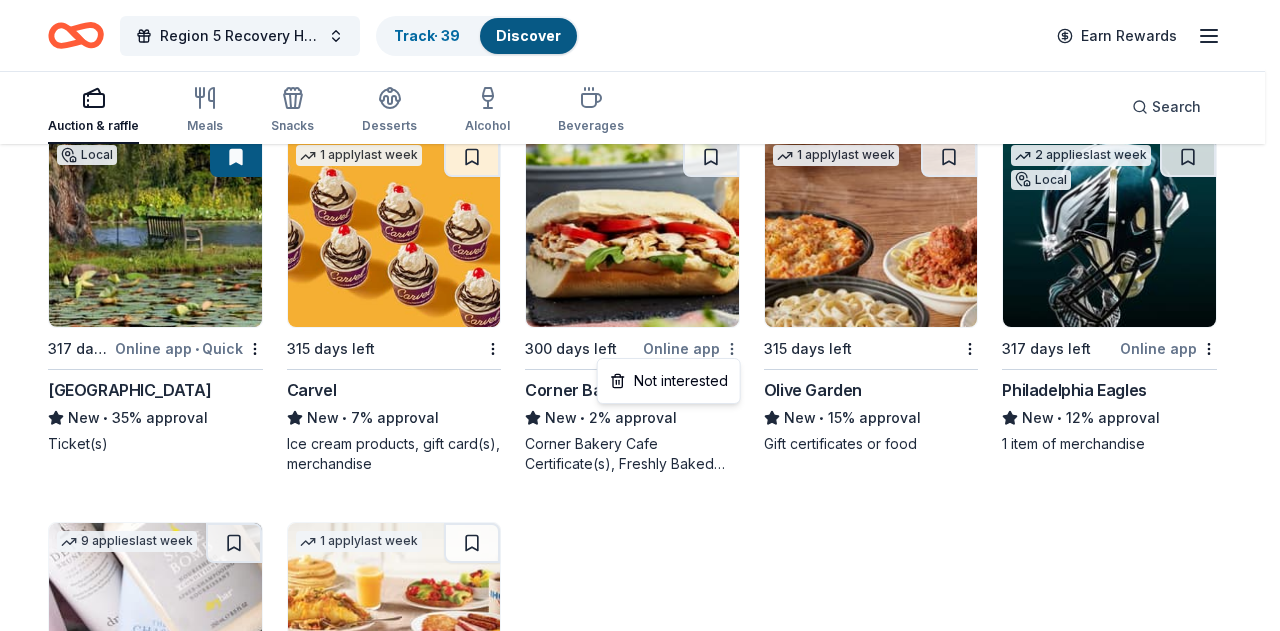 click on "Region 5 Recovery Hub-2026 Battle of The Bands Track  · 39 Discover Earn Rewards Auction & raffle Meals Snacks Desserts Alcohol Beverages Search Filter 3 Application methods Causes Eligibility Just added Sort 187 results  in  Carlisle, PA Application deadlines 0  this month 1  in December 1  in February 185  later on... 4   applies  last week 315 days left Online app • Quick Royal Farms New • 14% approval Food, gift card(s) 2   applies  last week 315 days left Online app BLICK Art Materials 4.5 • 11% approval Gift certificate or coupons, art products, monetary donation 3   applies  last week Local 315 days left Online app • Quick Lancaster Science Factory New 4 general admission tickets 7   applies  last week 285 days left Online app KONG Company New • 3% approval Event box, print handouts, pet product(s) 2   applies  last week 275 days left Online app • Quick Dunham's Sports New • 9% approval Sporting goods, gift card(s) 2   applies  last week 315 days left Online app Trekell Art Supply New 2" at bounding box center [640, -689] 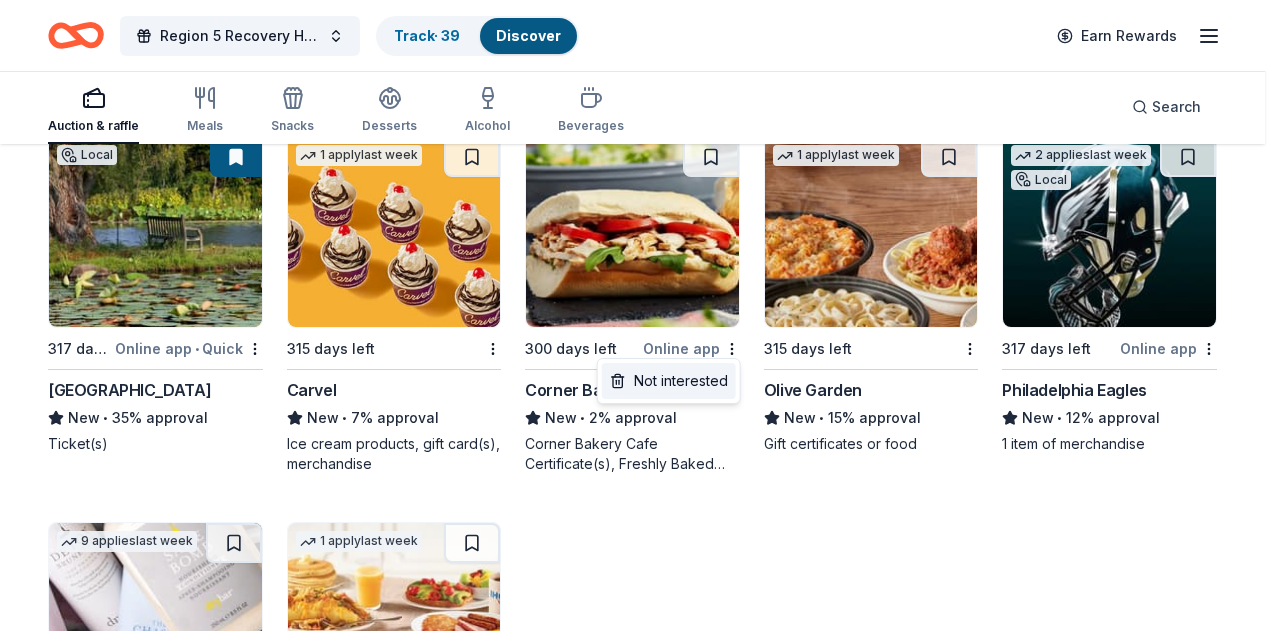 click on "Not interested" at bounding box center [669, 381] 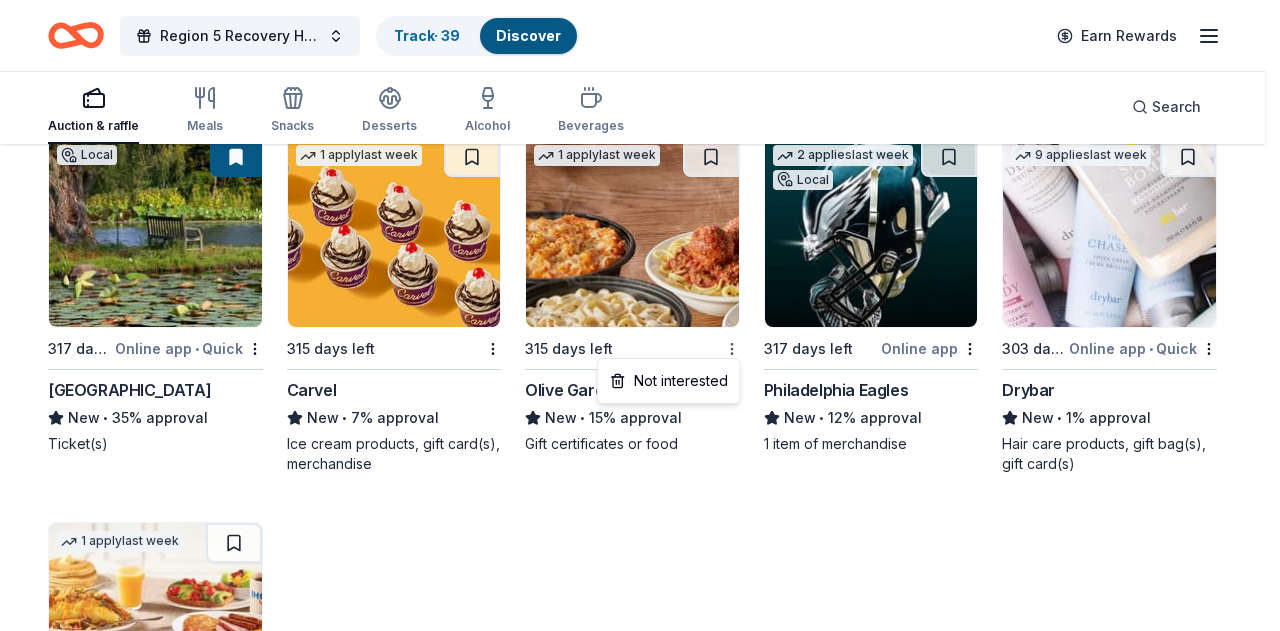 click on "Region 5 Recovery Hub-2026 Battle of The Bands Track  · 39 Discover Earn Rewards Auction & raffle Meals Snacks Desserts Alcohol Beverages Search Filter 3 Application methods Causes Eligibility Just added Sort 187 results  in  Carlisle, PA Application deadlines 0  this month 1  in December 1  in February 185  later on... 4   applies  last week 315 days left Online app • Quick Royal Farms New • 14% approval Food, gift card(s) 2   applies  last week 315 days left Online app BLICK Art Materials 4.5 • 11% approval Gift certificate or coupons, art products, monetary donation 3   applies  last week Local 315 days left Online app • Quick Lancaster Science Factory New 4 general admission tickets 7   applies  last week 285 days left Online app KONG Company New • 3% approval Event box, print handouts, pet product(s) 2   applies  last week 275 days left Online app • Quick Dunham's Sports New • 9% approval Sporting goods, gift card(s) 2   applies  last week 315 days left Online app Trekell Art Supply New 2" at bounding box center [640, -689] 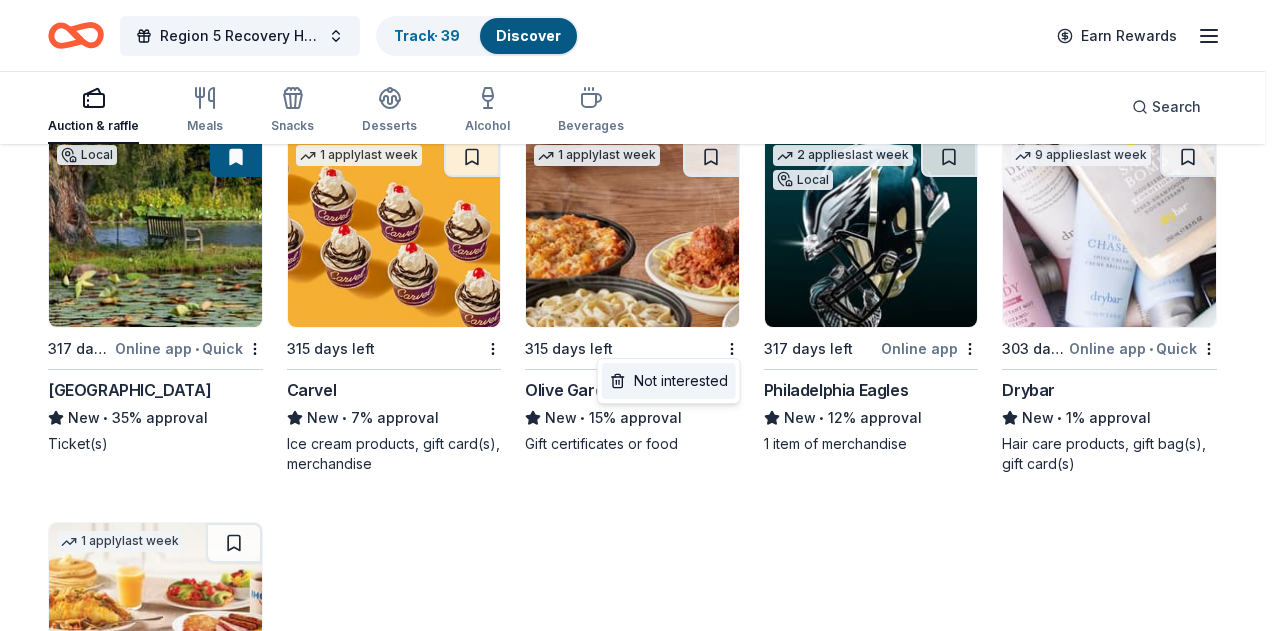 click on "Not interested" at bounding box center [669, 381] 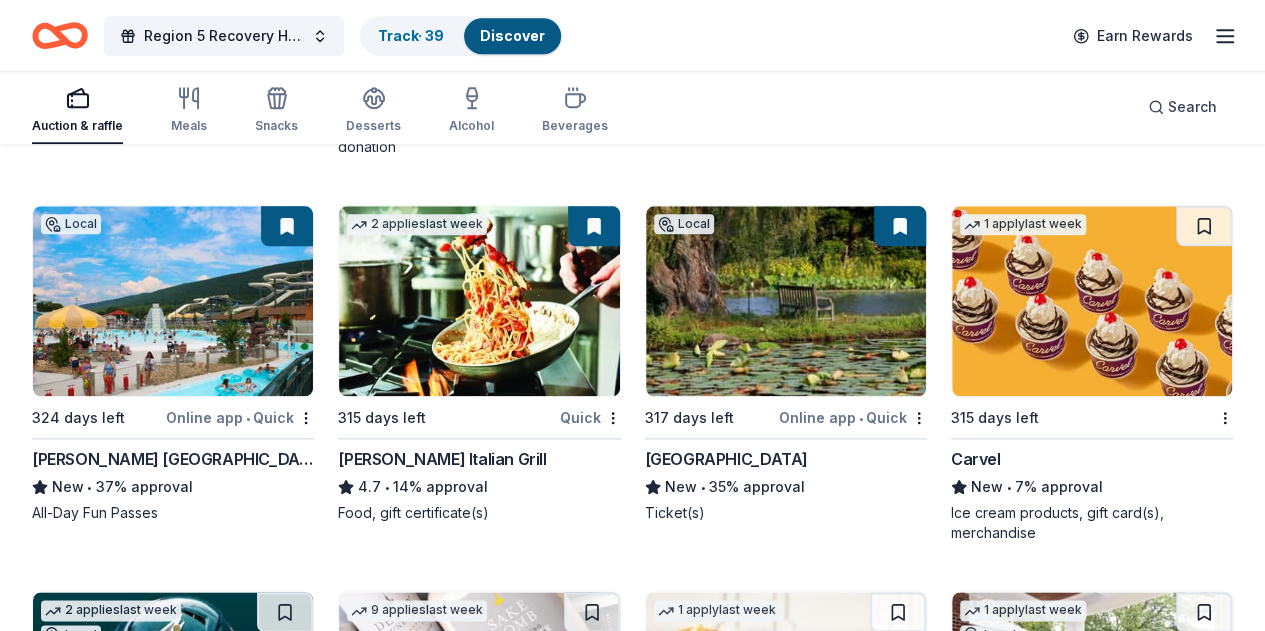 scroll, scrollTop: 904, scrollLeft: 0, axis: vertical 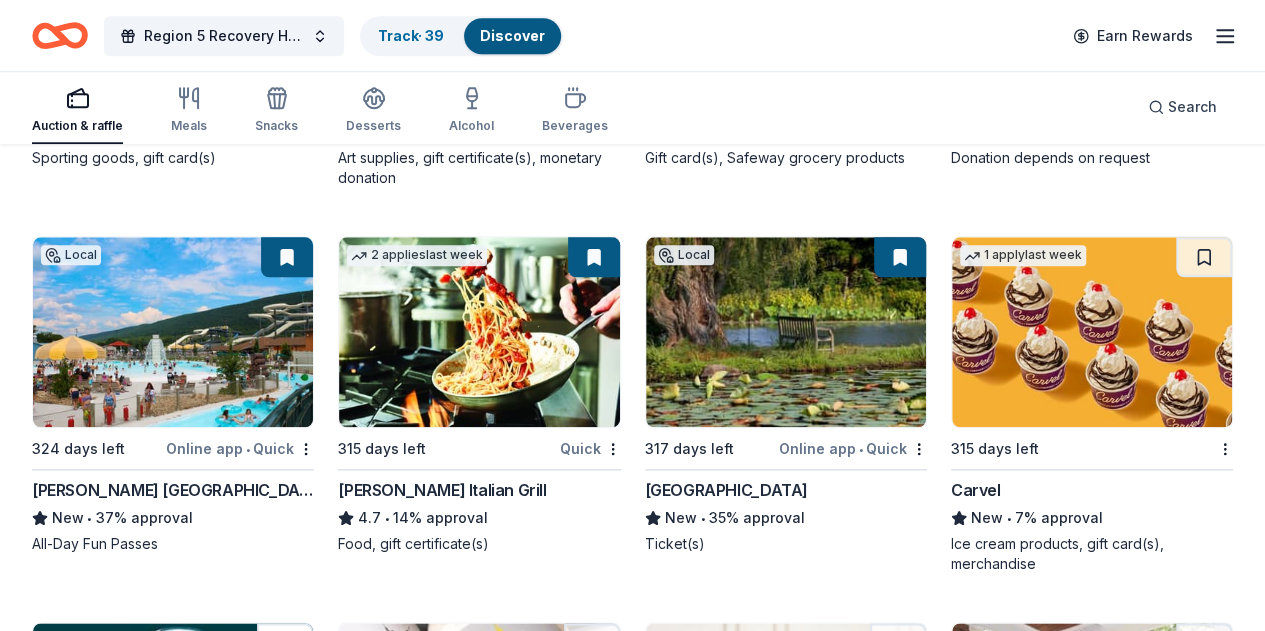 click at bounding box center (285, 643) 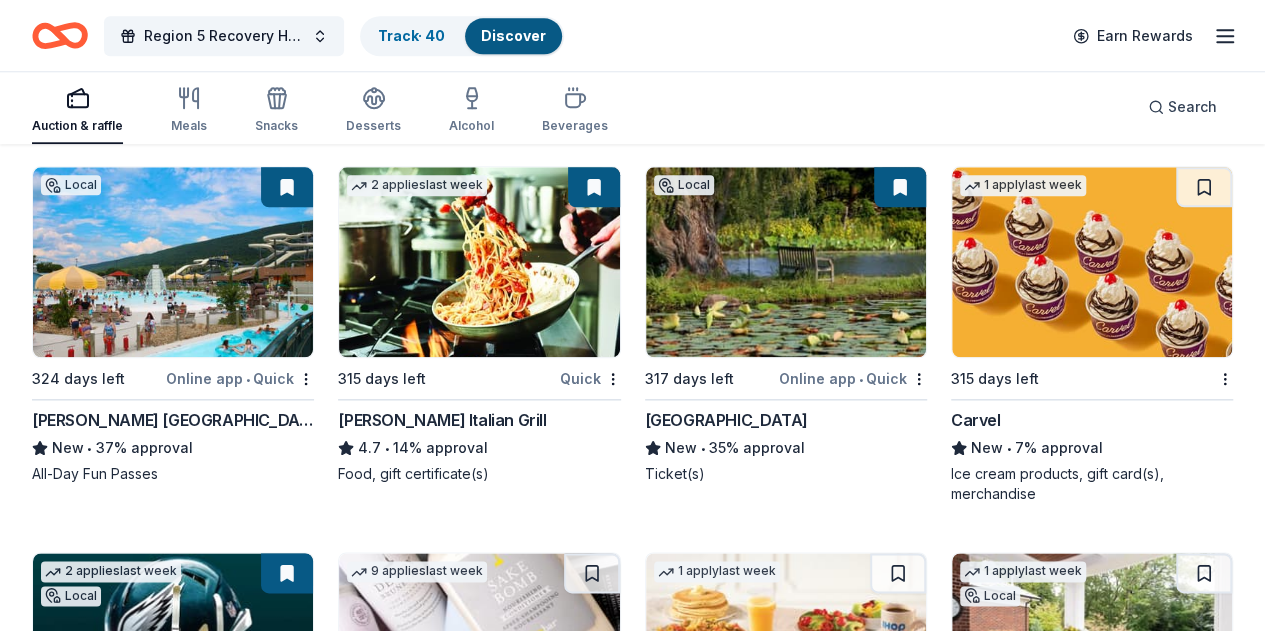 scroll, scrollTop: 1004, scrollLeft: 0, axis: vertical 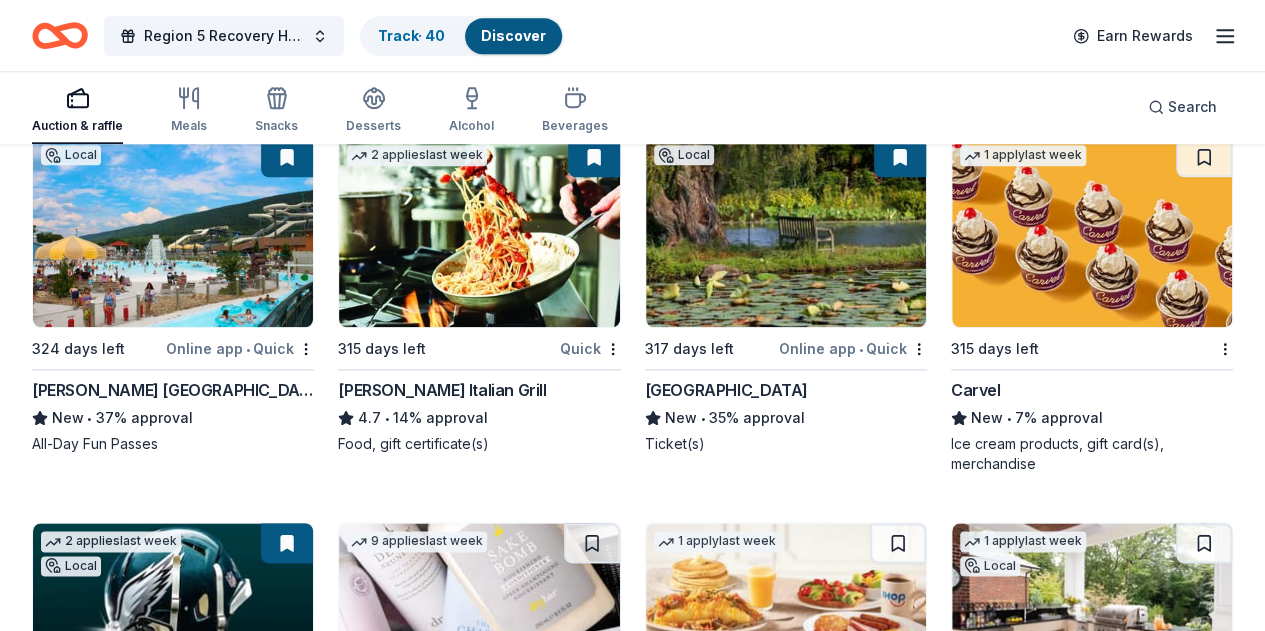 click on "Region 5 Recovery Hub-2026 Battle of The Bands Track  · 40 Discover Earn Rewards Auction & raffle Meals Snacks Desserts Alcohol Beverages Search Filter 3 Application methods Causes Eligibility Just added Sort 187 results  in  Carlisle, PA Application deadlines 0  this month 1  in December 1  in February 185  later on... 4   applies  last week 315 days left Online app • Quick Royal Farms New • 14% approval Food, gift card(s) 2   applies  last week 315 days left Online app BLICK Art Materials 4.5 • 11% approval Gift certificate or coupons, art products, monetary donation 3   applies  last week Local 315 days left Online app • Quick Lancaster Science Factory New 4 general admission tickets 7   applies  last week 285 days left Online app KONG Company New • 3% approval Event box, print handouts, pet product(s) 2   applies  last week 275 days left Online app • Quick Dunham's Sports New • 9% approval Sporting goods, gift card(s) 2   applies  last week 315 days left Online app Trekell Art Supply New 2" at bounding box center [632, -689] 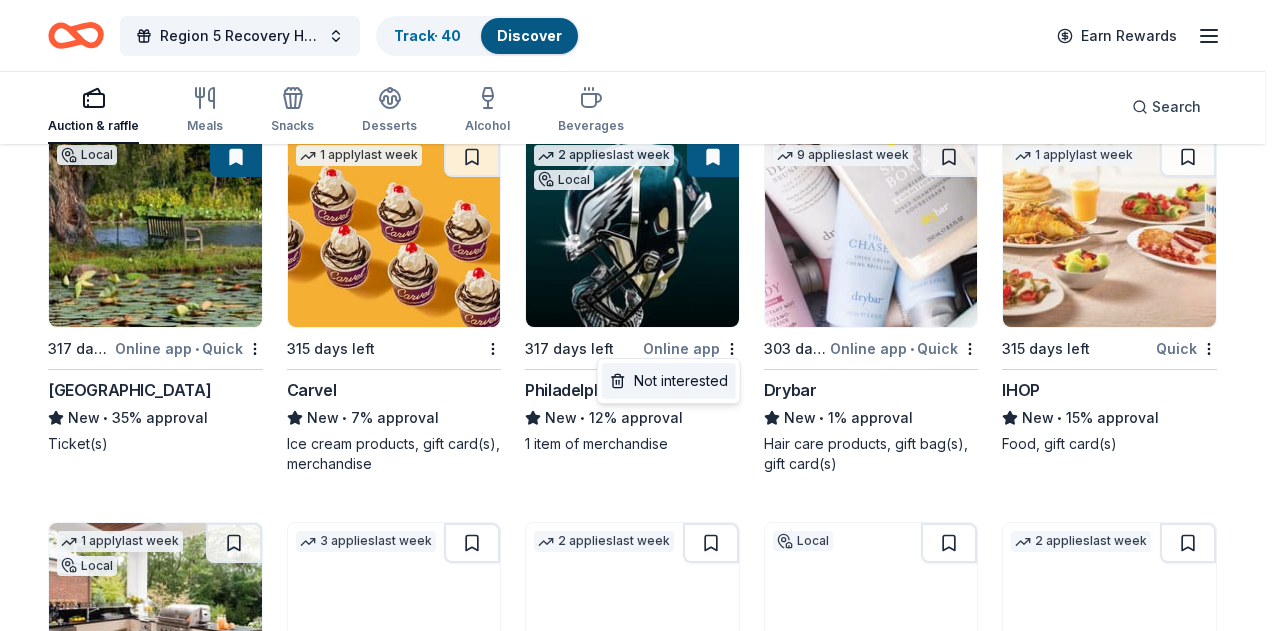 click on "Not interested" at bounding box center [669, 381] 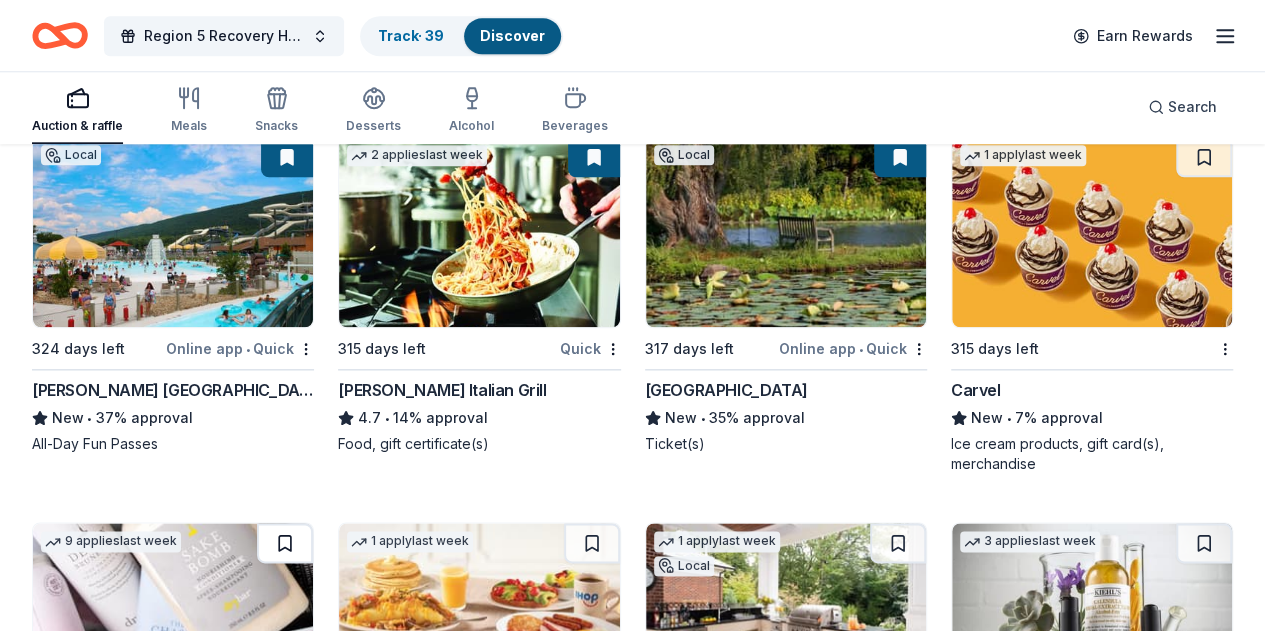 click at bounding box center [285, 543] 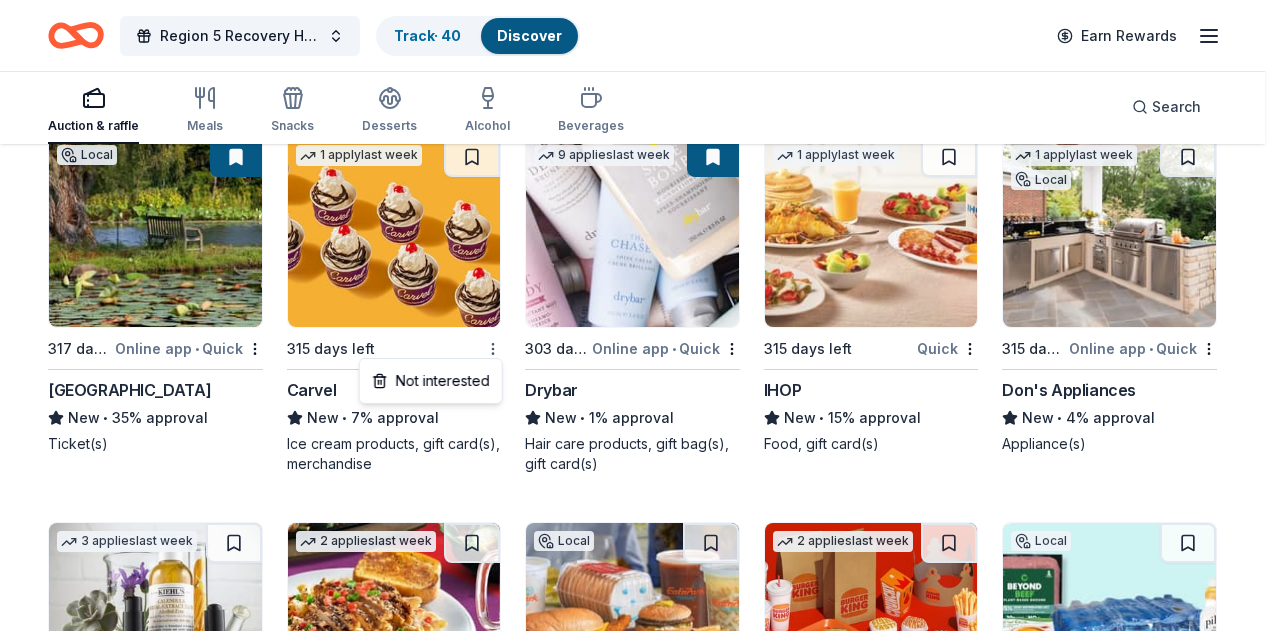 click on "Region 5 Recovery Hub-2026 Battle of The Bands Track  · 40 Discover Earn Rewards Auction & raffle Meals Snacks Desserts Alcohol Beverages Search 187 results  in  Carlisle, PA Application deadlines 0  this month 1  in December 1  in February 185  later on... 4   applies  last week 315 days left Online app • Quick Royal Farms New • 14% approval Food, gift card(s) 2   applies  last week 315 days left Online app BLICK Art Materials 4.5 • 11% approval Gift certificate or coupons, art products, monetary donation 3   applies  last week Local 315 days left Online app • Quick Lancaster Science Factory New 4 general admission tickets 7   applies  last week 285 days left Online app KONG Company New • 3% approval Event box, print handouts, pet product(s) 2   applies  last week 275 days left Online app • Quick Dunham's Sports New • 9% approval Sporting goods, gift card(s) 2   applies  last week 315 days left Online app Trekell Art Supply New Art supplies, gift certificate(s), monetary donation 2   applies 2" at bounding box center [640, -689] 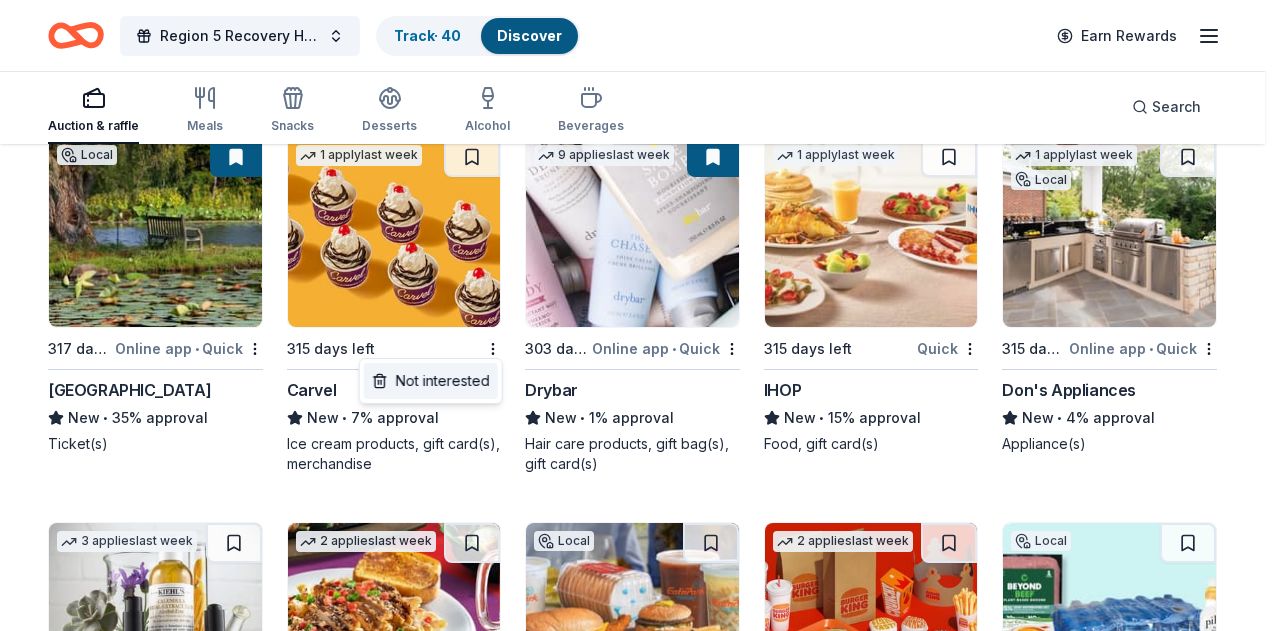 click on "Not interested" at bounding box center [431, 381] 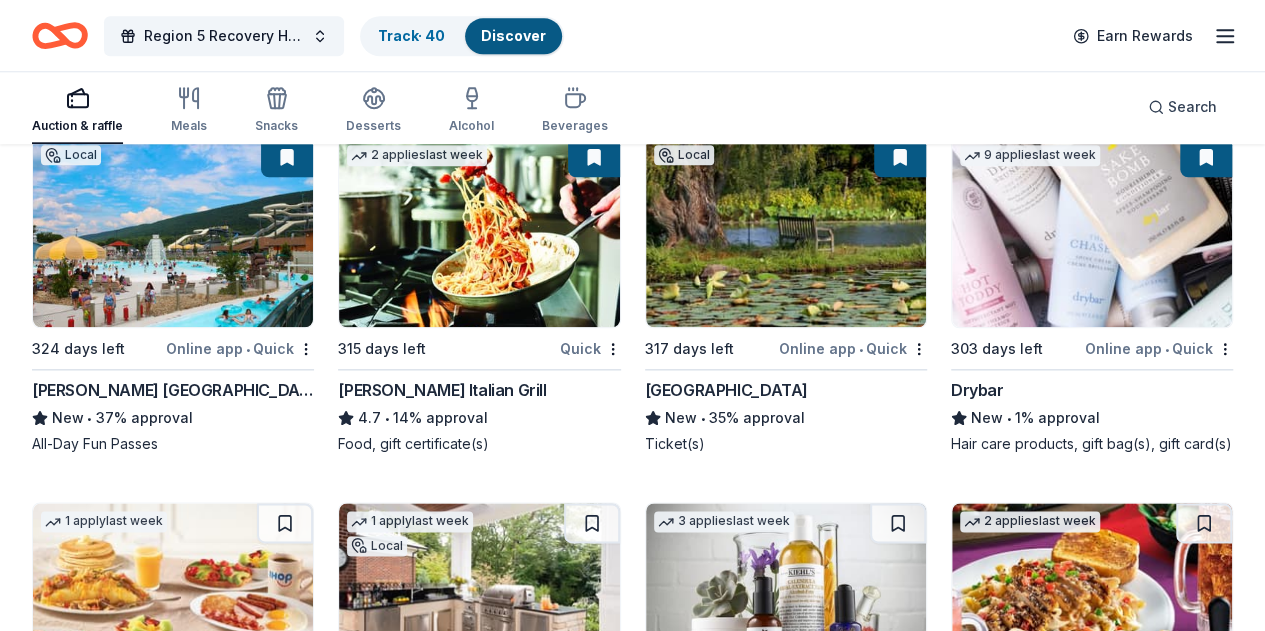 click on "Region 5 Recovery Hub-2026 Battle of The Bands Track  · 40 Discover Earn Rewards Auction & raffle Meals Snacks Desserts Alcohol Beverages Search 187 results  in  Carlisle, PA Application deadlines 0  this month 1  in December 1  in February 185  later on... 4   applies  last week 315 days left Online app • Quick Royal Farms New • 14% approval Food, gift card(s) 2   applies  last week 315 days left Online app BLICK Art Materials 4.5 • 11% approval Gift certificate or coupons, art products, monetary donation 3   applies  last week Local 315 days left Online app • Quick Lancaster Science Factory New 4 general admission tickets 7   applies  last week 285 days left Online app KONG Company New • 3% approval Event box, print handouts, pet product(s) 2   applies  last week 275 days left Online app • Quick Dunham's Sports New • 9% approval Sporting goods, gift card(s) 2   applies  last week 315 days left Online app Trekell Art Supply New Art supplies, gift certificate(s), monetary donation 2   applies 2" at bounding box center [632, -689] 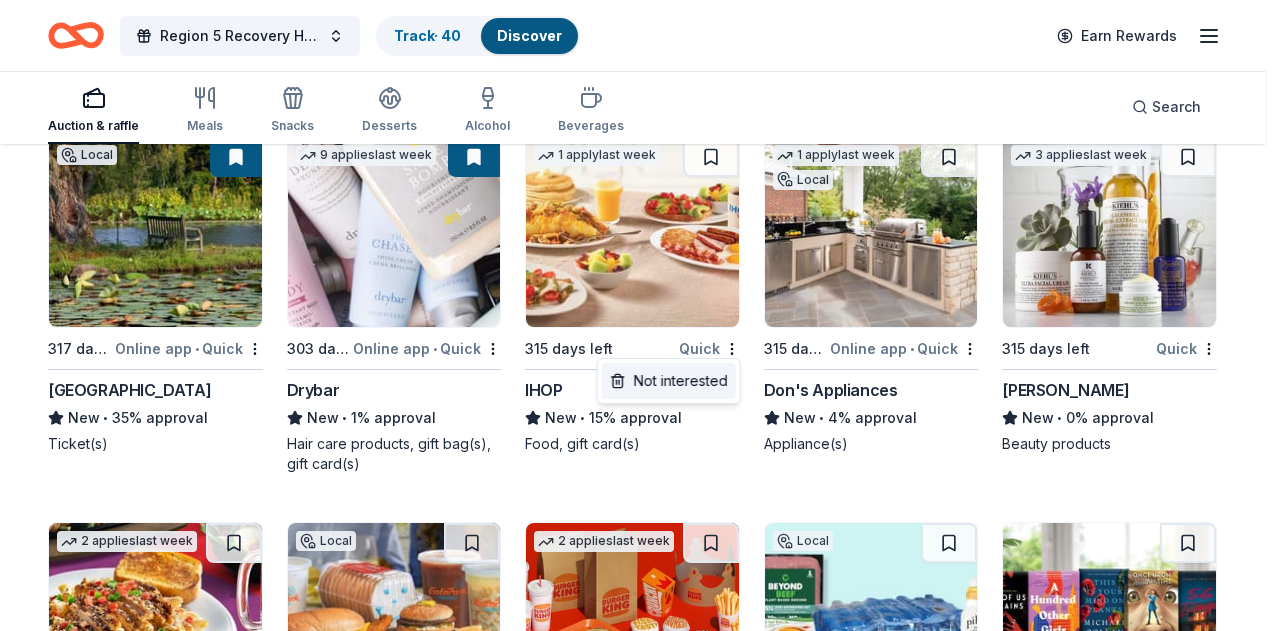 click on "Not interested" at bounding box center [669, 381] 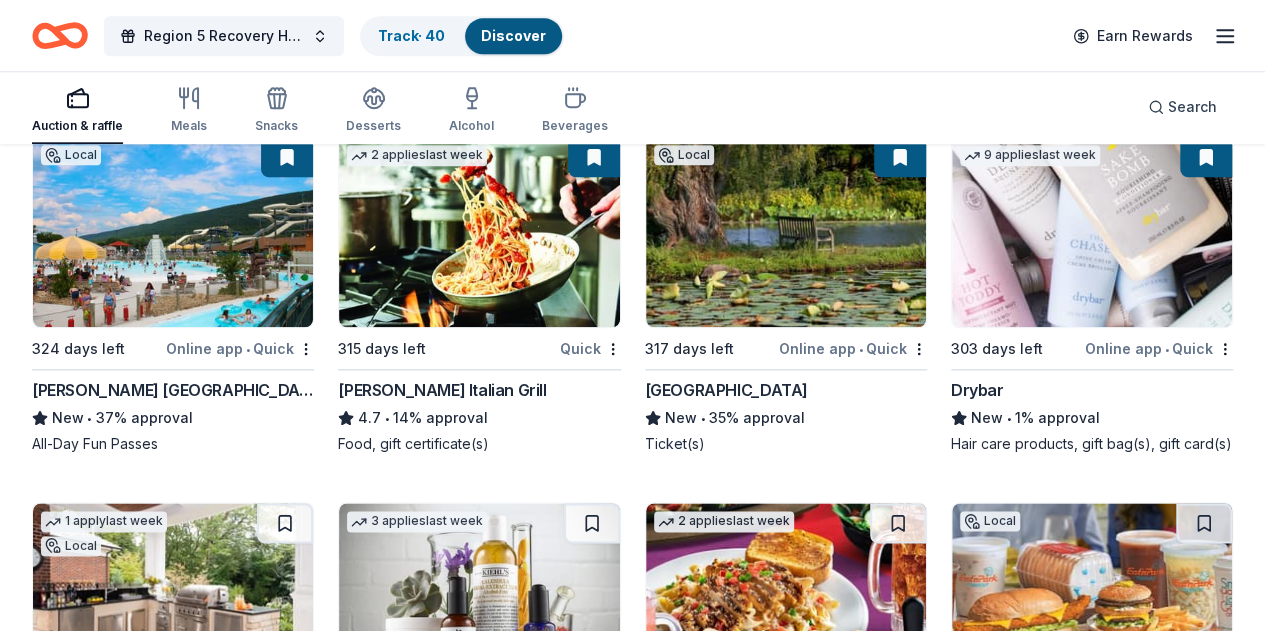 click on "Online app • Quick" at bounding box center (240, 714) 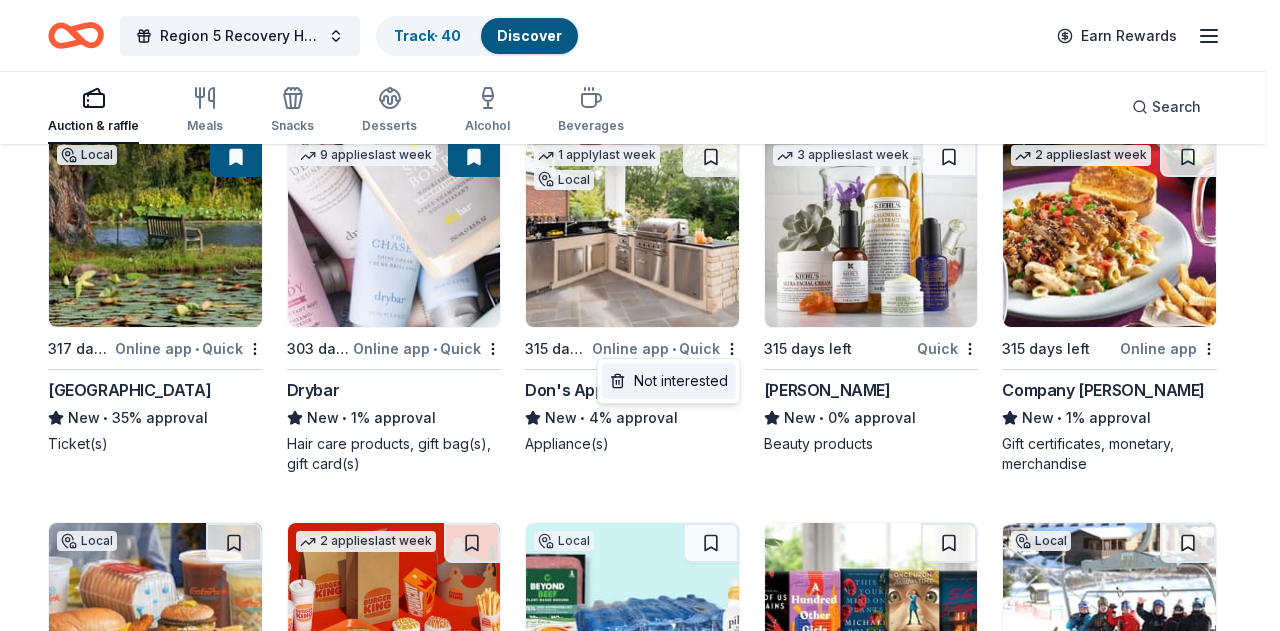 click on "Not interested" at bounding box center (669, 381) 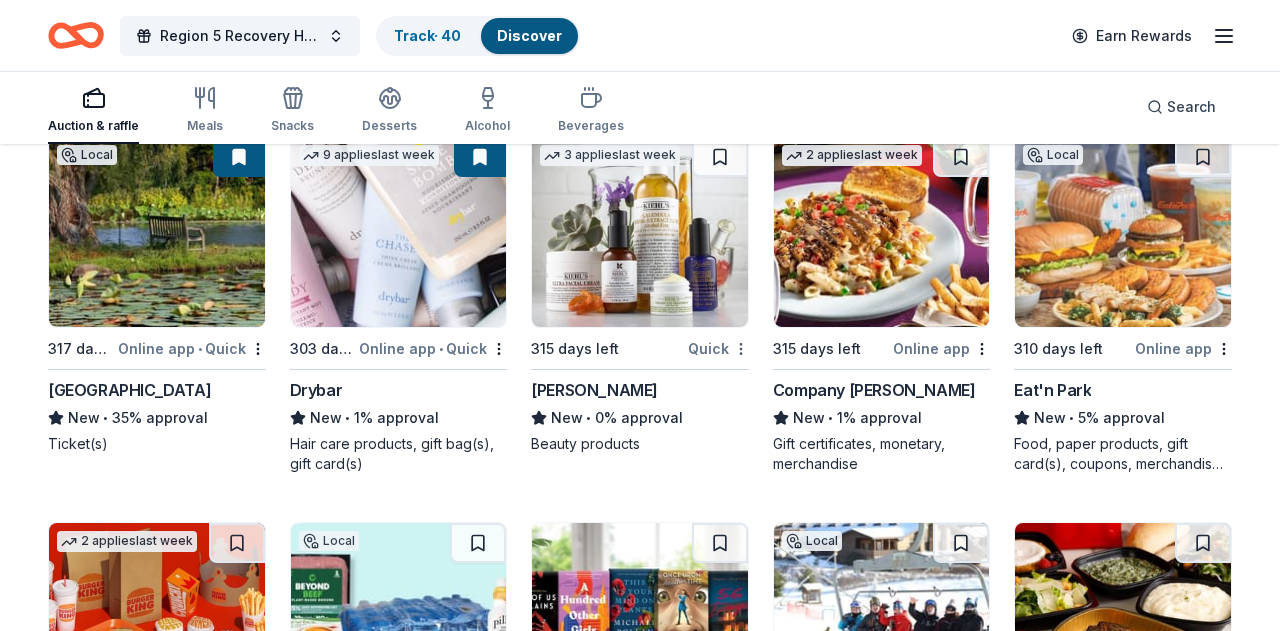click on "Region 5 Recovery Hub-2026 Battle of The Bands Track  · 40 Discover Earn Rewards Auction & raffle Meals Snacks Desserts Alcohol Beverages Search 187 results  in  Carlisle, PA Application deadlines 0  this month 1  in December 1  in February 185  later on... 4   applies  last week 315 days left Online app • Quick Royal Farms New • 14% approval Food, gift card(s) 2   applies  last week 315 days left Online app BLICK Art Materials 4.5 • 11% approval Gift certificate or coupons, art products, monetary donation 3   applies  last week Local 315 days left Online app • Quick Lancaster Science Factory New 4 general admission tickets 7   applies  last week 285 days left Online app KONG Company New • 3% approval Event box, print handouts, pet product(s) 2   applies  last week 275 days left Online app • Quick Dunham's Sports New • 9% approval Sporting goods, gift card(s) 2   applies  last week 315 days left Online app Trekell Art Supply New Art supplies, gift certificate(s), monetary donation 2   applies 2" at bounding box center [640, -689] 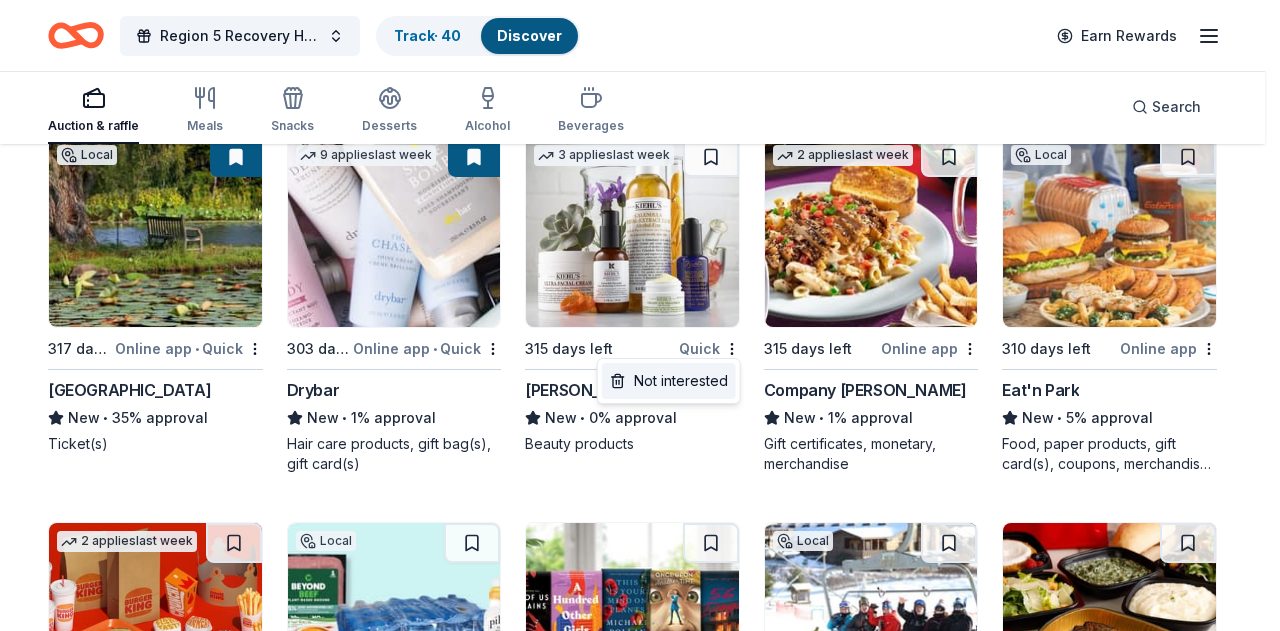 click on "Not interested" at bounding box center (669, 381) 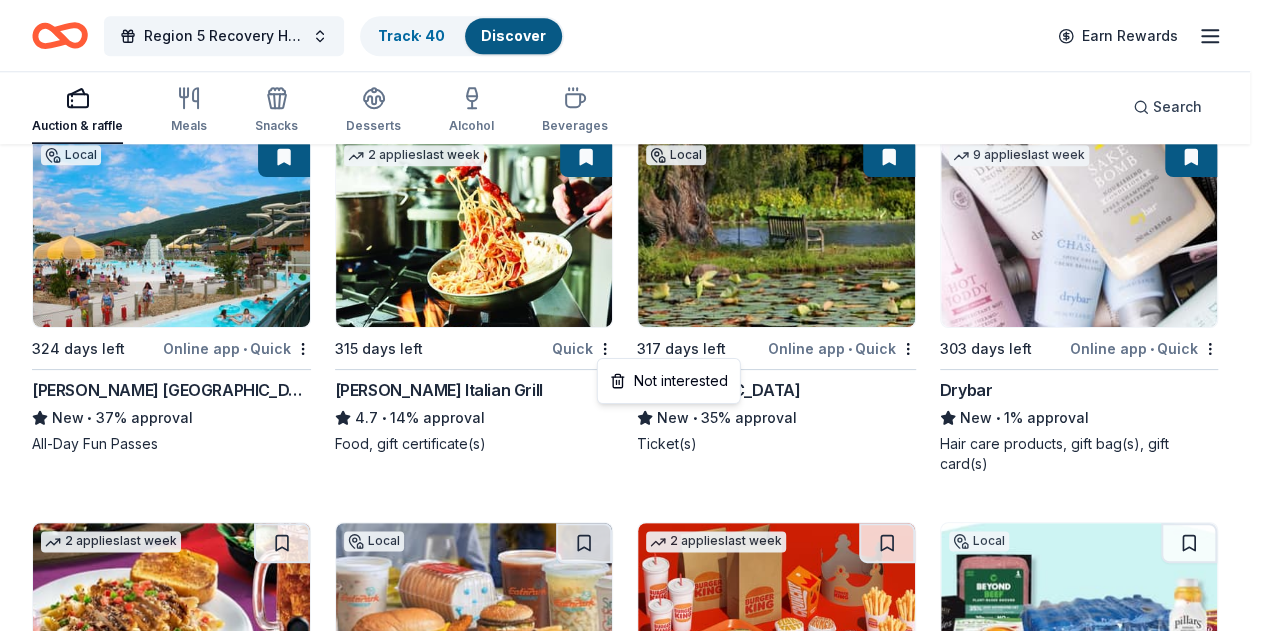 click on "Region 5 Recovery Hub-2026 Battle of The Bands Track  · 40 Discover Earn Rewards Auction & raffle Meals Snacks Desserts Alcohol Beverages Search 187 results  in  Carlisle, PA Application deadlines 0  this month 1  in December 1  in February 185  later on... 4   applies  last week 315 days left Online app • Quick Royal Farms New • 14% approval Food, gift card(s) 2   applies  last week 315 days left Online app BLICK Art Materials 4.5 • 11% approval Gift certificate or coupons, art products, monetary donation 3   applies  last week Local 315 days left Online app • Quick Lancaster Science Factory New 4 general admission tickets 7   applies  last week 285 days left Online app KONG Company New • 3% approval Event box, print handouts, pet product(s) 2   applies  last week 275 days left Online app • Quick Dunham's Sports New • 9% approval Sporting goods, gift card(s) 2   applies  last week 315 days left Online app Trekell Art Supply New Art supplies, gift certificate(s), monetary donation 2   applies 2" at bounding box center (632, -689) 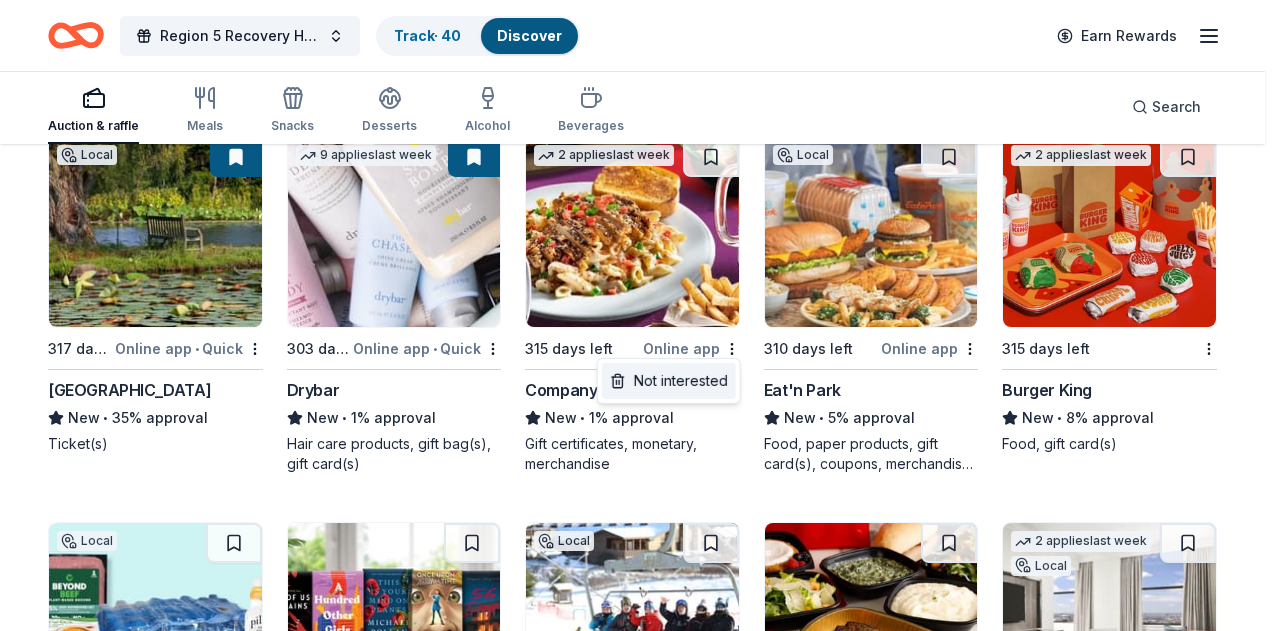 click on "Not interested" at bounding box center (669, 381) 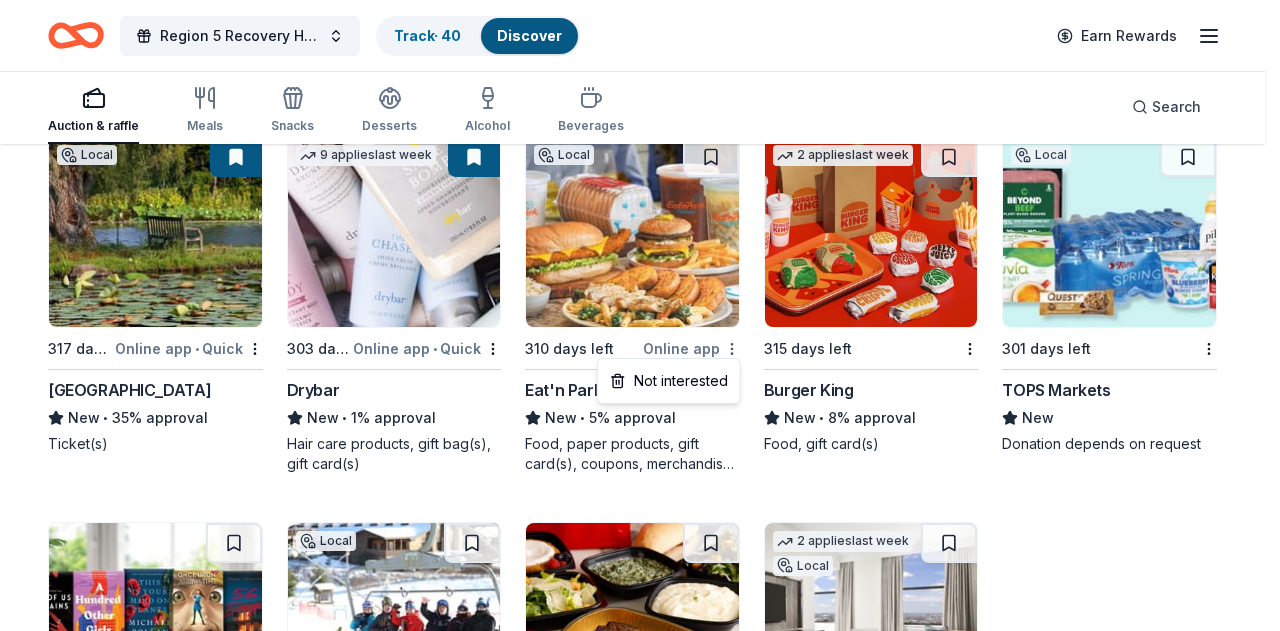 click on "Region 5 Recovery Hub-2026 Battle of The Bands Track  · 40 Discover Earn Rewards Auction & raffle Meals Snacks Desserts Alcohol Beverages Search 187 results  in  Carlisle, PA Application deadlines 0  this month 1  in December 1  in February 185  later on... 4   applies  last week 315 days left Online app • Quick Royal Farms New • 14% approval Food, gift card(s) 2   applies  last week 315 days left Online app BLICK Art Materials 4.5 • 11% approval Gift certificate or coupons, art products, monetary donation 3   applies  last week Local 315 days left Online app • Quick Lancaster Science Factory New 4 general admission tickets 7   applies  last week 285 days left Online app KONG Company New • 3% approval Event box, print handouts, pet product(s) 2   applies  last week 275 days left Online app • Quick Dunham's Sports New • 9% approval Sporting goods, gift card(s) 2   applies  last week 315 days left Online app Trekell Art Supply New Art supplies, gift certificate(s), monetary donation 2   applies 2" at bounding box center [640, -689] 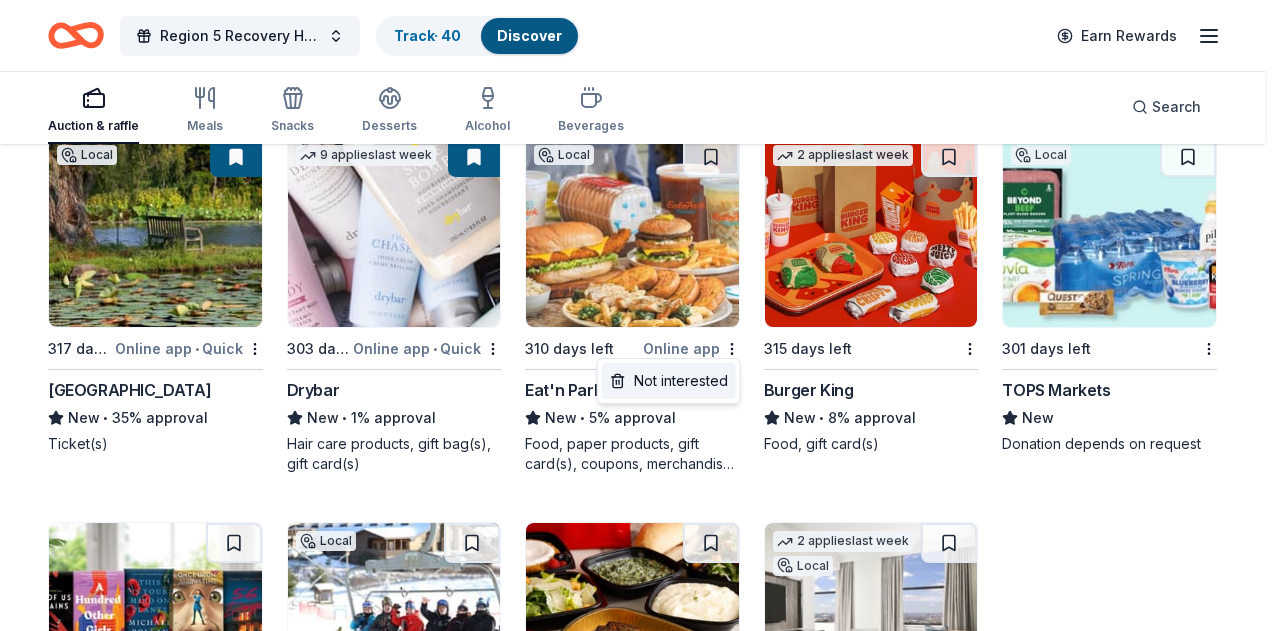 click on "Not interested" at bounding box center (669, 381) 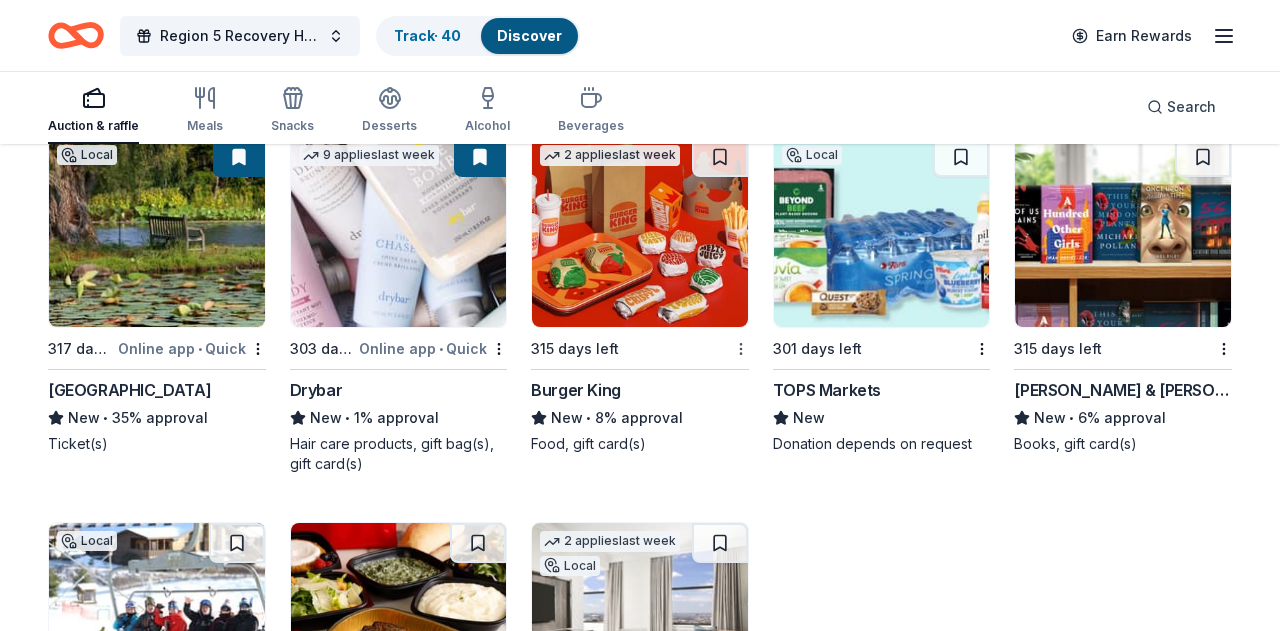 click on "Region 5 Recovery Hub-2026 Battle of The Bands Track  · 40 Discover Earn Rewards Auction & raffle Meals Snacks Desserts Alcohol Beverages Search 187 results  in  Carlisle, PA Application deadlines 0  this month 1  in December 1  in February 185  later on... 4   applies  last week 315 days left Online app • Quick Royal Farms New • 14% approval Food, gift card(s) 2   applies  last week 315 days left Online app BLICK Art Materials 4.5 • 11% approval Gift certificate or coupons, art products, monetary donation 3   applies  last week Local 315 days left Online app • Quick Lancaster Science Factory New 4 general admission tickets 7   applies  last week 285 days left Online app KONG Company New • 3% approval Event box, print handouts, pet product(s) 2   applies  last week 275 days left Online app • Quick Dunham's Sports New • 9% approval Sporting goods, gift card(s) 2   applies  last week 315 days left Online app Trekell Art Supply New Art supplies, gift certificate(s), monetary donation 2   applies 2" at bounding box center (640, -689) 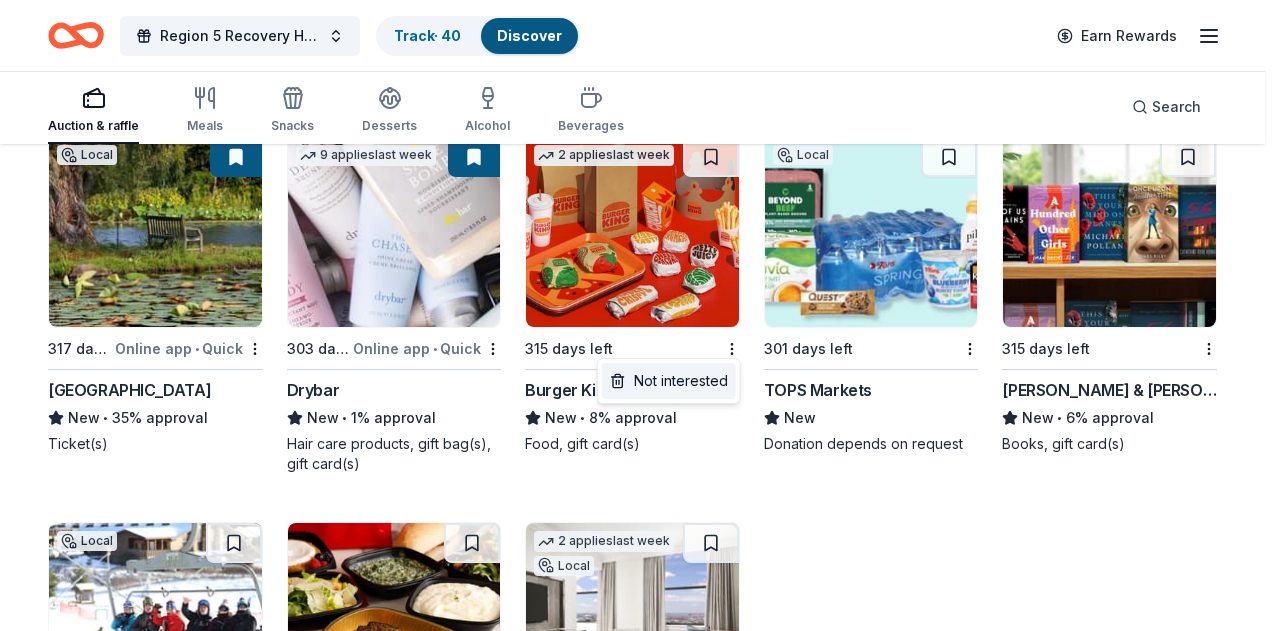 click on "Not interested" at bounding box center (669, 381) 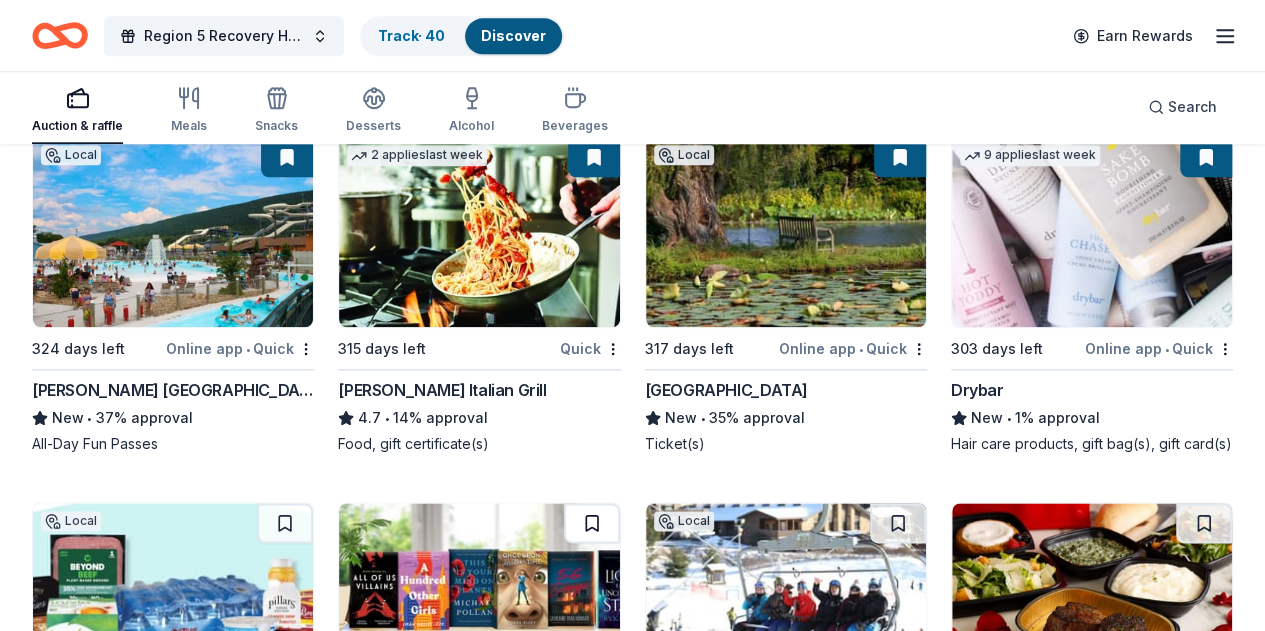 click at bounding box center [592, 523] 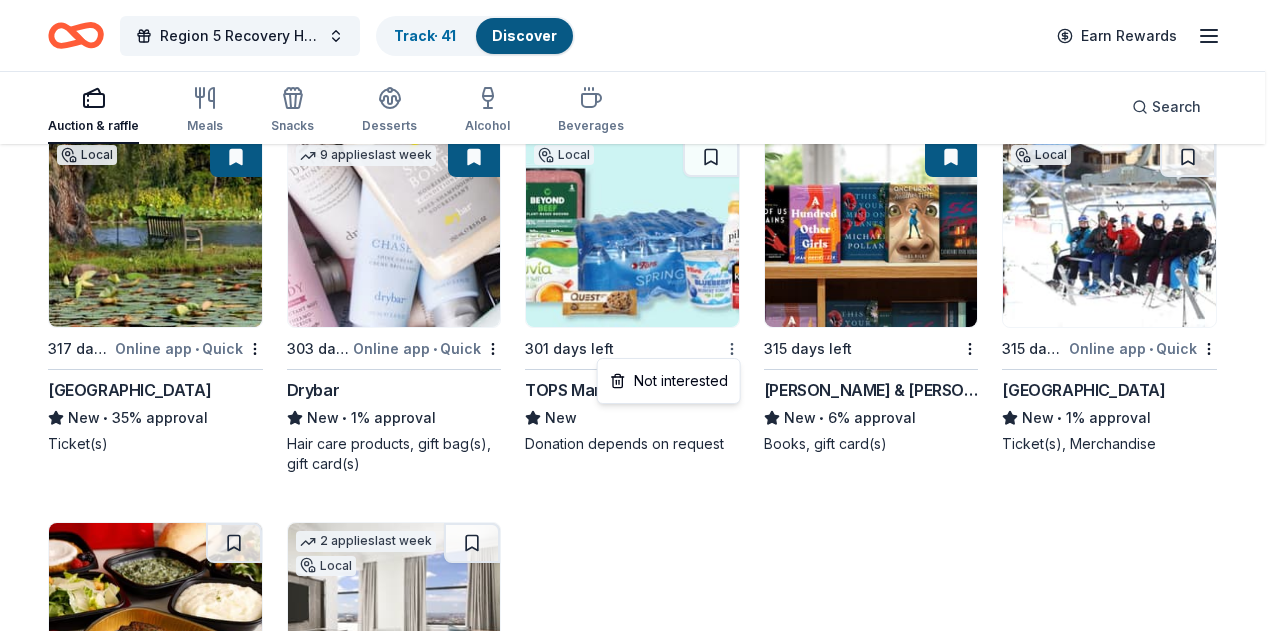 click on "Region 5 Recovery Hub-2026 Battle of The Bands Track  · 41 Discover Earn Rewards Auction & raffle Meals Snacks Desserts Alcohol Beverages Search 187 results  in  Carlisle, PA Application deadlines 0  this month 1  in December 1  in February 185  later on... 4   applies  last week 315 days left Online app • Quick Royal Farms New • 14% approval Food, gift card(s) 2   applies  last week 315 days left Online app BLICK Art Materials 4.5 • 11% approval Gift certificate or coupons, art products, monetary donation 3   applies  last week Local 315 days left Online app • Quick Lancaster Science Factory New 4 general admission tickets 7   applies  last week 285 days left Online app KONG Company New • 3% approval Event box, print handouts, pet product(s) 2   applies  last week 275 days left Online app • Quick Dunham's Sports New • 9% approval Sporting goods, gift card(s) 2   applies  last week 315 days left Online app Trekell Art Supply New Art supplies, gift certificate(s), monetary donation 2   applies 2" at bounding box center (640, -689) 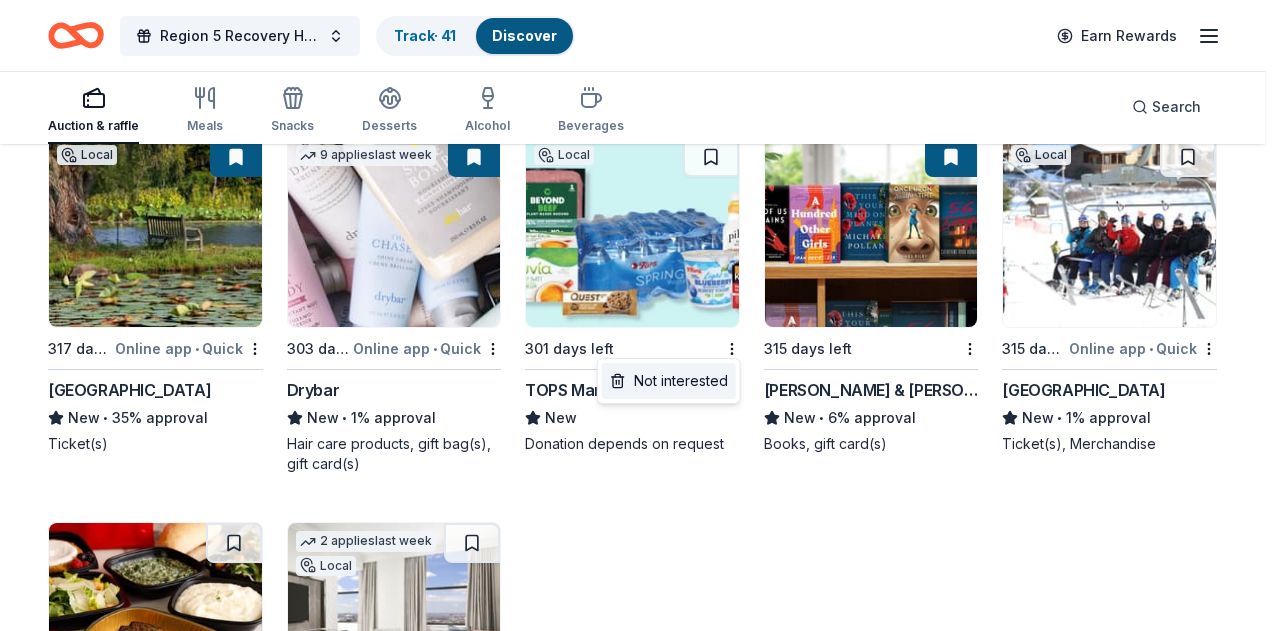 click on "Not interested" at bounding box center (669, 381) 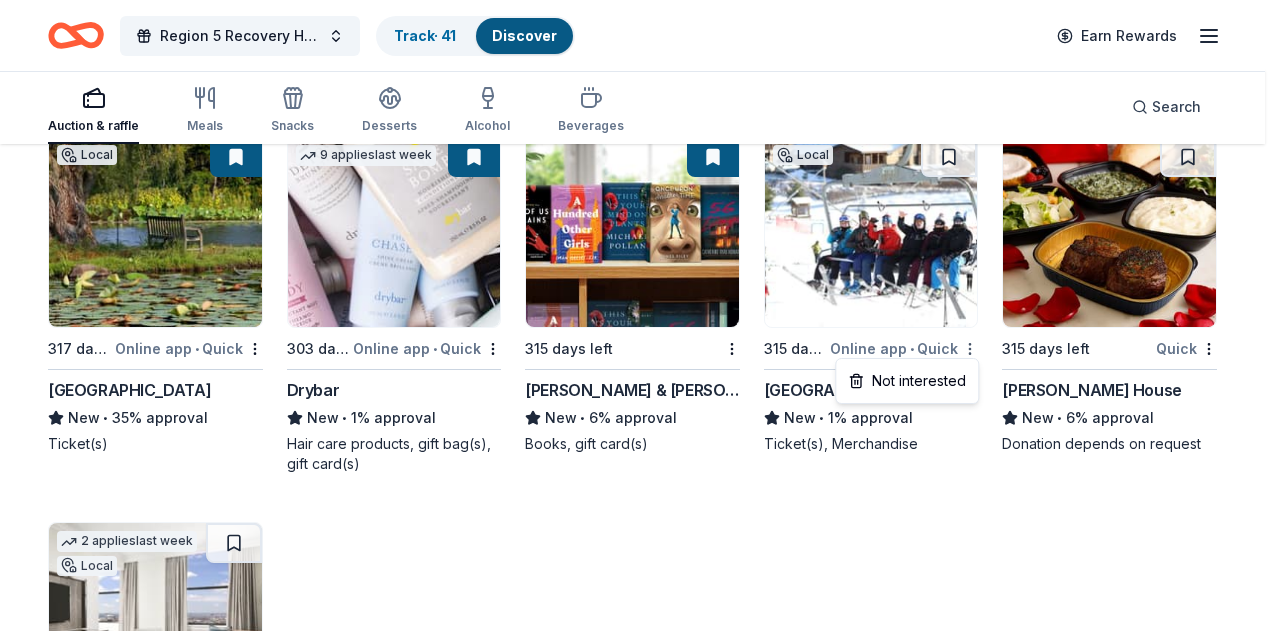 click on "Region 5 Recovery Hub-2026 Battle of The Bands Track  · 41 Discover Earn Rewards Auction & raffle Meals Snacks Desserts Alcohol Beverages Search 187 results  in  Carlisle, PA Application deadlines 0  this month 1  in December 1  in February 185  later on... 4   applies  last week 315 days left Online app • Quick Royal Farms New • 14% approval Food, gift card(s) 2   applies  last week 315 days left Online app BLICK Art Materials 4.5 • 11% approval Gift certificate or coupons, art products, monetary donation 3   applies  last week Local 315 days left Online app • Quick Lancaster Science Factory New 4 general admission tickets 7   applies  last week 285 days left Online app KONG Company New • 3% approval Event box, print handouts, pet product(s) 2   applies  last week 275 days left Online app • Quick Dunham's Sports New • 9% approval Sporting goods, gift card(s) 2   applies  last week 315 days left Online app Trekell Art Supply New Art supplies, gift certificate(s), monetary donation 2   applies 2" at bounding box center [640, -689] 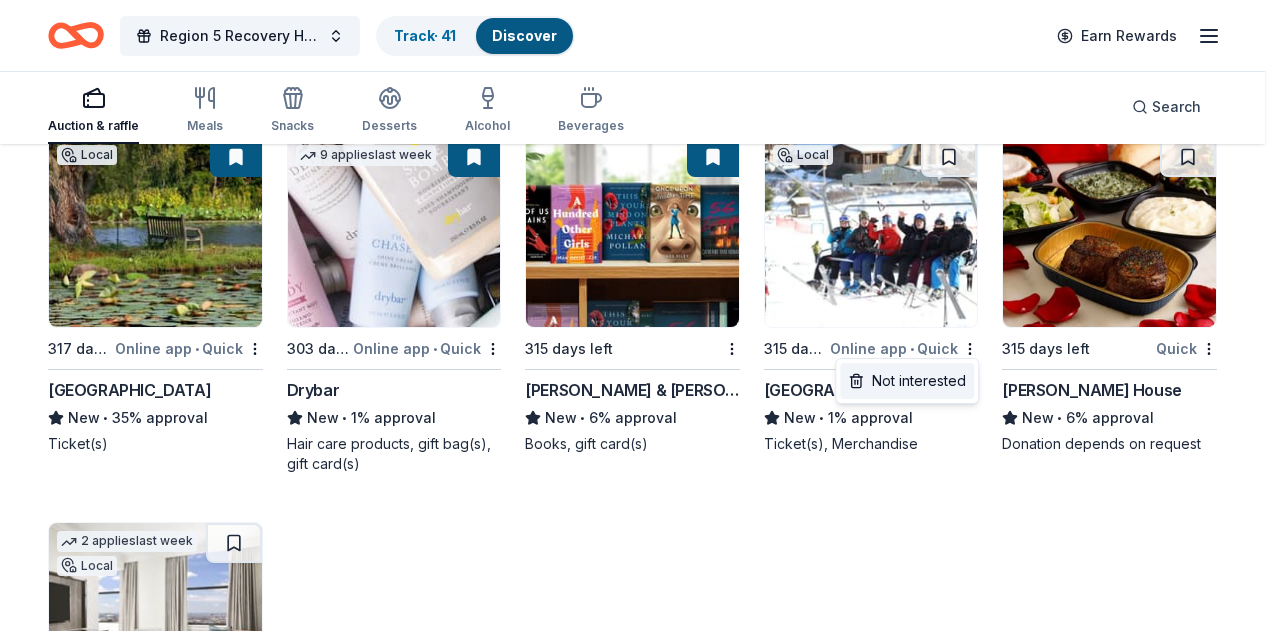 click on "Not interested" at bounding box center (907, 381) 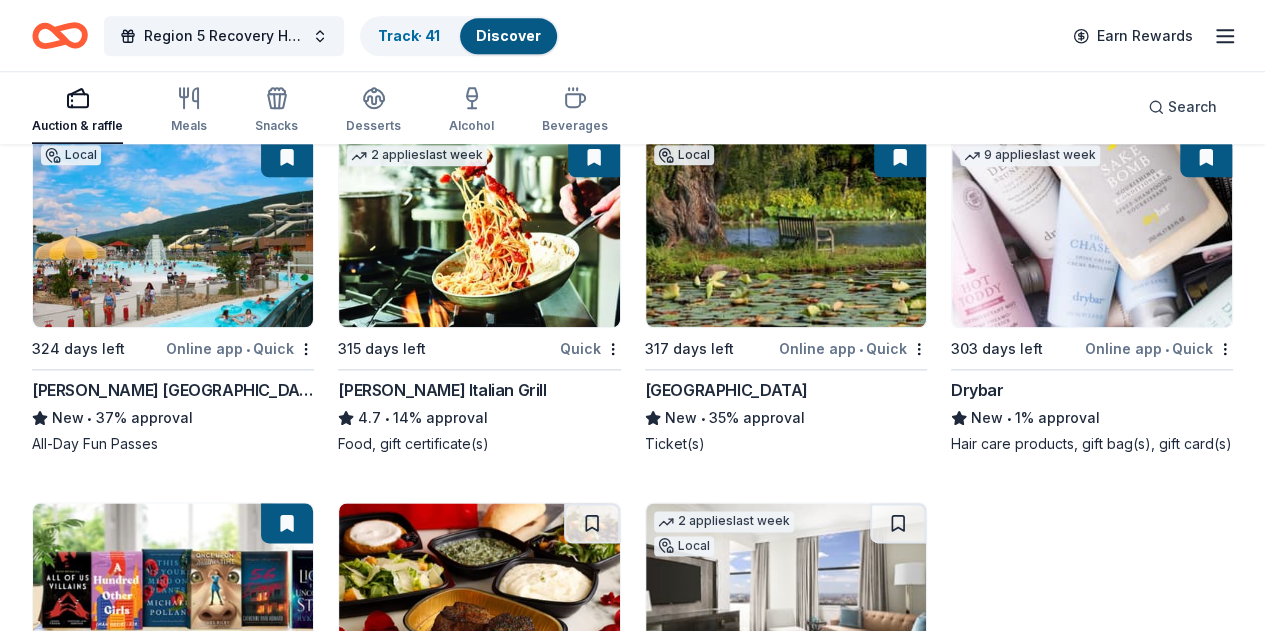 click on "Quick" at bounding box center (590, 714) 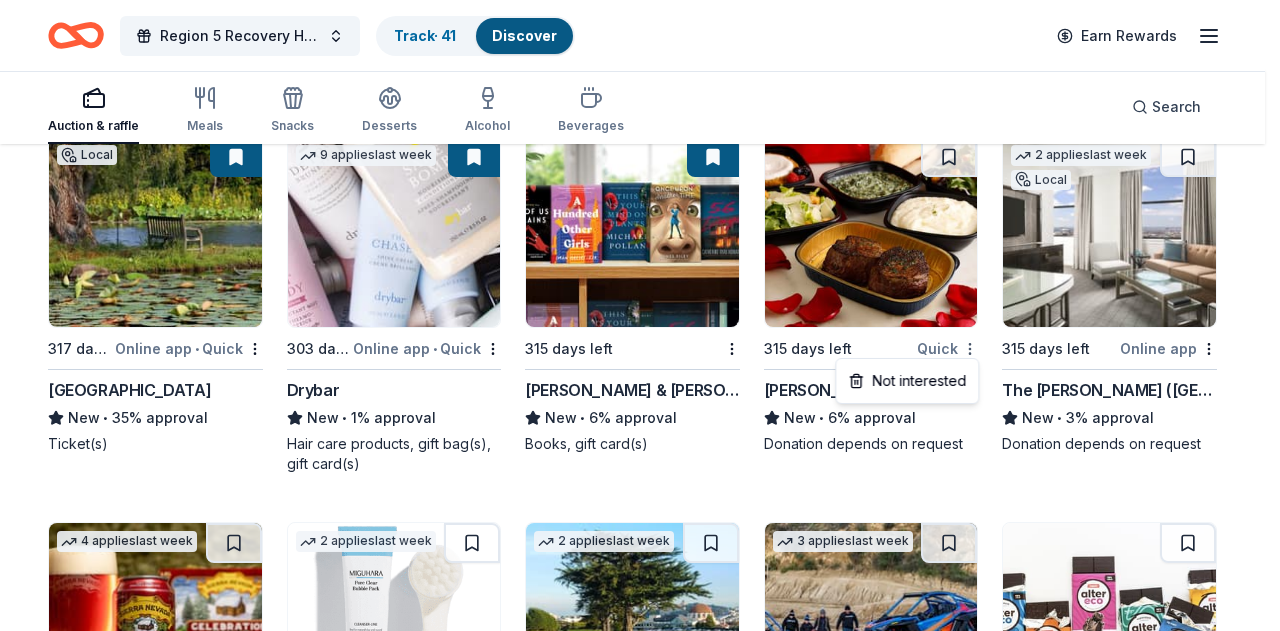 click on "Region 5 Recovery Hub-2026 Battle of The Bands Track  · 41 Discover Earn Rewards Auction & raffle Meals Snacks Desserts Alcohol Beverages Search 187 results  in  Carlisle, PA Application deadlines 0  this month 1  in December 1  in February 185  later on... 4   applies  last week 315 days left Online app • Quick Royal Farms New • 14% approval Food, gift card(s) 2   applies  last week 315 days left Online app BLICK Art Materials 4.5 • 11% approval Gift certificate or coupons, art products, monetary donation 3   applies  last week Local 315 days left Online app • Quick Lancaster Science Factory New 4 general admission tickets 7   applies  last week 285 days left Online app KONG Company New • 3% approval Event box, print handouts, pet product(s) 2   applies  last week 275 days left Online app • Quick Dunham's Sports New • 9% approval Sporting goods, gift card(s) 2   applies  last week 315 days left Online app Trekell Art Supply New Art supplies, gift certificate(s), monetary donation 2   applies 2" at bounding box center (640, -689) 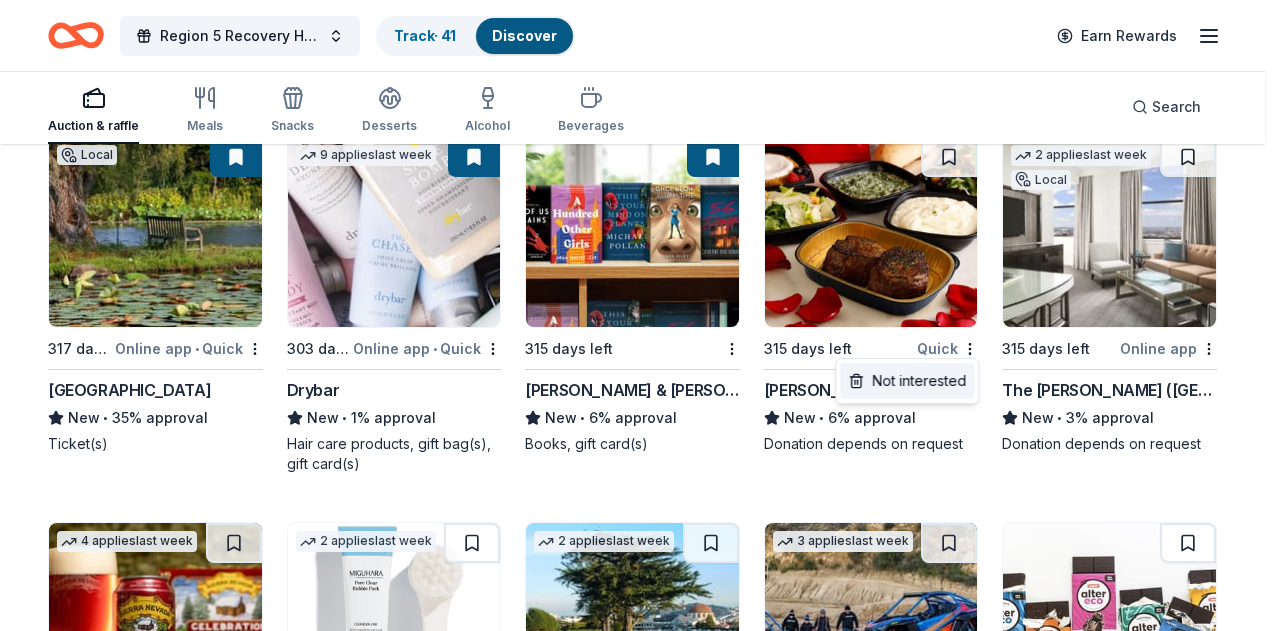 click on "Not interested" at bounding box center (907, 381) 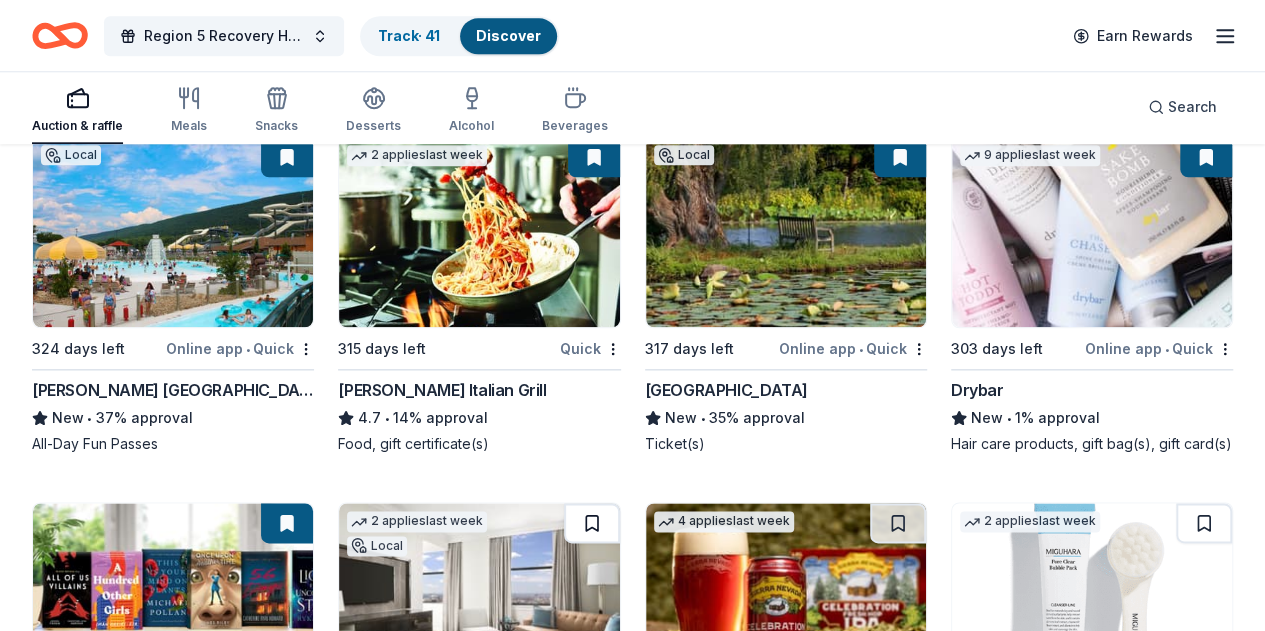 click at bounding box center [592, 523] 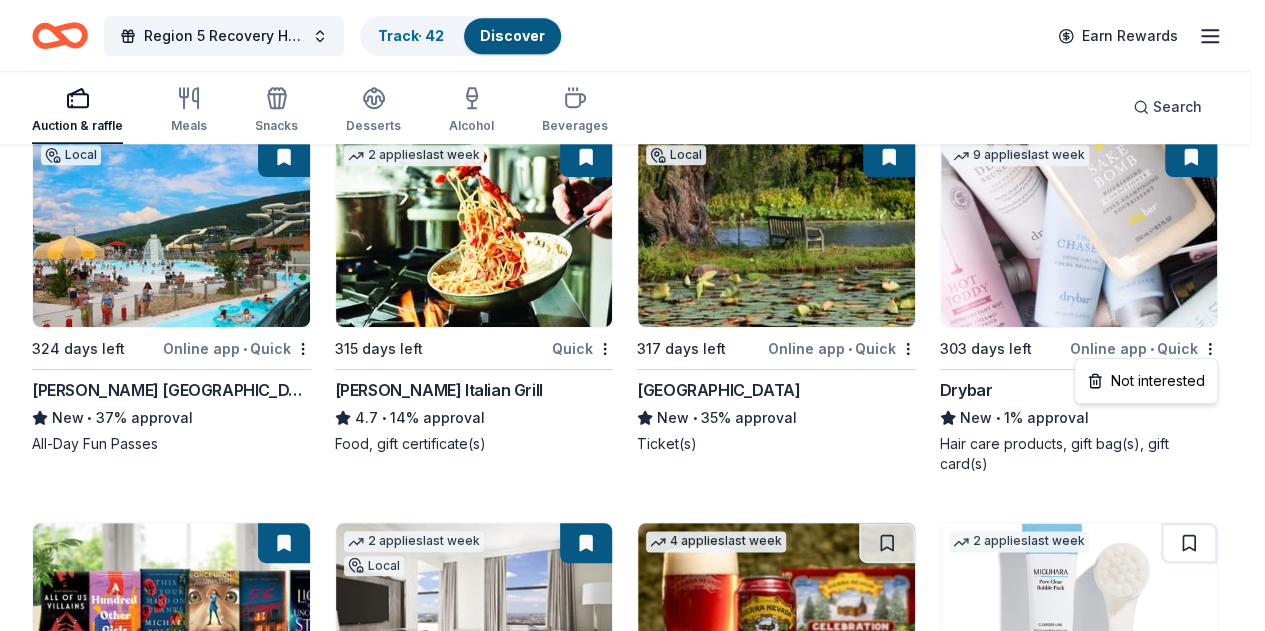 click on "Region 5 Recovery Hub-2026 Battle of The Bands Track  · 42 Discover Earn Rewards Auction & raffle Meals Snacks Desserts Alcohol Beverages Search 187 results  in  Carlisle, PA Application deadlines 0  this month 1  in December 1  in February 185  later on... 4   applies  last week 315 days left Online app • Quick Royal Farms New • 14% approval Food, gift card(s) 2   applies  last week 315 days left Online app BLICK Art Materials 4.5 • 11% approval Gift certificate or coupons, art products, monetary donation 3   applies  last week Local 315 days left Online app • Quick Lancaster Science Factory New 4 general admission tickets 7   applies  last week 285 days left Online app KONG Company New • 3% approval Event box, print handouts, pet product(s) 2   applies  last week 275 days left Online app • Quick Dunham's Sports New • 9% approval Sporting goods, gift card(s) 2   applies  last week 315 days left Online app Trekell Art Supply New Art supplies, gift certificate(s), monetary donation 2   applies 2" at bounding box center [632, -689] 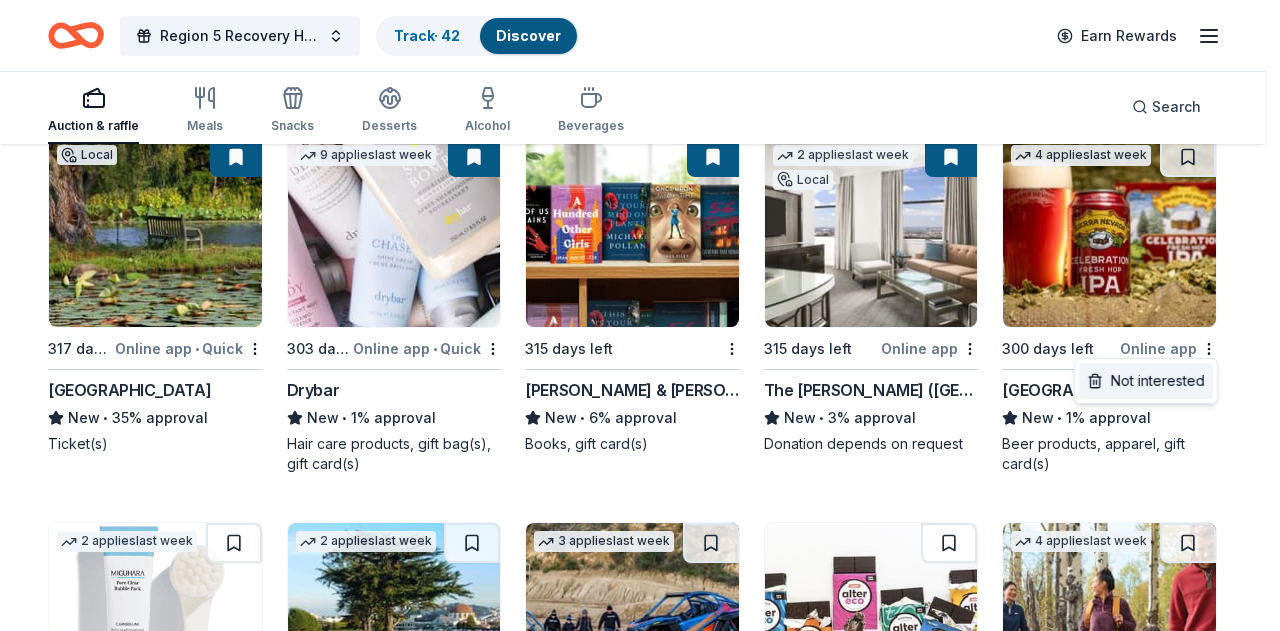 click on "Not interested" at bounding box center (1146, 381) 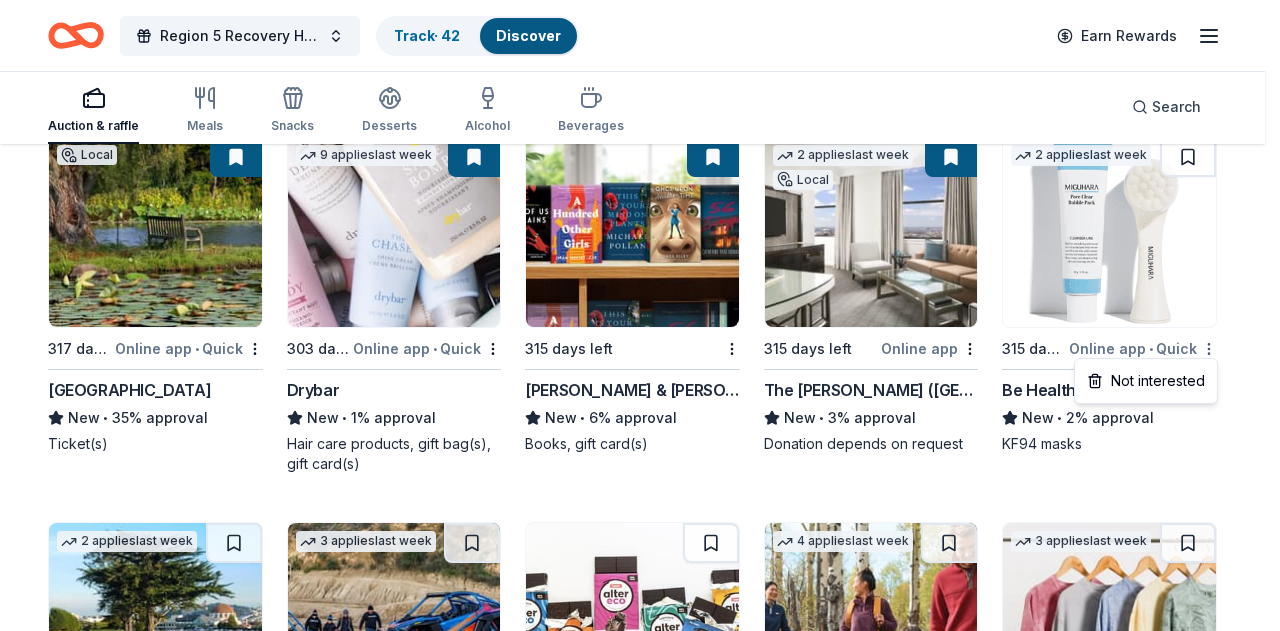 click on "Region 5 Recovery Hub-2026 Battle of The Bands Track  · 42 Discover Earn Rewards Auction & raffle Meals Snacks Desserts Alcohol Beverages Search 187 results  in  Carlisle, PA Application deadlines 0  this month 1  in December 1  in February 185  later on... 4   applies  last week 315 days left Online app • Quick Royal Farms New • 14% approval Food, gift card(s) 2   applies  last week 315 days left Online app BLICK Art Materials 4.5 • 11% approval Gift certificate or coupons, art products, monetary donation 3   applies  last week Local 315 days left Online app • Quick Lancaster Science Factory New 4 general admission tickets 7   applies  last week 285 days left Online app KONG Company New • 3% approval Event box, print handouts, pet product(s) 2   applies  last week 275 days left Online app • Quick Dunham's Sports New • 9% approval Sporting goods, gift card(s) 2   applies  last week 315 days left Online app Trekell Art Supply New Art supplies, gift certificate(s), monetary donation 2   applies 2" at bounding box center (640, -689) 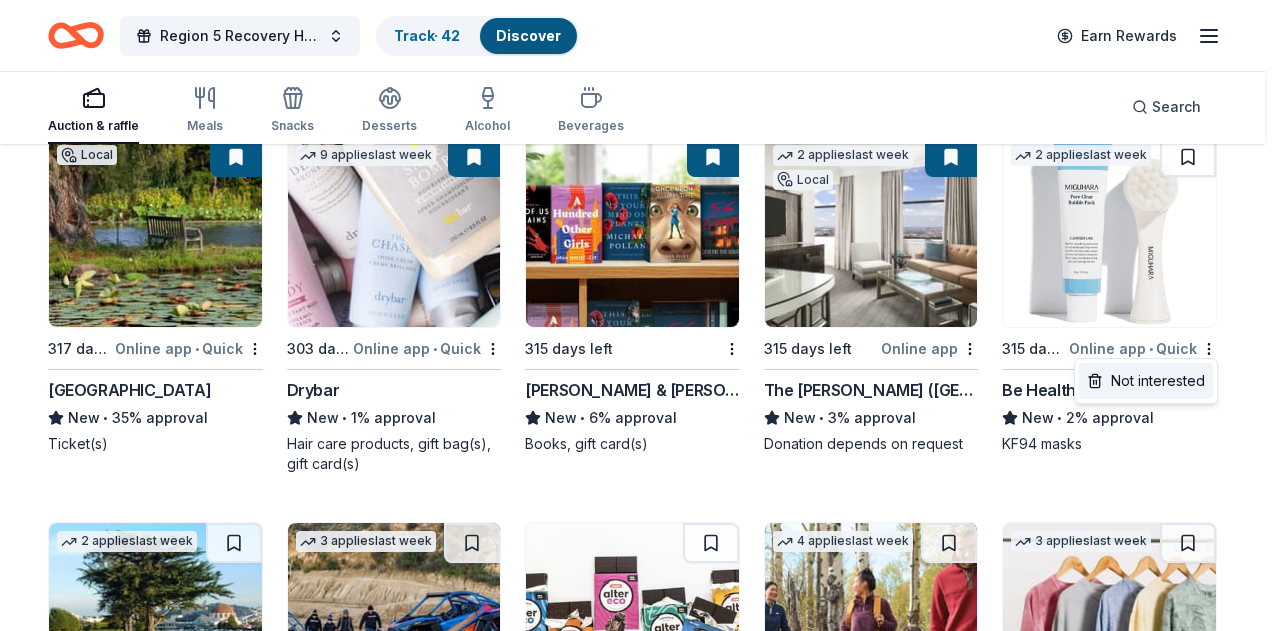 click on "Not interested" at bounding box center [1146, 381] 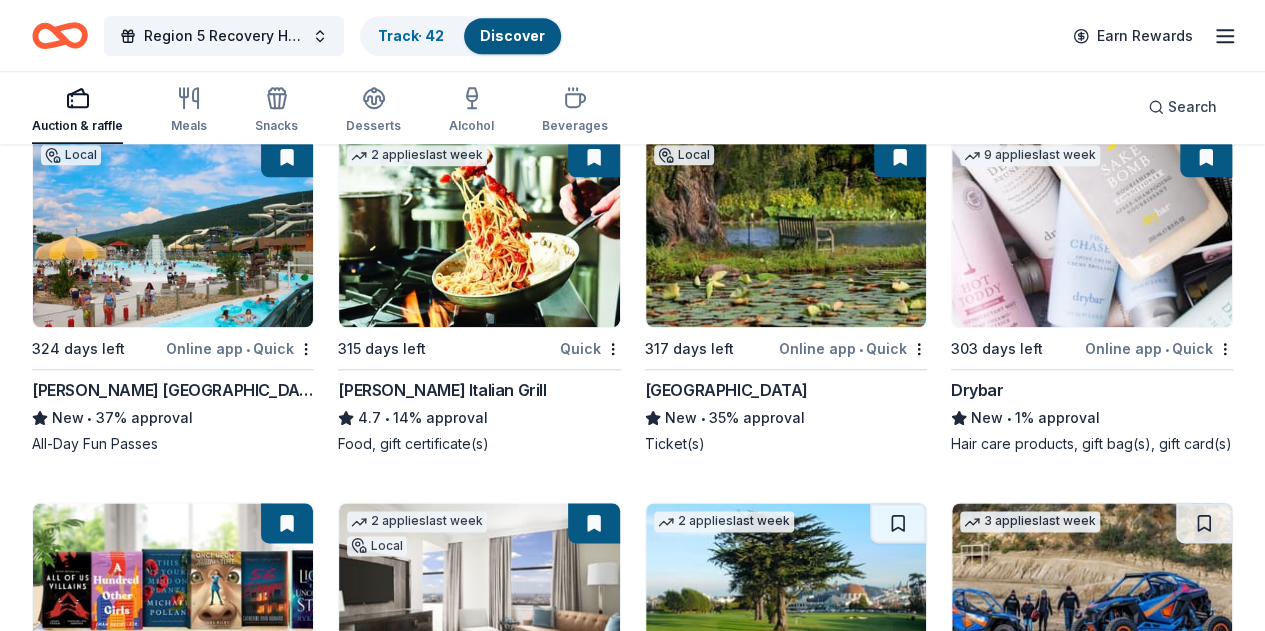 click on "Region 5 Recovery Hub-2026 Battle of The Bands Track  · 42 Discover Earn Rewards Auction & raffle Meals Snacks Desserts Alcohol Beverages Search 187 results  in  Carlisle, PA Application deadlines 0  this month 1  in December 1  in February 185  later on... 4   applies  last week 315 days left Online app • Quick Royal Farms New • 14% approval Food, gift card(s) 2   applies  last week 315 days left Online app BLICK Art Materials 4.5 • 11% approval Gift certificate or coupons, art products, monetary donation 3   applies  last week Local 315 days left Online app • Quick Lancaster Science Factory New 4 general admission tickets 7   applies  last week 285 days left Online app KONG Company New • 3% approval Event box, print handouts, pet product(s) 2   applies  last week 275 days left Online app • Quick Dunham's Sports New • 9% approval Sporting goods, gift card(s) 2   applies  last week 315 days left Online app Trekell Art Supply New Art supplies, gift certificate(s), monetary donation 2   applies 2" at bounding box center (632, -689) 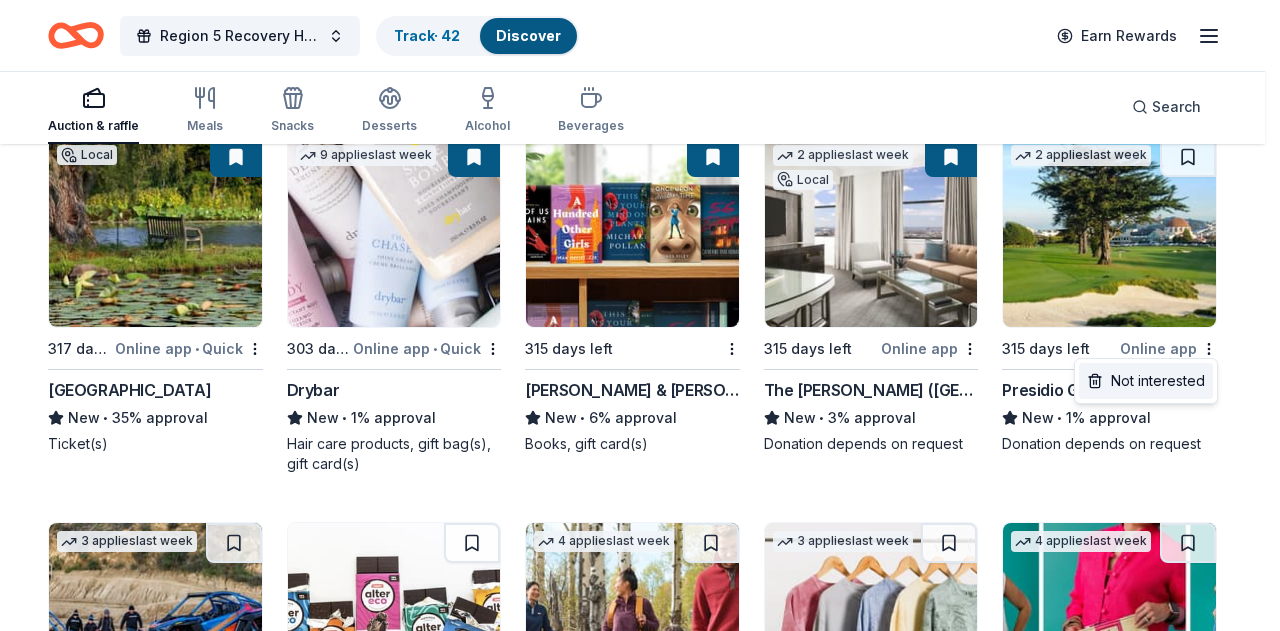 click on "Not interested" at bounding box center (1146, 381) 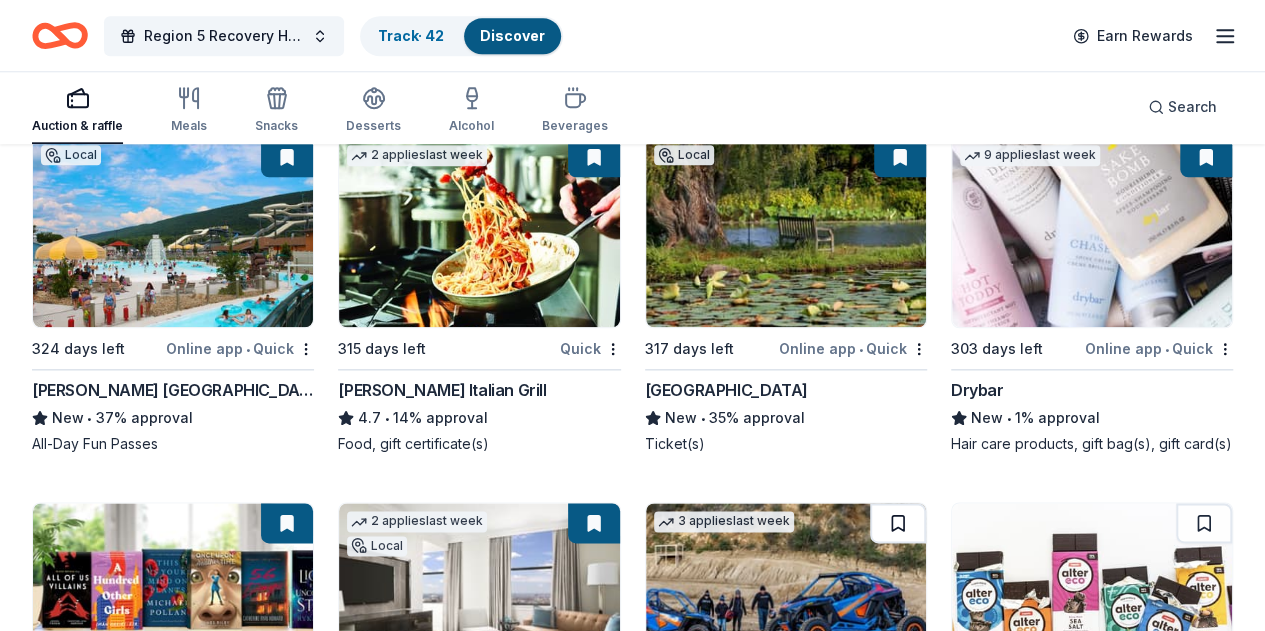 click at bounding box center [898, 523] 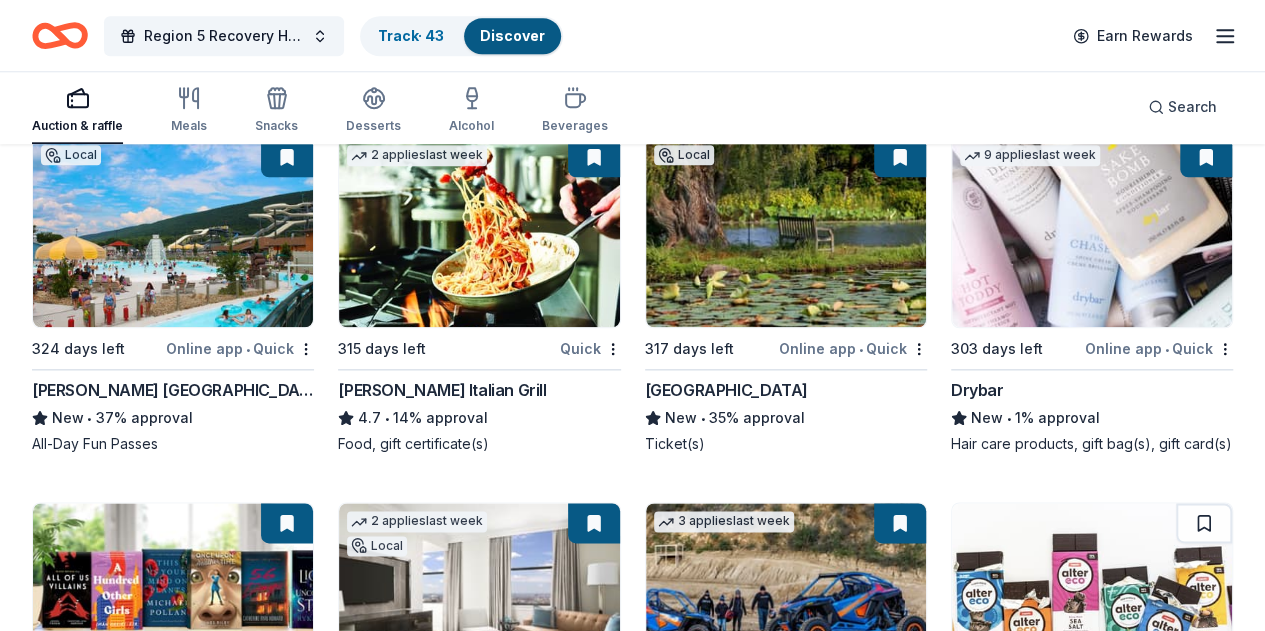 click at bounding box center [786, 598] 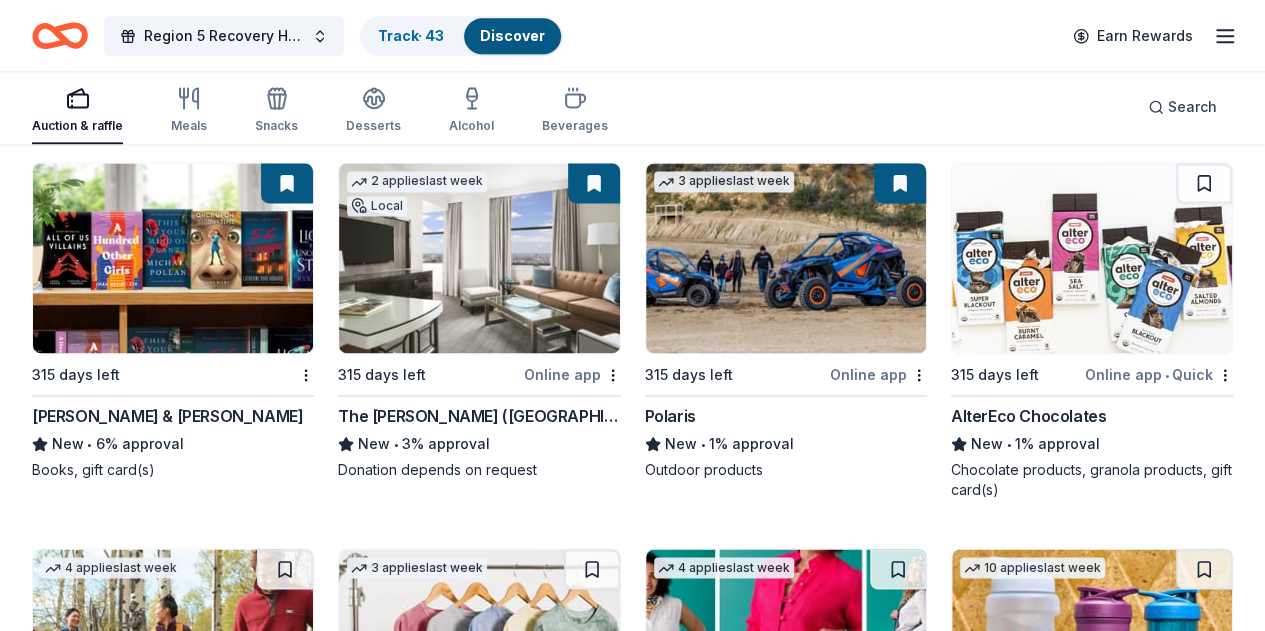scroll, scrollTop: 1404, scrollLeft: 0, axis: vertical 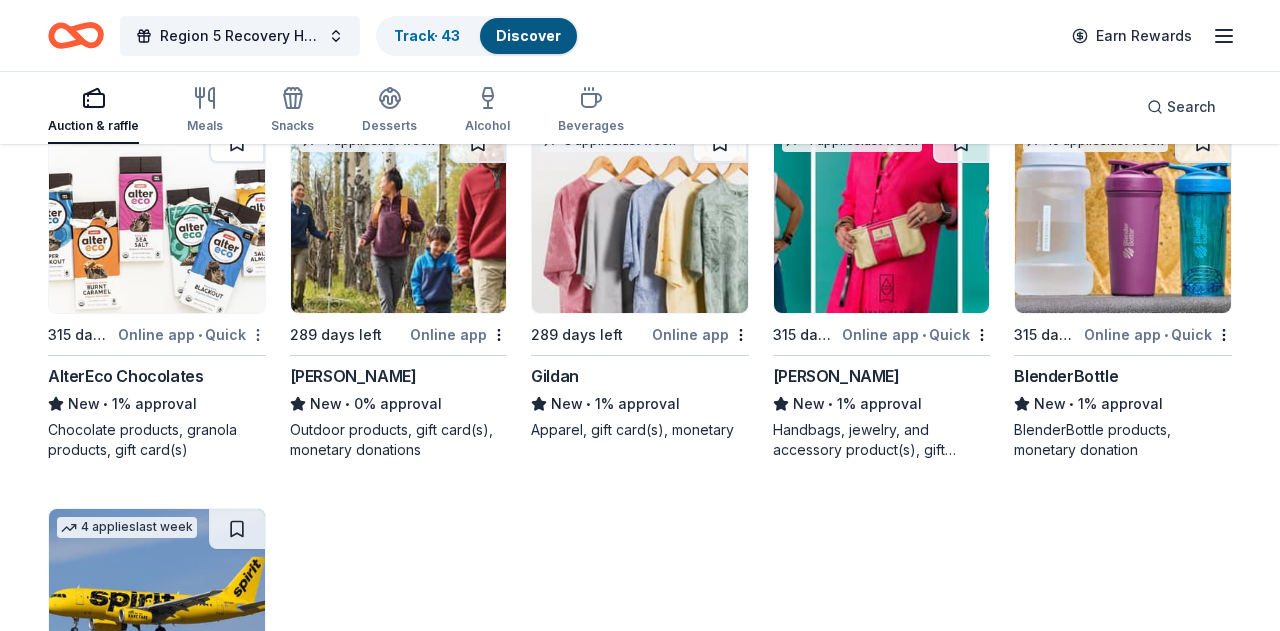 click on "Region 5 Recovery Hub-2026 Battle of The Bands Track  · 43 Discover Earn Rewards Auction & raffle Meals Snacks Desserts Alcohol Beverages Search 187 results  in  Carlisle, PA Application deadlines 0  this month 1  in December 1  in February 185  later on... 4   applies  last week 315 days left Online app • Quick Royal Farms New • 14% approval Food, gift card(s) 2   applies  last week 315 days left Online app BLICK Art Materials 4.5 • 11% approval Gift certificate or coupons, art products, monetary donation 3   applies  last week Local 315 days left Online app • Quick Lancaster Science Factory New 4 general admission tickets 7   applies  last week 285 days left Online app KONG Company New • 3% approval Event box, print handouts, pet product(s) 2   applies  last week 275 days left Online app • Quick Dunham's Sports New • 9% approval Sporting goods, gift card(s) 2   applies  last week 315 days left Online app Trekell Art Supply New Art supplies, gift certificate(s), monetary donation 2   applies 2" at bounding box center (640, -1089) 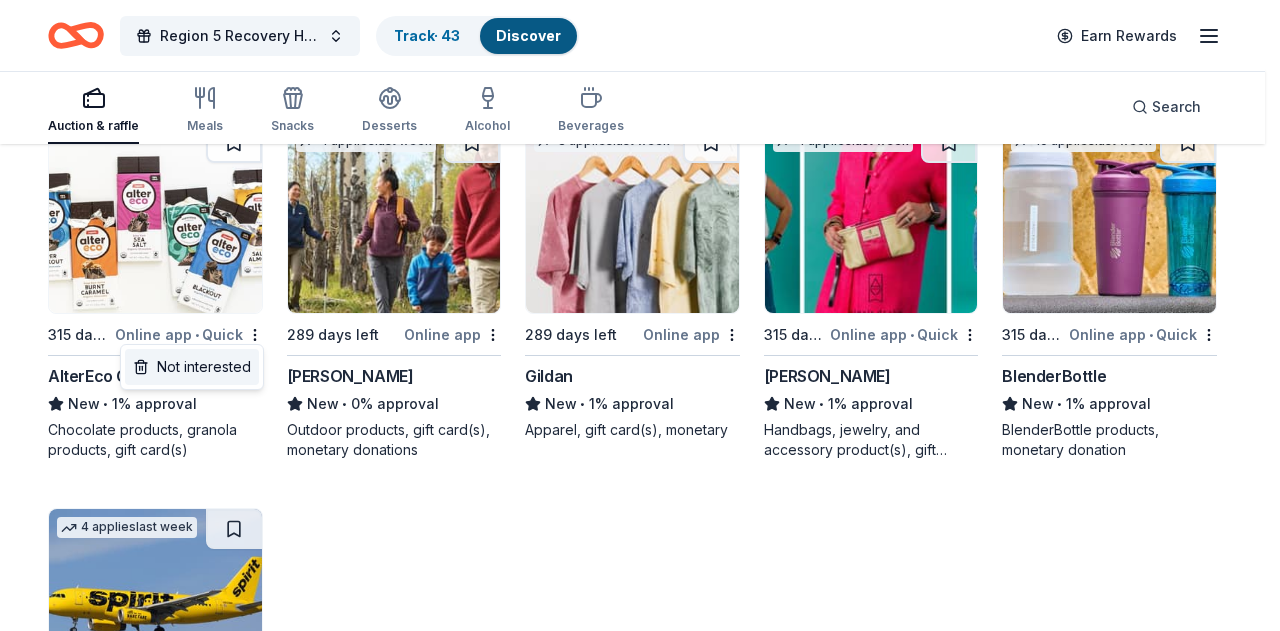 click on "Not interested" at bounding box center (192, 367) 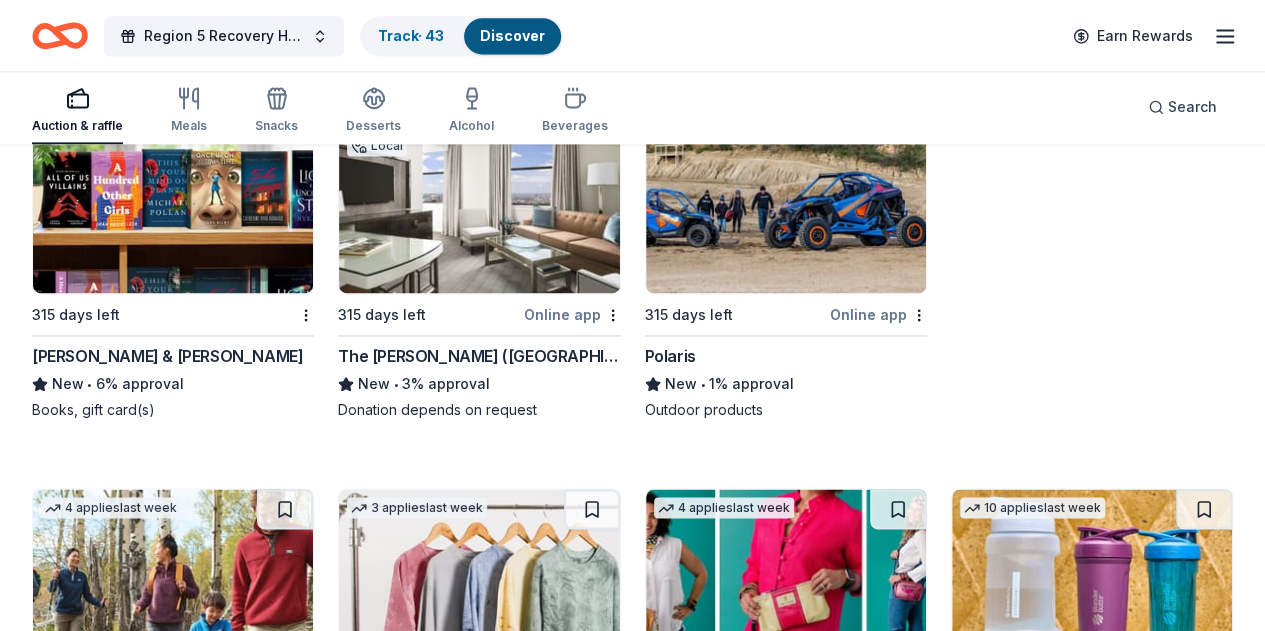 scroll, scrollTop: 1390, scrollLeft: 0, axis: vertical 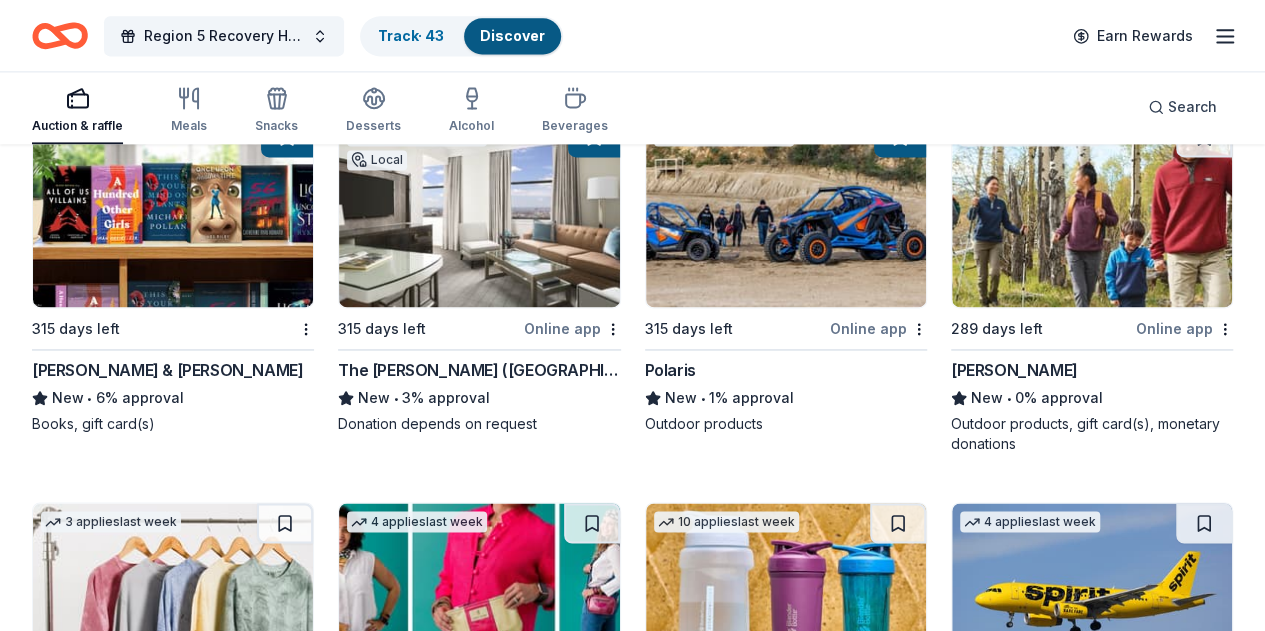 click on "Online app" at bounding box center (265, 714) 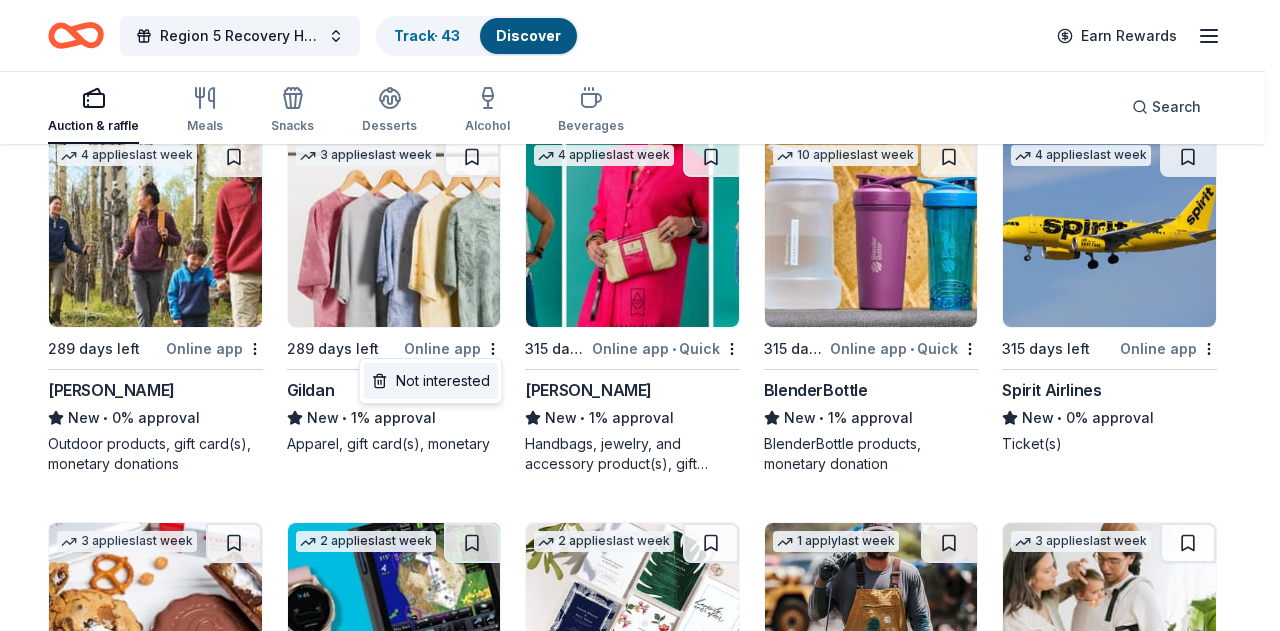 click on "Not interested" at bounding box center [431, 381] 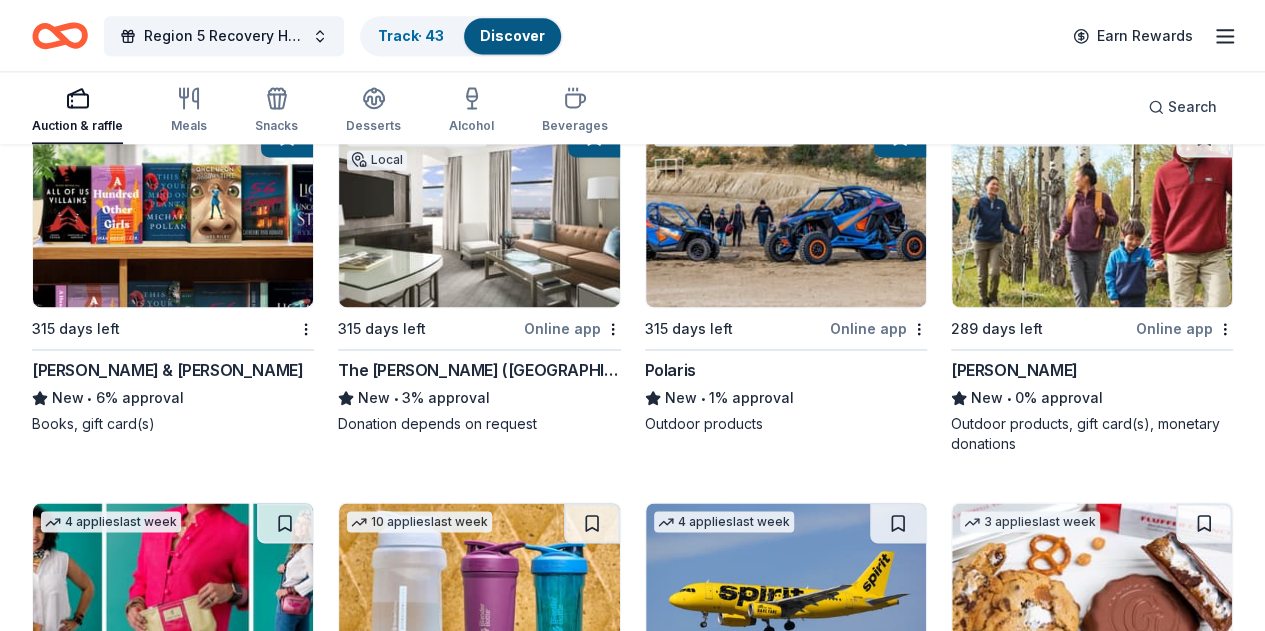 click on "Online app • Quick" at bounding box center [240, 714] 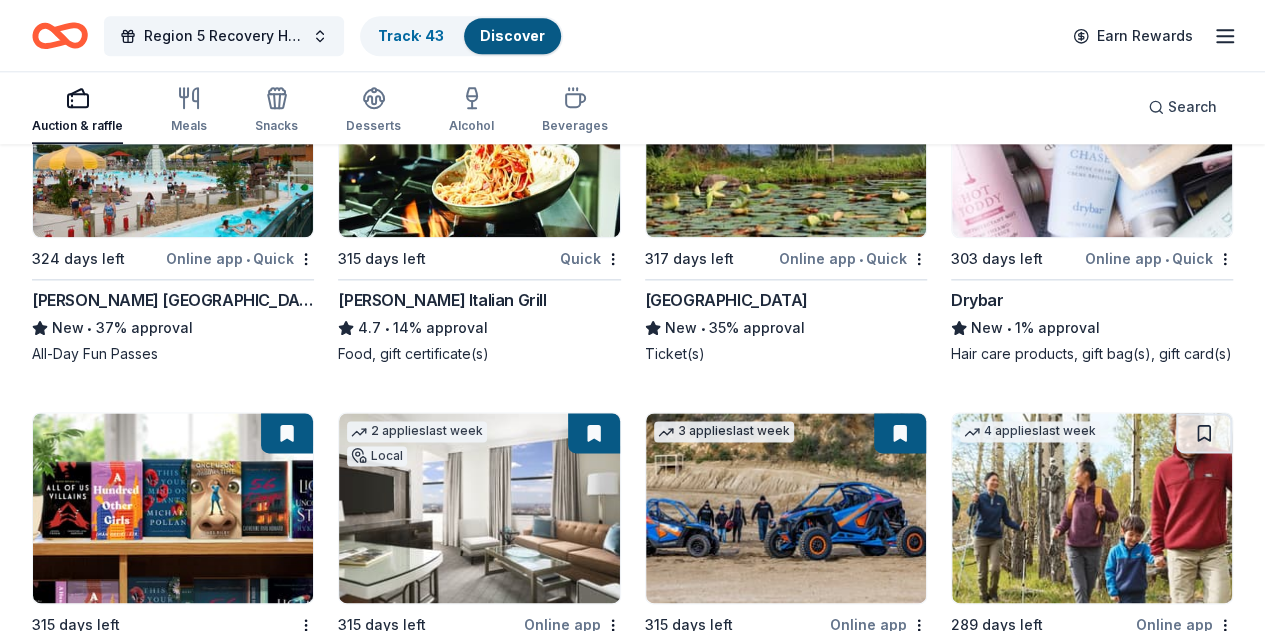scroll, scrollTop: 1284, scrollLeft: 0, axis: vertical 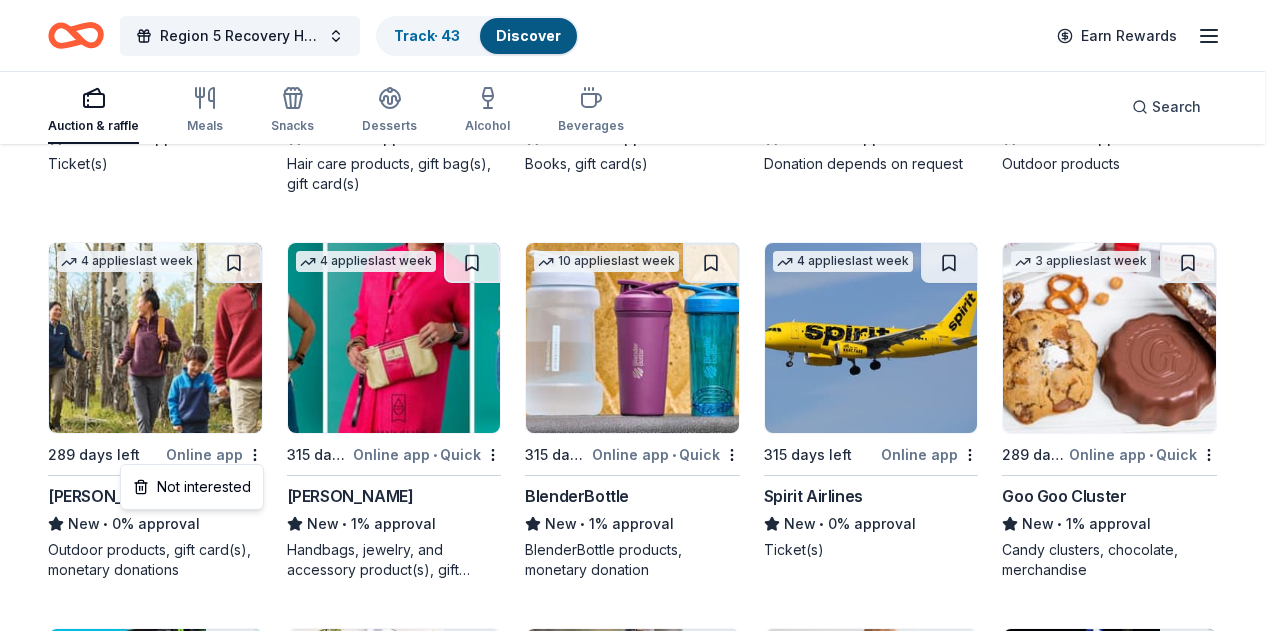 click on "Region 5 Recovery Hub-2026 Battle of The Bands Track  · 43 Discover Earn Rewards Auction & raffle Meals Snacks Desserts Alcohol Beverages Search 187 results  in  Carlisle, PA Application deadlines 0  this month 1  in December 1  in February 185  later on... 4   applies  last week 315 days left Online app • Quick Royal Farms New • 14% approval Food, gift card(s) 2   applies  last week 315 days left Online app BLICK Art Materials 4.5 • 11% approval Gift certificate or coupons, art products, monetary donation 3   applies  last week Local 315 days left Online app • Quick Lancaster Science Factory New 4 general admission tickets 7   applies  last week 285 days left Online app KONG Company New • 3% approval Event box, print handouts, pet product(s) 2   applies  last week 275 days left Online app • Quick Dunham's Sports New • 9% approval Sporting goods, gift card(s) 2   applies  last week 315 days left Online app Trekell Art Supply New Art supplies, gift certificate(s), monetary donation 2   applies 2" at bounding box center (640, -969) 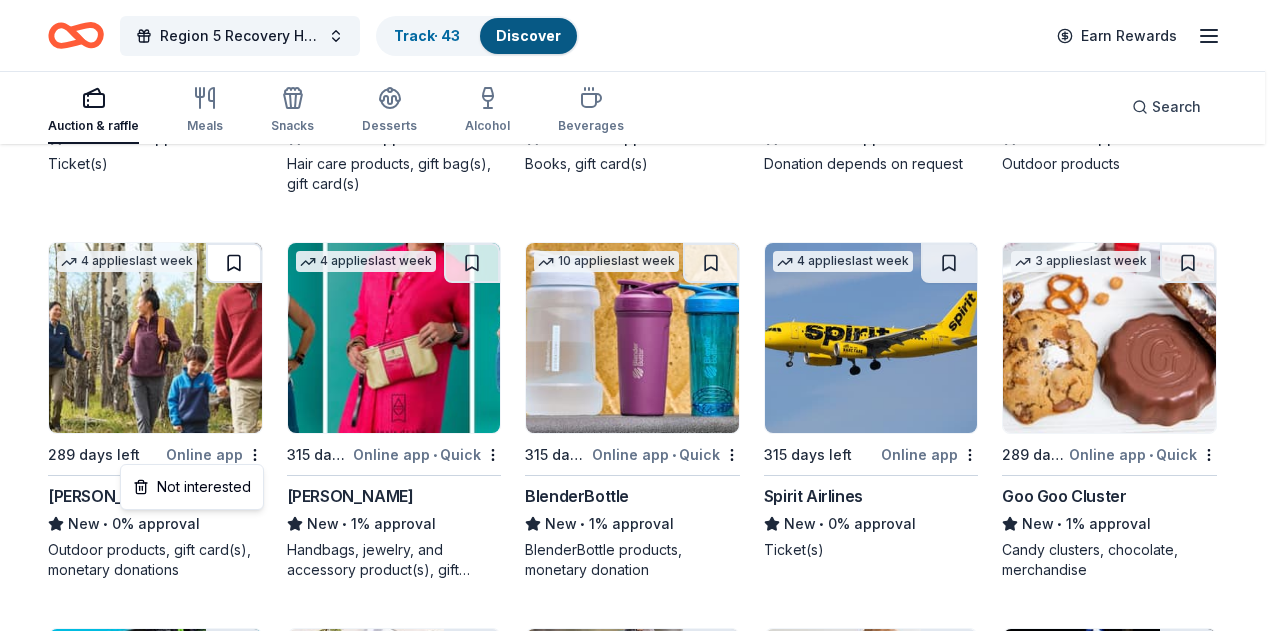 click on "Region 5 Recovery Hub-2026 Battle of The Bands Track  · 43 Discover Earn Rewards Auction & raffle Meals Snacks Desserts Alcohol Beverages Search 187 results  in  Carlisle, PA Application deadlines 0  this month 1  in December 1  in February 185  later on... 4   applies  last week 315 days left Online app • Quick Royal Farms New • 14% approval Food, gift card(s) 2   applies  last week 315 days left Online app BLICK Art Materials 4.5 • 11% approval Gift certificate or coupons, art products, monetary donation 3   applies  last week Local 315 days left Online app • Quick Lancaster Science Factory New 4 general admission tickets 7   applies  last week 285 days left Online app KONG Company New • 3% approval Event box, print handouts, pet product(s) 2   applies  last week 275 days left Online app • Quick Dunham's Sports New • 9% approval Sporting goods, gift card(s) 2   applies  last week 315 days left Online app Trekell Art Supply New Art supplies, gift certificate(s), monetary donation 2   applies 2" at bounding box center [640, -969] 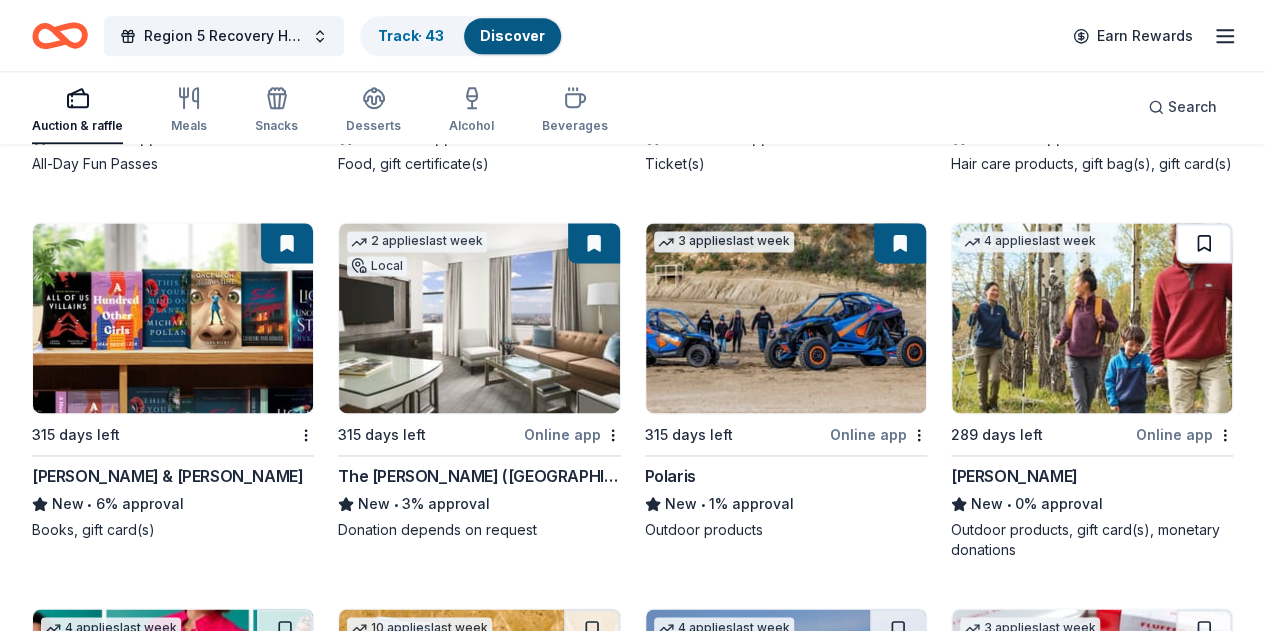 click at bounding box center [1204, 243] 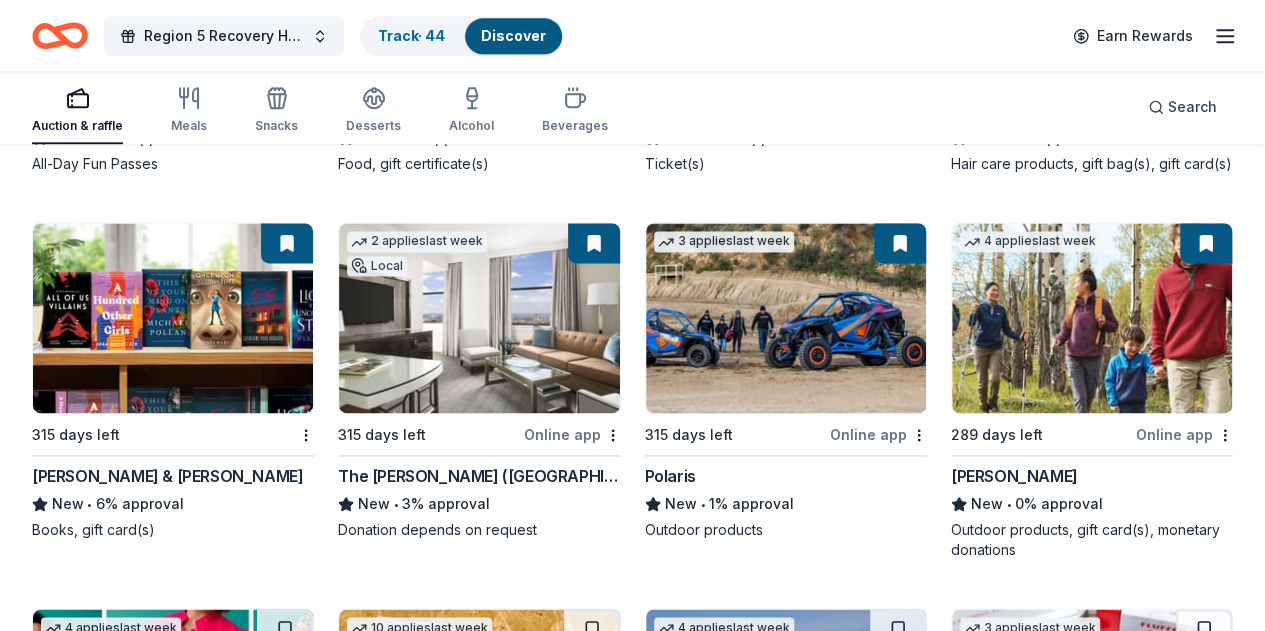 click on "Region 5 Recovery Hub-2026 Battle of The Bands Track  · 44 Discover Earn Rewards Auction & raffle Meals Snacks Desserts Alcohol Beverages Search 187 results  in  Carlisle, PA Application deadlines 0  this month 1  in December 1  in February 185  later on... 4   applies  last week 315 days left Online app • Quick Royal Farms New • 14% approval Food, gift card(s) 2   applies  last week 315 days left Online app BLICK Art Materials 4.5 • 11% approval Gift certificate or coupons, art products, monetary donation 3   applies  last week Local 315 days left Online app • Quick Lancaster Science Factory New 4 general admission tickets 7   applies  last week 285 days left Online app KONG Company New • 3% approval Event box, print handouts, pet product(s) 2   applies  last week 275 days left Online app • Quick Dunham's Sports New • 9% approval Sporting goods, gift card(s) 2   applies  last week 315 days left Online app Trekell Art Supply New Art supplies, gift certificate(s), monetary donation 2   applies 2" at bounding box center (632, -969) 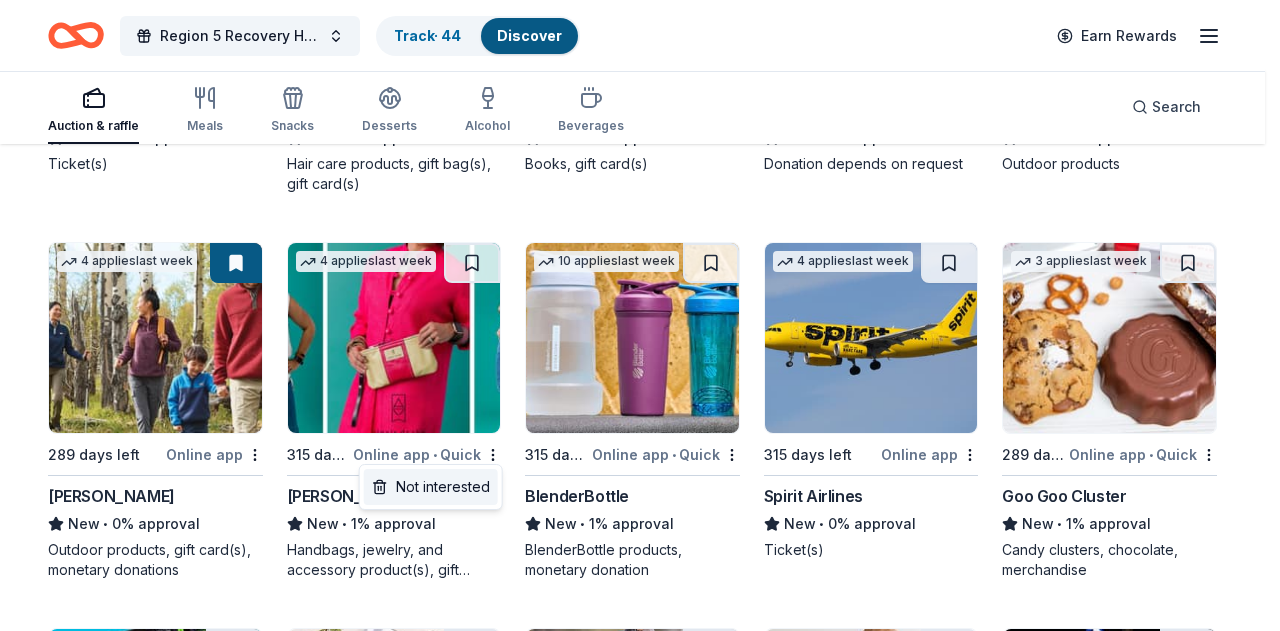 click on "Not interested" at bounding box center [431, 487] 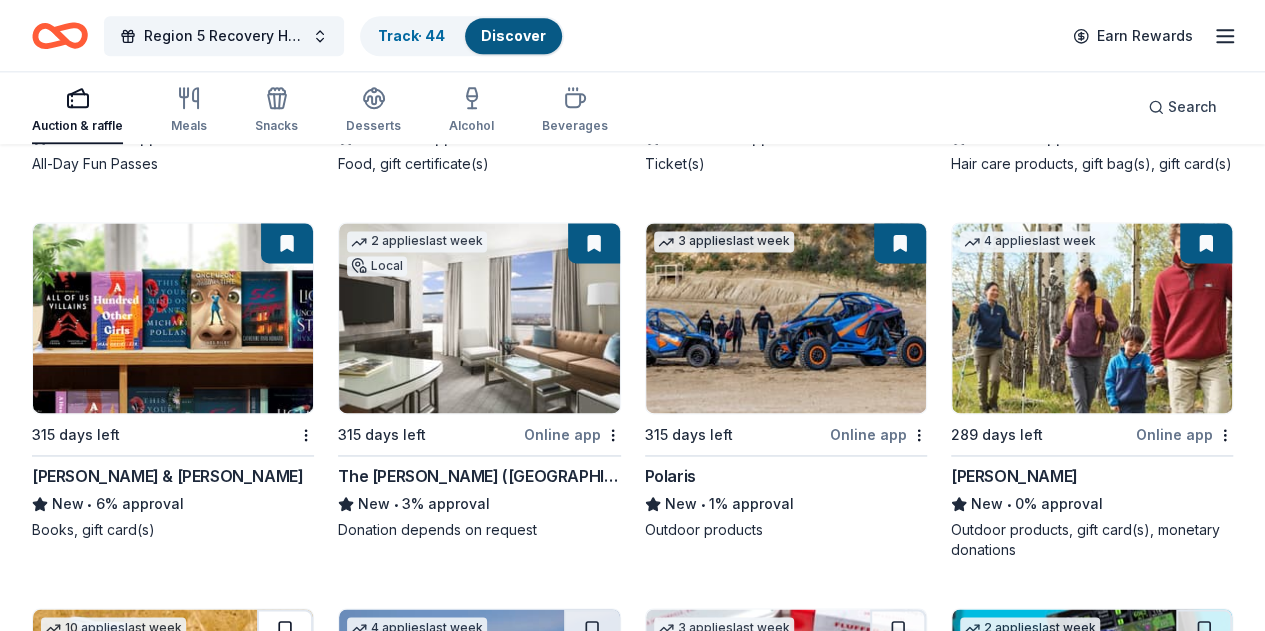 click at bounding box center (285, 629) 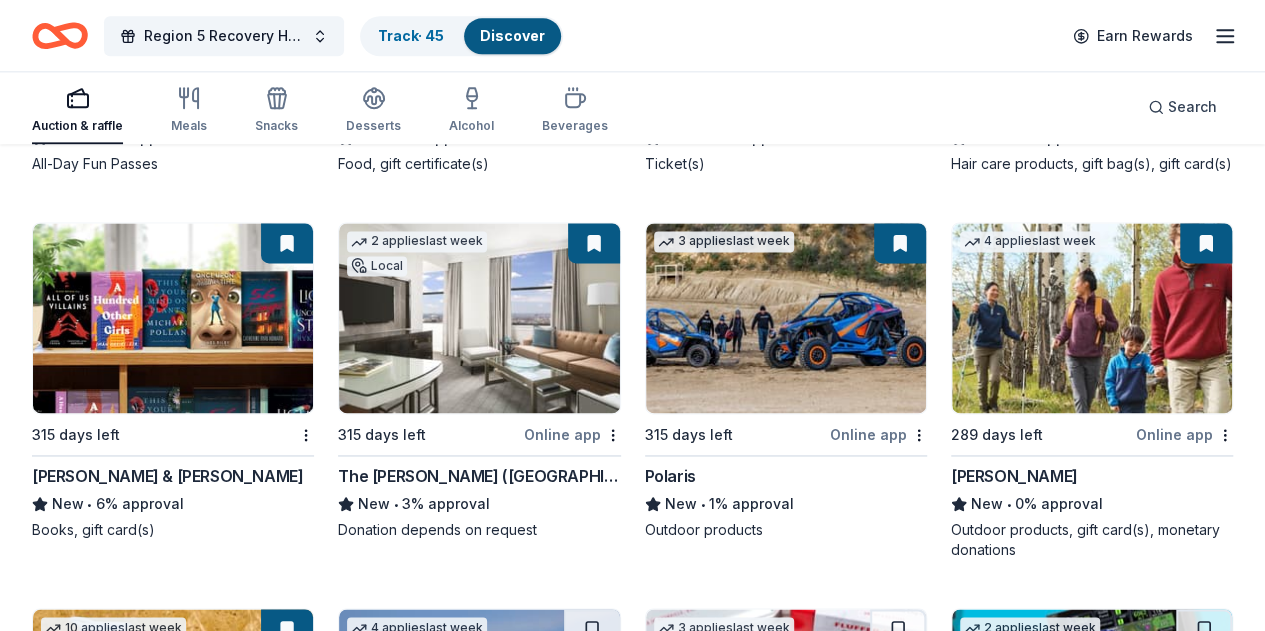 click on "Region 5 Recovery Hub-2026 Battle of The Bands Track  · 45 Discover Earn Rewards Auction & raffle Meals Snacks Desserts Alcohol Beverages Search 187 results  in  Carlisle, PA Application deadlines 0  this month 1  in December 1  in February 185  later on... 4   applies  last week 315 days left Online app • Quick Royal Farms New • 14% approval Food, gift card(s) 2   applies  last week 315 days left Online app BLICK Art Materials 4.5 • 11% approval Gift certificate or coupons, art products, monetary donation 3   applies  last week Local 315 days left Online app • Quick Lancaster Science Factory New 4 general admission tickets 7   applies  last week 285 days left Online app KONG Company New • 3% approval Event box, print handouts, pet product(s) 2   applies  last week 275 days left Online app • Quick Dunham's Sports New • 9% approval Sporting goods, gift card(s) 2   applies  last week 315 days left Online app Trekell Art Supply New Art supplies, gift certificate(s), monetary donation 2   applies 2" at bounding box center (632, -969) 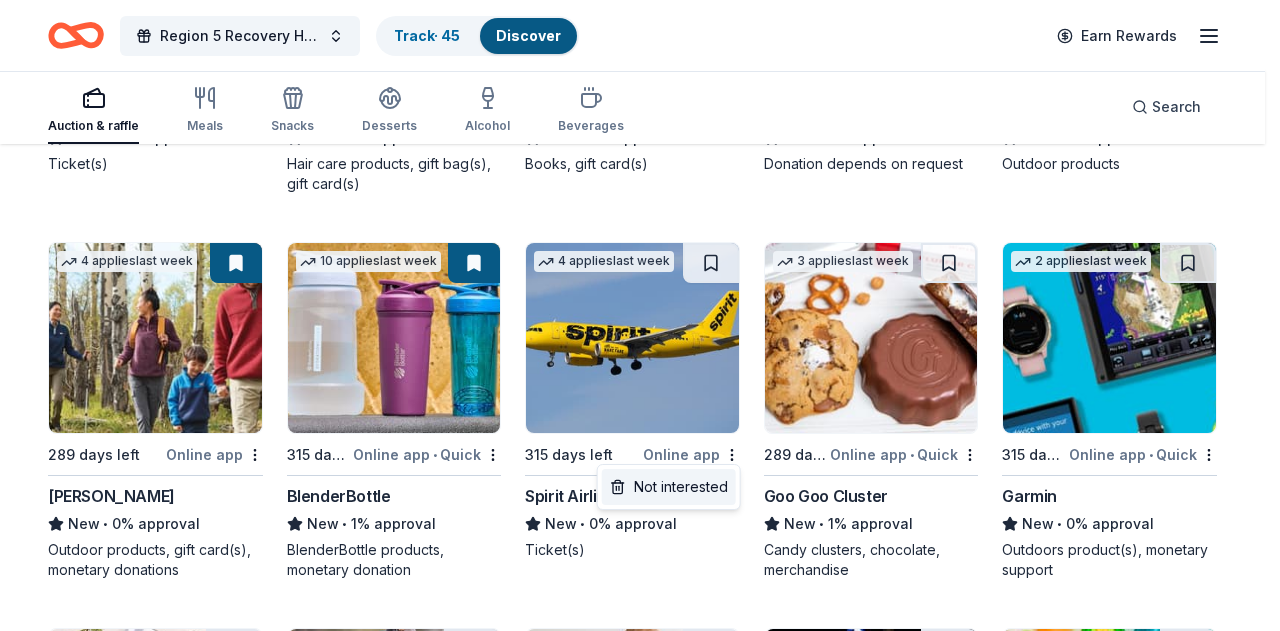 click on "Not interested" at bounding box center (669, 487) 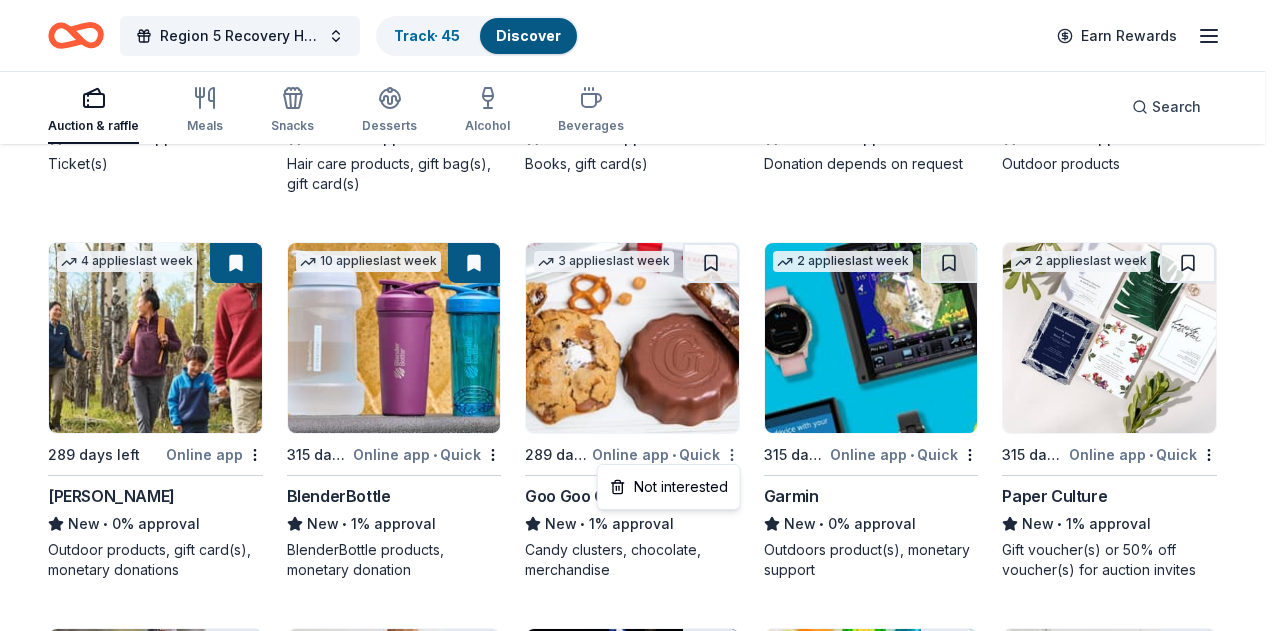 click on "Region 5 Recovery Hub-2026 Battle of The Bands Track  · 45 Discover Earn Rewards Auction & raffle Meals Snacks Desserts Alcohol Beverages Search 187 results  in  Carlisle, PA Application deadlines 0  this month 1  in December 1  in February 185  later on... 4   applies  last week 315 days left Online app • Quick Royal Farms New • 14% approval Food, gift card(s) 2   applies  last week 315 days left Online app BLICK Art Materials 4.5 • 11% approval Gift certificate or coupons, art products, monetary donation 3   applies  last week Local 315 days left Online app • Quick Lancaster Science Factory New 4 general admission tickets 7   applies  last week 285 days left Online app KONG Company New • 3% approval Event box, print handouts, pet product(s) 2   applies  last week 275 days left Online app • Quick Dunham's Sports New • 9% approval Sporting goods, gift card(s) 2   applies  last week 315 days left Online app Trekell Art Supply New Art supplies, gift certificate(s), monetary donation 2   applies 2" at bounding box center (640, -969) 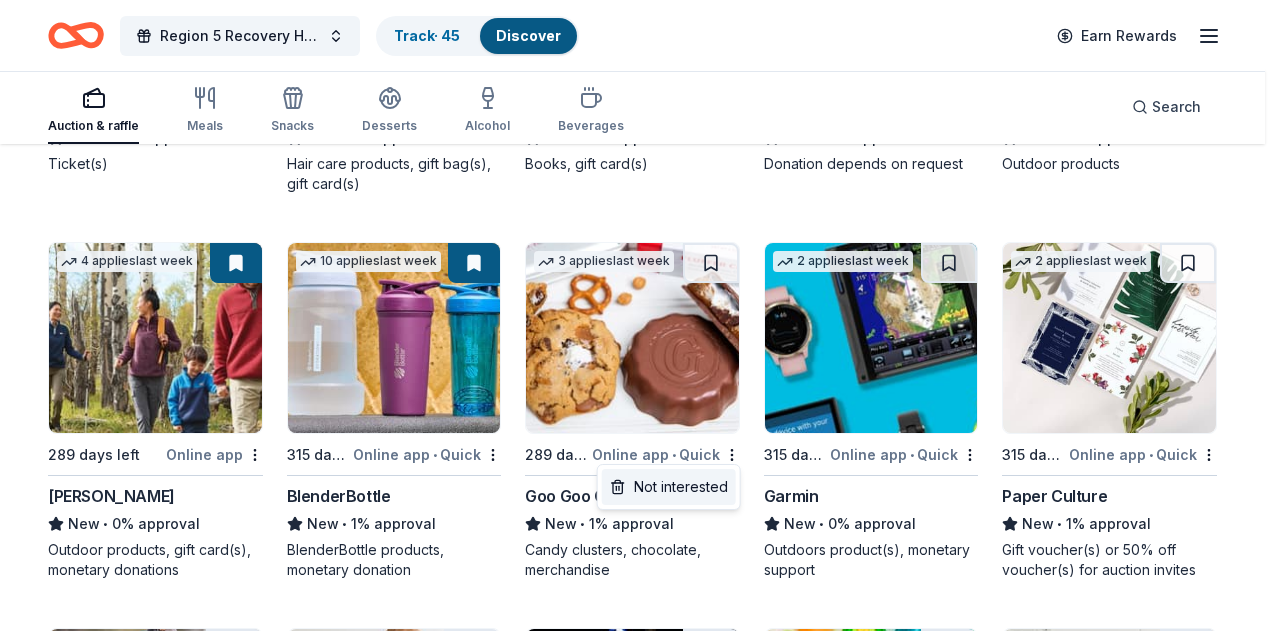 click on "Not interested" at bounding box center [669, 487] 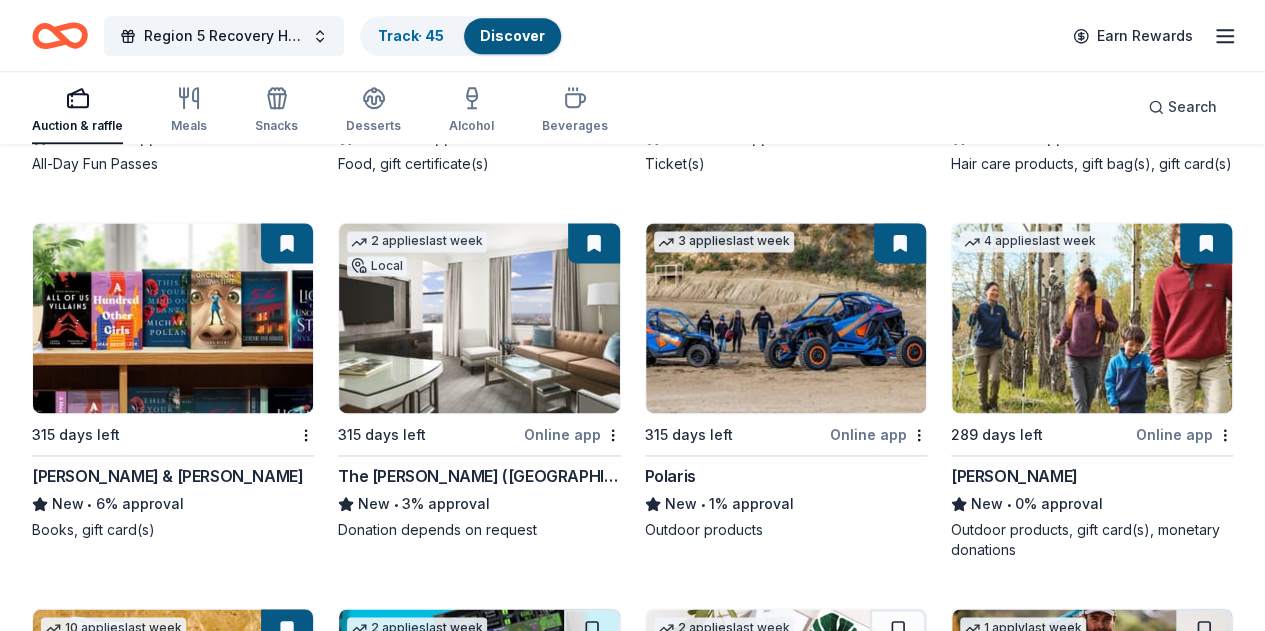 click on "Region 5 Recovery Hub-2026 Battle of The Bands Track  · 45 Discover Earn Rewards Auction & raffle Meals Snacks Desserts Alcohol Beverages Search 187 results  in  Carlisle, PA Application deadlines 0  this month 1  in December 1  in February 185  later on... 4   applies  last week 315 days left Online app • Quick Royal Farms New • 14% approval Food, gift card(s) 2   applies  last week 315 days left Online app BLICK Art Materials 4.5 • 11% approval Gift certificate or coupons, art products, monetary donation 3   applies  last week Local 315 days left Online app • Quick Lancaster Science Factory New 4 general admission tickets 7   applies  last week 285 days left Online app KONG Company New • 3% approval Event box, print handouts, pet product(s) 2   applies  last week 275 days left Online app • Quick Dunham's Sports New • 9% approval Sporting goods, gift card(s) 2   applies  last week 315 days left Online app Trekell Art Supply New Art supplies, gift certificate(s), monetary donation 2   applies 2" at bounding box center [632, -969] 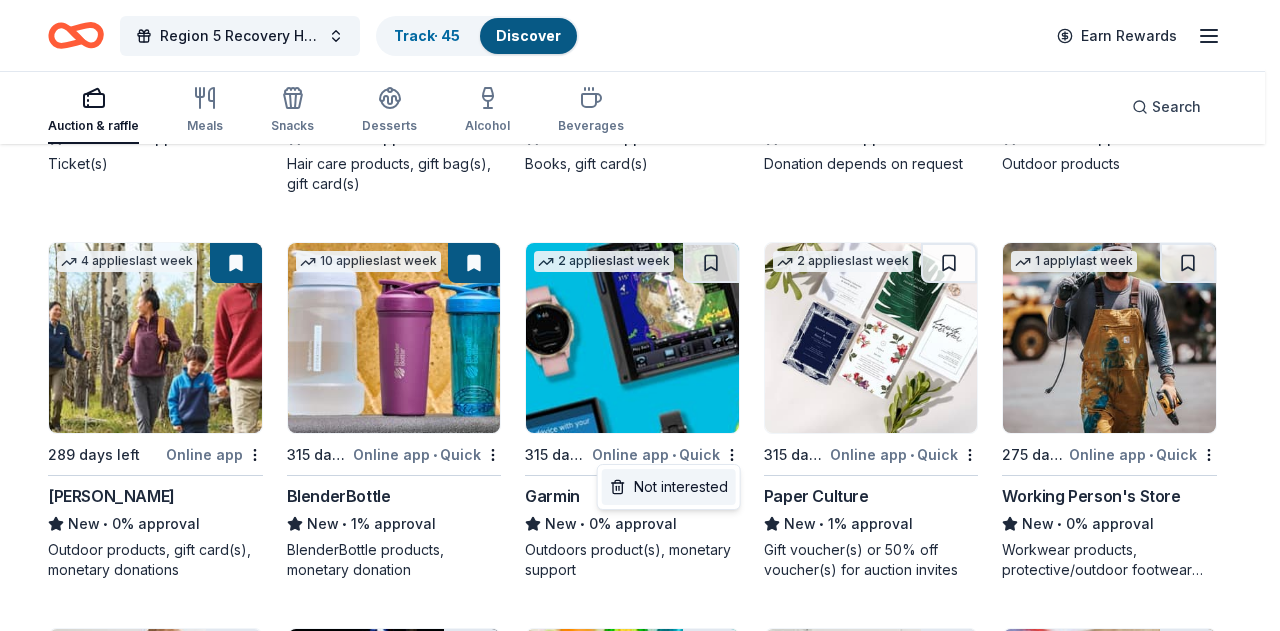 click on "Not interested" at bounding box center (669, 487) 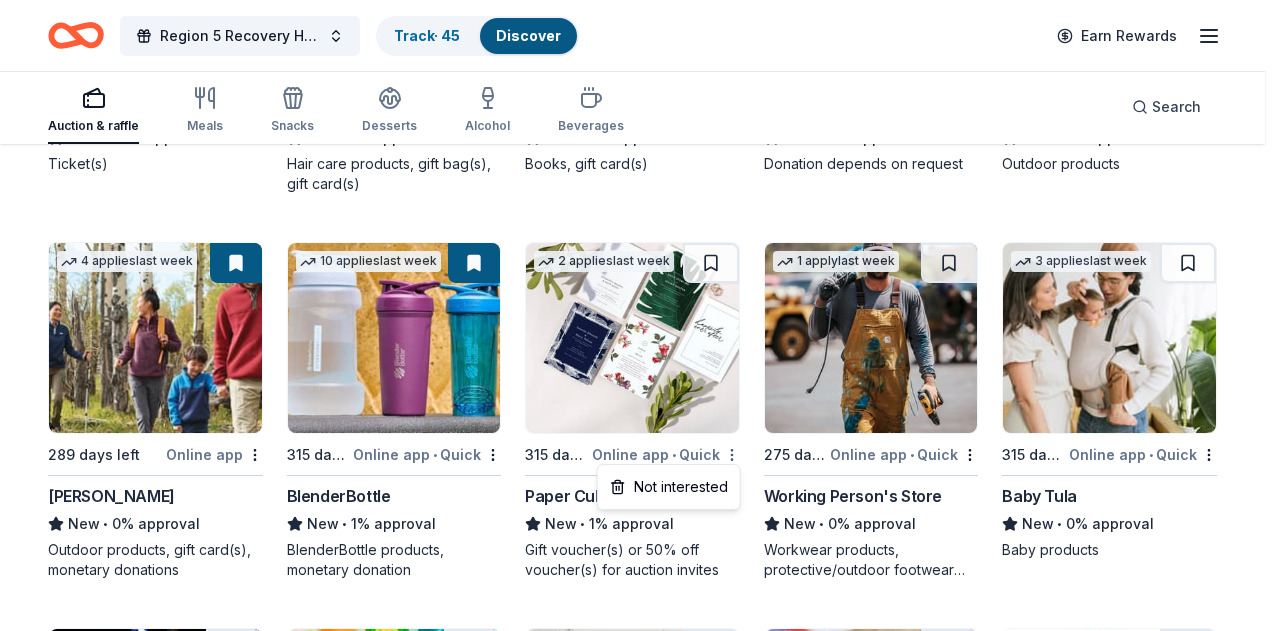 click on "Region 5 Recovery Hub-2026 Battle of The Bands Track  · 45 Discover Earn Rewards Auction & raffle Meals Snacks Desserts Alcohol Beverages Search 187 results  in  Carlisle, PA Application deadlines 0  this month 1  in December 1  in February 185  later on... 4   applies  last week 315 days left Online app • Quick Royal Farms New • 14% approval Food, gift card(s) 2   applies  last week 315 days left Online app BLICK Art Materials 4.5 • 11% approval Gift certificate or coupons, art products, monetary donation 3   applies  last week Local 315 days left Online app • Quick Lancaster Science Factory New 4 general admission tickets 7   applies  last week 285 days left Online app KONG Company New • 3% approval Event box, print handouts, pet product(s) 2   applies  last week 275 days left Online app • Quick Dunham's Sports New • 9% approval Sporting goods, gift card(s) 2   applies  last week 315 days left Online app Trekell Art Supply New Art supplies, gift certificate(s), monetary donation 2   applies 2" at bounding box center [640, -969] 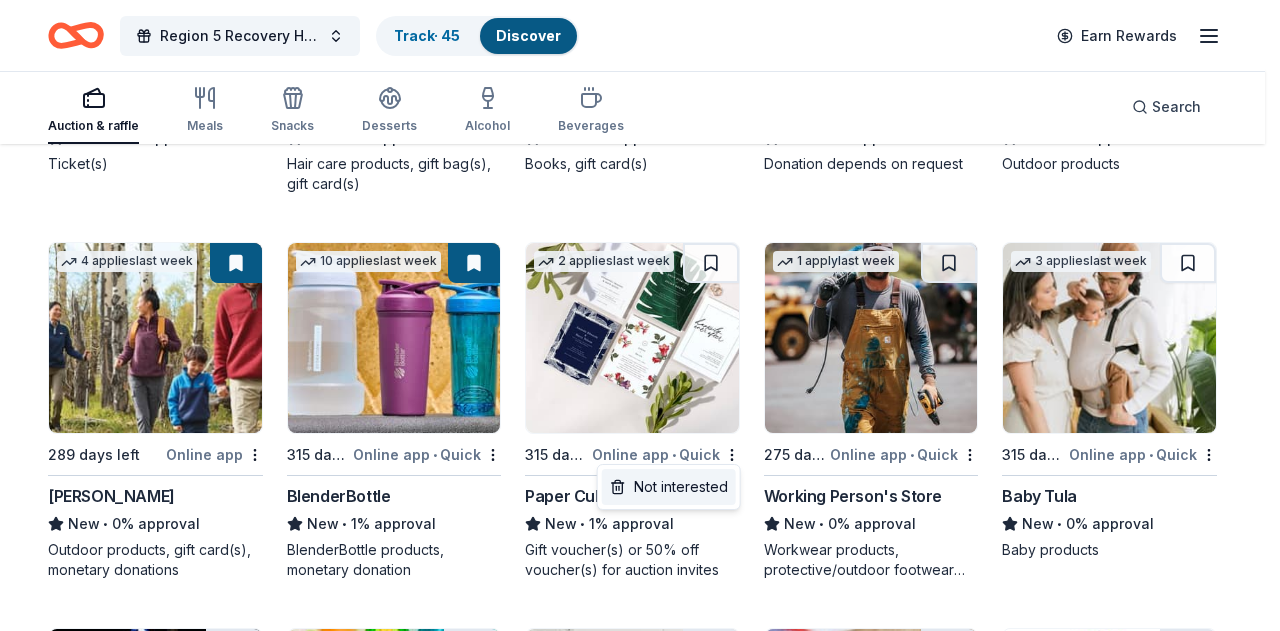 click on "Not interested" at bounding box center (669, 487) 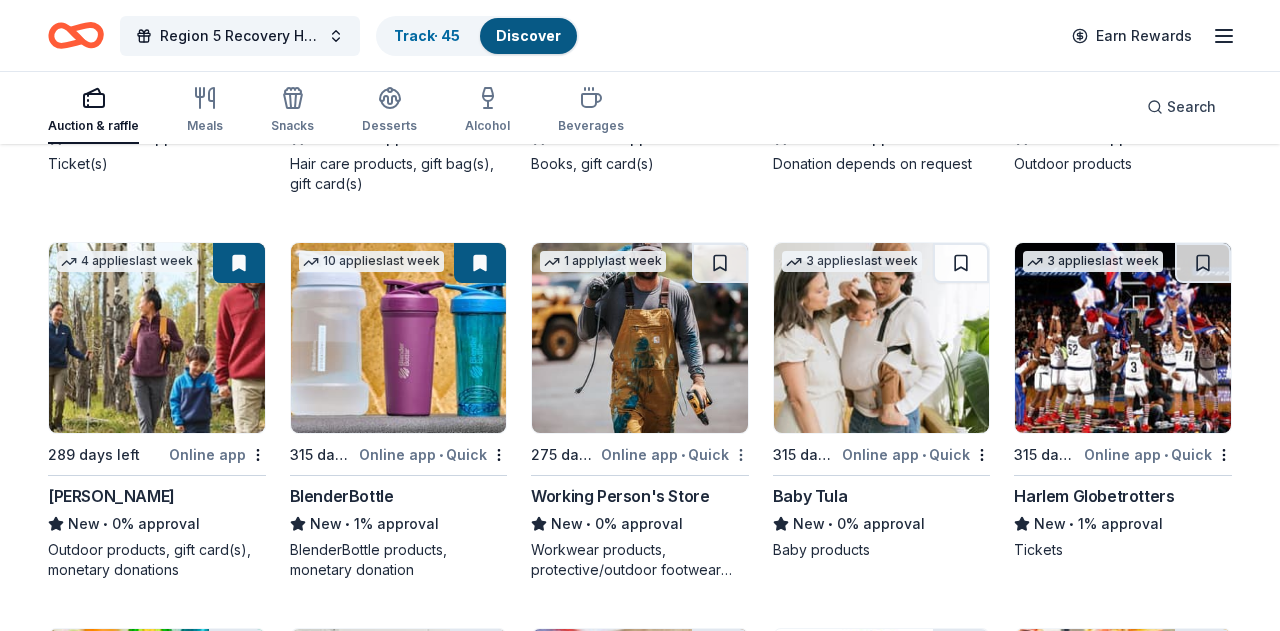 click on "Region 5 Recovery Hub-2026 Battle of The Bands Track  · 45 Discover Earn Rewards Auction & raffle Meals Snacks Desserts Alcohol Beverages Search 187 results  in  Carlisle, PA Application deadlines 0  this month 1  in December 1  in February 185  later on... 4   applies  last week 315 days left Online app • Quick Royal Farms New • 14% approval Food, gift card(s) 2   applies  last week 315 days left Online app BLICK Art Materials 4.5 • 11% approval Gift certificate or coupons, art products, monetary donation 3   applies  last week Local 315 days left Online app • Quick Lancaster Science Factory New 4 general admission tickets 7   applies  last week 285 days left Online app KONG Company New • 3% approval Event box, print handouts, pet product(s) 2   applies  last week 275 days left Online app • Quick Dunham's Sports New • 9% approval Sporting goods, gift card(s) 2   applies  last week 315 days left Online app Trekell Art Supply New Art supplies, gift certificate(s), monetary donation 2   applies 2" at bounding box center [640, -969] 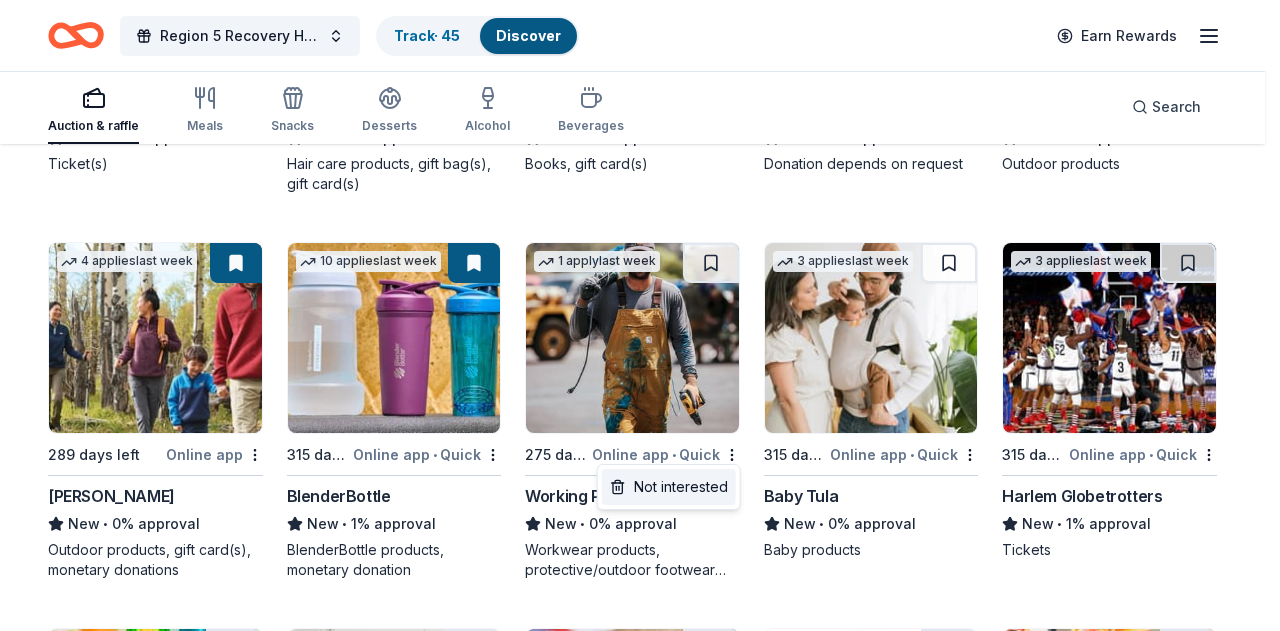 click on "Not interested" at bounding box center (669, 487) 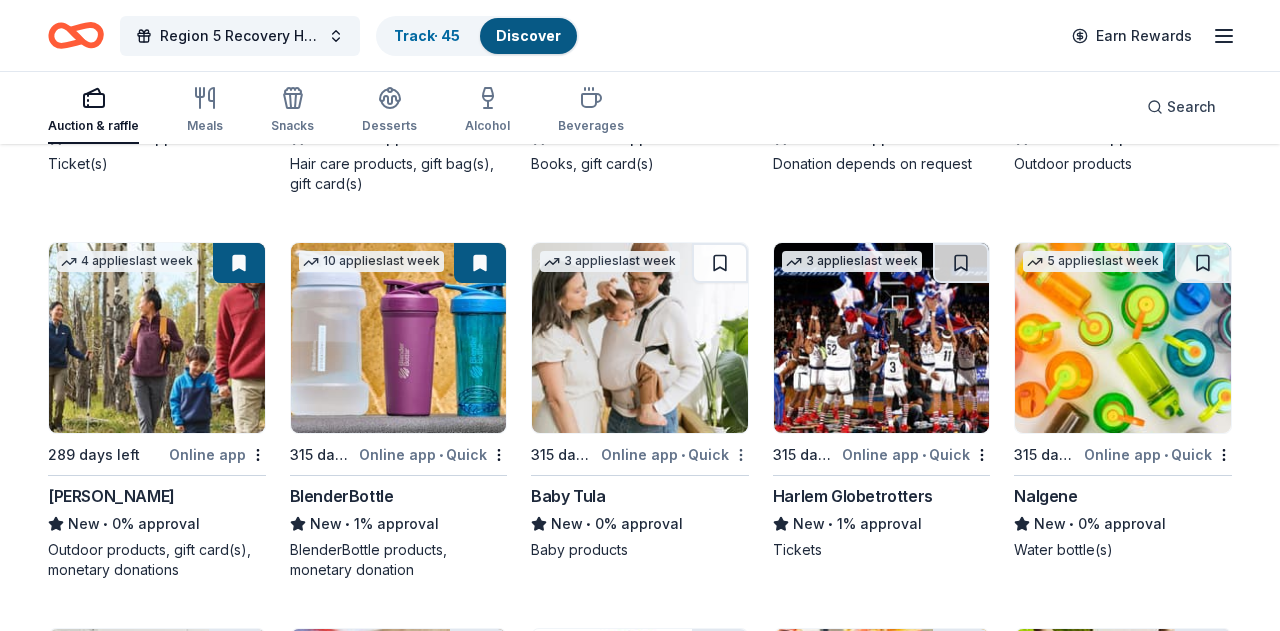 click on "Region 5 Recovery Hub-2026 Battle of The Bands Track  · 45 Discover Earn Rewards Auction & raffle Meals Snacks Desserts Alcohol Beverages Search 187 results  in  Carlisle, PA Application deadlines 0  this month 1  in December 1  in February 185  later on... 4   applies  last week 315 days left Online app • Quick Royal Farms New • 14% approval Food, gift card(s) 2   applies  last week 315 days left Online app BLICK Art Materials 4.5 • 11% approval Gift certificate or coupons, art products, monetary donation 3   applies  last week Local 315 days left Online app • Quick Lancaster Science Factory New 4 general admission tickets 7   applies  last week 285 days left Online app KONG Company New • 3% approval Event box, print handouts, pet product(s) 2   applies  last week 275 days left Online app • Quick Dunham's Sports New • 9% approval Sporting goods, gift card(s) 2   applies  last week 315 days left Online app Trekell Art Supply New Art supplies, gift certificate(s), monetary donation 2   applies 2" at bounding box center (640, -969) 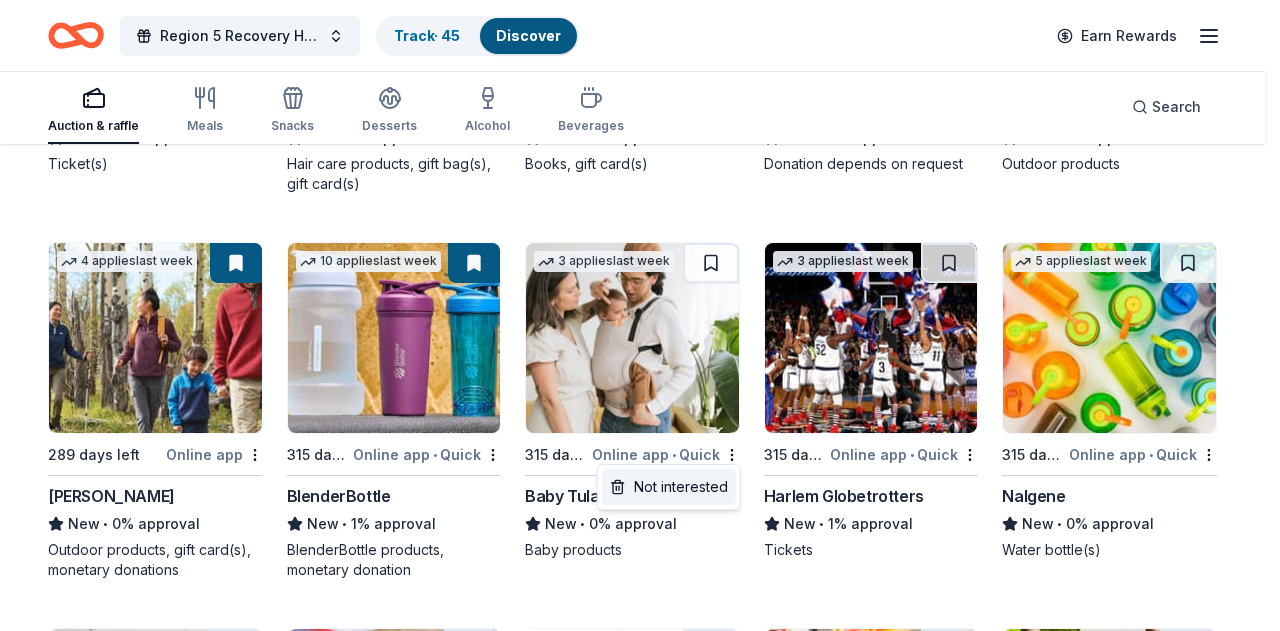 click on "Not interested" at bounding box center (669, 487) 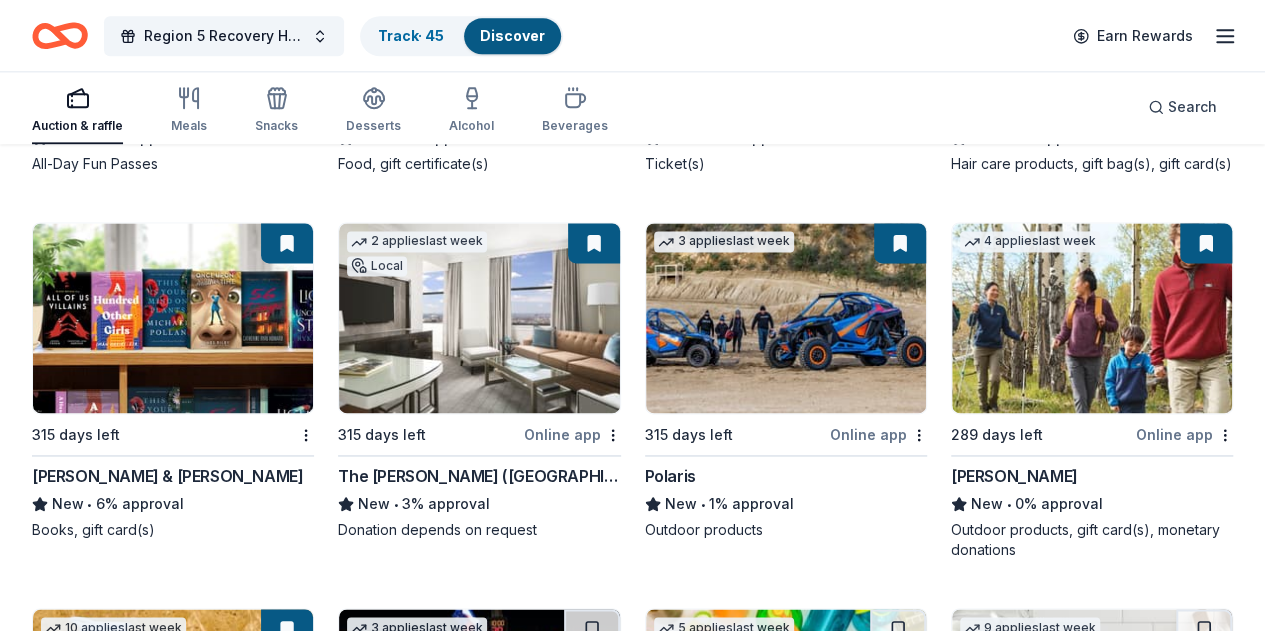 click on "Region 5 Recovery Hub-2026 Battle of The Bands Track  · 45 Discover Earn Rewards Auction & raffle Meals Snacks Desserts Alcohol Beverages Search 187 results  in  Carlisle, PA Application deadlines 0  this month 1  in December 1  in February 185  later on... 4   applies  last week 315 days left Online app • Quick Royal Farms New • 14% approval Food, gift card(s) 2   applies  last week 315 days left Online app BLICK Art Materials 4.5 • 11% approval Gift certificate or coupons, art products, monetary donation 3   applies  last week Local 315 days left Online app • Quick Lancaster Science Factory New 4 general admission tickets 7   applies  last week 285 days left Online app KONG Company New • 3% approval Event box, print handouts, pet product(s) 2   applies  last week 275 days left Online app • Quick Dunham's Sports New • 9% approval Sporting goods, gift card(s) 2   applies  last week 315 days left Online app Trekell Art Supply New Art supplies, gift certificate(s), monetary donation 2   applies 2" at bounding box center (632, -969) 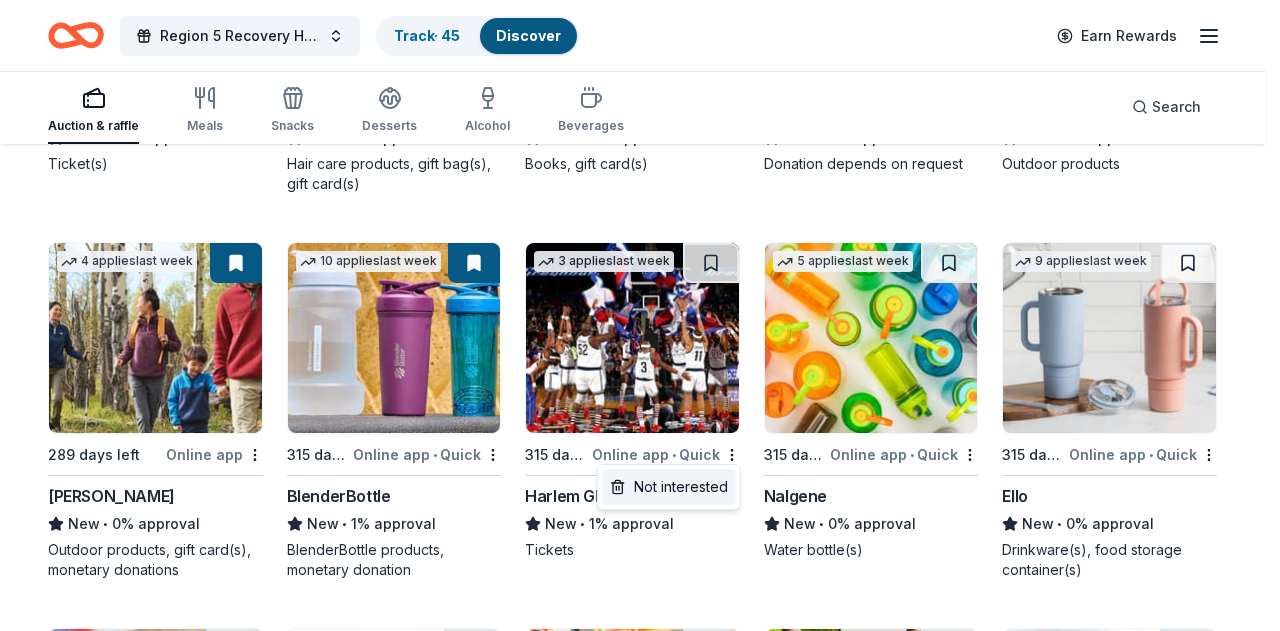 click on "Not interested" at bounding box center (669, 487) 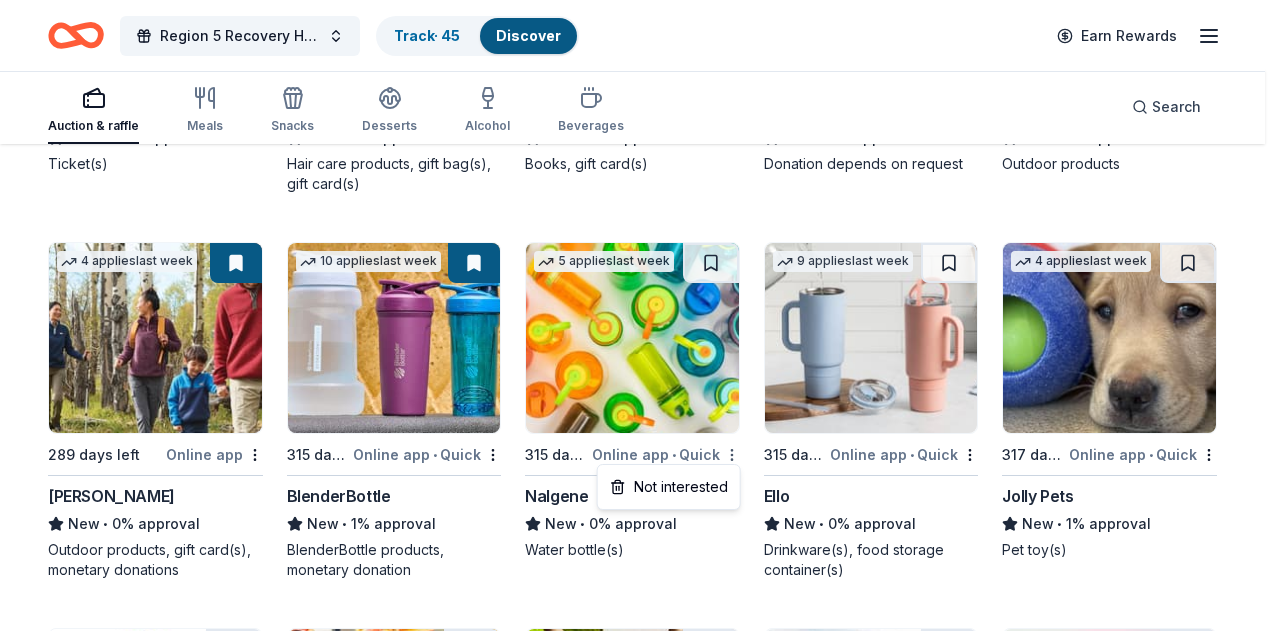 click on "Region 5 Recovery Hub-2026 Battle of The Bands Track  · 45 Discover Earn Rewards Auction & raffle Meals Snacks Desserts Alcohol Beverages Search 187 results  in  Carlisle, PA Application deadlines 0  this month 1  in December 1  in February 185  later on... 4   applies  last week 315 days left Online app • Quick Royal Farms New • 14% approval Food, gift card(s) 2   applies  last week 315 days left Online app BLICK Art Materials 4.5 • 11% approval Gift certificate or coupons, art products, monetary donation 3   applies  last week Local 315 days left Online app • Quick Lancaster Science Factory New 4 general admission tickets 7   applies  last week 285 days left Online app KONG Company New • 3% approval Event box, print handouts, pet product(s) 2   applies  last week 275 days left Online app • Quick Dunham's Sports New • 9% approval Sporting goods, gift card(s) 2   applies  last week 315 days left Online app Trekell Art Supply New Art supplies, gift certificate(s), monetary donation 2   applies 2" at bounding box center (640, -969) 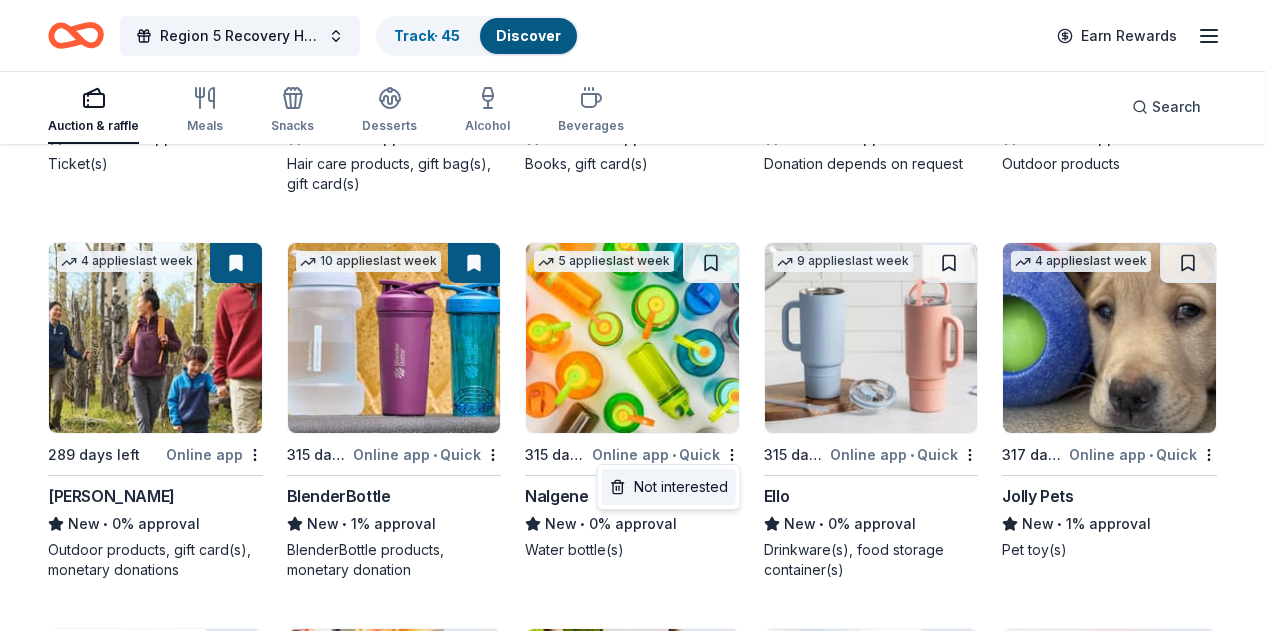 click on "Not interested" at bounding box center [669, 487] 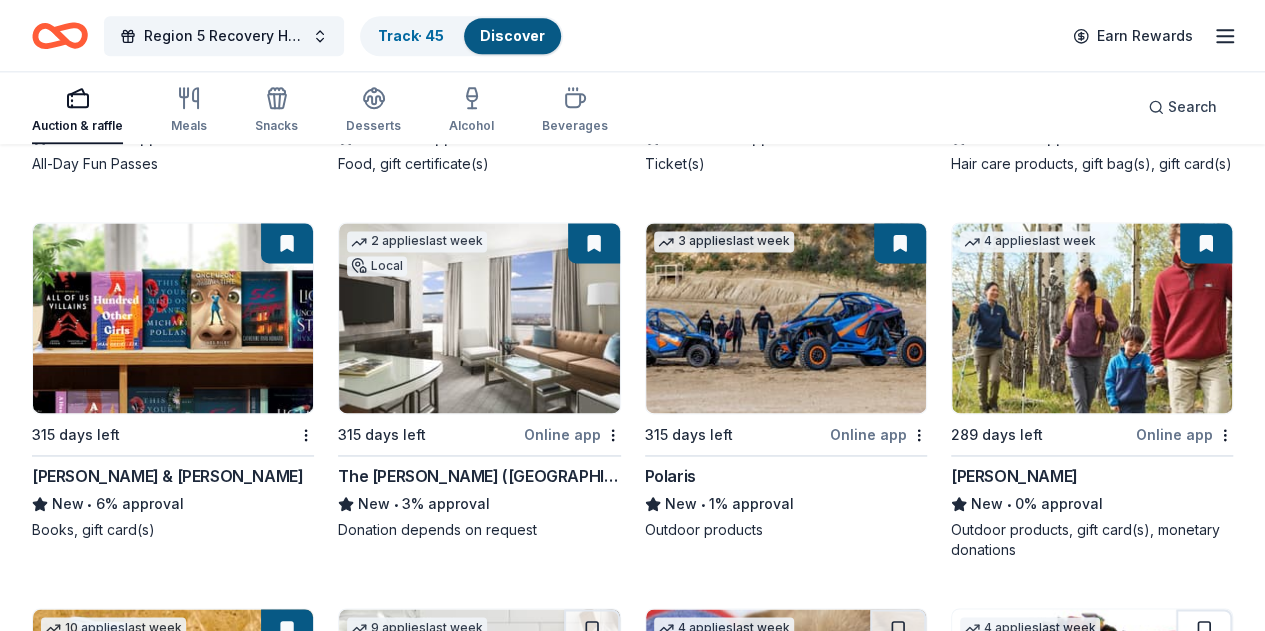 click on "Region 5 Recovery Hub-2026 Battle of The Bands Track  · 45 Discover Earn Rewards Auction & raffle Meals Snacks Desserts Alcohol Beverages Search 187 results  in  Carlisle, PA Application deadlines 0  this month 1  in December 1  in February 185  later on... 4   applies  last week 315 days left Online app • Quick Royal Farms New • 14% approval Food, gift card(s) 2   applies  last week 315 days left Online app BLICK Art Materials 4.5 • 11% approval Gift certificate or coupons, art products, monetary donation 3   applies  last week Local 315 days left Online app • Quick Lancaster Science Factory New 4 general admission tickets 7   applies  last week 285 days left Online app KONG Company New • 3% approval Event box, print handouts, pet product(s) 2   applies  last week 275 days left Online app • Quick Dunham's Sports New • 9% approval Sporting goods, gift card(s) 2   applies  last week 315 days left Online app Trekell Art Supply New Art supplies, gift certificate(s), monetary donation 2   applies 2" at bounding box center (632, -969) 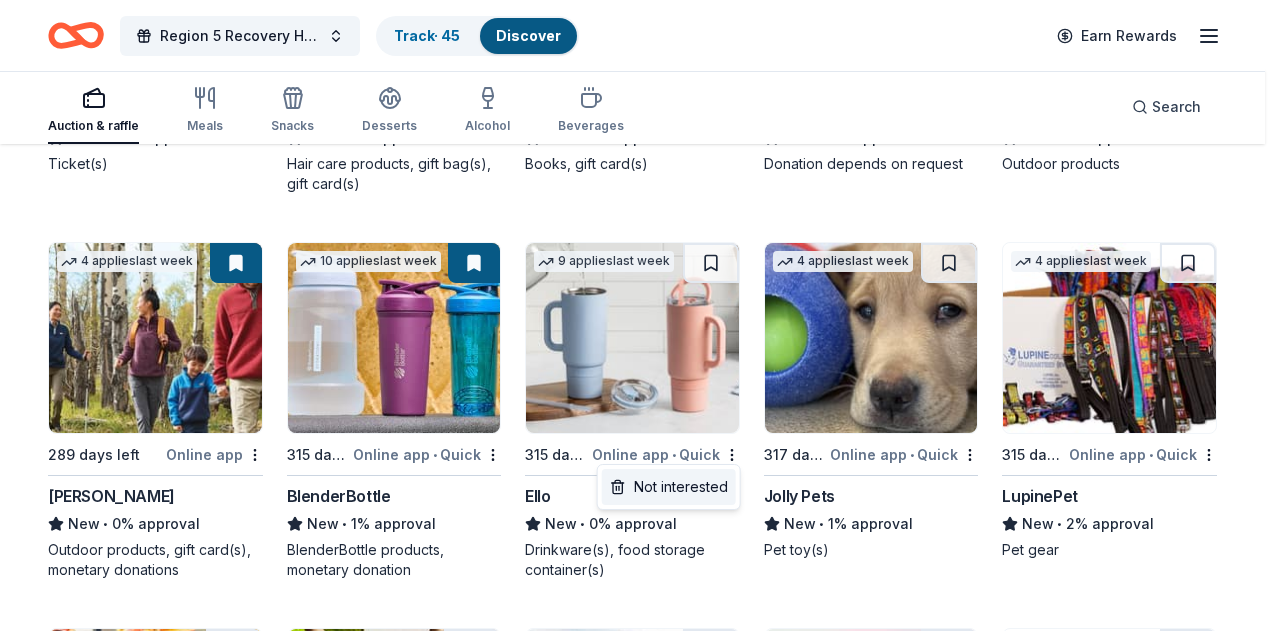 click on "Not interested" at bounding box center [669, 487] 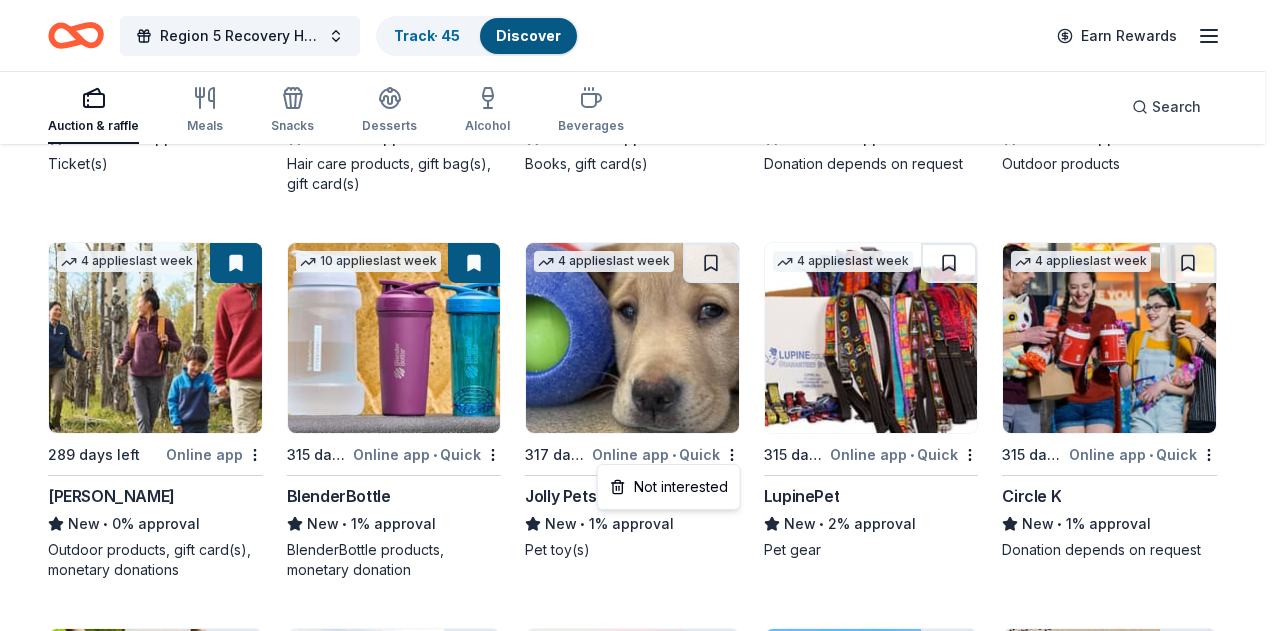 click on "Region 5 Recovery Hub-2026 Battle of The Bands Track  · 45 Discover Earn Rewards Auction & raffle Meals Snacks Desserts Alcohol Beverages Search 187 results  in  Carlisle, PA Application deadlines 0  this month 1  in December 1  in February 185  later on... 4   applies  last week 315 days left Online app • Quick Royal Farms New • 14% approval Food, gift card(s) 2   applies  last week 315 days left Online app BLICK Art Materials 4.5 • 11% approval Gift certificate or coupons, art products, monetary donation 3   applies  last week Local 315 days left Online app • Quick Lancaster Science Factory New 4 general admission tickets 7   applies  last week 285 days left Online app KONG Company New • 3% approval Event box, print handouts, pet product(s) 2   applies  last week 275 days left Online app • Quick Dunham's Sports New • 9% approval Sporting goods, gift card(s) 2   applies  last week 315 days left Online app Trekell Art Supply New Art supplies, gift certificate(s), monetary donation 2   applies 2" at bounding box center (640, -969) 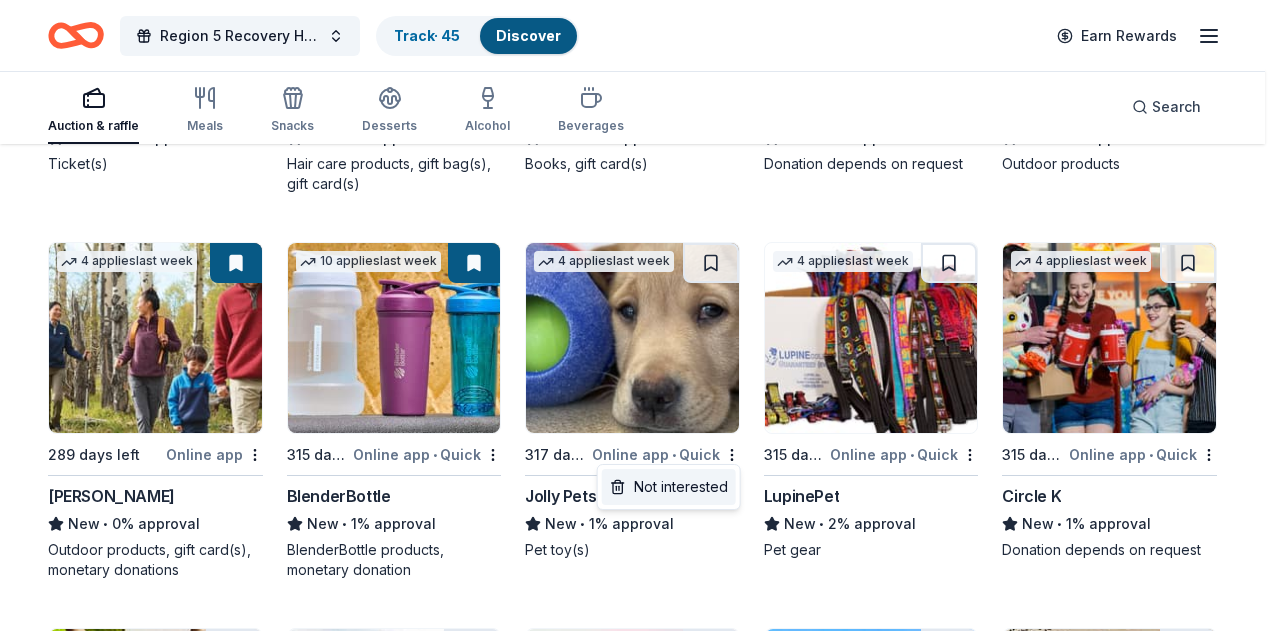 click on "Not interested" at bounding box center (669, 487) 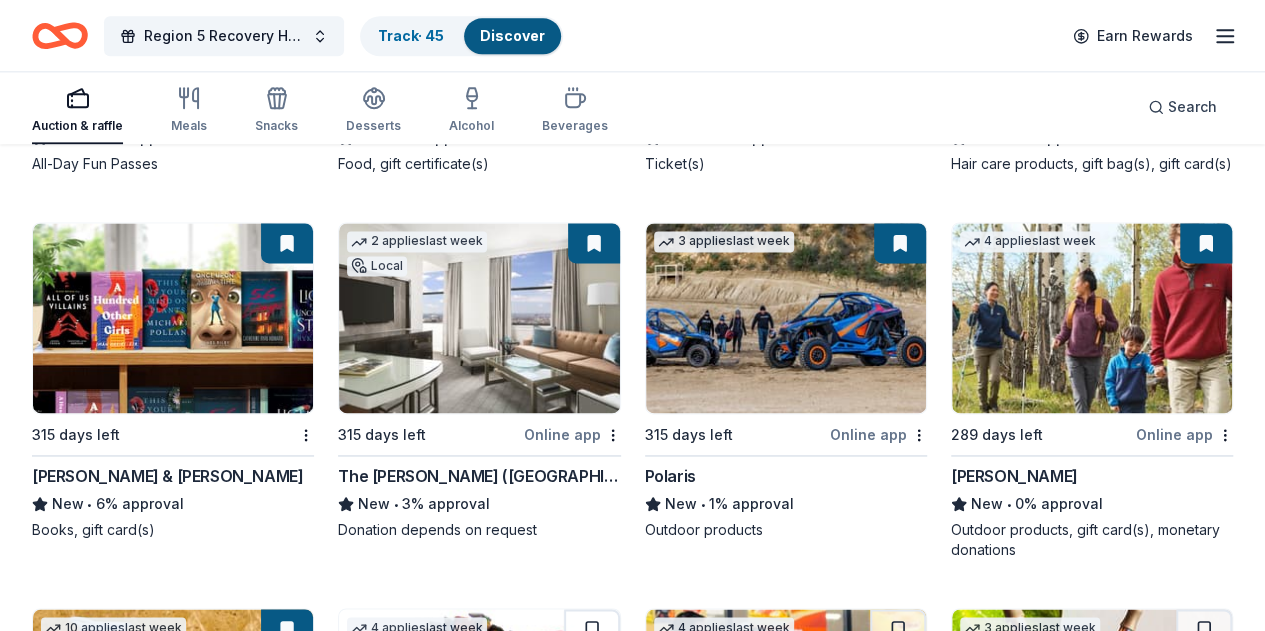 click on "Region 5 Recovery Hub-2026 Battle of The Bands Track  · 45 Discover Earn Rewards Auction & raffle Meals Snacks Desserts Alcohol Beverages Search 187 results  in  Carlisle, PA Application deadlines 0  this month 1  in December 1  in February 185  later on... 4   applies  last week 315 days left Online app • Quick Royal Farms New • 14% approval Food, gift card(s) 2   applies  last week 315 days left Online app BLICK Art Materials 4.5 • 11% approval Gift certificate or coupons, art products, monetary donation 3   applies  last week Local 315 days left Online app • Quick Lancaster Science Factory New 4 general admission tickets 7   applies  last week 285 days left Online app KONG Company New • 3% approval Event box, print handouts, pet product(s) 2   applies  last week 275 days left Online app • Quick Dunham's Sports New • 9% approval Sporting goods, gift card(s) 2   applies  last week 315 days left Online app Trekell Art Supply New Art supplies, gift certificate(s), monetary donation 2   applies 2" at bounding box center (632, -969) 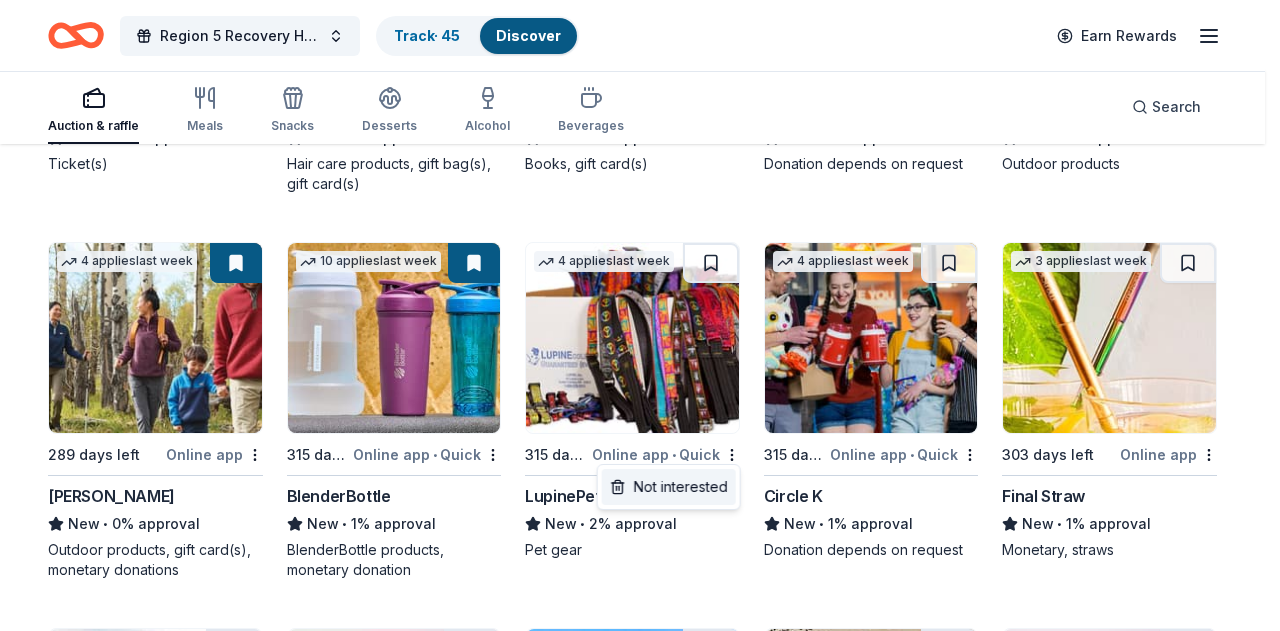 click on "Not interested" at bounding box center (669, 487) 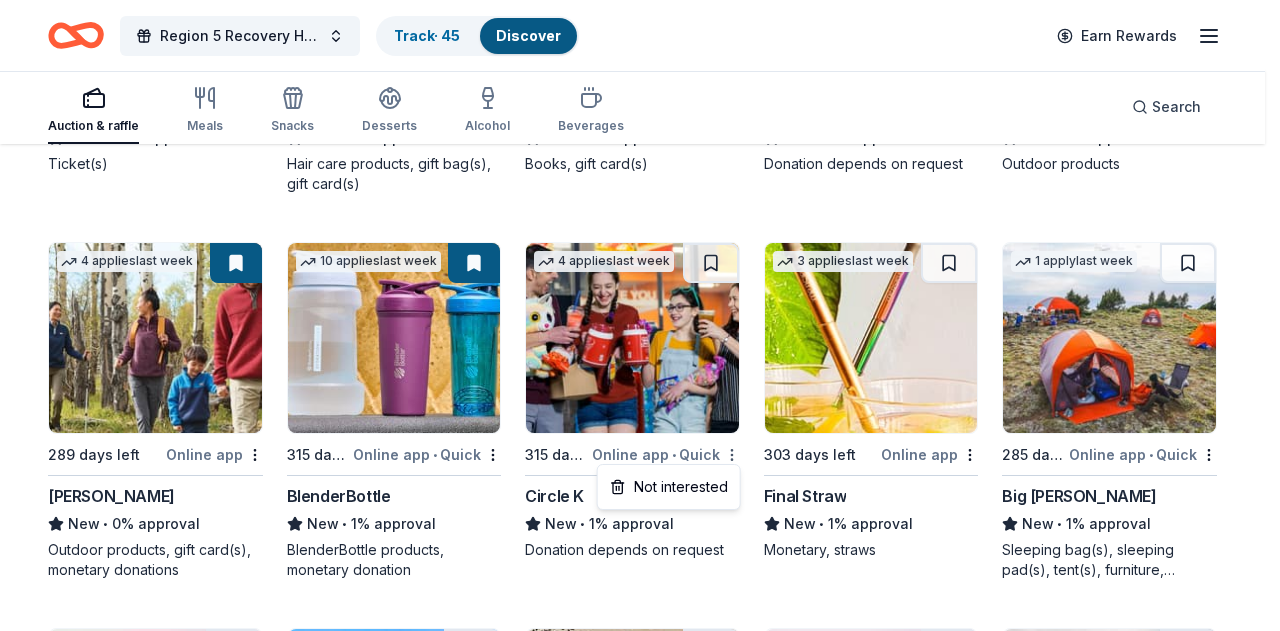 click on "Region 5 Recovery Hub-2026 Battle of The Bands Track  · 45 Discover Earn Rewards Auction & raffle Meals Snacks Desserts Alcohol Beverages Search 187 results  in  Carlisle, PA Application deadlines 0  this month 1  in December 1  in February 185  later on... 4   applies  last week 315 days left Online app • Quick Royal Farms New • 14% approval Food, gift card(s) 2   applies  last week 315 days left Online app BLICK Art Materials 4.5 • 11% approval Gift certificate or coupons, art products, monetary donation 3   applies  last week Local 315 days left Online app • Quick Lancaster Science Factory New 4 general admission tickets 7   applies  last week 285 days left Online app KONG Company New • 3% approval Event box, print handouts, pet product(s) 2   applies  last week 275 days left Online app • Quick Dunham's Sports New • 9% approval Sporting goods, gift card(s) 2   applies  last week 315 days left Online app Trekell Art Supply New Art supplies, gift certificate(s), monetary donation 2   applies 2" at bounding box center [640, -969] 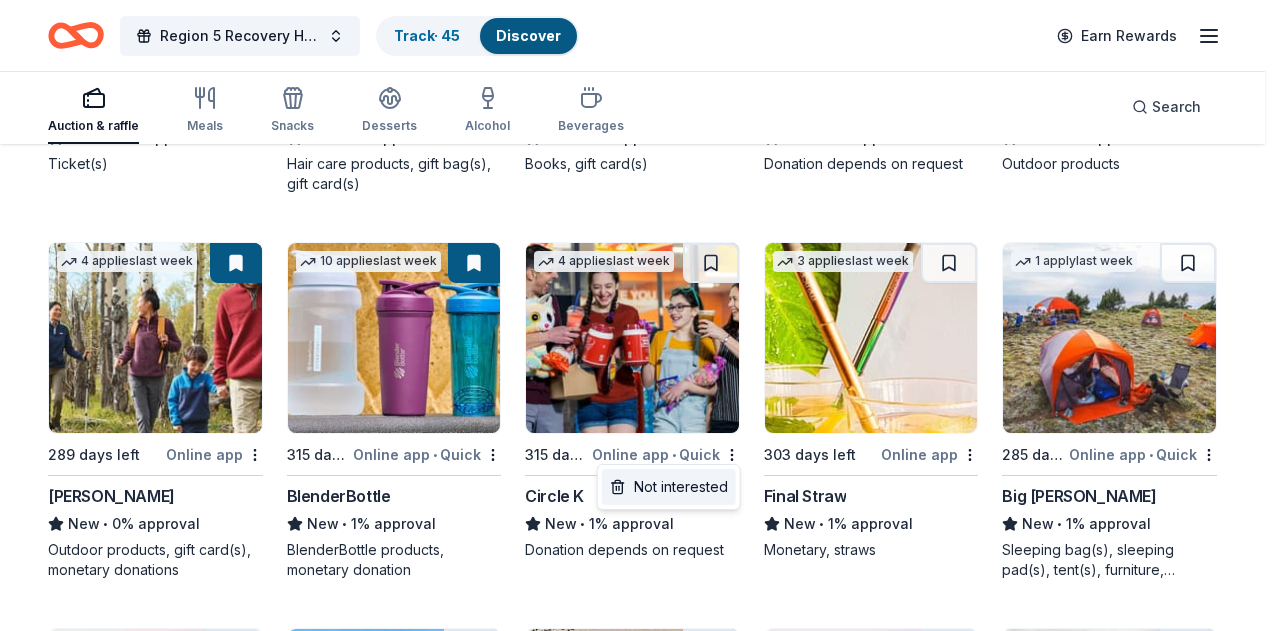 click on "Not interested" at bounding box center [669, 487] 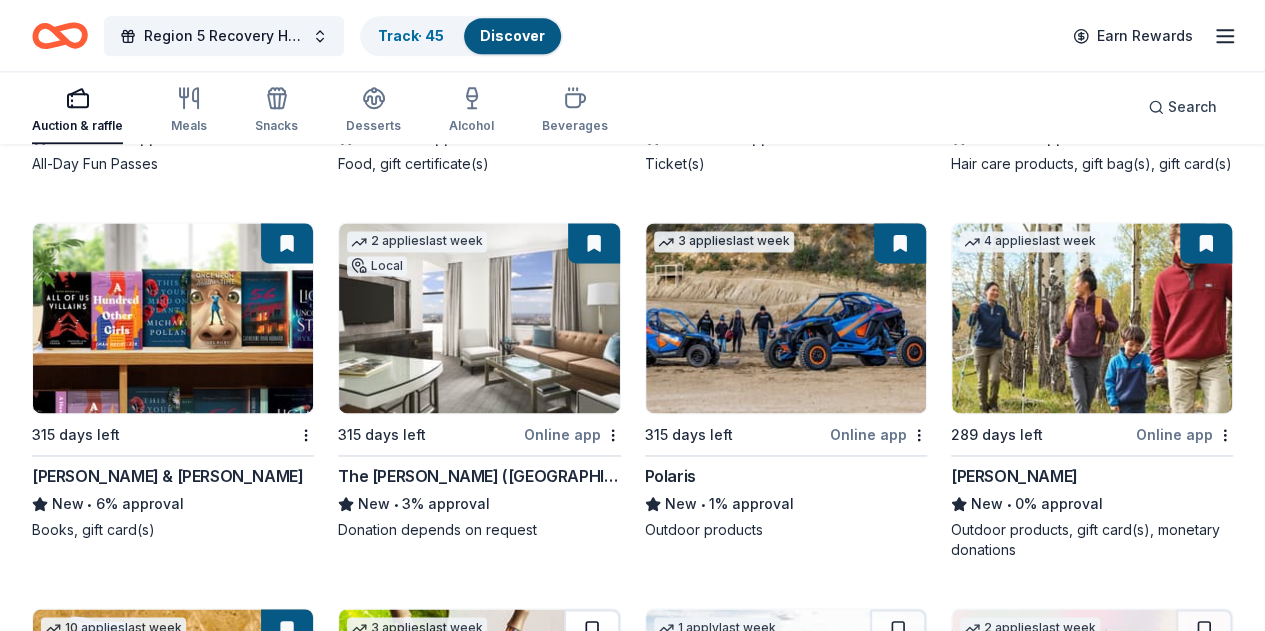 click at bounding box center [592, 629] 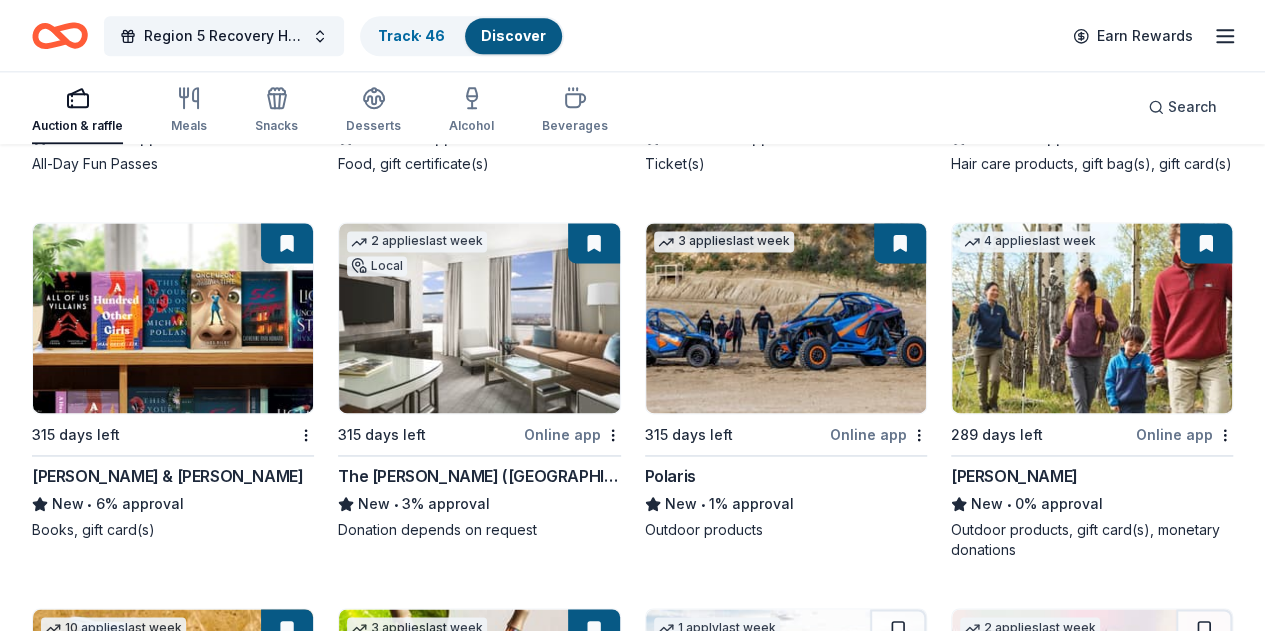 click on "Region 5 Recovery Hub-2026 Battle of The Bands Track  · 46 Discover Earn Rewards Auction & raffle Meals Snacks Desserts Alcohol Beverages Search 187 results  in  Carlisle, PA Application deadlines 0  this month 1  in December 1  in February 185  later on... 4   applies  last week 315 days left Online app • Quick Royal Farms New • 14% approval Food, gift card(s) 2   applies  last week 315 days left Online app BLICK Art Materials 4.5 • 11% approval Gift certificate or coupons, art products, monetary donation 3   applies  last week Local 315 days left Online app • Quick Lancaster Science Factory New 4 general admission tickets 7   applies  last week 285 days left Online app KONG Company New • 3% approval Event box, print handouts, pet product(s) 2   applies  last week 275 days left Online app • Quick Dunham's Sports New • 9% approval Sporting goods, gift card(s) 2   applies  last week 315 days left Online app Trekell Art Supply New Art supplies, gift certificate(s), monetary donation 2   applies 2" at bounding box center [632, -969] 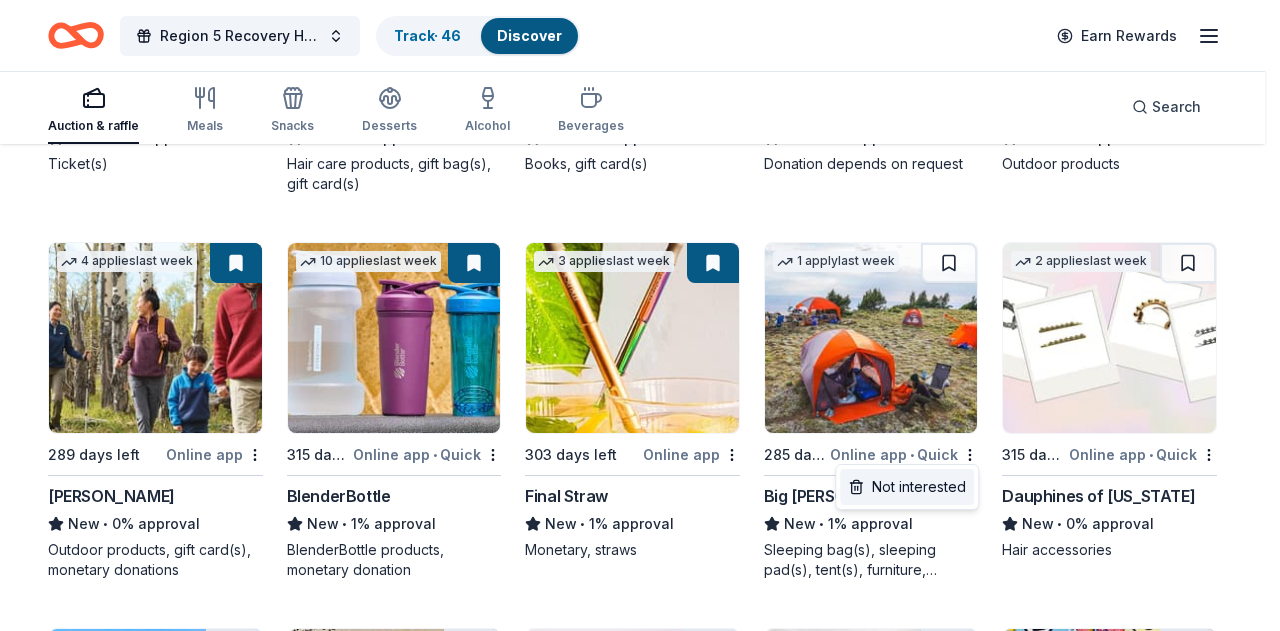 click on "Not interested" at bounding box center [907, 487] 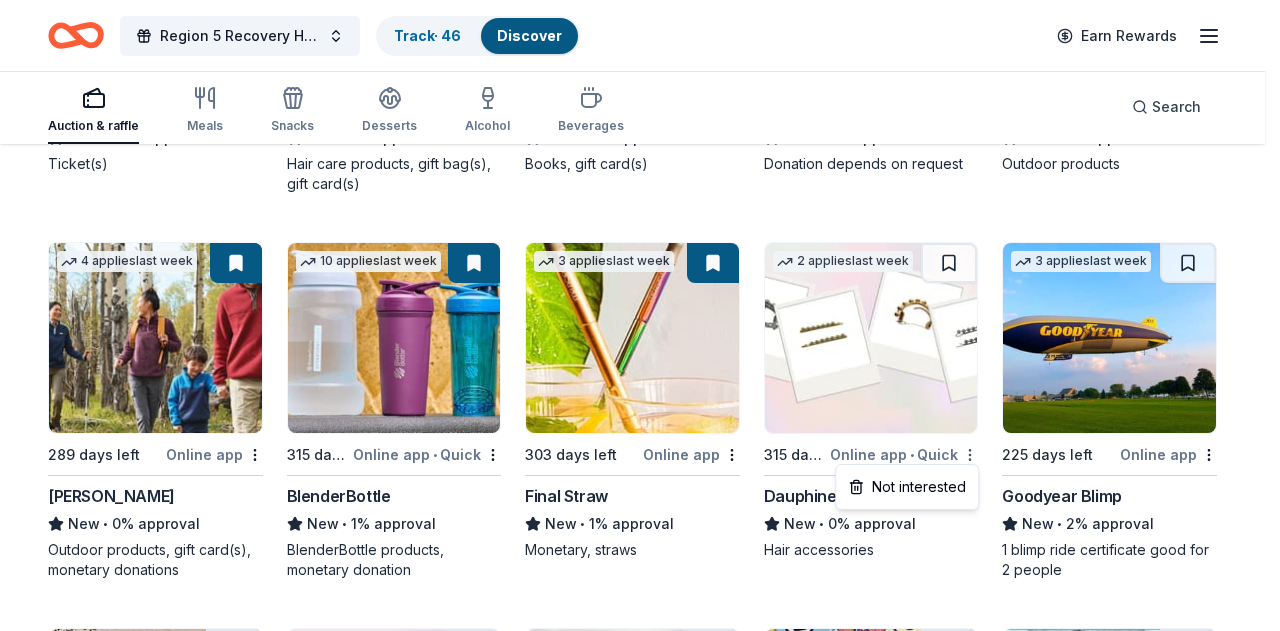 click on "Region 5 Recovery Hub-2026 Battle of The Bands Track  · 46 Discover Earn Rewards Auction & raffle Meals Snacks Desserts Alcohol Beverages Search 187 results  in  Carlisle, PA Application deadlines 0  this month 1  in December 1  in February 185  later on... 4   applies  last week 315 days left Online app • Quick Royal Farms New • 14% approval Food, gift card(s) 2   applies  last week 315 days left Online app BLICK Art Materials 4.5 • 11% approval Gift certificate or coupons, art products, monetary donation 3   applies  last week Local 315 days left Online app • Quick Lancaster Science Factory New 4 general admission tickets 7   applies  last week 285 days left Online app KONG Company New • 3% approval Event box, print handouts, pet product(s) 2   applies  last week 275 days left Online app • Quick Dunham's Sports New • 9% approval Sporting goods, gift card(s) 2   applies  last week 315 days left Online app Trekell Art Supply New Art supplies, gift certificate(s), monetary donation 2   applies 2" at bounding box center [640, -969] 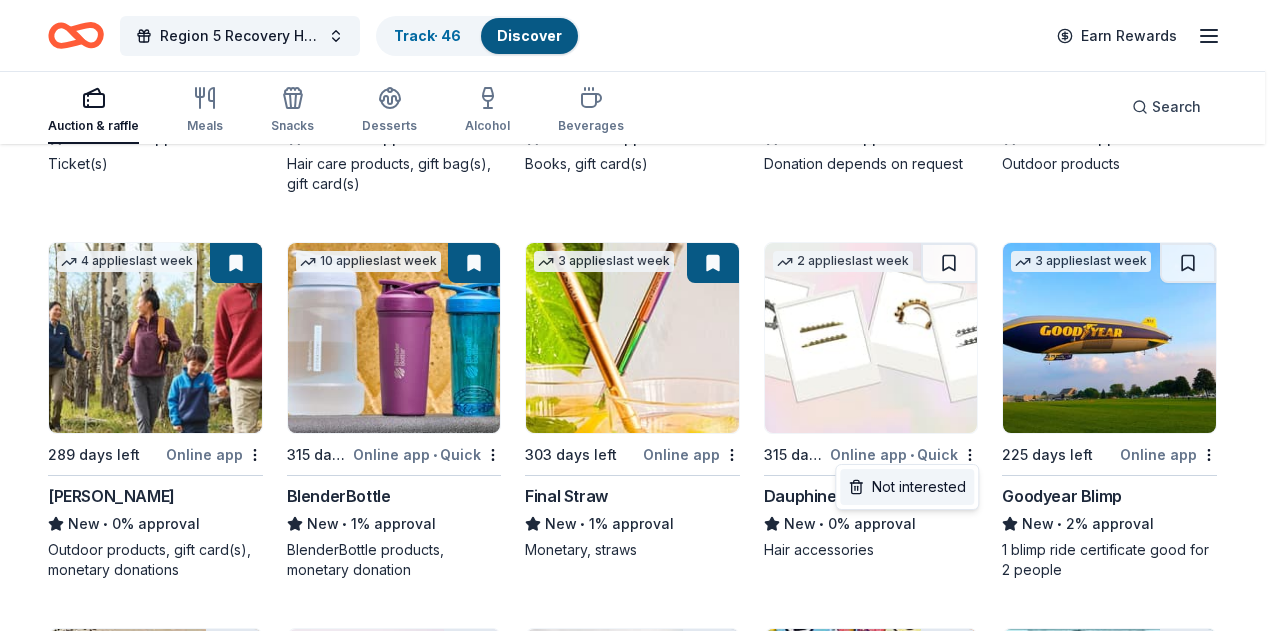 click on "Not interested" at bounding box center [907, 487] 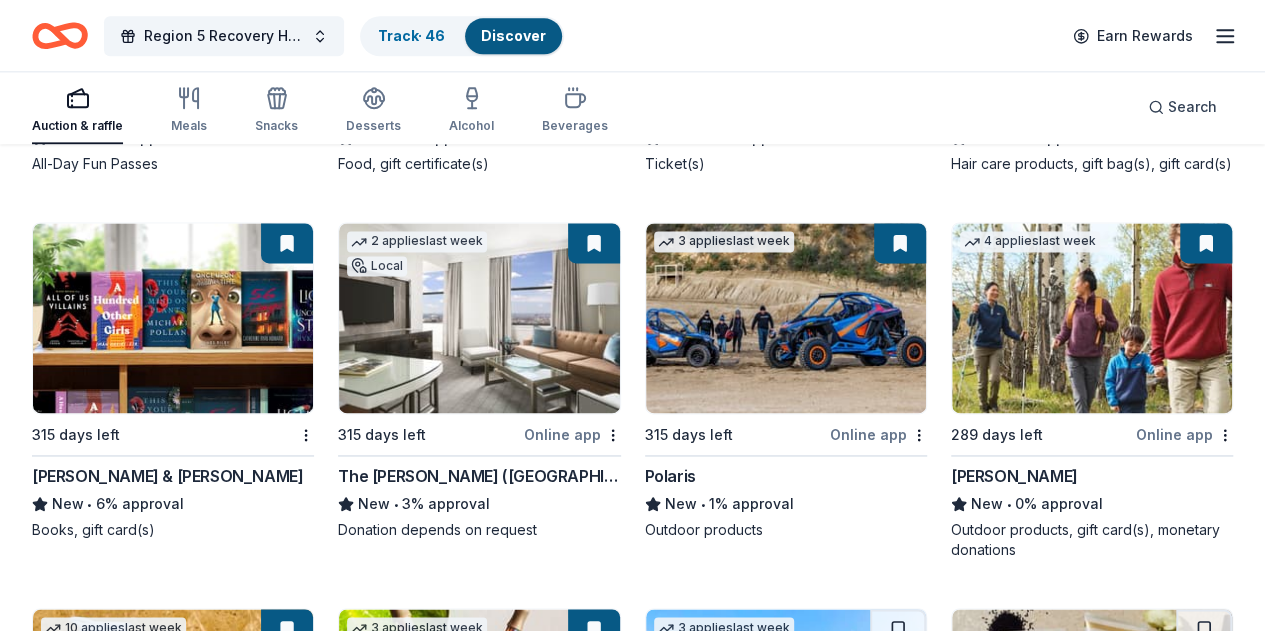 click on "Region 5 Recovery Hub-2026 Battle of The Bands Track  · 46 Discover Earn Rewards Auction & raffle Meals Snacks Desserts Alcohol Beverages Search 187 results  in  Carlisle, PA Application deadlines 0  this month 1  in December 1  in February 185  later on... 4   applies  last week 315 days left Online app • Quick Royal Farms New • 14% approval Food, gift card(s) 2   applies  last week 315 days left Online app BLICK Art Materials 4.5 • 11% approval Gift certificate or coupons, art products, monetary donation 3   applies  last week Local 315 days left Online app • Quick Lancaster Science Factory New 4 general admission tickets 7   applies  last week 285 days left Online app KONG Company New • 3% approval Event box, print handouts, pet product(s) 2   applies  last week 275 days left Online app • Quick Dunham's Sports New • 9% approval Sporting goods, gift card(s) 2   applies  last week 315 days left Online app Trekell Art Supply New Art supplies, gift certificate(s), monetary donation 2   applies 2" at bounding box center (632, -969) 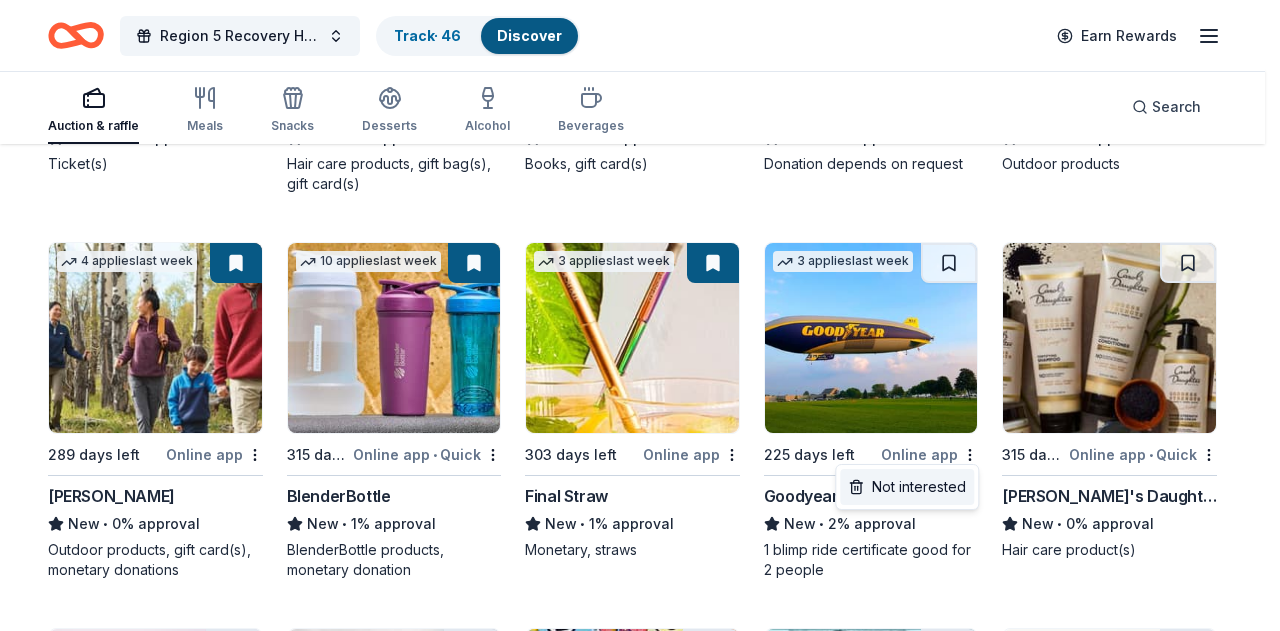click on "Not interested" at bounding box center (907, 487) 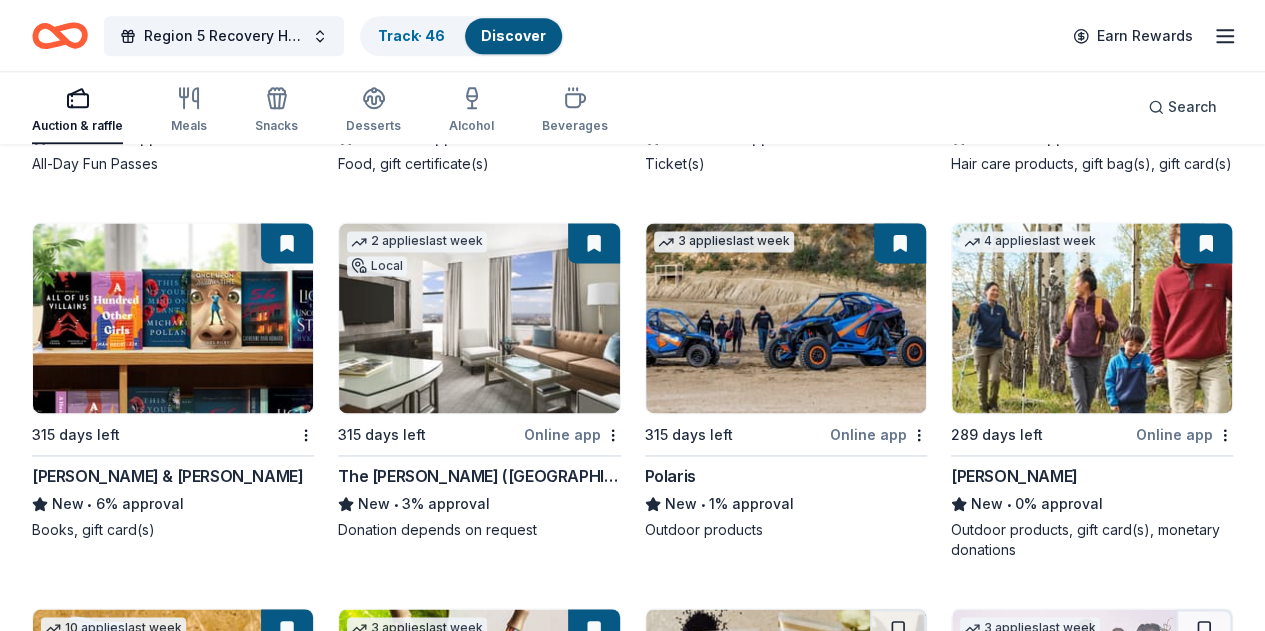 click on "Region 5 Recovery Hub-2026 Battle of The Bands Track  · 46 Discover Earn Rewards Auction & raffle Meals Snacks Desserts Alcohol Beverages Search 187 results  in  Carlisle, PA Application deadlines 0  this month 1  in December 1  in February 185  later on... 4   applies  last week 315 days left Online app • Quick Royal Farms New • 14% approval Food, gift card(s) 2   applies  last week 315 days left Online app BLICK Art Materials 4.5 • 11% approval Gift certificate or coupons, art products, monetary donation 3   applies  last week Local 315 days left Online app • Quick Lancaster Science Factory New 4 general admission tickets 7   applies  last week 285 days left Online app KONG Company New • 3% approval Event box, print handouts, pet product(s) 2   applies  last week 275 days left Online app • Quick Dunham's Sports New • 9% approval Sporting goods, gift card(s) 2   applies  last week 315 days left Online app Trekell Art Supply New Art supplies, gift certificate(s), monetary donation 2   applies 2" at bounding box center [632, -969] 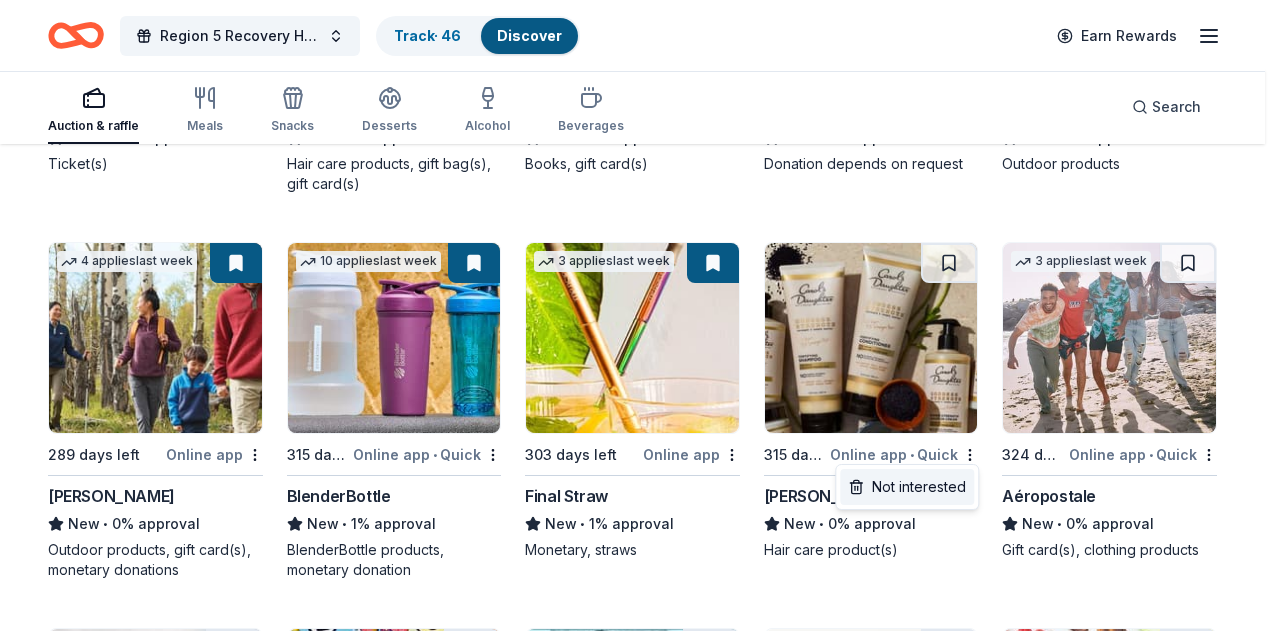 click on "Not interested" at bounding box center (907, 487) 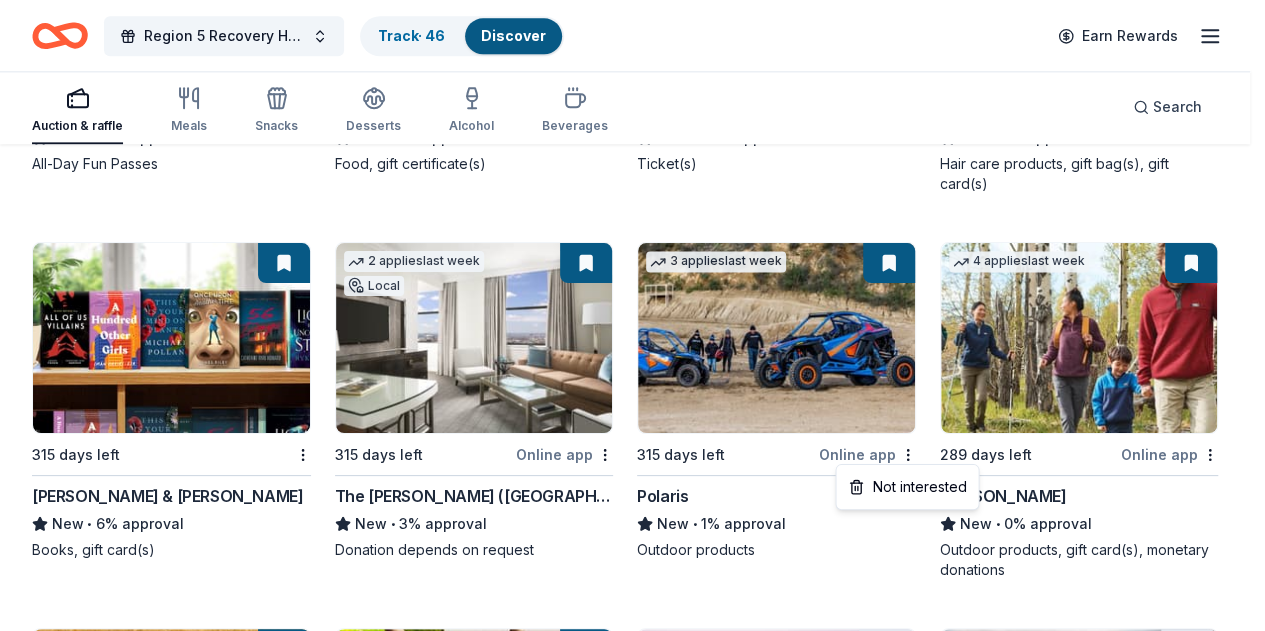 click on "Region 5 Recovery Hub-2026 Battle of The Bands Track  · 46 Discover Earn Rewards Auction & raffle Meals Snacks Desserts Alcohol Beverages Search 187 results  in  Carlisle, PA Application deadlines 0  this month 1  in December 1  in February 185  later on... 4   applies  last week 315 days left Online app • Quick Royal Farms New • 14% approval Food, gift card(s) 2   applies  last week 315 days left Online app BLICK Art Materials 4.5 • 11% approval Gift certificate or coupons, art products, monetary donation 3   applies  last week Local 315 days left Online app • Quick Lancaster Science Factory New 4 general admission tickets 7   applies  last week 285 days left Online app KONG Company New • 3% approval Event box, print handouts, pet product(s) 2   applies  last week 275 days left Online app • Quick Dunham's Sports New • 9% approval Sporting goods, gift card(s) 2   applies  last week 315 days left Online app Trekell Art Supply New Art supplies, gift certificate(s), monetary donation 2   applies 2" at bounding box center (632, -969) 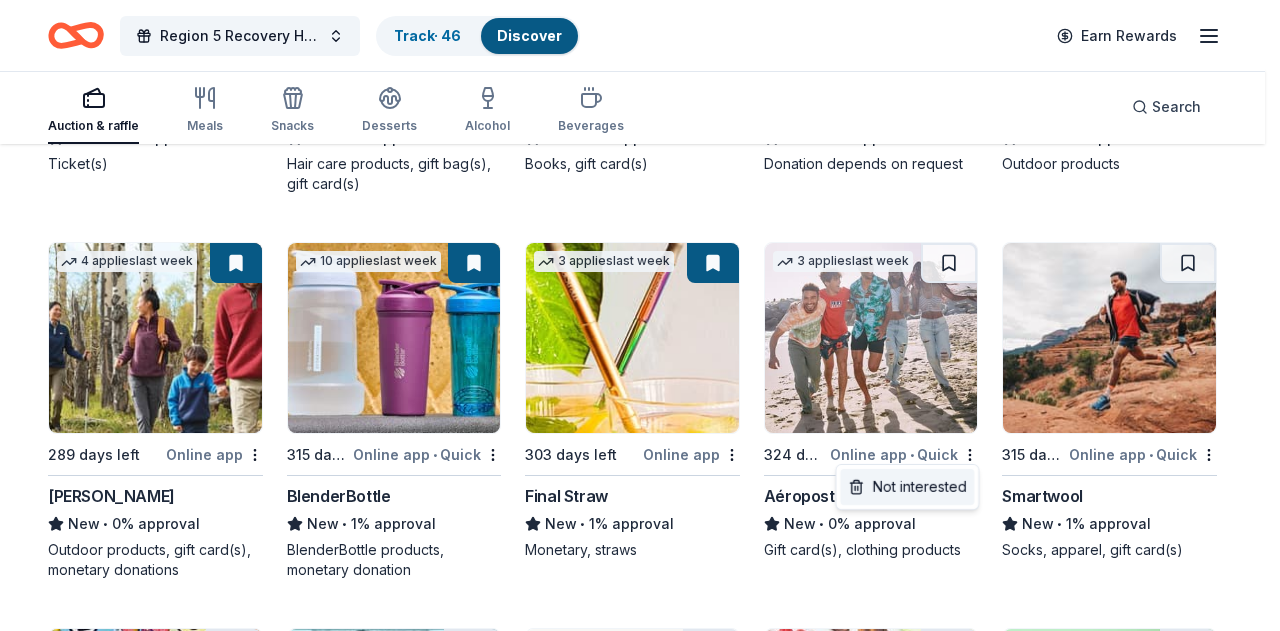 click on "Not interested" at bounding box center (907, 487) 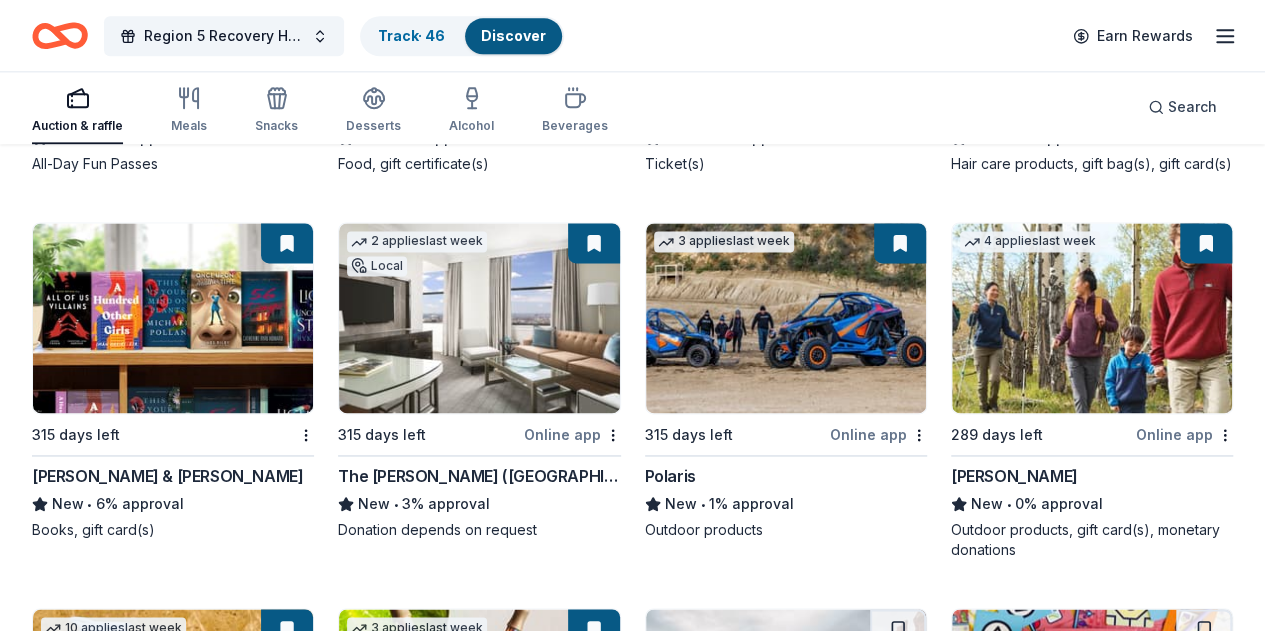 click on "Region 5 Recovery Hub-2026 Battle of The Bands Track  · 46 Discover Earn Rewards Auction & raffle Meals Snacks Desserts Alcohol Beverages Search 187 results  in  Carlisle, PA Application deadlines 0  this month 1  in December 1  in February 185  later on... 4   applies  last week 315 days left Online app • Quick Royal Farms New • 14% approval Food, gift card(s) 2   applies  last week 315 days left Online app BLICK Art Materials 4.5 • 11% approval Gift certificate or coupons, art products, monetary donation 3   applies  last week Local 315 days left Online app • Quick Lancaster Science Factory New 4 general admission tickets 7   applies  last week 285 days left Online app KONG Company New • 3% approval Event box, print handouts, pet product(s) 2   applies  last week 275 days left Online app • Quick Dunham's Sports New • 9% approval Sporting goods, gift card(s) 2   applies  last week 315 days left Online app Trekell Art Supply New Art supplies, gift certificate(s), monetary donation 2   applies 2" at bounding box center (632, -969) 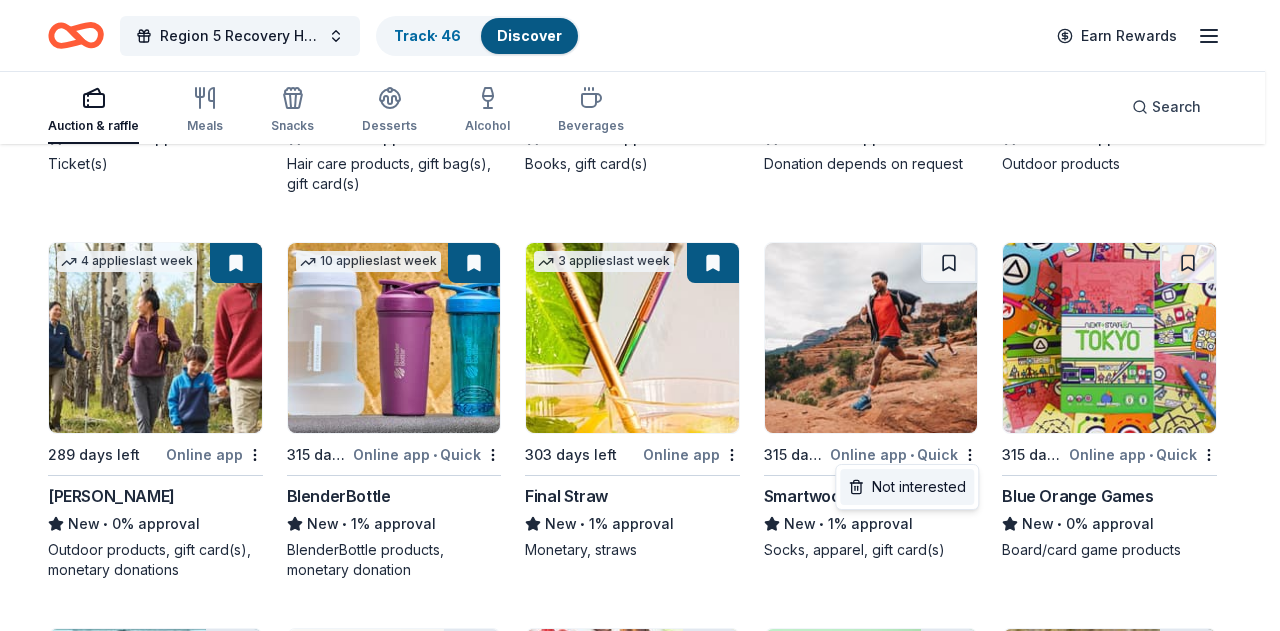click on "Not interested" at bounding box center [907, 487] 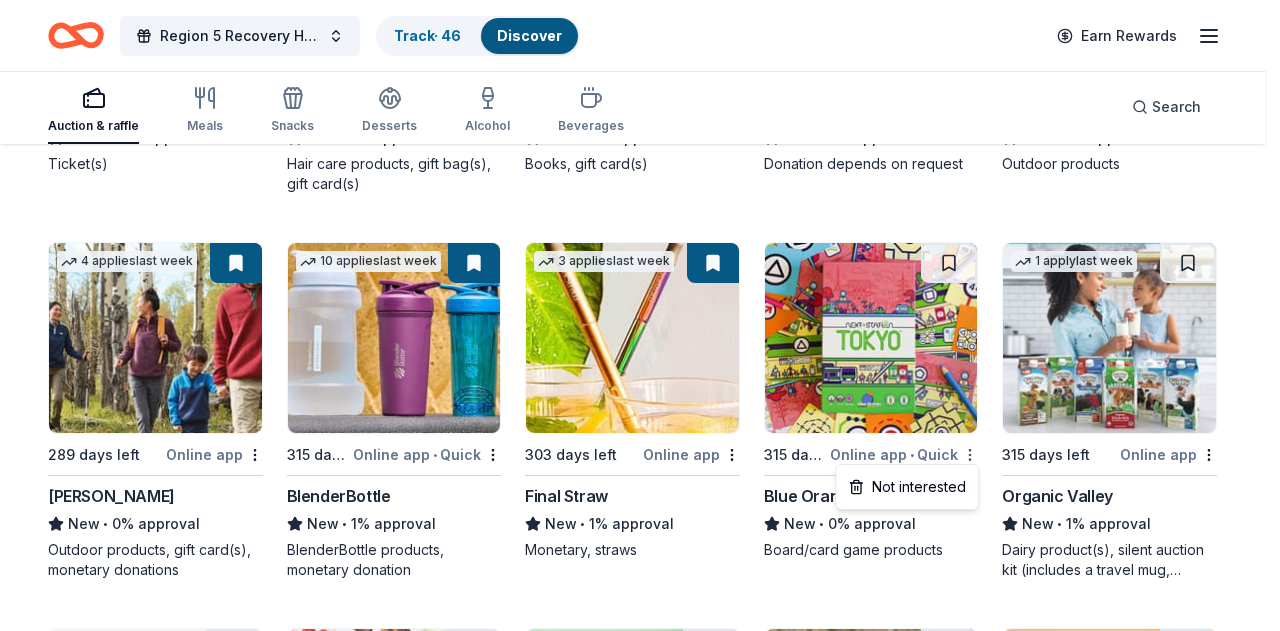 click on "Region 5 Recovery Hub-2026 Battle of The Bands Track  · 46 Discover Earn Rewards Auction & raffle Meals Snacks Desserts Alcohol Beverages Search 187 results  in  Carlisle, PA Application deadlines 0  this month 1  in December 1  in February 185  later on... 4   applies  last week 315 days left Online app • Quick Royal Farms New • 14% approval Food, gift card(s) 2   applies  last week 315 days left Online app BLICK Art Materials 4.5 • 11% approval Gift certificate or coupons, art products, monetary donation 3   applies  last week Local 315 days left Online app • Quick Lancaster Science Factory New 4 general admission tickets 7   applies  last week 285 days left Online app KONG Company New • 3% approval Event box, print handouts, pet product(s) 2   applies  last week 275 days left Online app • Quick Dunham's Sports New • 9% approval Sporting goods, gift card(s) 2   applies  last week 315 days left Online app Trekell Art Supply New Art supplies, gift certificate(s), monetary donation 2   applies 2" at bounding box center (640, -969) 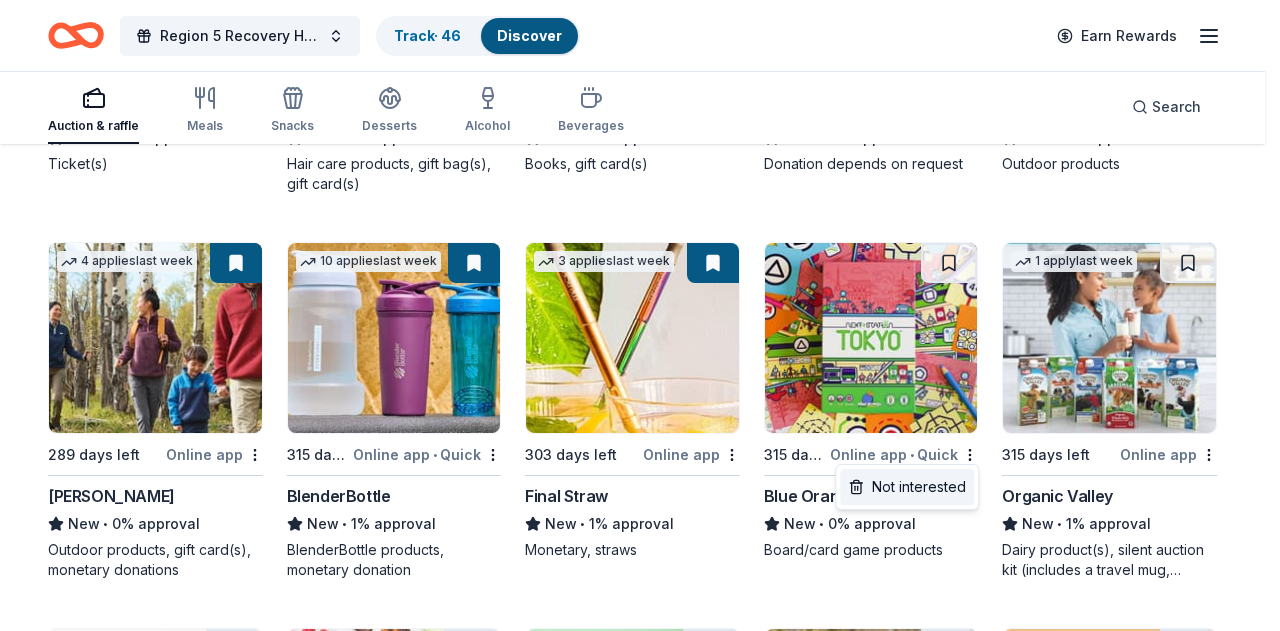 click on "Not interested" at bounding box center (907, 487) 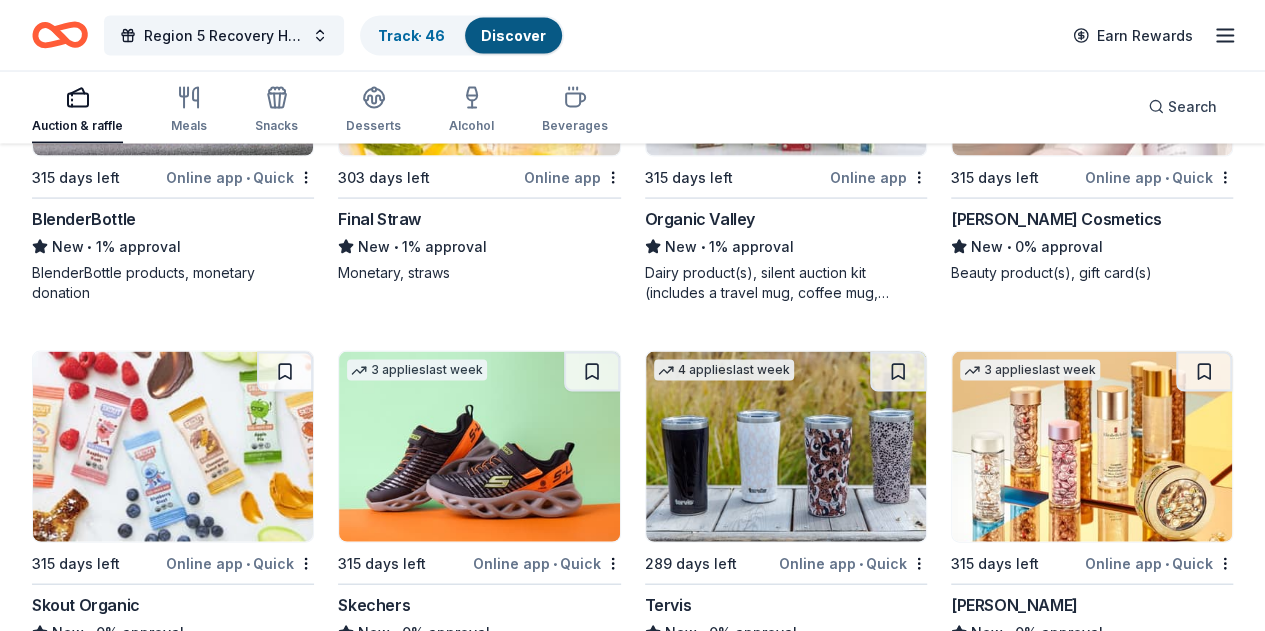 scroll, scrollTop: 1642, scrollLeft: 0, axis: vertical 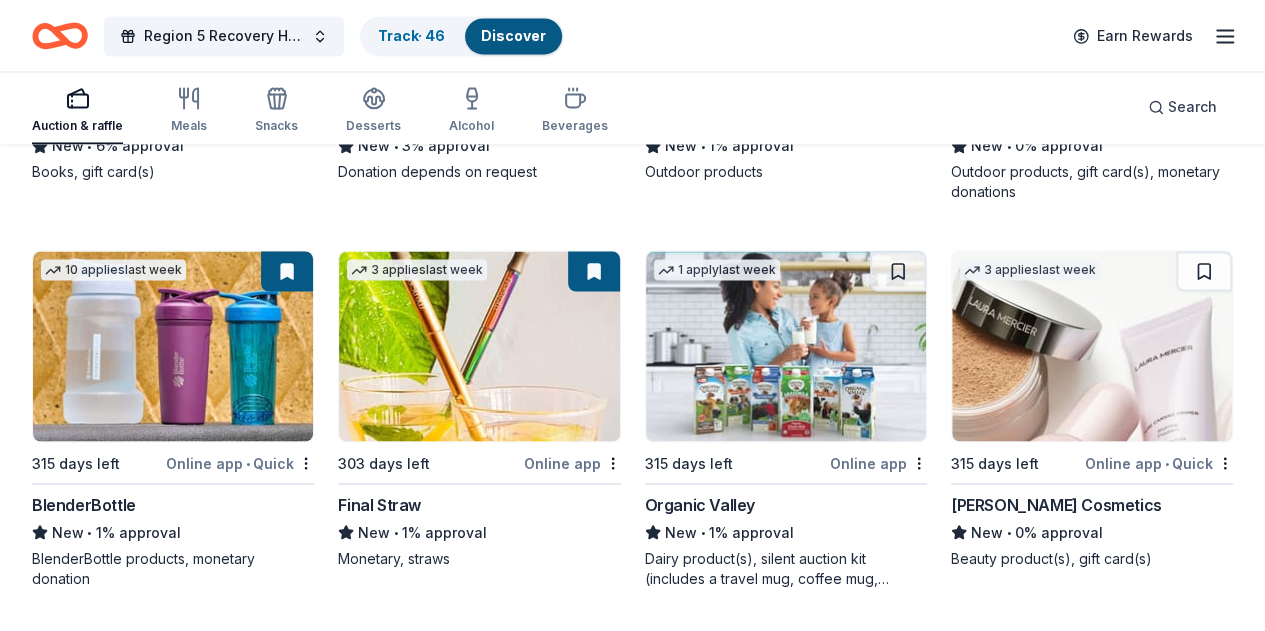 click at bounding box center [592, 657] 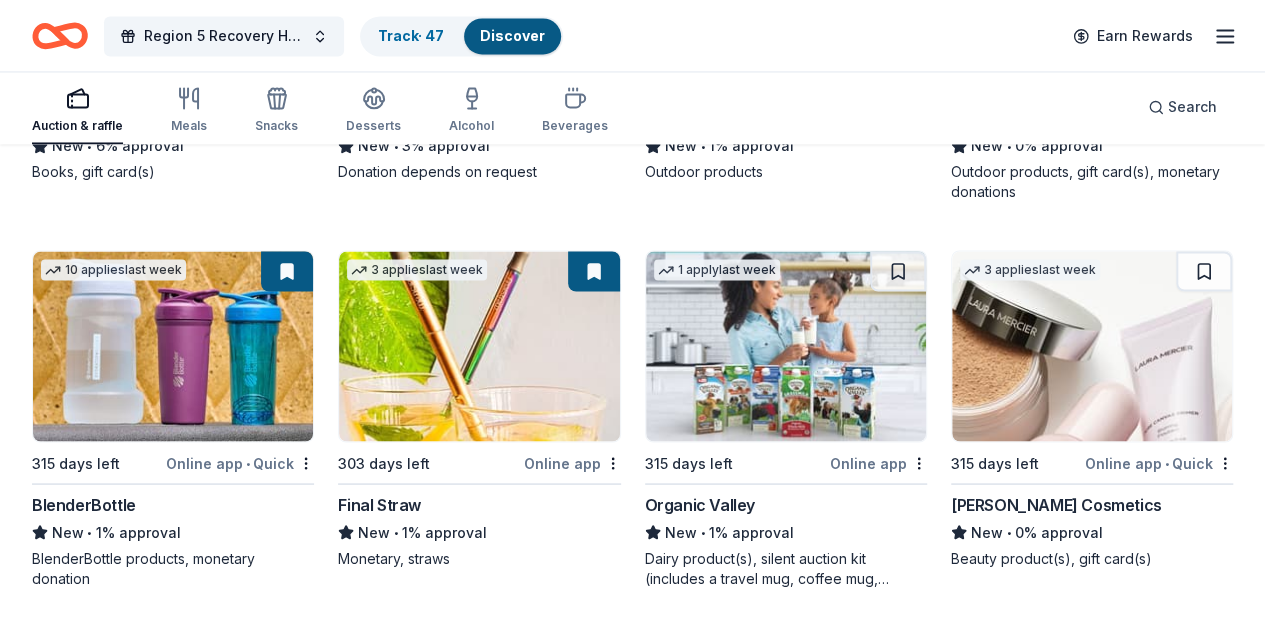 click on "Region 5 Recovery Hub-2026 Battle of The Bands Track  · 47 Discover Earn Rewards Auction & raffle Meals Snacks Desserts Alcohol Beverages Search Filter 3 Application methods Causes Eligibility Just added Sort 187 results  in  Carlisle, PA Application deadlines 0  this month 1  in December 1  in February 185  later on... 4   applies  last week 315 days left Online app • Quick Royal Farms New • 14% approval Food, gift card(s) 2   applies  last week 315 days left Online app BLICK Art Materials 4.5 • 11% approval Gift certificate or coupons, art products, monetary donation 3   applies  last week Local 315 days left Online app • Quick Lancaster Science Factory New 4 general admission tickets 7   applies  last week 285 days left Online app KONG Company New • 3% approval Event box, print handouts, pet product(s) 2   applies  last week 275 days left Online app • Quick Dunham's Sports New • 9% approval Sporting goods, gift card(s) 2   applies  last week 315 days left Online app Trekell Art Supply New 2" at bounding box center [632, -1327] 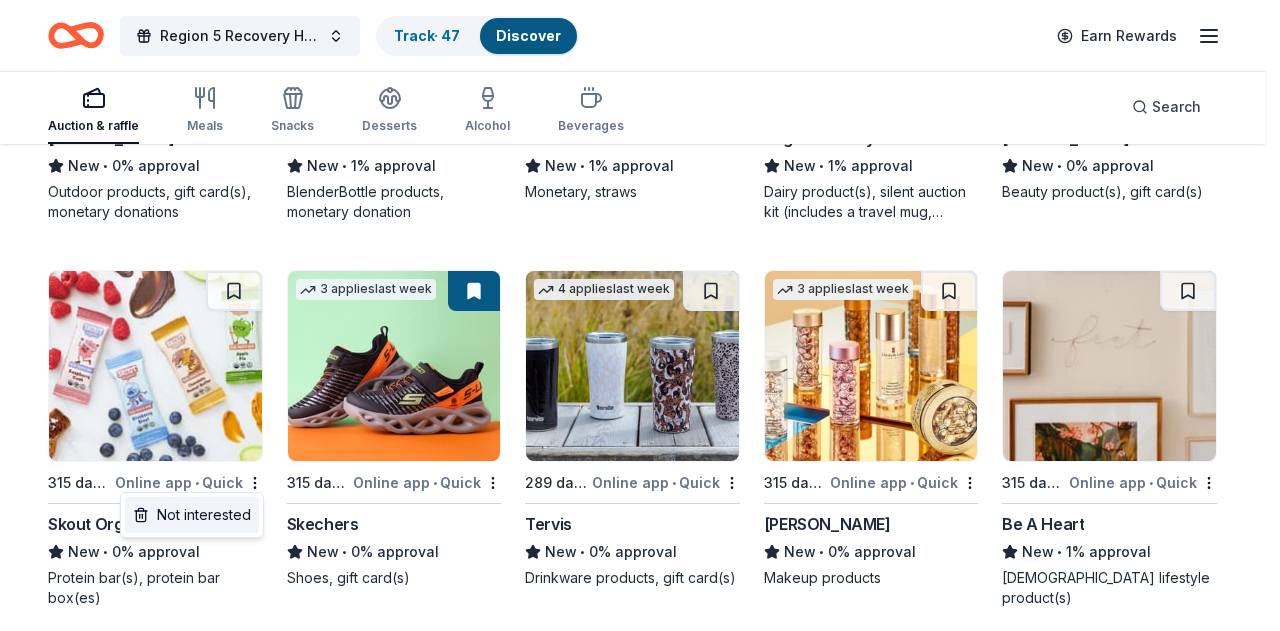 click on "Not interested" at bounding box center (192, 515) 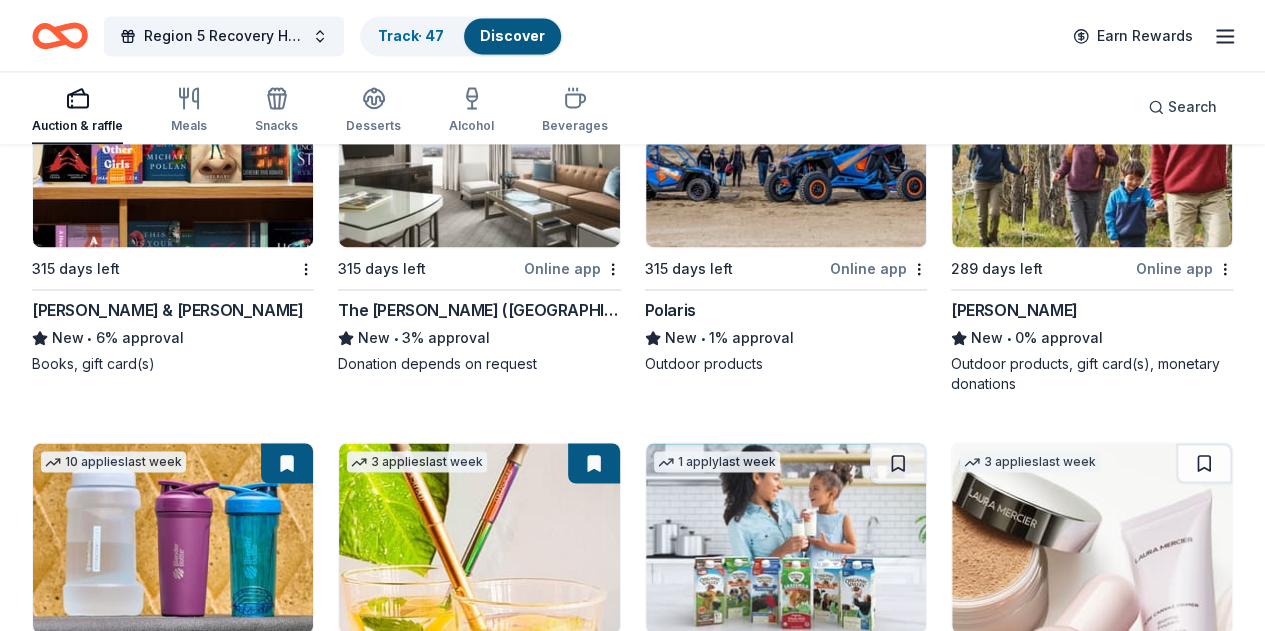 scroll, scrollTop: 1342, scrollLeft: 0, axis: vertical 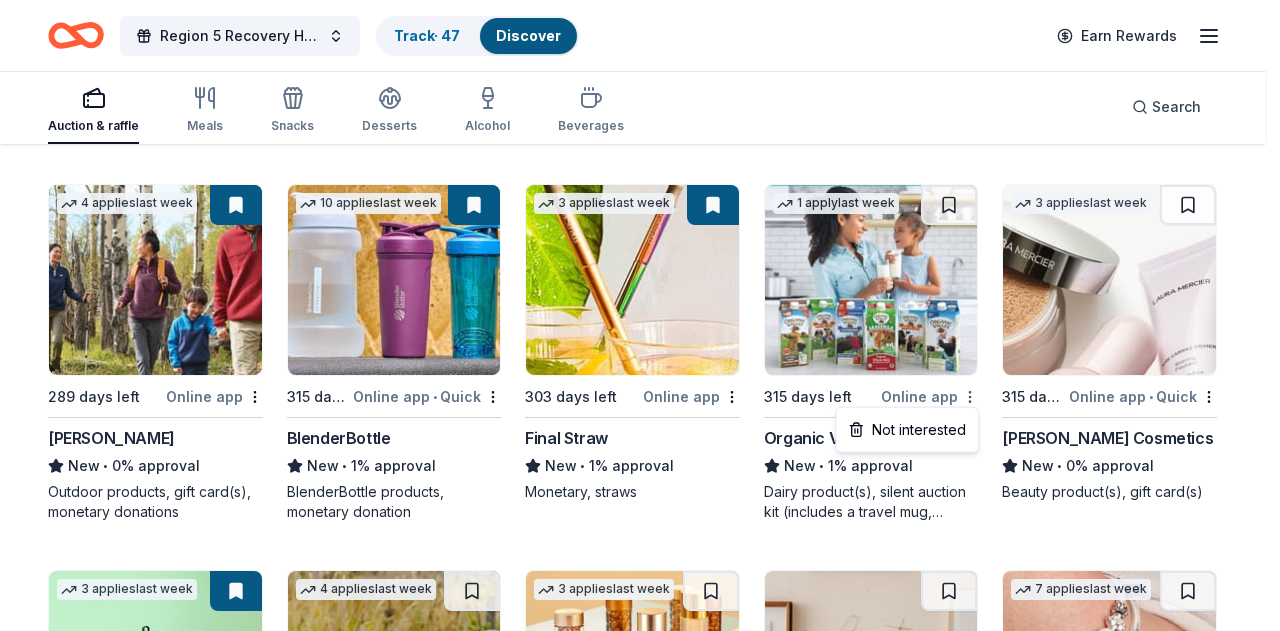 click on "Region 5 Recovery Hub-2026 Battle of The Bands Track  · 47 Discover Earn Rewards Auction & raffle Meals Snacks Desserts Alcohol Beverages Search Filter 3 Application methods Causes Eligibility Just added Sort 187 results  in  Carlisle, PA Application deadlines 0  this month 1  in December 1  in February 185  later on... 4   applies  last week 315 days left Online app • Quick Royal Farms New • 14% approval Food, gift card(s) 2   applies  last week 315 days left Online app BLICK Art Materials 4.5 • 11% approval Gift certificate or coupons, art products, monetary donation 3   applies  last week Local 315 days left Online app • Quick Lancaster Science Factory New 4 general admission tickets 7   applies  last week 285 days left Online app KONG Company New • 3% approval Event box, print handouts, pet product(s) 2   applies  last week 275 days left Online app • Quick Dunham's Sports New • 9% approval Sporting goods, gift card(s) 2   applies  last week 315 days left Online app Trekell Art Supply New 2" at bounding box center (640, -1027) 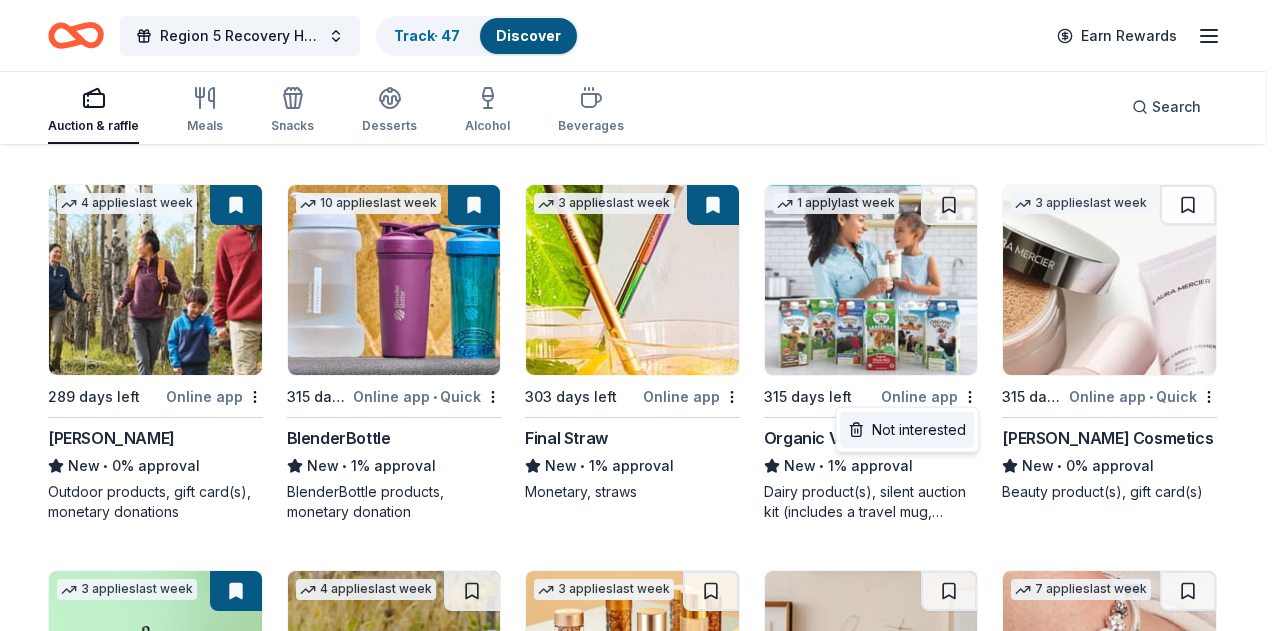 click on "Not interested" at bounding box center (907, 430) 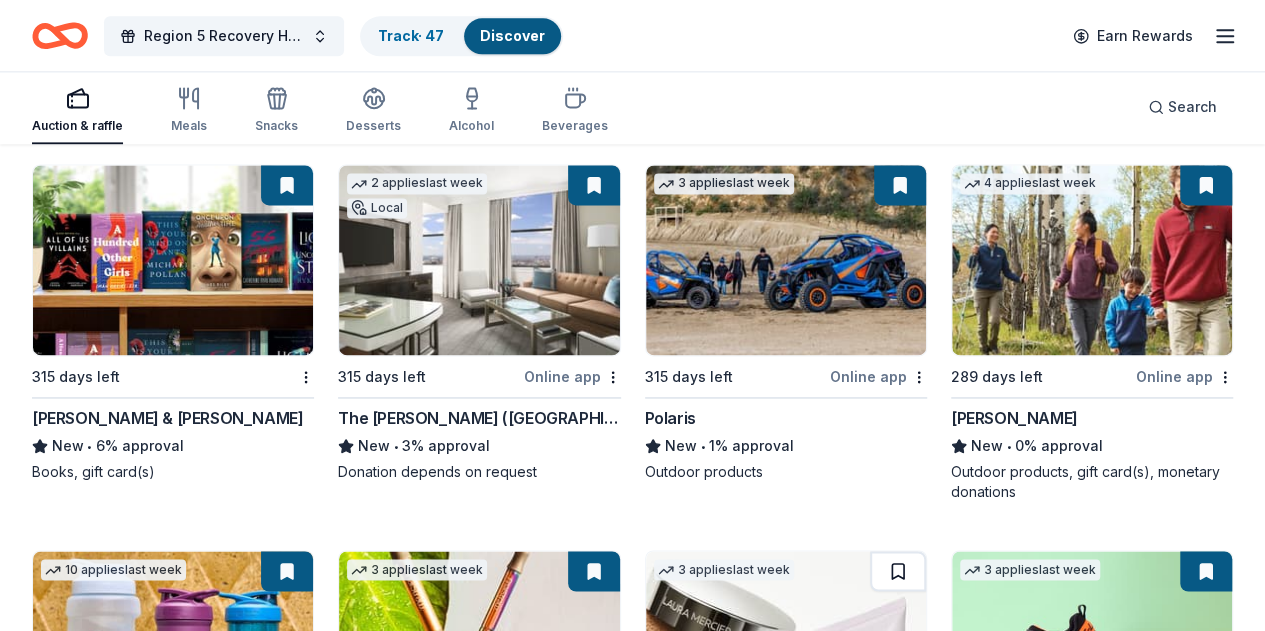 click at bounding box center [898, 571] 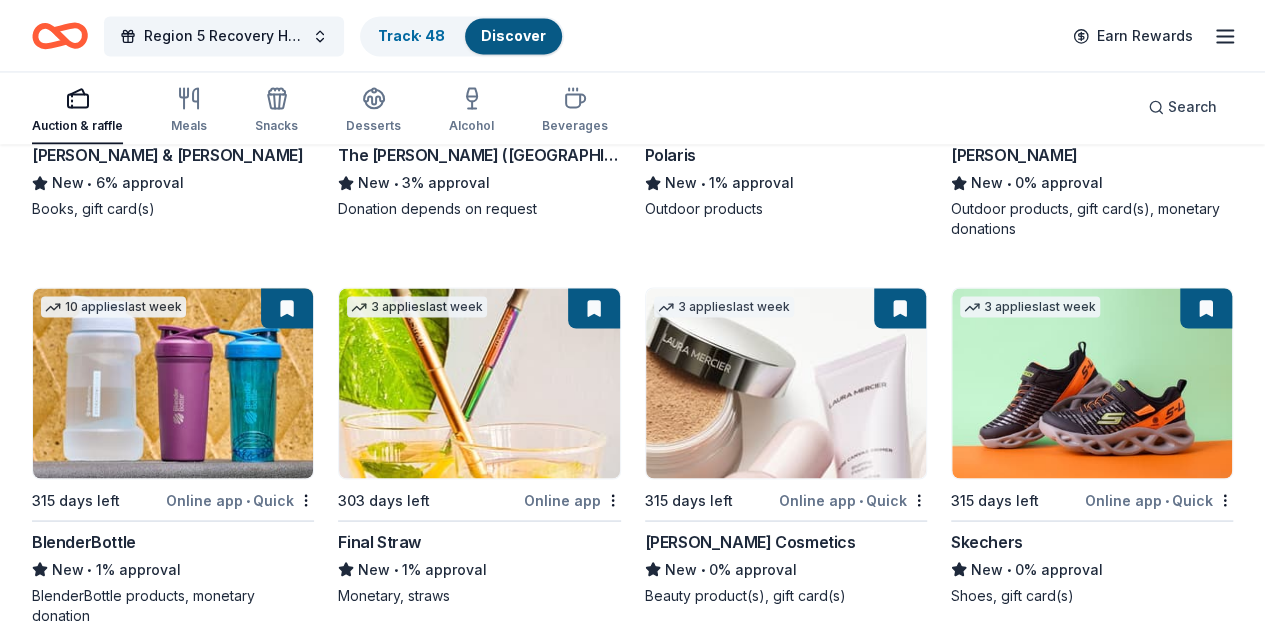 scroll, scrollTop: 1642, scrollLeft: 0, axis: vertical 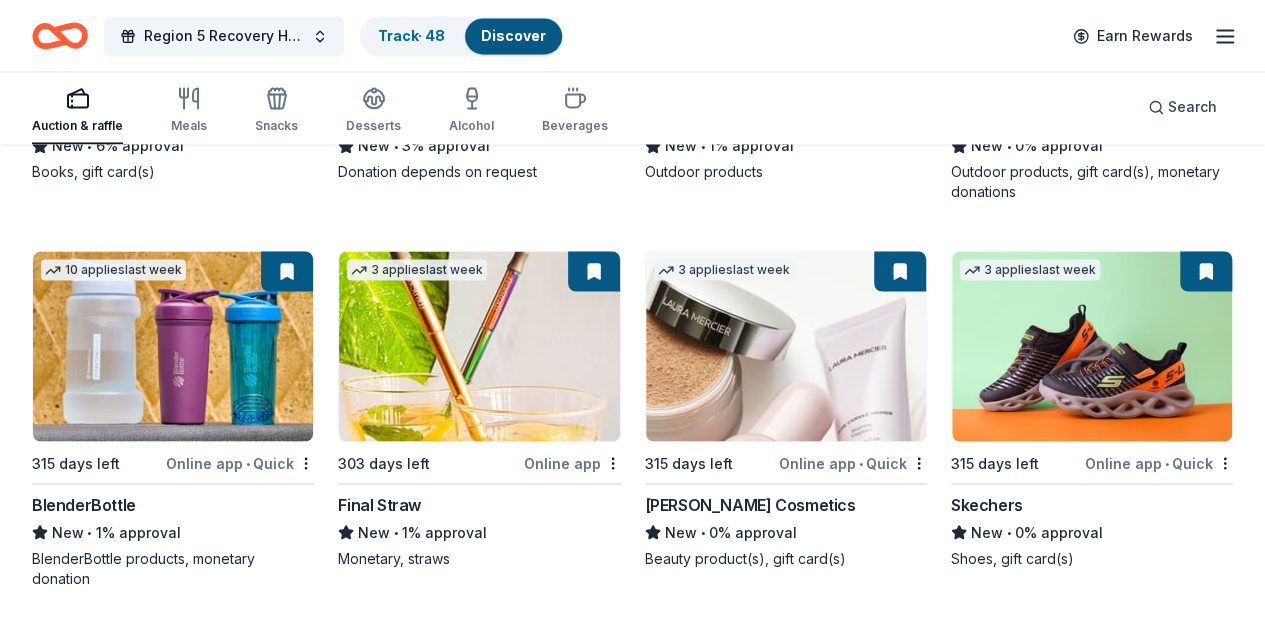click on "Region 5 Recovery Hub-2026 Battle of The Bands Track  · 48 Discover Earn Rewards Auction & raffle Meals Snacks Desserts Alcohol Beverages Search 187 results  in  Carlisle, PA Application deadlines 0  this month 1  in December 1  in February 185  later on... 4   applies  last week 315 days left Online app • Quick Royal Farms New • 14% approval Food, gift card(s) 2   applies  last week 315 days left Online app BLICK Art Materials 4.5 • 11% approval Gift certificate or coupons, art products, monetary donation 3   applies  last week Local 315 days left Online app • Quick Lancaster Science Factory New 4 general admission tickets 7   applies  last week 285 days left Online app KONG Company New • 3% approval Event box, print handouts, pet product(s) 2   applies  last week 275 days left Online app • Quick Dunham's Sports New • 9% approval Sporting goods, gift card(s) 2   applies  last week 315 days left Online app Trekell Art Supply New Art supplies, gift certificate(s), monetary donation 2   applies 2" at bounding box center (632, -1327) 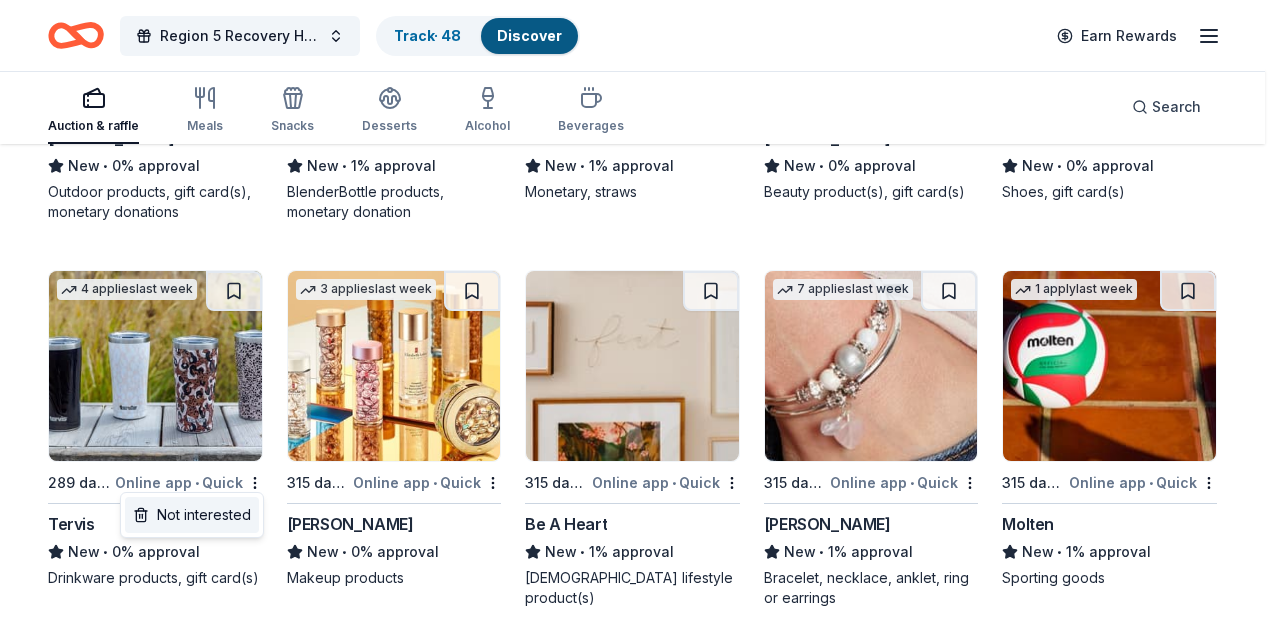 click on "Not interested" at bounding box center [192, 515] 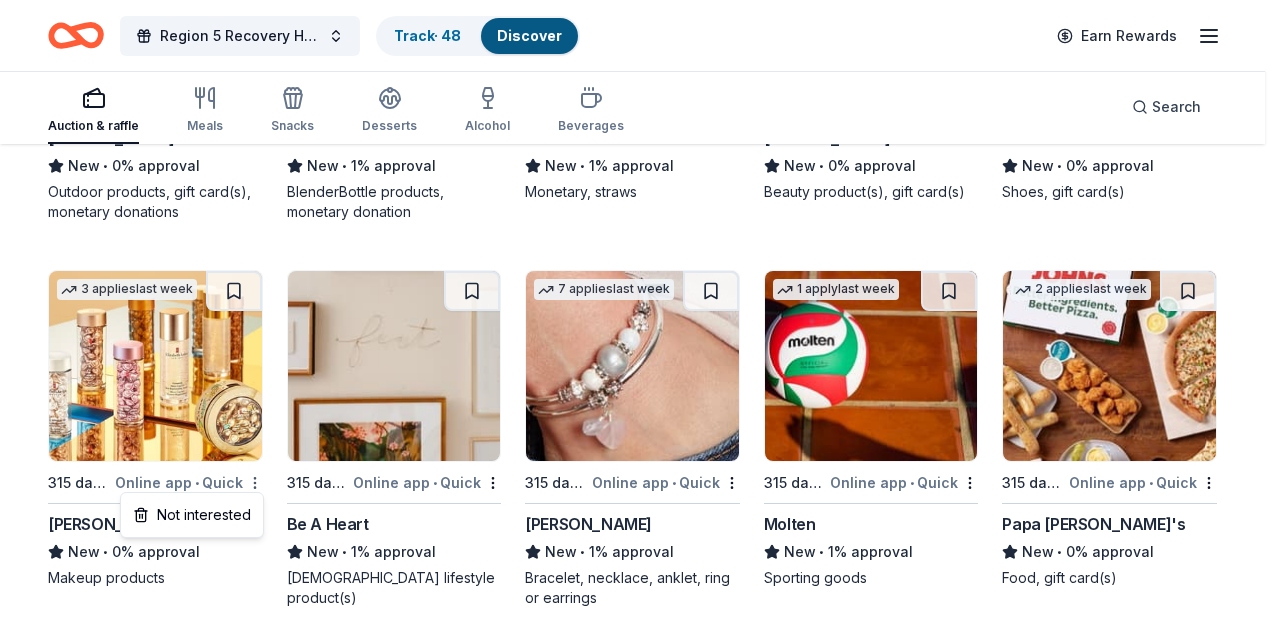 click on "Region 5 Recovery Hub-2026 Battle of The Bands Track  · 48 Discover Earn Rewards Auction & raffle Meals Snacks Desserts Alcohol Beverages Search 187 results  in  Carlisle, PA Application deadlines 0  this month 1  in December 1  in February 185  later on... 4   applies  last week 315 days left Online app • Quick Royal Farms New • 14% approval Food, gift card(s) 2   applies  last week 315 days left Online app BLICK Art Materials 4.5 • 11% approval Gift certificate or coupons, art products, monetary donation 3   applies  last week Local 315 days left Online app • Quick Lancaster Science Factory New 4 general admission tickets 7   applies  last week 285 days left Online app KONG Company New • 3% approval Event box, print handouts, pet product(s) 2   applies  last week 275 days left Online app • Quick Dunham's Sports New • 9% approval Sporting goods, gift card(s) 2   applies  last week 315 days left Online app Trekell Art Supply New Art supplies, gift certificate(s), monetary donation 2   applies 2" at bounding box center (640, -1327) 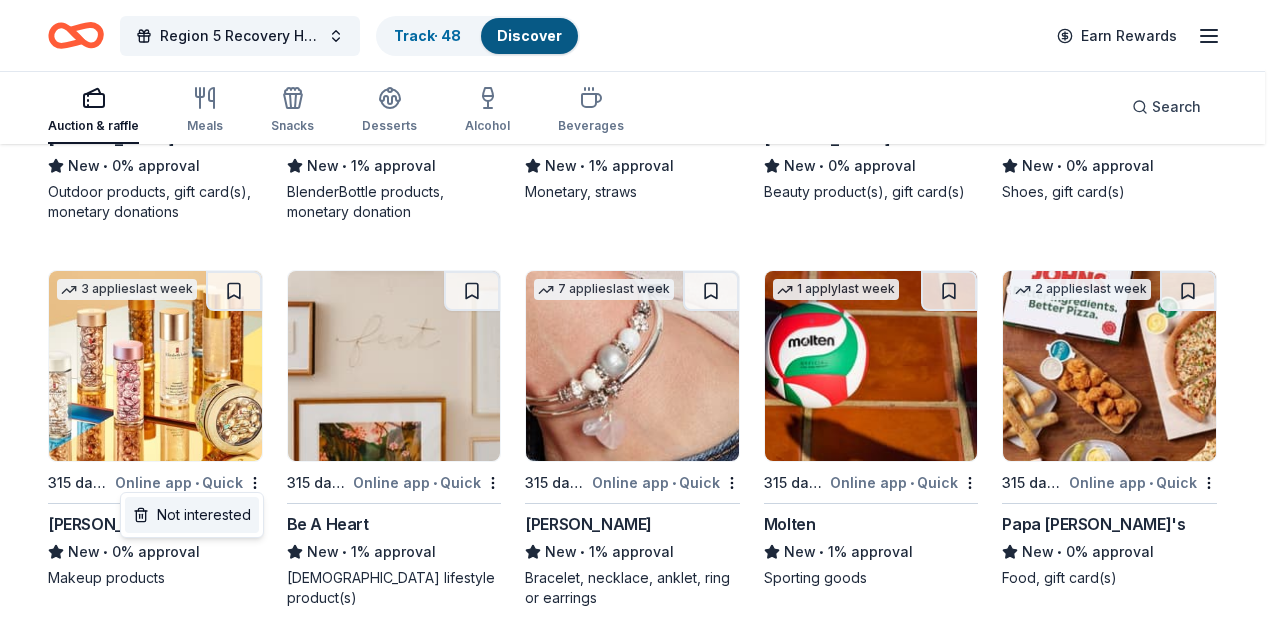 click on "Not interested" at bounding box center (192, 515) 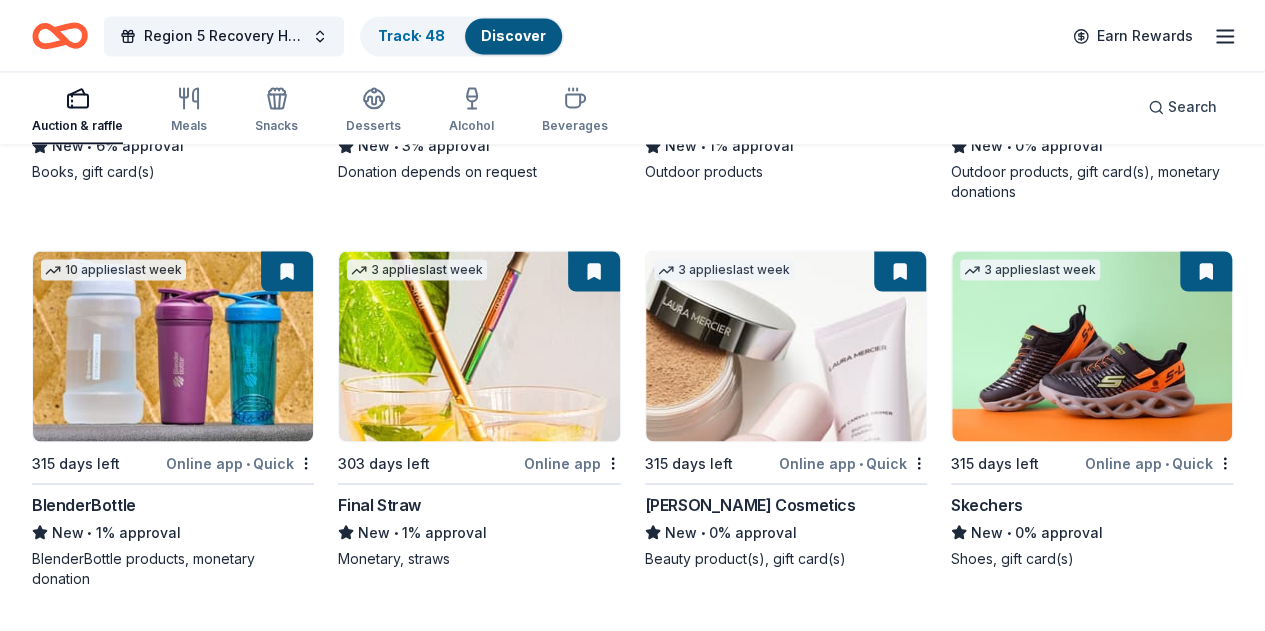 click on "Region 5 Recovery Hub-2026 Battle of The Bands Track  · 48 Discover Earn Rewards Auction & raffle Meals Snacks Desserts Alcohol Beverages Search 187 results  in  Carlisle, PA Application deadlines 0  this month 1  in December 1  in February 185  later on... 4   applies  last week 315 days left Online app • Quick Royal Farms New • 14% approval Food, gift card(s) 2   applies  last week 315 days left Online app BLICK Art Materials 4.5 • 11% approval Gift certificate or coupons, art products, monetary donation 3   applies  last week Local 315 days left Online app • Quick Lancaster Science Factory New 4 general admission tickets 7   applies  last week 285 days left Online app KONG Company New • 3% approval Event box, print handouts, pet product(s) 2   applies  last week 275 days left Online app • Quick Dunham's Sports New • 9% approval Sporting goods, gift card(s) 2   applies  last week 315 days left Online app Trekell Art Supply New Art supplies, gift certificate(s), monetary donation 2   applies 2" at bounding box center [632, -1327] 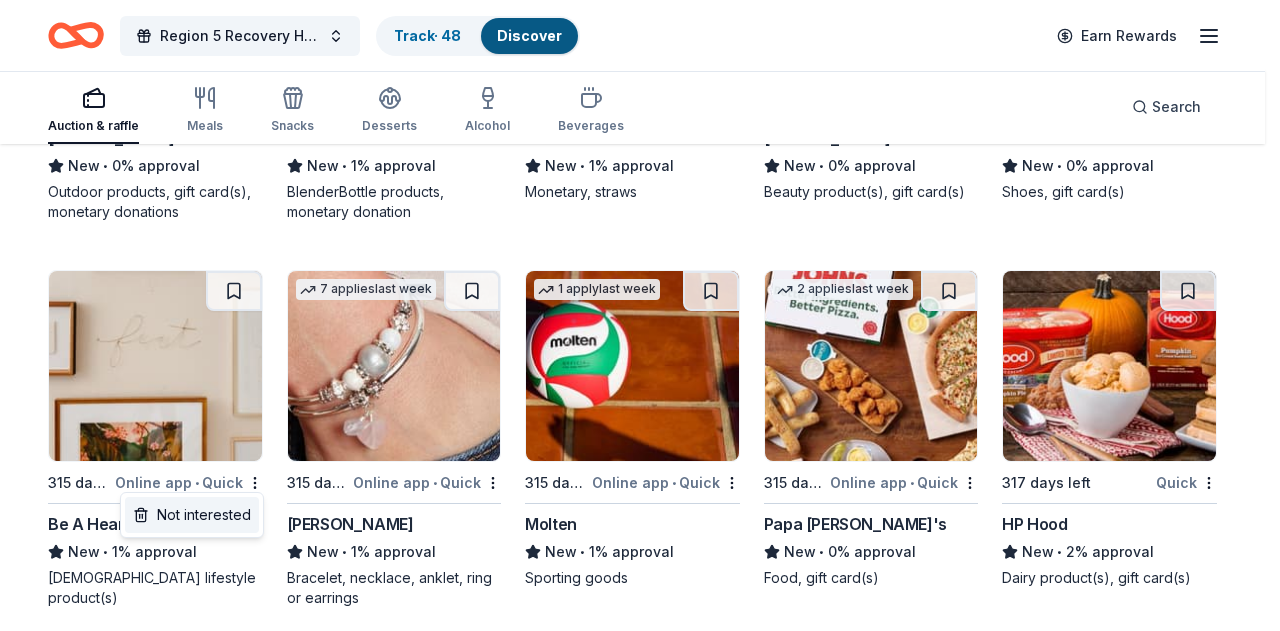 click on "Not interested" at bounding box center (192, 515) 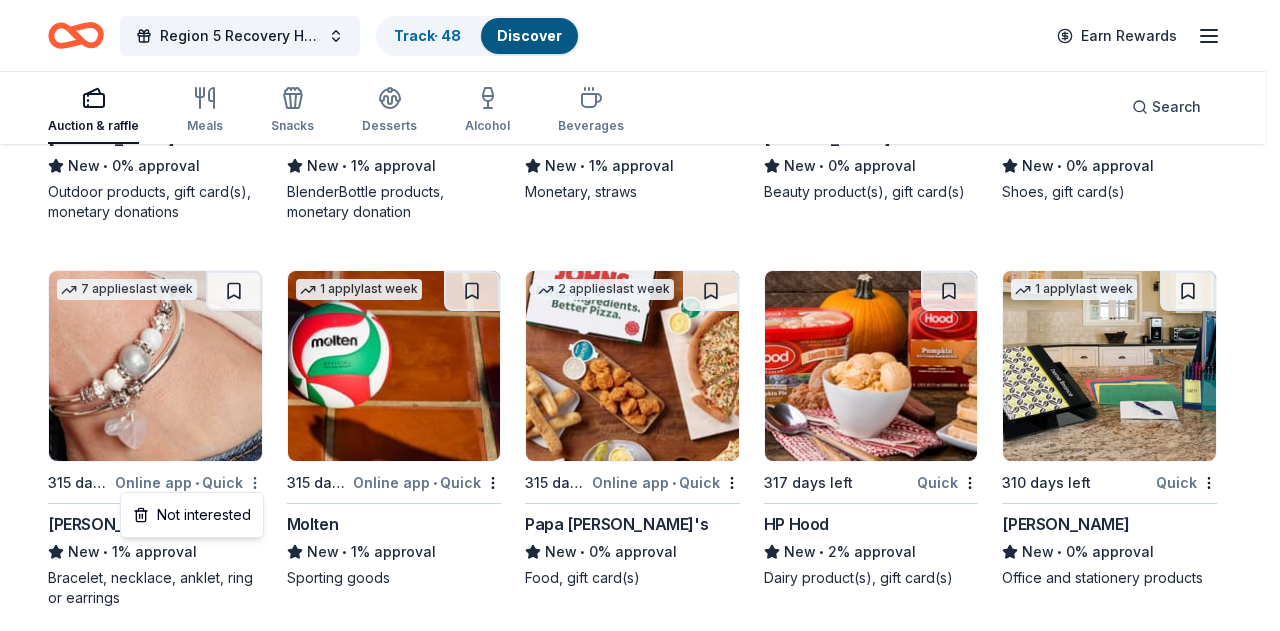 click on "Region 5 Recovery Hub-2026 Battle of The Bands Track  · 48 Discover Earn Rewards Auction & raffle Meals Snacks Desserts Alcohol Beverages Search 187 results  in  Carlisle, PA Application deadlines 0  this month 1  in December 1  in February 185  later on... 4   applies  last week 315 days left Online app • Quick Royal Farms New • 14% approval Food, gift card(s) 2   applies  last week 315 days left Online app BLICK Art Materials 4.5 • 11% approval Gift certificate or coupons, art products, monetary donation 3   applies  last week Local 315 days left Online app • Quick Lancaster Science Factory New 4 general admission tickets 7   applies  last week 285 days left Online app KONG Company New • 3% approval Event box, print handouts, pet product(s) 2   applies  last week 275 days left Online app • Quick Dunham's Sports New • 9% approval Sporting goods, gift card(s) 2   applies  last week 315 days left Online app Trekell Art Supply New Art supplies, gift certificate(s), monetary donation 2   applies 2" at bounding box center (640, -1327) 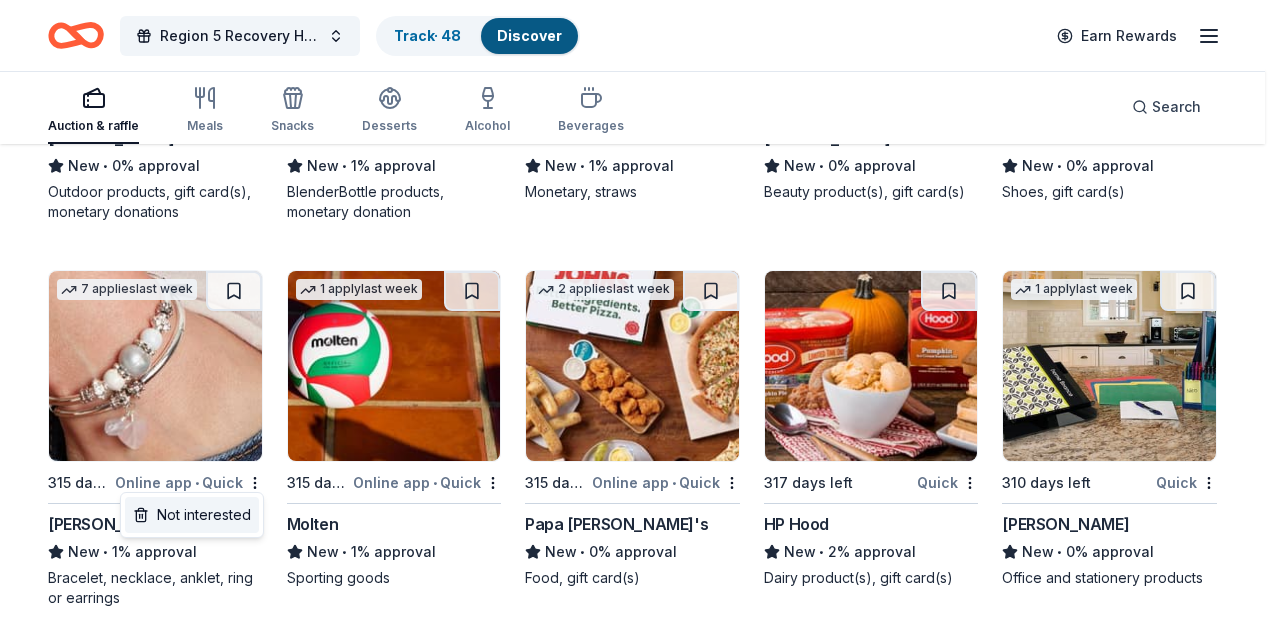 click on "Not interested" at bounding box center (192, 515) 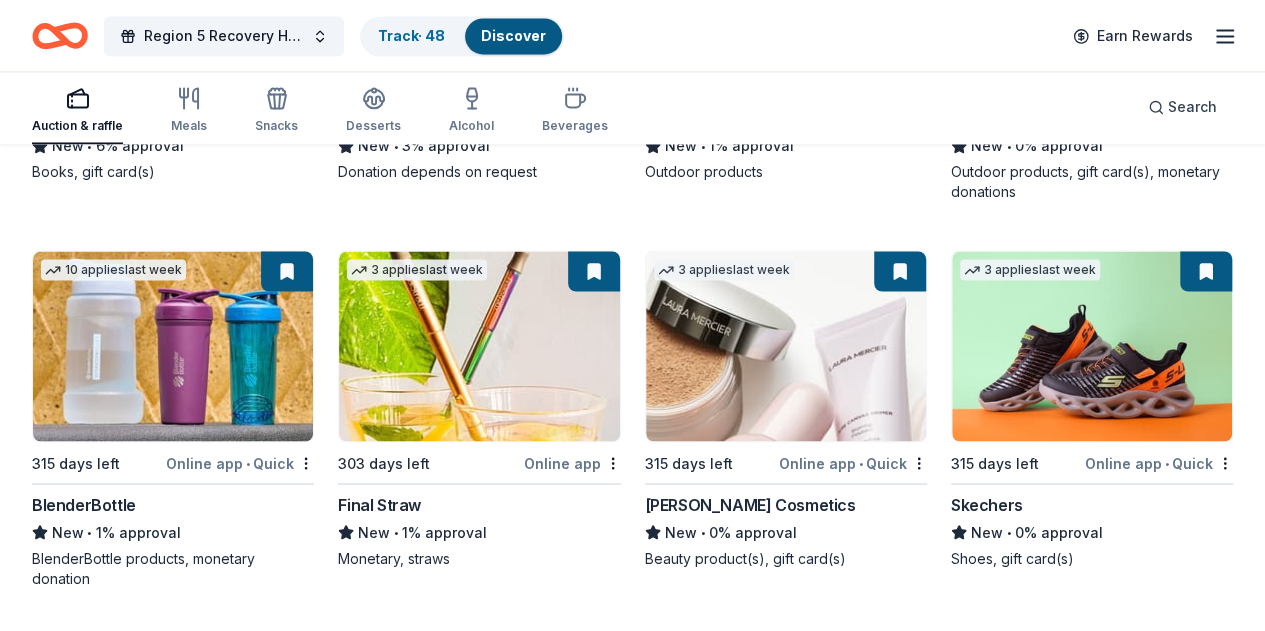 scroll, scrollTop: 1636, scrollLeft: 0, axis: vertical 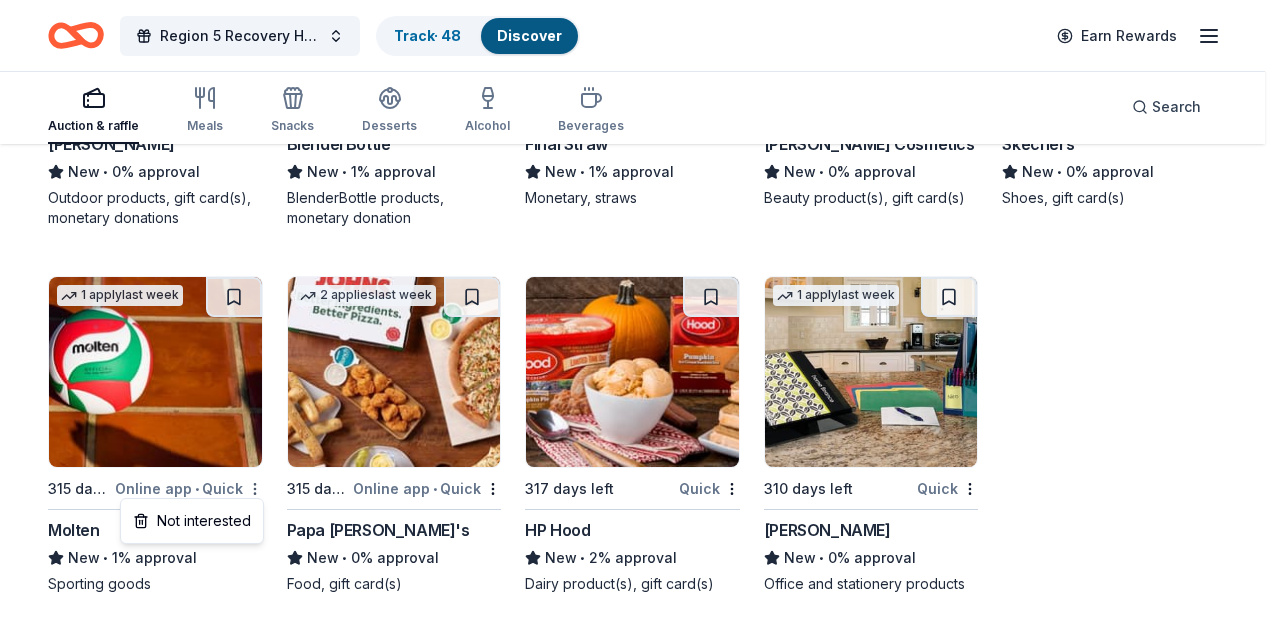 click on "Region 5 Recovery Hub-2026 Battle of The Bands Track  · 48 Discover Earn Rewards Auction & raffle Meals Snacks Desserts Alcohol Beverages Search Filter 3 Application methods Causes Eligibility Just added Sort 187 results  in  Carlisle, PA Application deadlines 0  this month 1  in December 1  in February 185  later on... 4   applies  last week 315 days left Online app • Quick Royal Farms New • 14% approval Food, gift card(s) 2   applies  last week 315 days left Online app BLICK Art Materials 4.5 • 11% approval Gift certificate or coupons, art products, monetary donation 3   applies  last week Local 315 days left Online app • Quick Lancaster Science Factory New 4 general admission tickets 7   applies  last week 285 days left Online app KONG Company New • 3% approval Event box, print handouts, pet product(s) 2   applies  last week 275 days left Online app • Quick Dunham's Sports New • 9% approval Sporting goods, gift card(s) 2   applies  last week 315 days left Online app Trekell Art Supply New 2" at bounding box center (640, -1321) 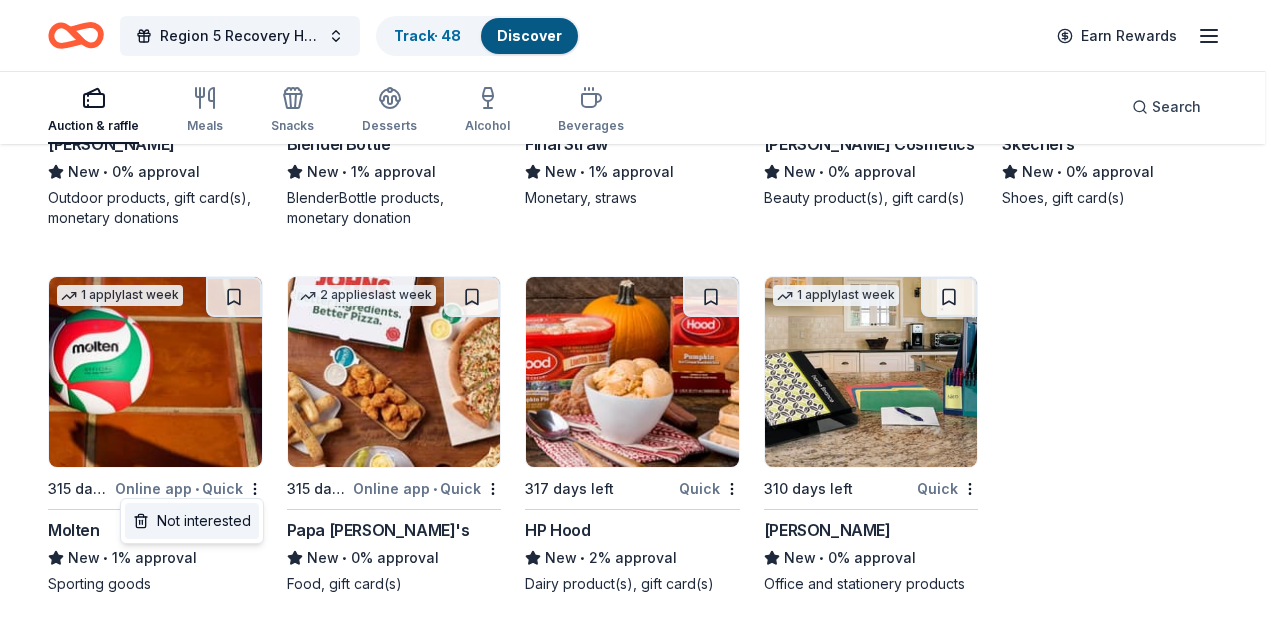 click on "Not interested" at bounding box center [192, 521] 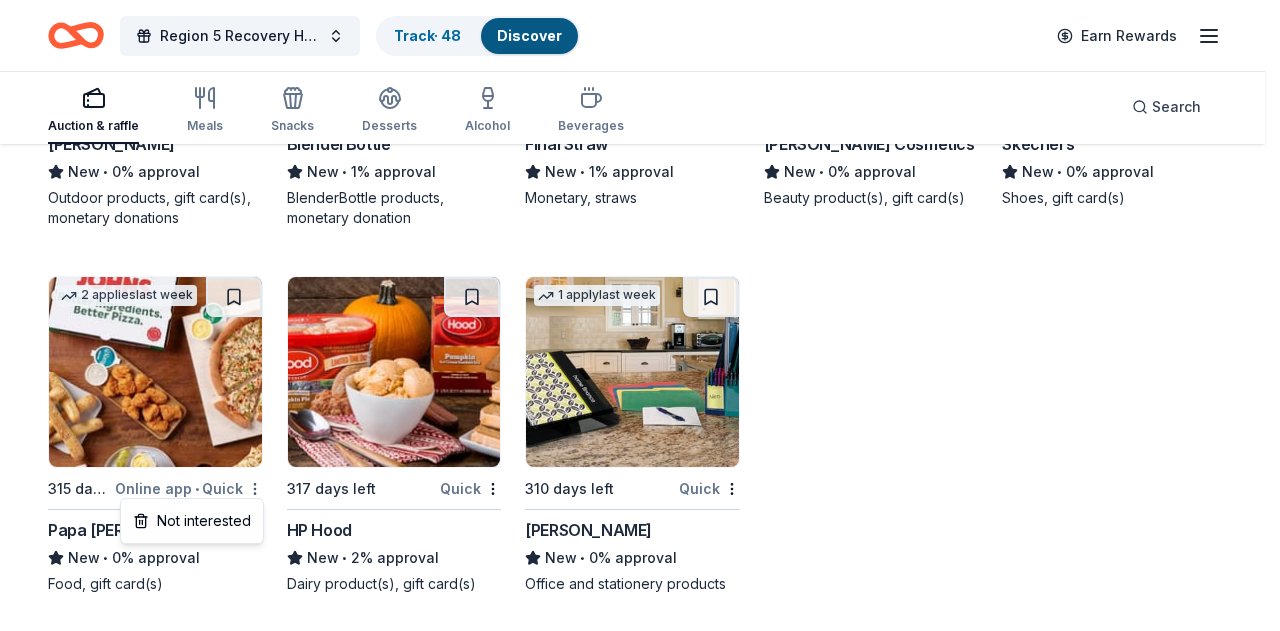 click on "Region 5 Recovery Hub-2026 Battle of The Bands Track  · 48 Discover Earn Rewards Auction & raffle Meals Snacks Desserts Alcohol Beverages Search Filter 3 Application methods Causes Eligibility Just added Sort 187 results  in  Carlisle, PA Application deadlines 0  this month 1  in December 1  in February 185  later on... 4   applies  last week 315 days left Online app • Quick Royal Farms New • 14% approval Food, gift card(s) 2   applies  last week 315 days left Online app BLICK Art Materials 4.5 • 11% approval Gift certificate or coupons, art products, monetary donation 3   applies  last week Local 315 days left Online app • Quick Lancaster Science Factory New 4 general admission tickets 7   applies  last week 285 days left Online app KONG Company New • 3% approval Event box, print handouts, pet product(s) 2   applies  last week 275 days left Online app • Quick Dunham's Sports New • 9% approval Sporting goods, gift card(s) 2   applies  last week 315 days left Online app Trekell Art Supply New 2" at bounding box center [640, -1321] 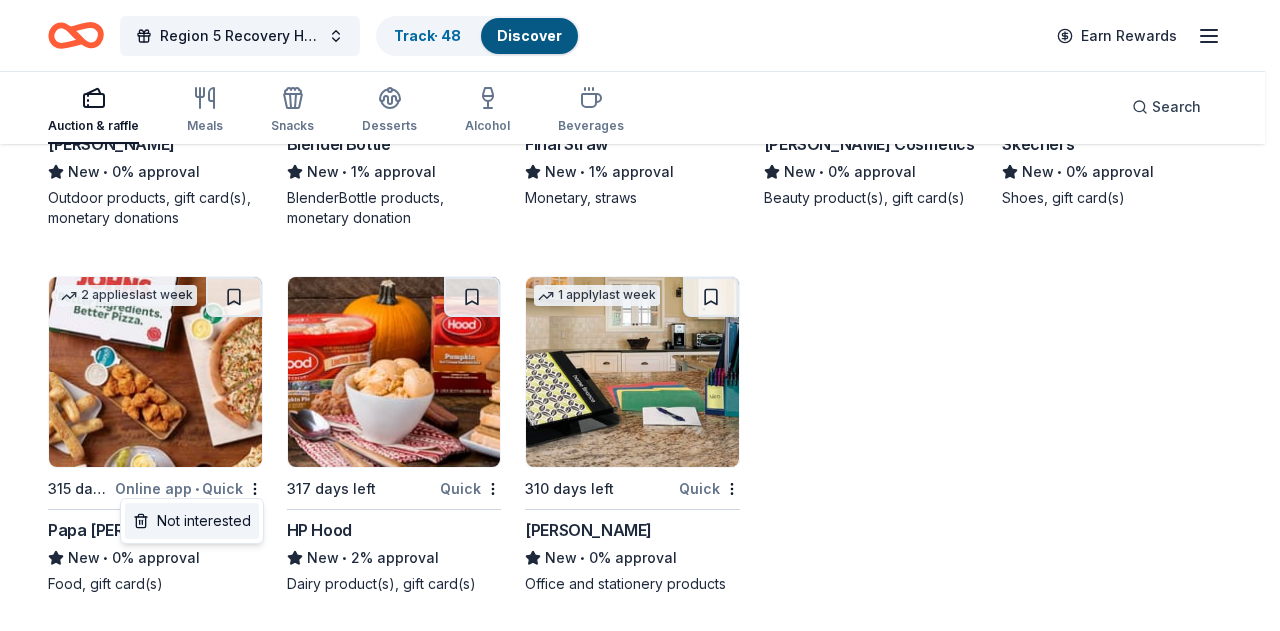 click on "Not interested" at bounding box center (192, 521) 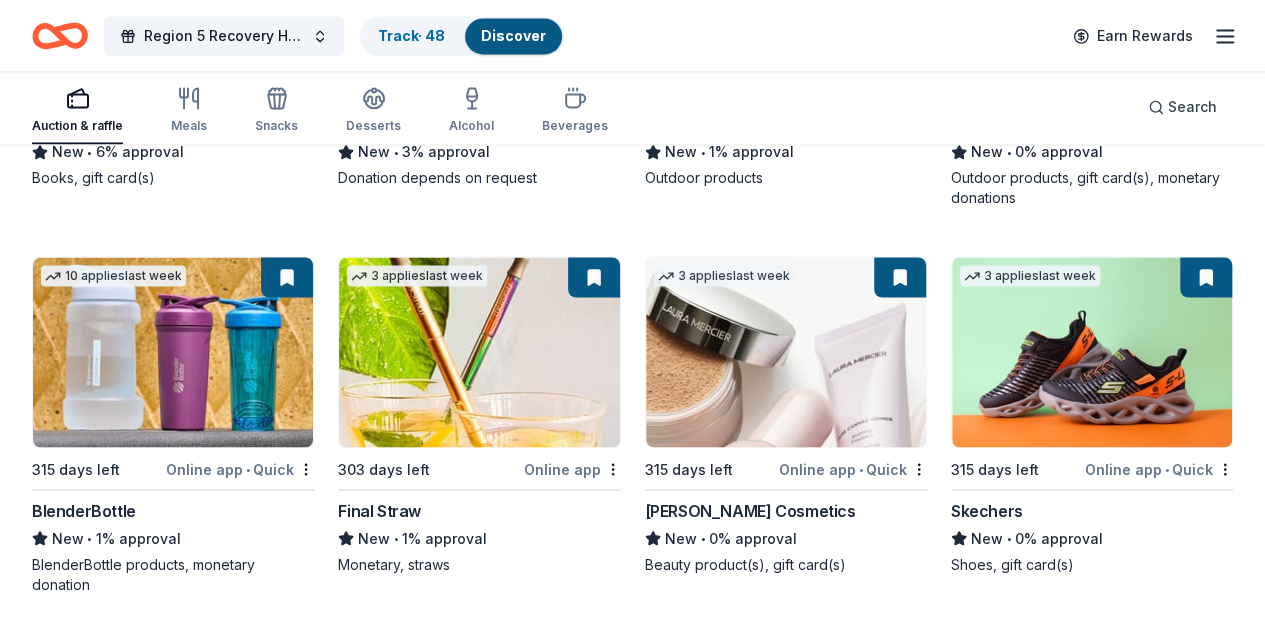 click on "Region 5 Recovery Hub-2026 Battle of The Bands Track  · 48 Discover Earn Rewards Auction & raffle Meals Snacks Desserts Alcohol Beverages Search Filter 3 Application methods Causes Eligibility Just added Sort 187 results  in  Carlisle, PA Application deadlines 0  this month 1  in December 1  in February 185  later on... 4   applies  last week 315 days left Online app • Quick Royal Farms New • 14% approval Food, gift card(s) 2   applies  last week 315 days left Online app BLICK Art Materials 4.5 • 11% approval Gift certificate or coupons, art products, monetary donation 3   applies  last week Local 315 days left Online app • Quick Lancaster Science Factory New 4 general admission tickets 7   applies  last week 285 days left Online app KONG Company New • 3% approval Event box, print handouts, pet product(s) 2   applies  last week 275 days left Online app • Quick Dunham's Sports New • 9% approval Sporting goods, gift card(s) 2   applies  last week 315 days left Online app Trekell Art Supply New 2" at bounding box center [632, -1321] 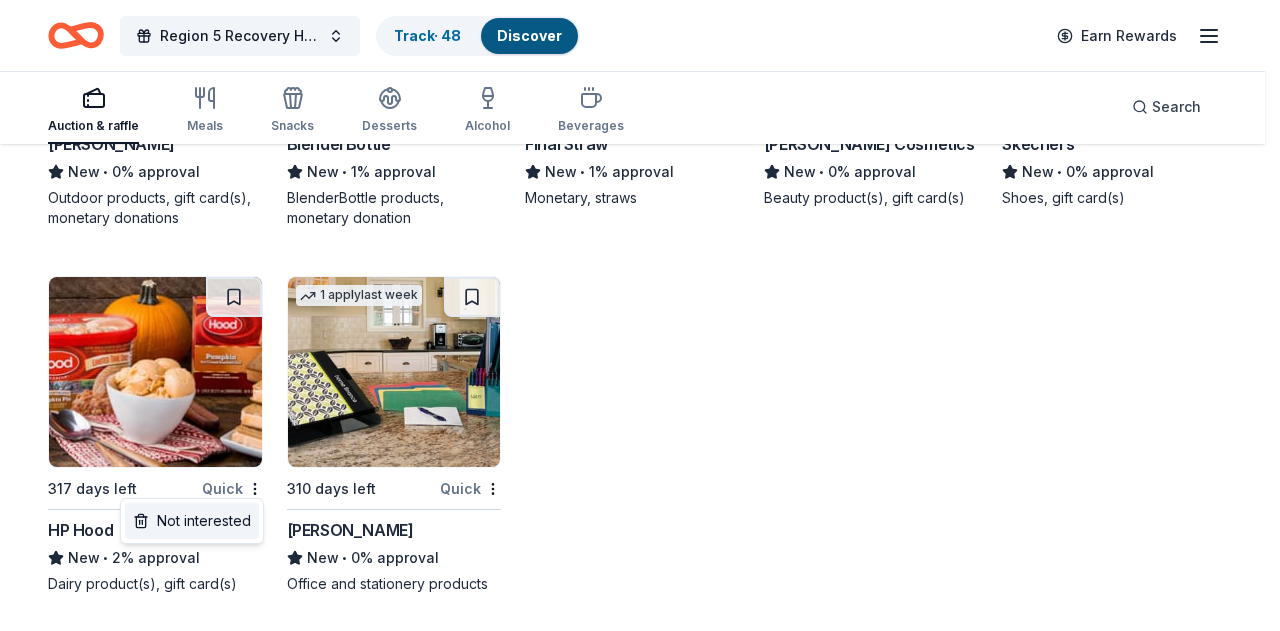 click on "Not interested" at bounding box center (192, 521) 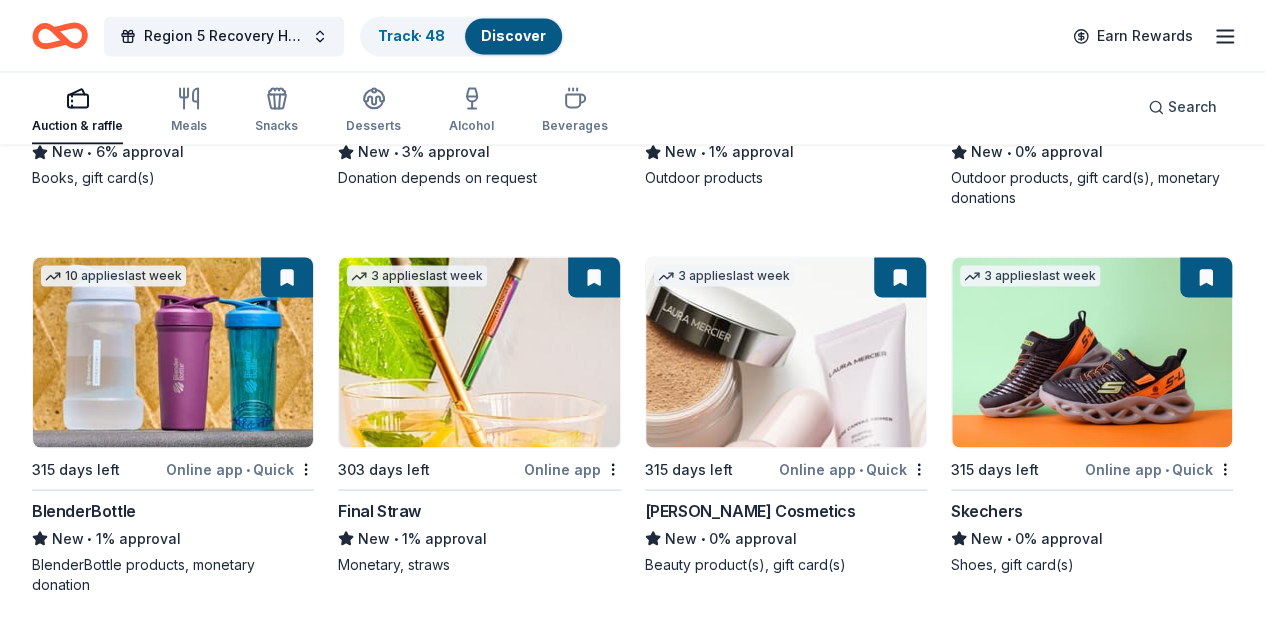 click on "Region 5 Recovery Hub-2026 Battle of The Bands Track  · 48 Discover Earn Rewards Auction & raffle Meals Snacks Desserts Alcohol Beverages Search Filter 3 Application methods Causes Eligibility Just added Sort 187 results  in  Carlisle, PA Application deadlines 0  this month 1  in December 1  in February 185  later on... 4   applies  last week 315 days left Online app • Quick Royal Farms New • 14% approval Food, gift card(s) 2   applies  last week 315 days left Online app BLICK Art Materials 4.5 • 11% approval Gift certificate or coupons, art products, monetary donation 3   applies  last week Local 315 days left Online app • Quick Lancaster Science Factory New 4 general admission tickets 7   applies  last week 285 days left Online app KONG Company New • 3% approval Event box, print handouts, pet product(s) 2   applies  last week 275 days left Online app • Quick Dunham's Sports New • 9% approval Sporting goods, gift card(s) 2   applies  last week 315 days left Online app Trekell Art Supply New 2" at bounding box center [632, -1321] 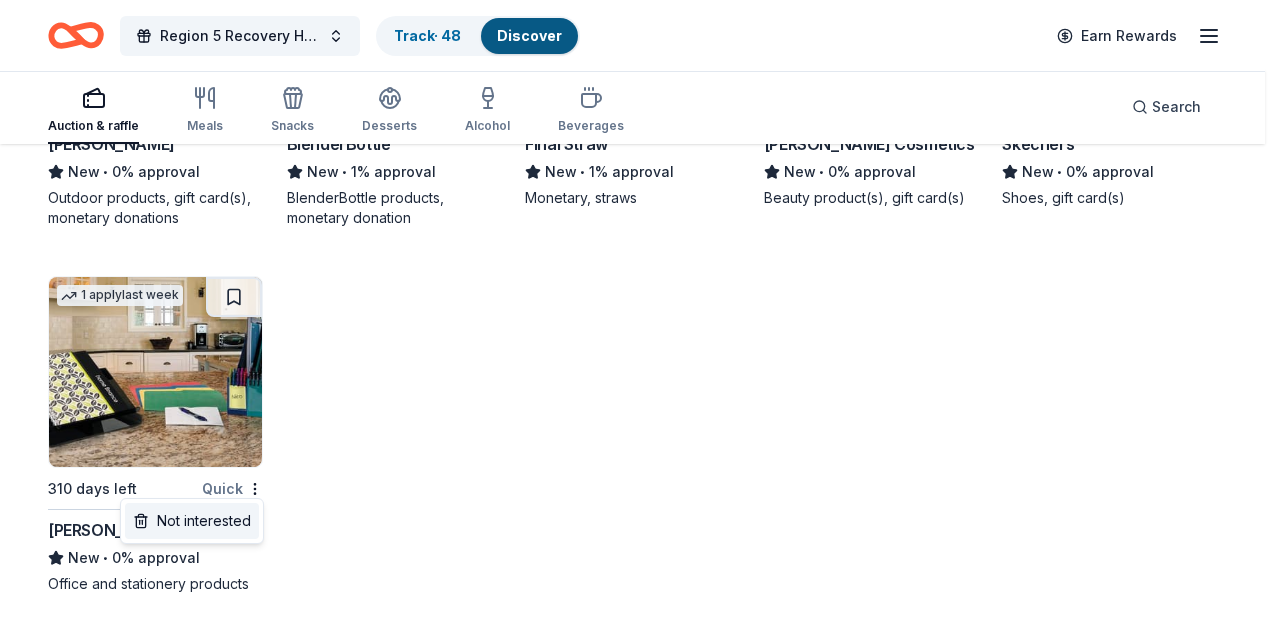 click on "Not interested" at bounding box center (192, 521) 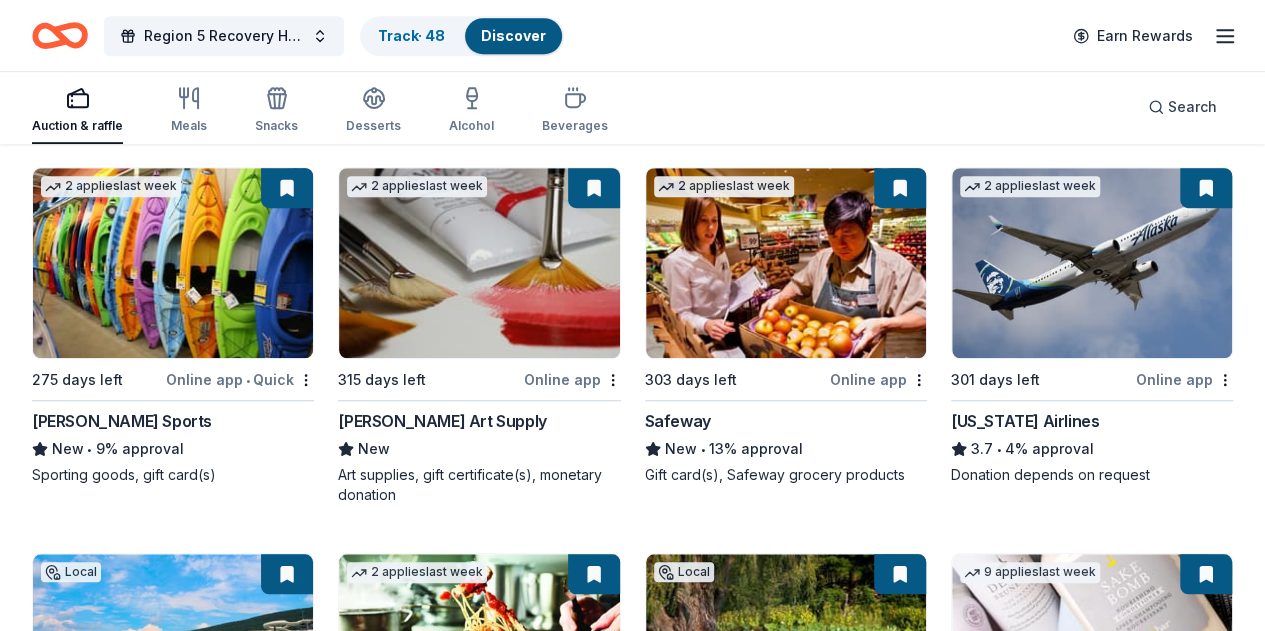 scroll, scrollTop: 0, scrollLeft: 0, axis: both 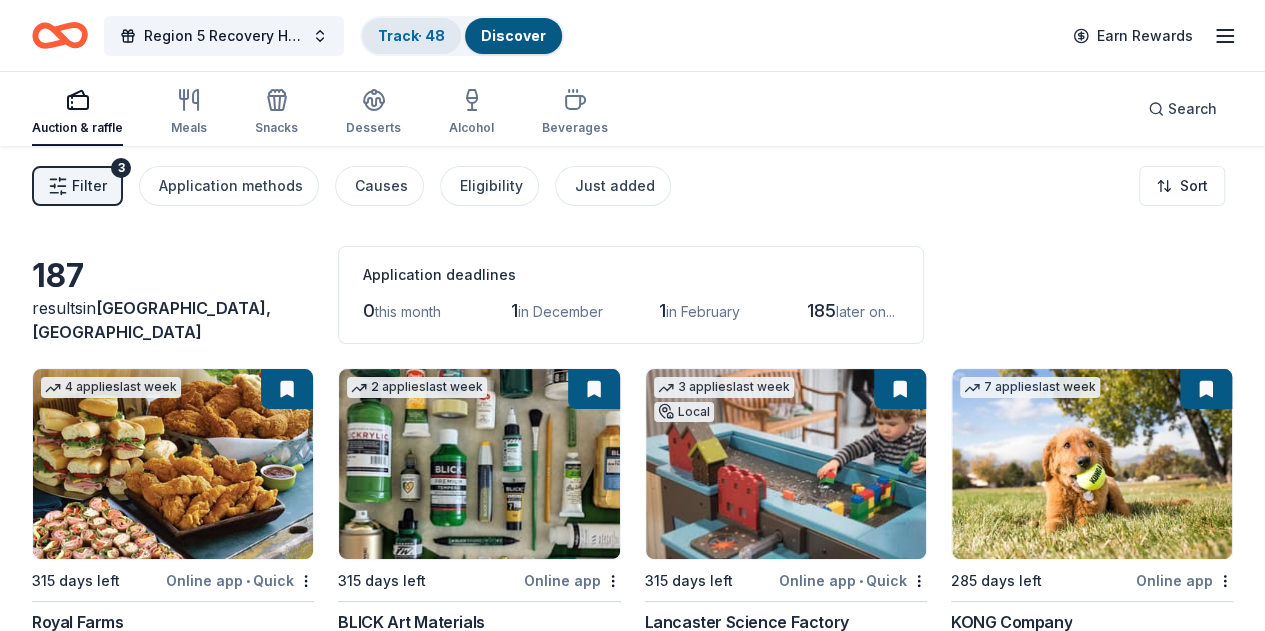 click on "Track  · 48" at bounding box center (411, 35) 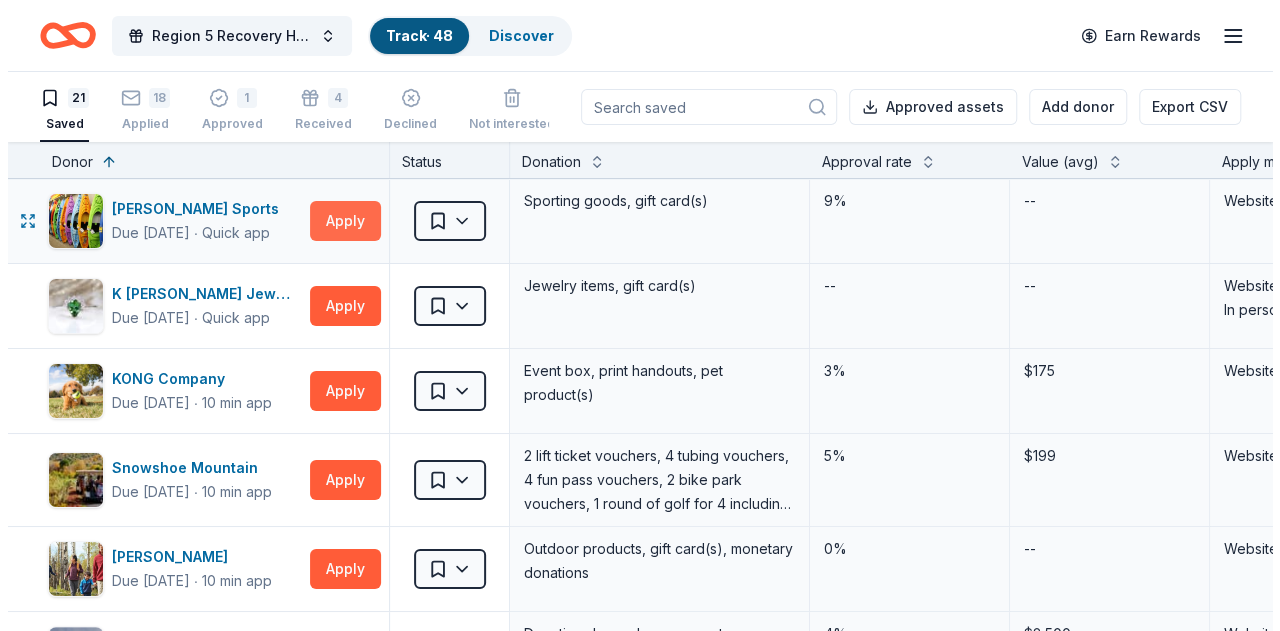 scroll, scrollTop: 0, scrollLeft: 0, axis: both 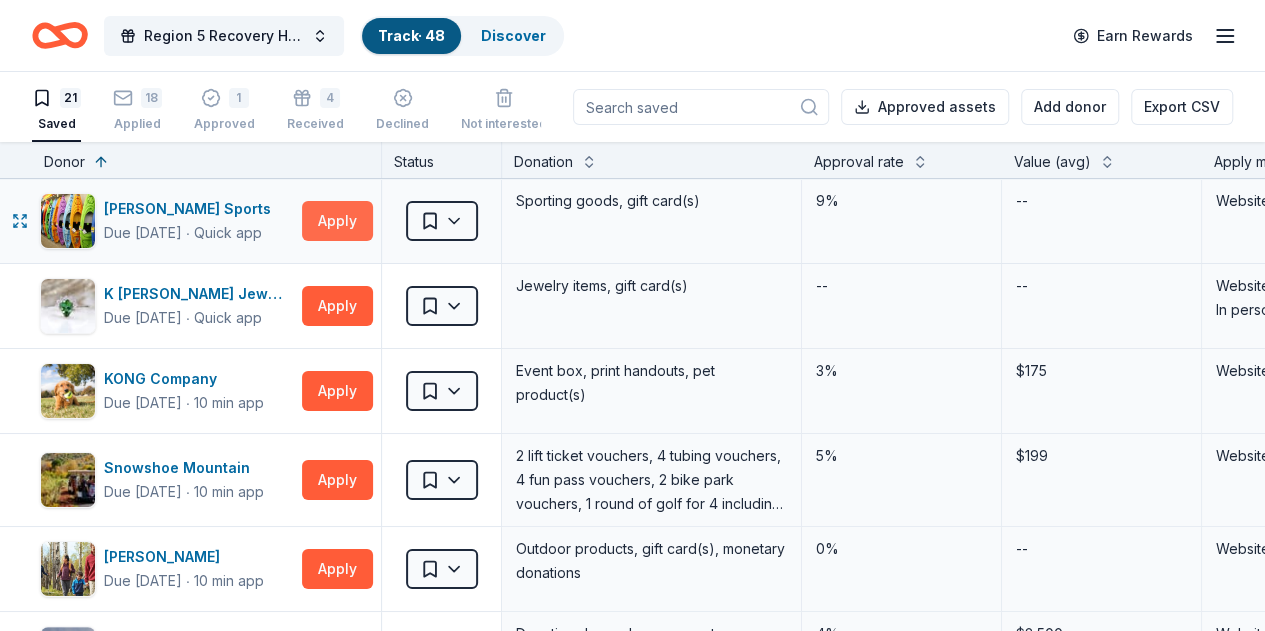 click on "Apply" at bounding box center (337, 221) 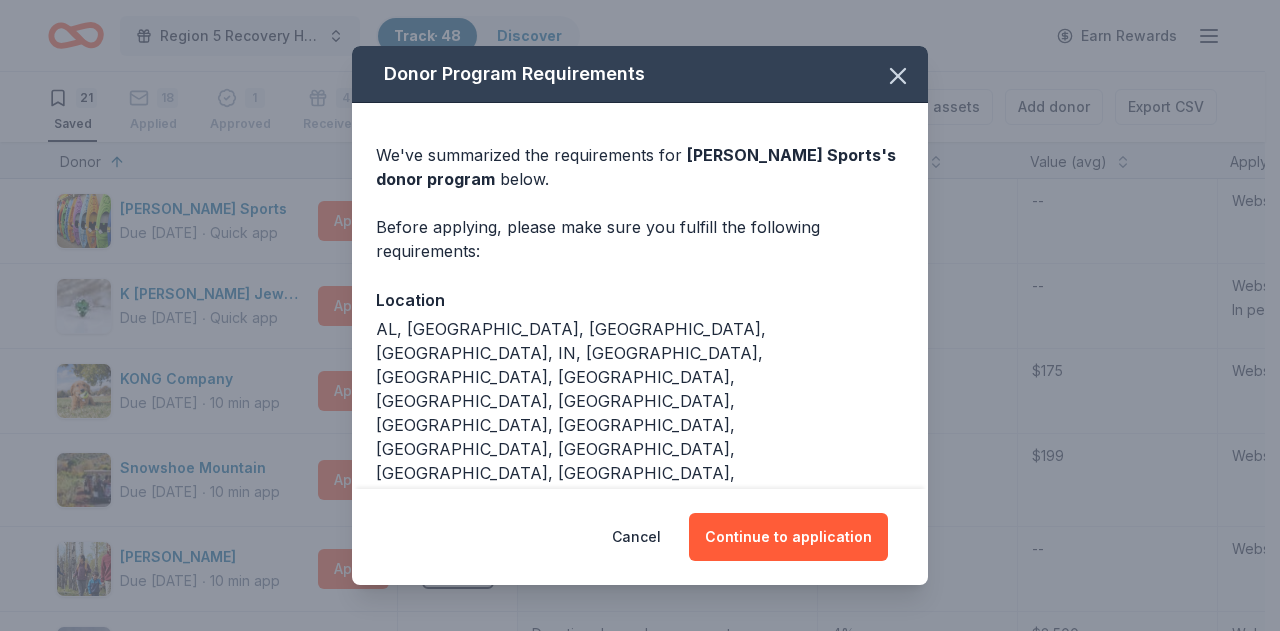 scroll, scrollTop: 200, scrollLeft: 0, axis: vertical 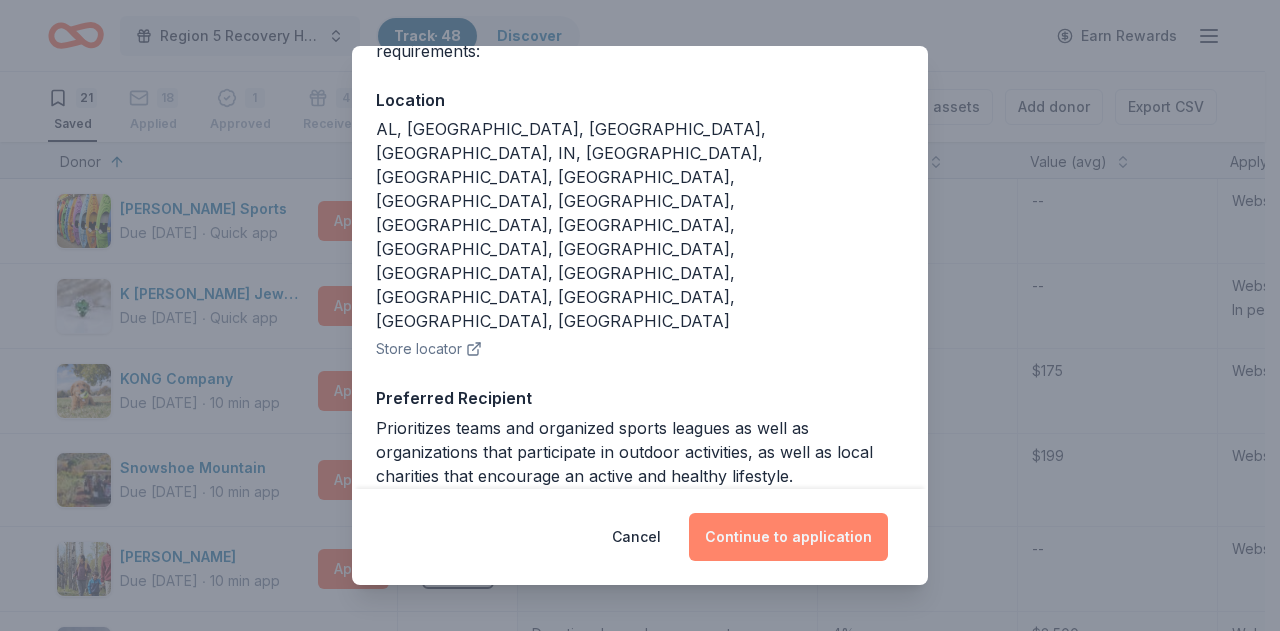 click on "Continue to application" at bounding box center [788, 537] 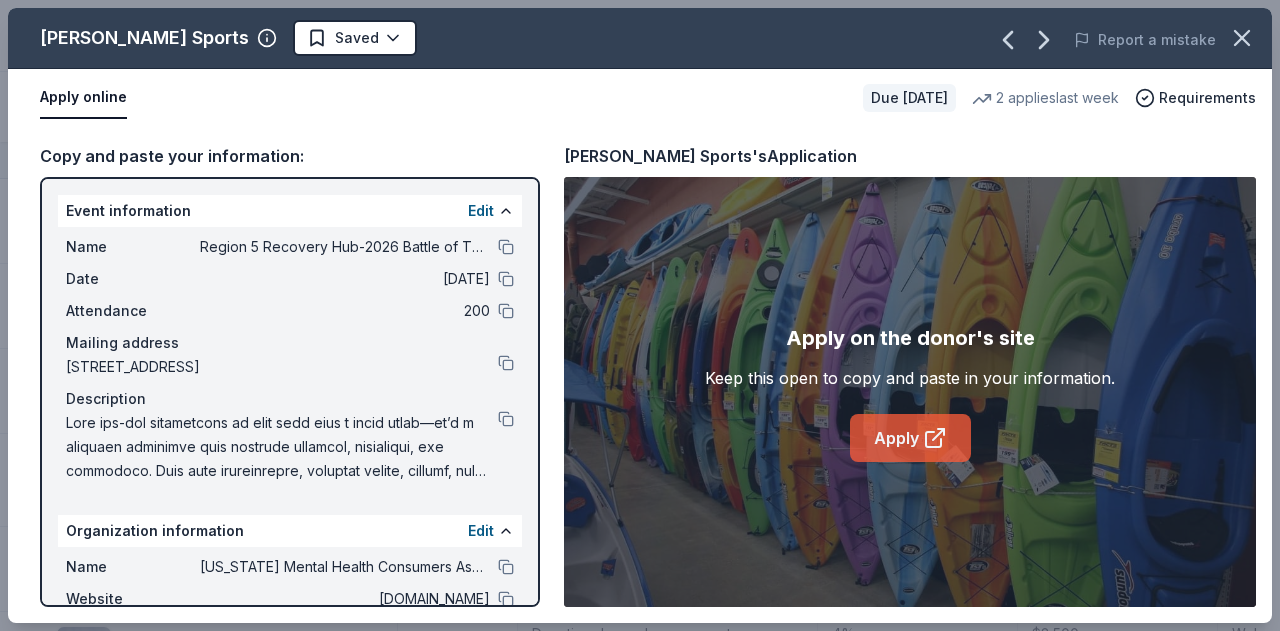 click on "Apply on the donor's site Keep this open to copy and paste in your information. Apply" at bounding box center (910, 392) 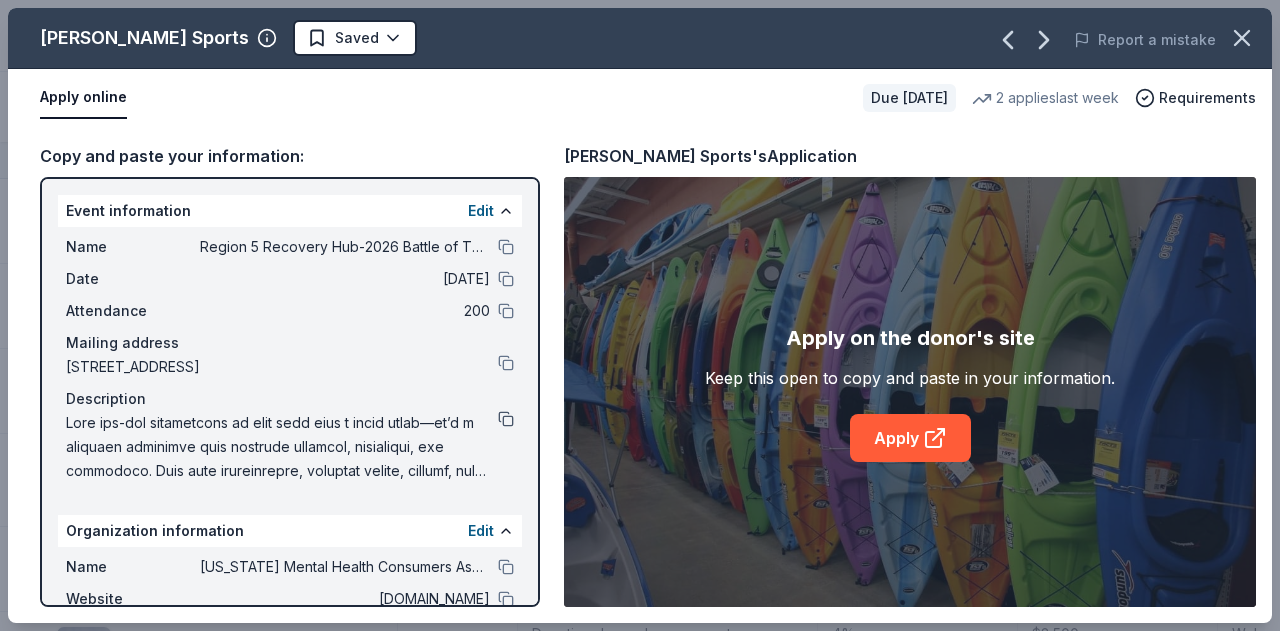 click at bounding box center (506, 419) 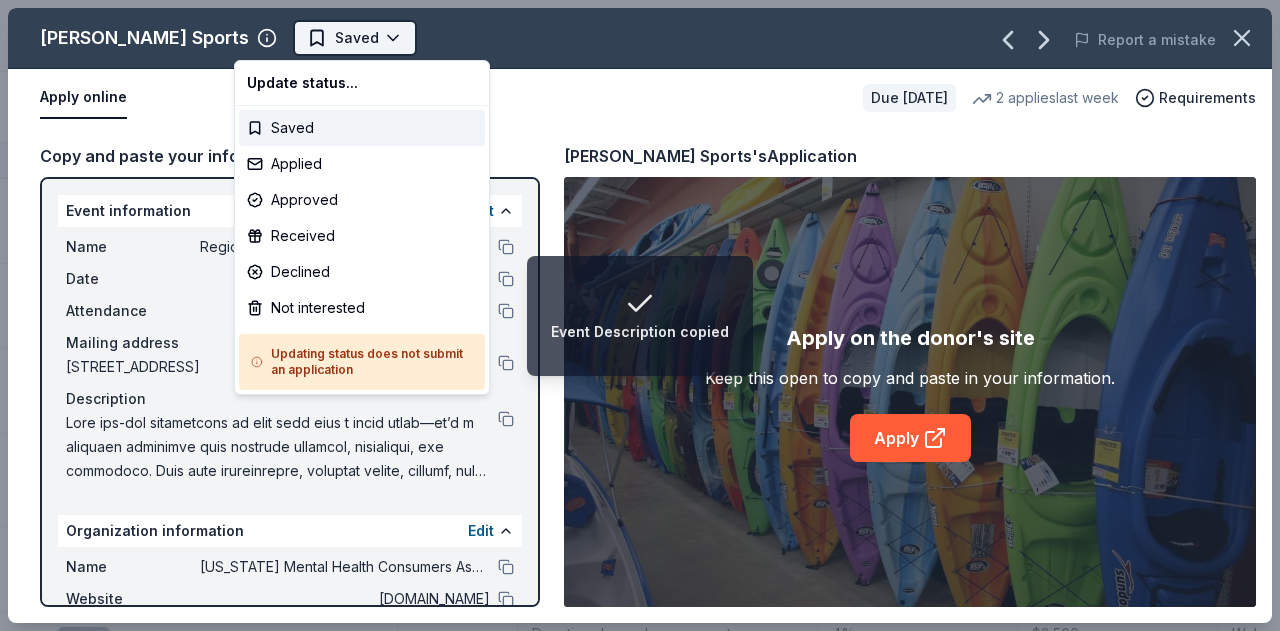 click on "Event Description copied Region 5 Recovery Hub-2026 Battle of The Bands Track  · 48 Discover Earn Rewards 21 Saved 18 Applied 1 Approved 4 Received Declined Not interested  Approved assets Add donor Export CSV Donor Status Donation Approval rate Value (avg) Apply method Assignee Notes Dunham's Sports Due in 275 days ∙ Quick app Apply Saved Sporting goods, gift card(s) 9% -- Website K Novinger Jewelry Due in 285 days ∙ Quick app Apply Saved Jewelry items, gift card(s) -- -- Website In person KONG Company Due in 285 days ∙ 10 min app Apply Saved Event box, print handouts, pet product(s) 3% $175 Website Snowshoe Mountain Due in 285 days ∙ 10 min app Apply Saved 2 lift ticket vouchers, 4 tubing vouchers, 4 fun pass vouchers, 2 bike park vouchers, 1 round of golf for 4 including cart 5% $199 Website L.L.Bean Due in 289 days ∙ 10 min app Apply Saved Outdoor products, gift card(s), monetary donations 0% -- Website Alaska Airlines Due in 301 days ∙ 10 min app Apply Saved Donation depends on request 4% 1%" at bounding box center (640, 315) 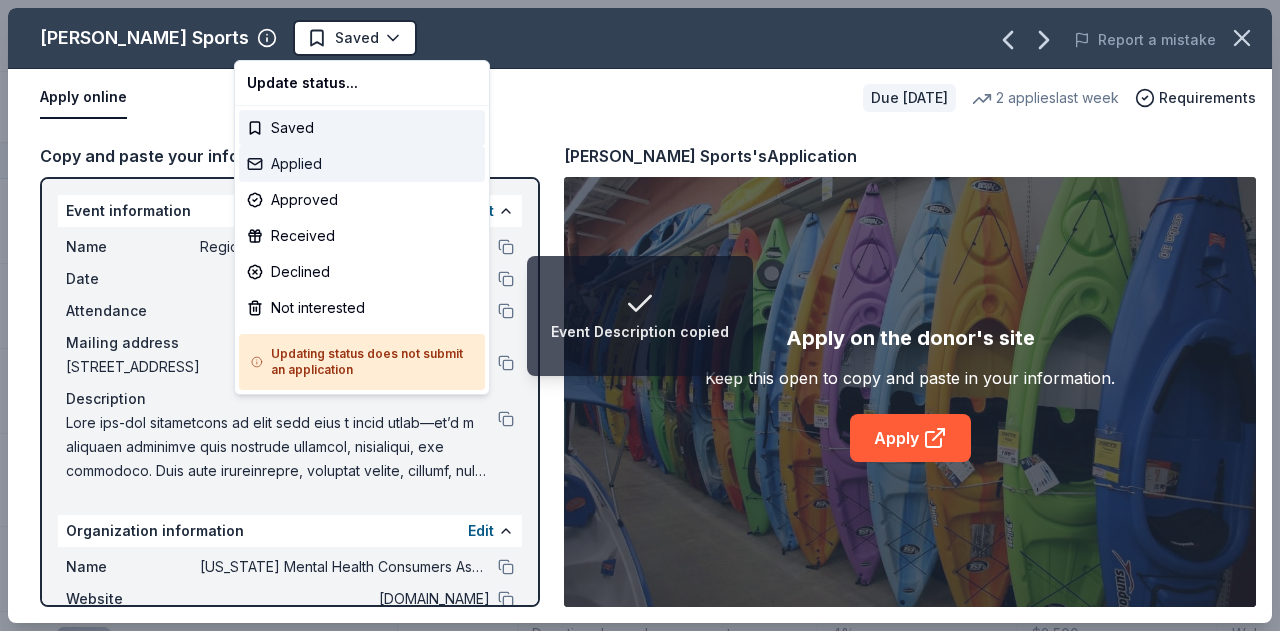 click on "Applied" at bounding box center (362, 164) 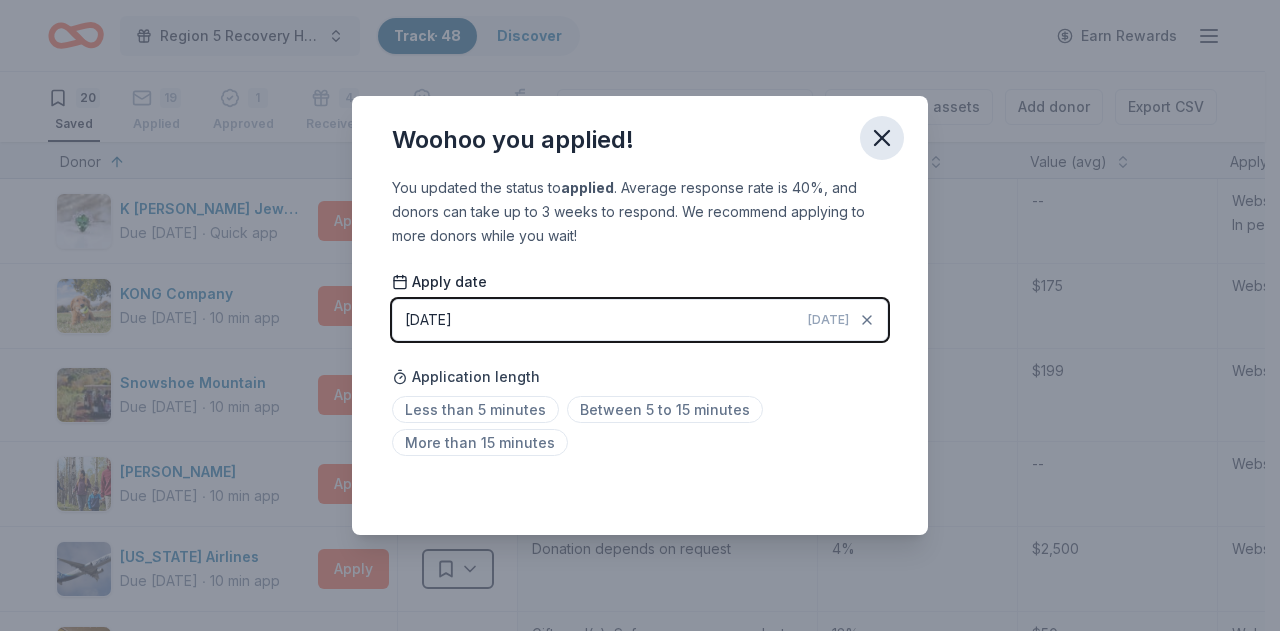 click 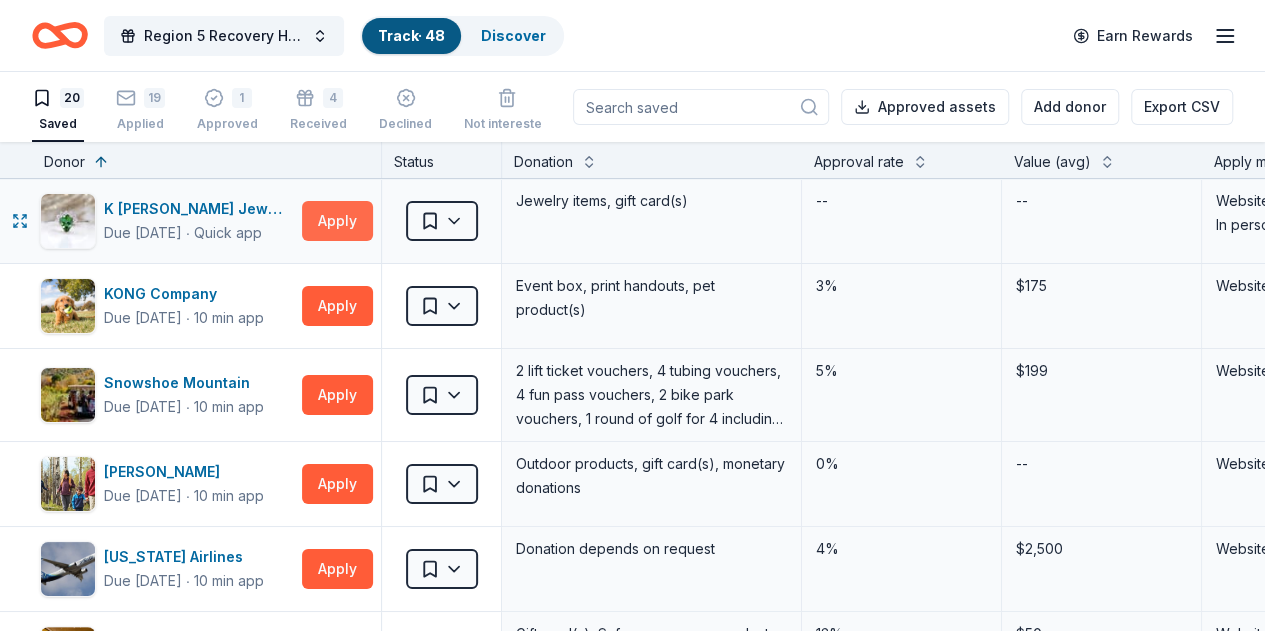 click on "Apply" at bounding box center [337, 221] 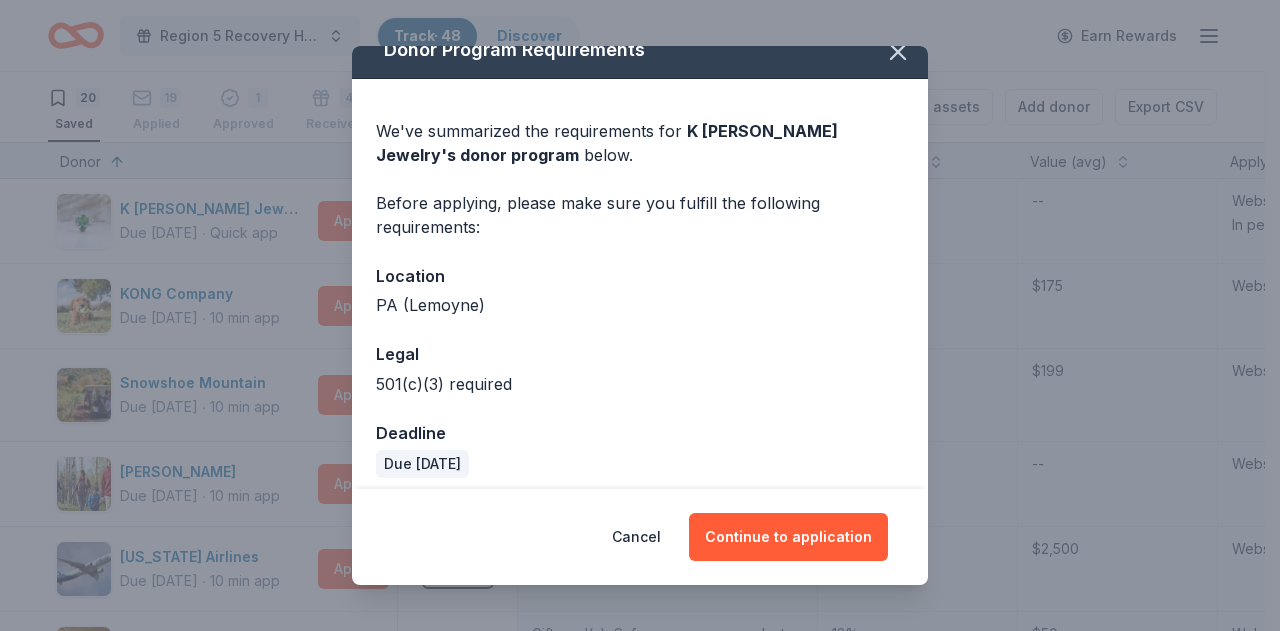 scroll, scrollTop: 36, scrollLeft: 0, axis: vertical 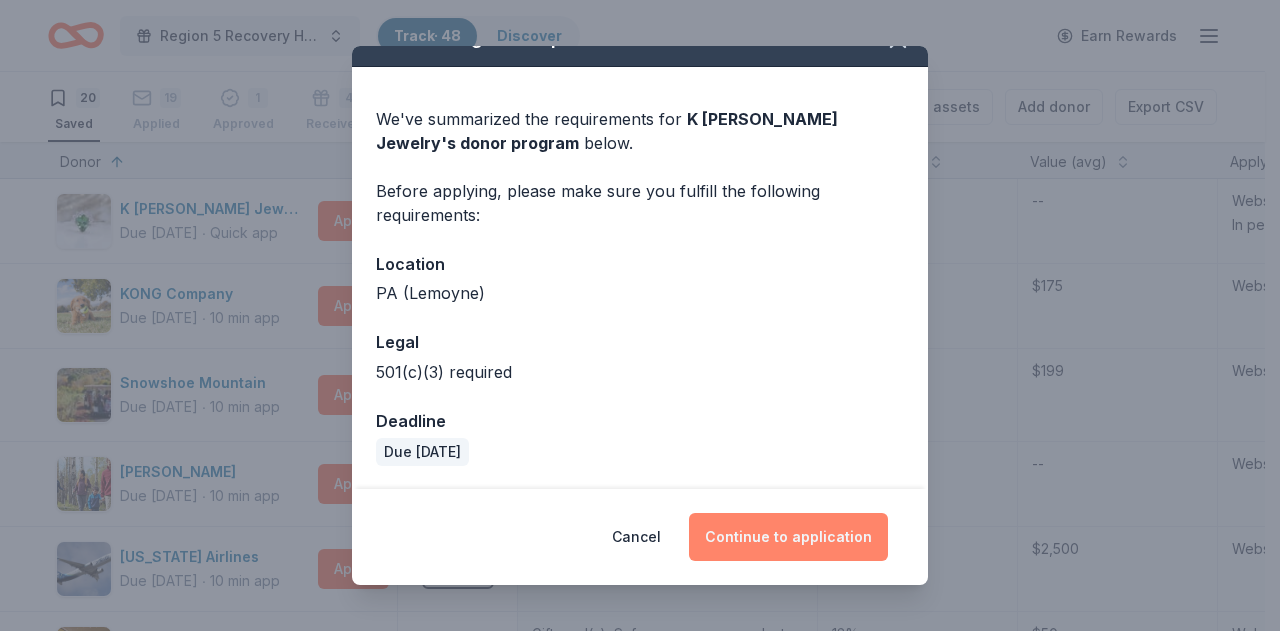 click on "Continue to application" at bounding box center [788, 537] 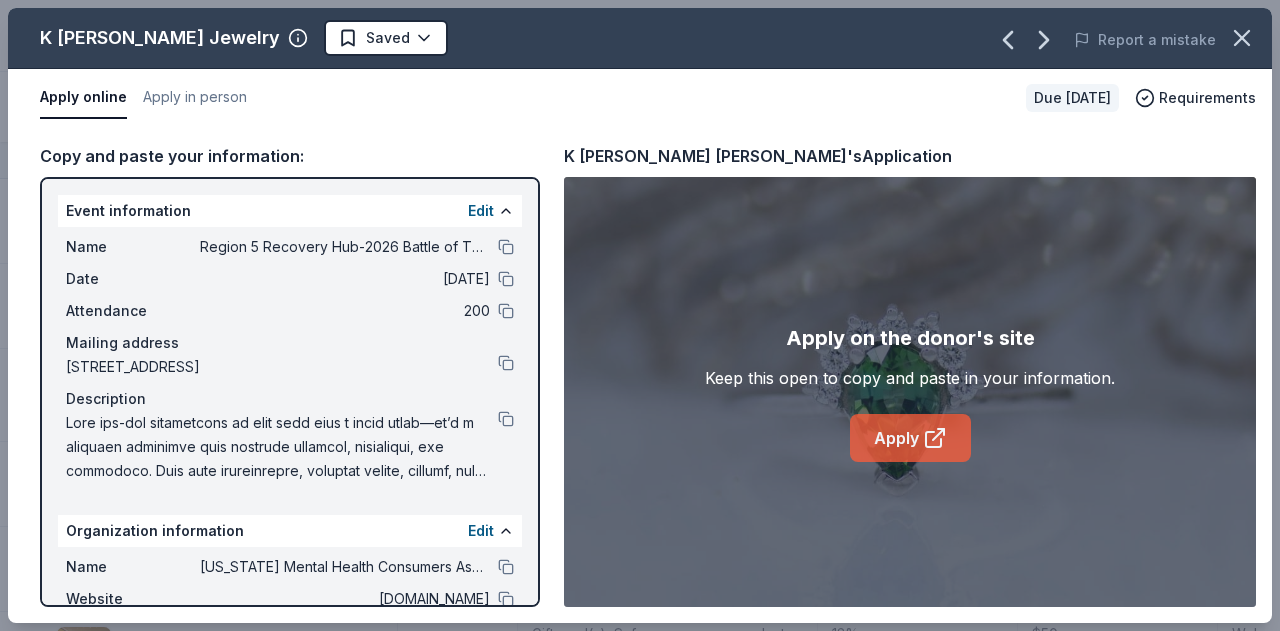 click 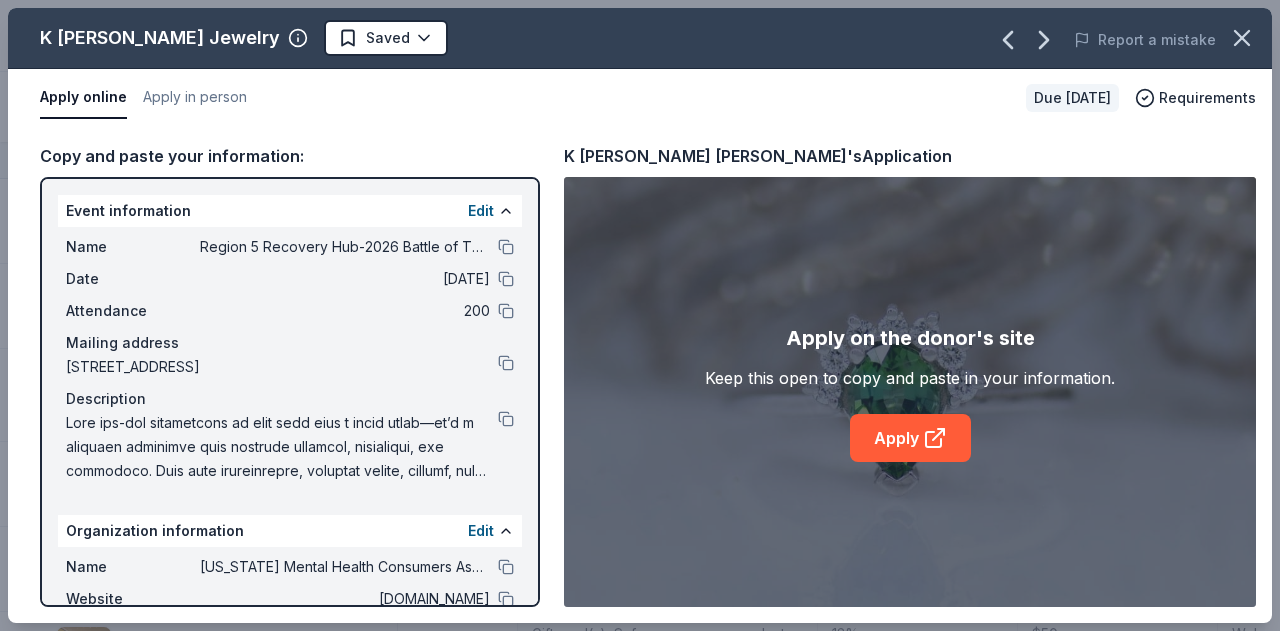 scroll, scrollTop: 166, scrollLeft: 0, axis: vertical 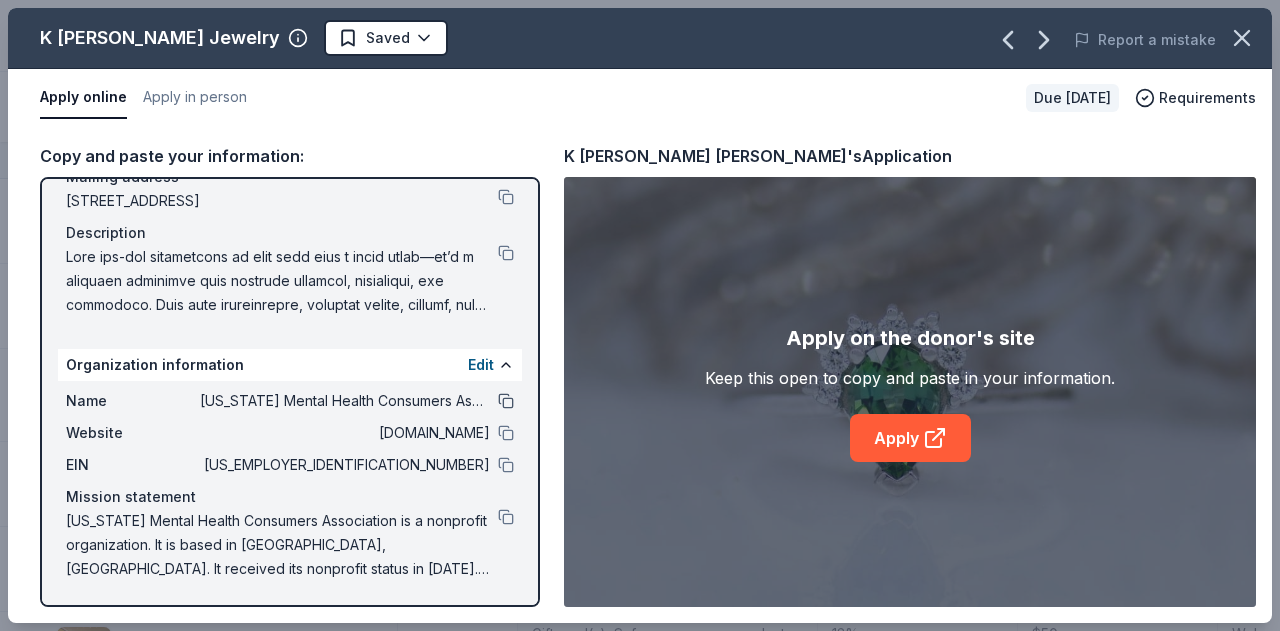 click at bounding box center [506, 401] 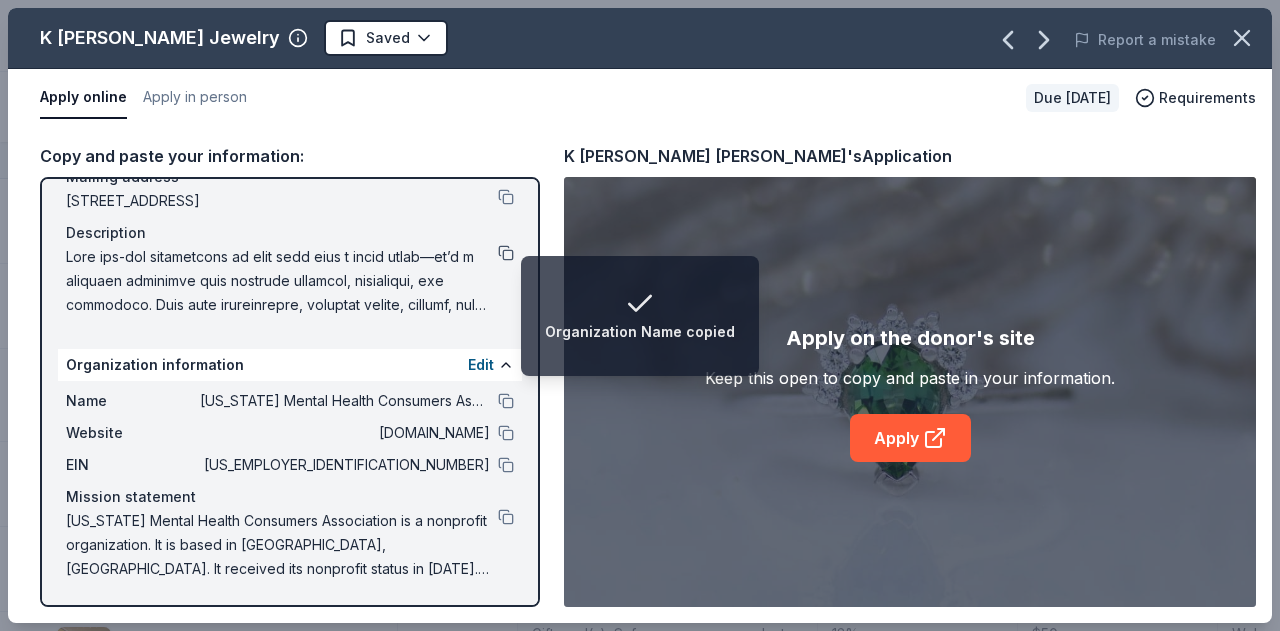 click at bounding box center (506, 253) 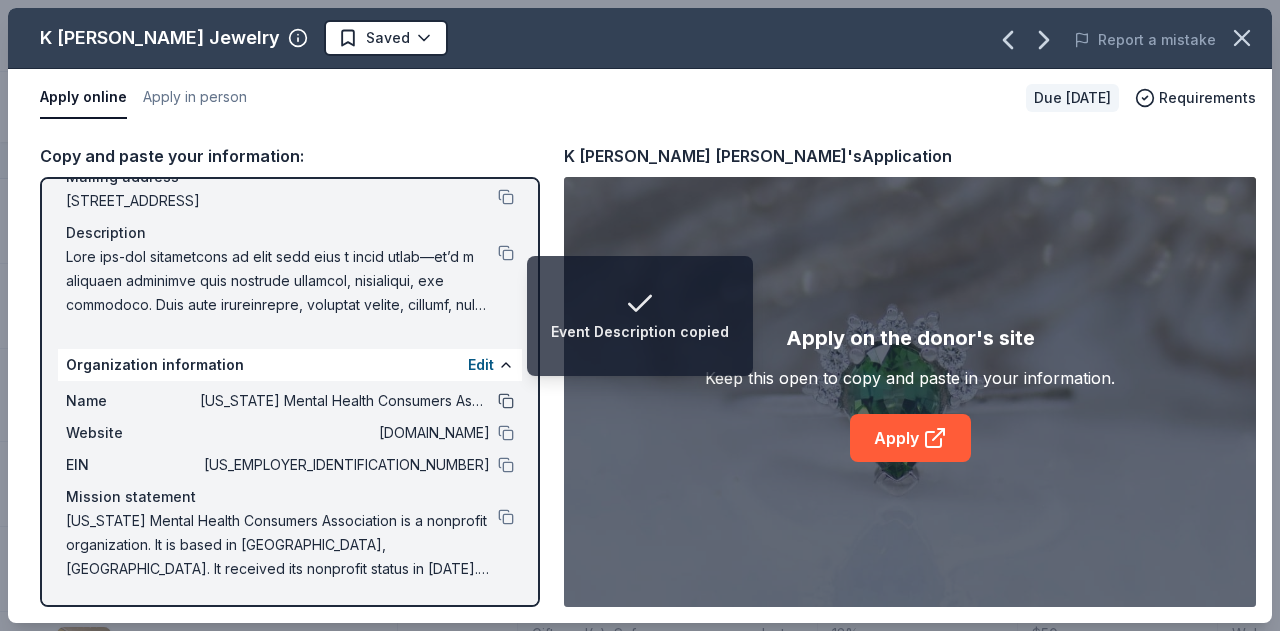 click at bounding box center [506, 401] 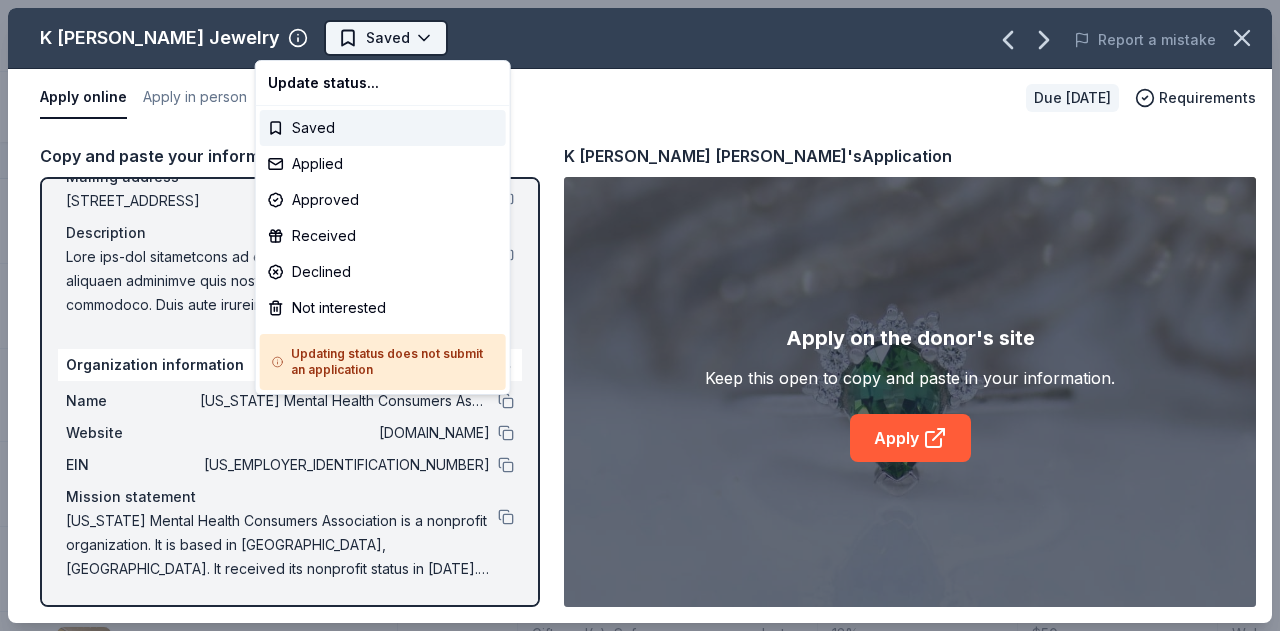 click on "Region 5 Recovery Hub-2026 Battle of The Bands Track  · 48 Discover Earn Rewards 20 Saved 19 Applied 1 Approved 4 Received Declined Not interested  Approved assets Add donor Export CSV Donor Status Donation Approval rate Value (avg) Apply method Assignee Notes K Novinger Jewelry Due in 285 days ∙ Quick app Apply Saved Jewelry items, gift card(s) -- -- Website In person KONG Company Due in 285 days ∙ 10 min app Apply Saved Event box, print handouts, pet product(s) 3% $175 Website Snowshoe Mountain Due in 285 days ∙ 10 min app Apply Saved 2 lift ticket vouchers, 4 tubing vouchers, 4 fun pass vouchers, 2 bike park vouchers, 1 round of golf for 4 including cart 5% $199 Website L.L.Bean Due in 289 days ∙ 10 min app Apply Saved Outdoor products, gift card(s), monetary donations 0% -- Website Alaska Airlines Due in 301 days ∙ 10 min app Apply Saved Donation depends on request 4% $2,500 Website Safeway Due in 303 days ∙ 10 min app Apply Saved Gift card(s), Safeway grocery products 13% $50 Website ∙ 1%" at bounding box center (640, 315) 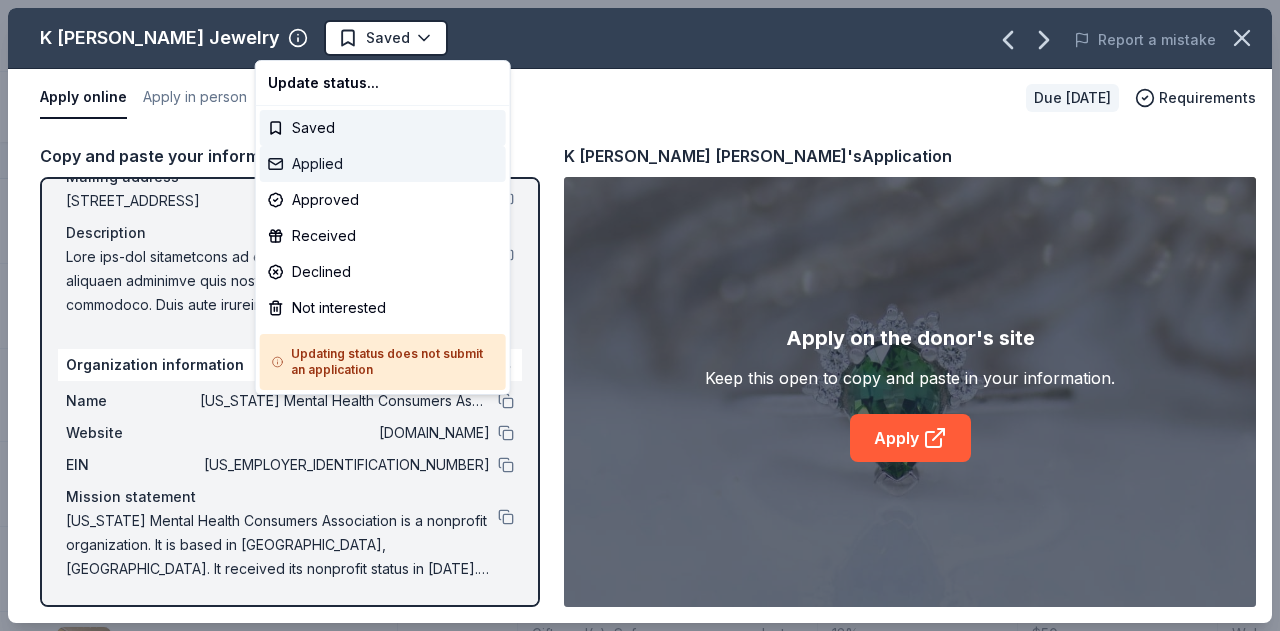 click on "Applied" at bounding box center [383, 164] 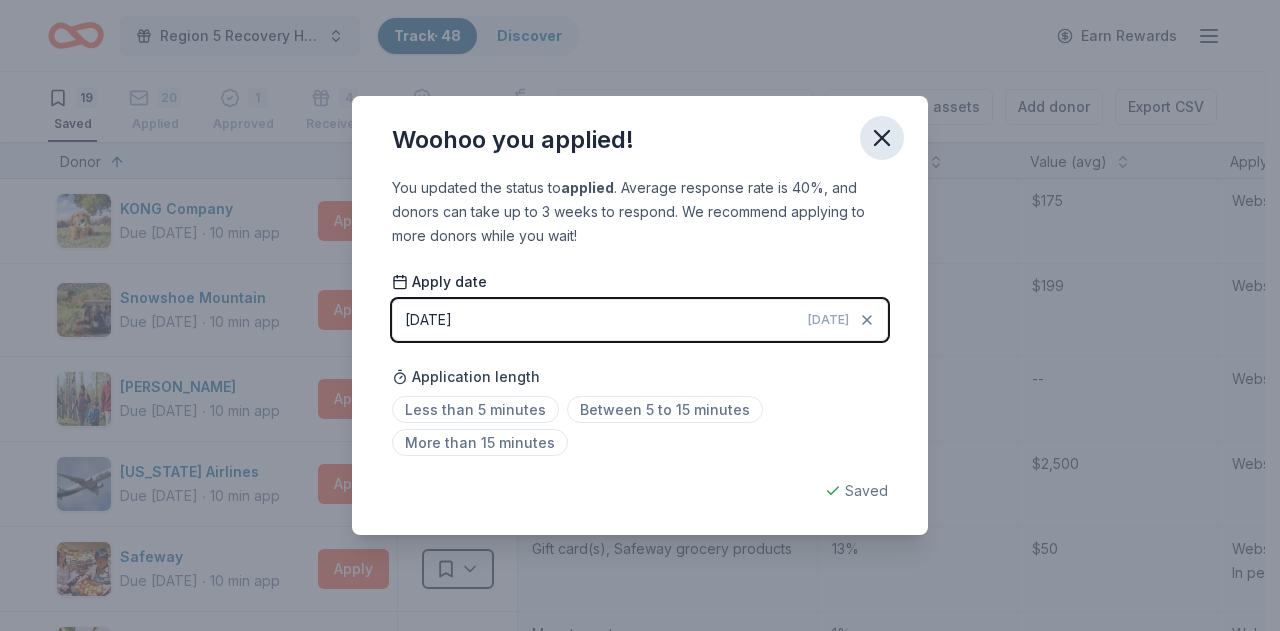 click 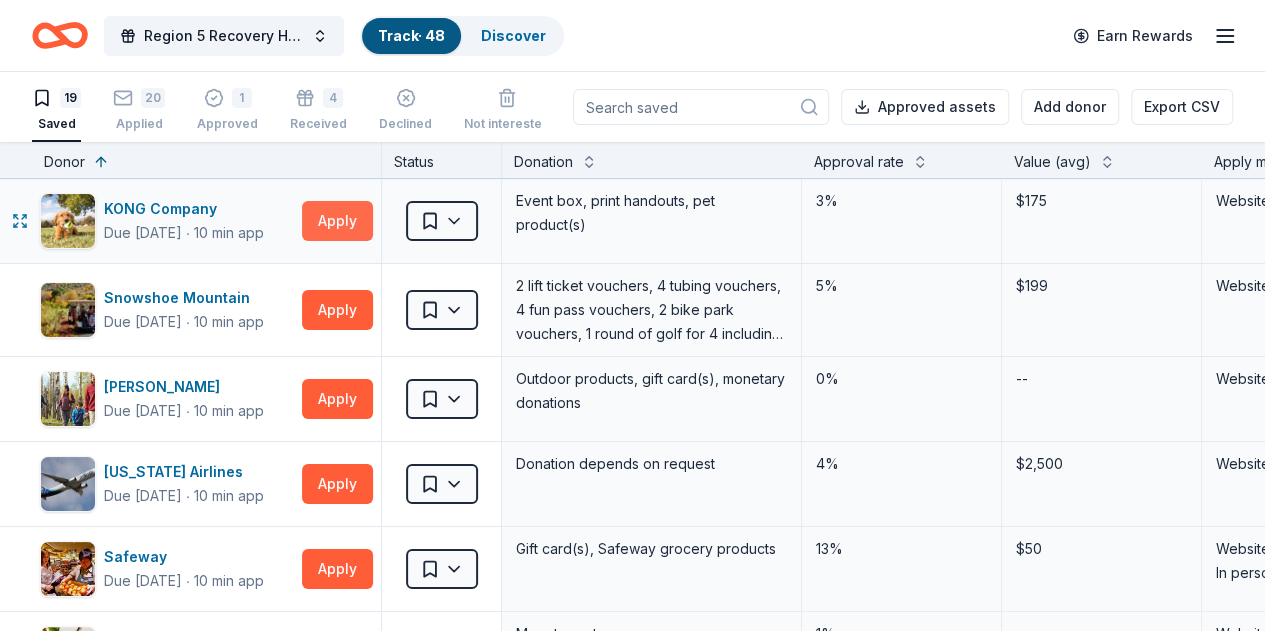 click on "Apply" at bounding box center [337, 221] 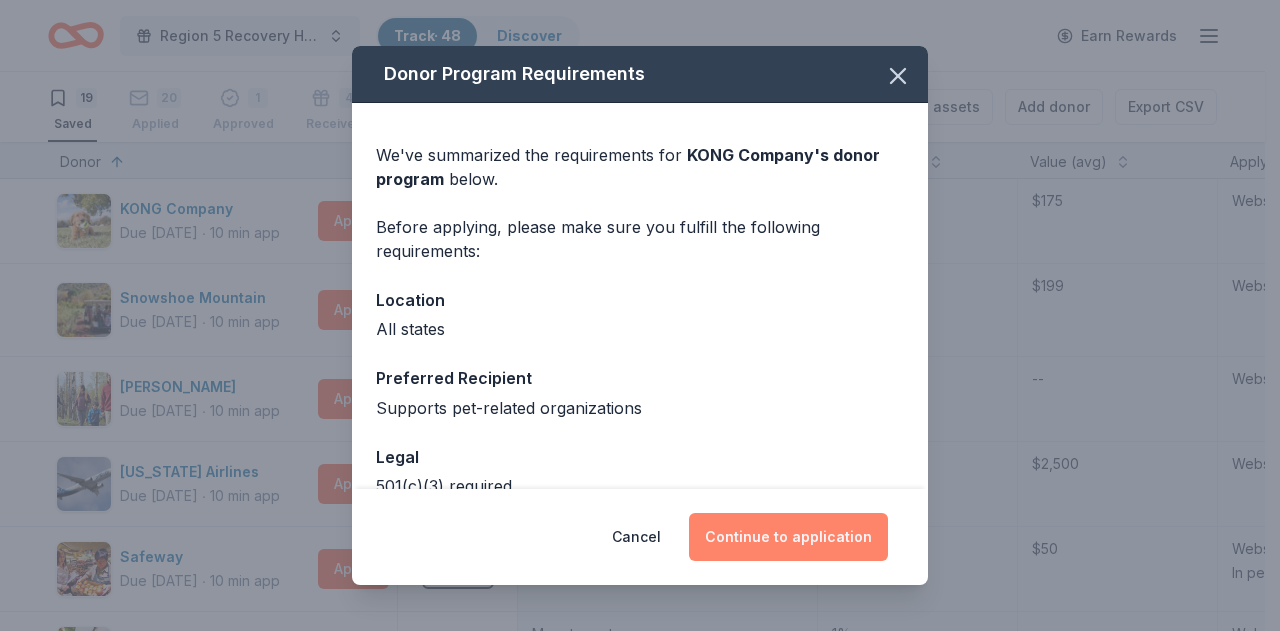 click on "Continue to application" at bounding box center [788, 537] 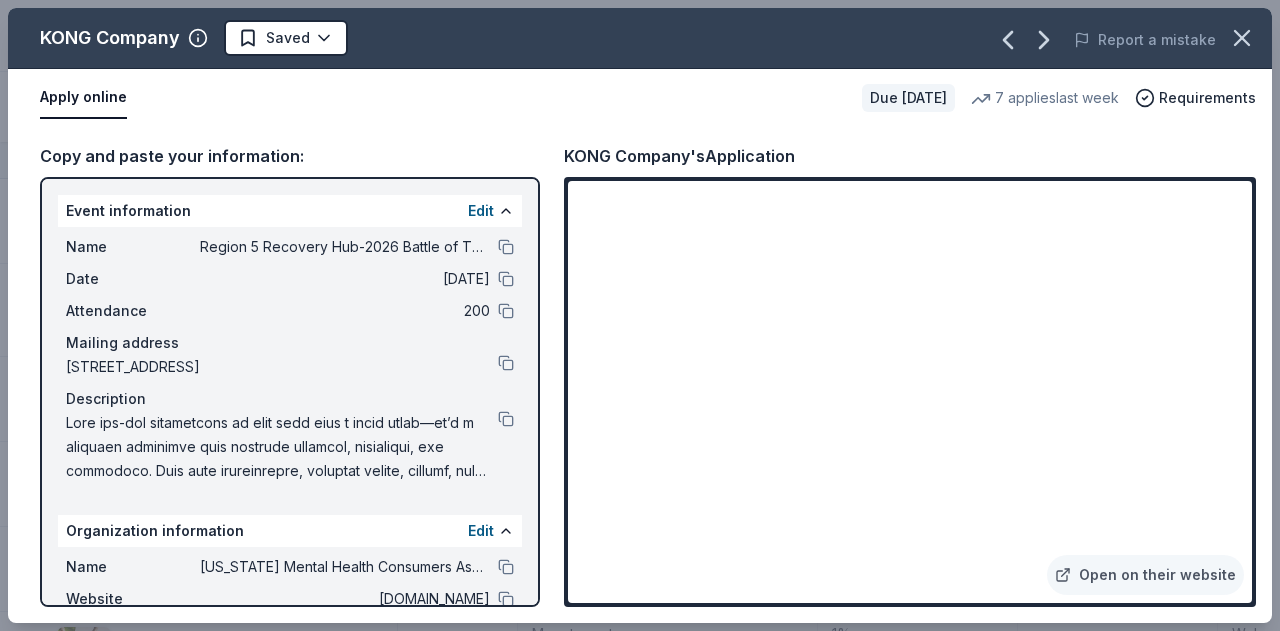scroll, scrollTop: 166, scrollLeft: 0, axis: vertical 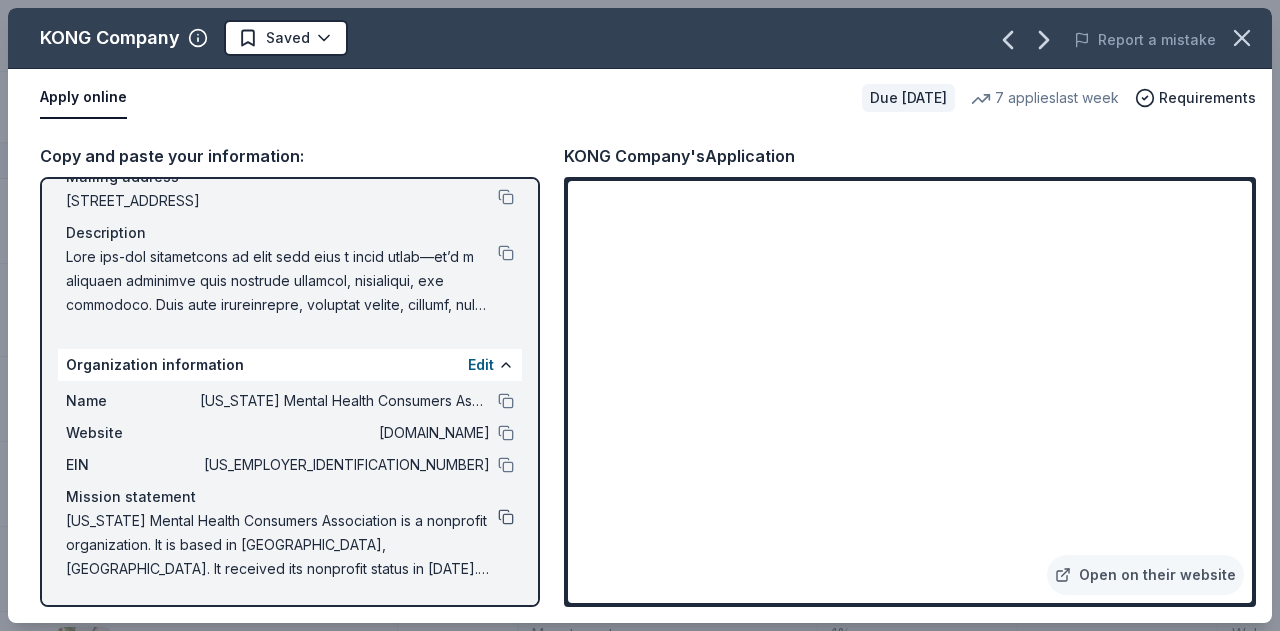 click at bounding box center [506, 517] 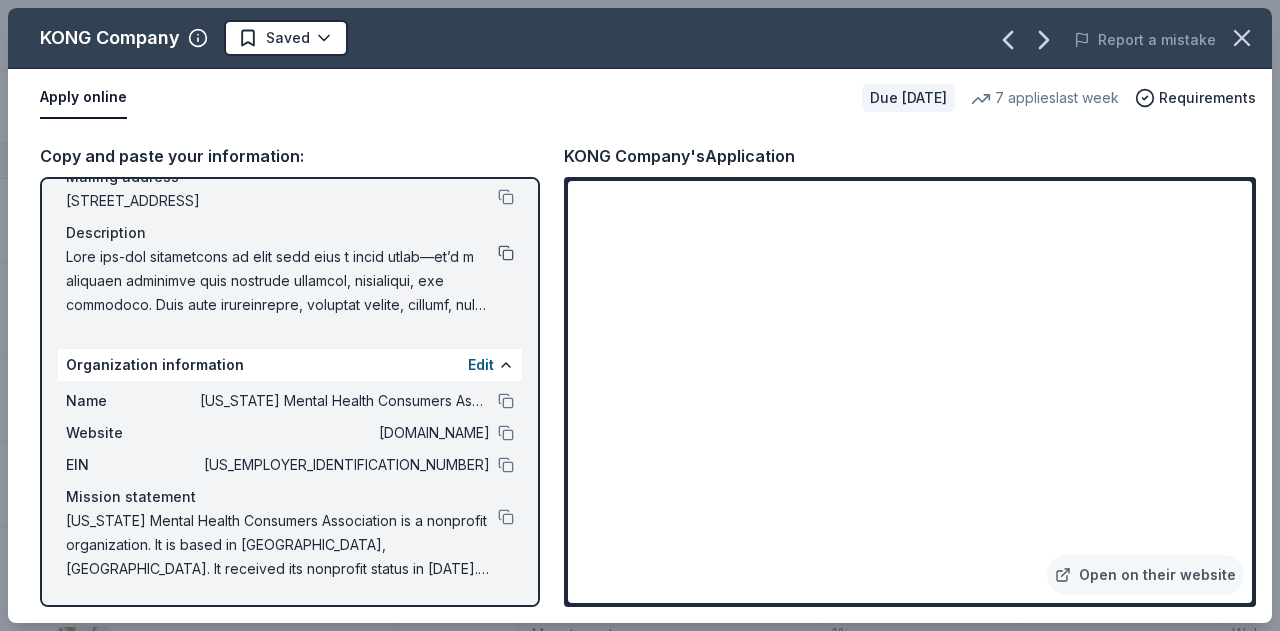 click at bounding box center (506, 253) 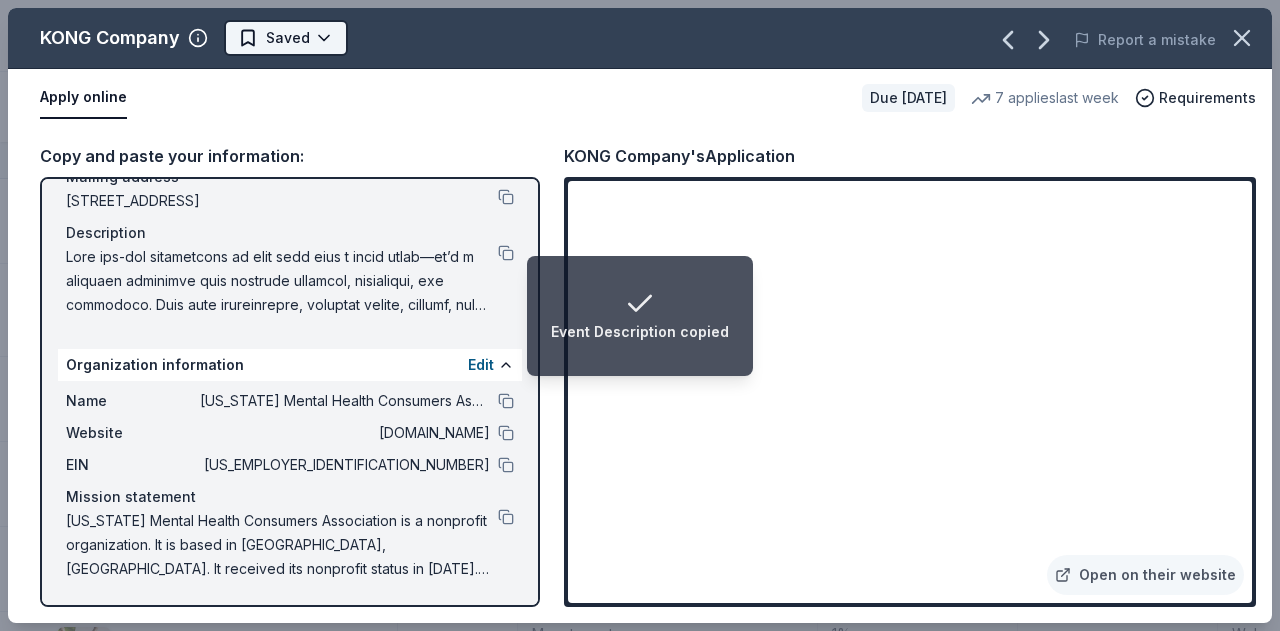 click on "Event Description copied Region 5 Recovery Hub-2026 Battle of The Bands Track  · 48 Discover Earn Rewards 19 Saved 20 Applied 1 Approved 4 Received Declined Not interested  Approved assets Add donor Export CSV Donor Status Donation Approval rate Value (avg) Apply method Assignee Notes KONG Company Due in 285 days ∙ 10 min app Apply Saved Event box, print handouts, pet product(s) 3% $175 Website Snowshoe Mountain Due in 285 days ∙ 10 min app Apply Saved 2 lift ticket vouchers, 4 tubing vouchers, 4 fun pass vouchers, 2 bike park vouchers, 1 round of golf for 4 including cart 5% $199 Website L.L.Bean Due in 289 days ∙ 10 min app Apply Saved Outdoor products, gift card(s), monetary donations 0% -- Website Alaska Airlines Due in 301 days ∙ 10 min app Apply Saved Donation depends on request 4% $2,500 Website Safeway Due in 303 days ∙ 10 min app Apply Saved Gift card(s), Safeway grocery products 13% $50 Website In person Final Straw Due in 303 days ∙ 10 min app Apply Saved Monetary, straws 1% -- Website" at bounding box center [640, 315] 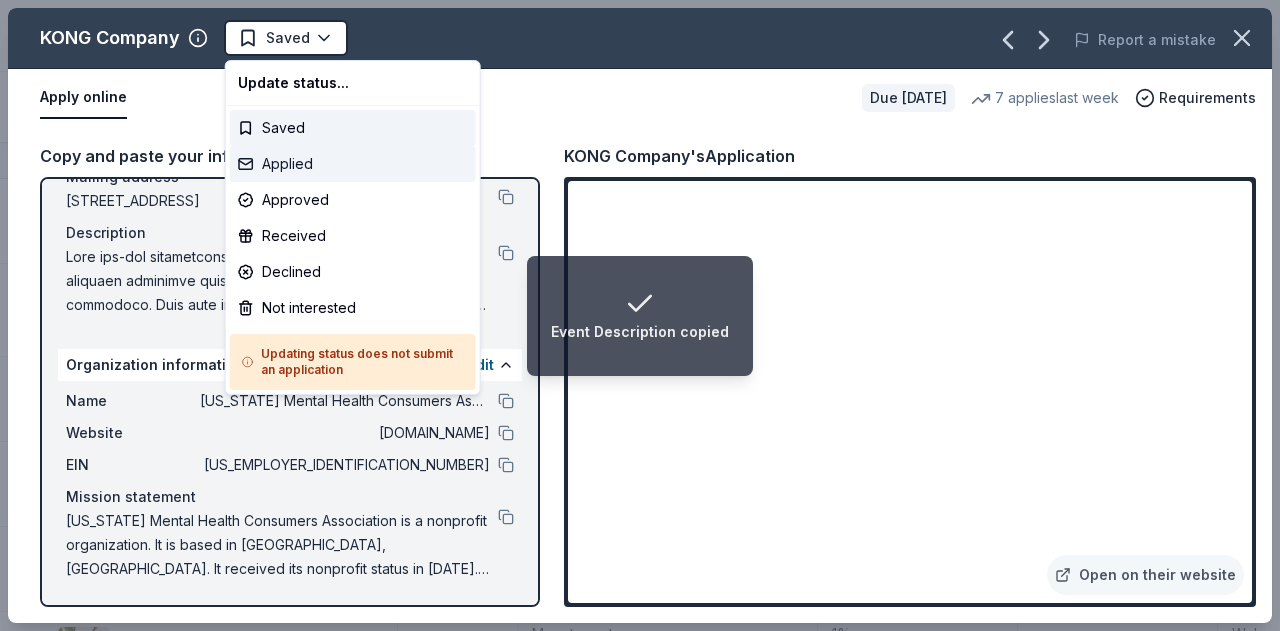 click on "Applied" at bounding box center [353, 164] 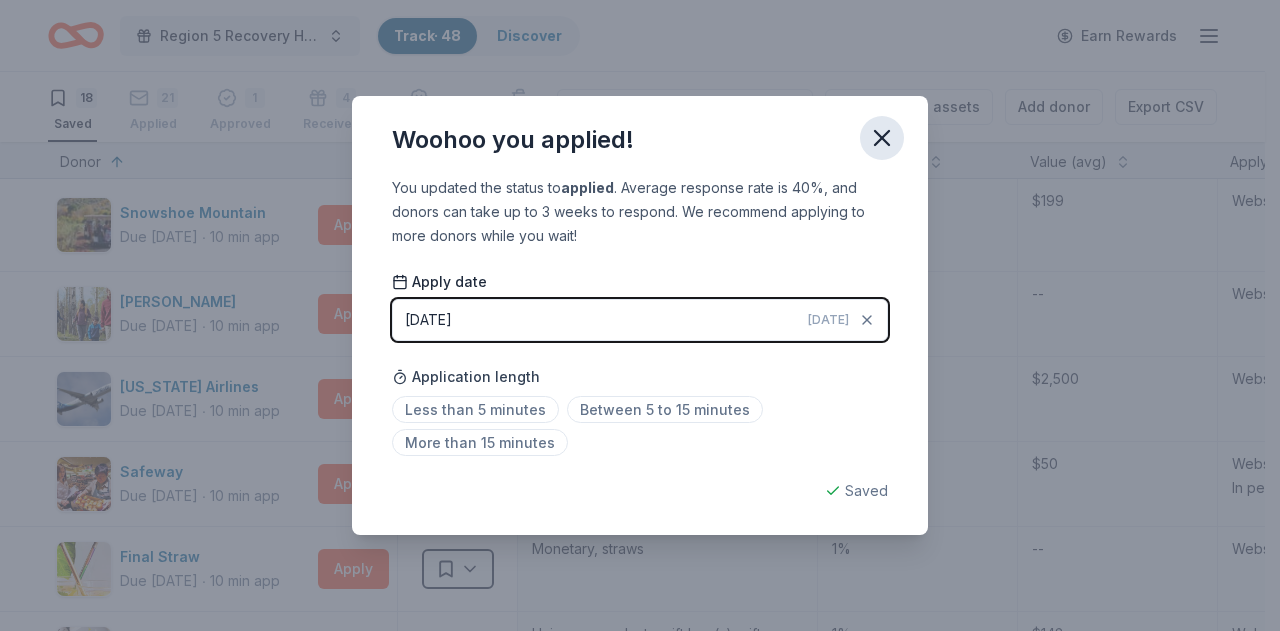 click 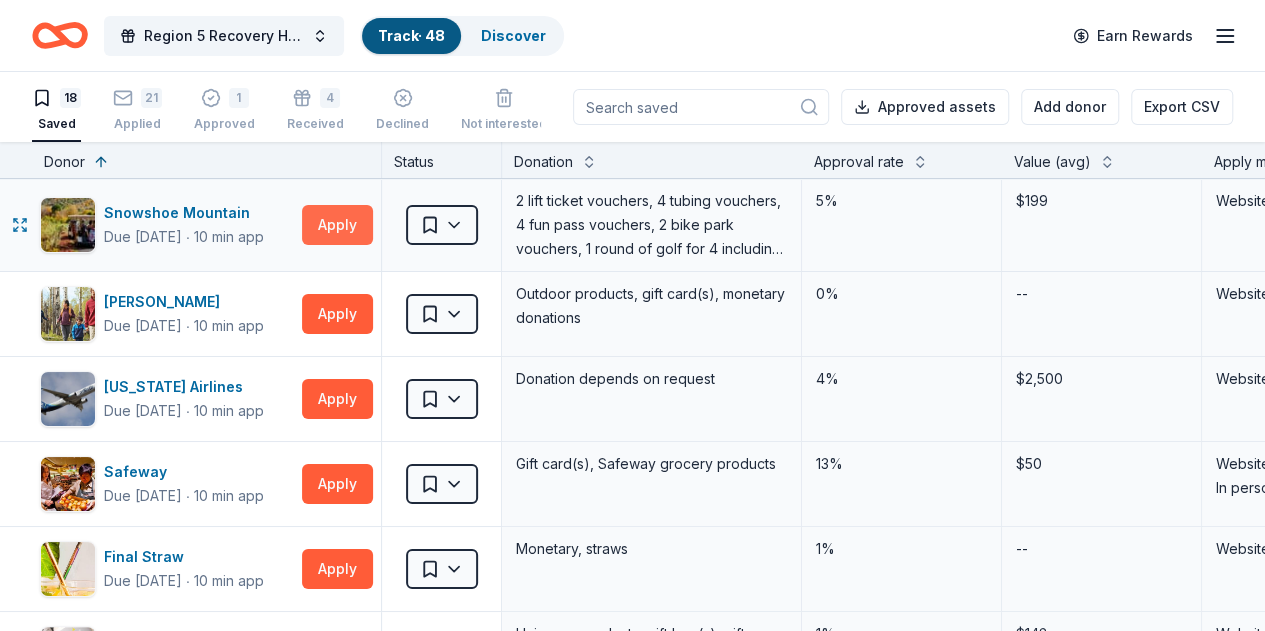 click on "Apply" at bounding box center (337, 225) 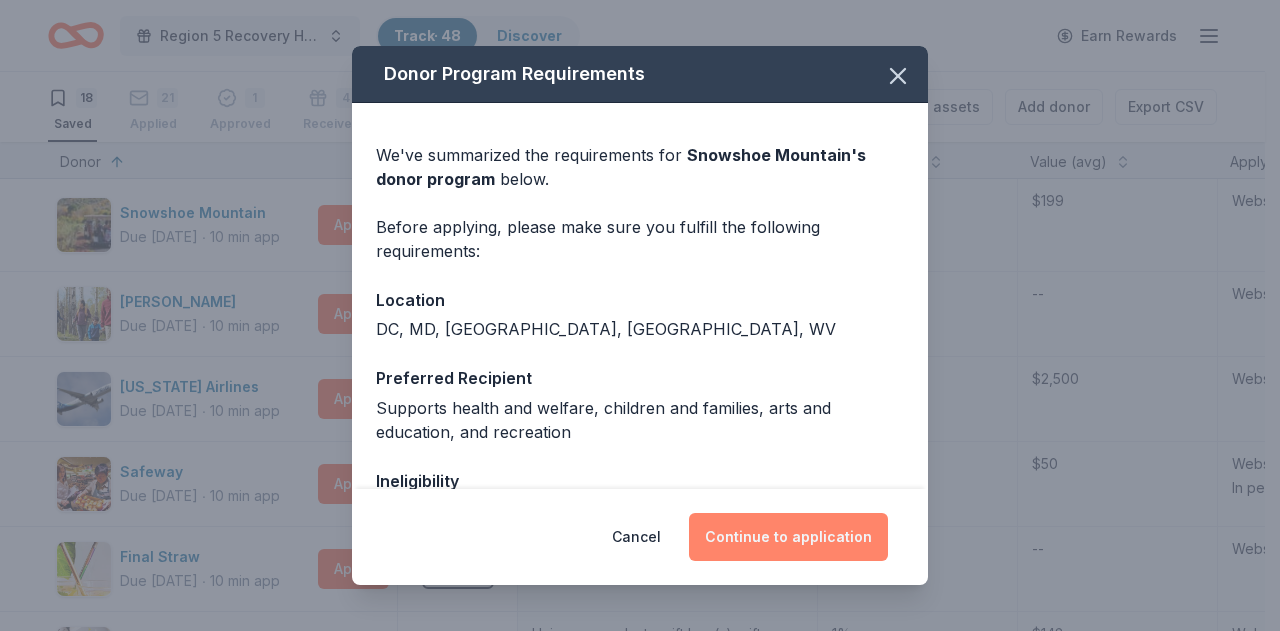 click on "Continue to application" at bounding box center (788, 537) 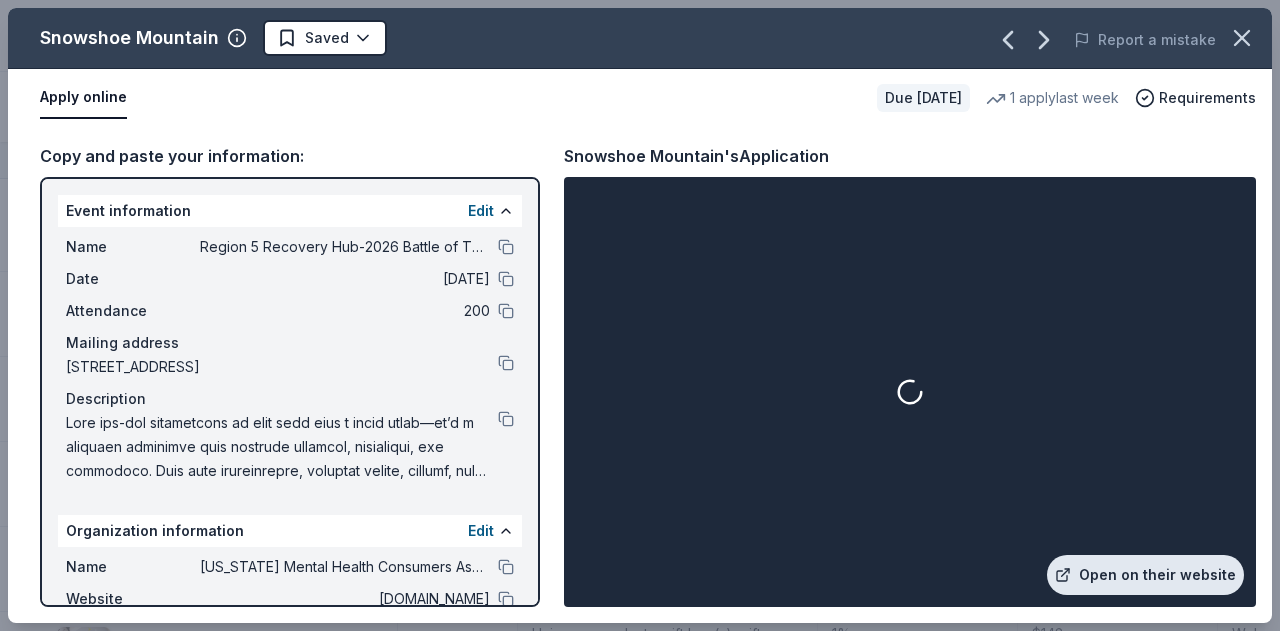 click on "Open on their website" at bounding box center [1145, 575] 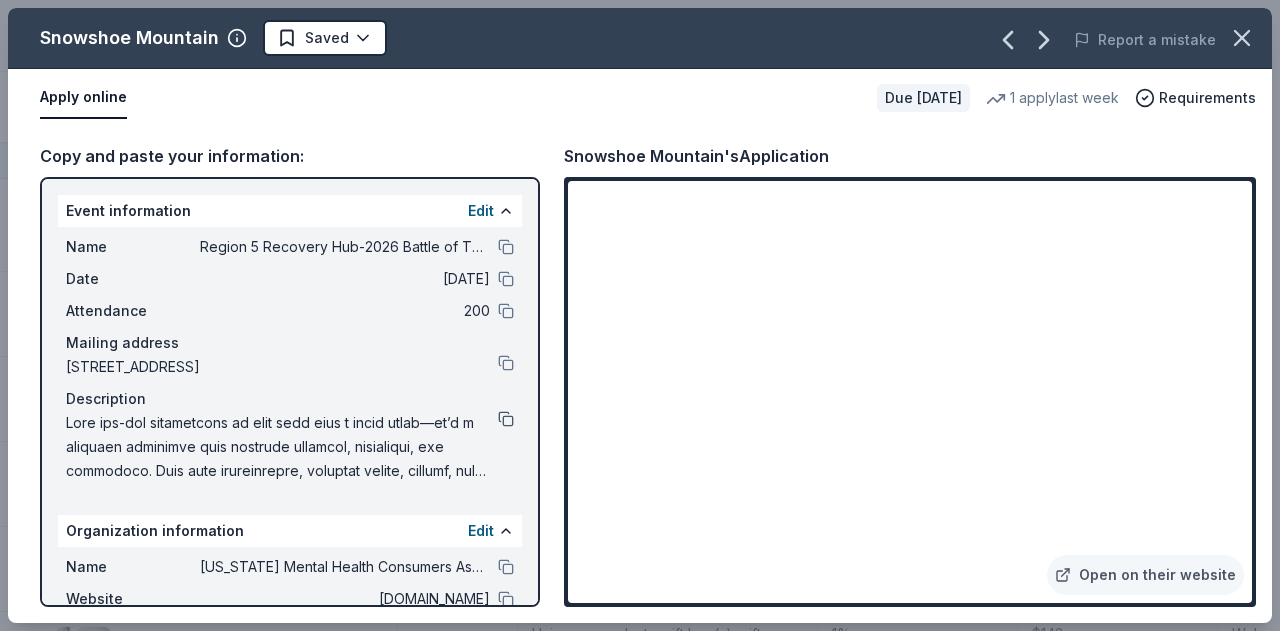 click at bounding box center (506, 419) 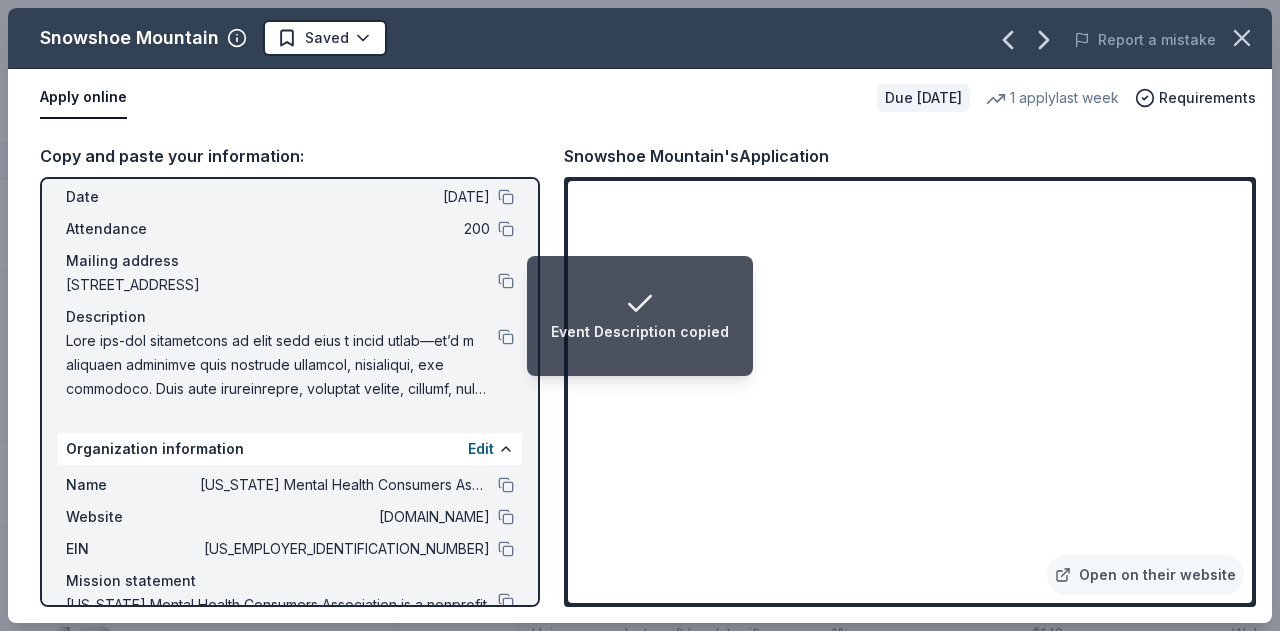 scroll, scrollTop: 166, scrollLeft: 0, axis: vertical 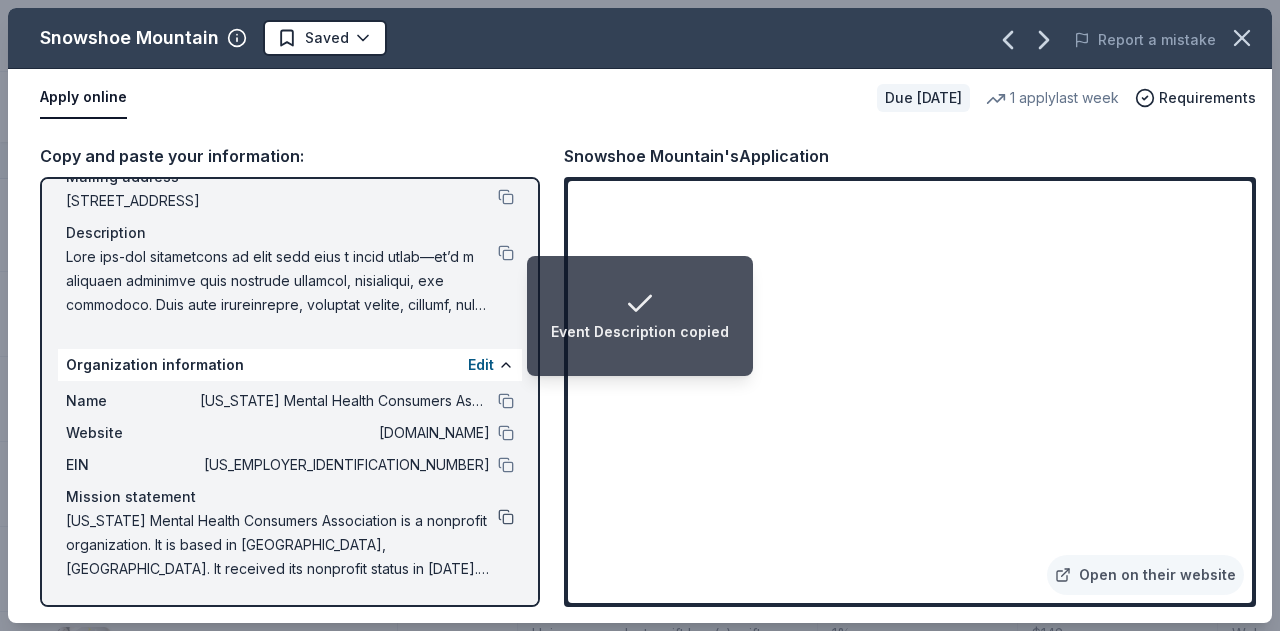 click at bounding box center [506, 517] 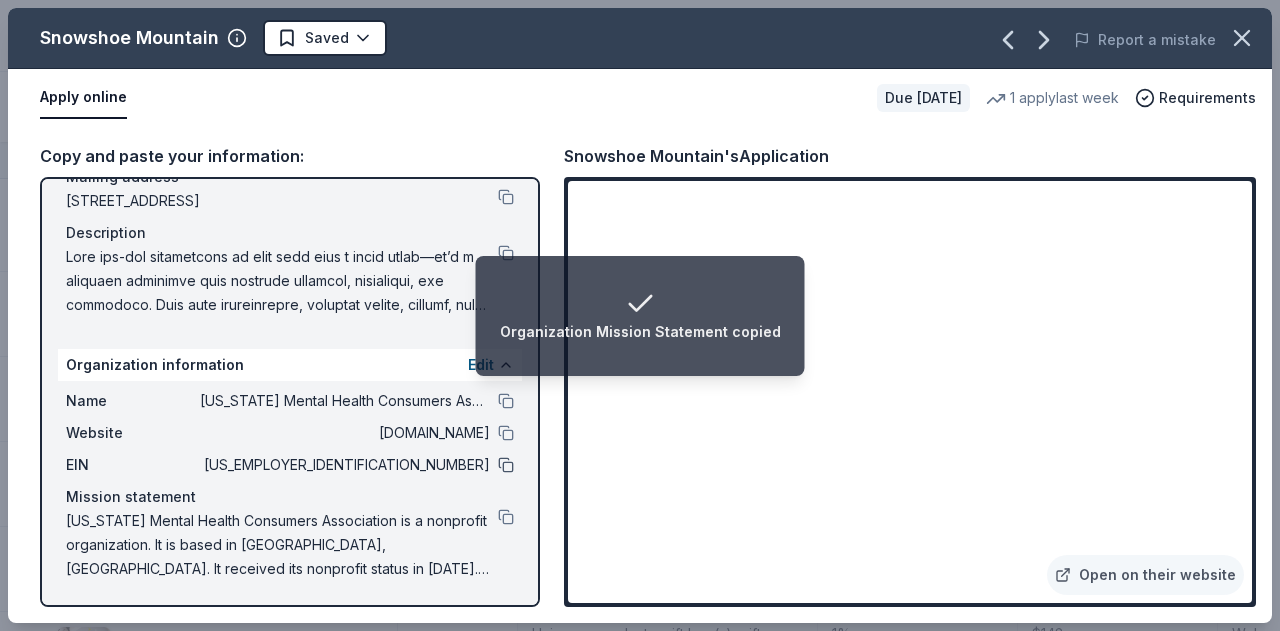 click at bounding box center (506, 465) 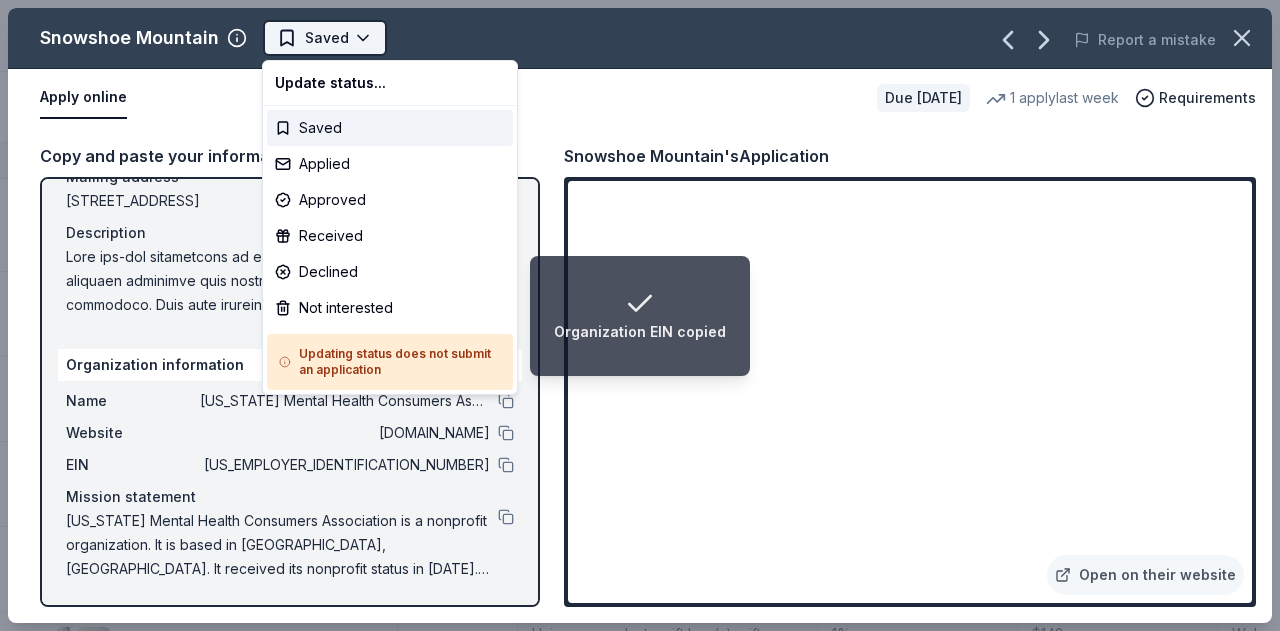 click on "Organization EIN copied Region 5 Recovery Hub-2026 Battle of The Bands Track  · 48 Discover Earn Rewards 18 Saved 21 Applied 1 Approved 4 Received Declined Not interested  Approved assets Add donor Export CSV Donor Status Donation Approval rate Value (avg) Apply method Assignee Notes Snowshoe Mountain Due in 285 days ∙ 10 min app Apply Saved 2 lift ticket vouchers, 4 tubing vouchers, 4 fun pass vouchers, 2 bike park vouchers, 1 round of golf for 4 including cart 5% $199 Website L.L.Bean Due in 289 days ∙ 10 min app Apply Saved Outdoor products, gift card(s), monetary donations 0% -- Website Alaska Airlines Due in 301 days ∙ 10 min app Apply Saved Donation depends on request 4% $2,500 Website Safeway Due in 303 days ∙ 10 min app Apply Saved Gift card(s), Safeway grocery products 13% $50 Website In person Final Straw Due in 303 days ∙ 10 min app Apply Saved Monetary, straws 1% -- Website Drybar Due in 303 days ∙ Quick app Apply Saved Hair care products, gift bag(s), gift card(s) 1% $143 Website ∙" at bounding box center [640, 315] 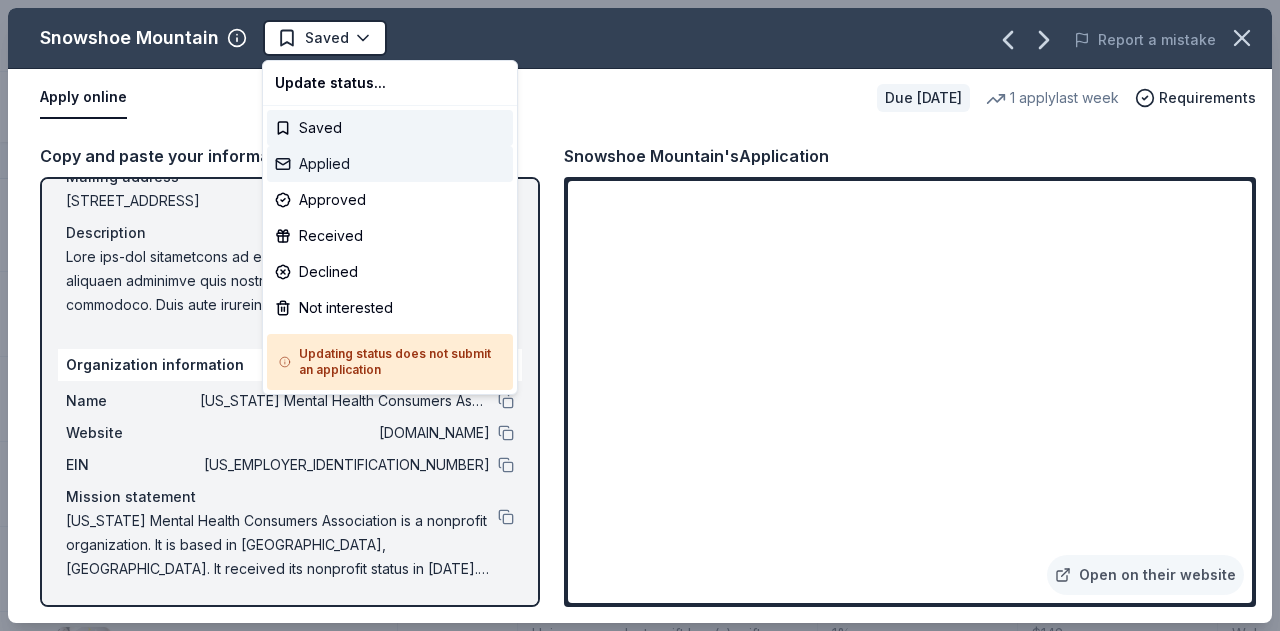 click on "Applied" at bounding box center (390, 164) 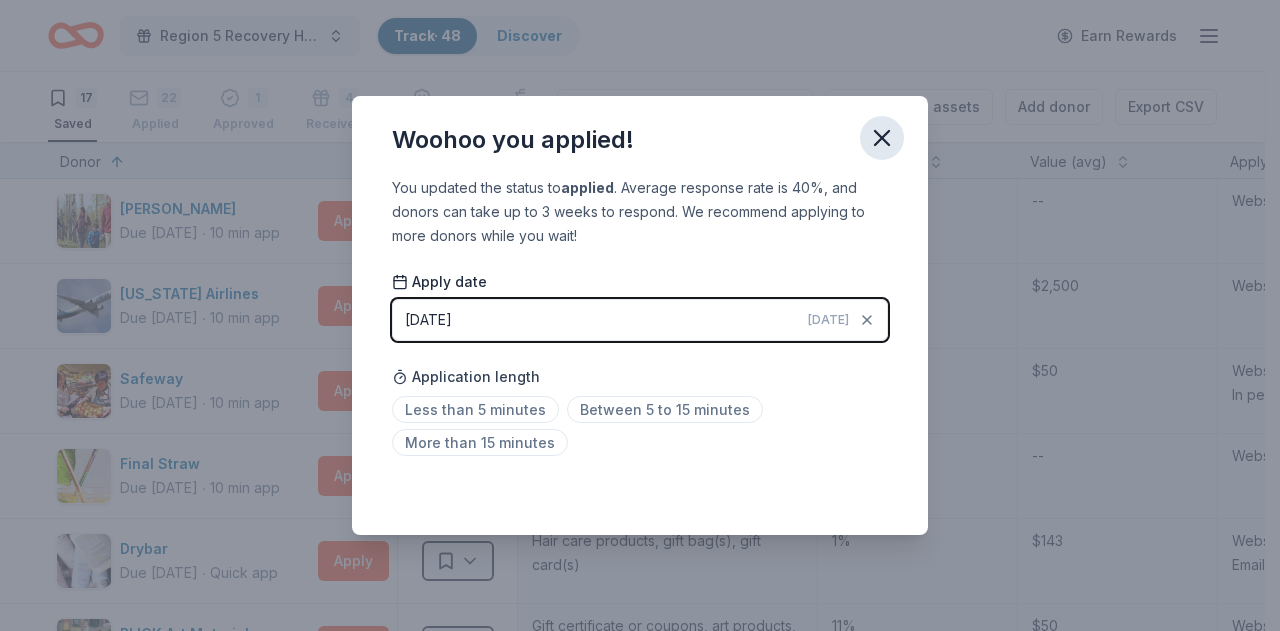 click 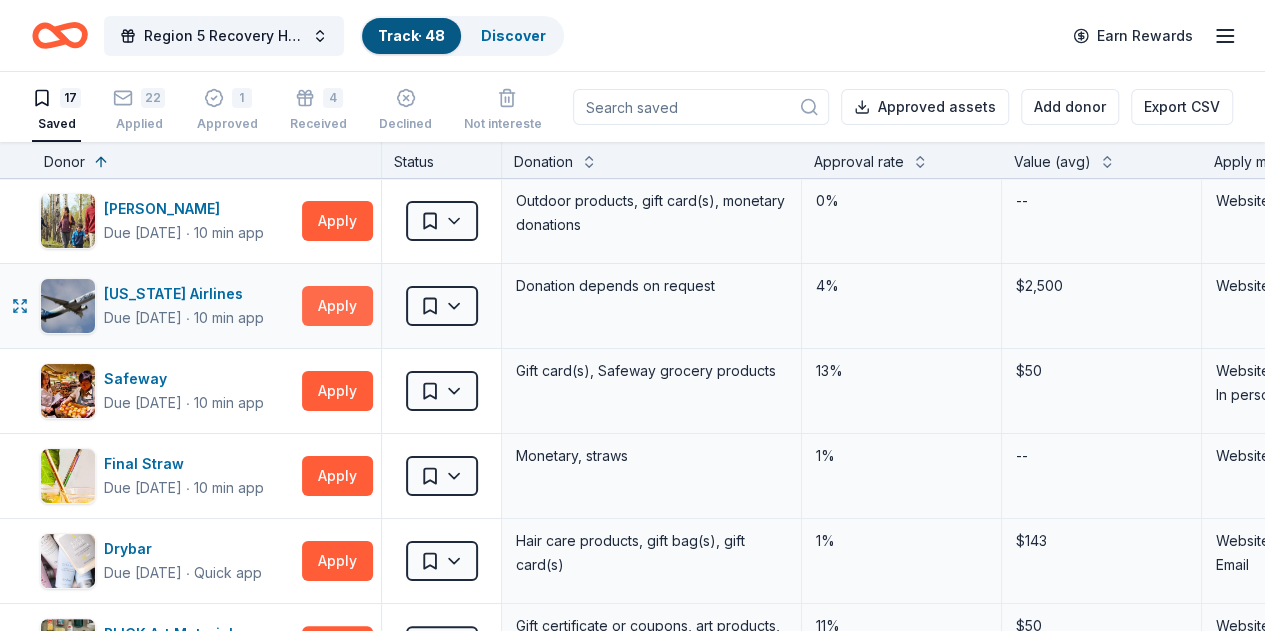 click on "Apply" at bounding box center (337, 306) 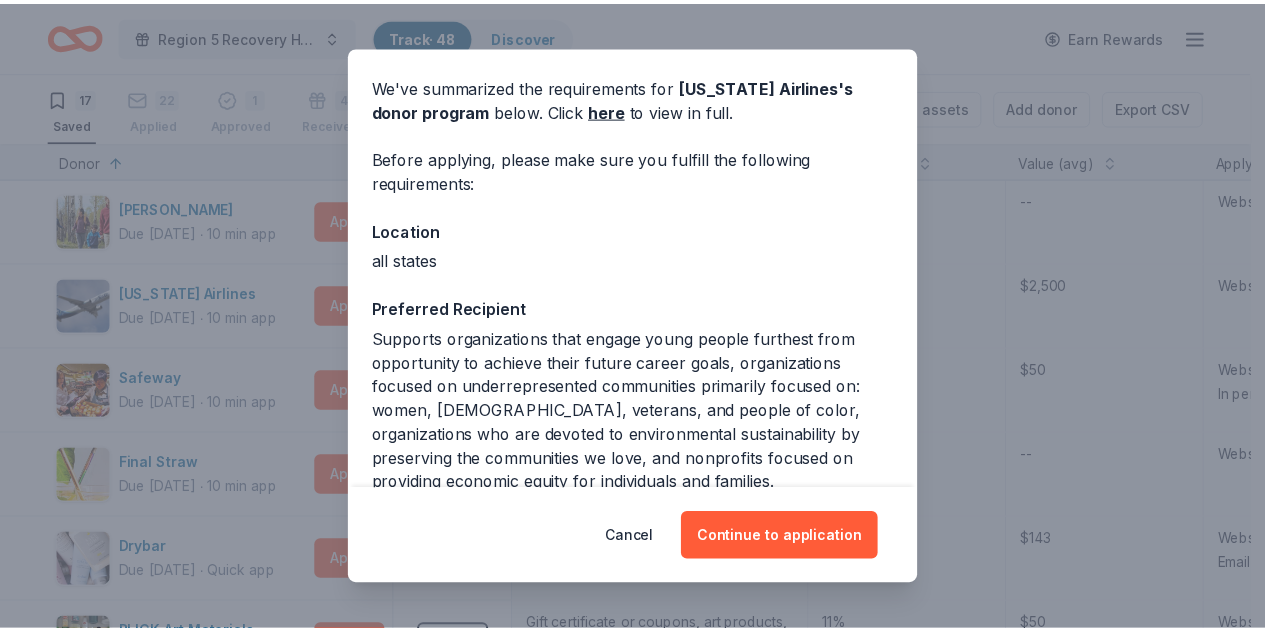 scroll, scrollTop: 100, scrollLeft: 0, axis: vertical 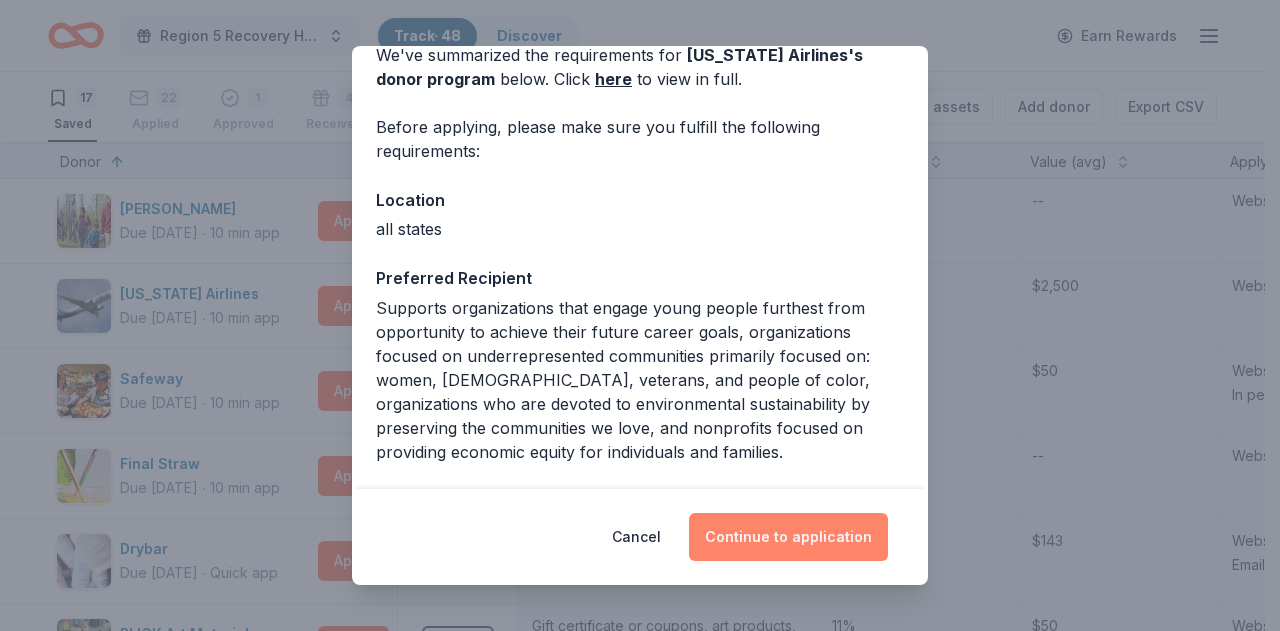 click on "Continue to application" at bounding box center (788, 537) 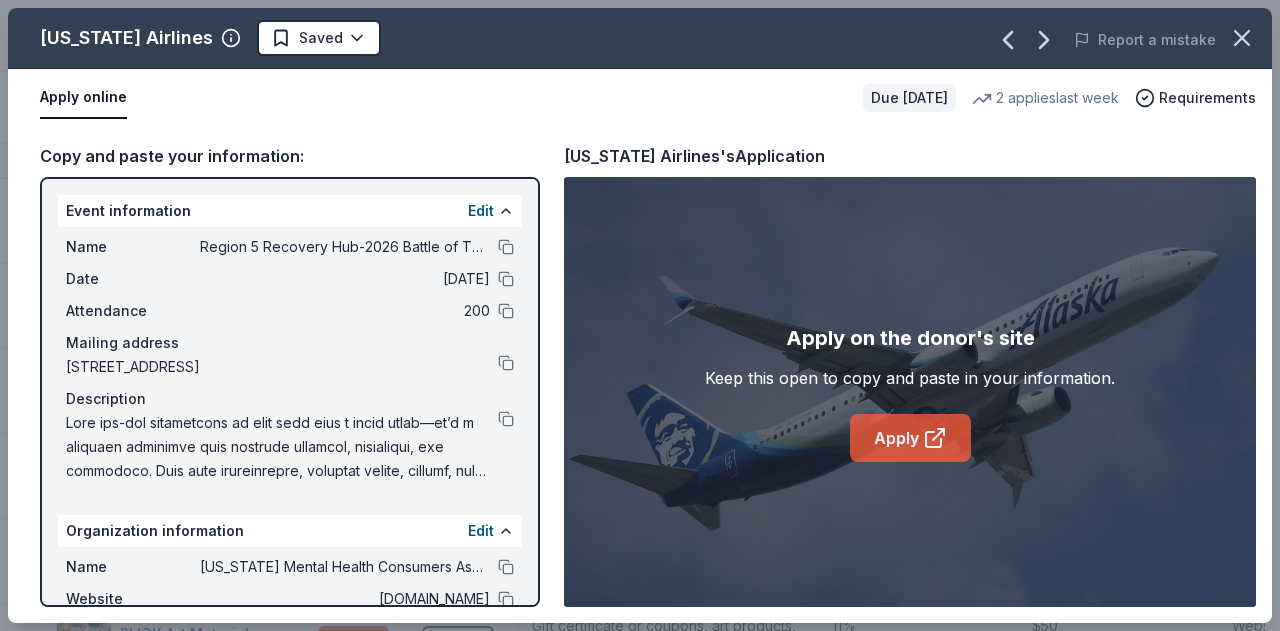 click on "Apply" at bounding box center (910, 438) 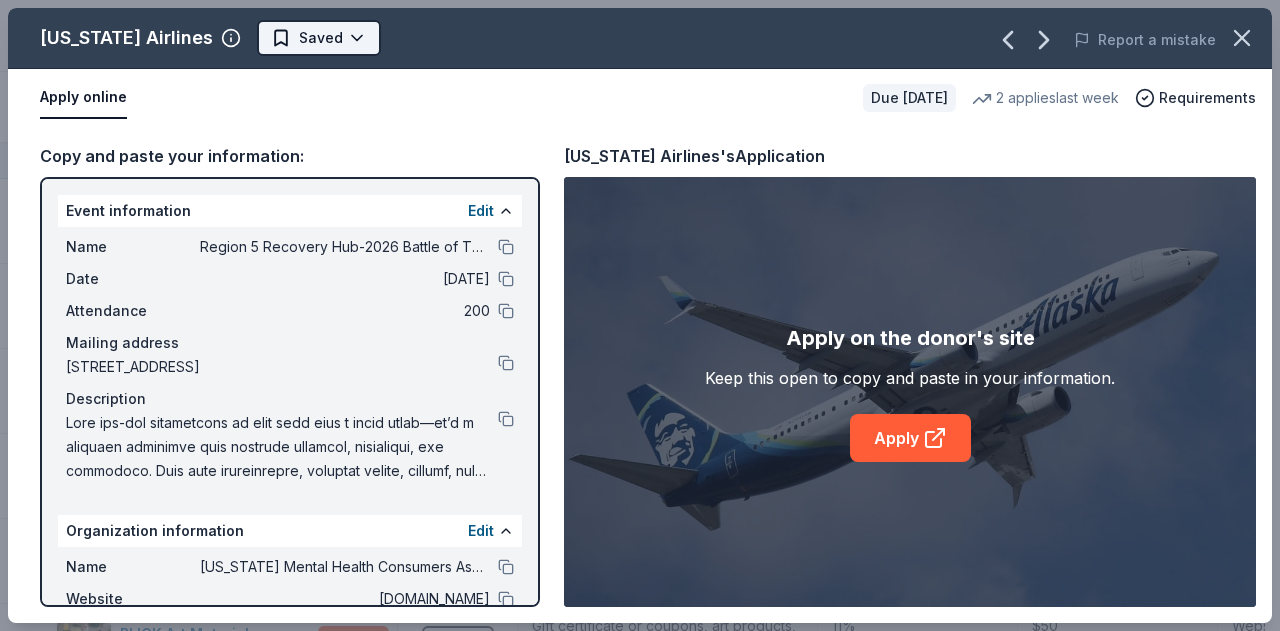 click on "Region 5 Recovery Hub-2026 Battle of The Bands Track  · 48 Discover Earn Rewards 17 Saved 22 Applied 1 Approved 4 Received Declined Not interested  Approved assets Add donor Export CSV Donor Status Donation Approval rate Value (avg) Apply method Assignee Notes L.L.Bean Due in 289 days ∙ 10 min app Apply Saved Outdoor products, gift card(s), monetary donations 0% -- Website Alaska Airlines Due in 301 days ∙ 10 min app Apply Saved Donation depends on request 4% $2,500 Website Safeway Due in 303 days ∙ 10 min app Apply Saved Gift card(s), Safeway grocery products 13% $50 Website In person Final Straw Due in 303 days ∙ 10 min app Apply Saved Monetary, straws 1% -- Website Drybar Due in 303 days ∙ Quick app Apply Saved Hair care products, gift bag(s), gift card(s) 1% $143 Website Email BLICK Art Materials Due in 315 days ∙ 10 min app Apply Saved Gift certificate or coupons, art products, monetary donation 11% $50 Website Lancaster Science Factory Due in 315 days ∙ Quick app Apply Saved -- -- Website" at bounding box center (640, 315) 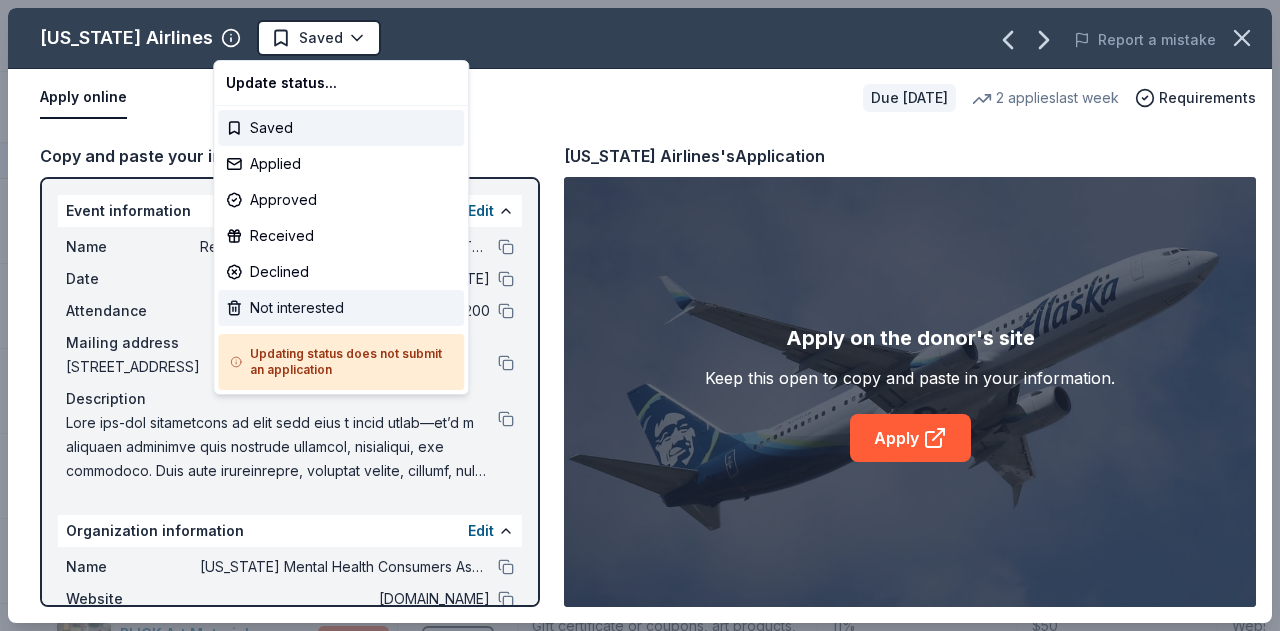 click on "Not interested" at bounding box center [341, 308] 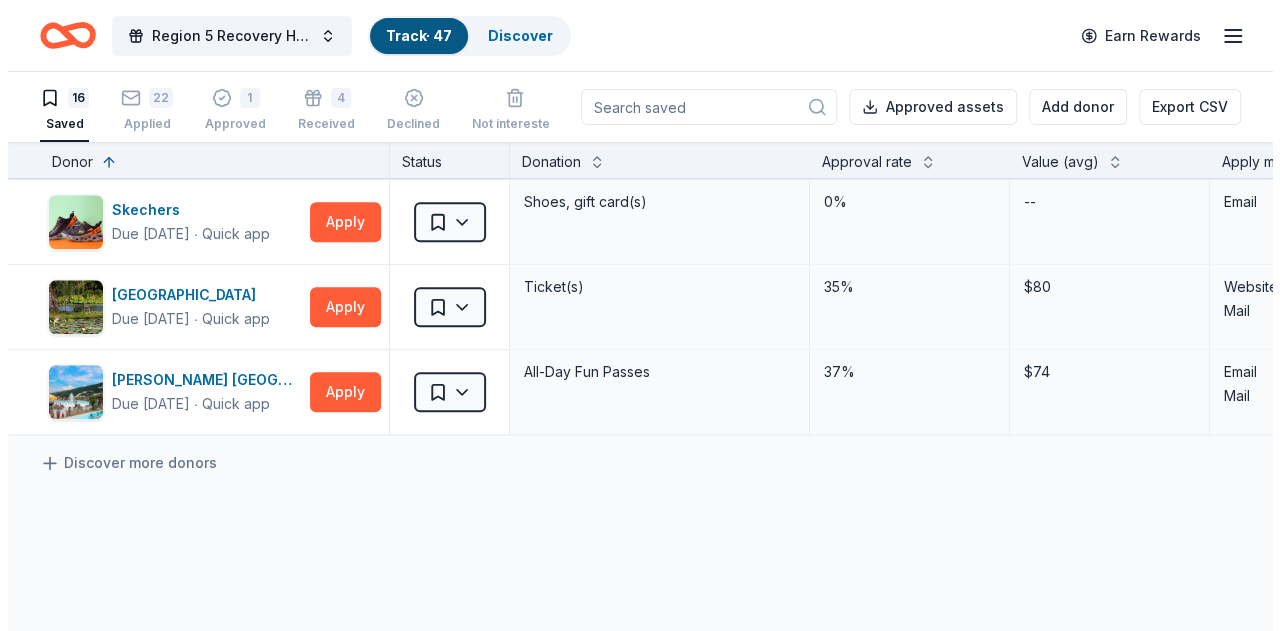 scroll, scrollTop: 1092, scrollLeft: 0, axis: vertical 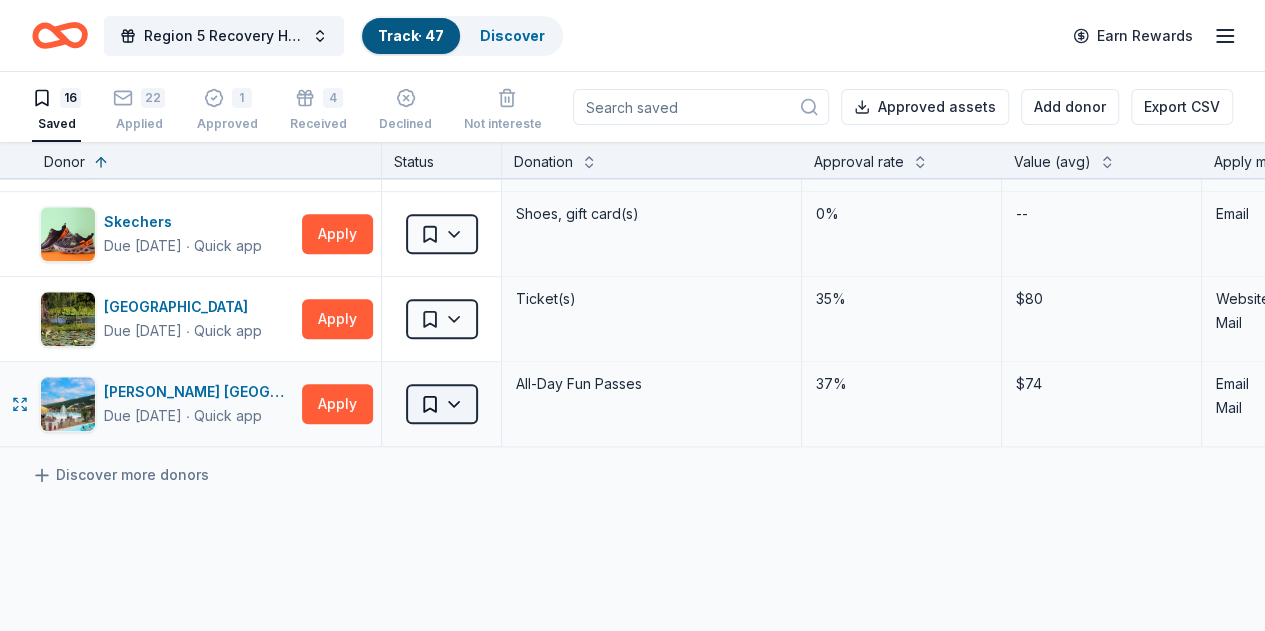 click on "Region 5 Recovery Hub-2026 Battle of The Bands Track  · 47 Discover Earn Rewards 16 Saved 22 Applied 1 Approved 4 Received Declined Not interested  Approved assets Add donor Export CSV Donor Status Donation Approval rate Value (avg) Apply method Assignee Notes L.L.Bean Due in 289 days ∙ 10 min app Apply Saved Outdoor products, gift card(s), monetary donations 0% -- Website Safeway Due in 303 days ∙ 10 min app Apply Saved Gift card(s), Safeway grocery products 13% $50 Website In person Final Straw Due in 303 days ∙ 10 min app Apply Saved Monetary, straws 1% -- Website Drybar Due in 303 days ∙ Quick app Apply Saved Hair care products, gift bag(s), gift card(s) 1% $143 Website Email BLICK Art Materials Due in 315 days ∙ 10 min app Apply Saved Gift certificate or coupons, art products, monetary donation 11% $50 Website Lancaster Science Factory Due in 315 days ∙ Quick app Apply Saved 4 general admission tickets -- -- Website Royal Farms Due in 315 days ∙ Quick app Apply Saved Food, gift card(s) 14%" at bounding box center [632, 315] 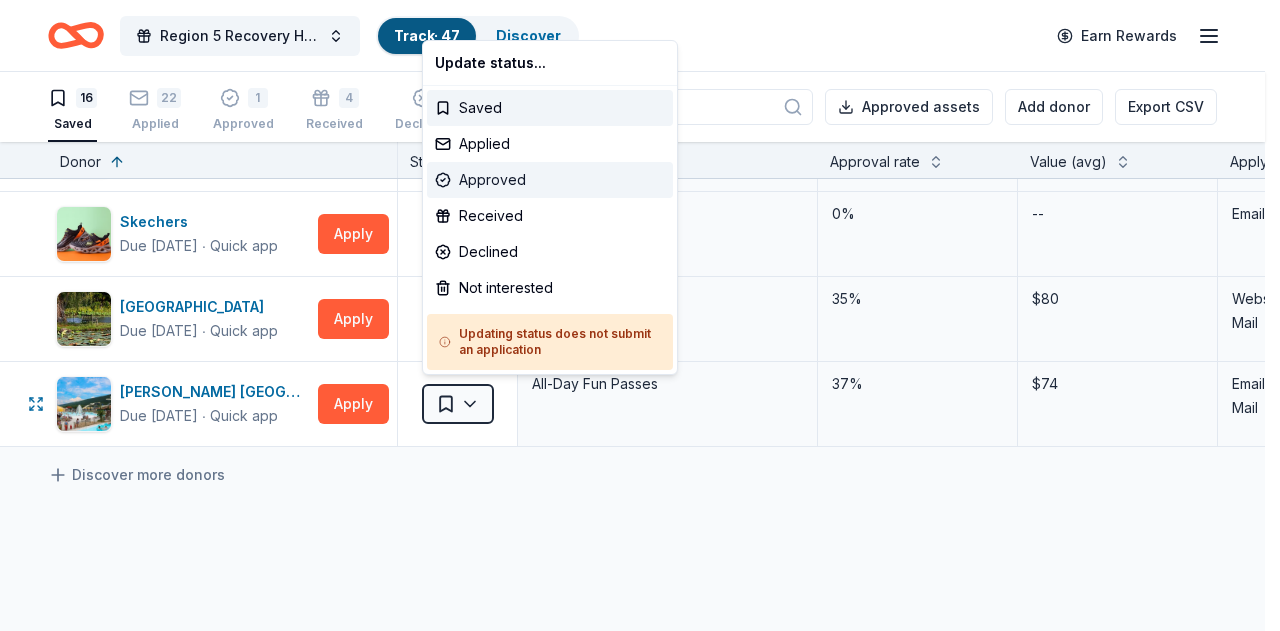 click on "Approved" at bounding box center [550, 180] 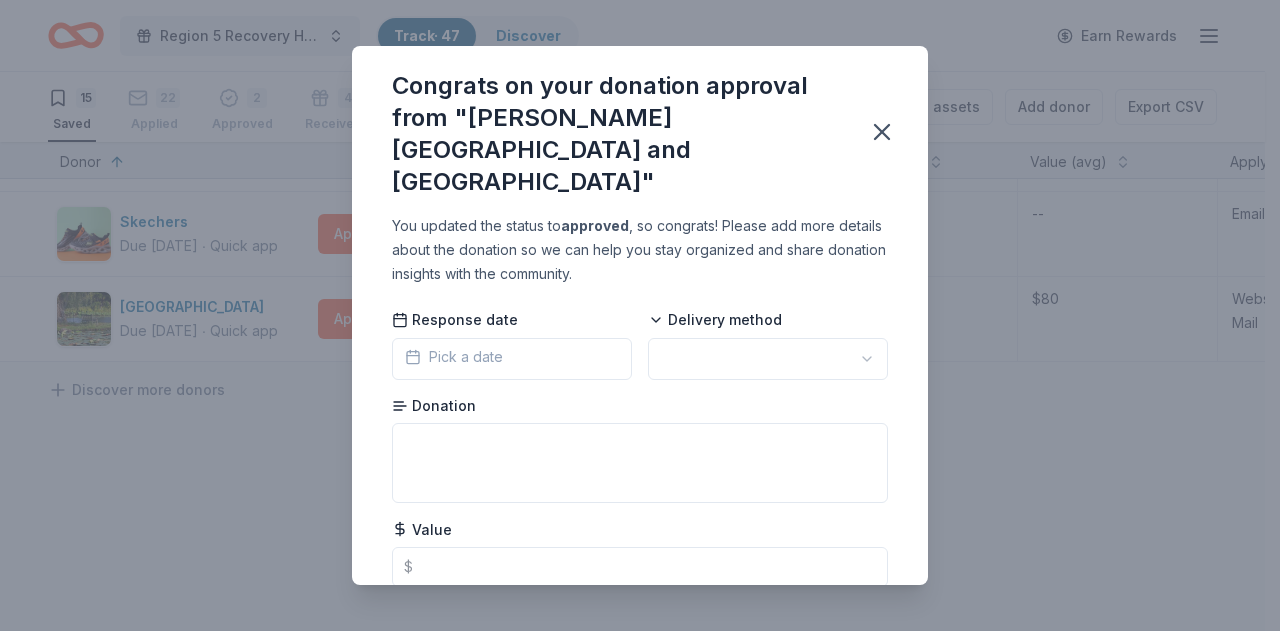 click on "Response date   Pick a date Delivery method Donation Value $" at bounding box center [640, 448] 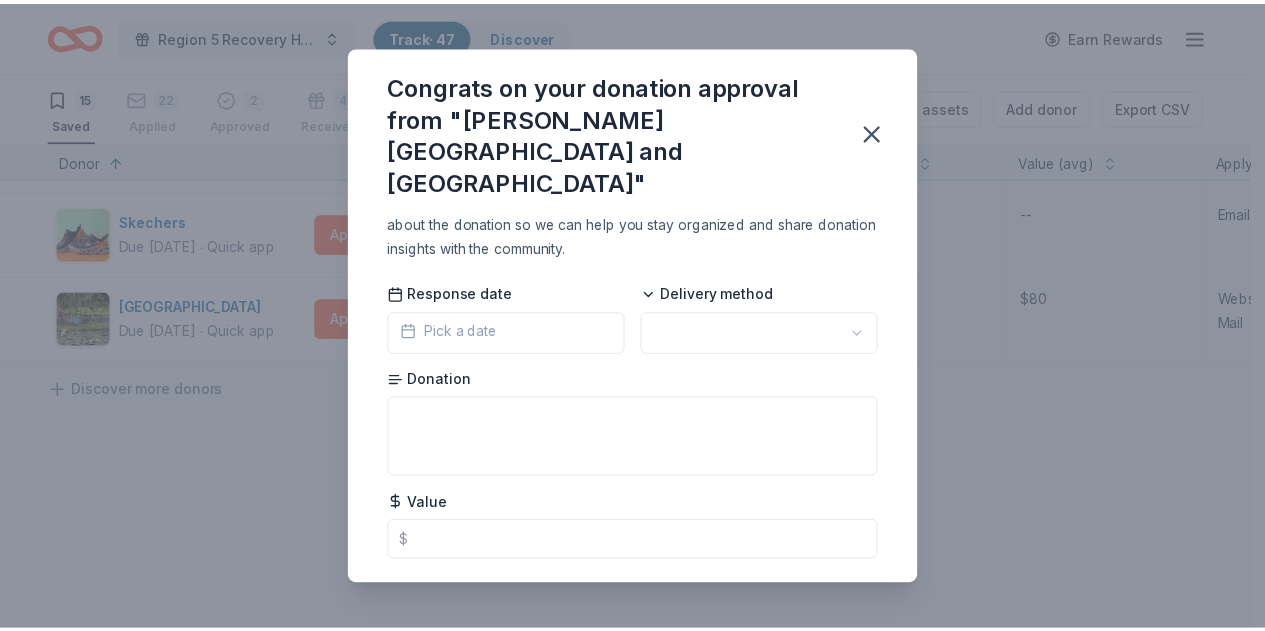 scroll, scrollTop: 41, scrollLeft: 0, axis: vertical 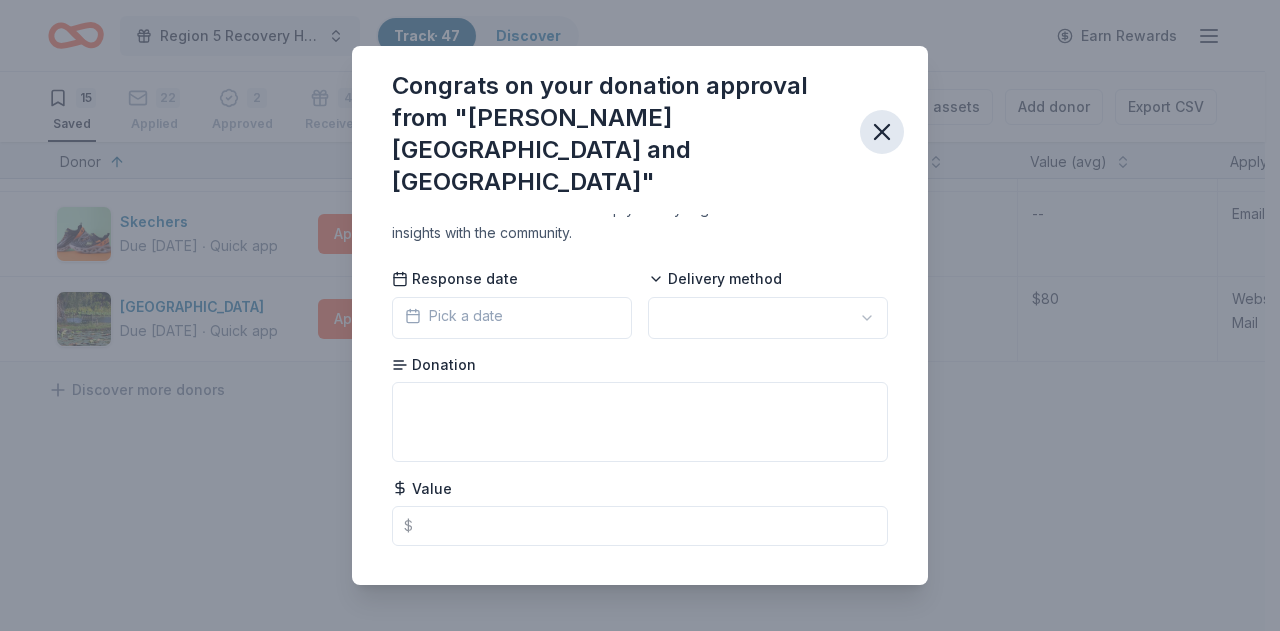 click 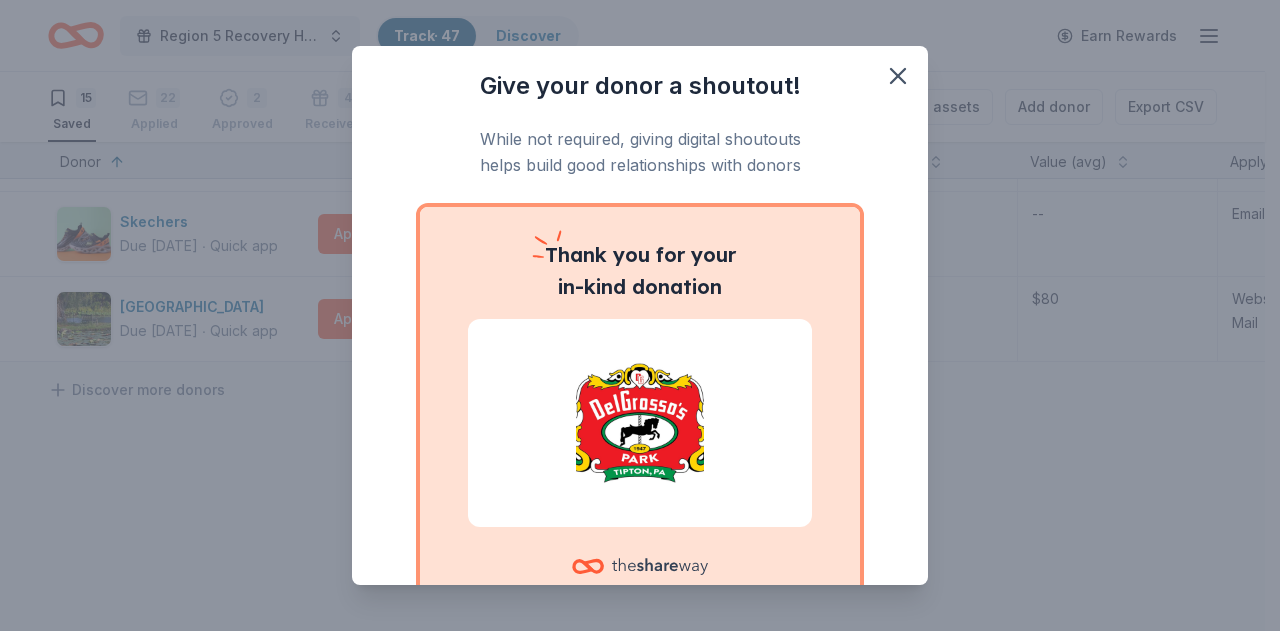 drag, startPoint x: 890, startPoint y: 87, endPoint x: 914, endPoint y: 287, distance: 201.43486 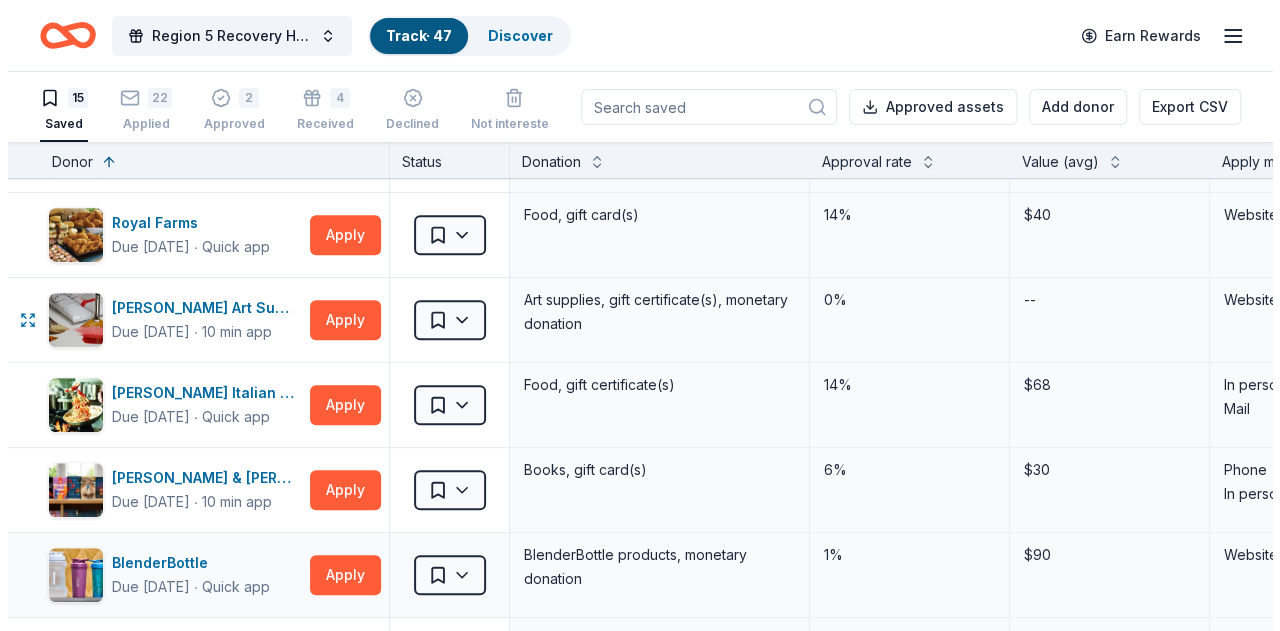 scroll, scrollTop: 592, scrollLeft: 0, axis: vertical 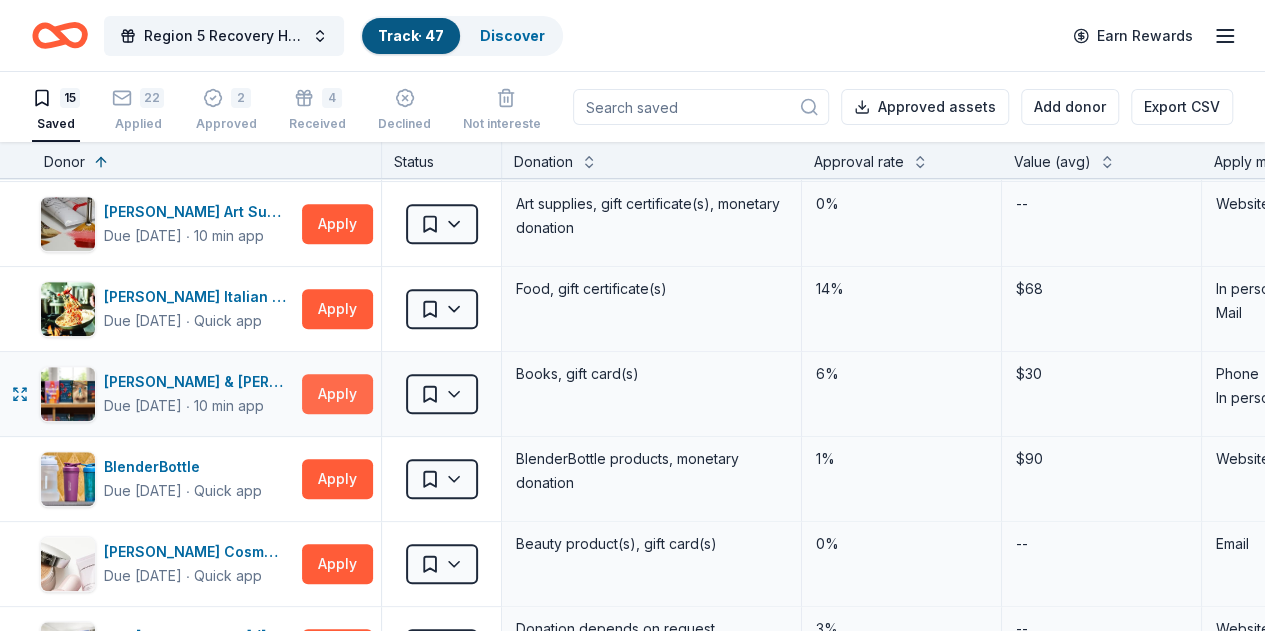 click on "Apply" at bounding box center [337, 394] 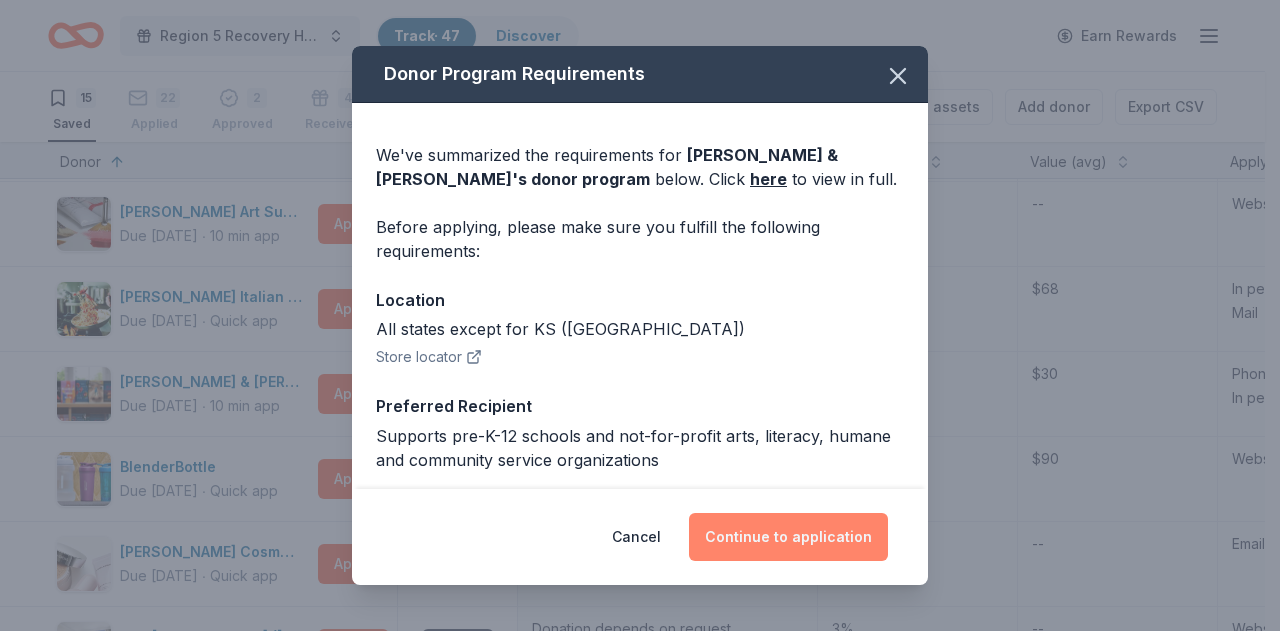 click on "Cancel Continue to application" at bounding box center [640, 537] 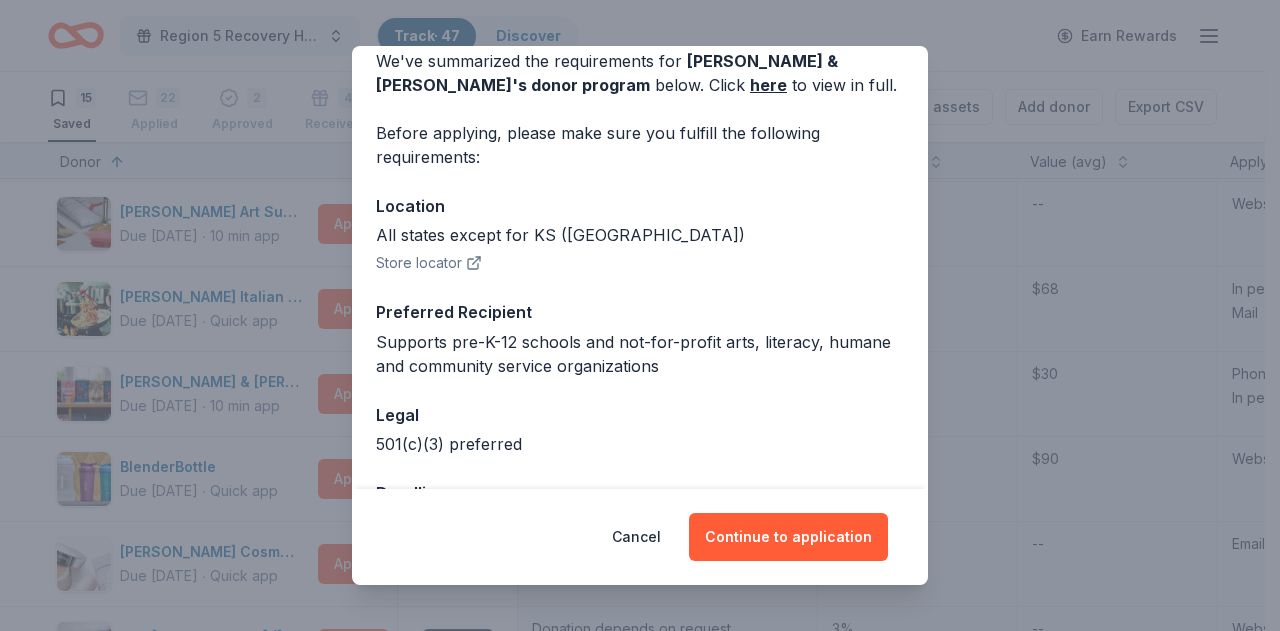 scroll, scrollTop: 166, scrollLeft: 0, axis: vertical 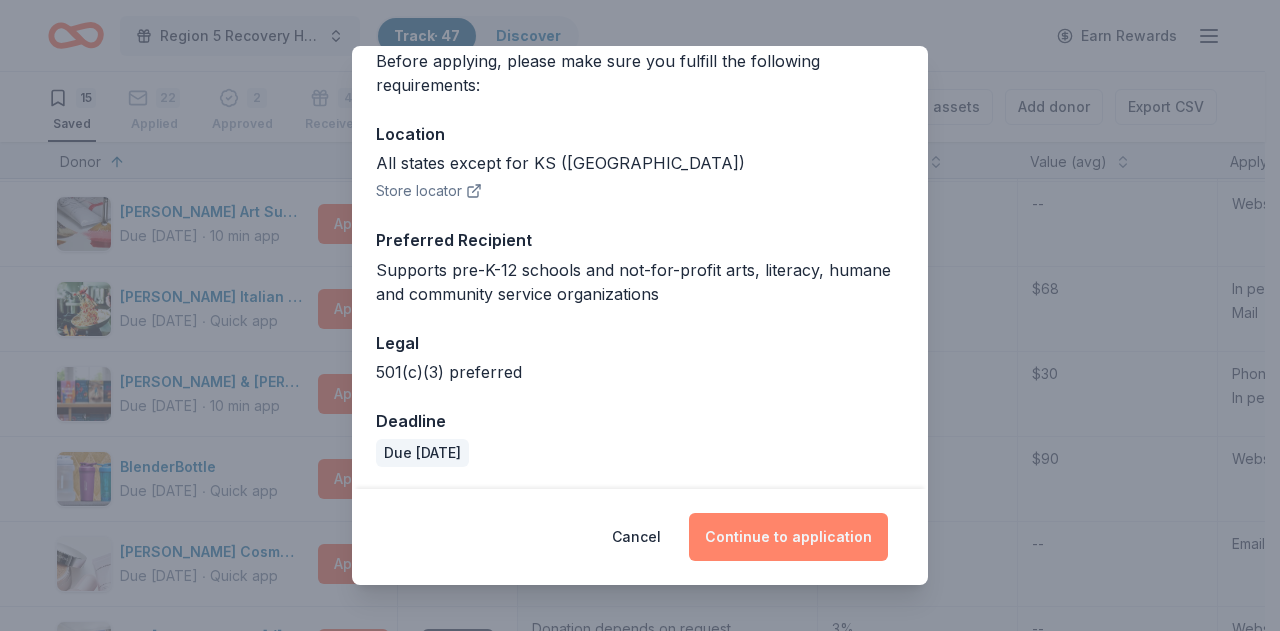 click on "Continue to application" at bounding box center (788, 537) 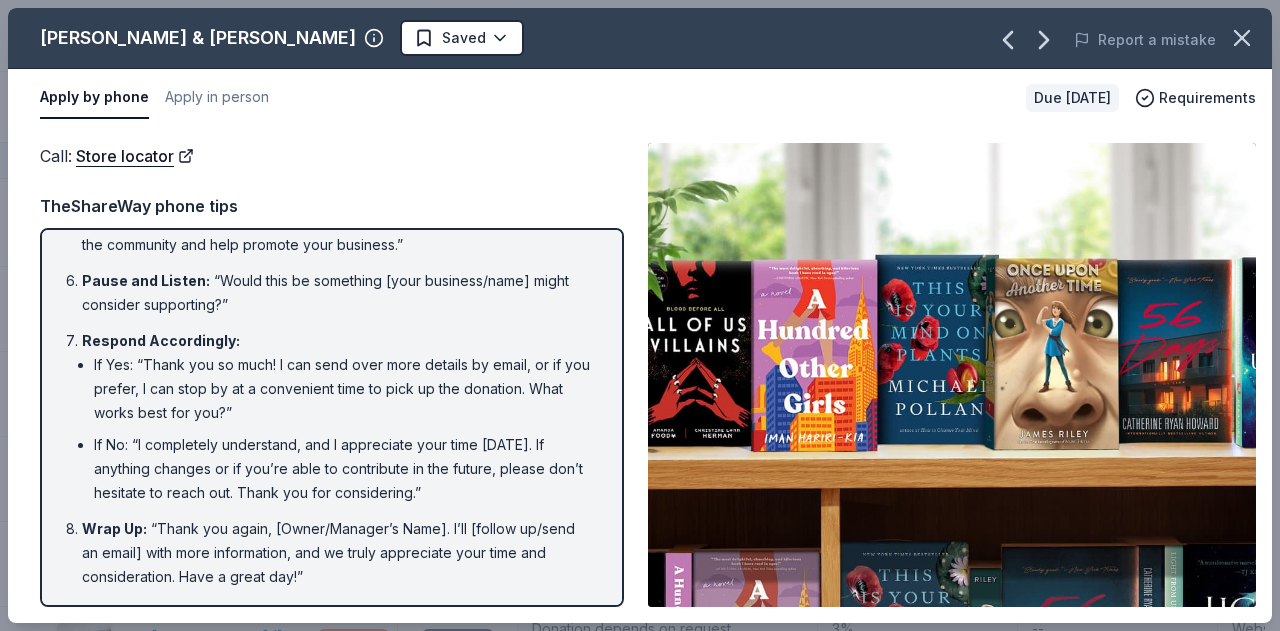 scroll, scrollTop: 444, scrollLeft: 0, axis: vertical 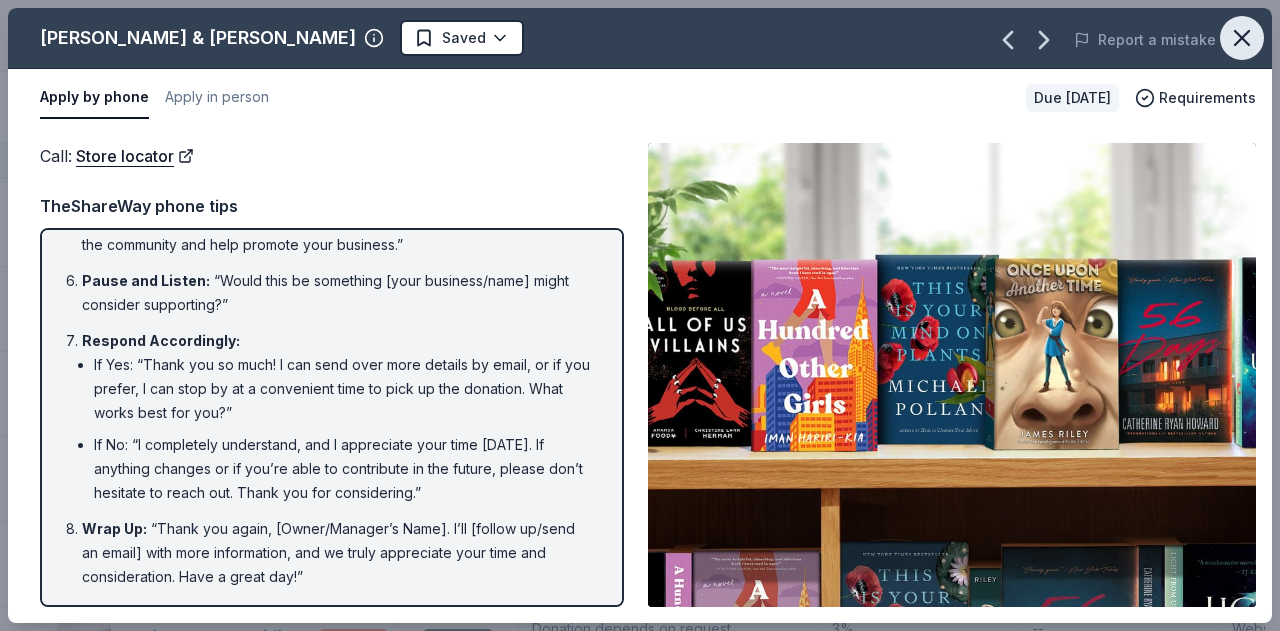 click 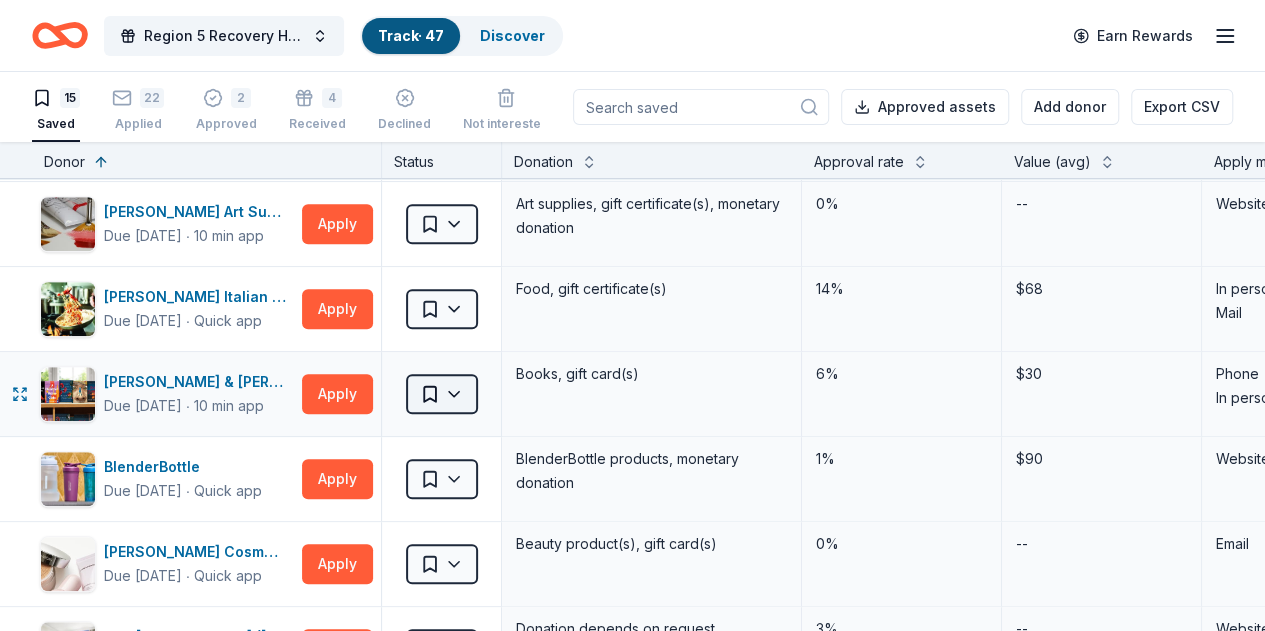 click on "Region 5 Recovery Hub-2026 Battle of The Bands Track  · 47 Discover Earn Rewards 15 Saved 22 Applied 2 Approved 4 Received Declined Not interested  Approved assets Add donor Export CSV Donor Status Donation Approval rate Value (avg) Apply method Assignee Notes L.L.Bean Due in 289 days ∙ 10 min app Apply Saved Outdoor products, gift card(s), monetary donations 0% -- Website Safeway Due in 303 days ∙ 10 min app Apply Saved Gift card(s), Safeway grocery products 13% $50 Website In person Final Straw Due in 303 days ∙ 10 min app Apply Saved Monetary, straws 1% -- Website Drybar Due in 303 days ∙ Quick app Apply Saved Hair care products, gift bag(s), gift card(s) 1% $143 Website Email BLICK Art Materials Due in 315 days ∙ 10 min app Apply Saved Gift certificate or coupons, art products, monetary donation 11% $50 Website Lancaster Science Factory Due in 315 days ∙ Quick app Apply Saved 4 general admission tickets -- -- Website Royal Farms Due in 315 days ∙ Quick app Apply Saved Food, gift card(s) 14%" at bounding box center [632, 315] 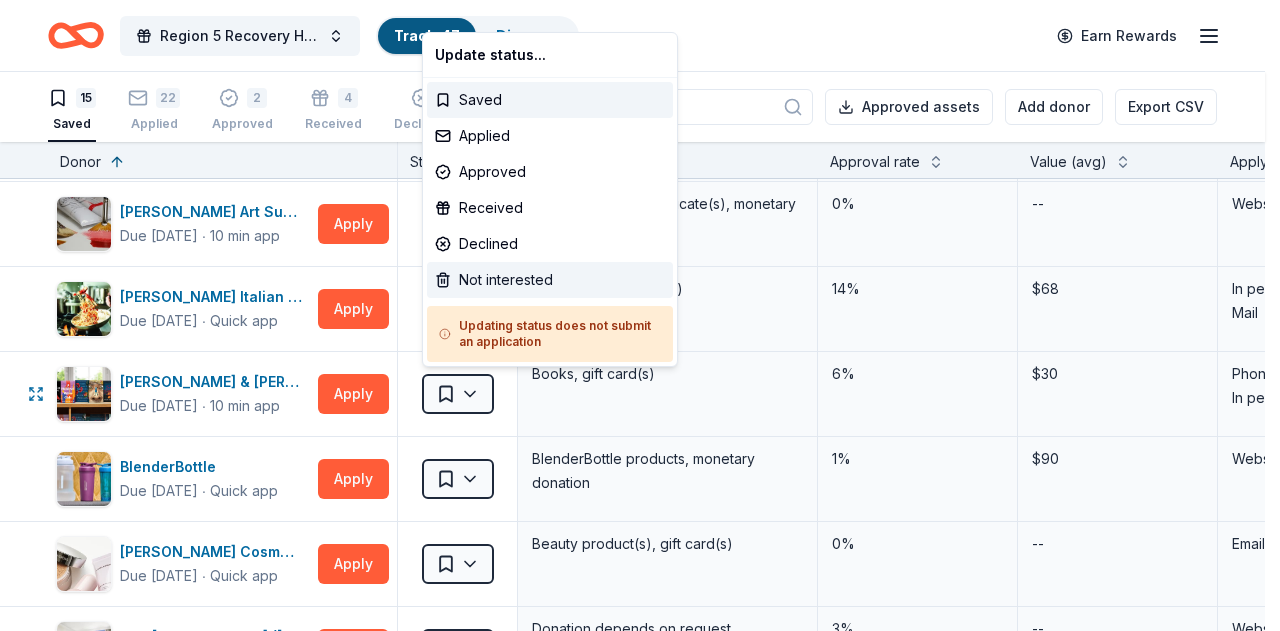 click on "Not interested" at bounding box center [550, 280] 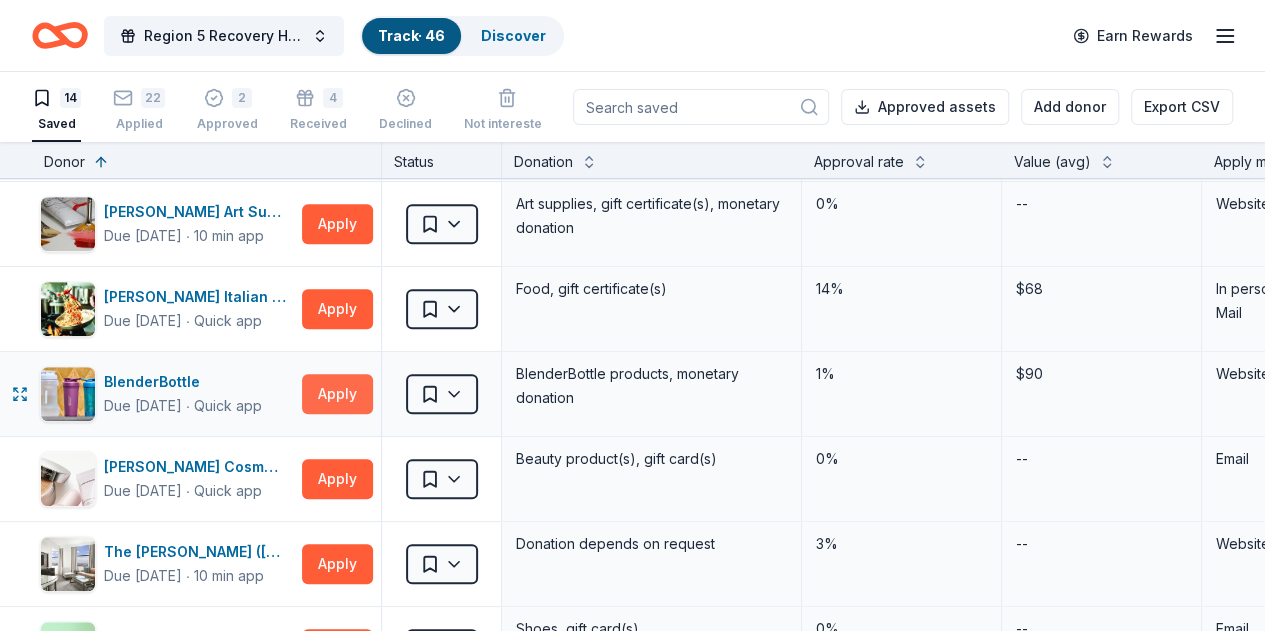 click on "Apply" at bounding box center [337, 394] 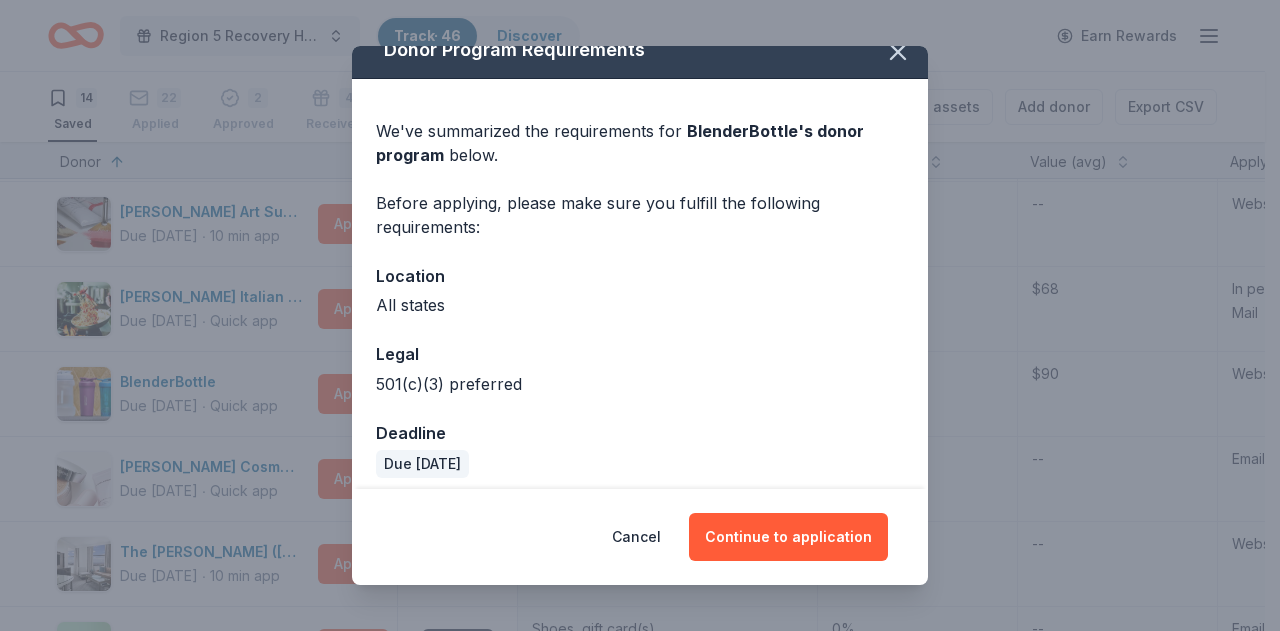 scroll, scrollTop: 36, scrollLeft: 0, axis: vertical 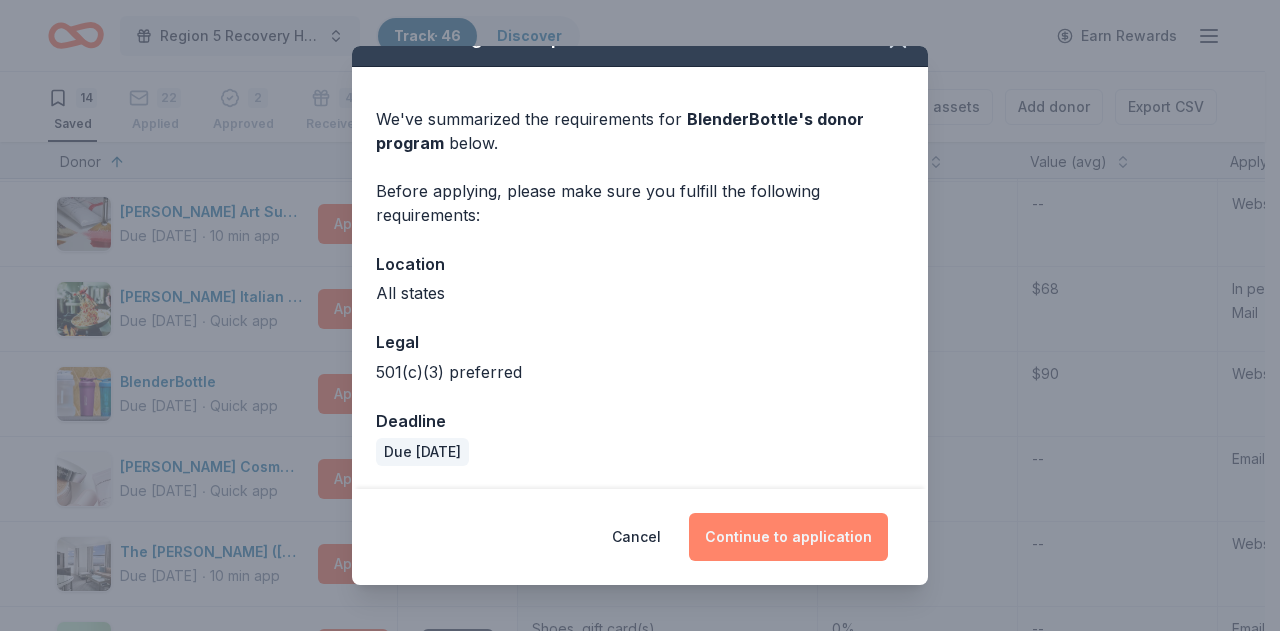 click on "Continue to application" at bounding box center (788, 537) 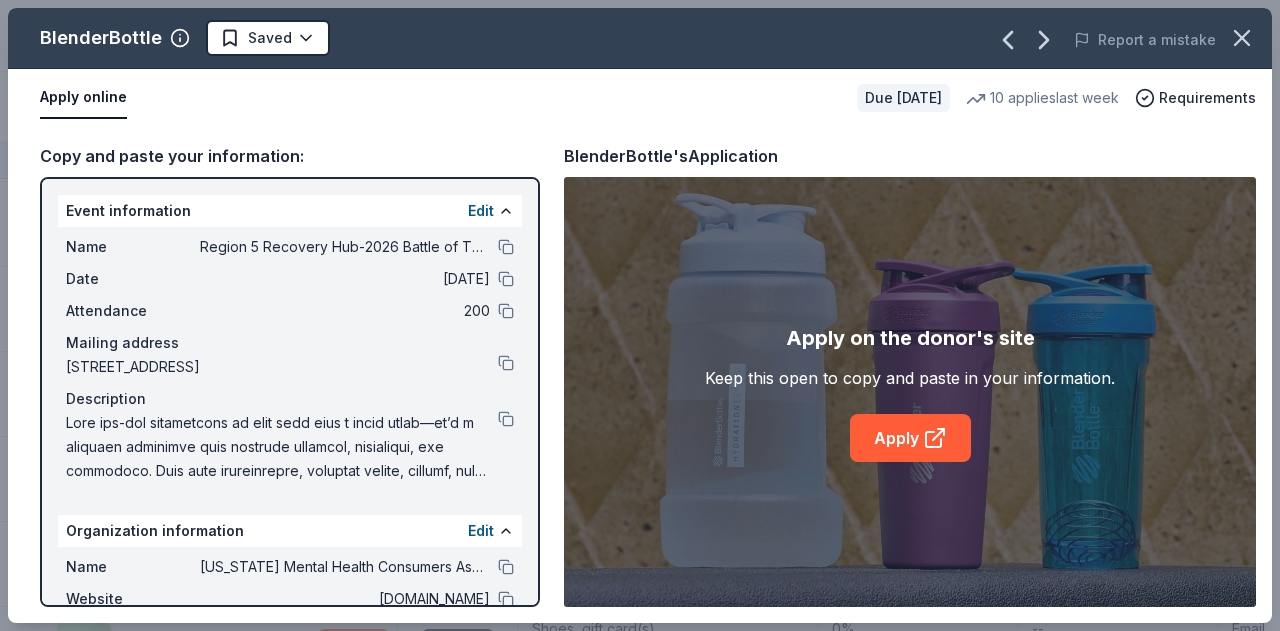 drag, startPoint x: 833, startPoint y: 456, endPoint x: 846, endPoint y: 452, distance: 13.601471 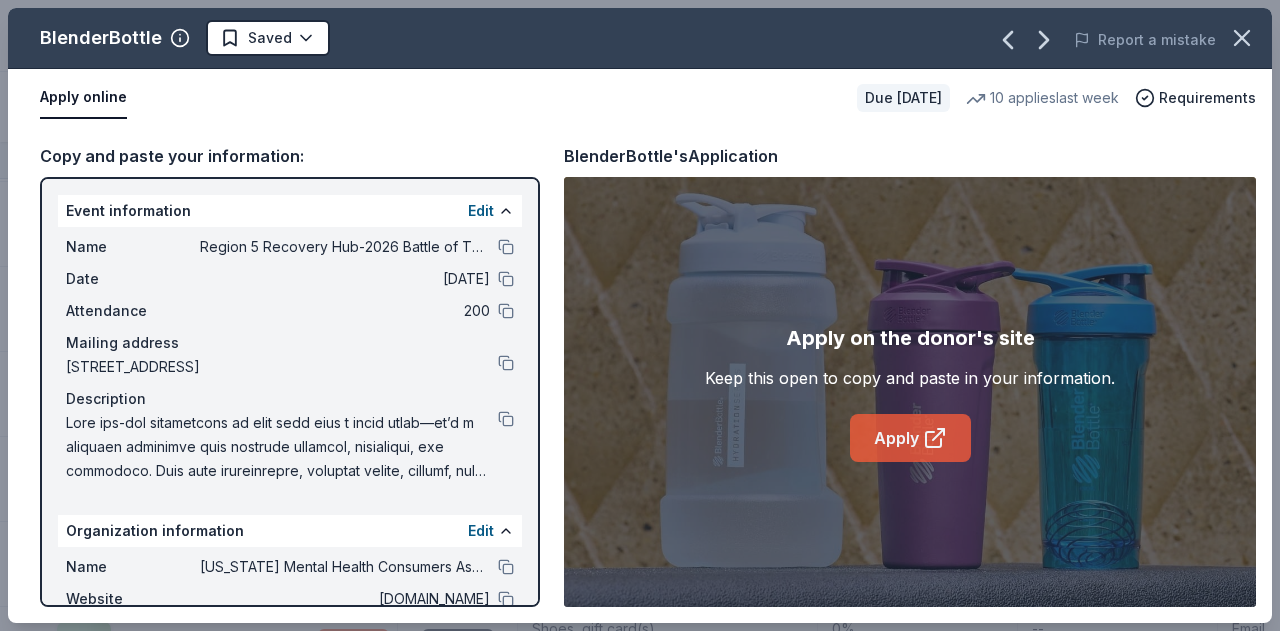 click on "Apply" at bounding box center (910, 438) 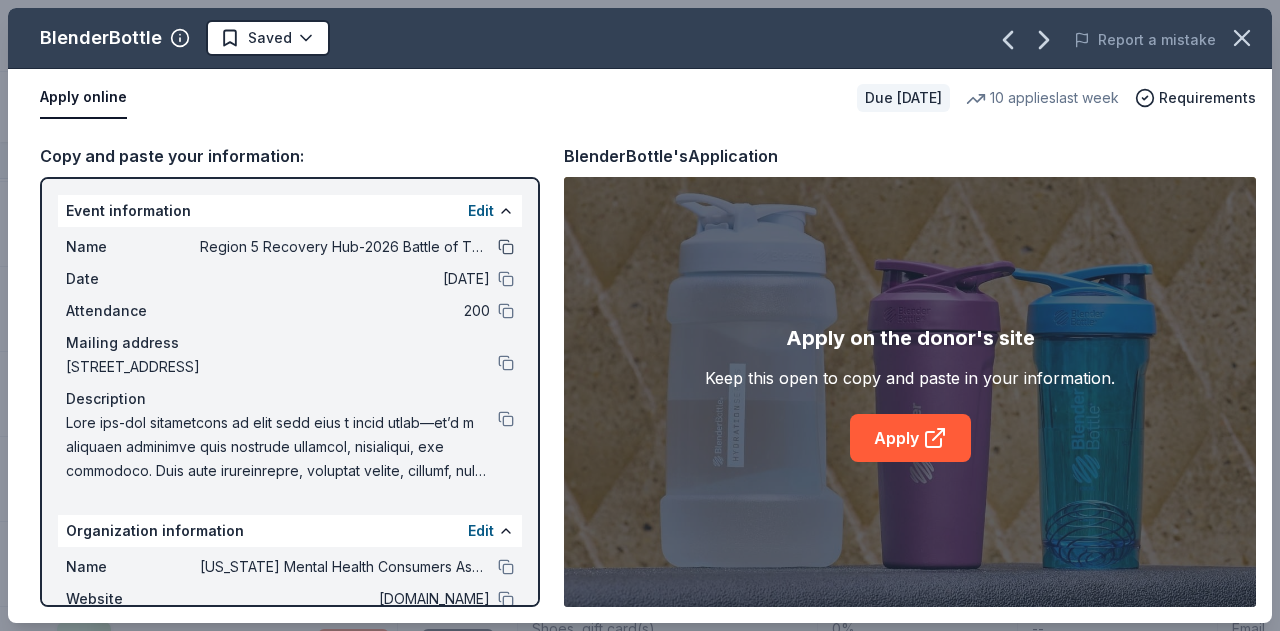 click at bounding box center (506, 247) 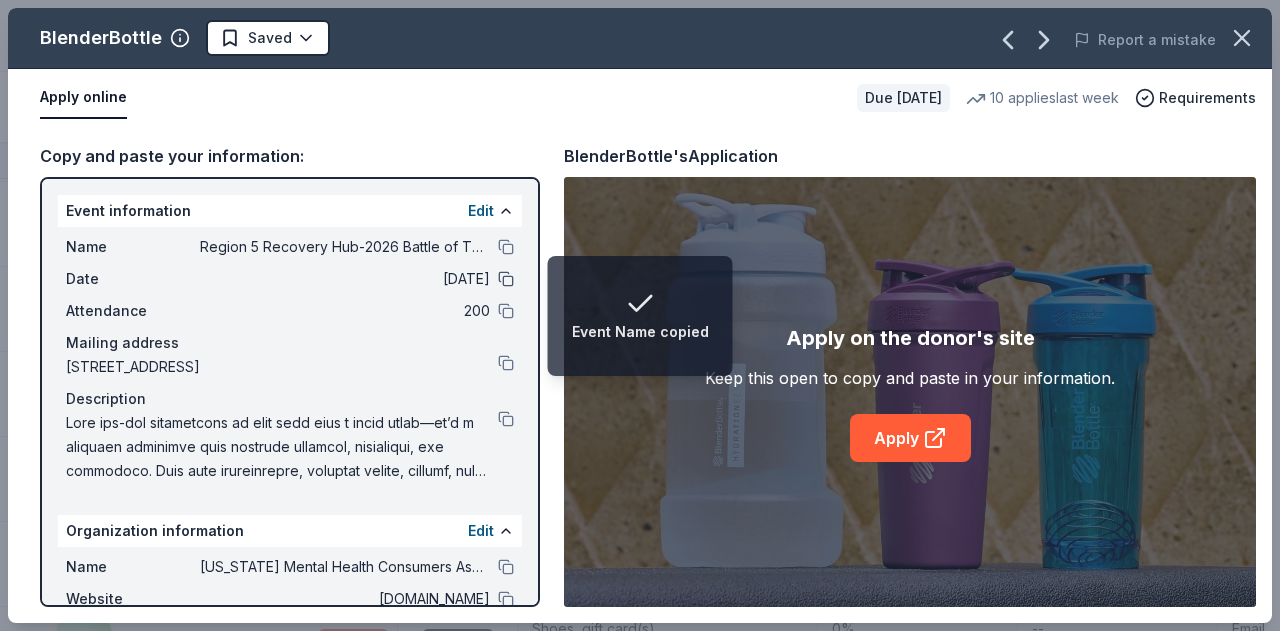 click at bounding box center [506, 279] 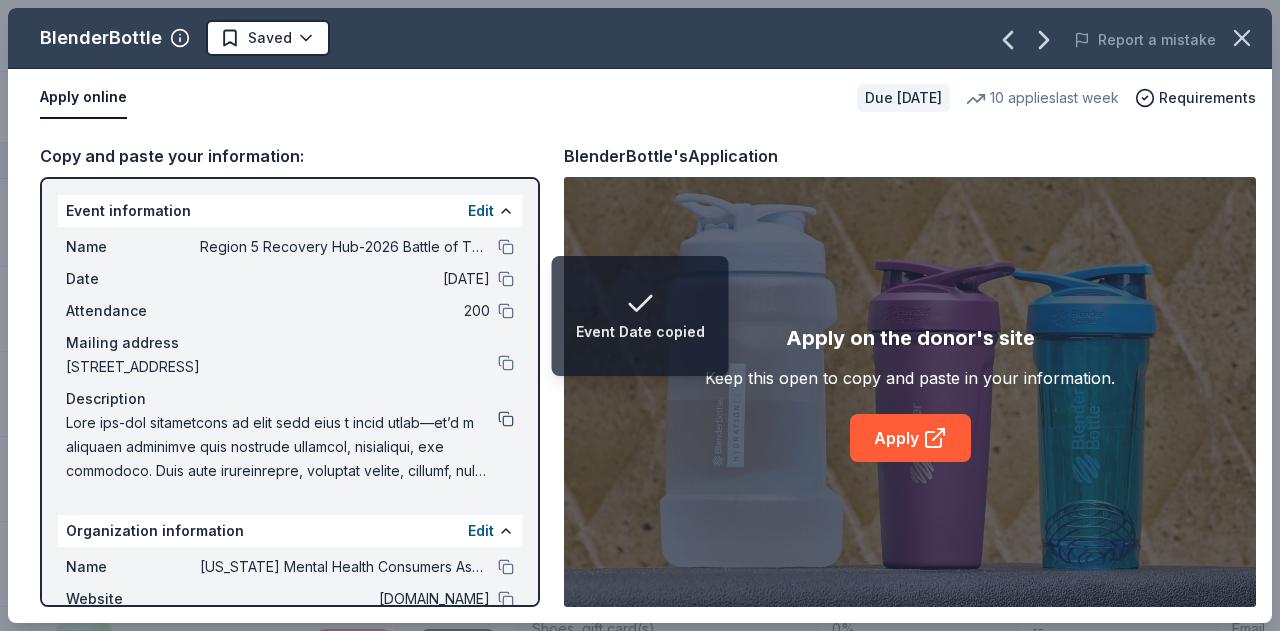 click at bounding box center (506, 419) 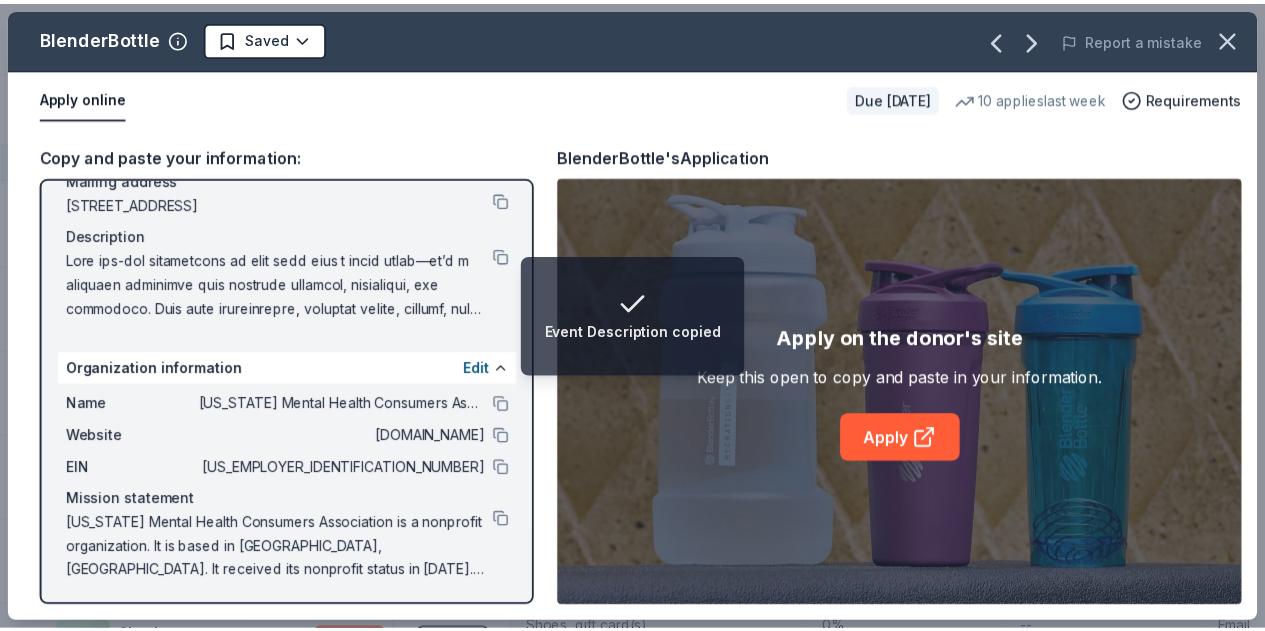 scroll, scrollTop: 166, scrollLeft: 0, axis: vertical 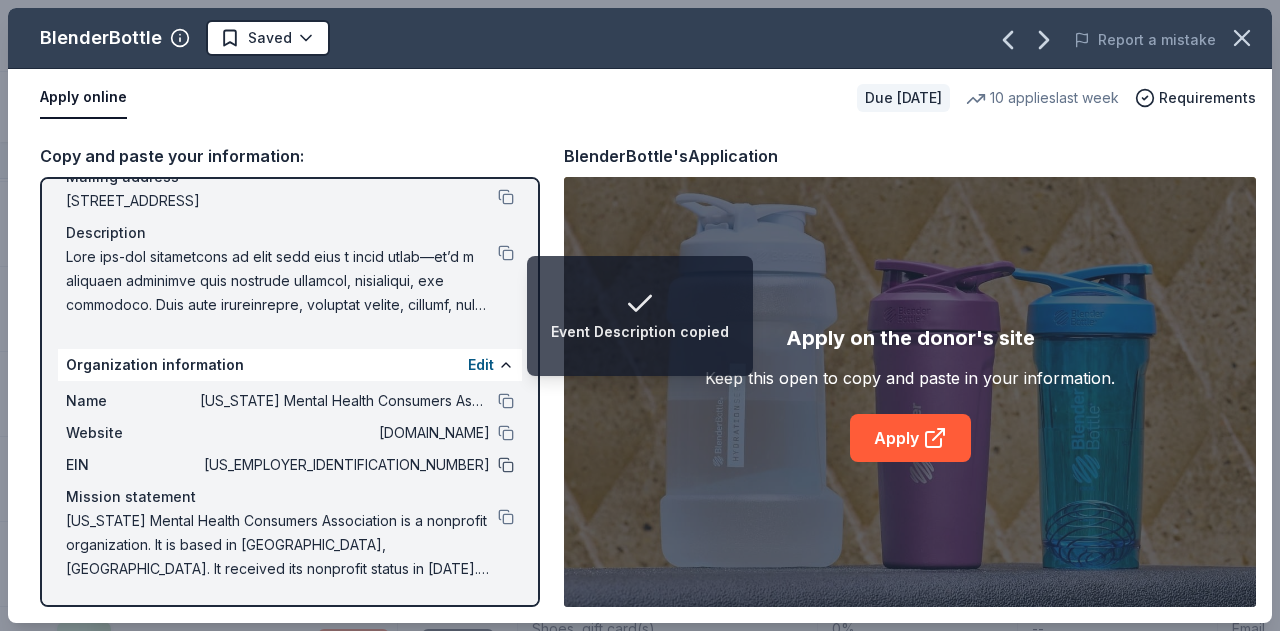 click at bounding box center [506, 465] 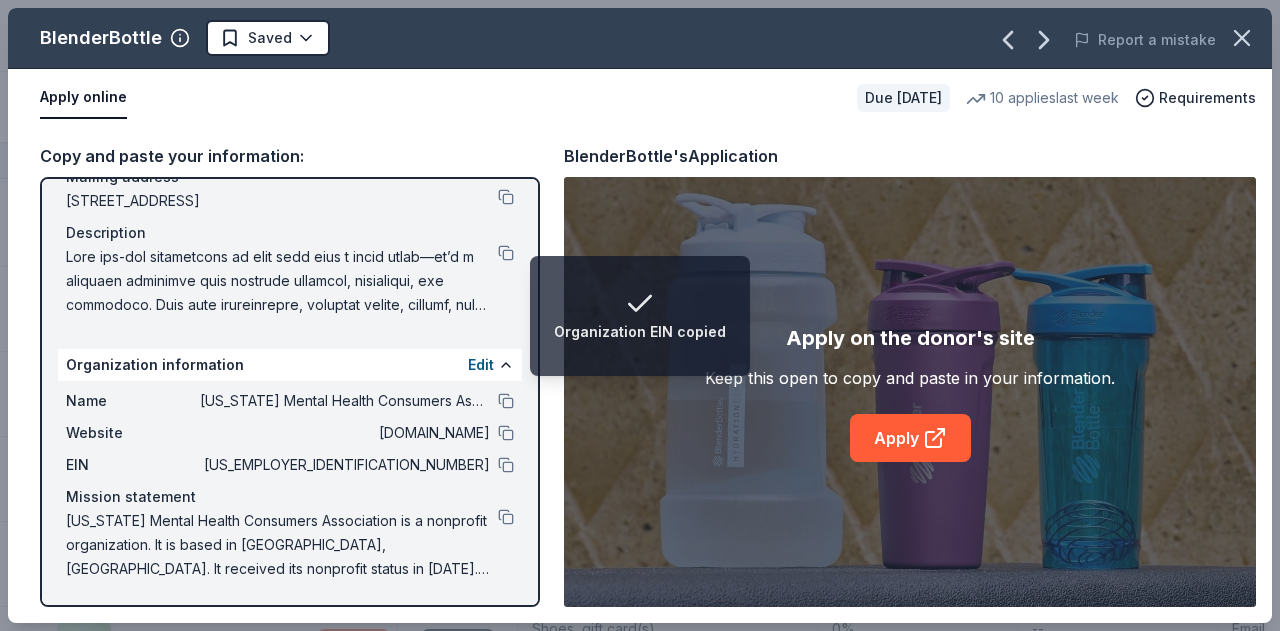 click on "Organization EIN copied Region 5 Recovery Hub-2026 Battle of The Bands Track  · 46 Discover Earn Rewards 14 Saved 22 Applied 2 Approved 4 Received Declined Not interested  Approved assets Add donor Export CSV Donor Status Donation Approval rate Value (avg) Apply method Assignee Notes L.L.Bean Due in 289 days ∙ 10 min app Apply Saved Outdoor products, gift card(s), monetary donations 0% -- Website Safeway Due in 303 days ∙ 10 min app Apply Saved Gift card(s), Safeway grocery products 13% $50 Website In person Final Straw Due in 303 days ∙ 10 min app Apply Saved Monetary, straws 1% -- Website Drybar Due in 303 days ∙ Quick app Apply Saved Hair care products, gift bag(s), gift card(s) 1% $143 Website Email BLICK Art Materials Due in 315 days ∙ 10 min app Apply Saved Gift certificate or coupons, art products, monetary donation 11% $50 Website Lancaster Science Factory Due in 315 days ∙ Quick app Apply Saved 4 general admission tickets -- -- Website Royal Farms Due in 315 days ∙ Quick app Apply 14%" at bounding box center [640, 315] 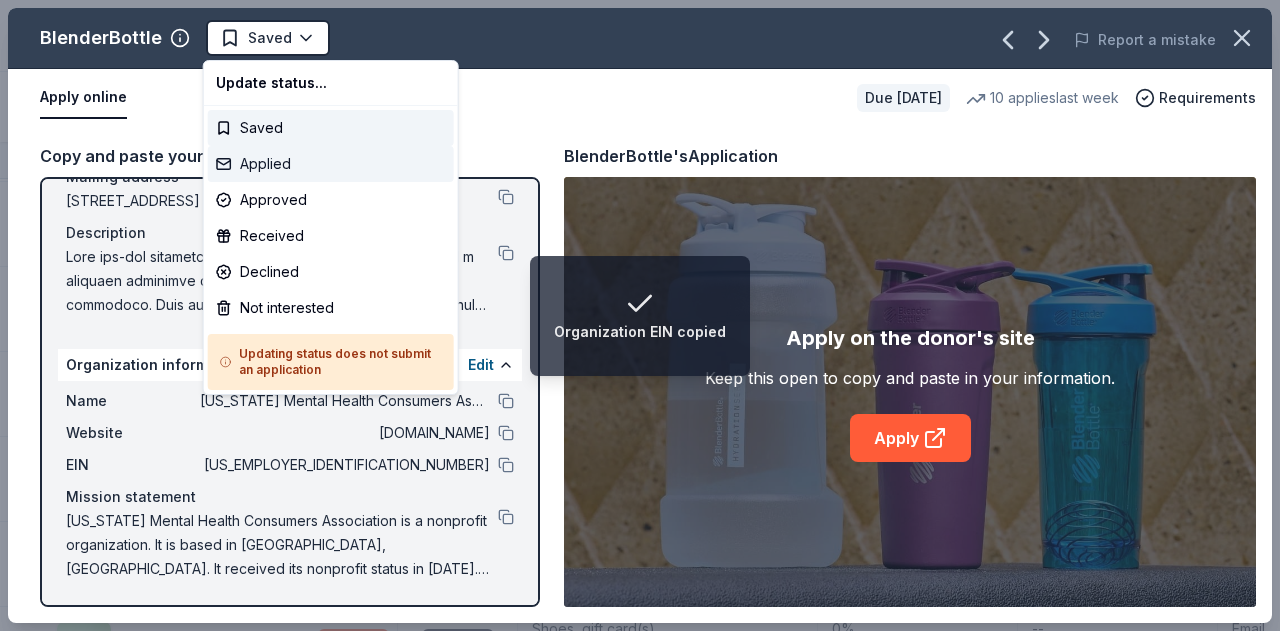 click on "Applied" at bounding box center [331, 164] 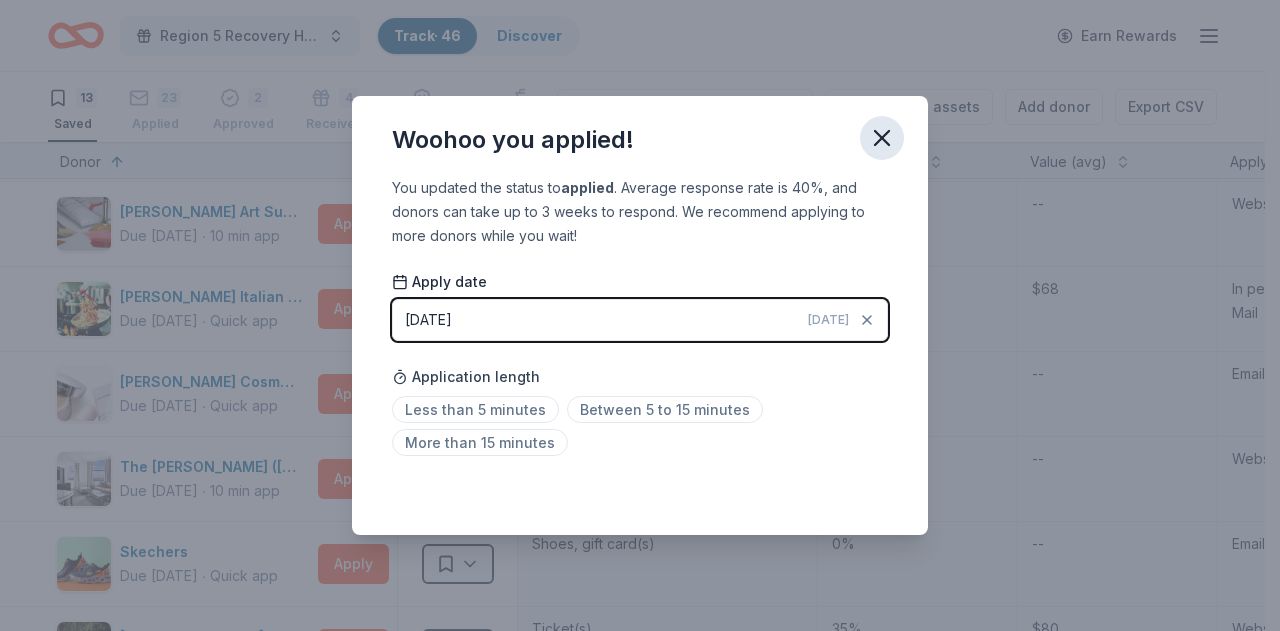 click 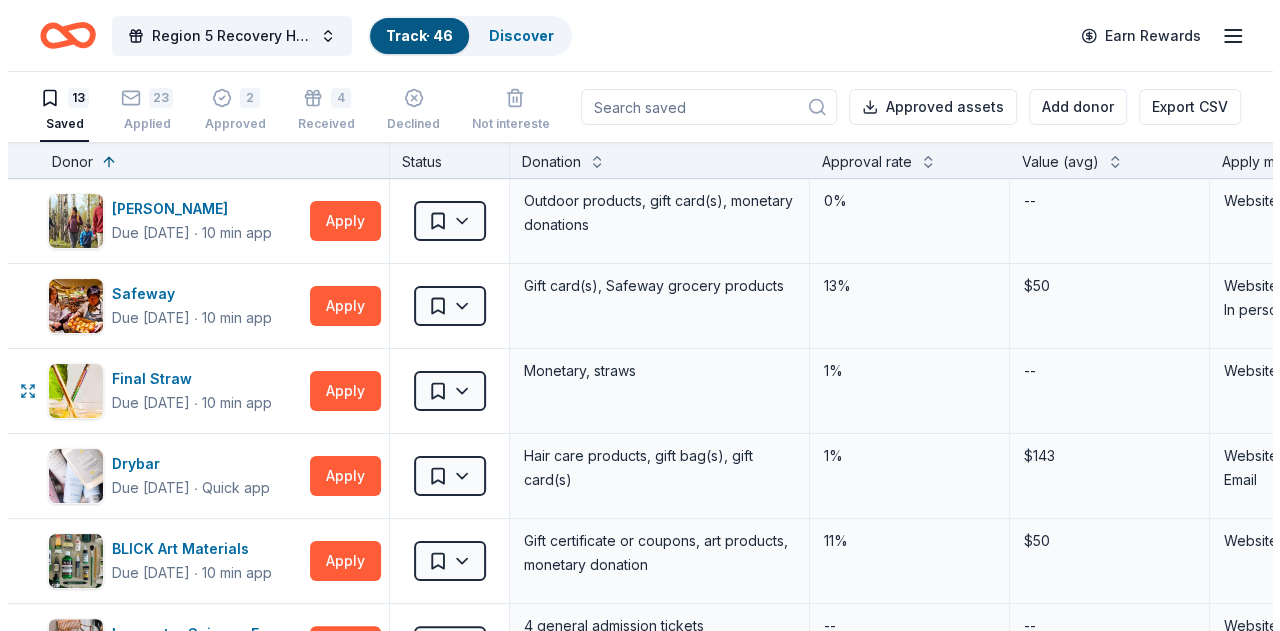 scroll, scrollTop: 200, scrollLeft: 0, axis: vertical 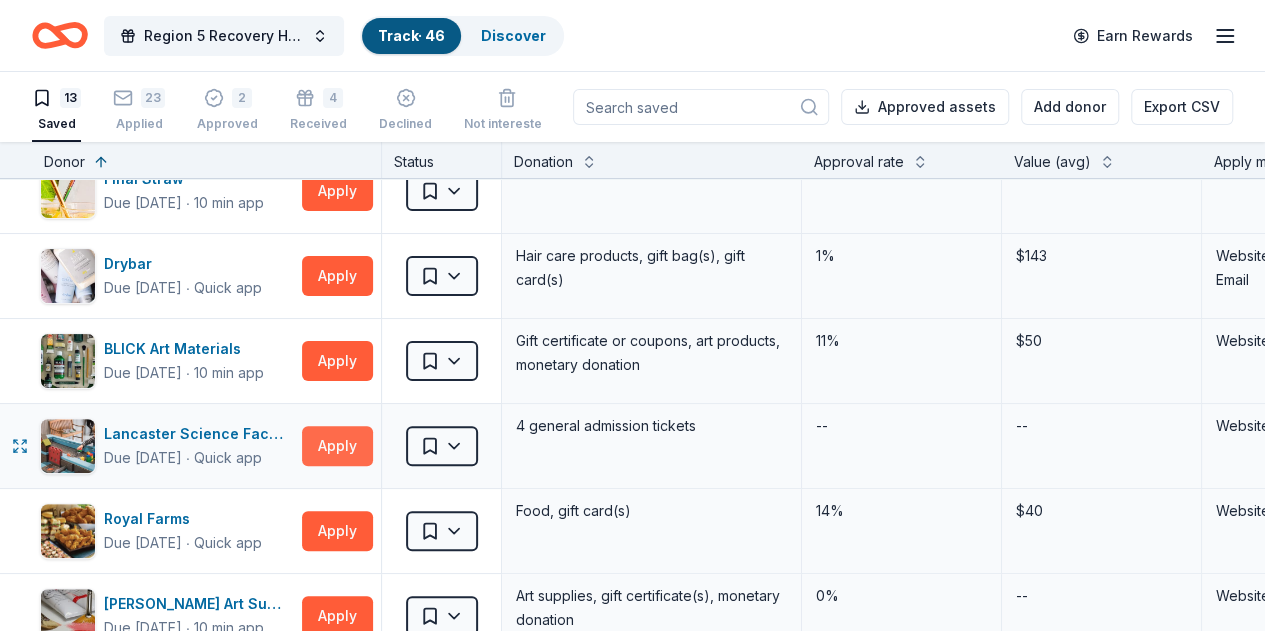 click on "Apply" at bounding box center [337, 446] 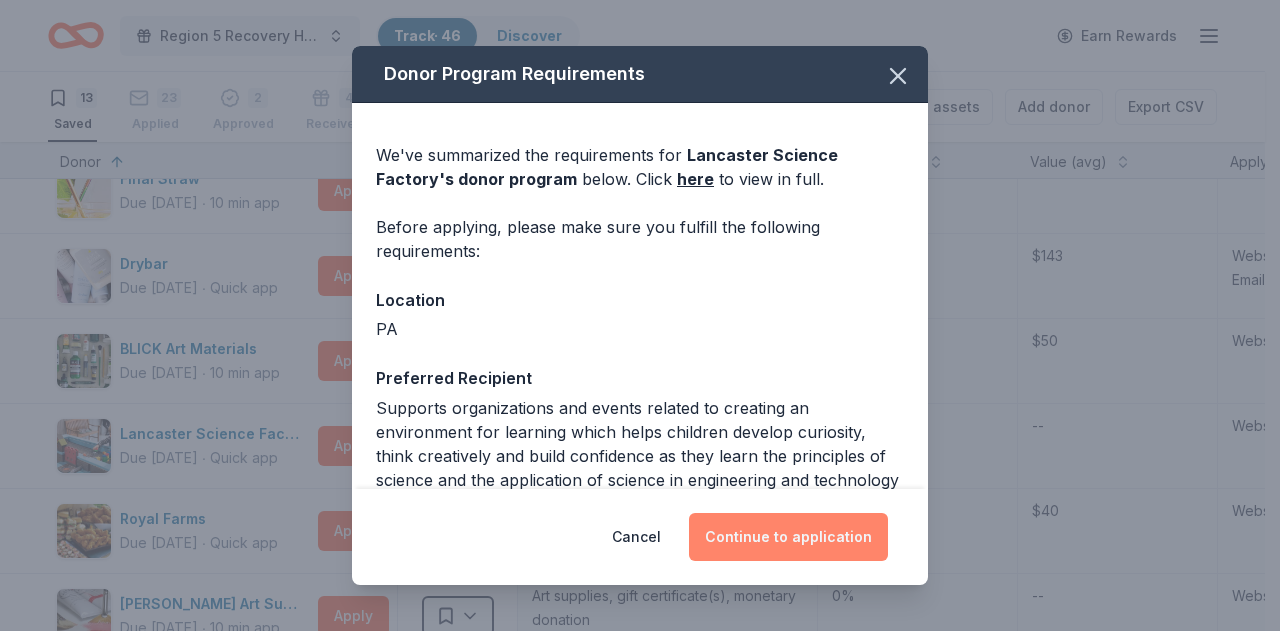click on "Continue to application" at bounding box center (788, 537) 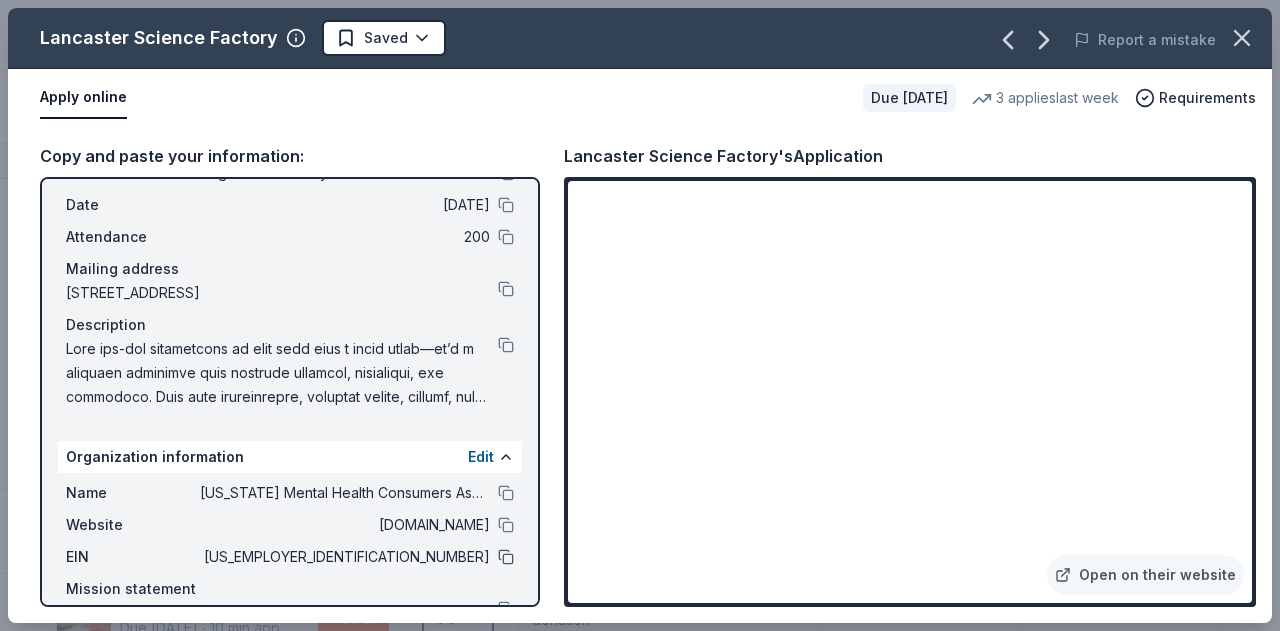 scroll, scrollTop: 166, scrollLeft: 0, axis: vertical 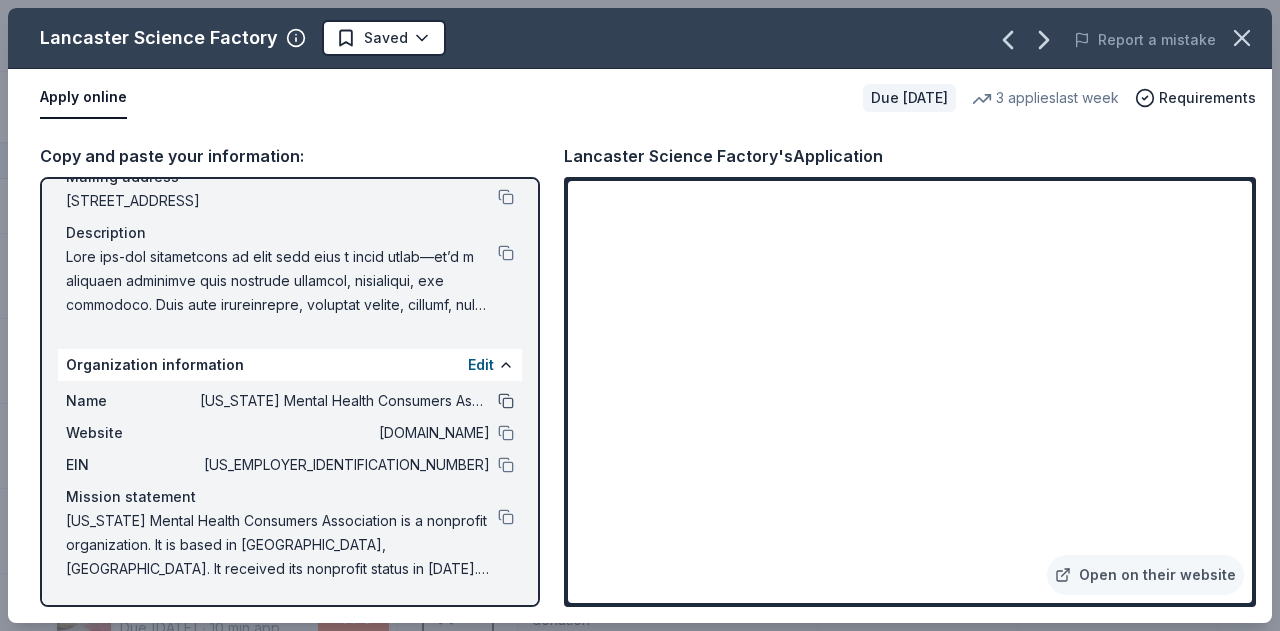 click at bounding box center (506, 401) 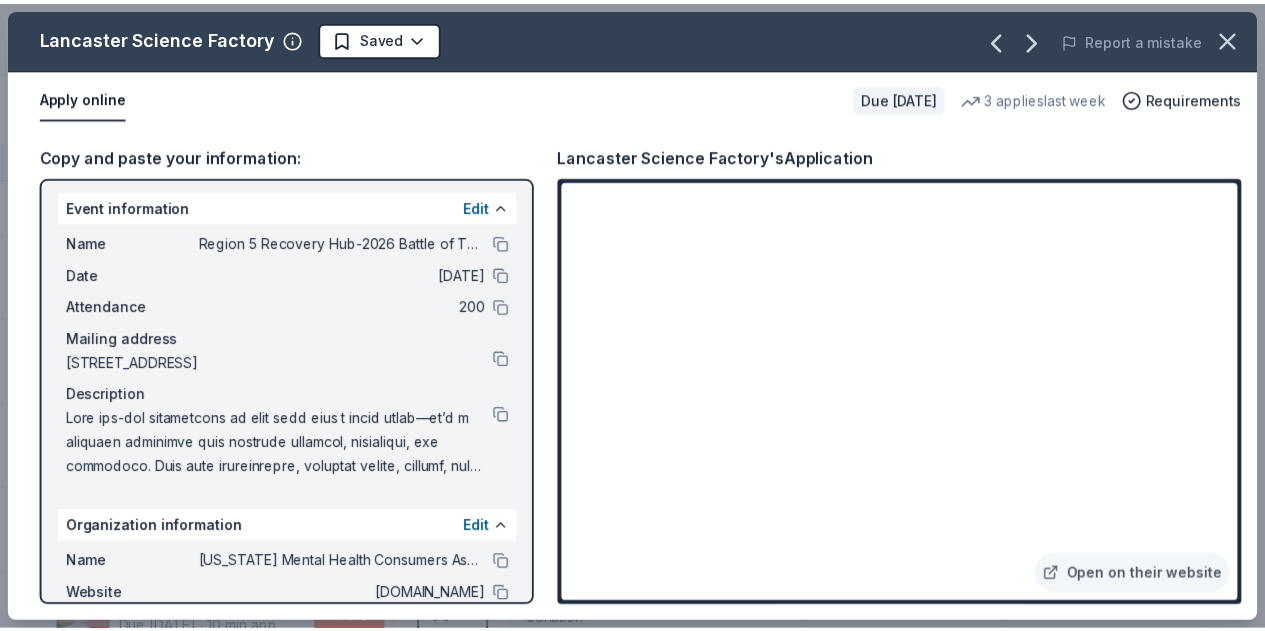 scroll, scrollTop: 0, scrollLeft: 0, axis: both 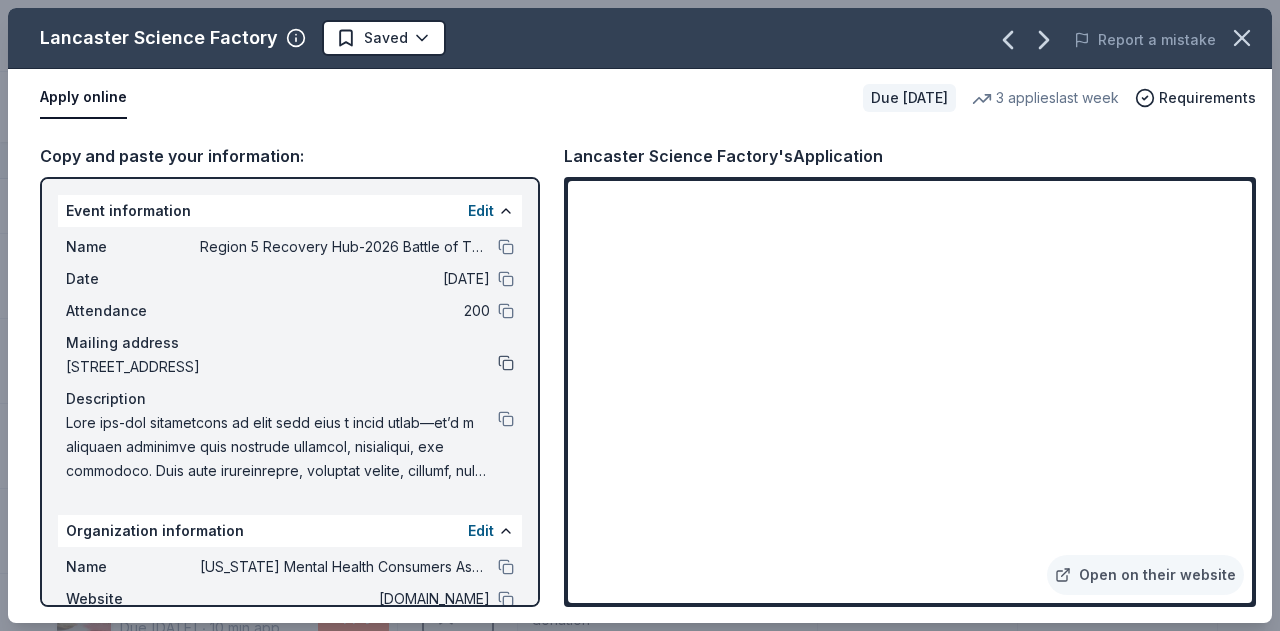 click at bounding box center [506, 363] 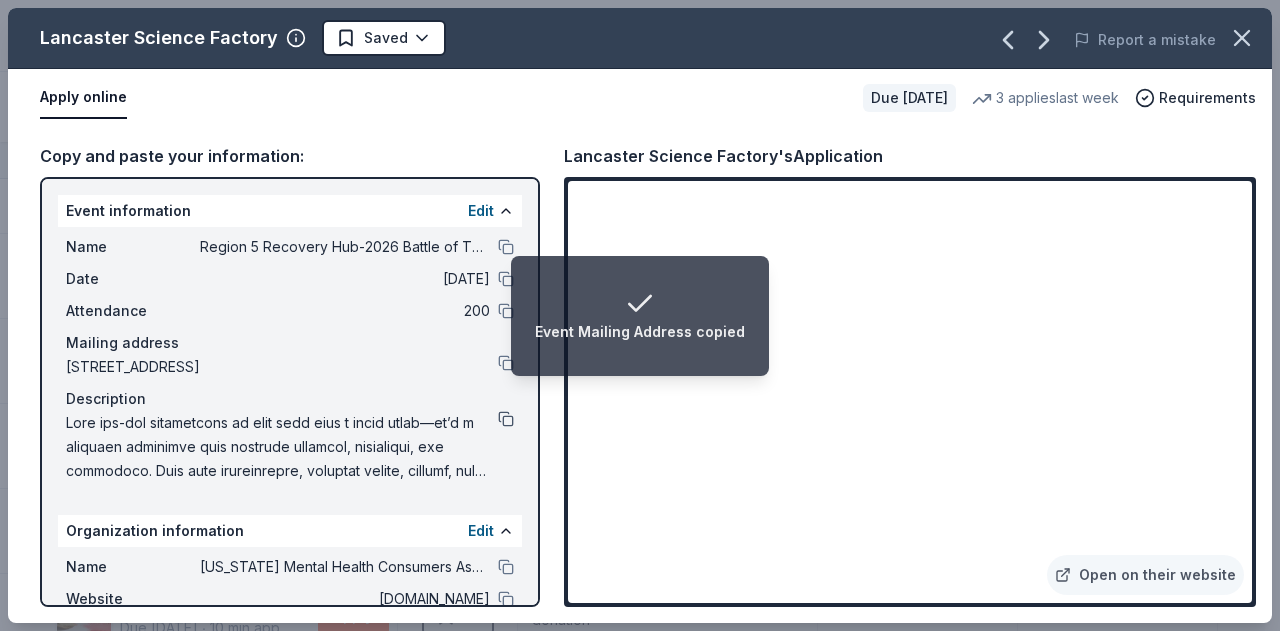 click at bounding box center [506, 419] 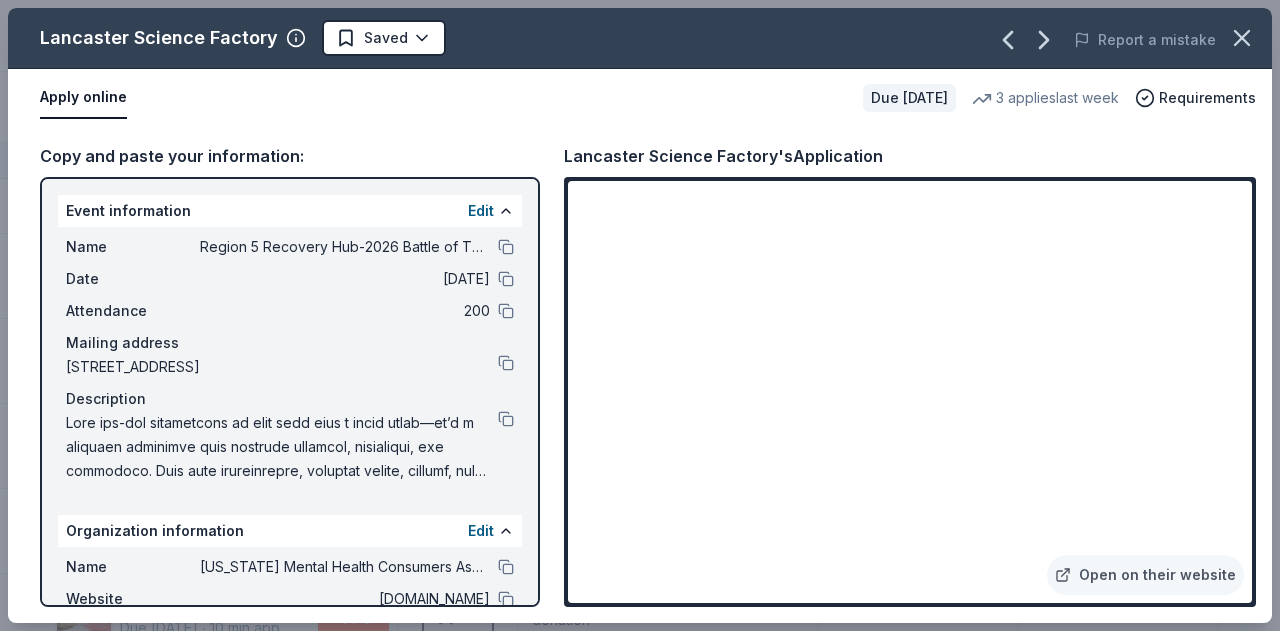 click on "Lancaster Science Factory Saved Report a mistake" at bounding box center (640, 38) 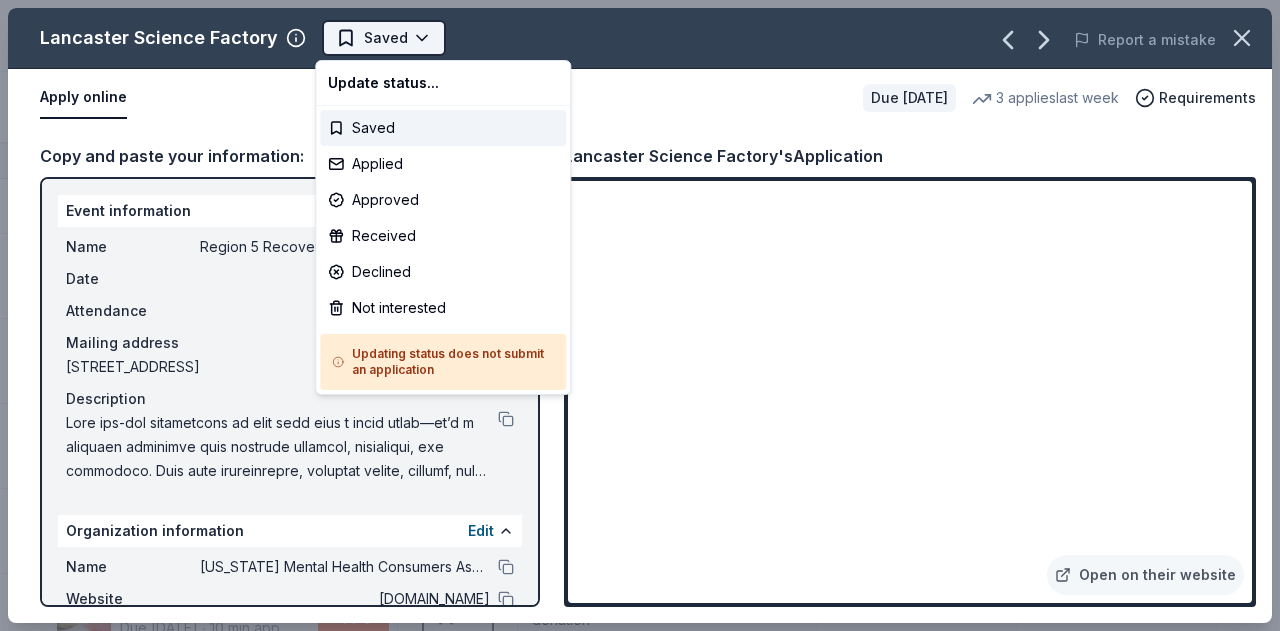 click on "Region 5 Recovery Hub-2026 Battle of The Bands Track  · 46 Discover Earn Rewards 13 Saved 23 Applied 2 Approved 4 Received Declined Not interested  Approved assets Add donor Export CSV Donor Status Donation Approval rate Value (avg) Apply method Assignee Notes L.L.Bean Due in 289 days ∙ 10 min app Apply Saved Outdoor products, gift card(s), monetary donations 0% -- Website Safeway Due in 303 days ∙ 10 min app Apply Saved Gift card(s), Safeway grocery products 13% $50 Website In person Final Straw Due in 303 days ∙ 10 min app Apply Saved Monetary, straws 1% -- Website Drybar Due in 303 days ∙ Quick app Apply Saved Hair care products, gift bag(s), gift card(s) 1% $143 Website Email BLICK Art Materials Due in 315 days ∙ 10 min app Apply Saved Gift certificate or coupons, art products, monetary donation 11% $50 Website Lancaster Science Factory Due in 315 days ∙ Quick app Apply Saved 4 general admission tickets -- -- Website Royal Farms Due in 315 days ∙ Quick app Apply Saved Food, gift card(s) 14%" at bounding box center [640, 315] 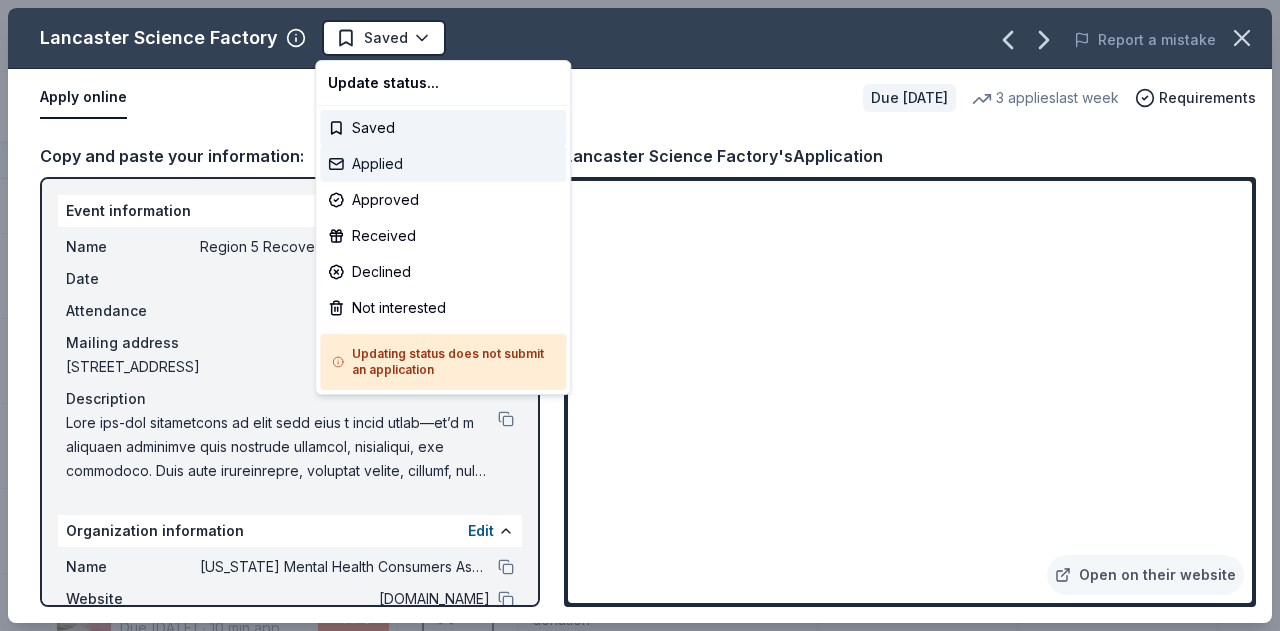 click on "Applied" at bounding box center [443, 164] 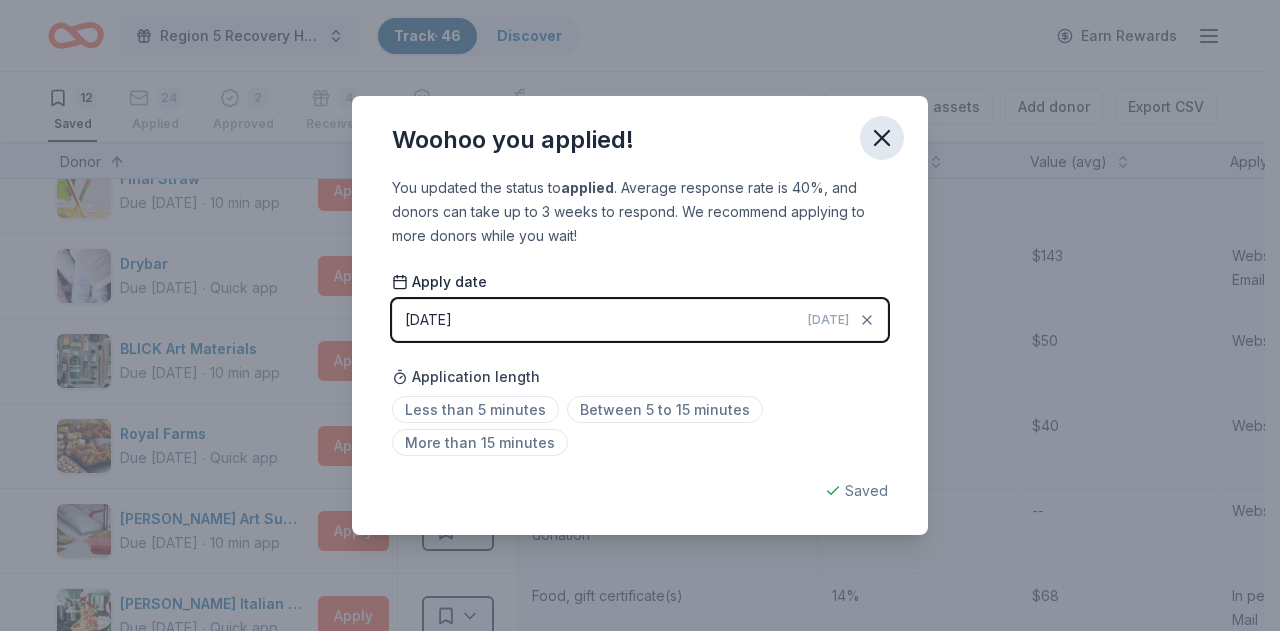 click 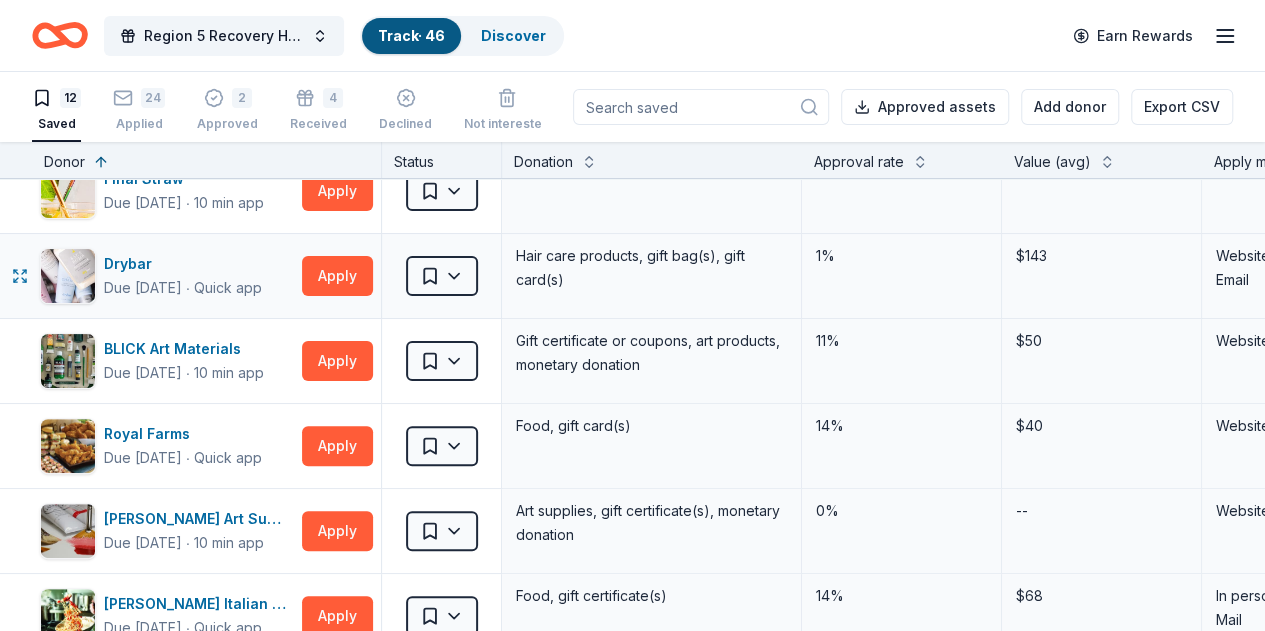 scroll, scrollTop: 0, scrollLeft: 0, axis: both 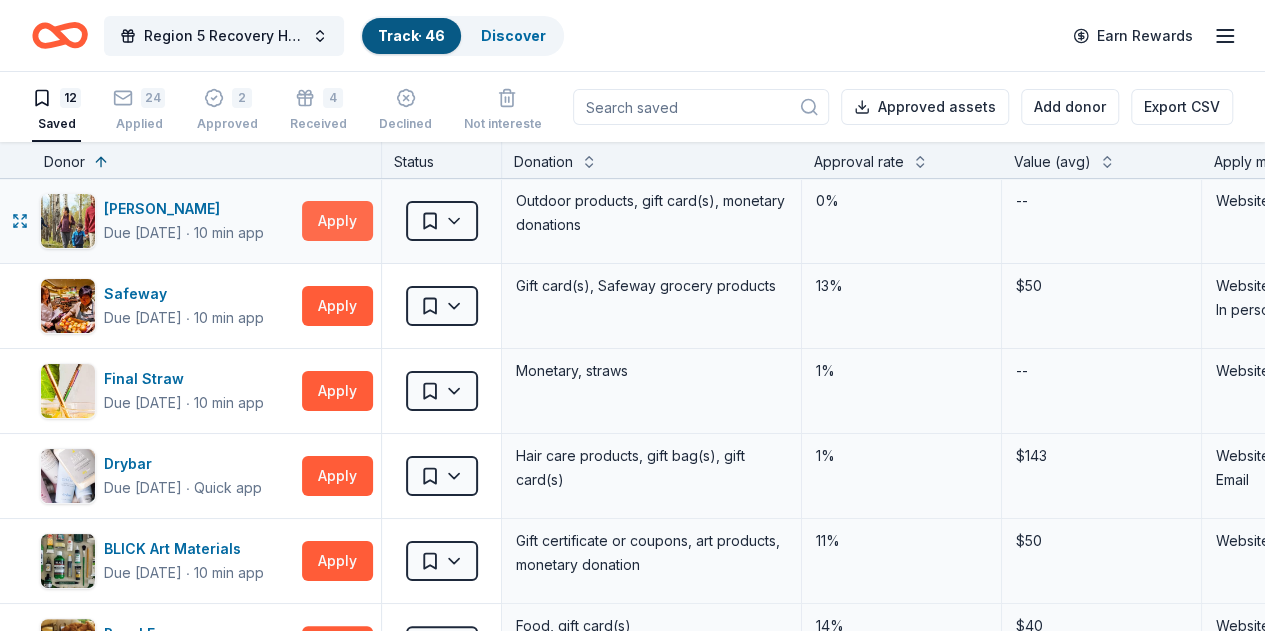 click on "Apply" at bounding box center [337, 221] 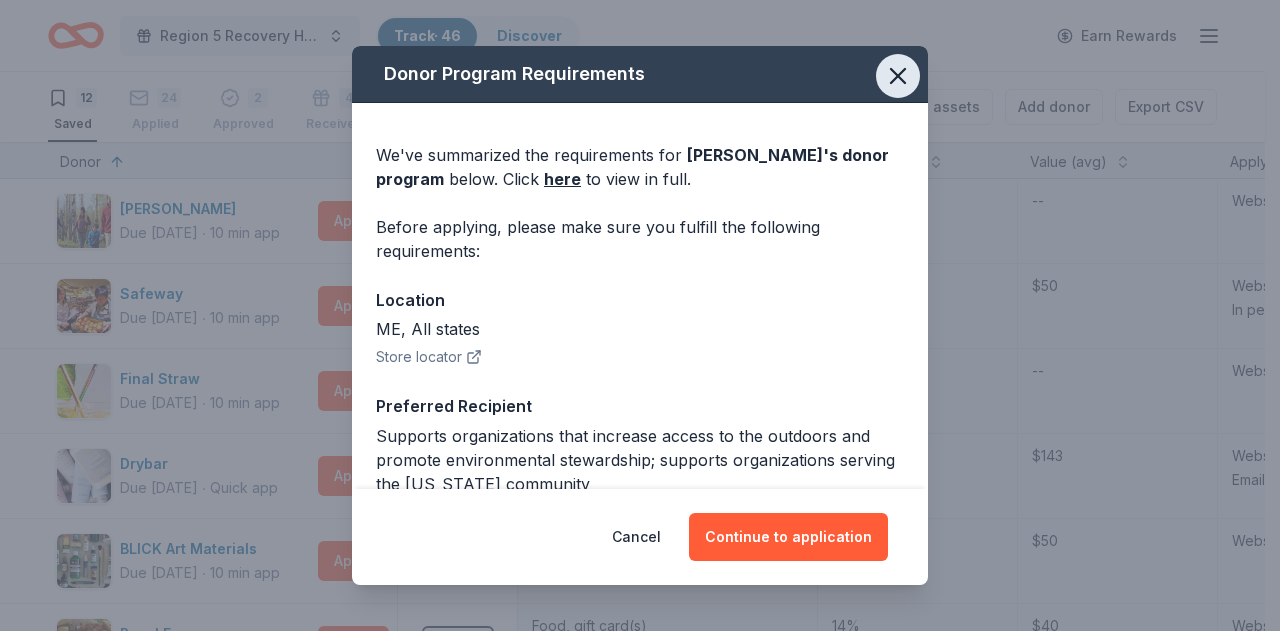 click 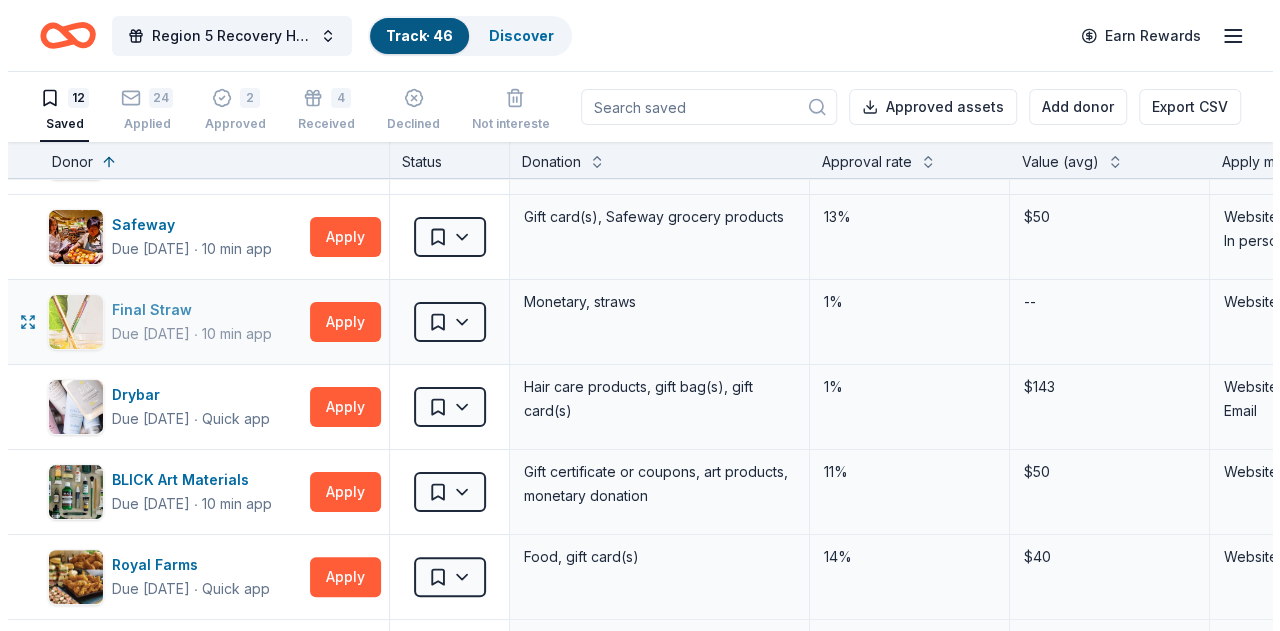 scroll, scrollTop: 100, scrollLeft: 0, axis: vertical 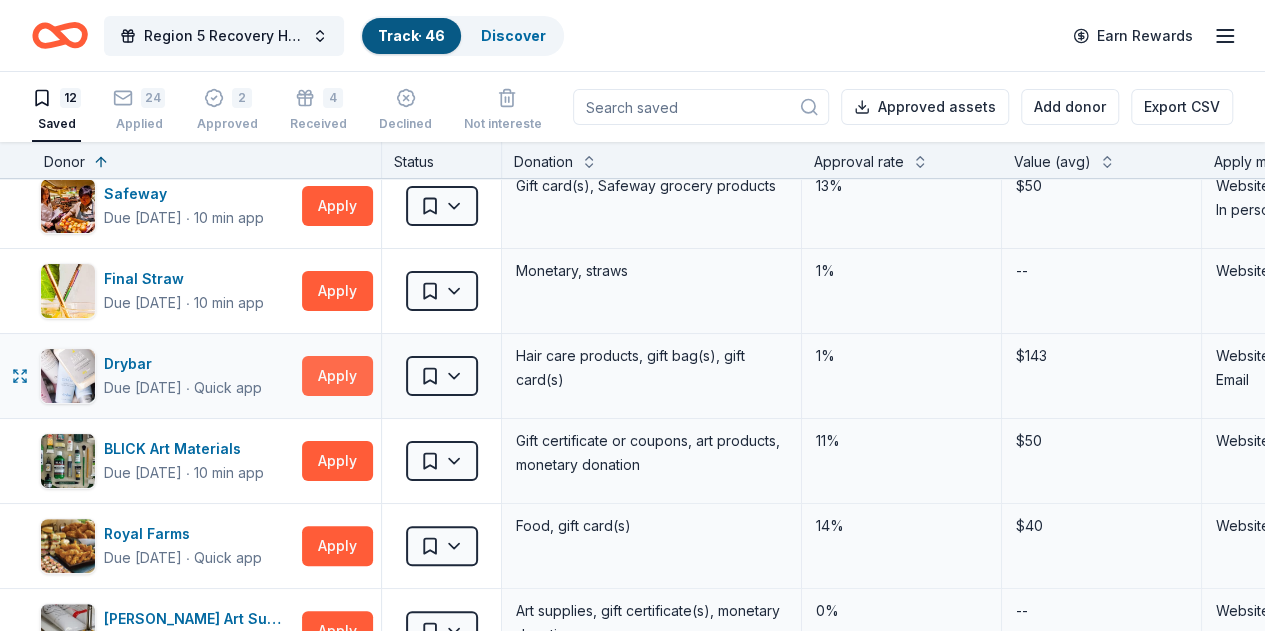 click on "Apply" at bounding box center (337, 376) 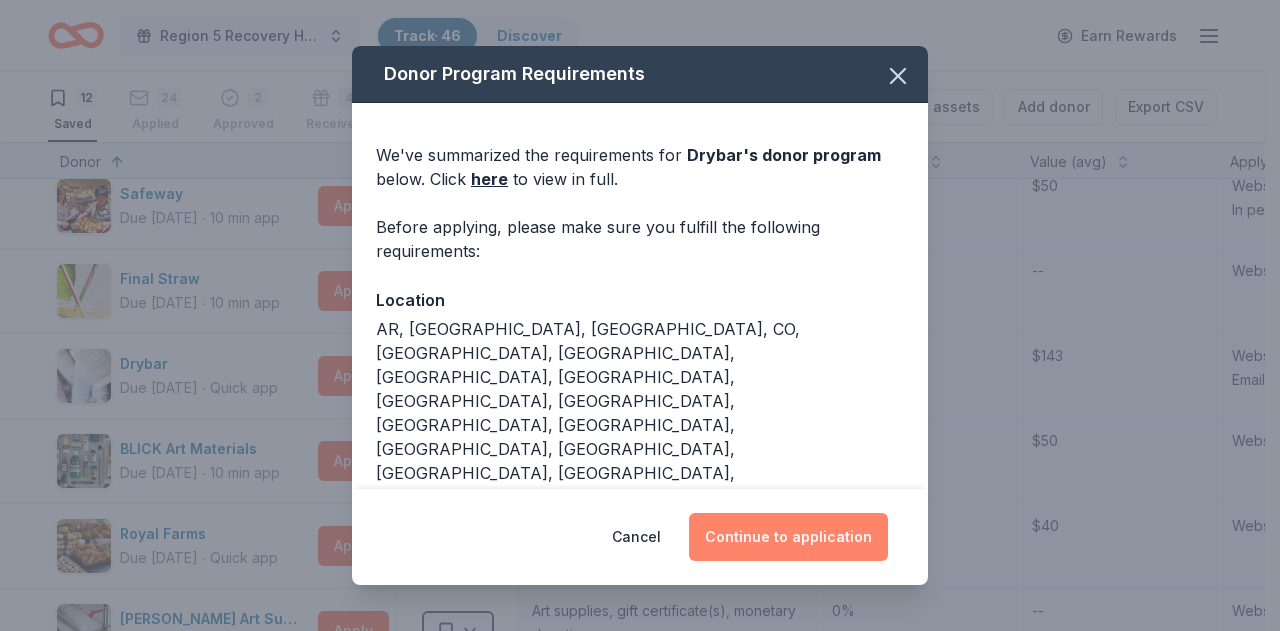 click on "Continue to application" at bounding box center (788, 537) 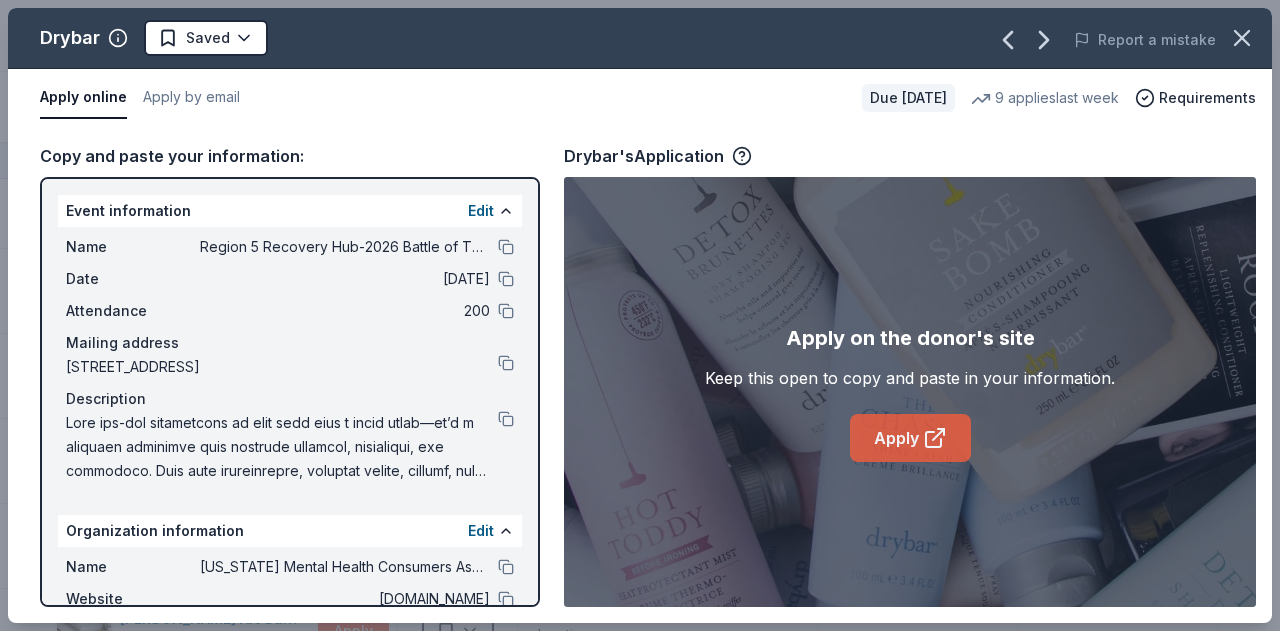 click on "Apply" at bounding box center (910, 438) 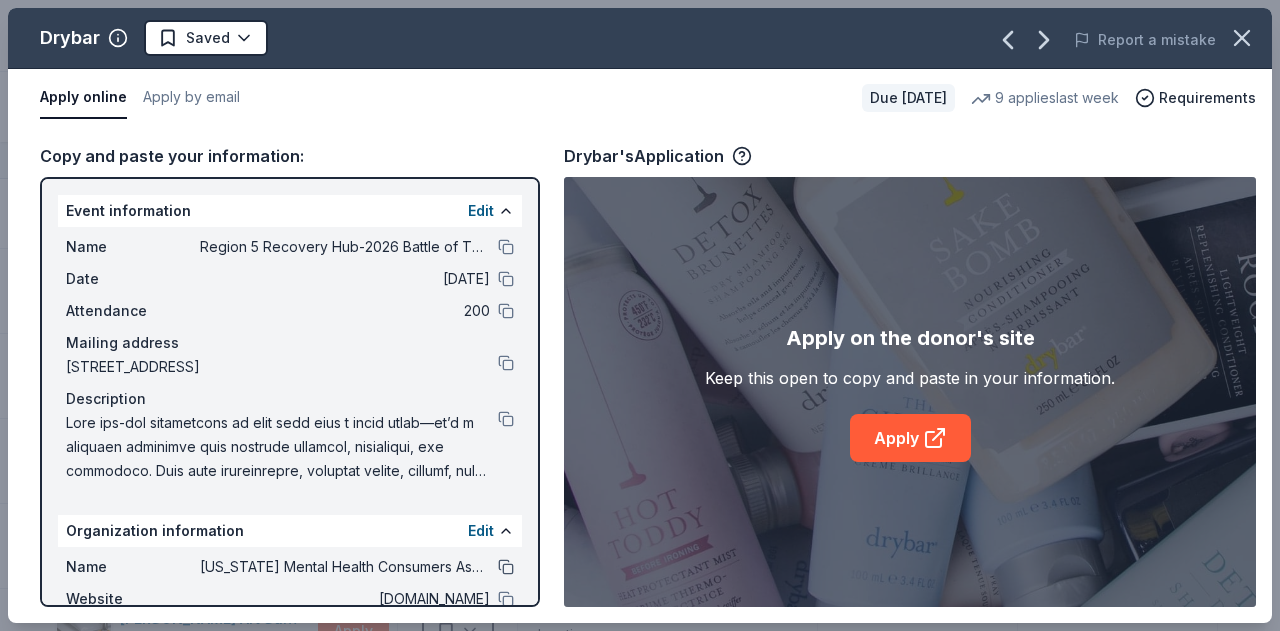click at bounding box center (506, 567) 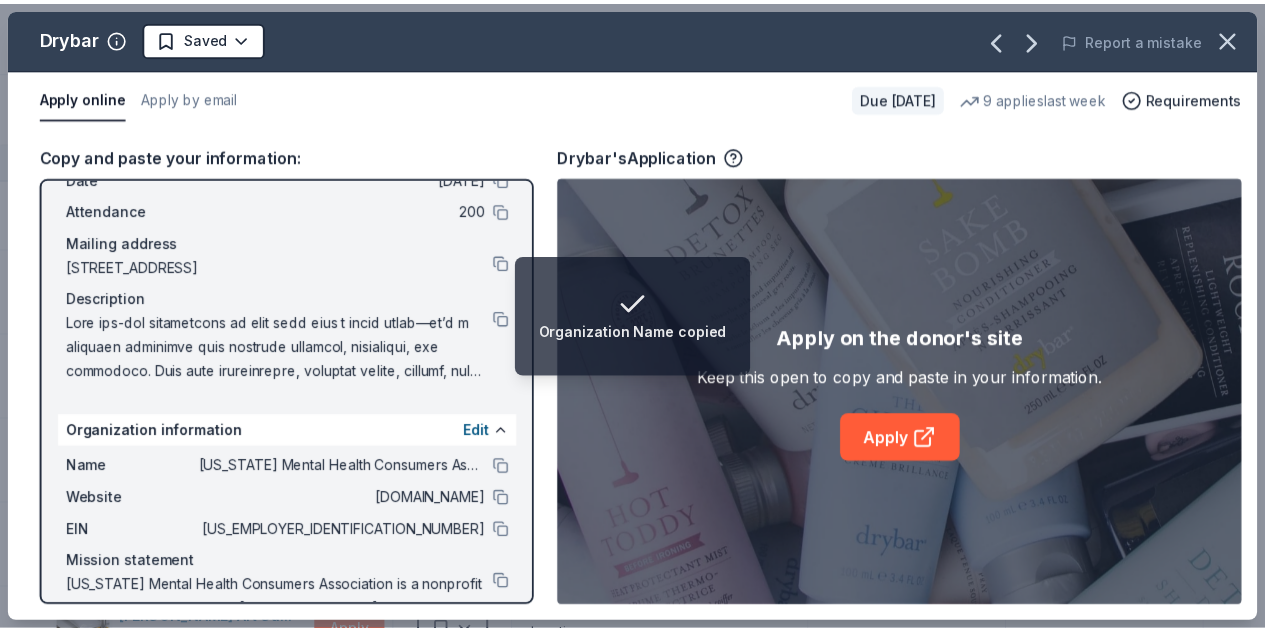 scroll, scrollTop: 166, scrollLeft: 0, axis: vertical 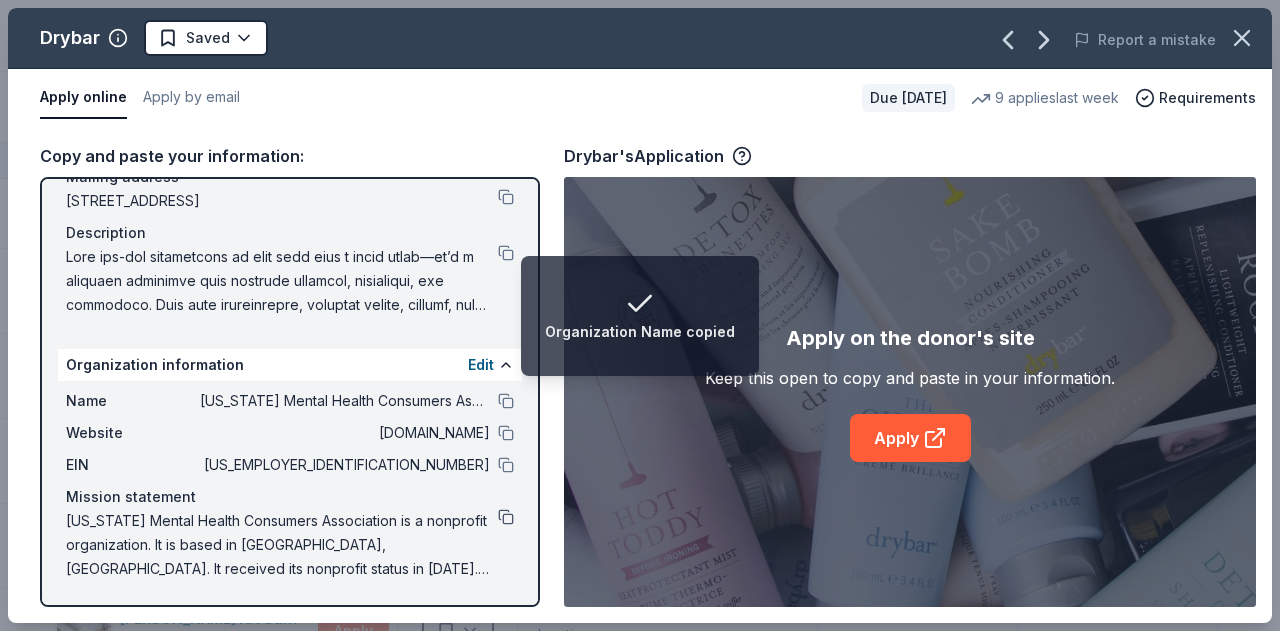 click at bounding box center (506, 517) 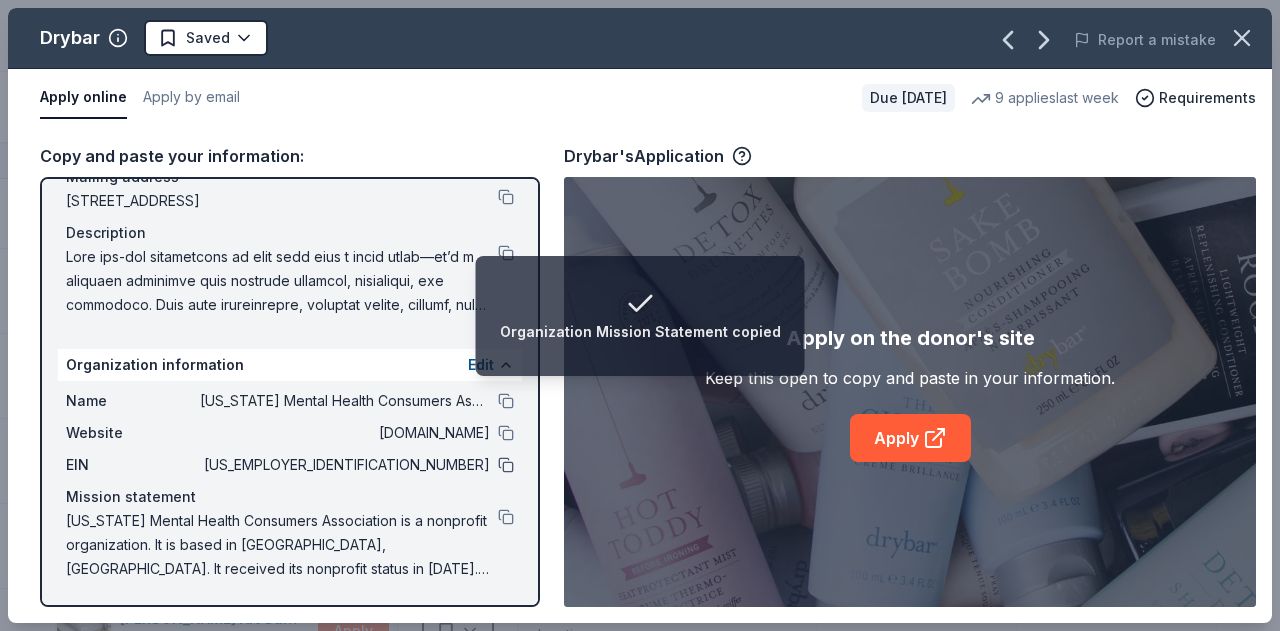 click at bounding box center [506, 465] 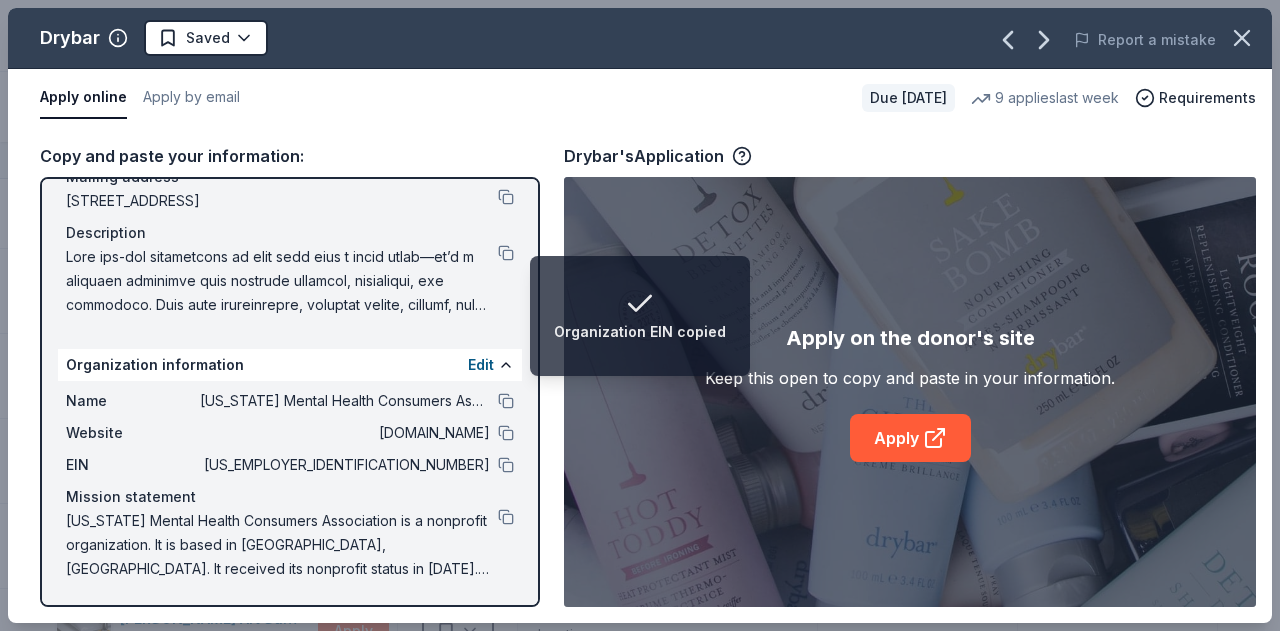 click at bounding box center [290, 281] 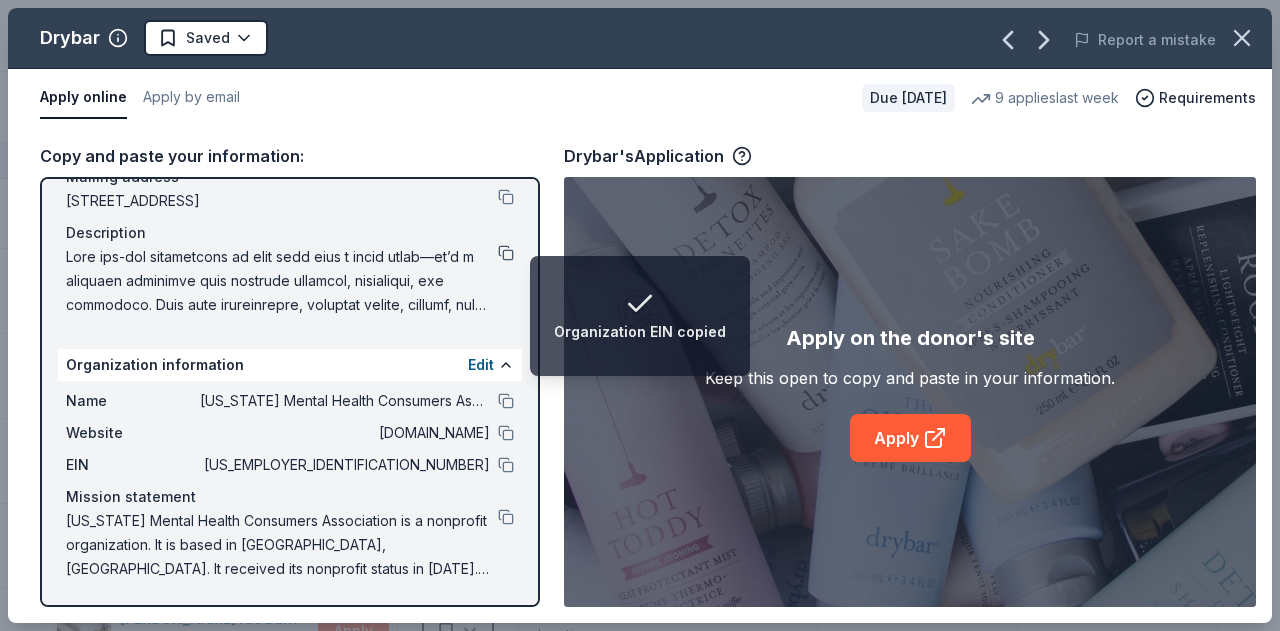 click at bounding box center [506, 253] 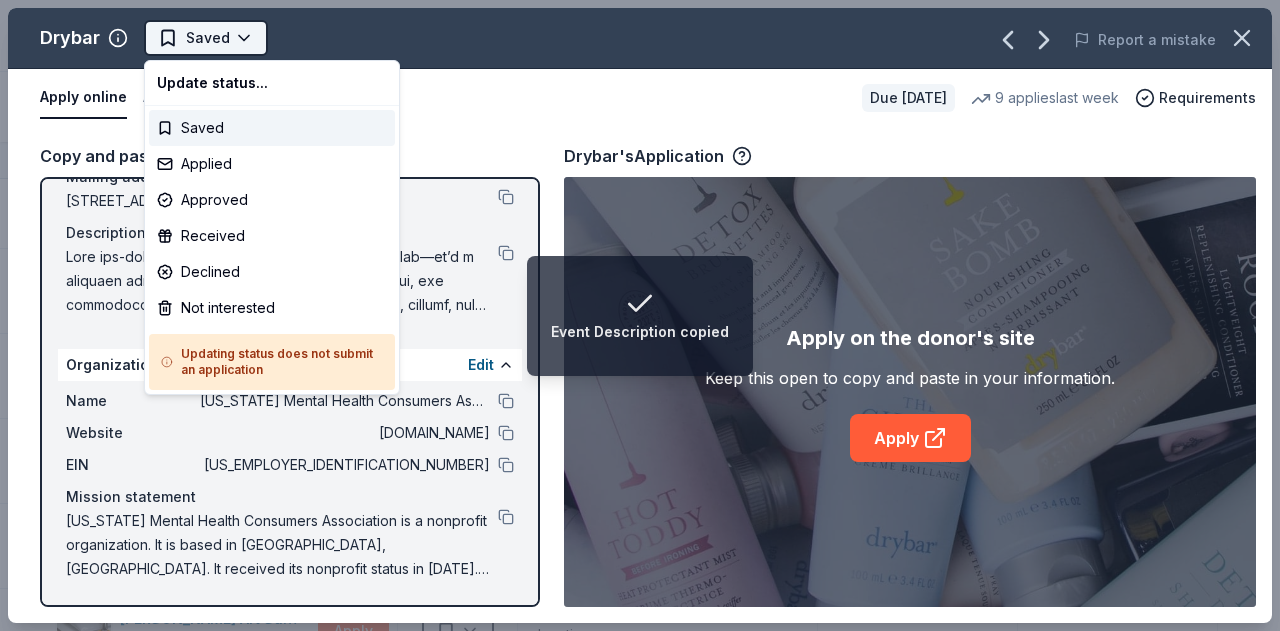 click on "Event Description copied Region 5 Recovery Hub-2026 Battle of The Bands Track  · 46 Discover Earn Rewards 12 Saved 24 Applied 2 Approved 4 Received Declined Not interested  Approved assets Add donor Export CSV Donor Status Donation Approval rate Value (avg) Apply method Assignee Notes L.L.Bean Due in 289 days ∙ 10 min app Apply Saved Outdoor products, gift card(s), monetary donations 0% -- Website Safeway Due in 303 days ∙ 10 min app Apply Saved Gift card(s), Safeway grocery products 13% $50 Website In person Final Straw Due in 303 days ∙ 10 min app Apply Saved Monetary, straws 1% -- Website Drybar Due in 303 days ∙ Quick app Apply Saved Hair care products, gift bag(s), gift card(s) 1% $143 Website Email BLICK Art Materials Due in 315 days ∙ 10 min app Apply Saved Gift certificate or coupons, art products, monetary donation 11% $50 Website Royal Farms Due in 315 days ∙ Quick app Apply Saved Food, gift card(s) 14% $40 Website Trekell Art Supply Due in 315 days ∙ 10 min app Apply Saved 0% -- ∙" at bounding box center [640, 315] 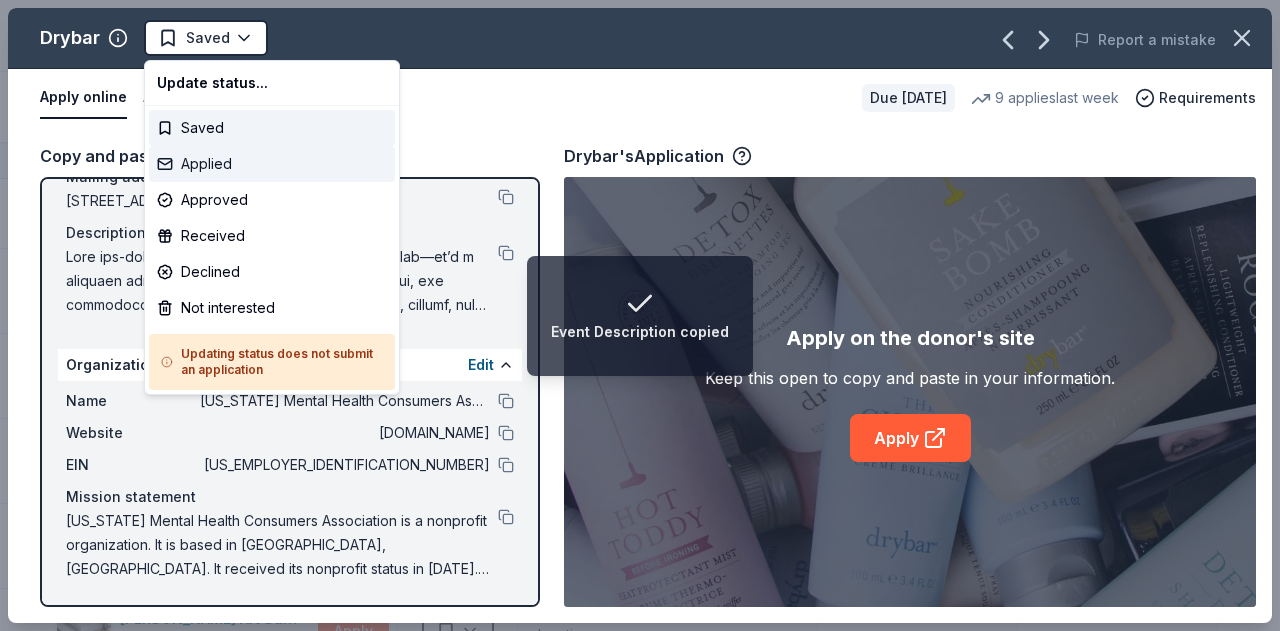 click on "Applied" at bounding box center (272, 164) 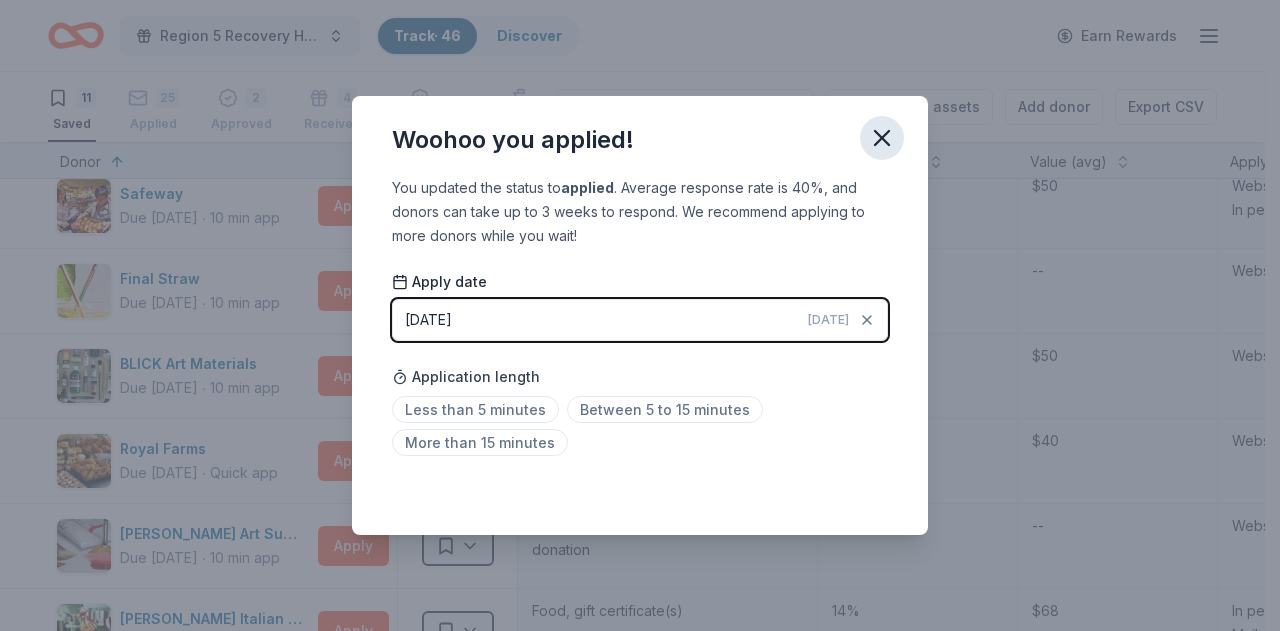 click 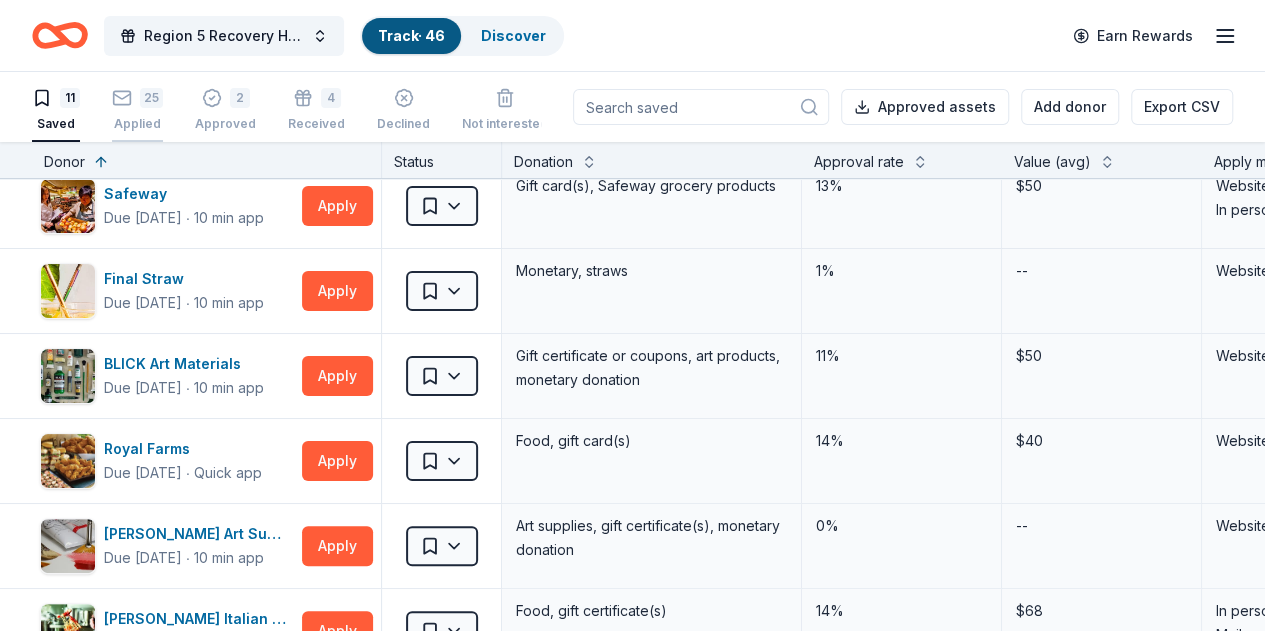 click on "25 Applied" at bounding box center [137, 110] 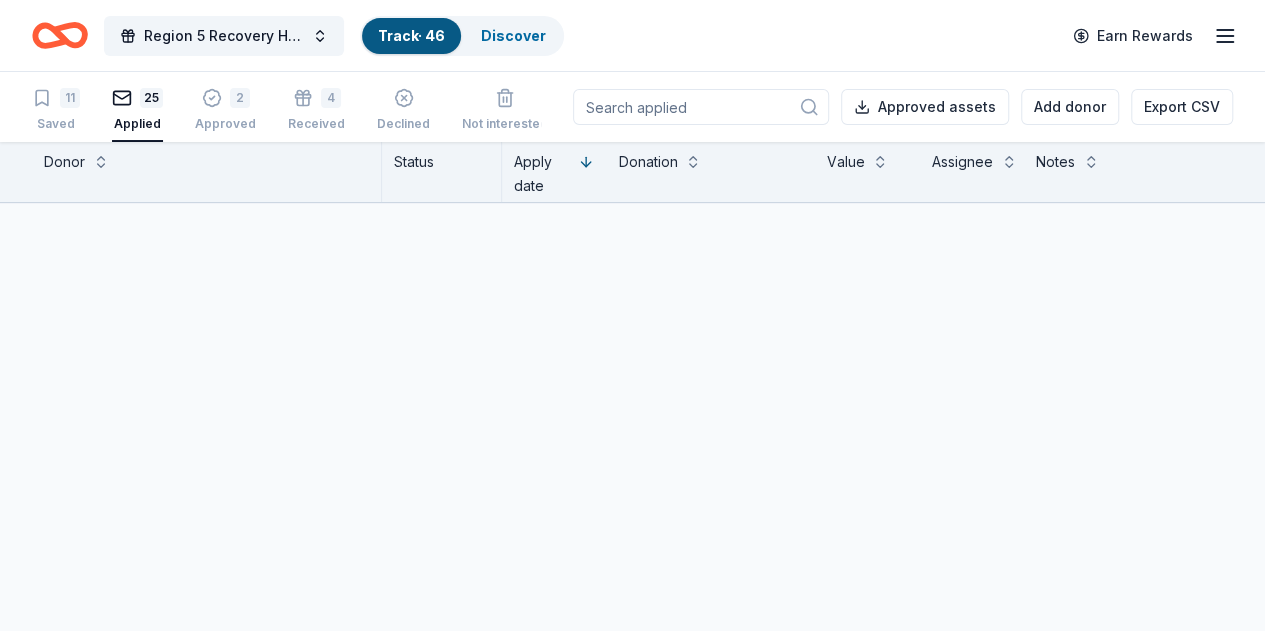 scroll, scrollTop: 124, scrollLeft: 0, axis: vertical 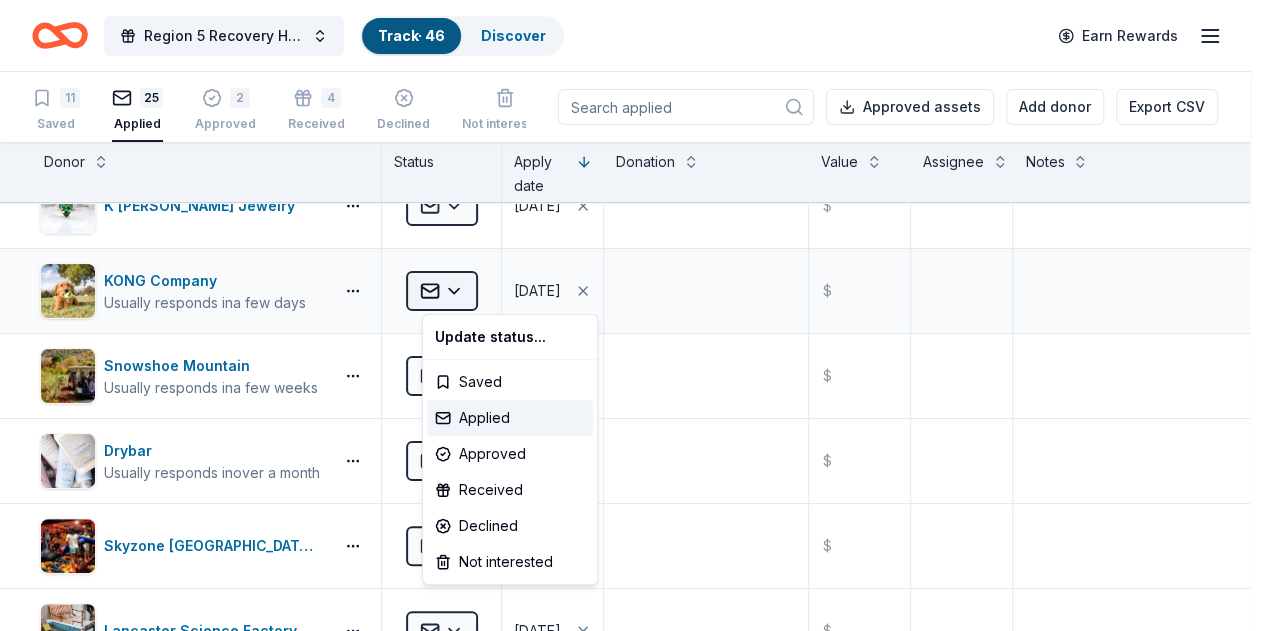 click on "Region 5 Recovery Hub-2026 Battle of The Bands Track  · 46 Discover Earn Rewards 11 Saved 25 Applied 2 Approved 4 Received Declined Not interested  Approved assets Add donor Export CSV Donor Status Apply date Donation Value Assignee Notes Dunham's Sports Usually responds in  around a week Applied 07/10/2025 $ K Novinger Jewelry Applied 07/10/2025 $ KONG Company Usually responds in  a few days Applied 07/10/2025 $ Snowshoe Mountain Usually responds in  a few weeks Applied 07/10/2025 $ Drybar Usually responds in  over a month Applied 07/10/2025 $ Skyzone Trampoline Park (Pittston) Applied 07/10/2025 $ Lancaster Science Factory Applied 07/10/2025 $ Polaris Usually responds in  a few weeks Applied 07/10/2025 $ BlenderBottle Usually responds in  over a month Applied 07/10/2025 $ QVC Usually responds in  a few days Applied 06/30/2025 $ Nintendo Usually responds in  over a month Applied 06/30/2025 $ Signet Jewelers Usually responds in  over a month Applied 06/29/2025 $ 4imprint Usually responds in  over a month $ $" at bounding box center [632, 315] 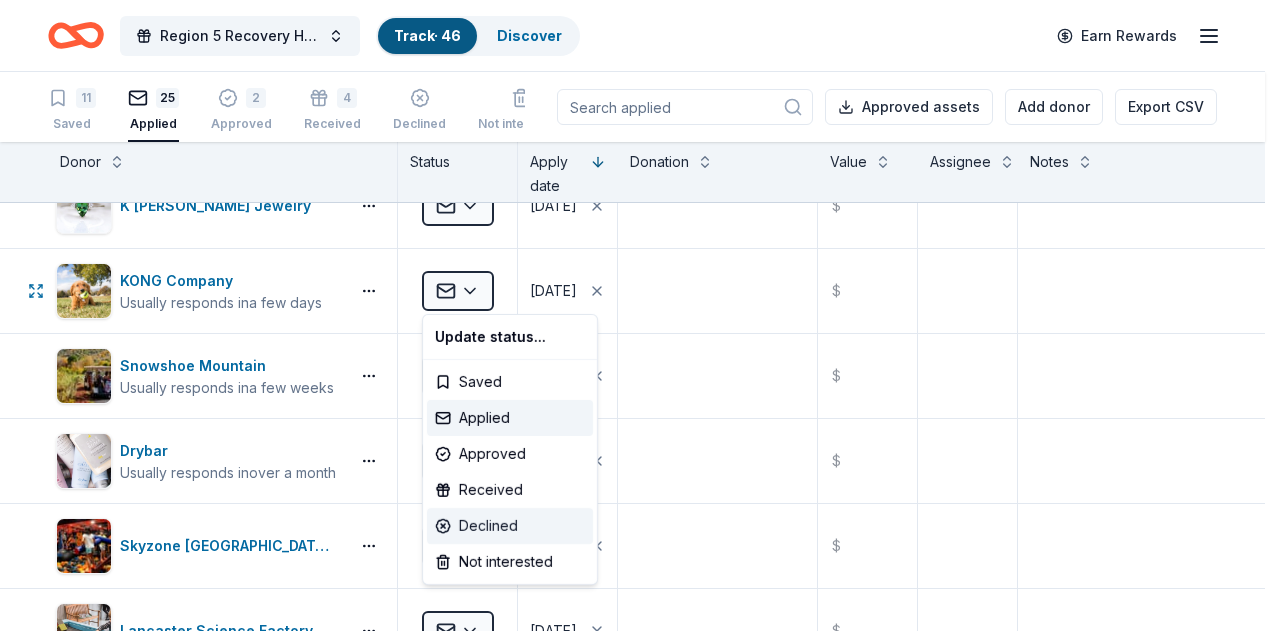 click on "Declined" at bounding box center (510, 526) 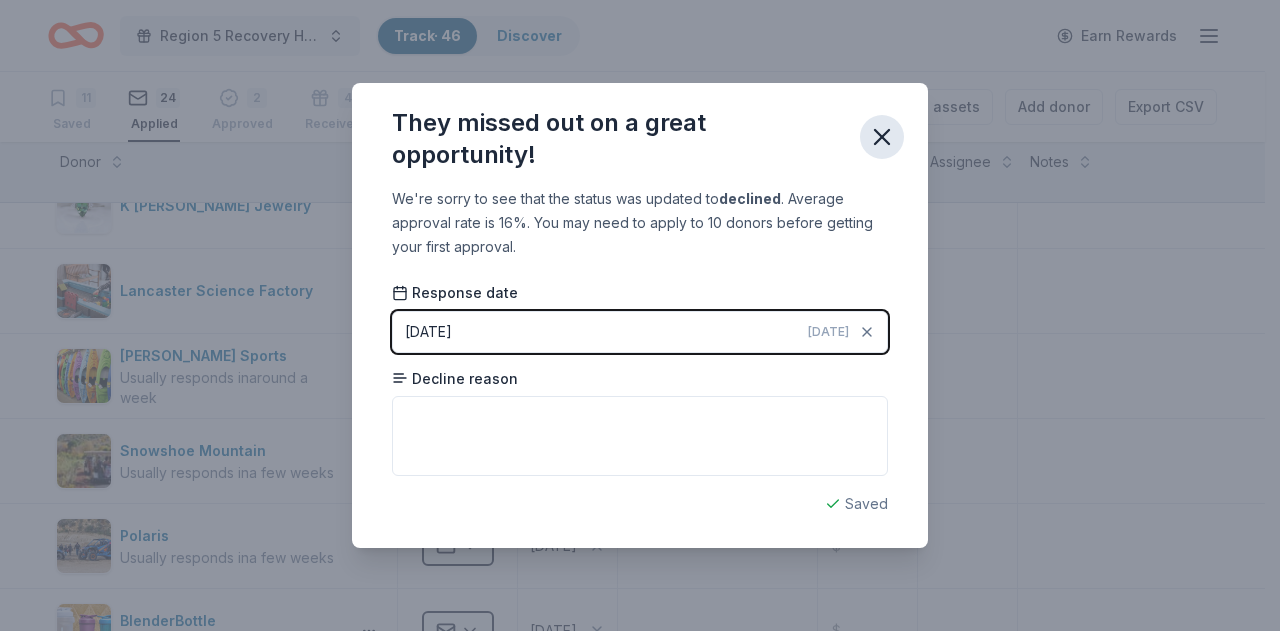 click 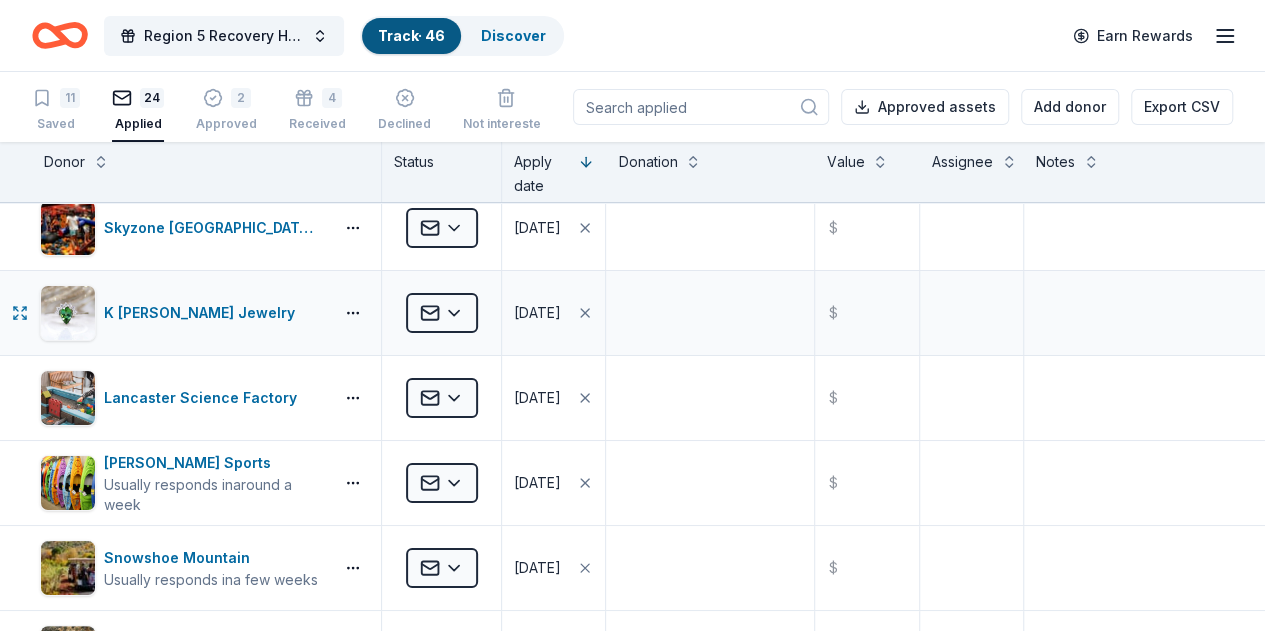 scroll, scrollTop: 0, scrollLeft: 0, axis: both 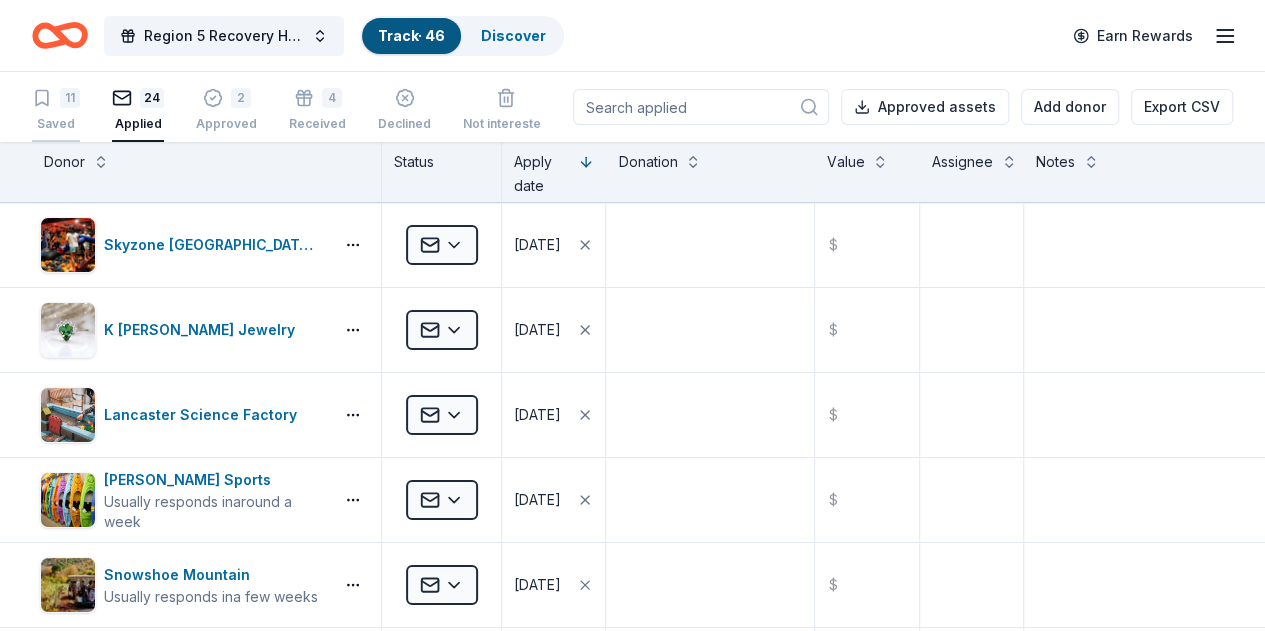 click on "11 Saved" at bounding box center [56, 110] 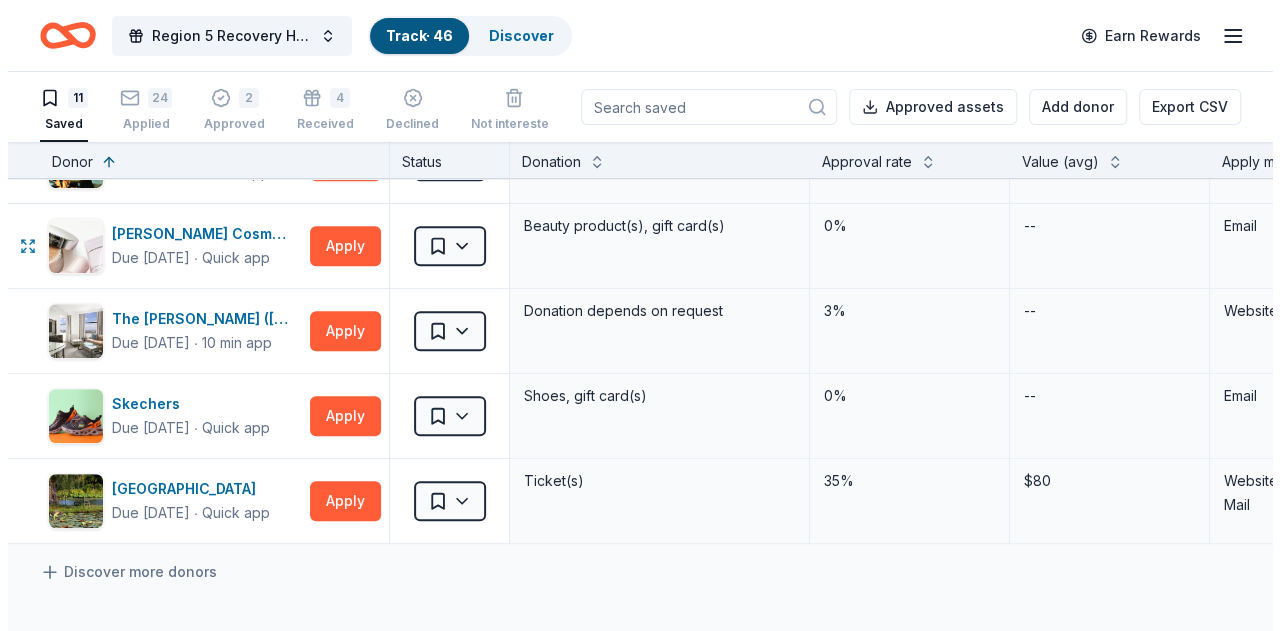 scroll, scrollTop: 600, scrollLeft: 0, axis: vertical 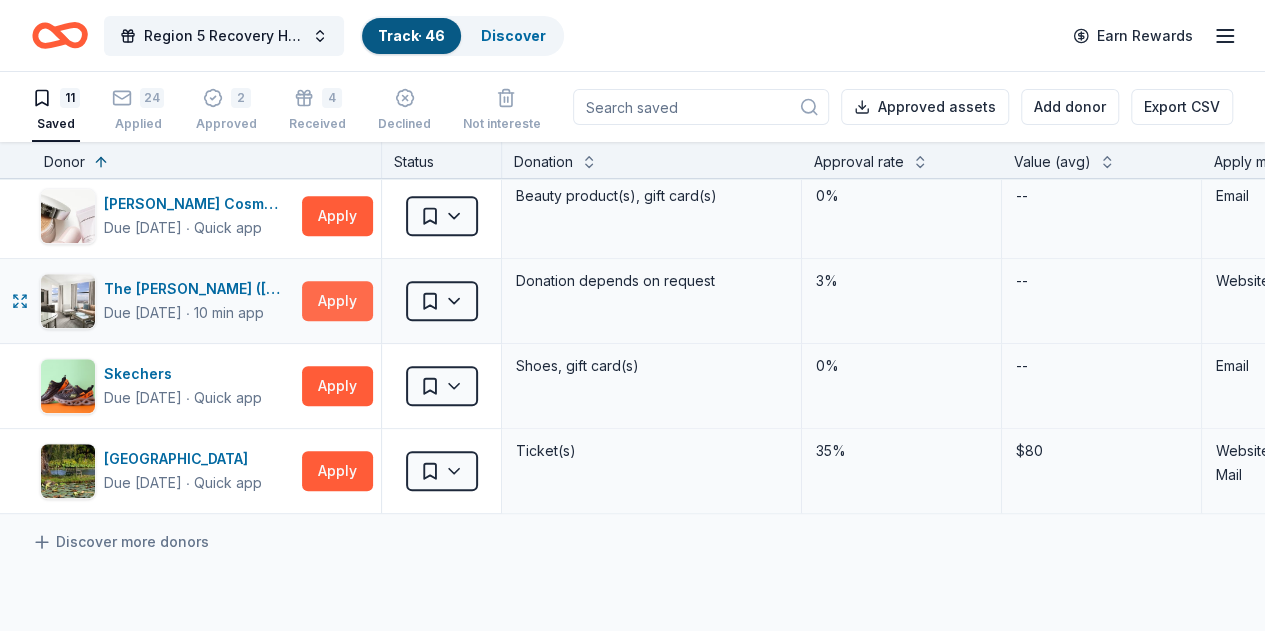 click on "Apply" at bounding box center (337, 301) 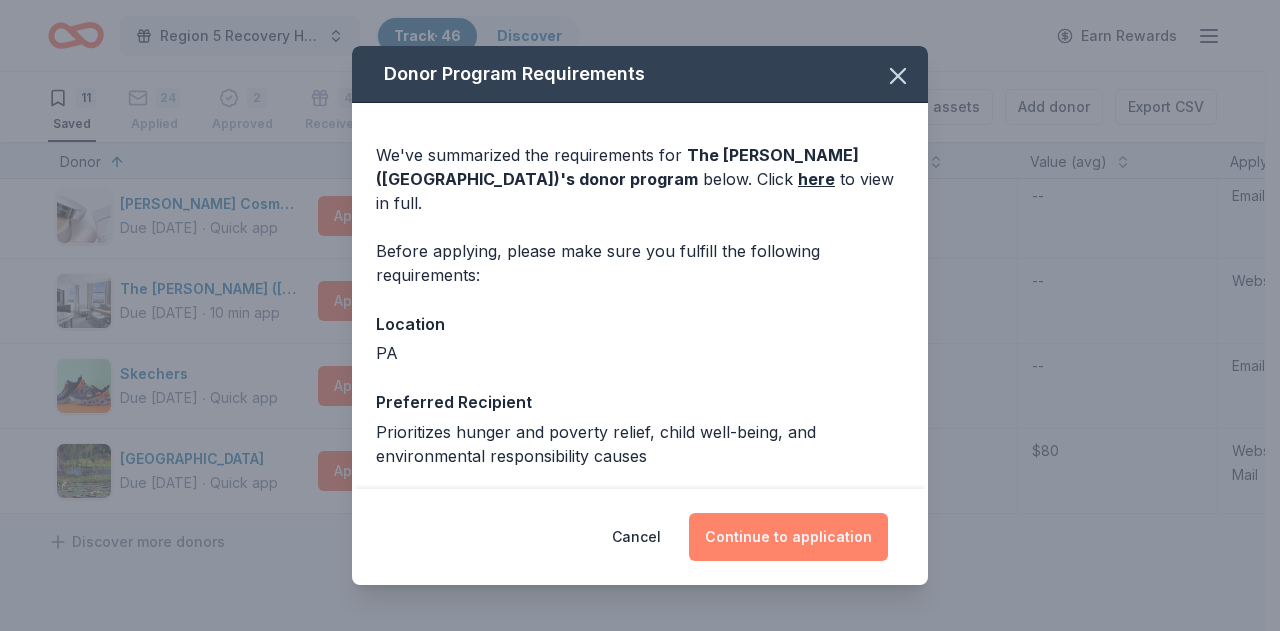 click on "Continue to application" at bounding box center (788, 537) 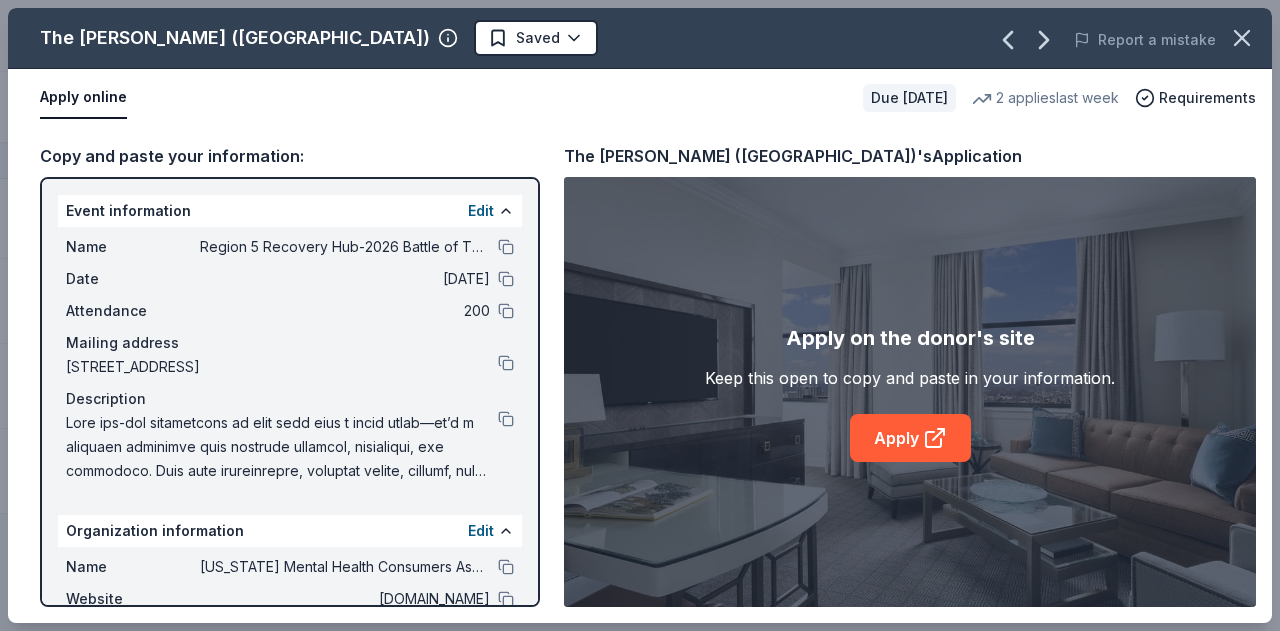 click on "Apply on the donor's site Keep this open to copy and paste in your information. Apply" at bounding box center (910, 392) 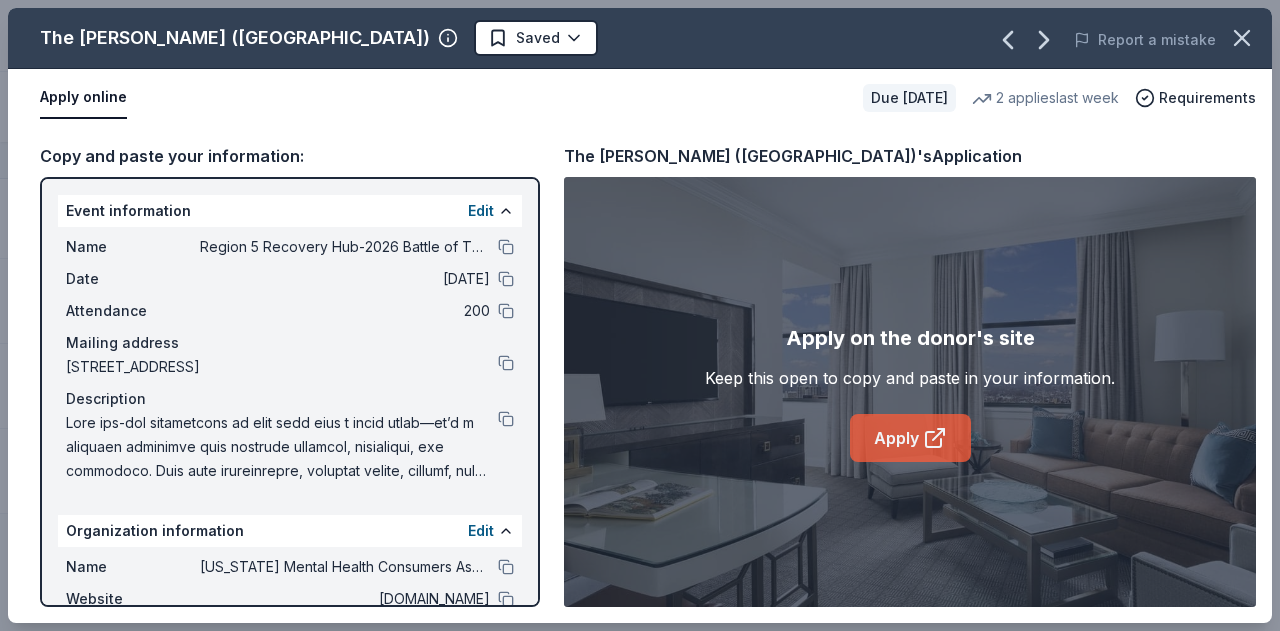 click 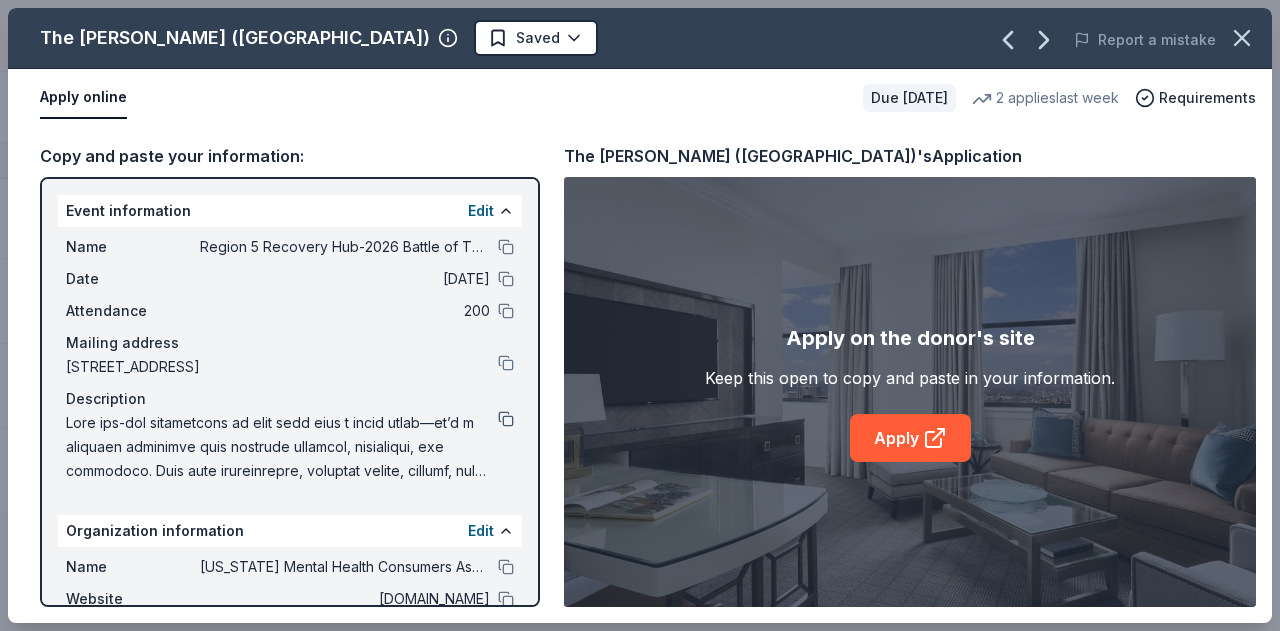 click at bounding box center (506, 419) 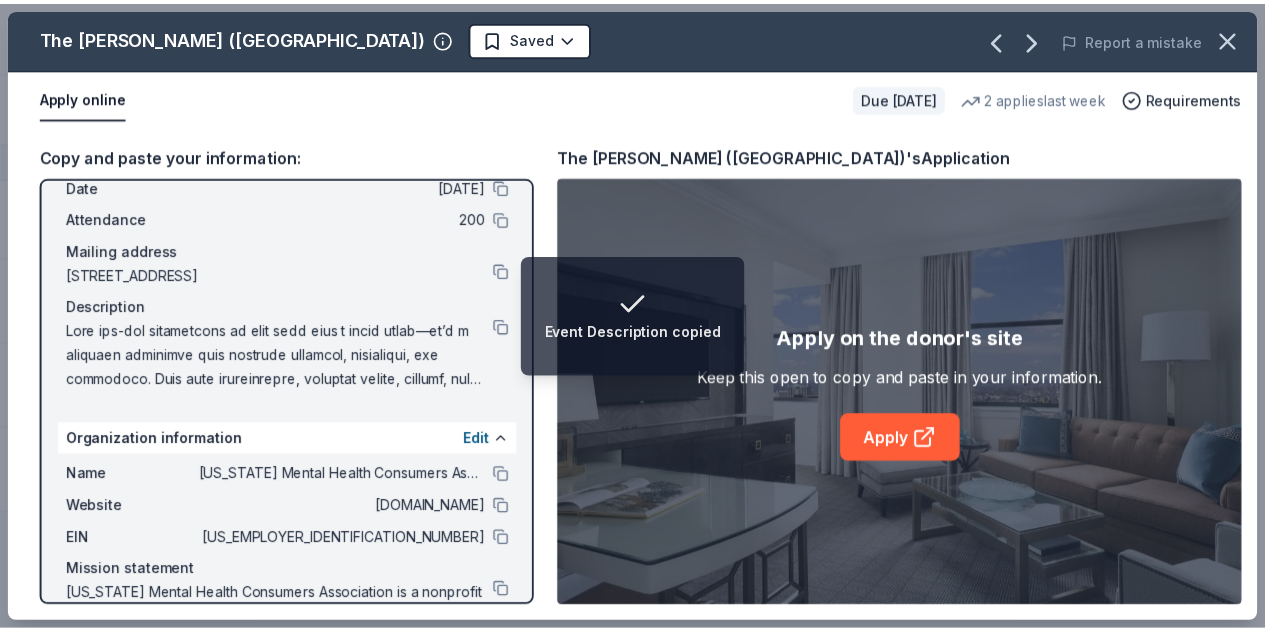 scroll, scrollTop: 166, scrollLeft: 0, axis: vertical 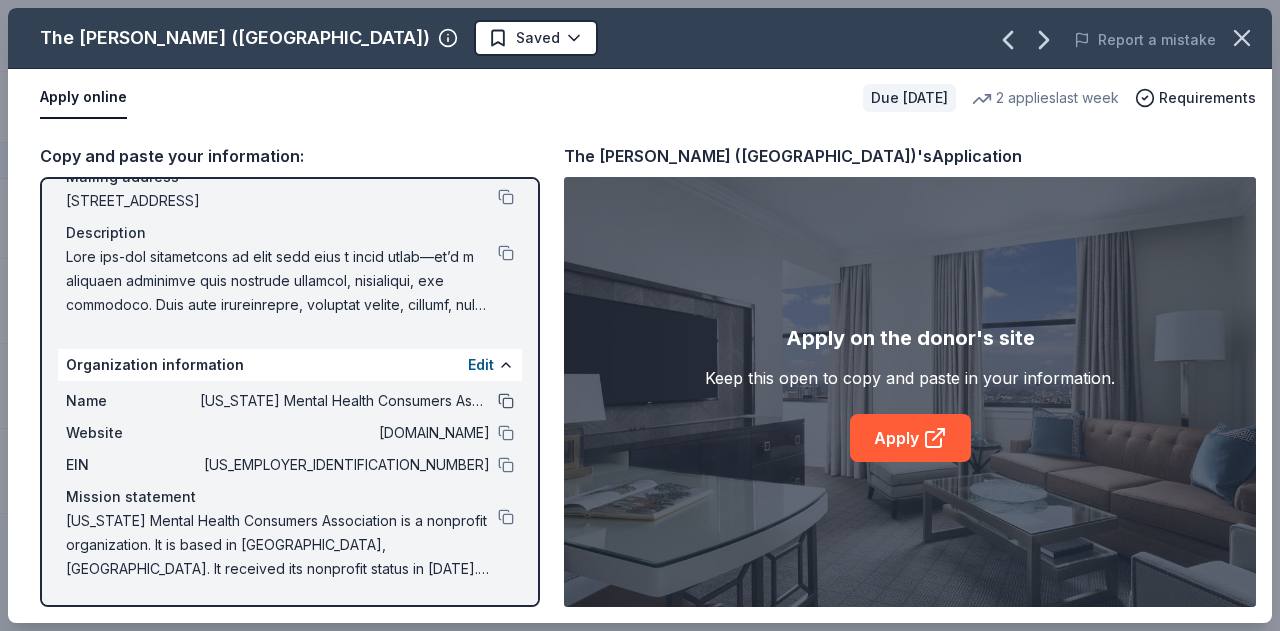 click at bounding box center [506, 401] 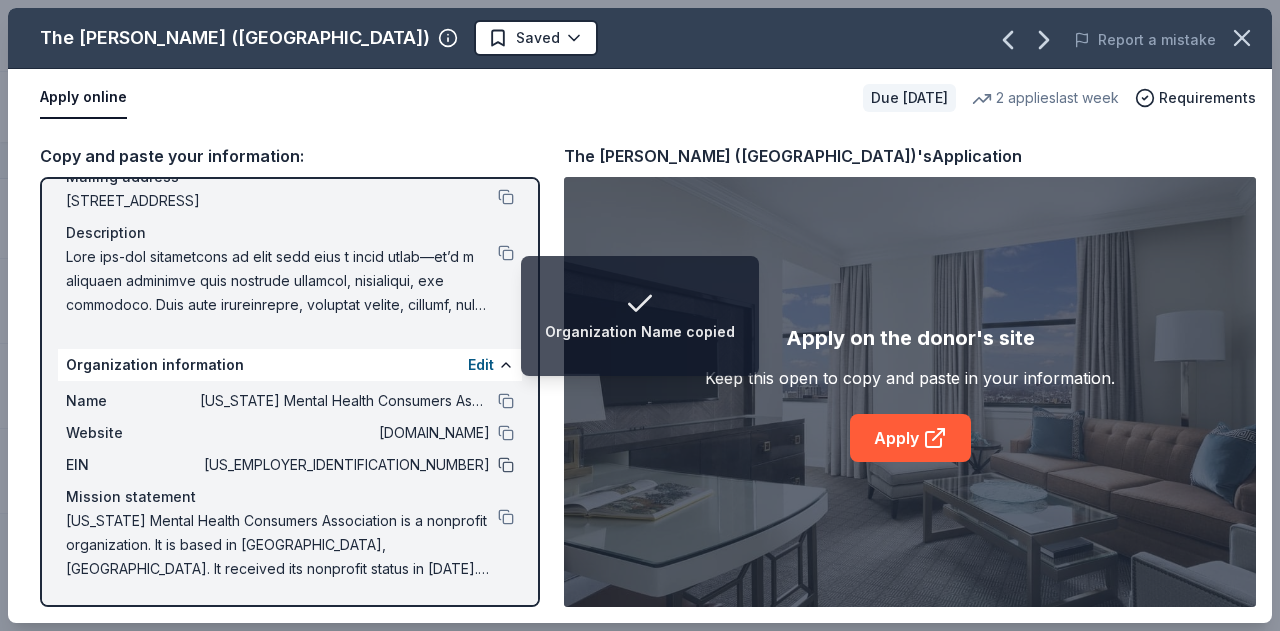 click on "EIN 23-2484283" at bounding box center [290, 465] 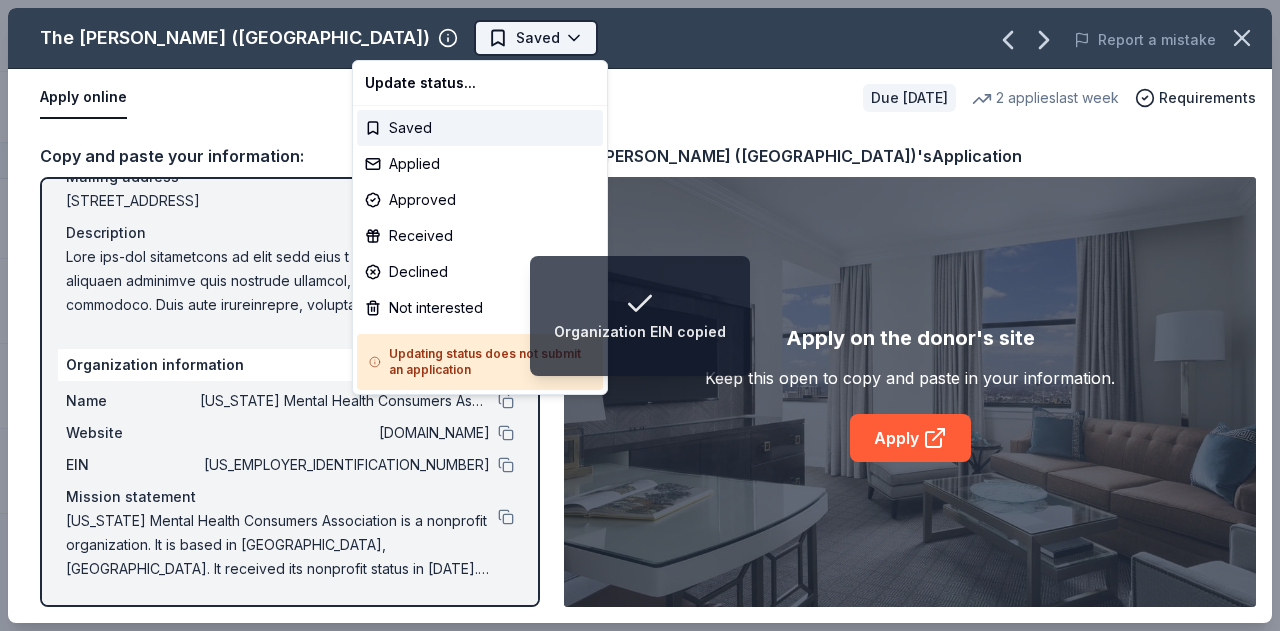 click on "Organization EIN copied Region 5 Recovery Hub-2026 Battle of The Bands Track  · 46 Discover Earn Rewards 11 Saved 24 Applied 2 Approved 4 Received Declined Not interested  Approved assets Add donor Export CSV Donor Status Donation Approval rate Value (avg) Apply method Assignee Notes L.L.Bean Due in 289 days ∙ 10 min app Apply Saved Outdoor products, gift card(s), monetary donations 0% -- Website Safeway Due in 303 days ∙ 10 min app Apply Saved Gift card(s), Safeway grocery products 13% $50 Website In person Final Straw Due in 303 days ∙ 10 min app Apply Saved Monetary, straws 1% -- Website BLICK Art Materials Due in 315 days ∙ 10 min app Apply Saved Gift certificate or coupons, art products, monetary donation 11% $50 Website Royal Farms Due in 315 days ∙ Quick app Apply Saved Food, gift card(s) 14% $40 Website Trekell Art Supply Due in 315 days ∙ 10 min app Apply Saved Art supplies, gift certificate(s), monetary donation 0% -- Website Carrabba's Italian Grill Due in 315 days ∙ Quick app Apply" at bounding box center (640, 315) 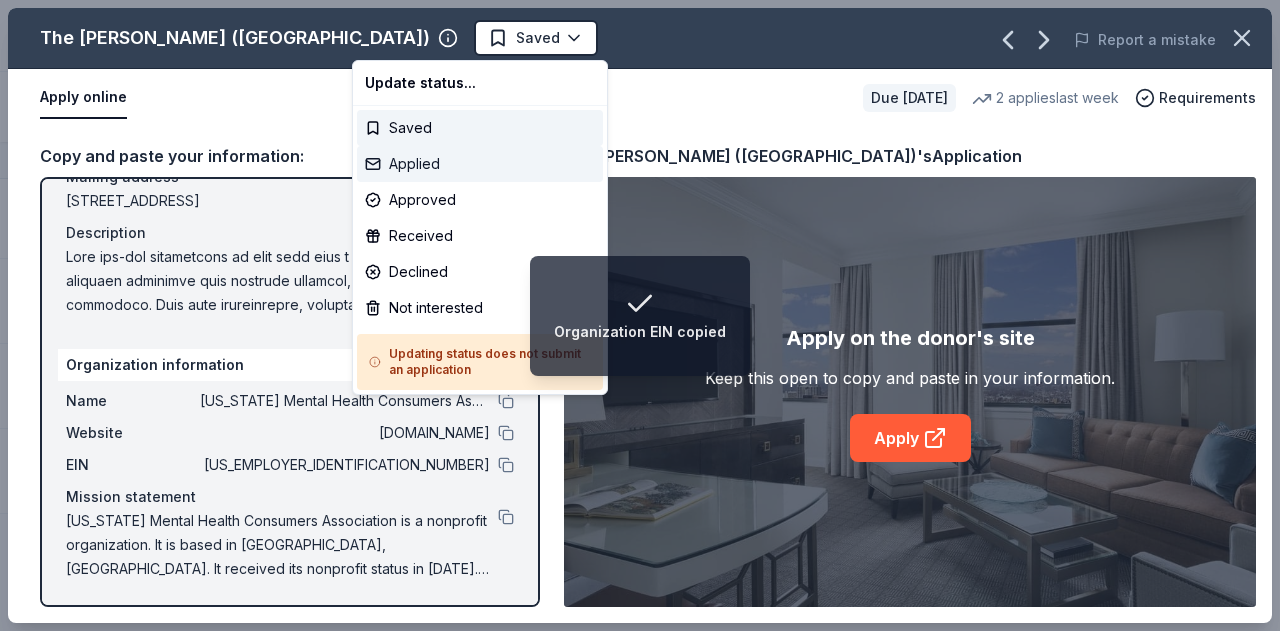 click on "Applied" at bounding box center [480, 164] 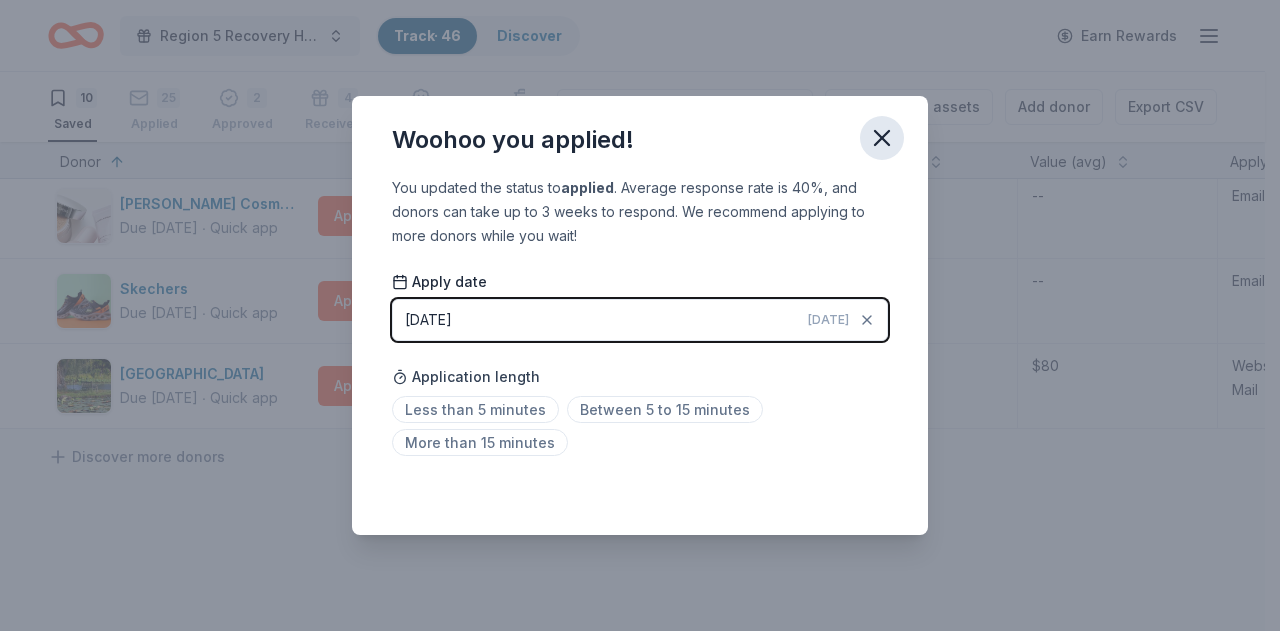click 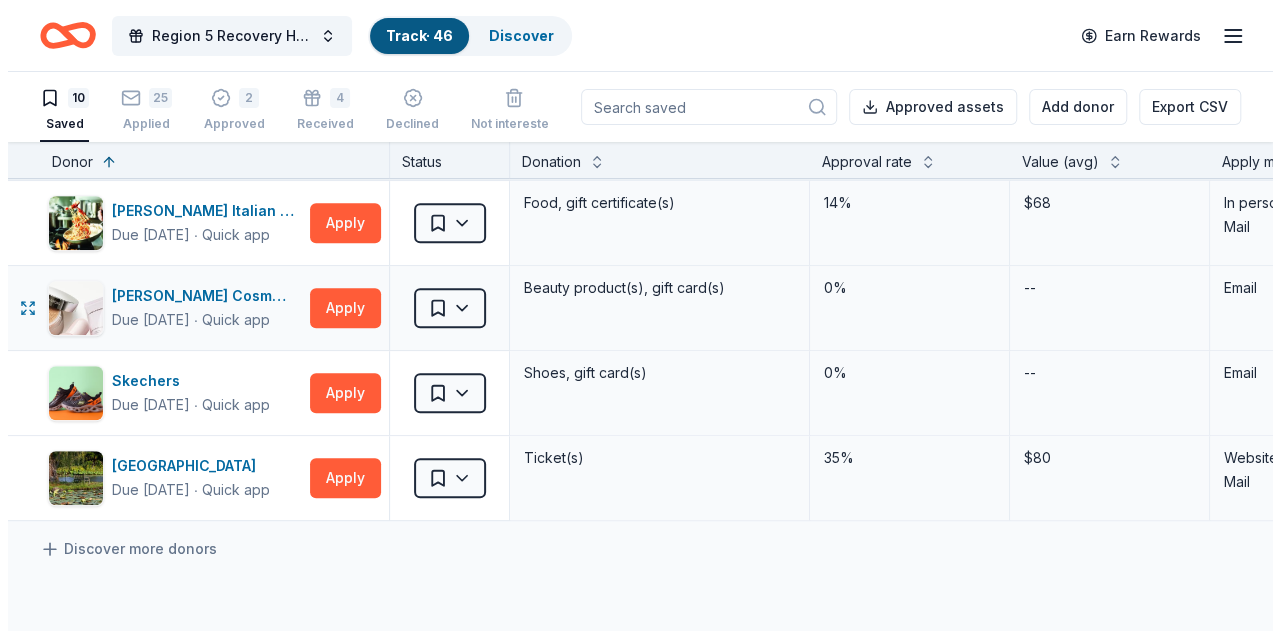 scroll, scrollTop: 600, scrollLeft: 0, axis: vertical 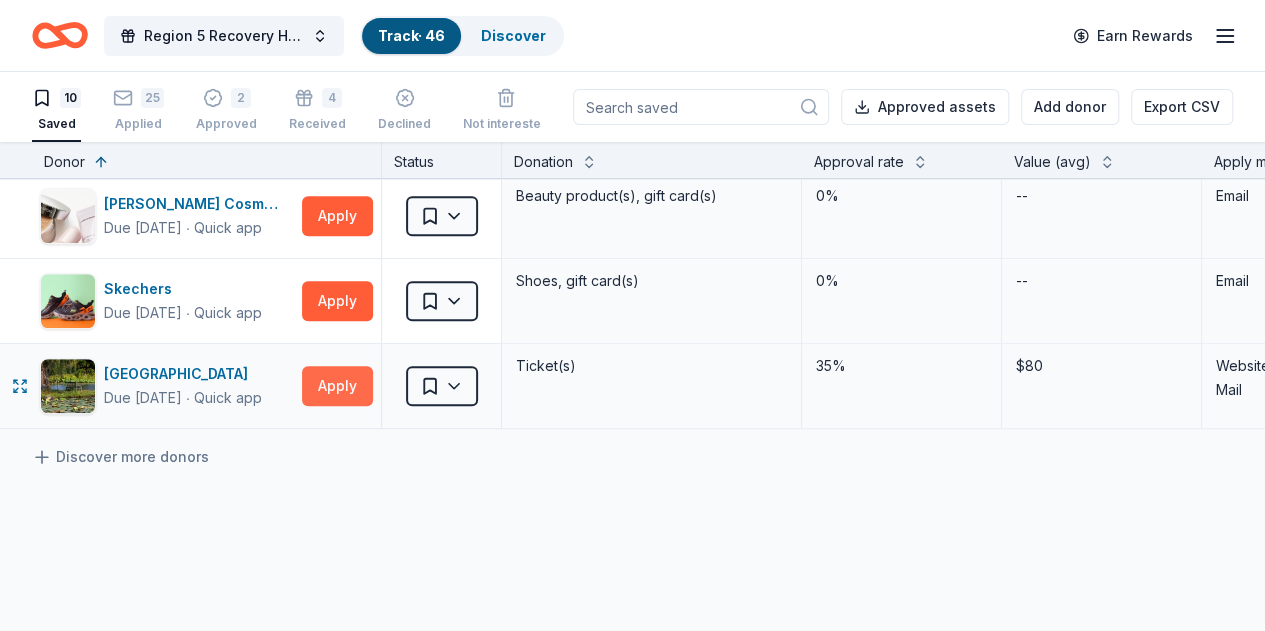 click on "Apply" at bounding box center [337, 386] 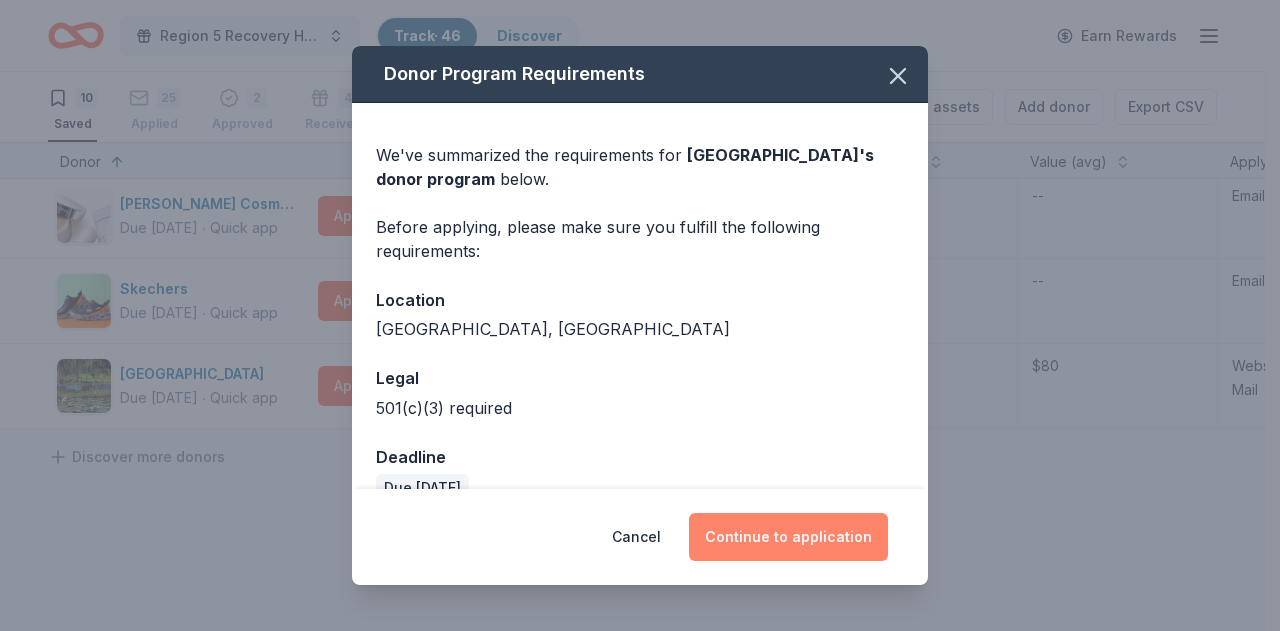 click on "Continue to application" at bounding box center [788, 537] 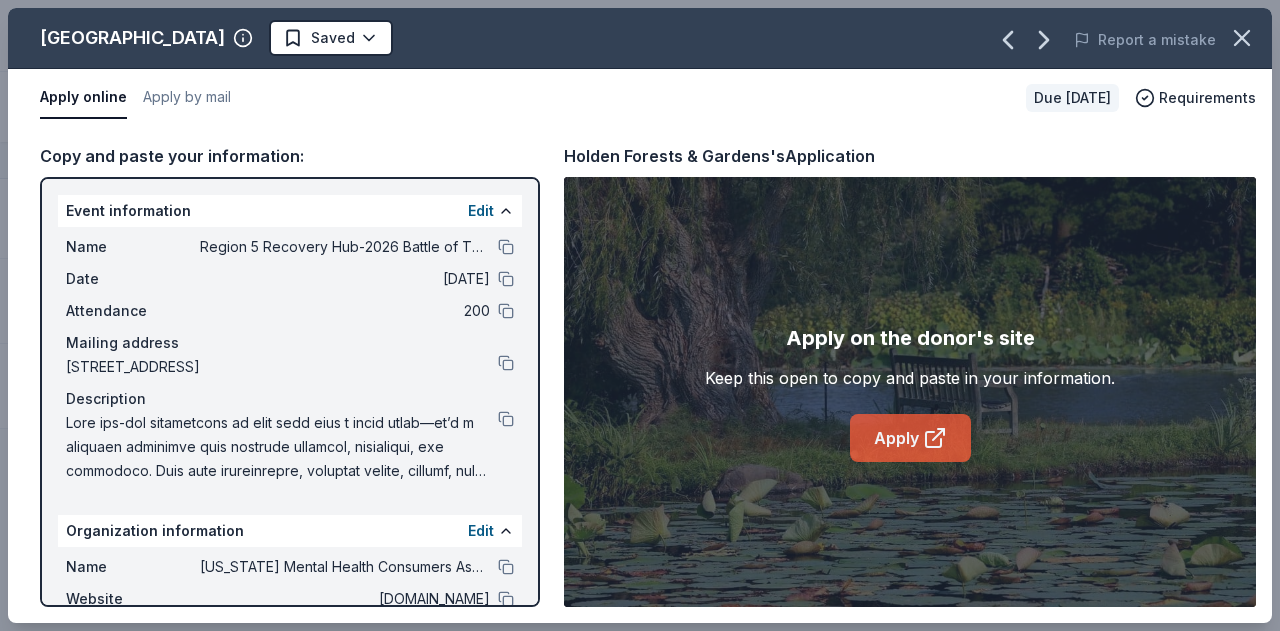 click on "Apply" at bounding box center (910, 438) 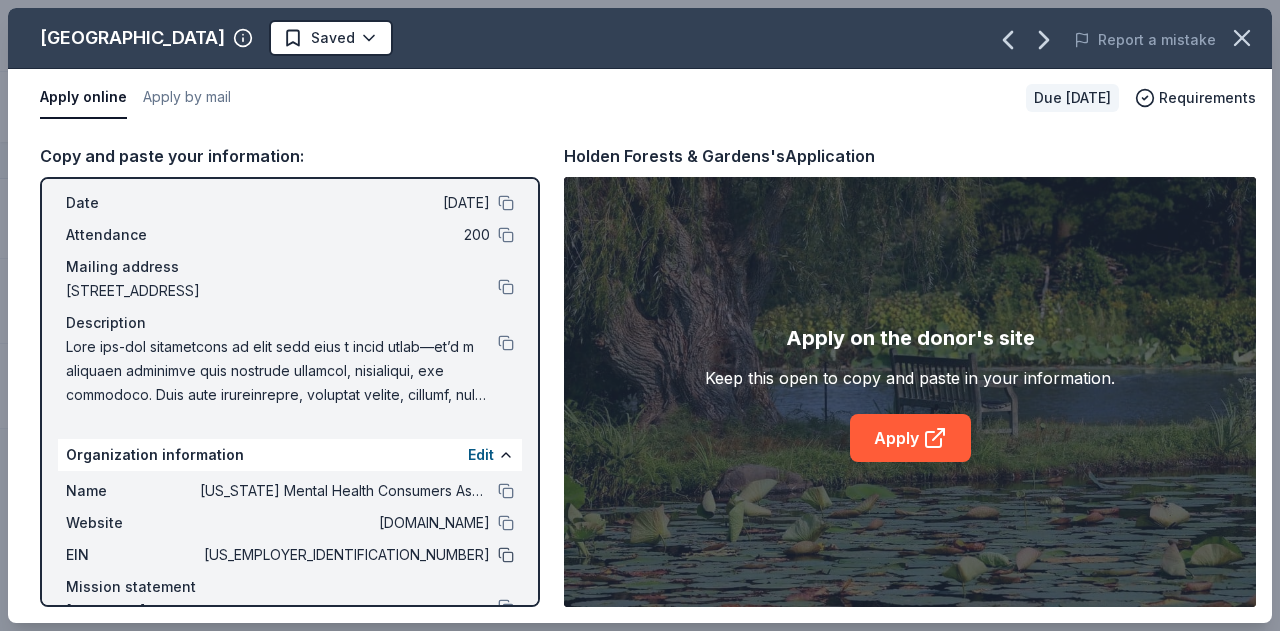 scroll, scrollTop: 166, scrollLeft: 0, axis: vertical 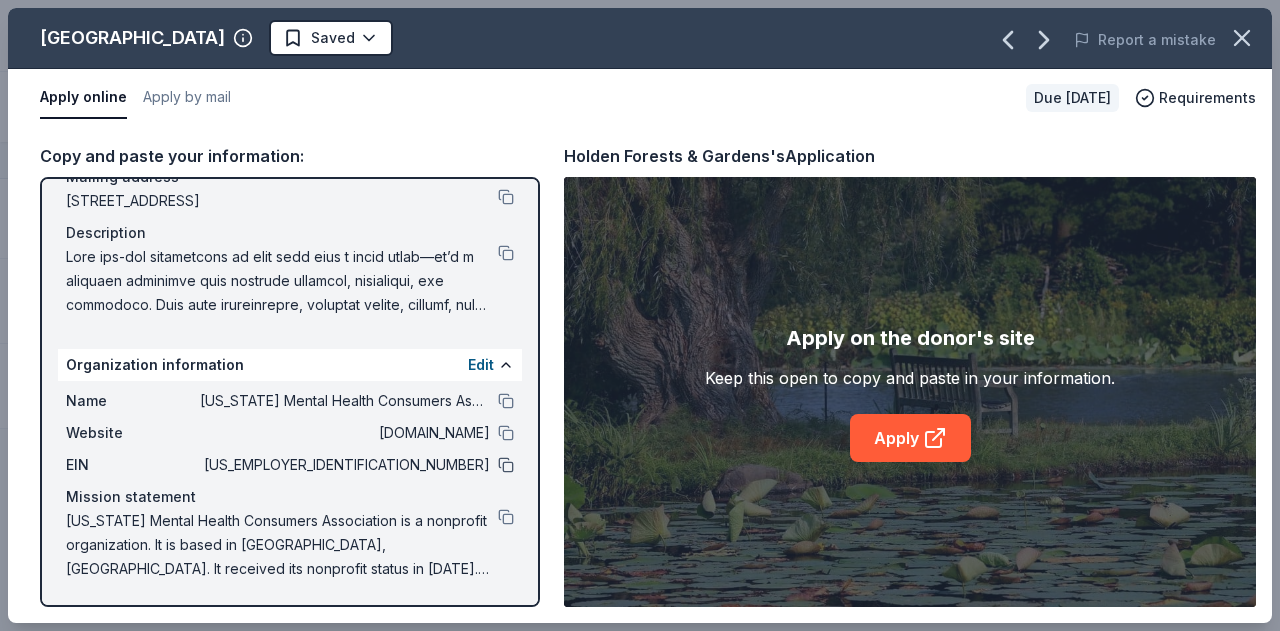 click at bounding box center [506, 465] 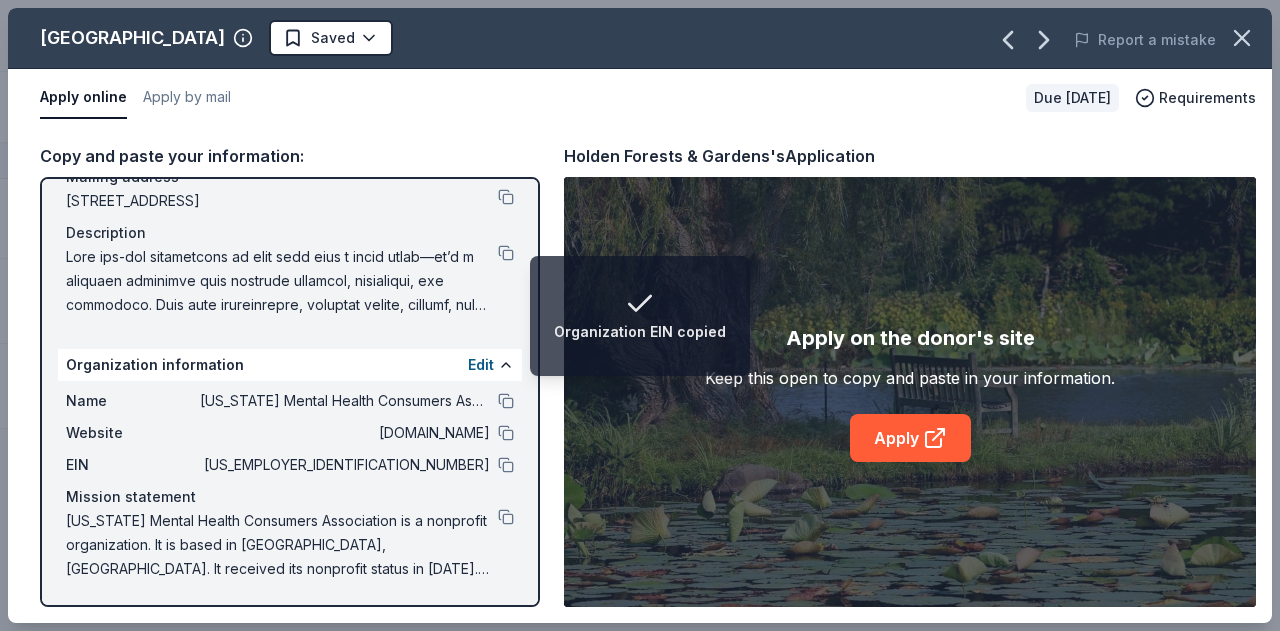 click at bounding box center [506, 401] 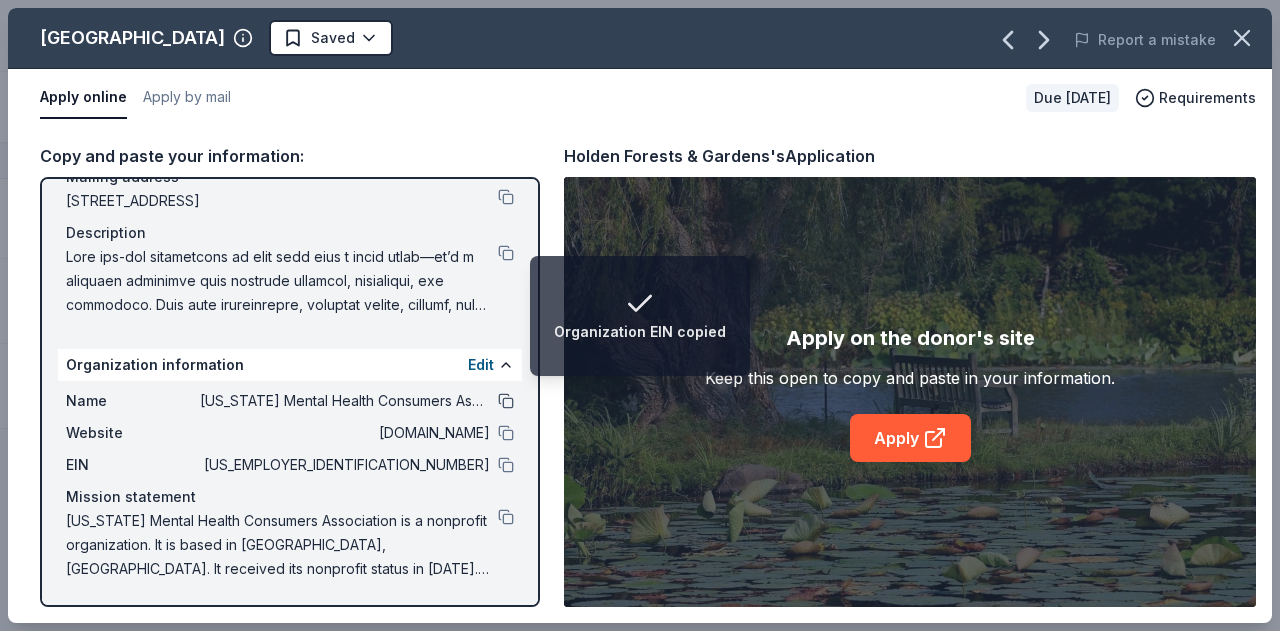 click at bounding box center [506, 401] 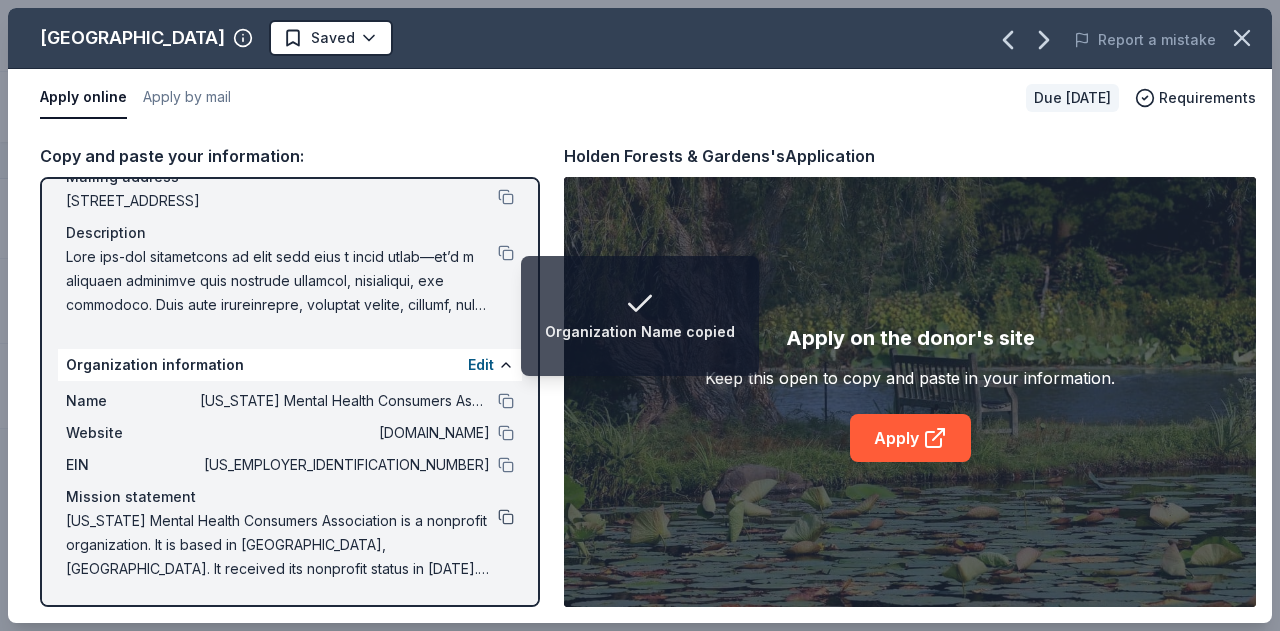 click at bounding box center [506, 517] 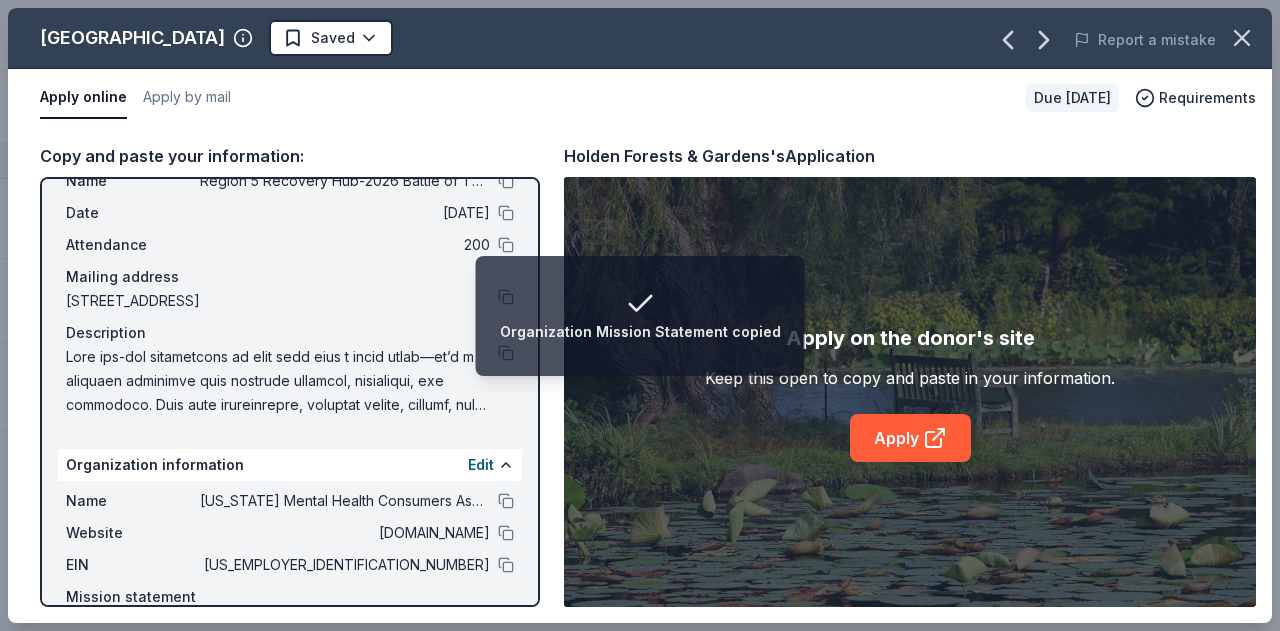 scroll, scrollTop: 0, scrollLeft: 0, axis: both 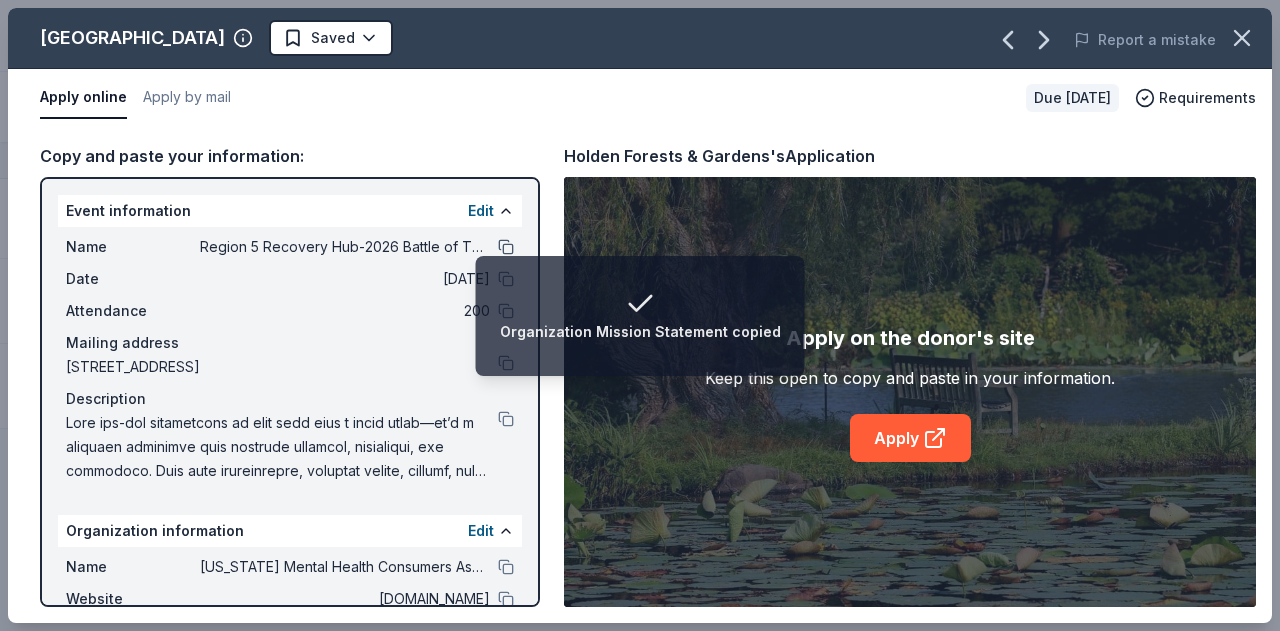 click at bounding box center [506, 247] 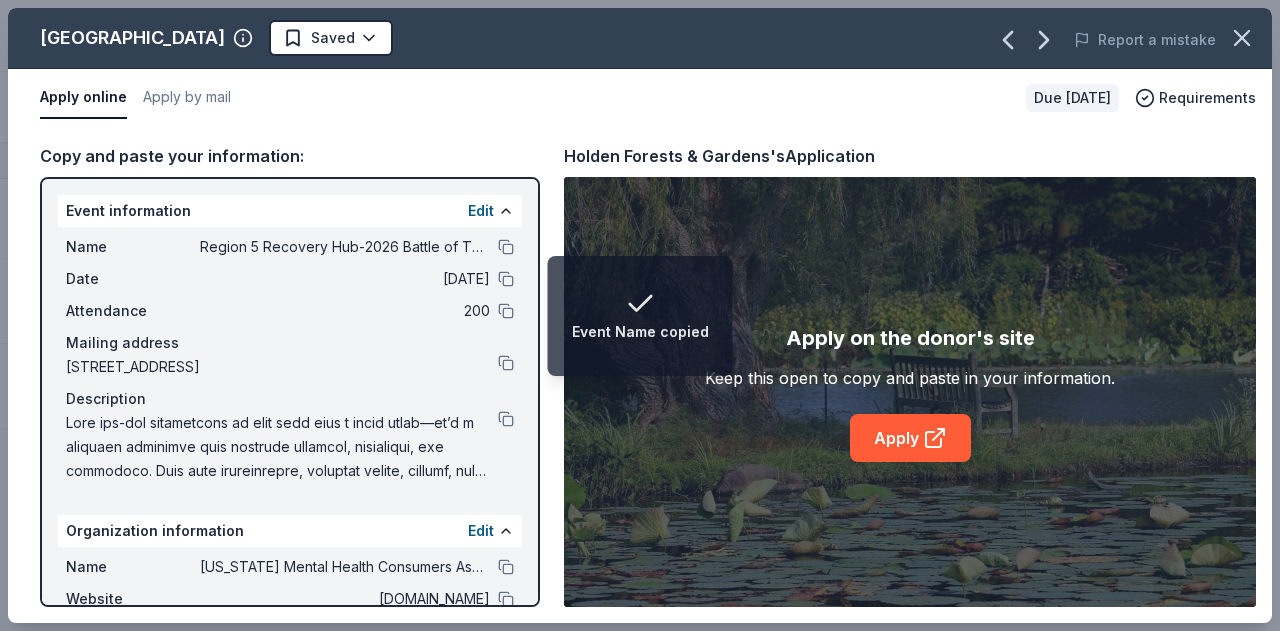 click on "Holden Forests & Gardens Saved Report a mistake Apply online Apply by mail Due in 317 days Requirements Copy and paste your information: Event information Edit Name Region 5 Recovery Hub-2026 Battle of The Bands Date 06/20/26 Attendance 200 Mailing address 100 K Street, Carlisle, PA 17013 Description Organization information Edit Name Pennsylvania Mental Health Consumers Association Website pmhca.org EIN 23-2484283 Mission statement Pennsylvania Mental Health Consumers Association is a nonprofit organization. It is based in Harrisburg, PA. It received its nonprofit status in 1994. We advocate on issues directly related to mental health services in Pennsylvania while educating the public with the goal of eliminating stigma and discrimination surrounding mental illness. We listen to your concerns and bring your voices to places such as the Governor’s Task Force for Suicide Prevention, at our Community Support Program and other meetings. Holden Forests & Gardens's  Application Apply on the donor's site Apply" at bounding box center (640, 315) 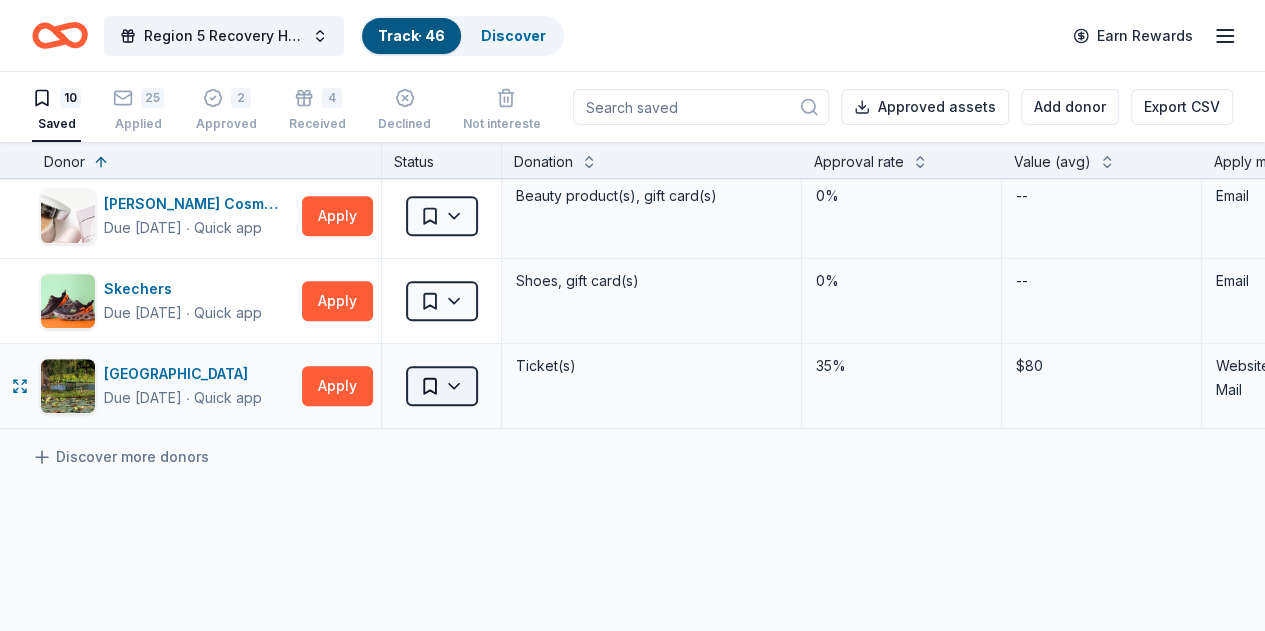 click on "Region 5 Recovery Hub-2026 Battle of The Bands Track  · 46 Discover Earn Rewards 10 Saved 25 Applied 2 Approved 4 Received Declined Not interested  Approved assets Add donor Export CSV Donor Status Donation Approval rate Value (avg) Apply method Assignee Notes L.L.Bean Due in 289 days ∙ 10 min app Apply Saved Outdoor products, gift card(s), monetary donations 0% -- Website Safeway Due in 303 days ∙ 10 min app Apply Saved Gift card(s), Safeway grocery products 13% $50 Website In person Final Straw Due in 303 days ∙ 10 min app Apply Saved Monetary, straws 1% -- Website BLICK Art Materials Due in 315 days ∙ 10 min app Apply Saved Gift certificate or coupons, art products, monetary donation 11% $50 Website Royal Farms Due in 315 days ∙ Quick app Apply Saved Food, gift card(s) 14% $40 Website Trekell Art Supply Due in 315 days ∙ 10 min app Apply Saved Art supplies, gift certificate(s), monetary donation 0% -- Website Carrabba's Italian Grill Due in 315 days ∙ Quick app Apply Saved 14% $68 In person" at bounding box center (632, 315) 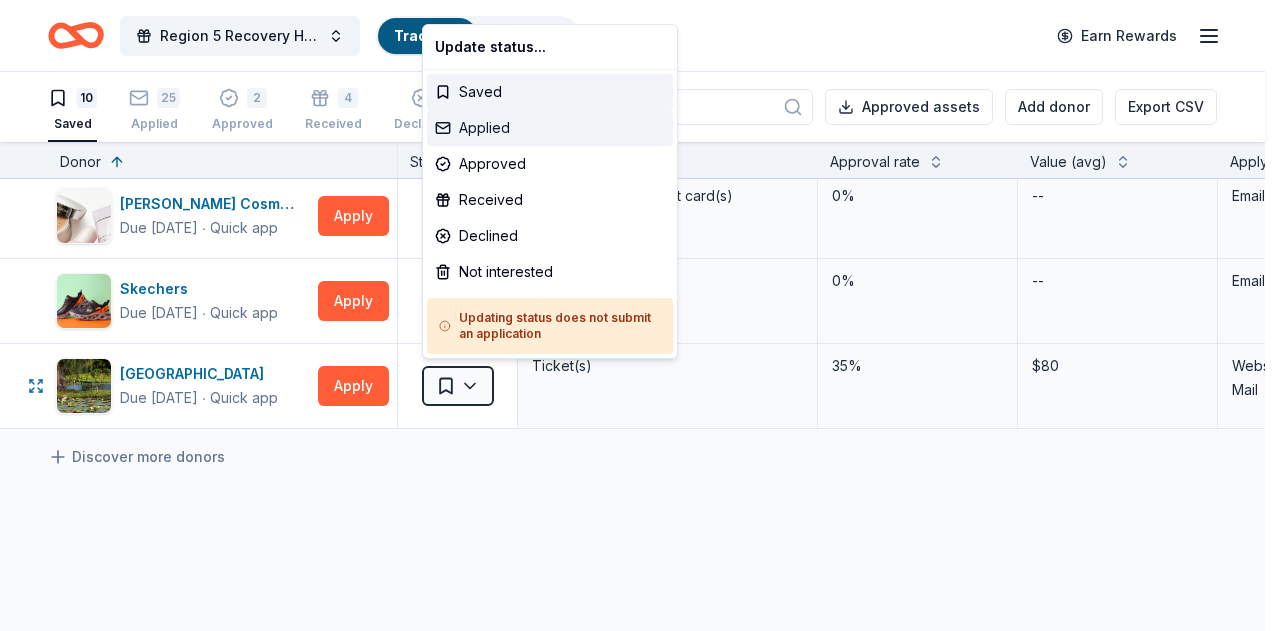 click on "Applied" at bounding box center (550, 128) 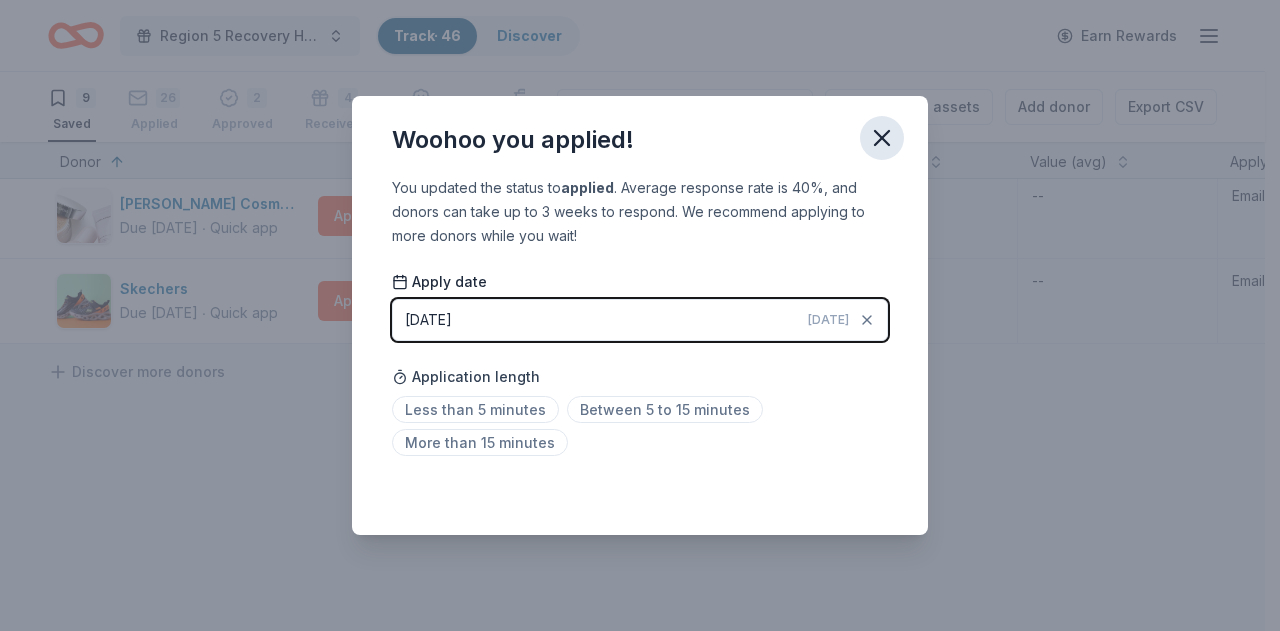 click 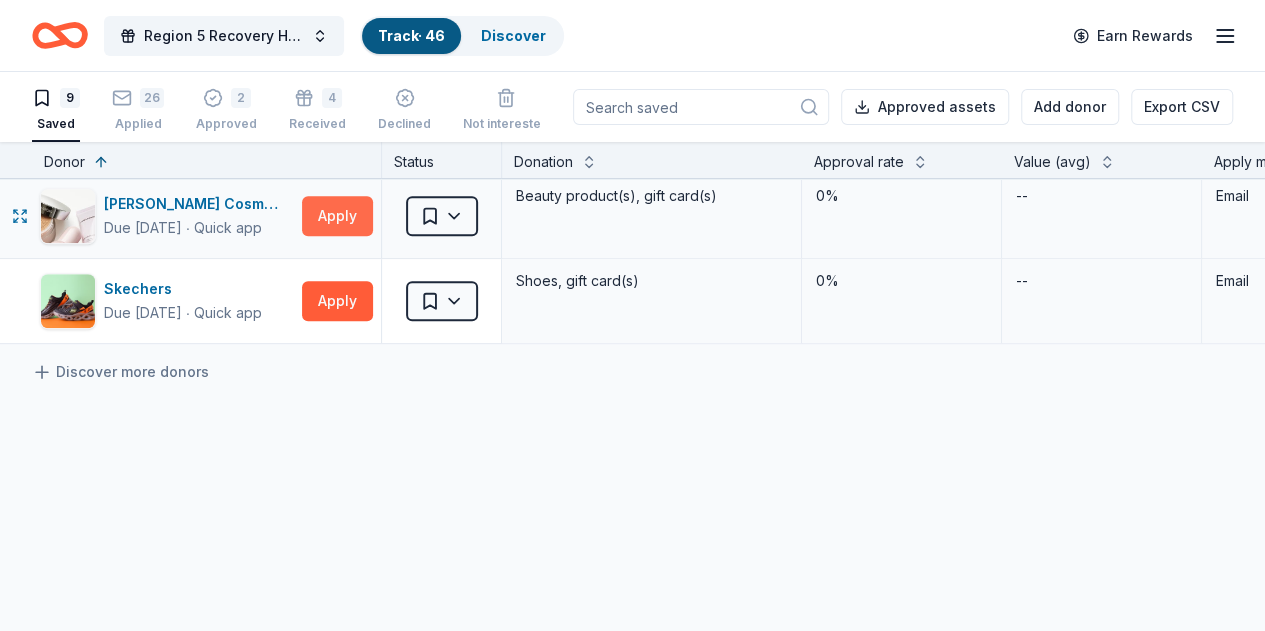 click on "Apply" at bounding box center [337, 216] 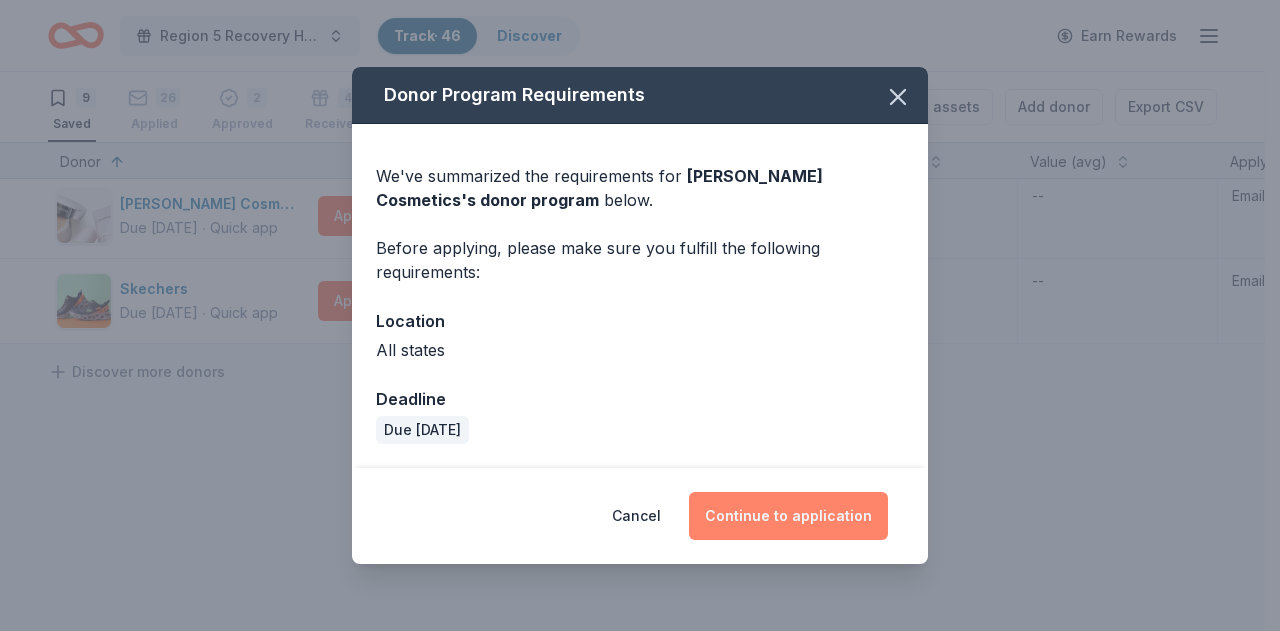 click on "Continue to application" at bounding box center (788, 516) 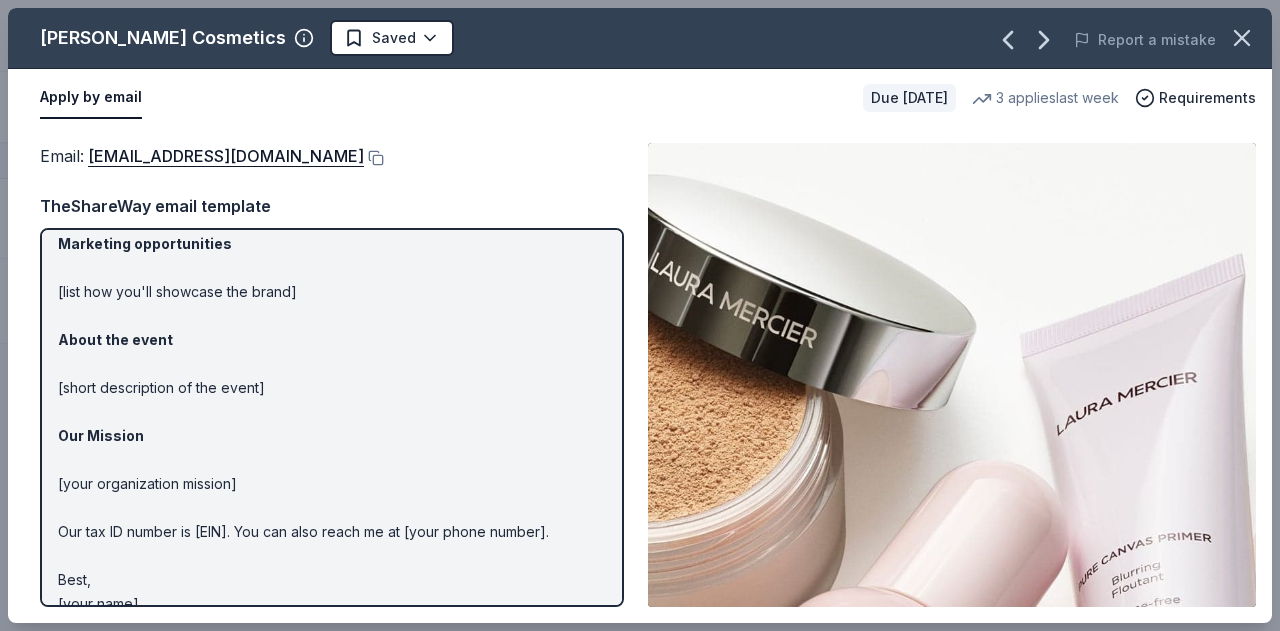 scroll, scrollTop: 184, scrollLeft: 0, axis: vertical 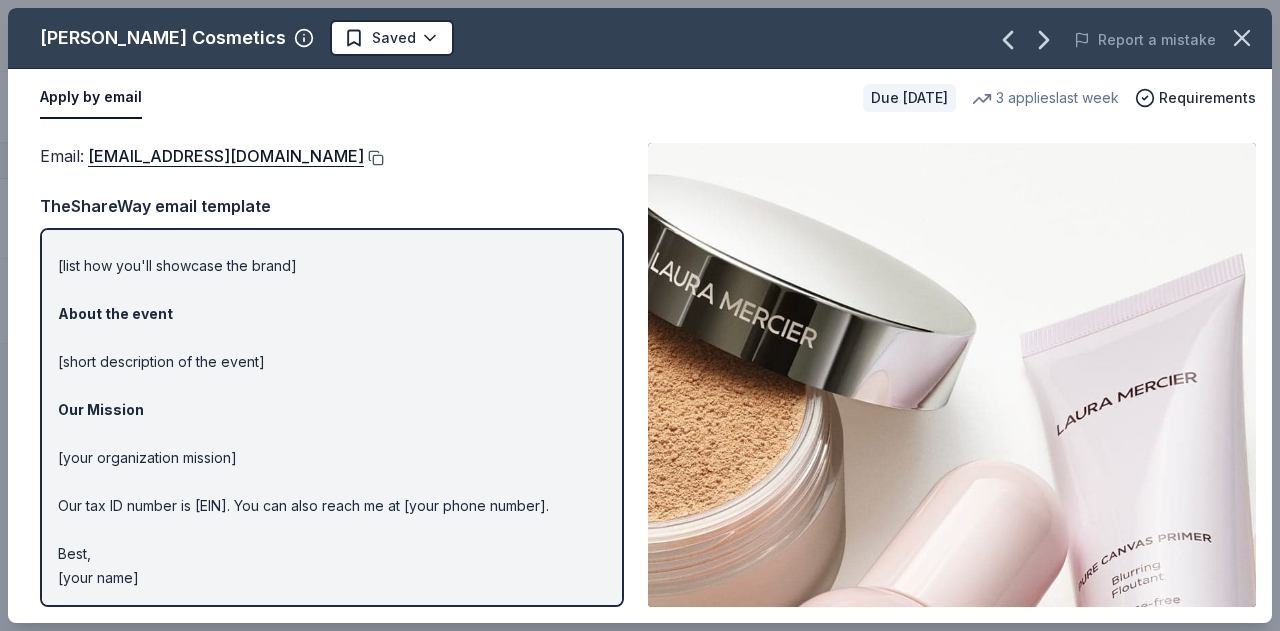 click at bounding box center (374, 158) 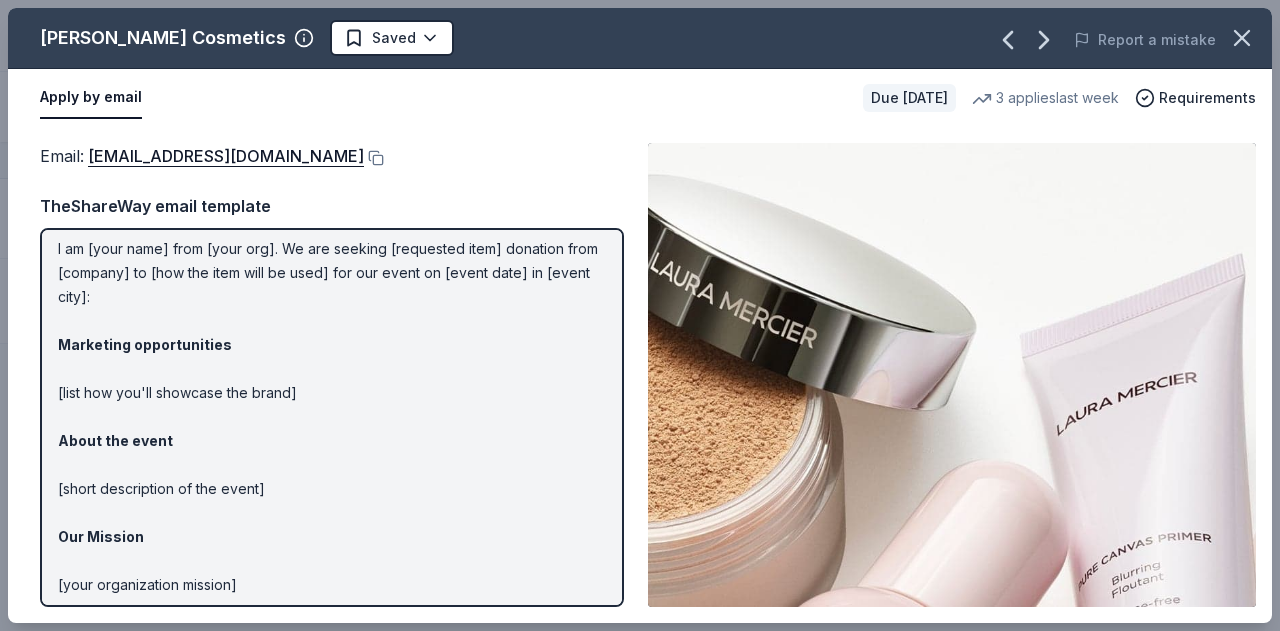 scroll, scrollTop: 0, scrollLeft: 0, axis: both 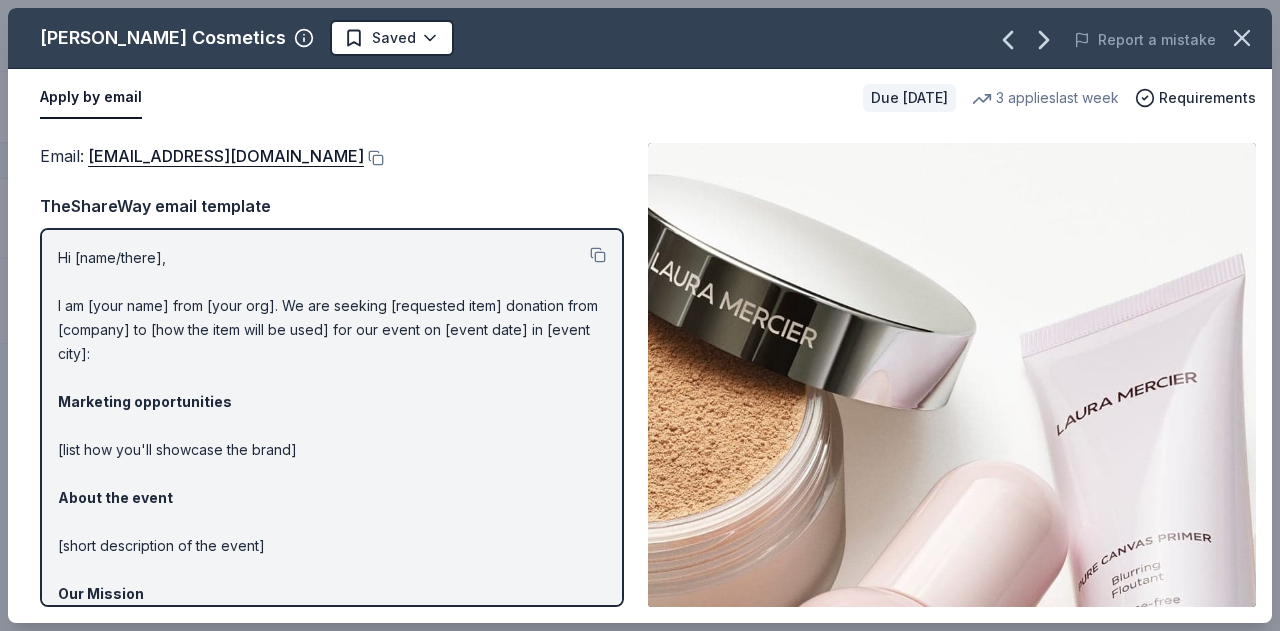 click on "Hi [name/there],
I am [your name] from [your org]. We are seeking [requested item] donation from [company] to [how the item will be used] for our event on [event date] in [event city]:
Marketing opportunities
[list how you'll showcase the brand]
About the event
[short description of the event]
Our Mission
[your organization mission]
Our tax ID number is [EIN]. You can also reach me at [your phone number].
Best,
[your name]" at bounding box center (332, 510) 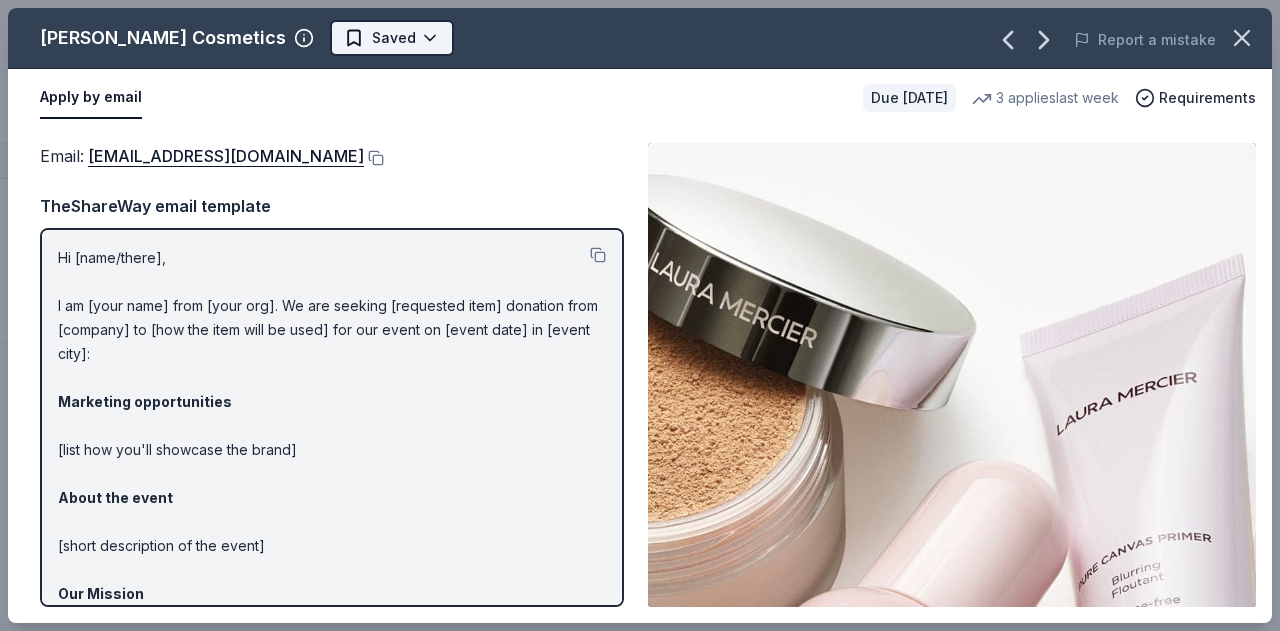 click on "Region 5 Recovery Hub-2026 Battle of The Bands Track  · 46 Discover Earn Rewards 9 Saved 26 Applied 2 Approved 4 Received Declined Not interested  Approved assets Add donor Export CSV Donor Status Donation Approval rate Value (avg) Apply method Assignee Notes L.L.Bean Due in 289 days ∙ 10 min app Apply Saved Outdoor products, gift card(s), monetary donations 0% -- Website Safeway Due in 303 days ∙ 10 min app Apply Saved Gift card(s), Safeway grocery products 13% $50 Website In person Final Straw Due in 303 days ∙ 10 min app Apply Saved Monetary, straws 1% -- Website BLICK Art Materials Due in 315 days ∙ 10 min app Apply Saved Gift certificate or coupons, art products, monetary donation 11% $50 Website Royal Farms Due in 315 days ∙ Quick app Apply Saved Food, gift card(s) 14% $40 Website Trekell Art Supply Due in 315 days ∙ 10 min app Apply Saved Art supplies, gift certificate(s), monetary donation 0% -- Website Carrabba's Italian Grill Due in 315 days ∙ Quick app Apply Saved 14% $68 In person" at bounding box center (640, 315) 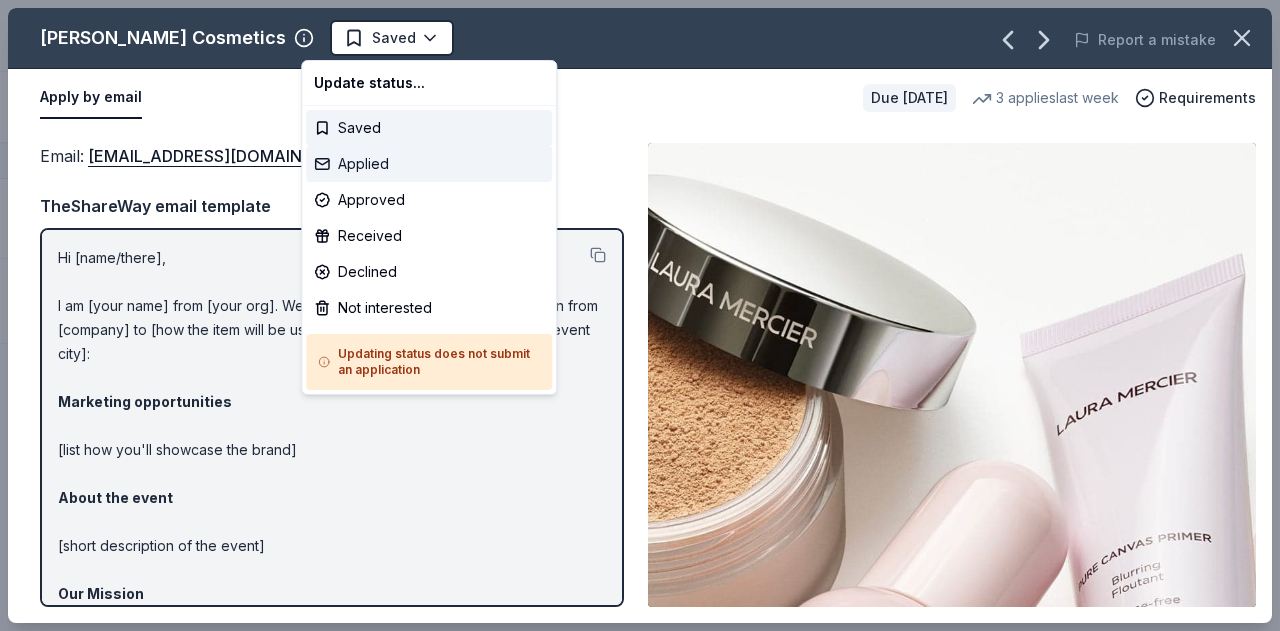click on "Applied" at bounding box center (429, 164) 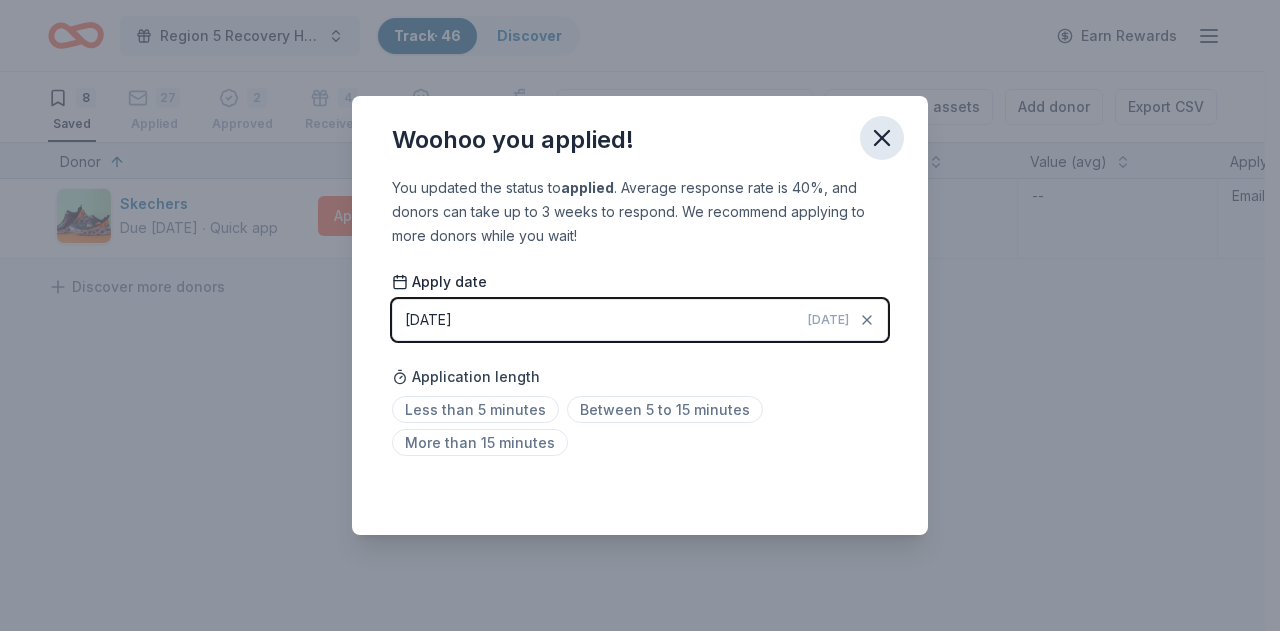 click 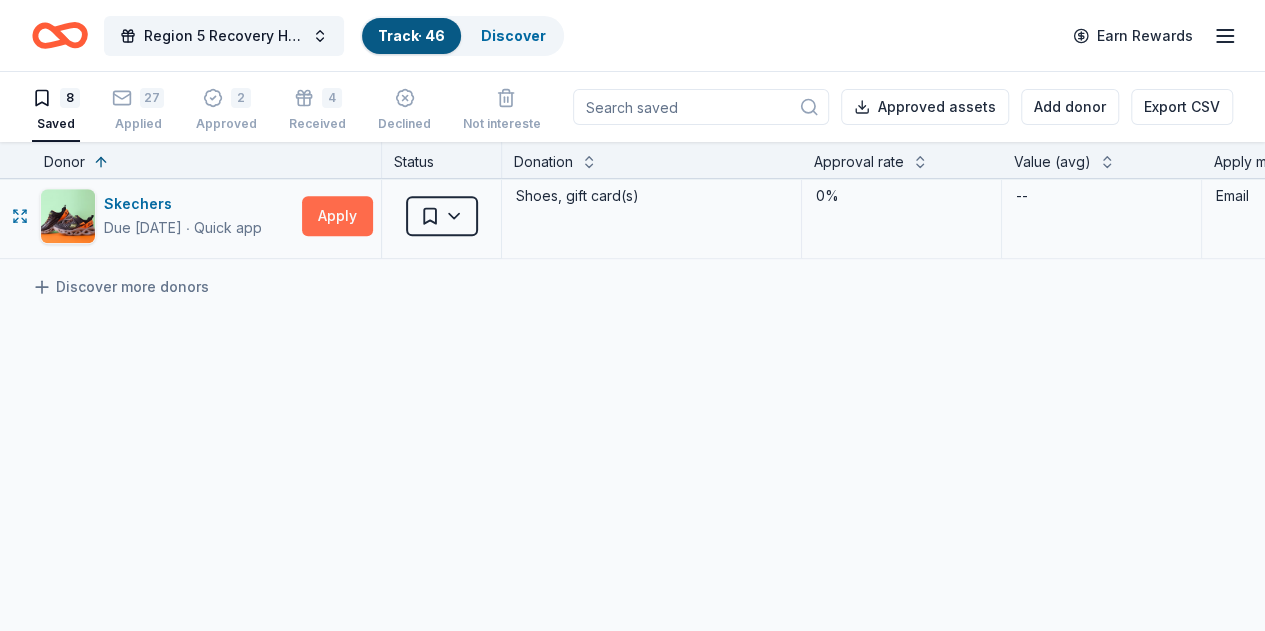 click on "Apply" at bounding box center [337, 216] 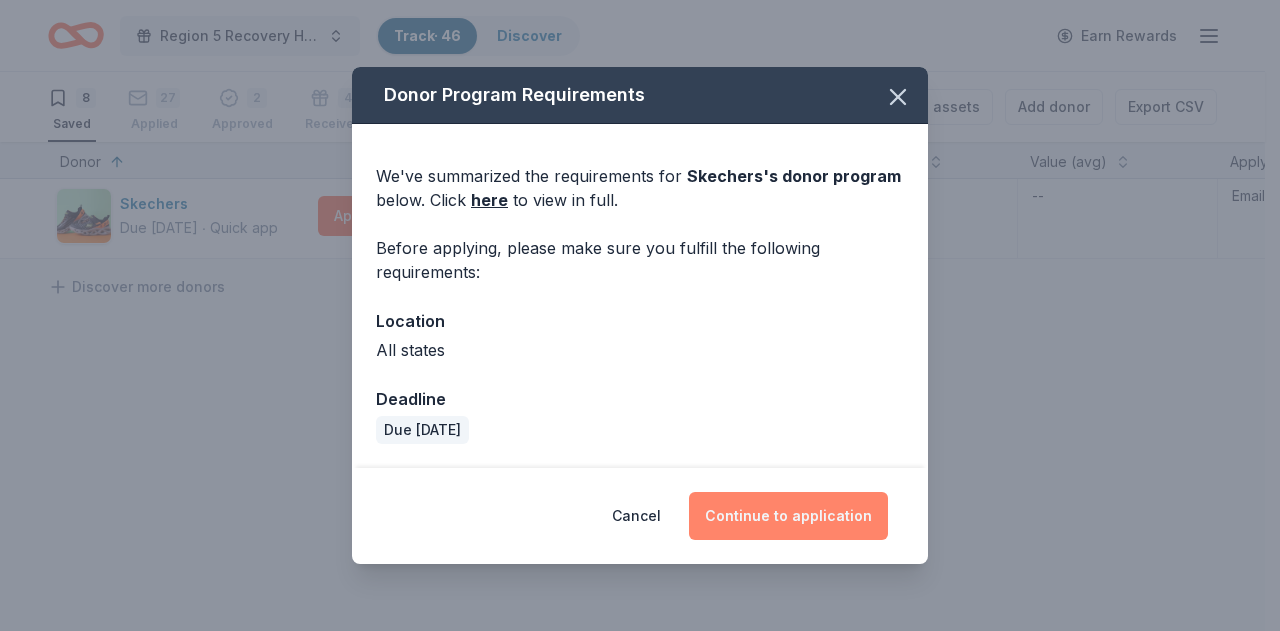 click on "Continue to application" at bounding box center [788, 516] 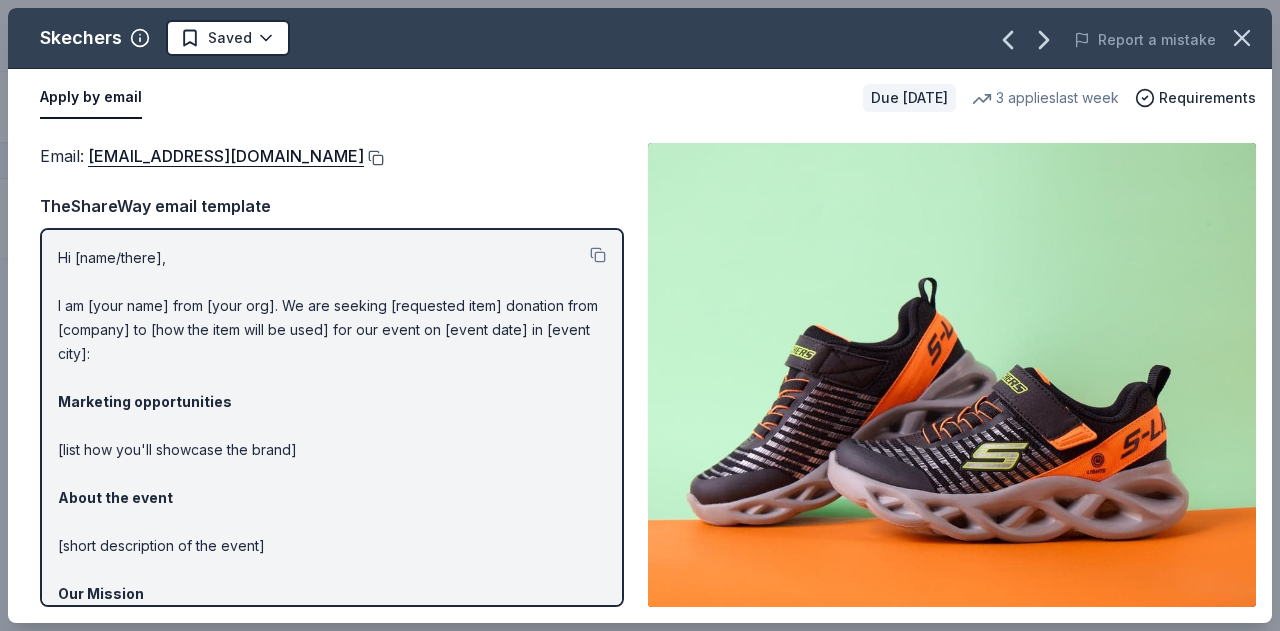 click at bounding box center [374, 158] 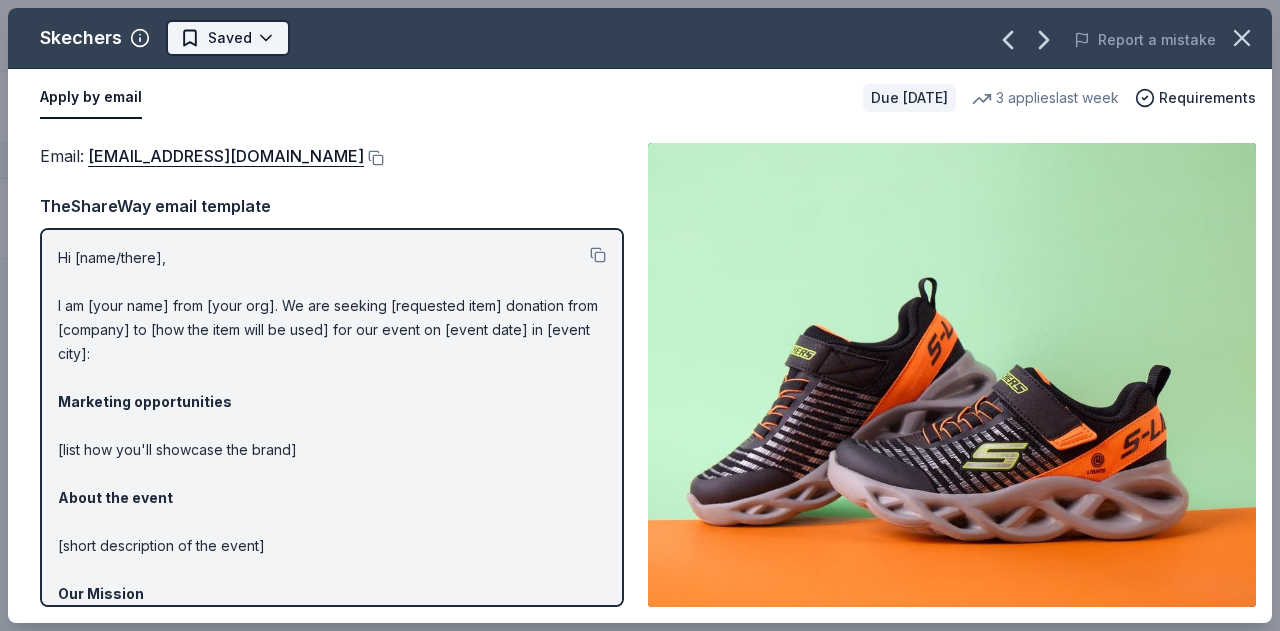 click on "Region 5 Recovery Hub-2026 Battle of The Bands Track  · 46 Discover Earn Rewards 8 Saved 27 Applied 2 Approved 4 Received Declined Not interested  Approved assets Add donor Export CSV Donor Status Donation Approval rate Value (avg) Apply method Assignee Notes L.L.Bean Due in 289 days ∙ 10 min app Apply Saved Outdoor products, gift card(s), monetary donations 0% -- Website Safeway Due in 303 days ∙ 10 min app Apply Saved Gift card(s), Safeway grocery products 13% $50 Website In person Final Straw Due in 303 days ∙ 10 min app Apply Saved Monetary, straws 1% -- Website BLICK Art Materials Due in 315 days ∙ 10 min app Apply Saved Gift certificate or coupons, art products, monetary donation 11% $50 Website Royal Farms Due in 315 days ∙ Quick app Apply Saved Food, gift card(s) 14% $40 Website Trekell Art Supply Due in 315 days ∙ 10 min app Apply Saved Art supplies, gift certificate(s), monetary donation 0% -- Website Carrabba's Italian Grill Due in 315 days ∙ Quick app Apply Saved 14% $68 In person" at bounding box center (640, 315) 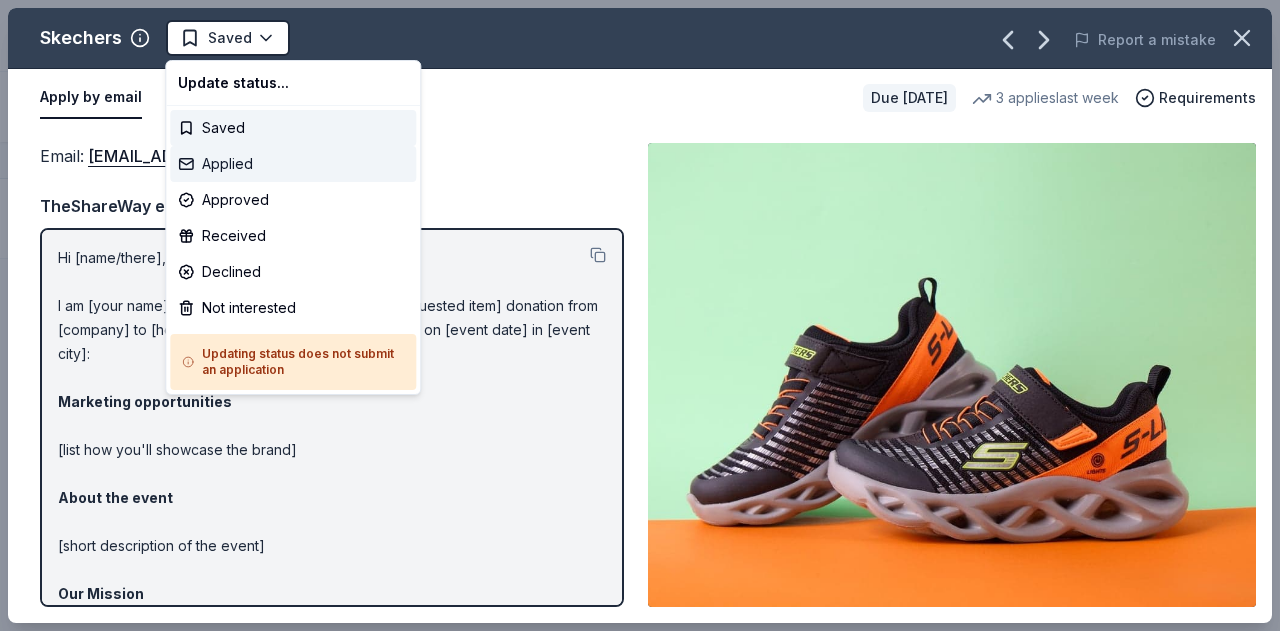 click on "Applied" at bounding box center [293, 164] 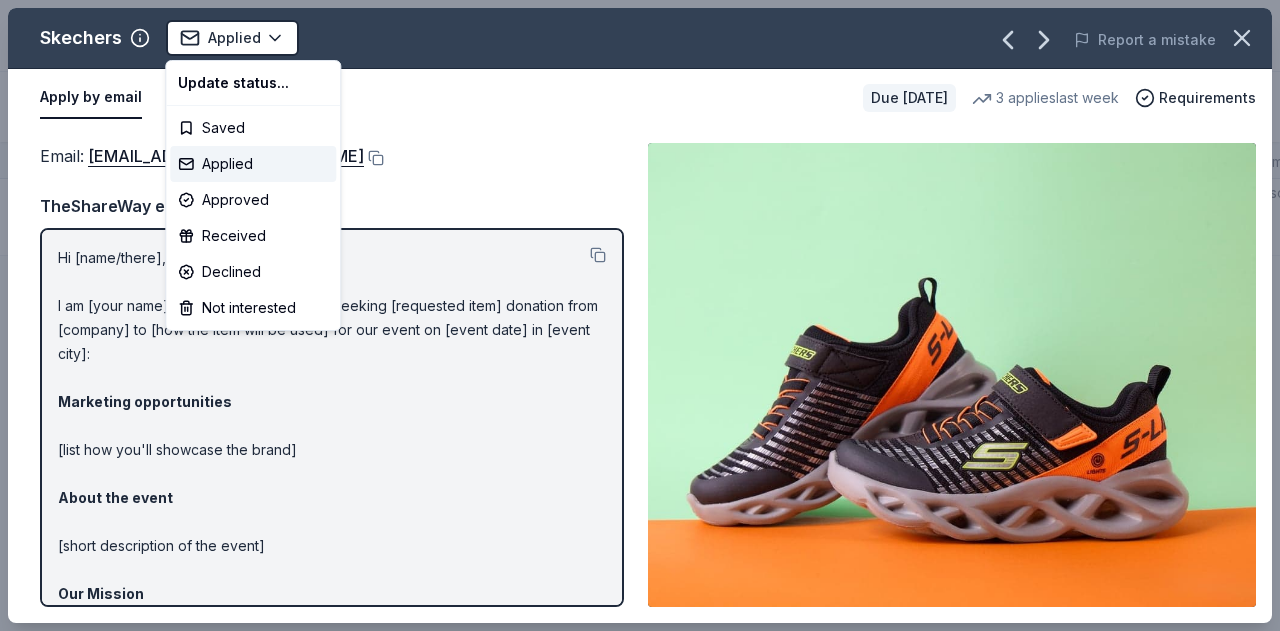 scroll, scrollTop: 530, scrollLeft: 0, axis: vertical 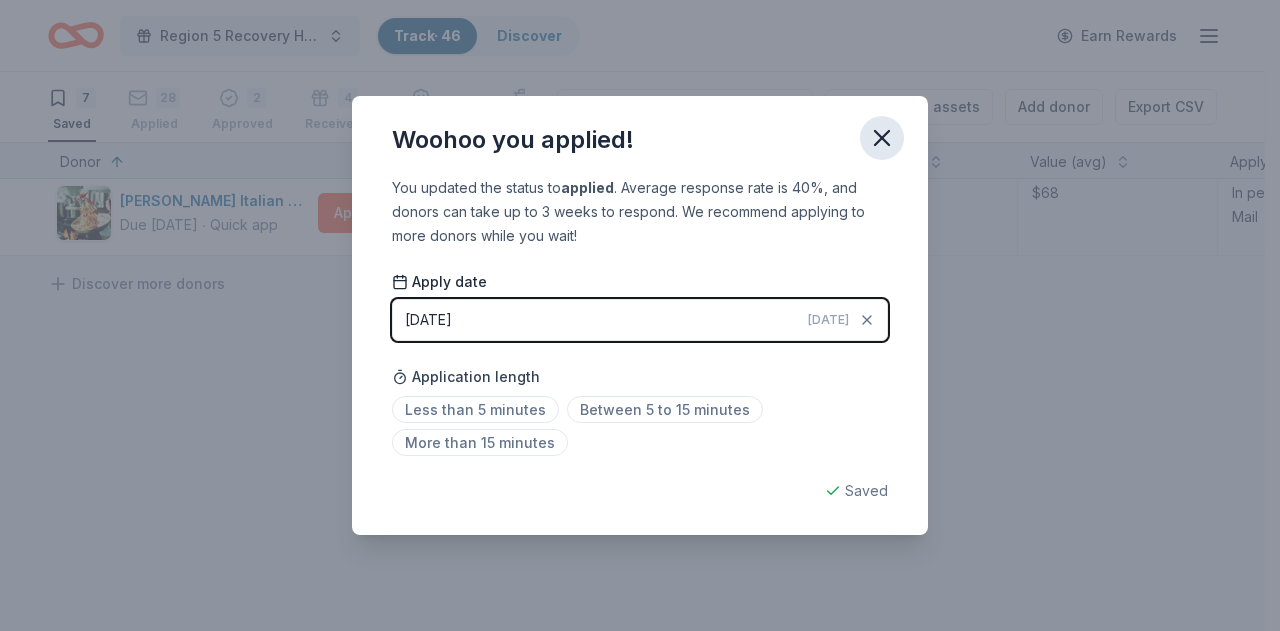 click 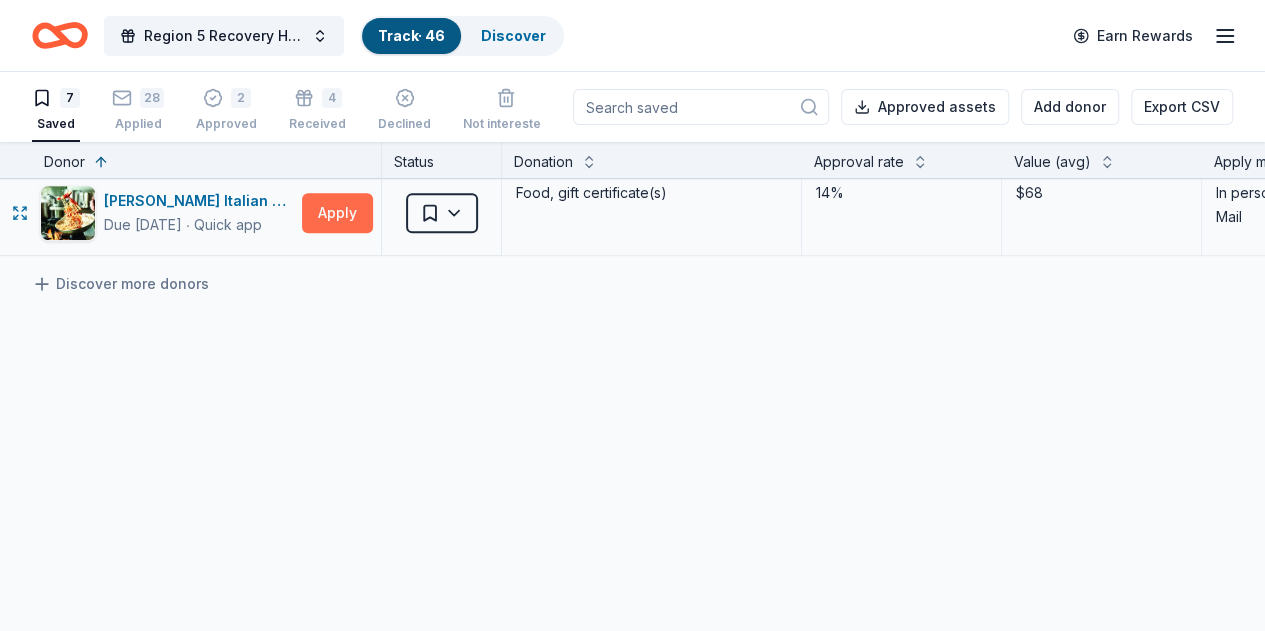 click on "Apply" at bounding box center [337, 213] 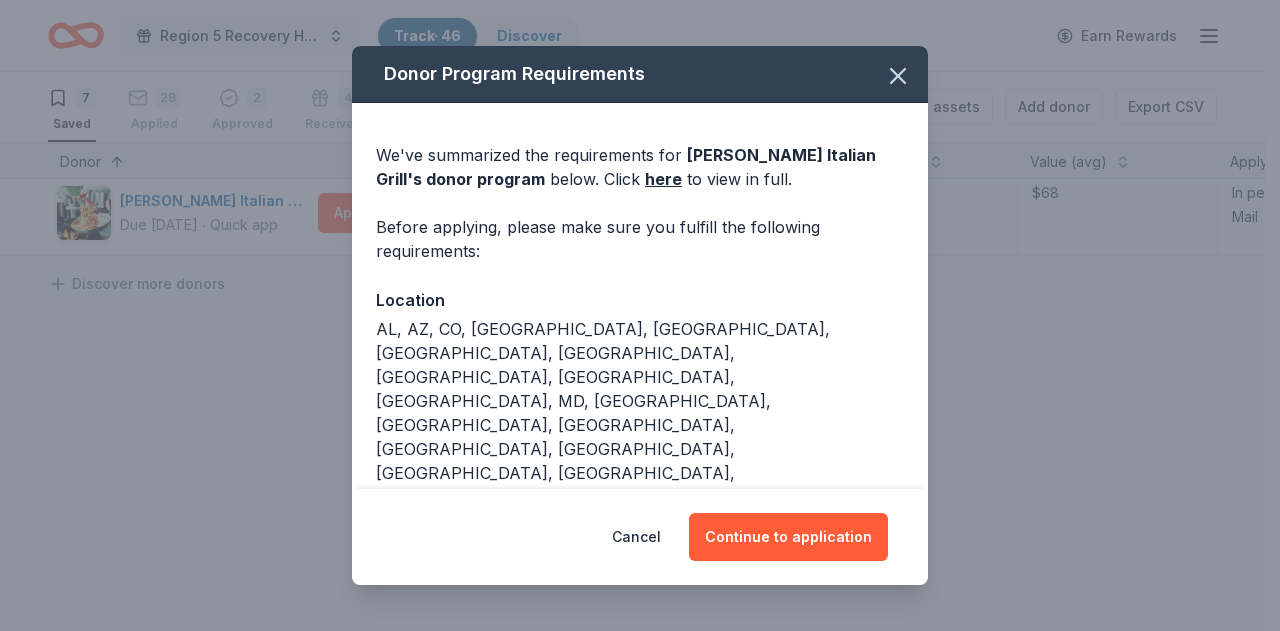 click on "Cancel Continue to application" at bounding box center [640, 537] 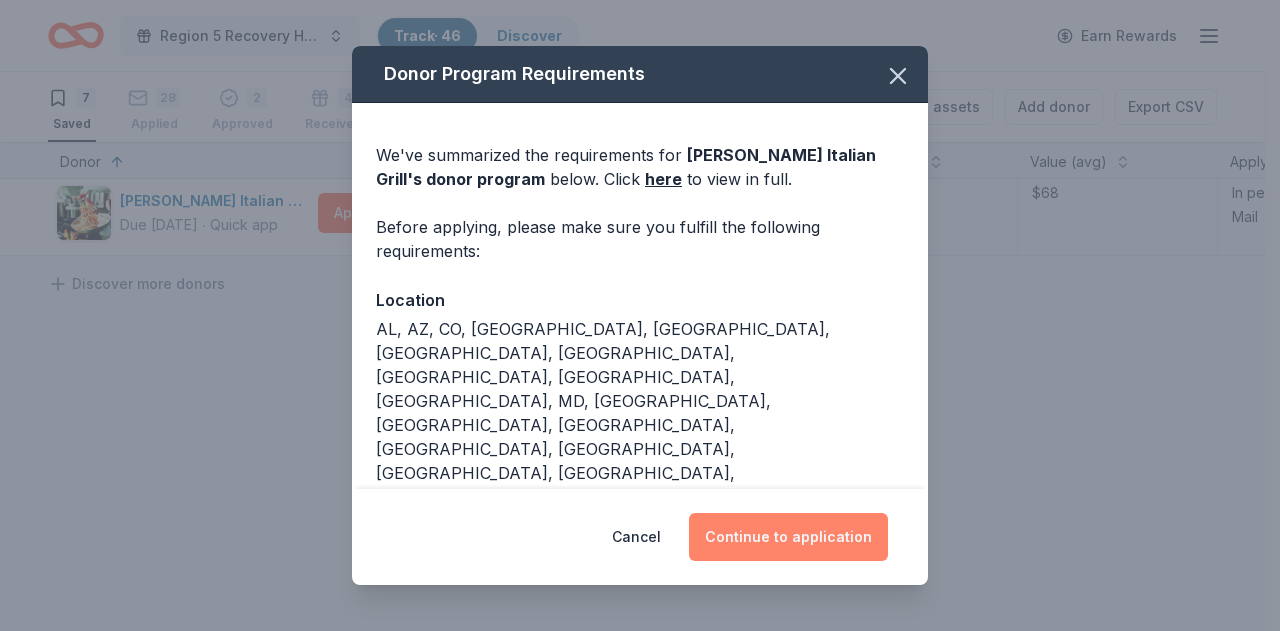 click on "Continue to application" at bounding box center (788, 537) 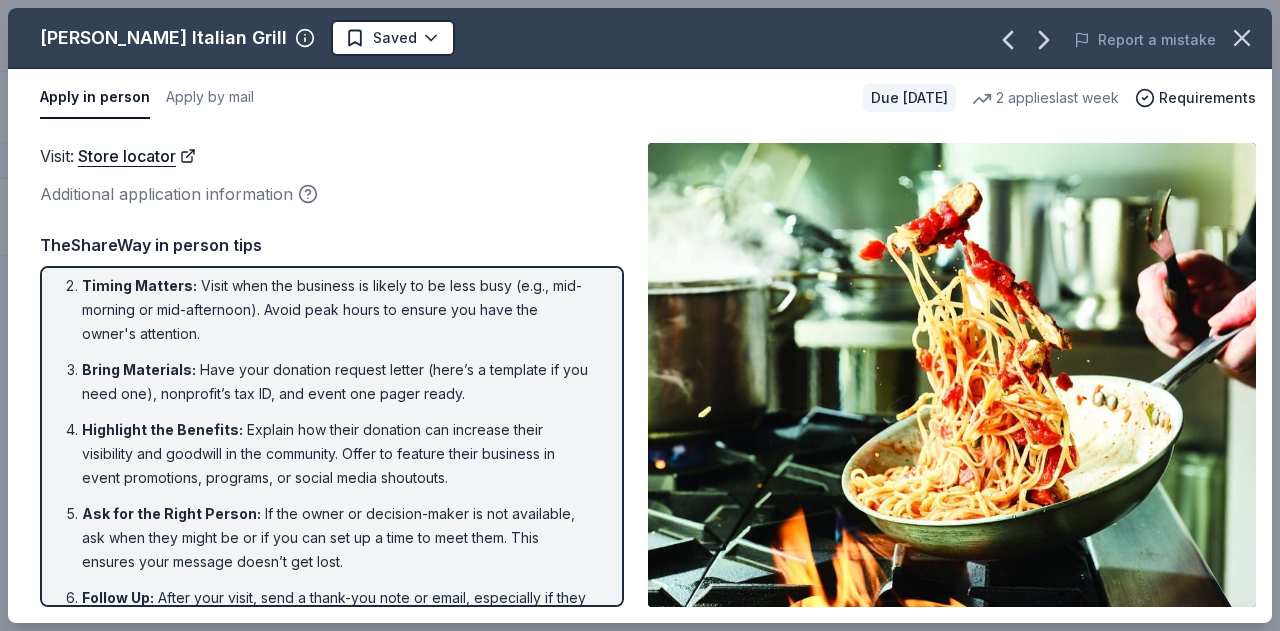 scroll, scrollTop: 0, scrollLeft: 0, axis: both 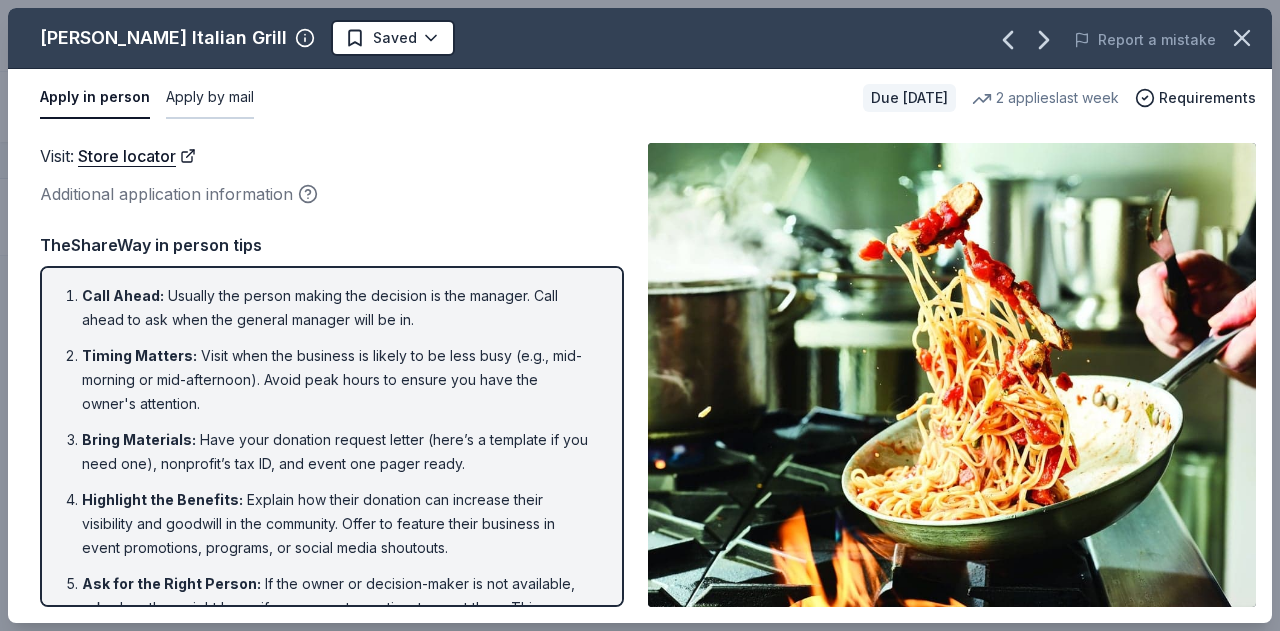 click on "Apply by mail" at bounding box center [210, 98] 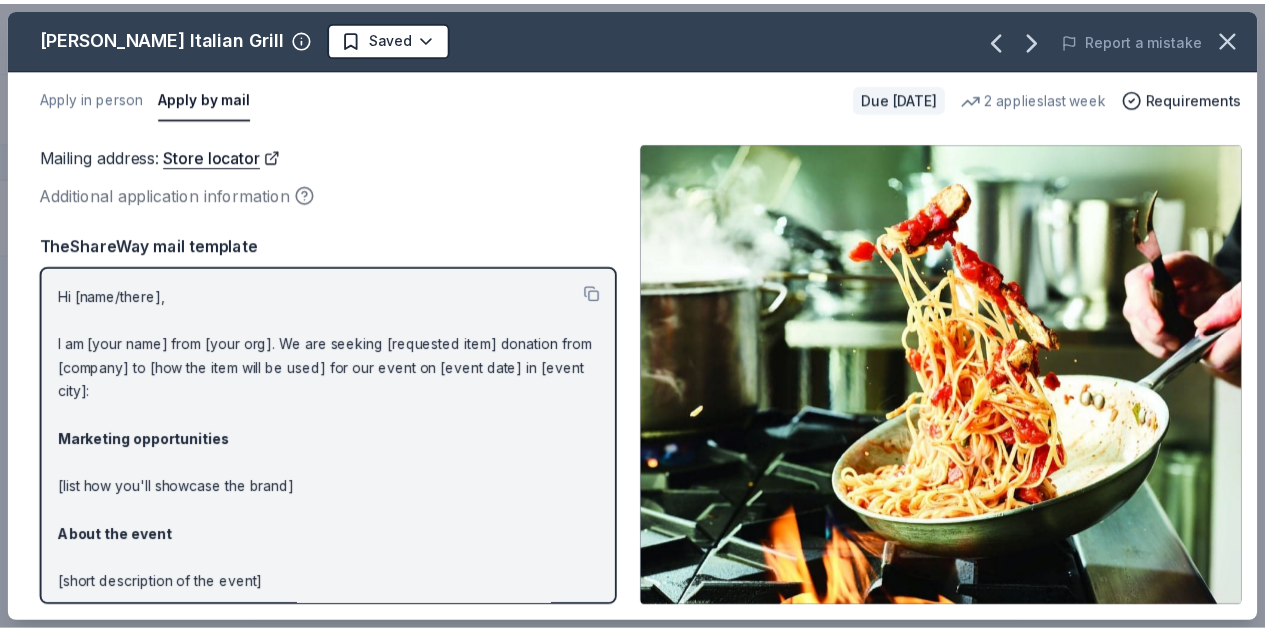scroll, scrollTop: 222, scrollLeft: 0, axis: vertical 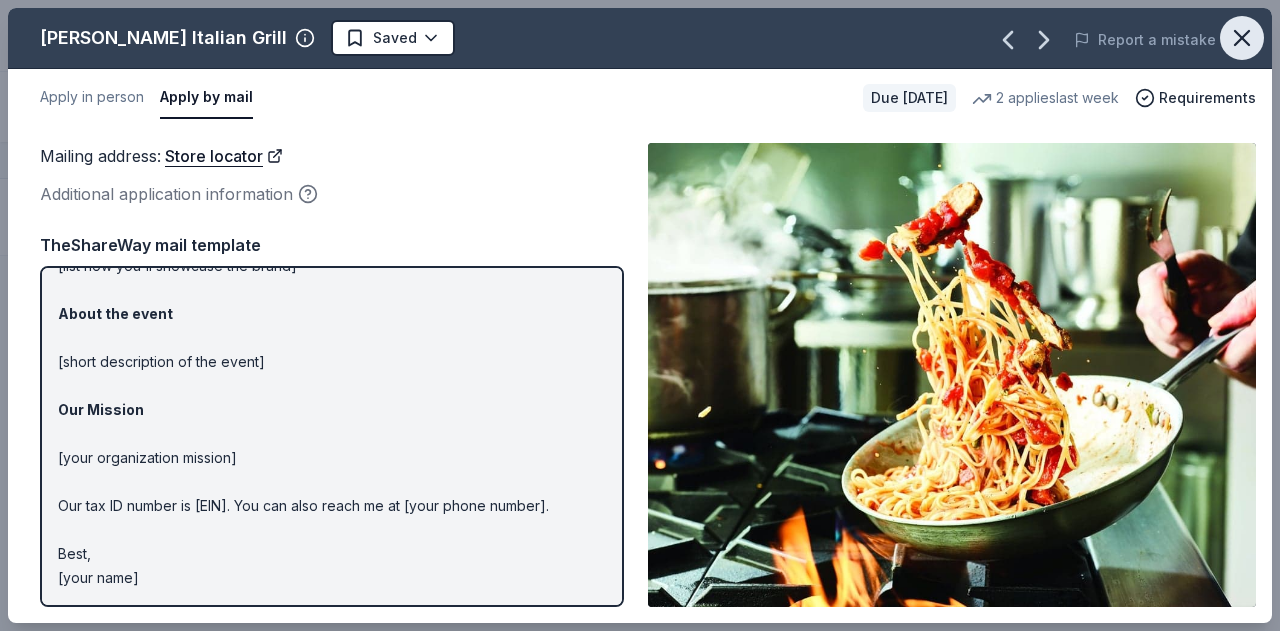 click 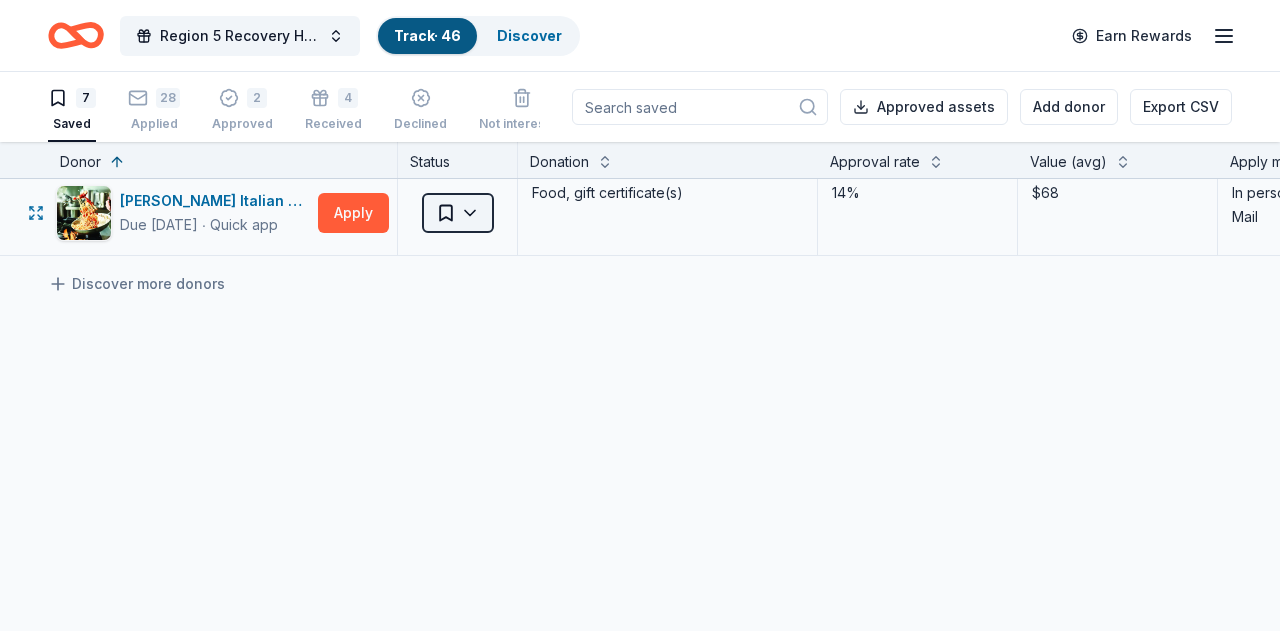 click on "Region 5 Recovery Hub-2026 Battle of The Bands Track  · 46 Discover Earn Rewards 7 Saved 28 Applied 2 Approved 4 Received Declined Not interested  Approved assets Add donor Export CSV Donor Status Donation Approval rate Value (avg) Apply method Assignee Notes L.L.Bean Due in 289 days ∙ 10 min app Apply Saved Outdoor products, gift card(s), monetary donations 0% -- Website Safeway Due in 303 days ∙ 10 min app Apply Saved Gift card(s), Safeway grocery products 13% $50 Website In person Final Straw Due in 303 days ∙ 10 min app Apply Saved Monetary, straws 1% -- Website BLICK Art Materials Due in 315 days ∙ 10 min app Apply Saved Gift certificate or coupons, art products, monetary donation 11% $50 Website Royal Farms Due in 315 days ∙ Quick app Apply Saved Food, gift card(s) 14% $40 Website Trekell Art Supply Due in 315 days ∙ 10 min app Apply Saved Art supplies, gift certificate(s), monetary donation 0% -- Website Carrabba's Italian Grill Due in 315 days ∙ Quick app Apply Saved 14% $68 In person" at bounding box center (640, 315) 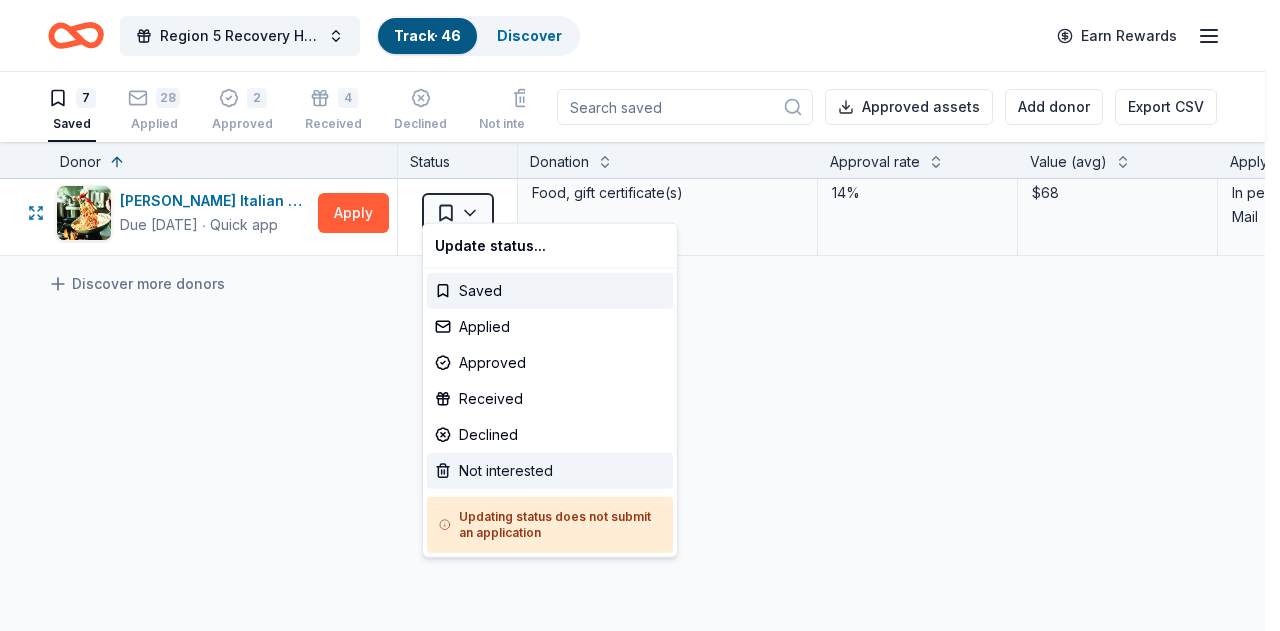 click on "Not interested" at bounding box center (550, 471) 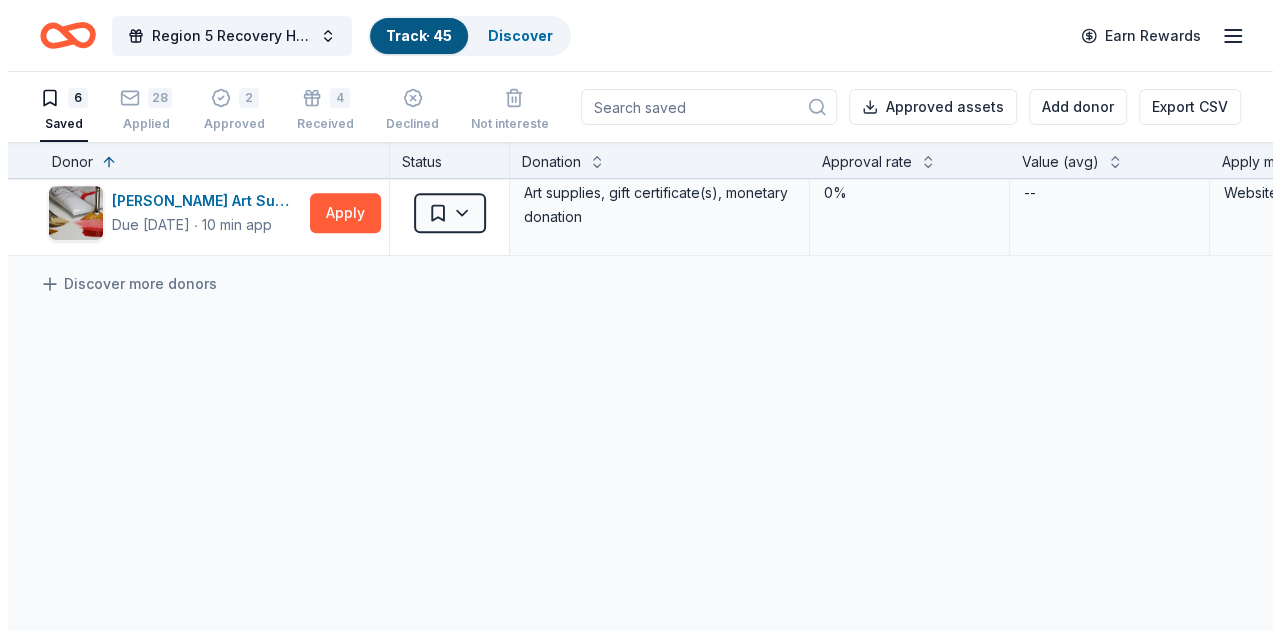 scroll, scrollTop: 245, scrollLeft: 0, axis: vertical 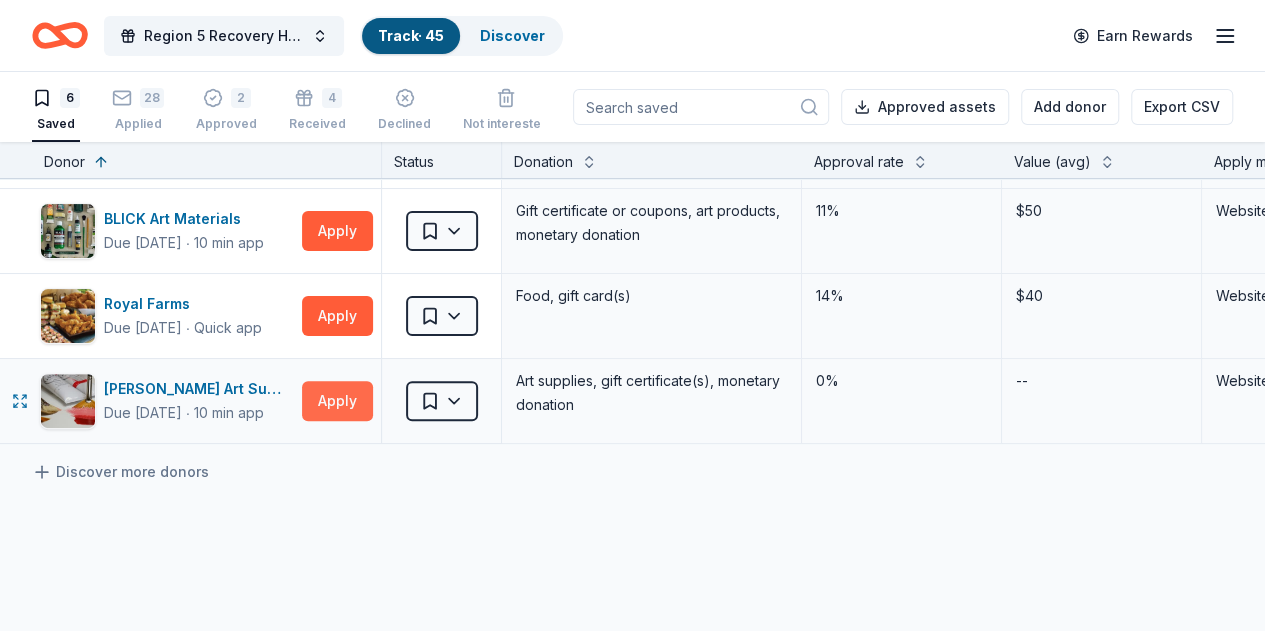 click on "Apply" at bounding box center (337, 401) 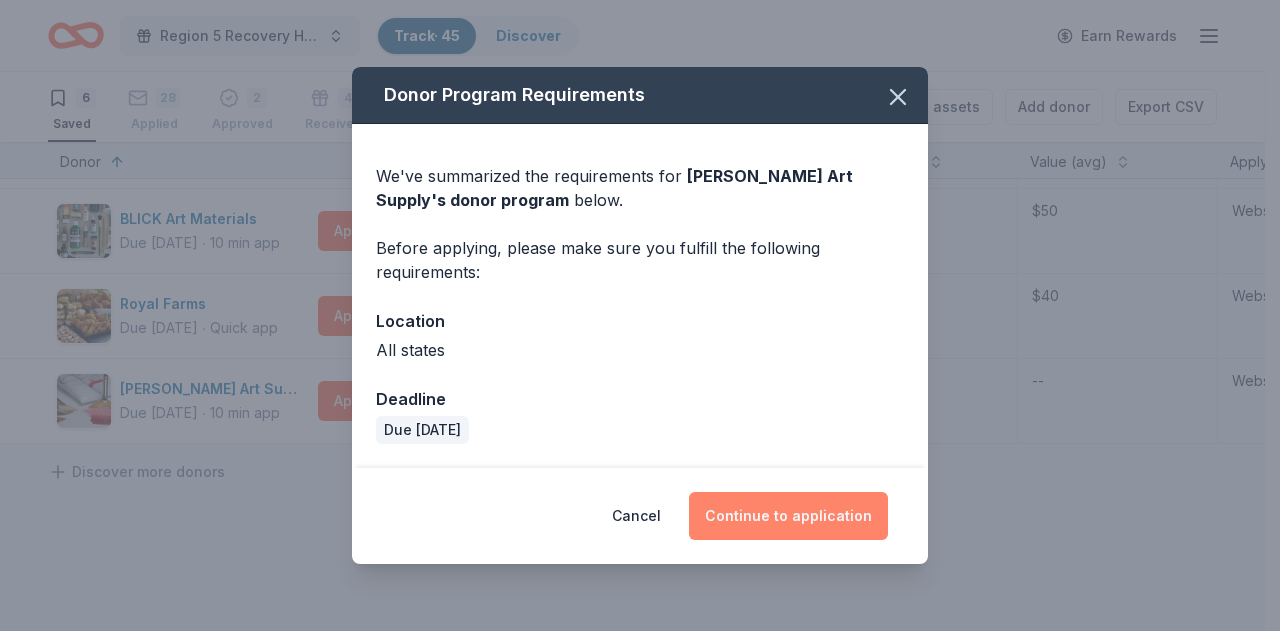 click on "Continue to application" at bounding box center (788, 516) 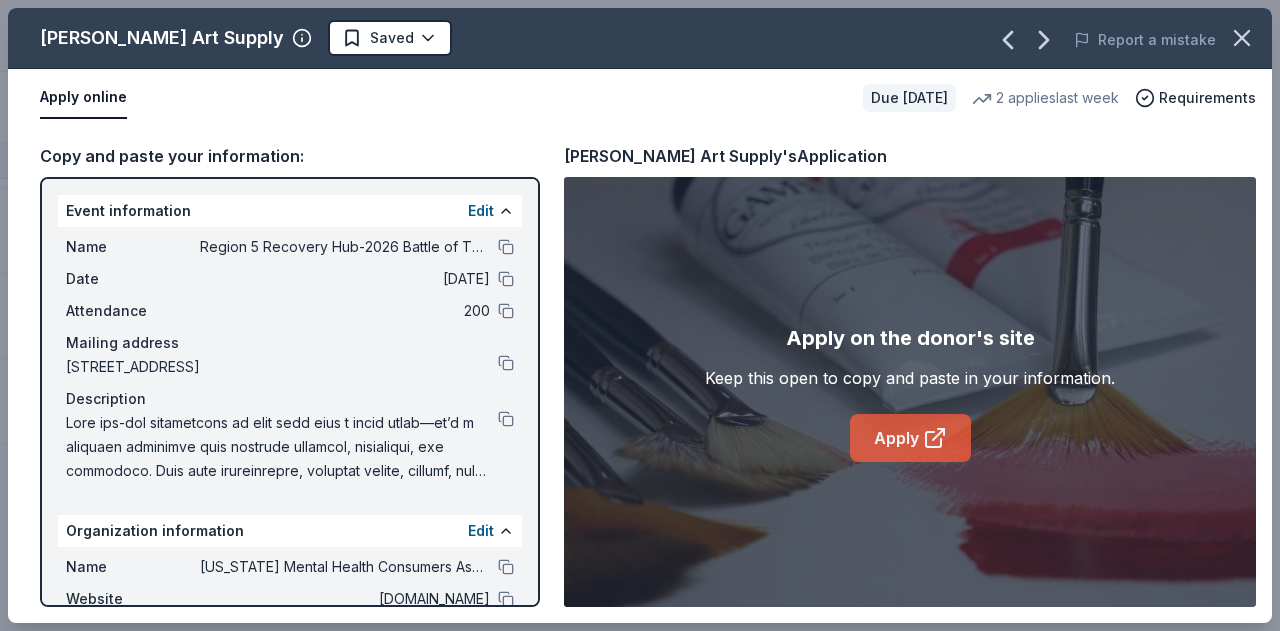 click on "Apply" at bounding box center (910, 438) 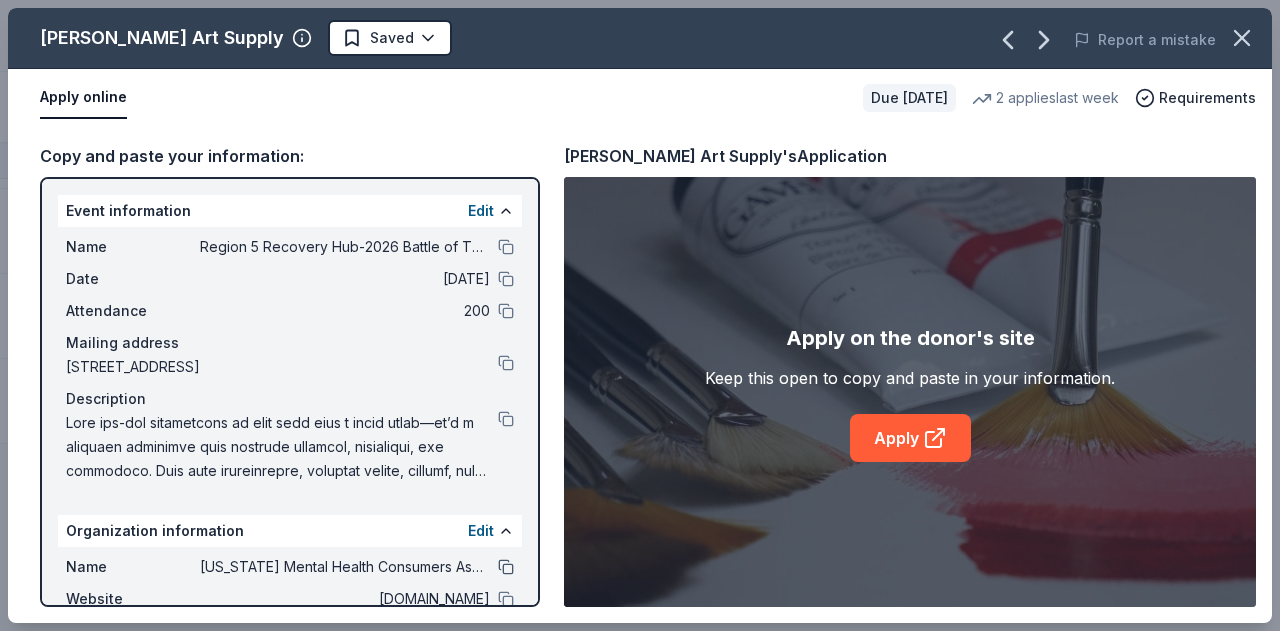 click at bounding box center [506, 567] 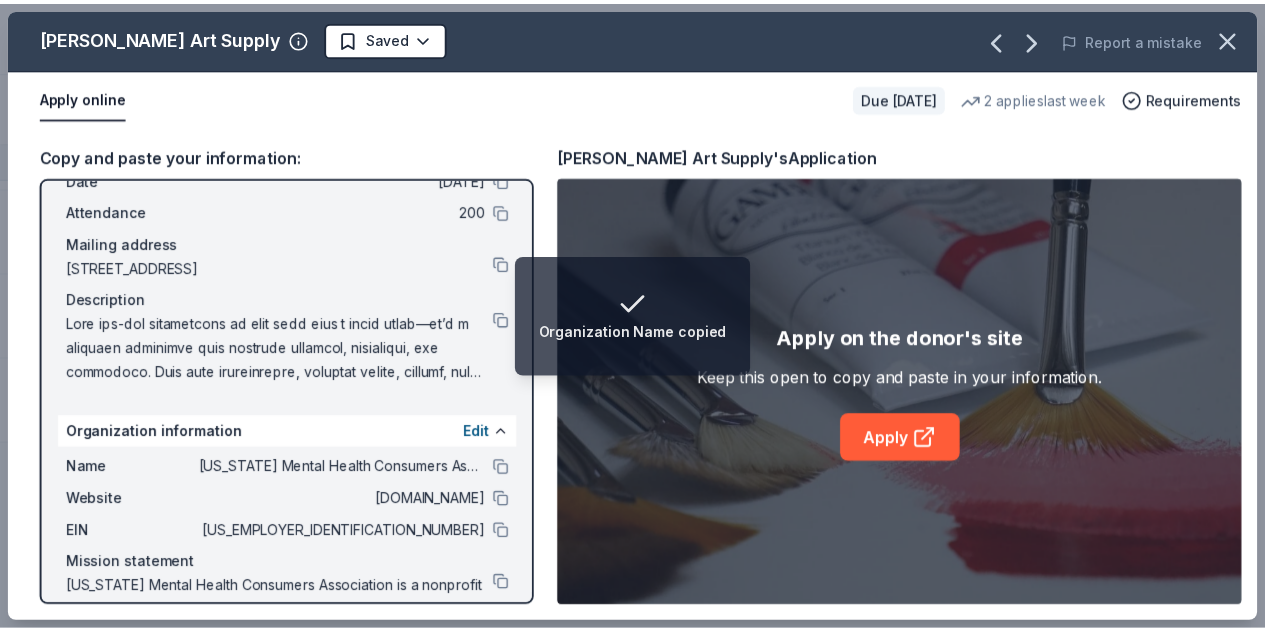scroll, scrollTop: 166, scrollLeft: 0, axis: vertical 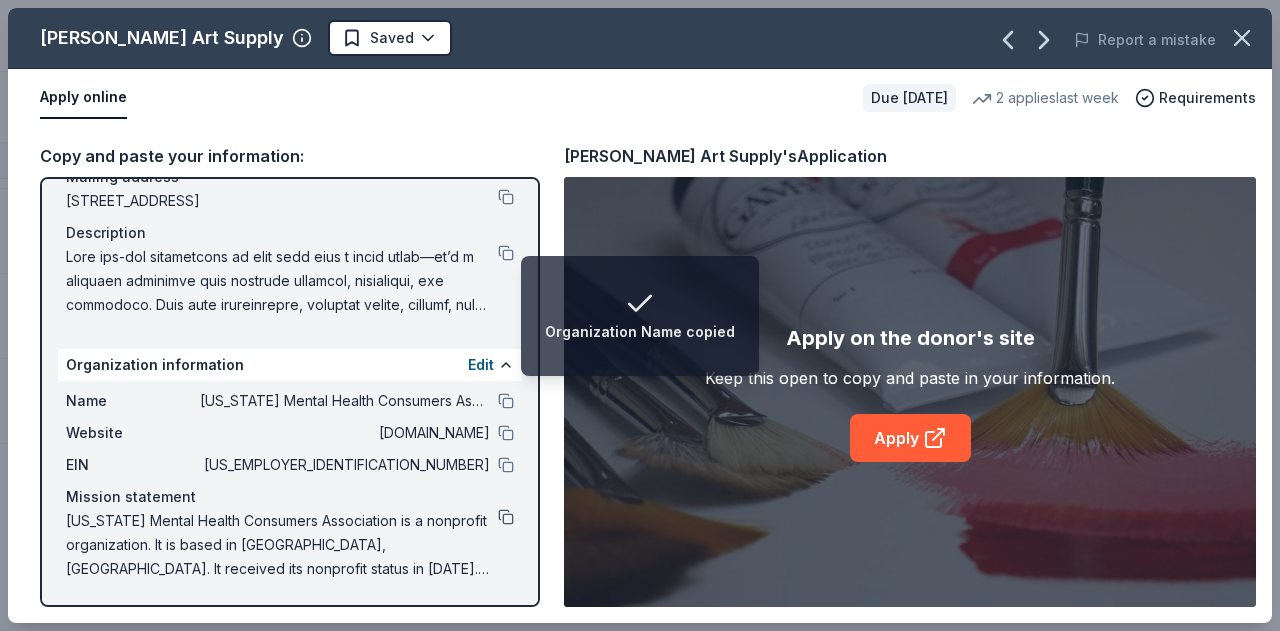 click at bounding box center (506, 517) 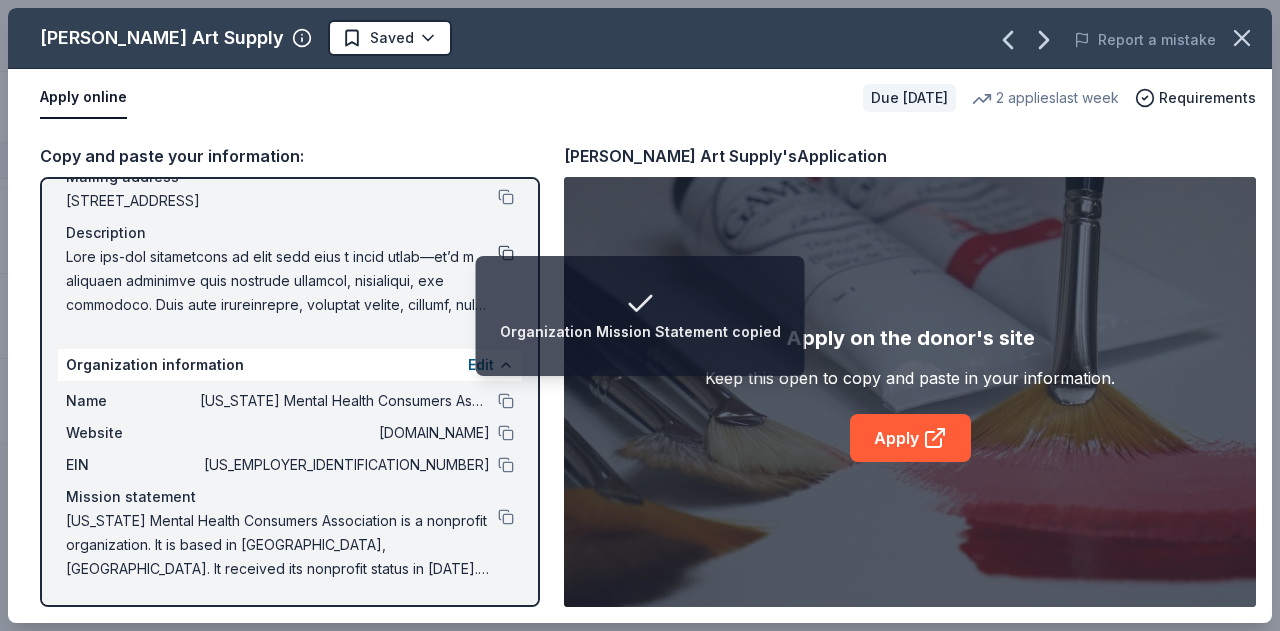 click at bounding box center (506, 253) 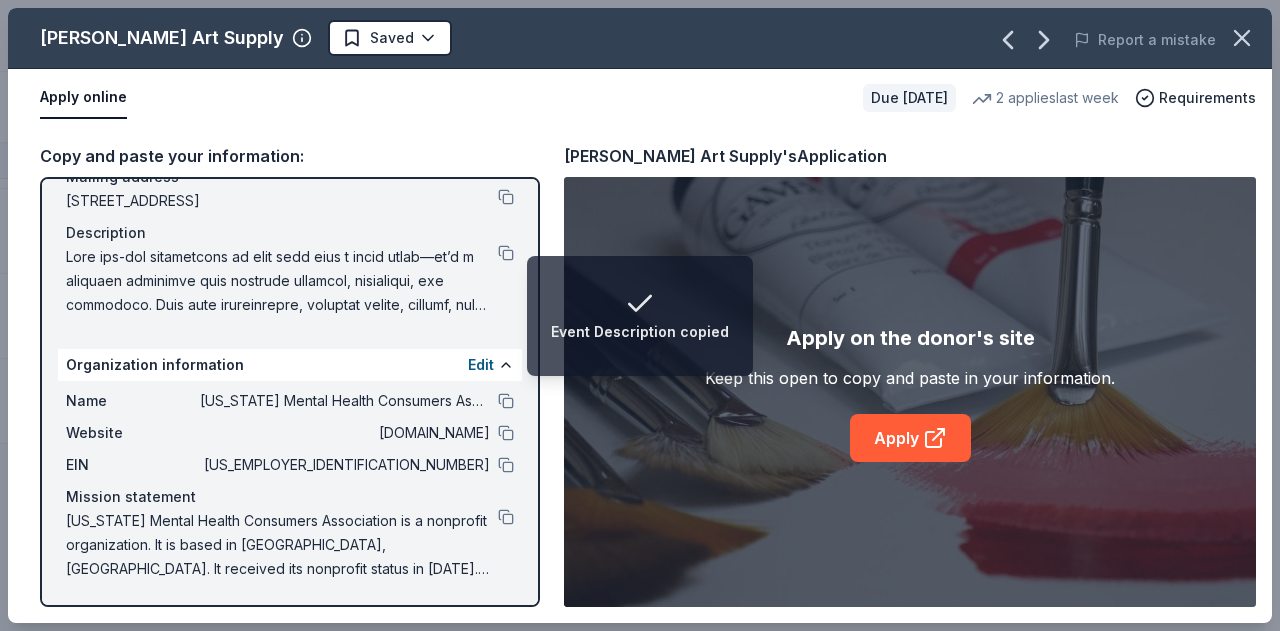 drag, startPoint x: 40, startPoint y: 38, endPoint x: 219, endPoint y: 51, distance: 179.47145 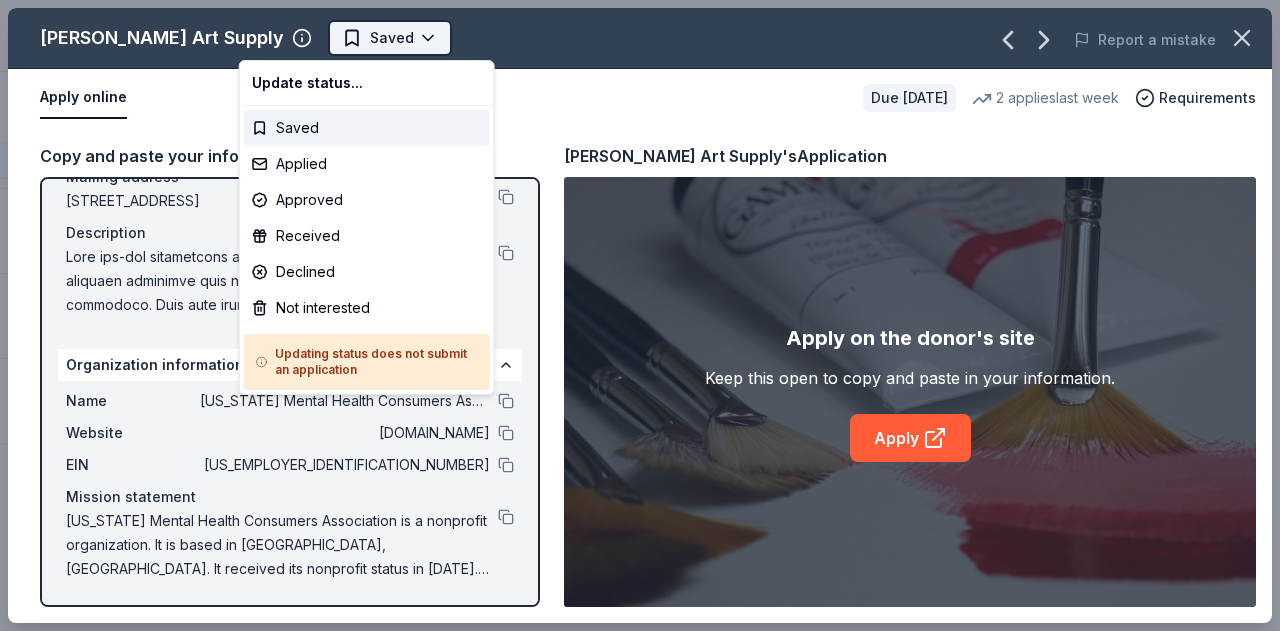 click on "Region 5 Recovery Hub-2026 Battle of The Bands Track  · 45 Discover Earn Rewards 6 Saved 28 Applied 2 Approved 4 Received Declined Not interested  Approved assets Add donor Export CSV Donor Status Donation Approval rate Value (avg) Apply method Assignee Notes L.L.Bean Due in 289 days ∙ 10 min app Apply Saved Outdoor products, gift card(s), monetary donations 0% -- Website Safeway Due in 303 days ∙ 10 min app Apply Saved Gift card(s), Safeway grocery products 13% $50 Website In person Final Straw Due in 303 days ∙ 10 min app Apply Saved Monetary, straws 1% -- Website BLICK Art Materials Due in 315 days ∙ 10 min app Apply Saved Gift certificate or coupons, art products, monetary donation 11% $50 Website Royal Farms Due in 315 days ∙ Quick app Apply Saved Food, gift card(s) 14% $40 Website Trekell Art Supply Due in 315 days ∙ 10 min app Apply Saved Art supplies, gift certificate(s), monetary donation 0% -- Website   Discover more donors Saved Trekell Art Supply Saved Report a mistake Apply online 2" at bounding box center (640, 315) 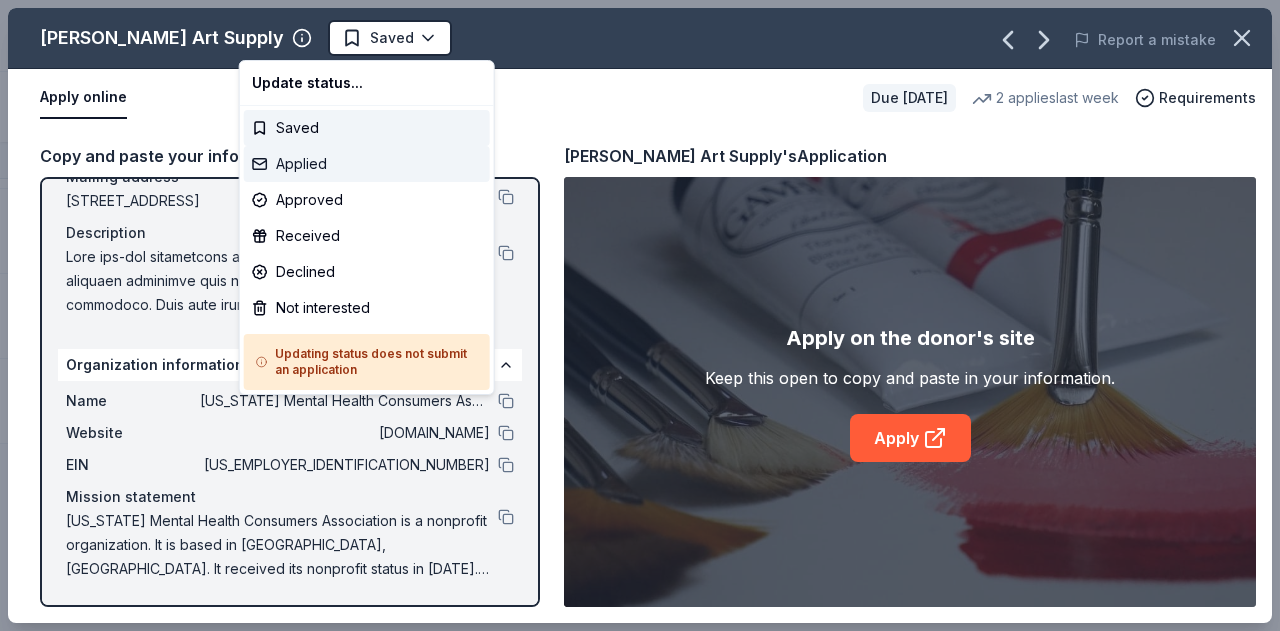 click on "Applied" at bounding box center (367, 164) 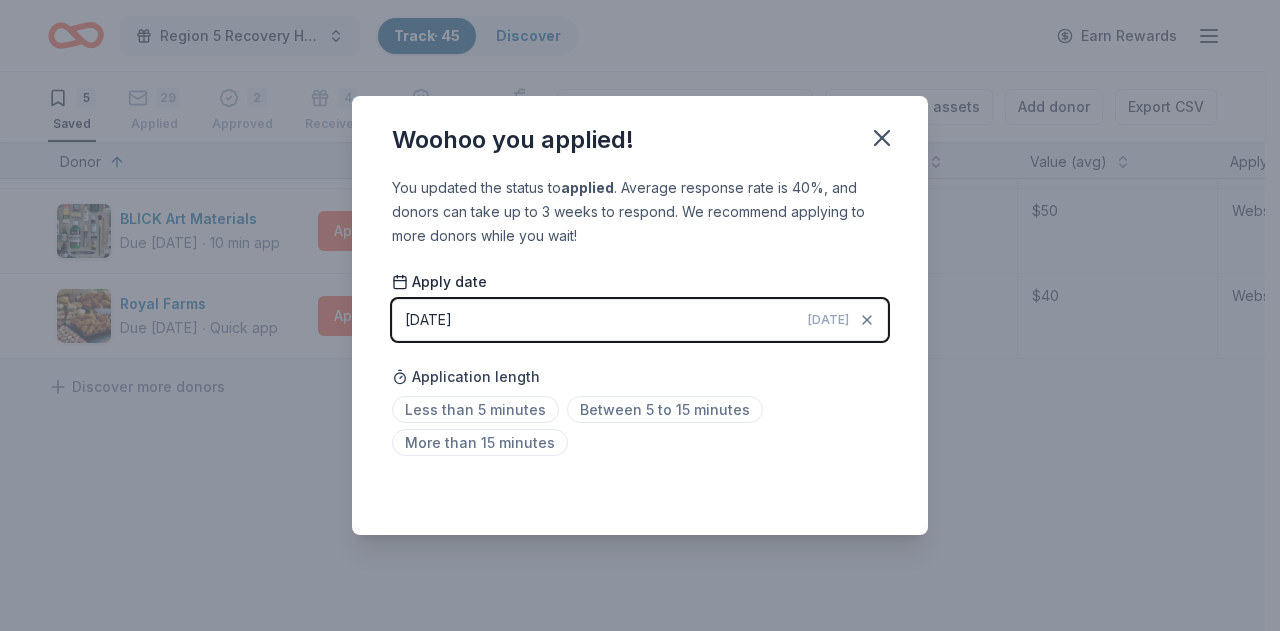 drag, startPoint x: 885, startPoint y: 133, endPoint x: 794, endPoint y: 180, distance: 102.4207 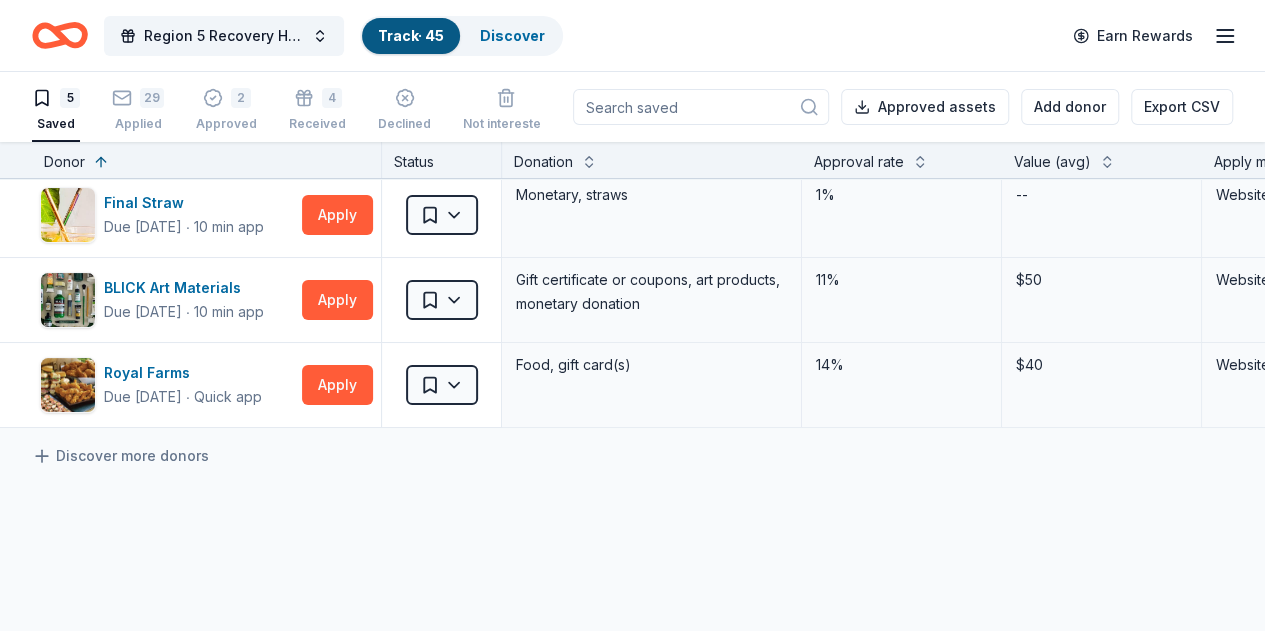 scroll, scrollTop: 145, scrollLeft: 0, axis: vertical 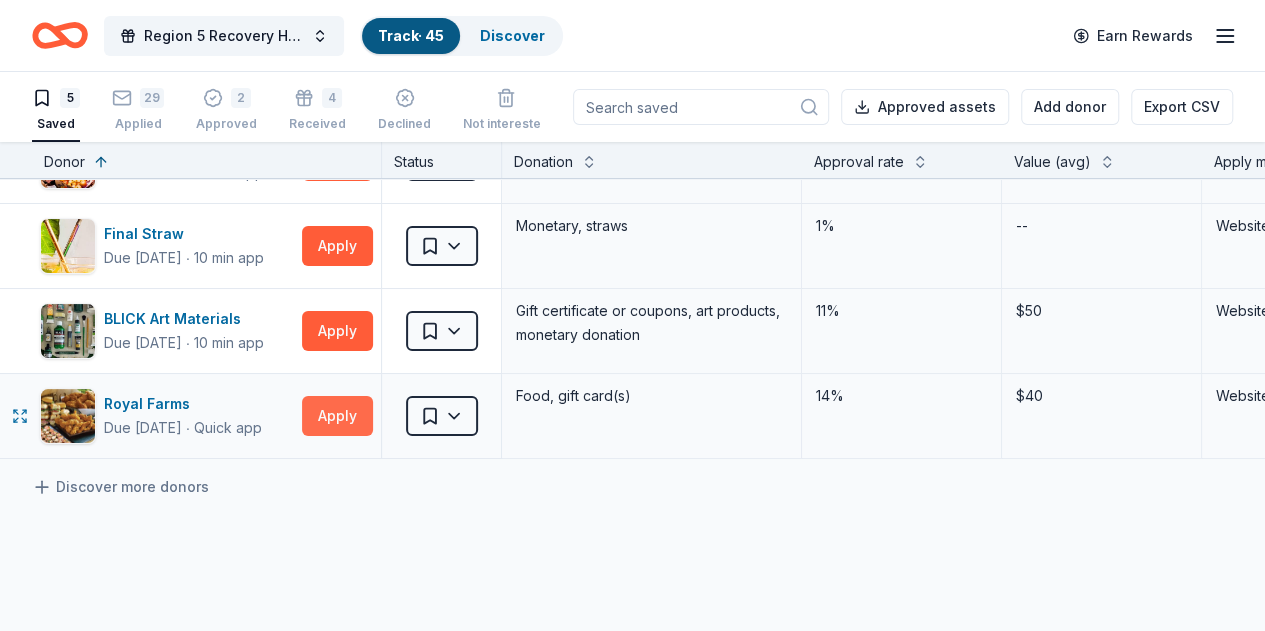 click on "Apply" at bounding box center (337, 416) 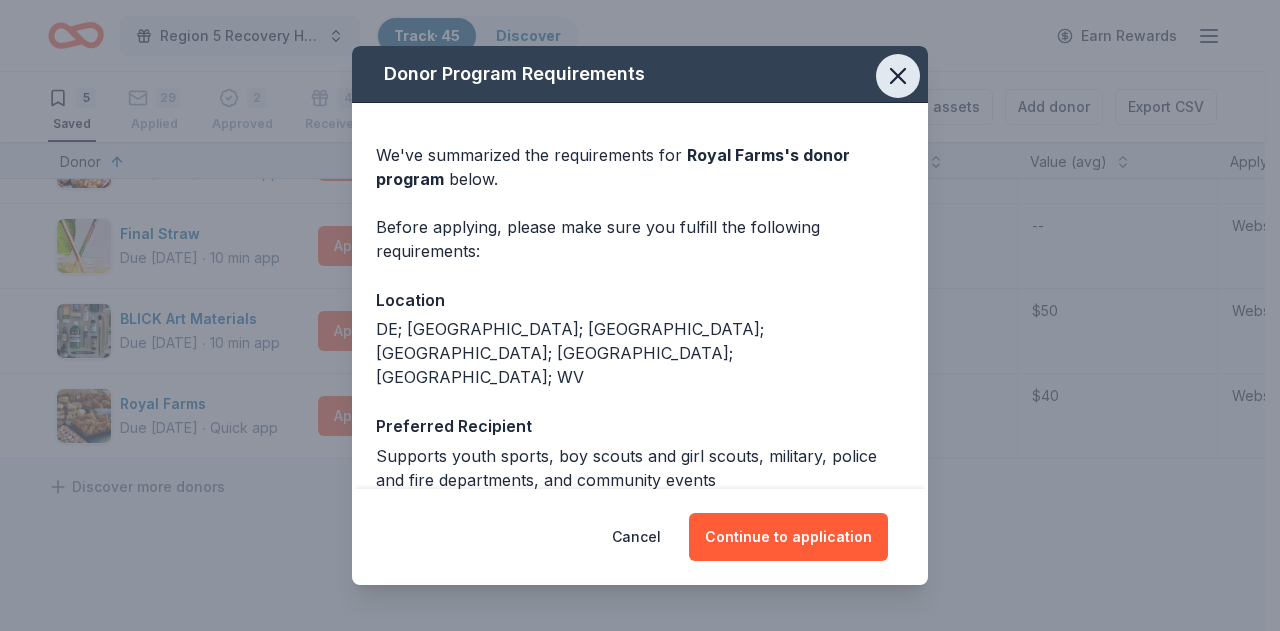 click at bounding box center (898, 76) 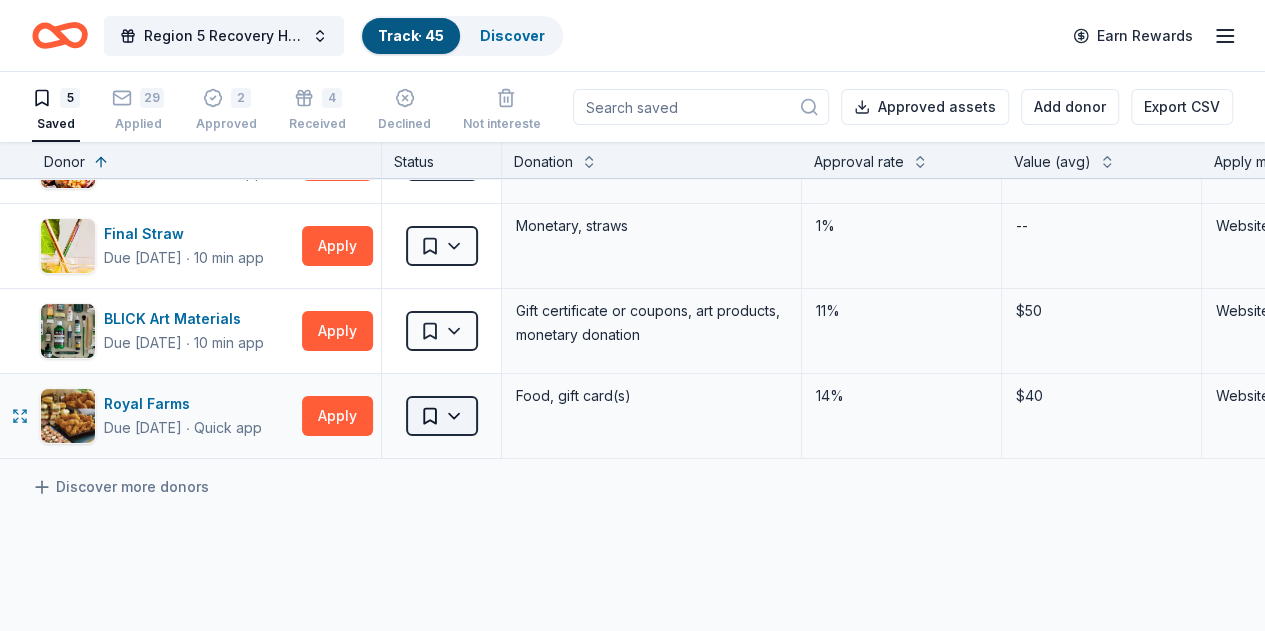 click on "Region 5 Recovery Hub-2026 Battle of The Bands Track  · 45 Discover Earn Rewards 5 Saved 29 Applied 2 Approved 4 Received Declined Not interested  Approved assets Add donor Export CSV Donor Status Donation Approval rate Value (avg) Apply method Assignee Notes L.L.Bean Due in 289 days ∙ 10 min app Apply Saved Outdoor products, gift card(s), monetary donations 0% -- Website Safeway Due in 303 days ∙ 10 min app Apply Saved Gift card(s), Safeway grocery products 13% $50 Website In person Final Straw Due in 303 days ∙ 10 min app Apply Saved Monetary, straws 1% -- Website BLICK Art Materials Due in 315 days ∙ 10 min app Apply Saved Gift certificate or coupons, art products, monetary donation 11% $50 Website Royal Farms Due in 315 days ∙ Quick app Apply Saved Food, gift card(s) 14% $40 Website   Discover more donors Saved" at bounding box center (632, 315) 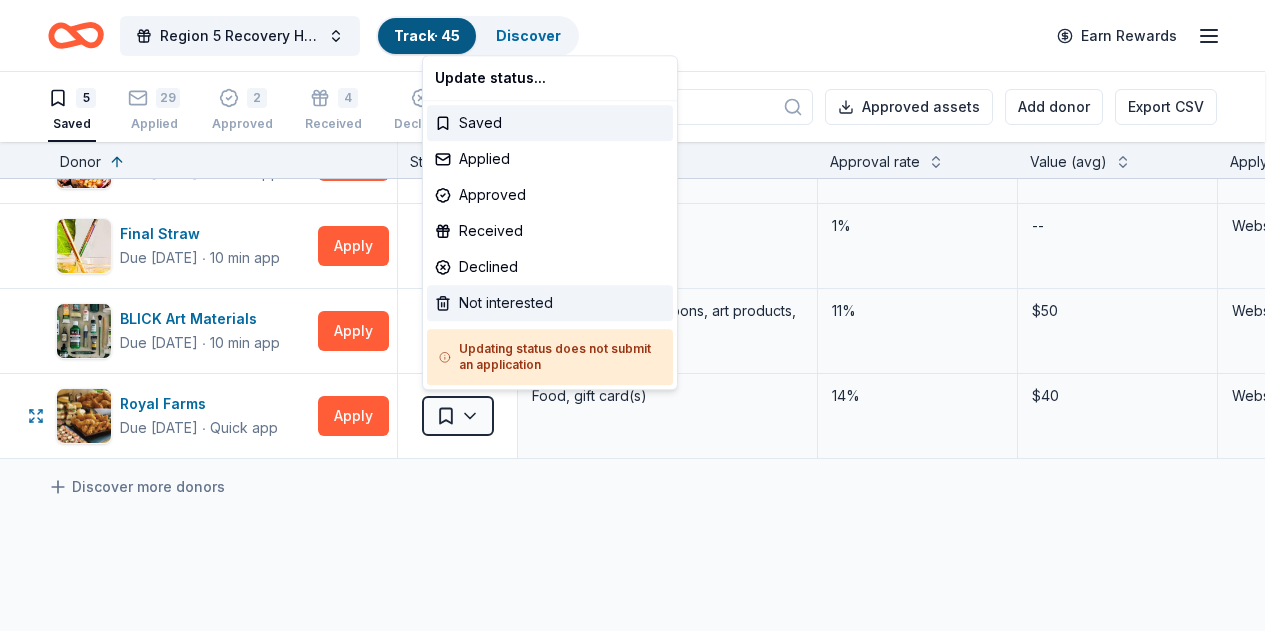 click on "Not interested" at bounding box center [550, 303] 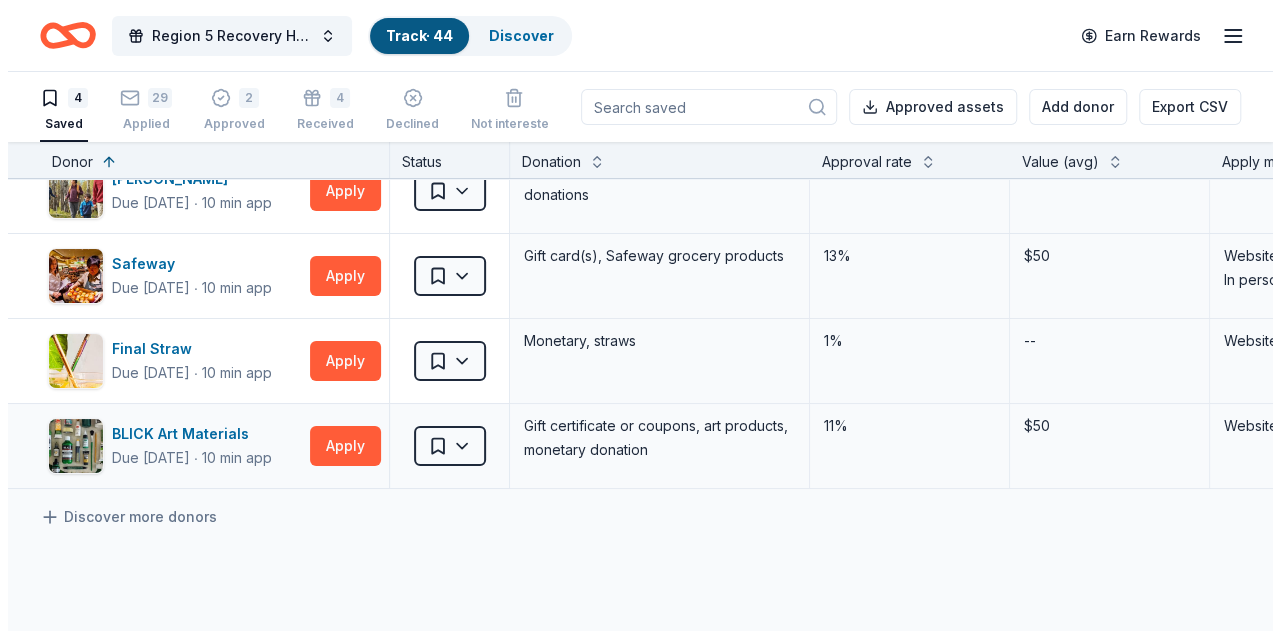 scroll, scrollTop: 0, scrollLeft: 0, axis: both 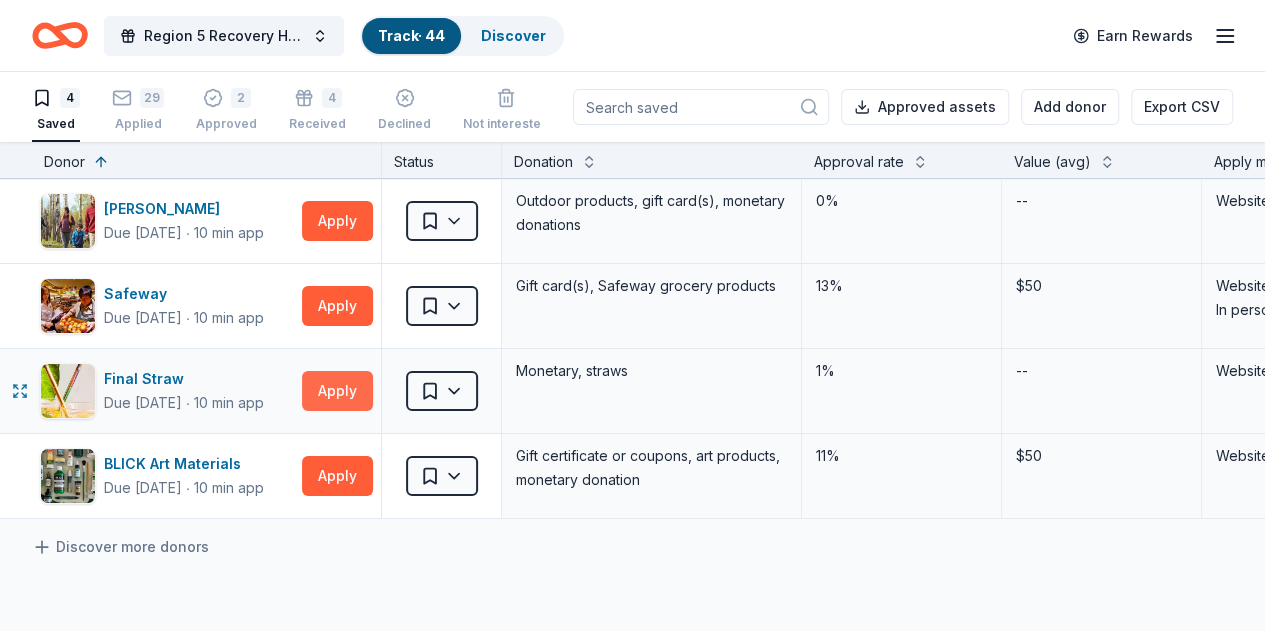 click on "Apply" at bounding box center [337, 391] 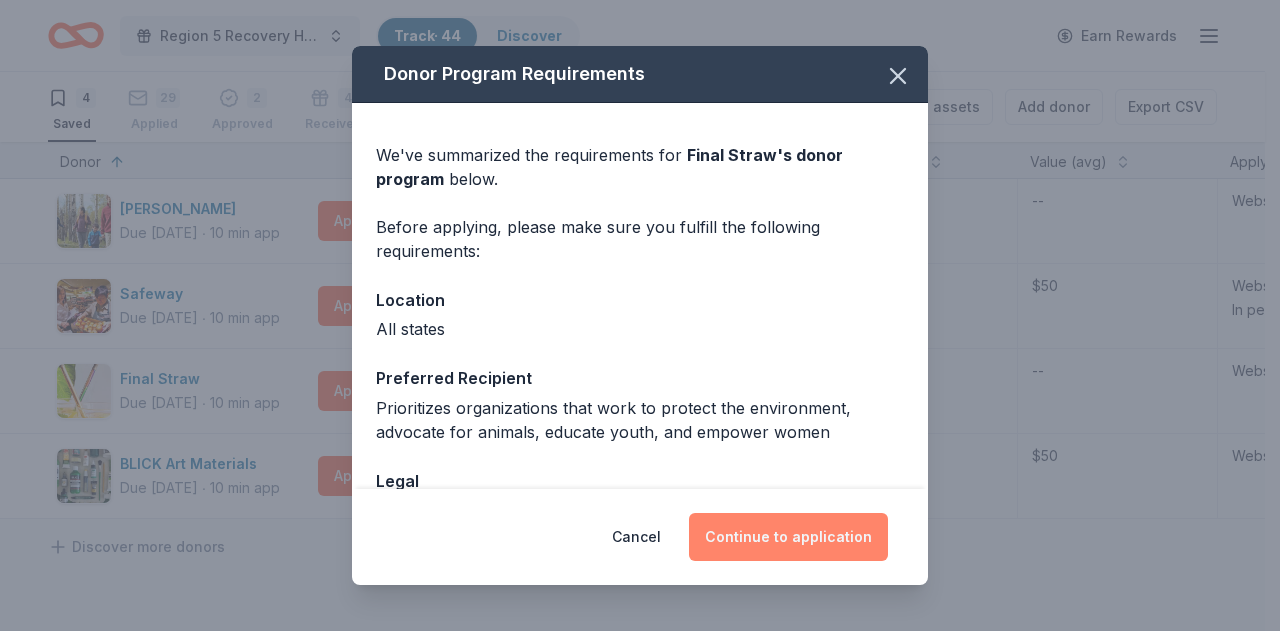 click on "Continue to application" at bounding box center [788, 537] 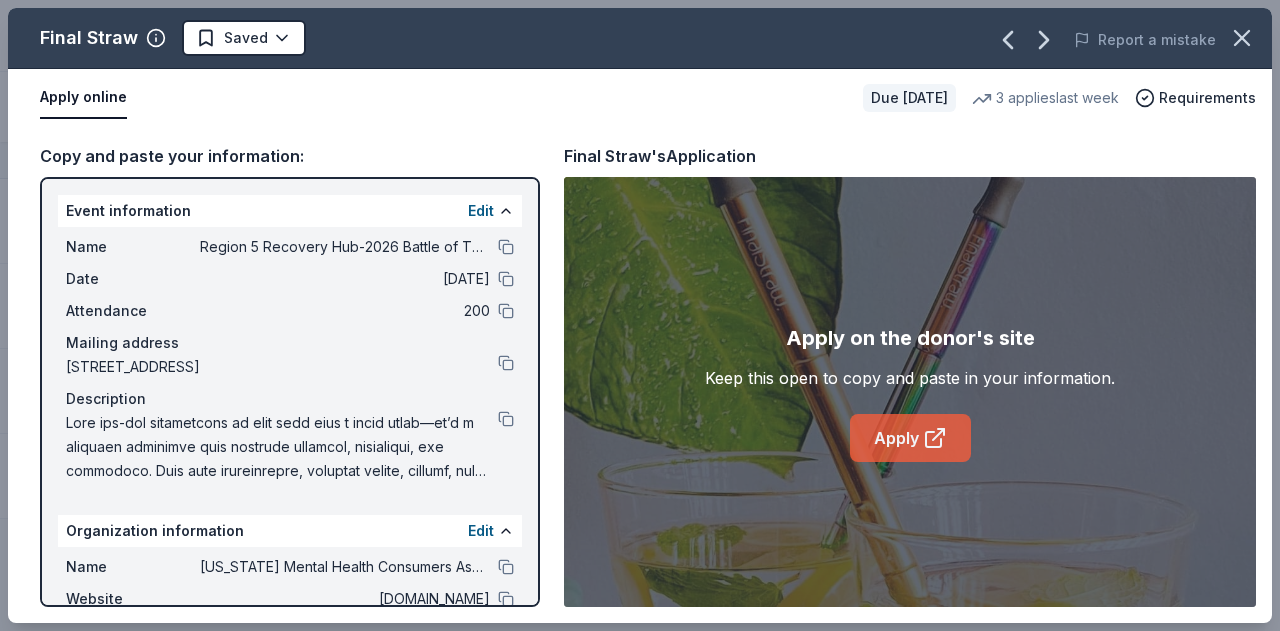 click on "Apply" at bounding box center [910, 438] 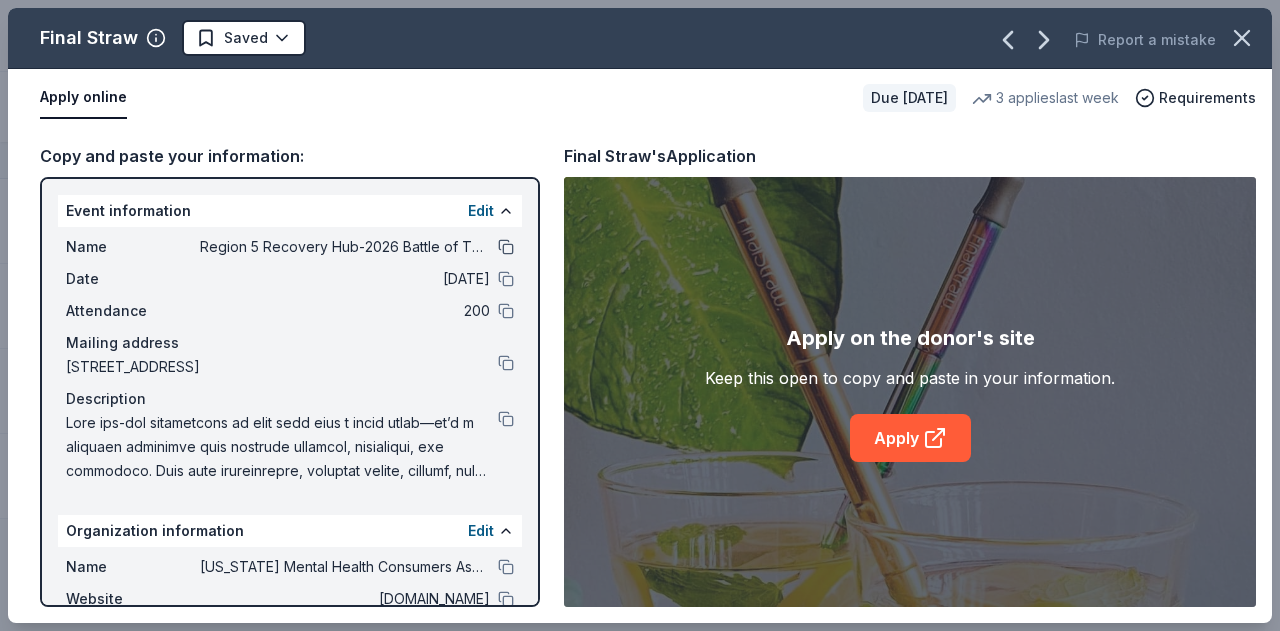 click at bounding box center (506, 247) 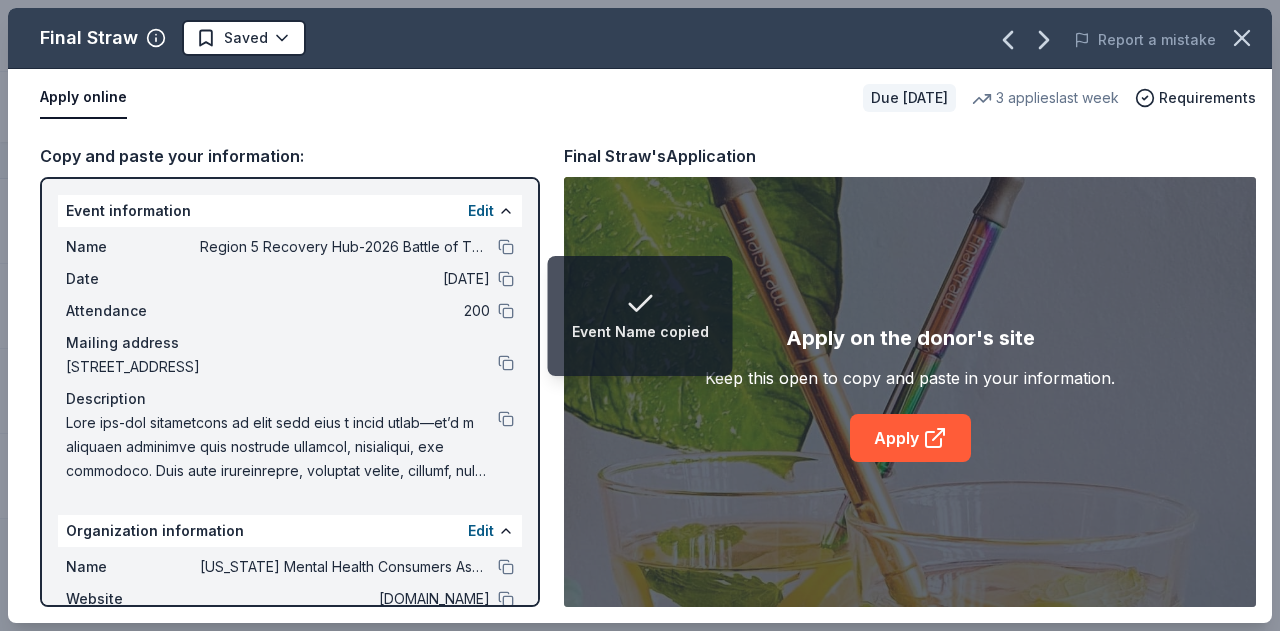 scroll, scrollTop: 100, scrollLeft: 0, axis: vertical 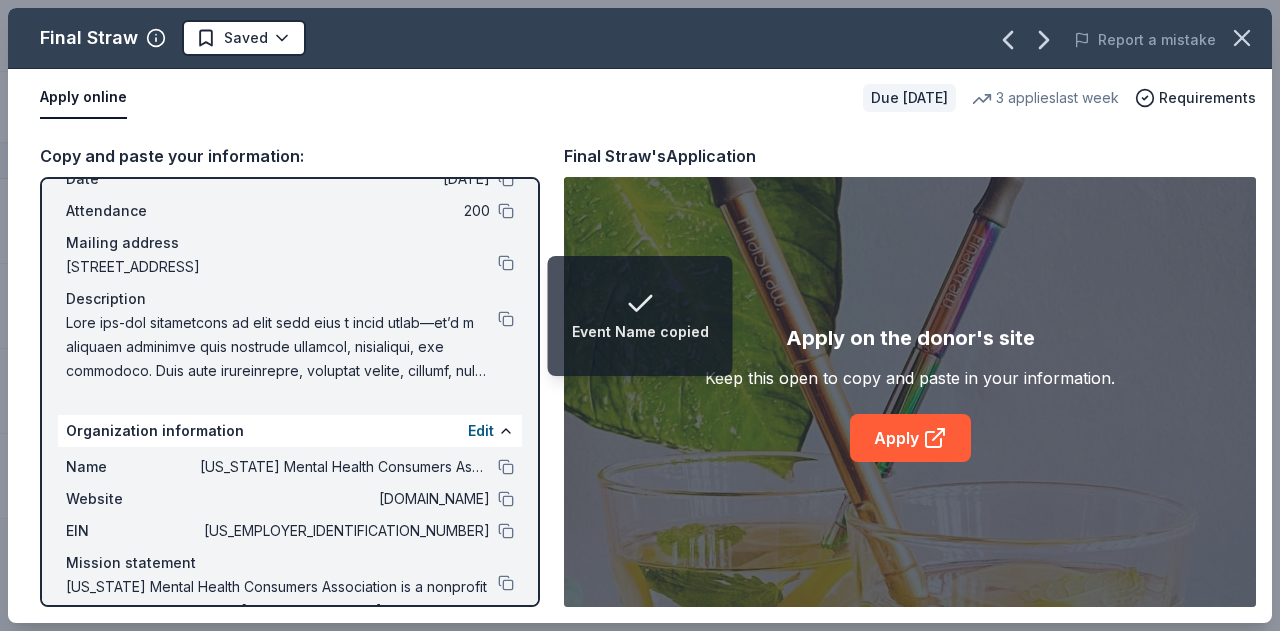 click on "EIN 23-2484283" at bounding box center [290, 531] 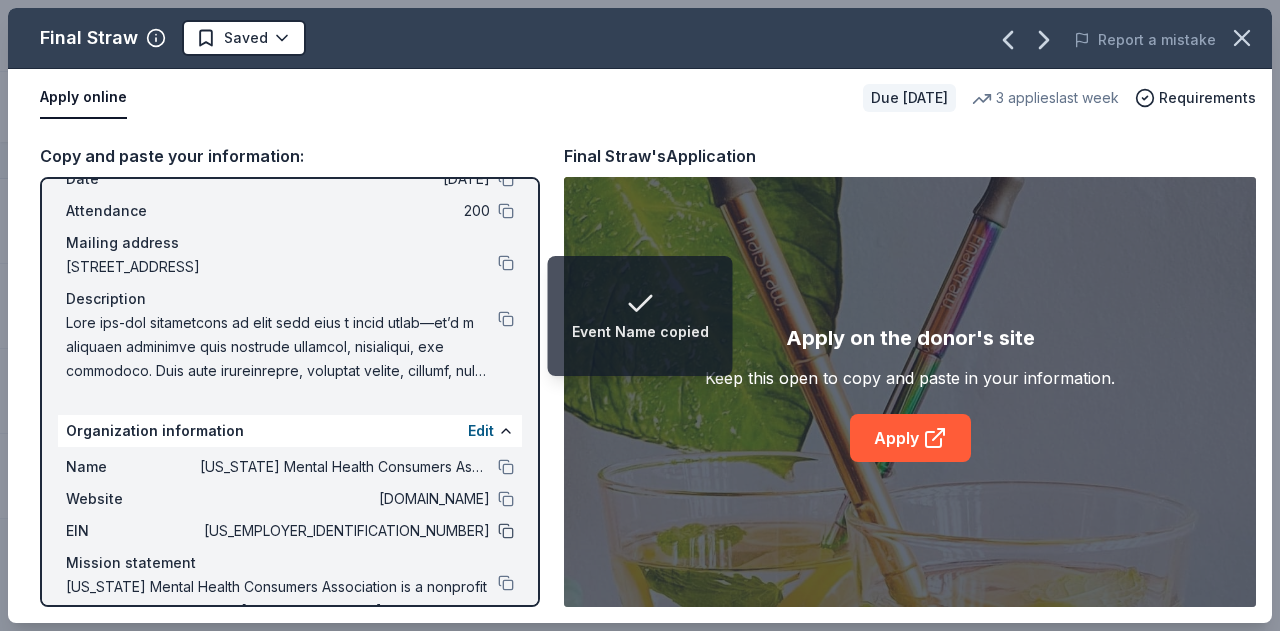 click at bounding box center [506, 531] 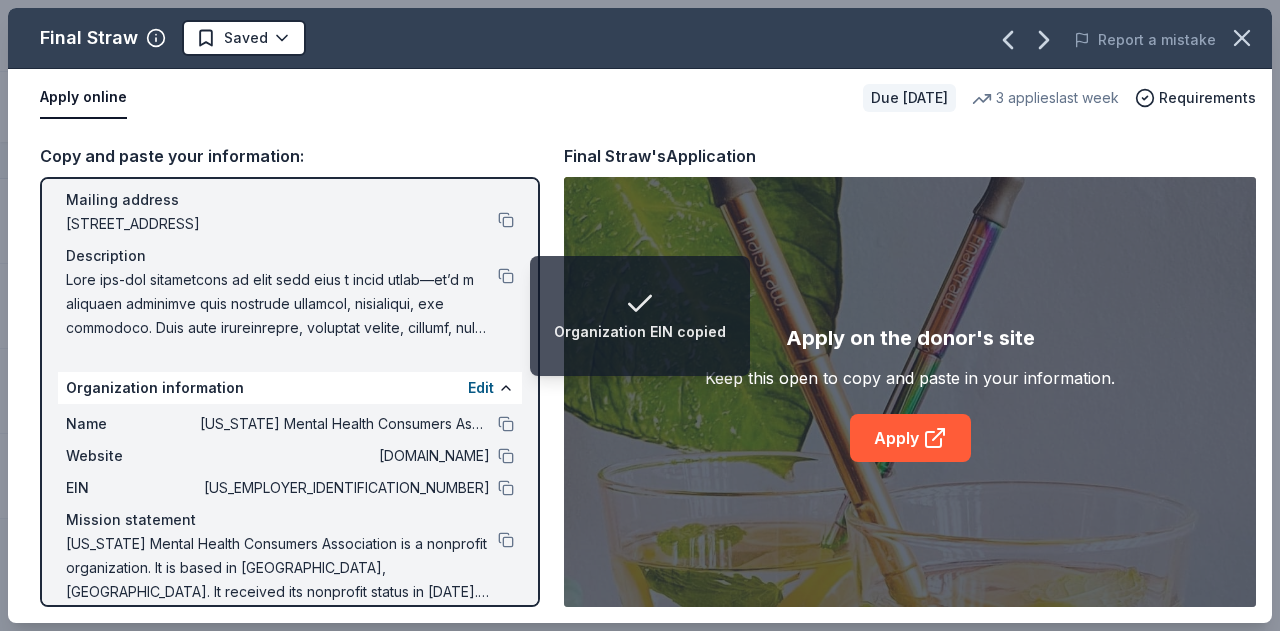 scroll, scrollTop: 166, scrollLeft: 0, axis: vertical 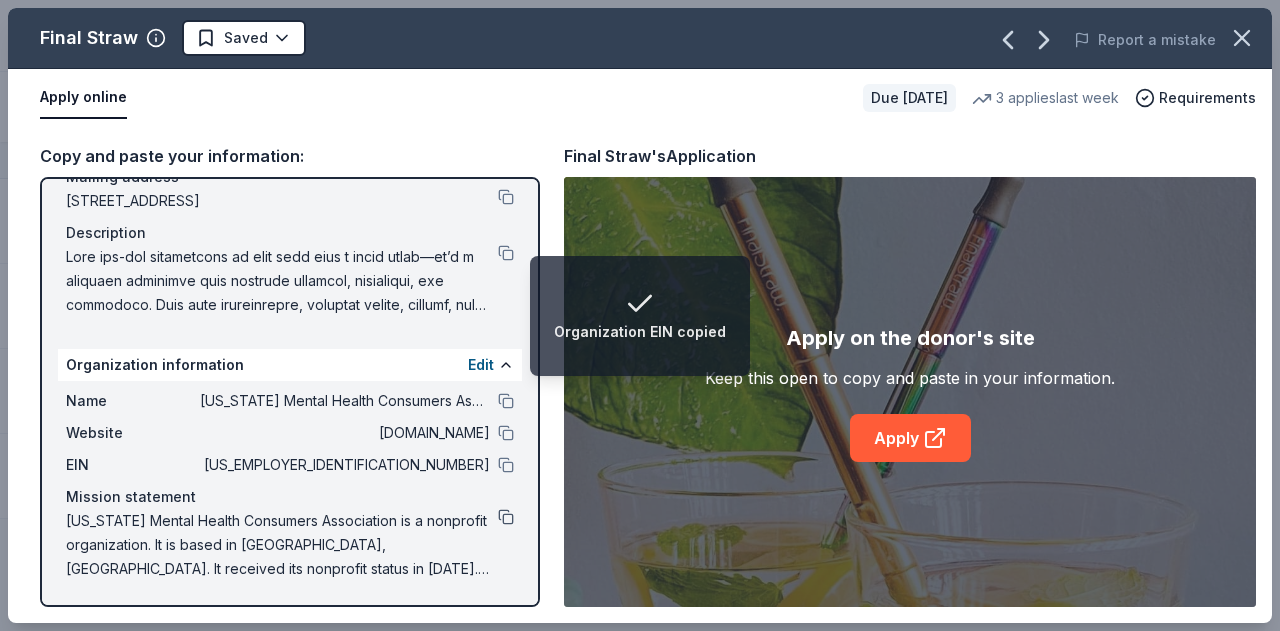 click at bounding box center [506, 517] 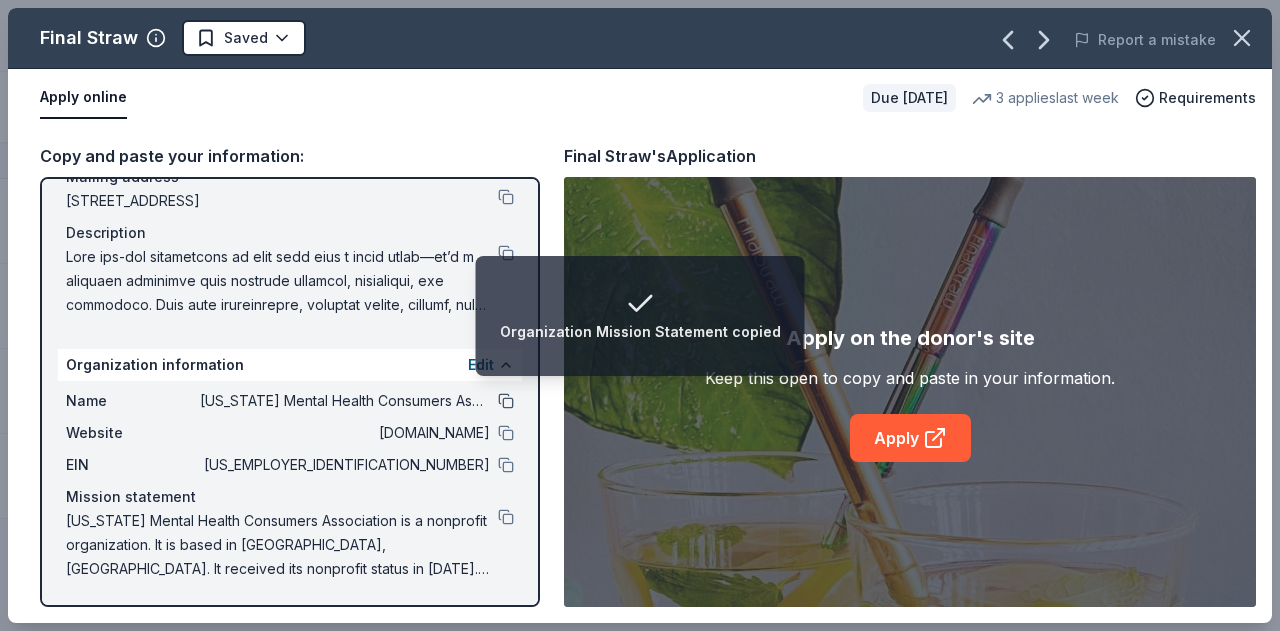 click at bounding box center (506, 401) 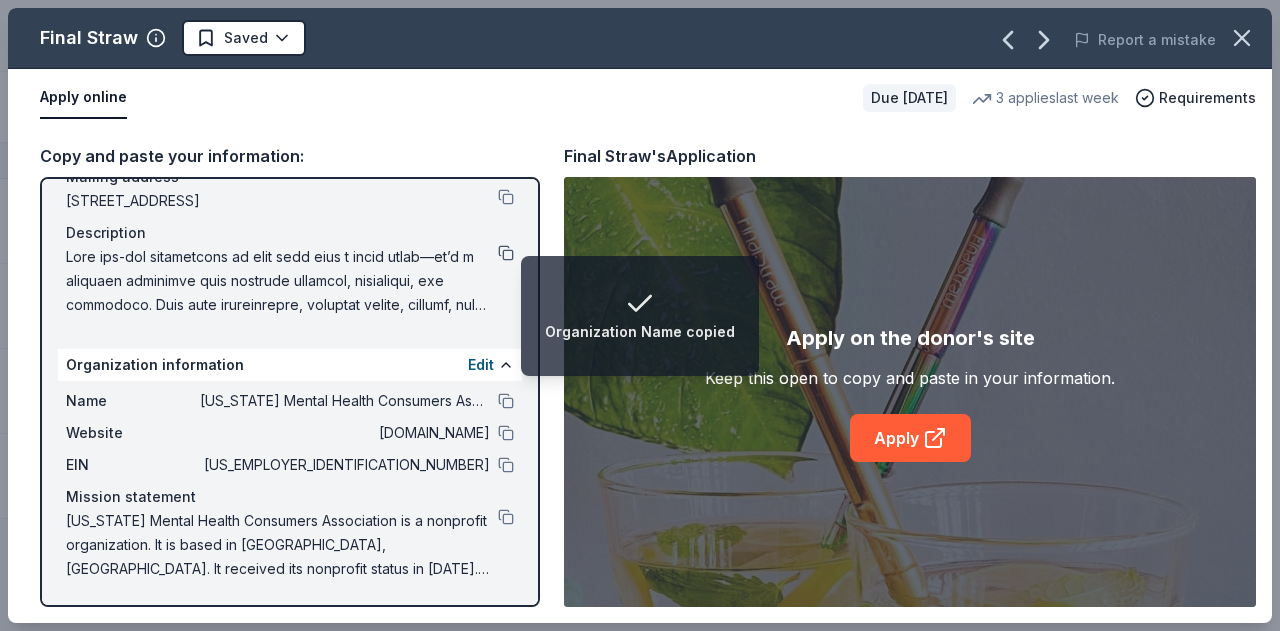 click at bounding box center [506, 253] 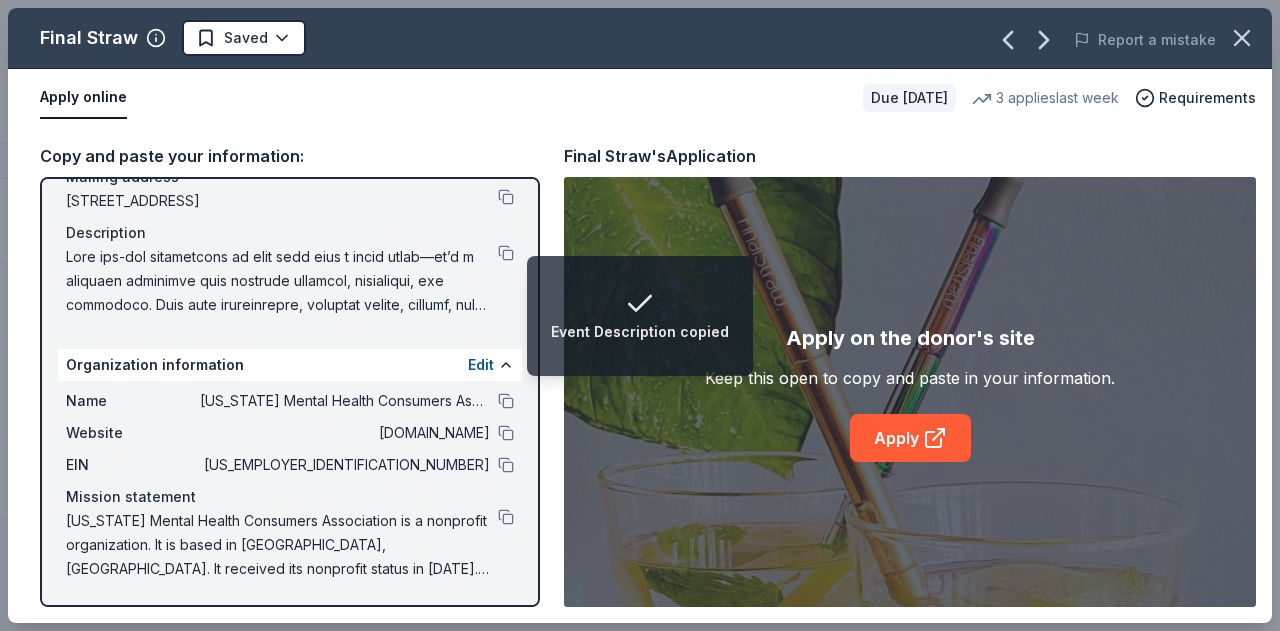 click at bounding box center [282, 281] 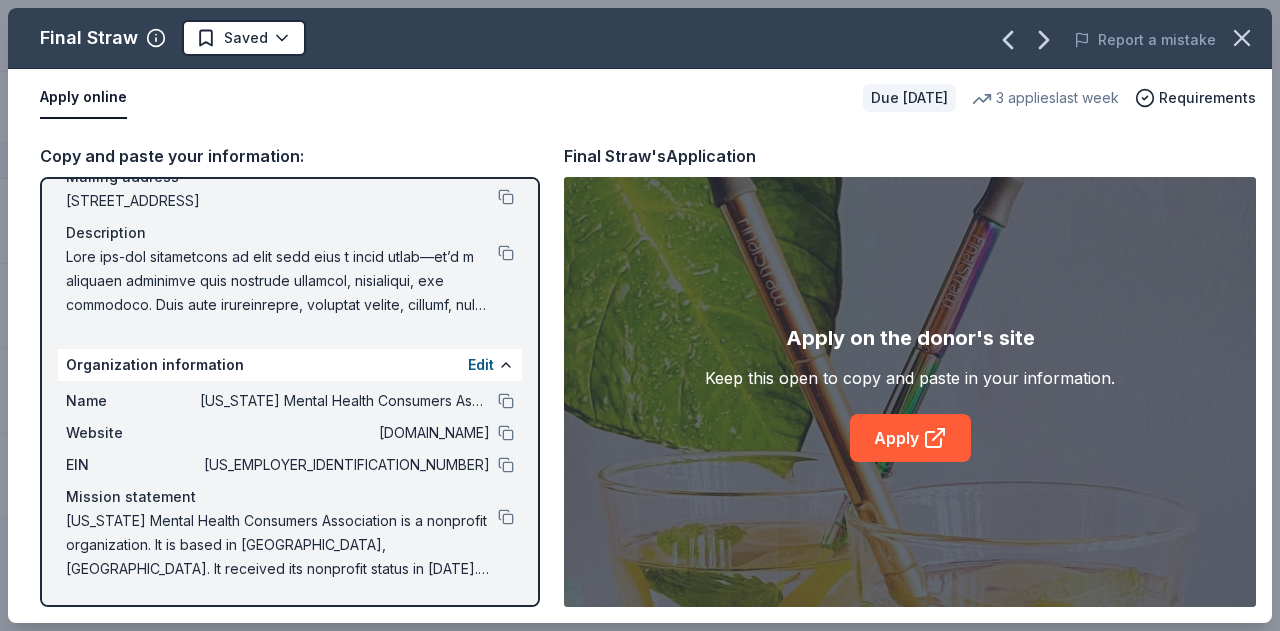 click on "Final Straw Saved Report a mistake" at bounding box center (640, 38) 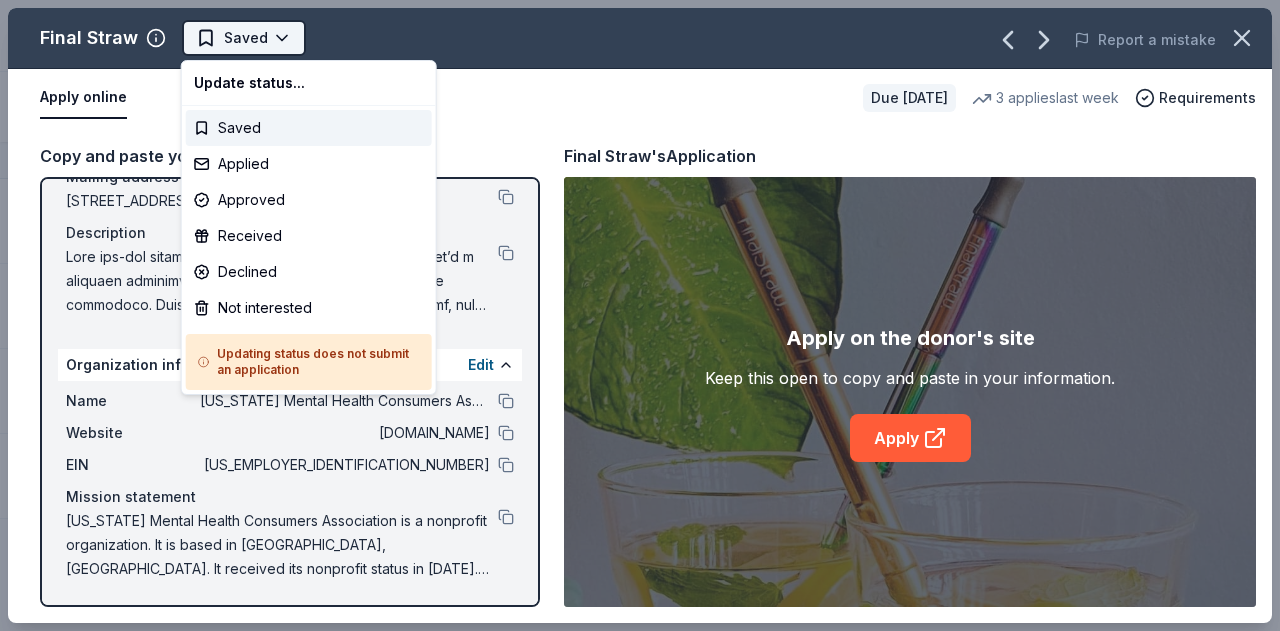 click on "Region 5 Recovery Hub-2026 Battle of The Bands Track  · 44 Discover Earn Rewards 4 Saved 29 Applied 2 Approved 4 Received Declined Not interested  Approved assets Add donor Export CSV Donor Status Donation Approval rate Value (avg) Apply method Assignee Notes L.L.Bean Due in 289 days ∙ 10 min app Apply Saved Outdoor products, gift card(s), monetary donations 0% -- Website Safeway Due in 303 days ∙ 10 min app Apply Saved Gift card(s), Safeway grocery products 13% $50 Website In person Final Straw Due in 303 days ∙ 10 min app Apply Saved Monetary, straws 1% -- Website BLICK Art Materials Due in 315 days ∙ 10 min app Apply Saved Gift certificate or coupons, art products, monetary donation 11% $50 Website   Discover more donors Saved Final Straw Saved Report a mistake Apply online Due in 303 days 3   applies  last week Requirements Copy and paste your information: Event information Edit Name Region 5 Recovery Hub-2026 Battle of The Bands Date 06/20/26 Attendance 200 Mailing address Description Edit Name" at bounding box center (640, 315) 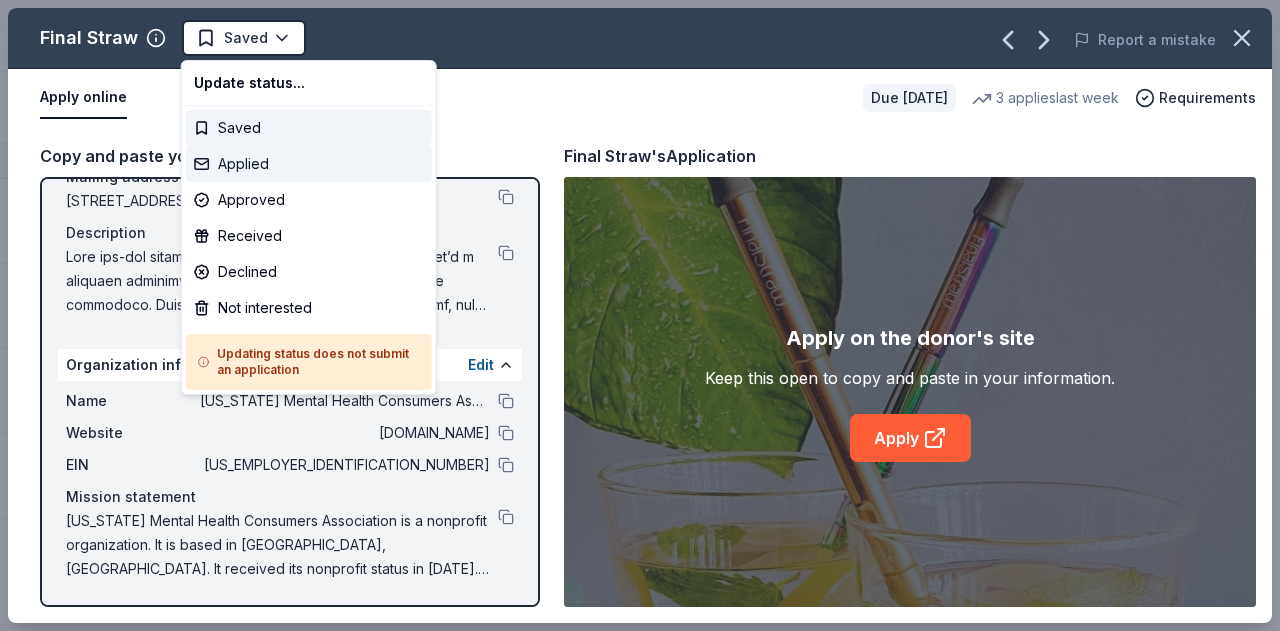 click on "Applied" at bounding box center [309, 164] 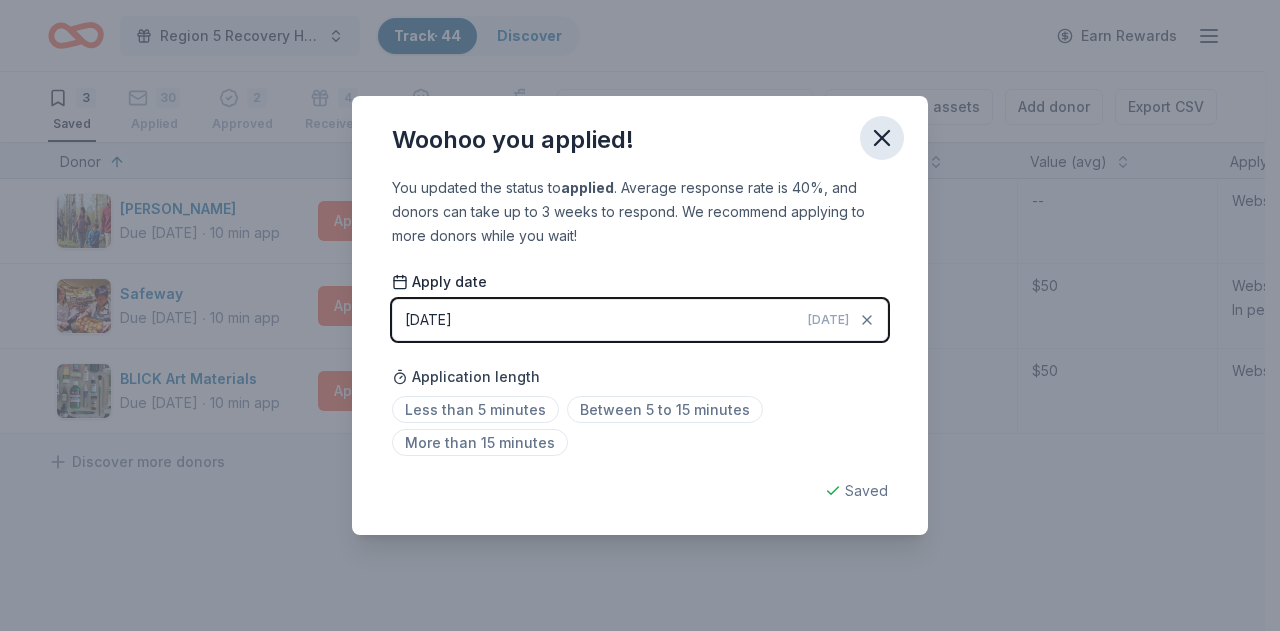 click 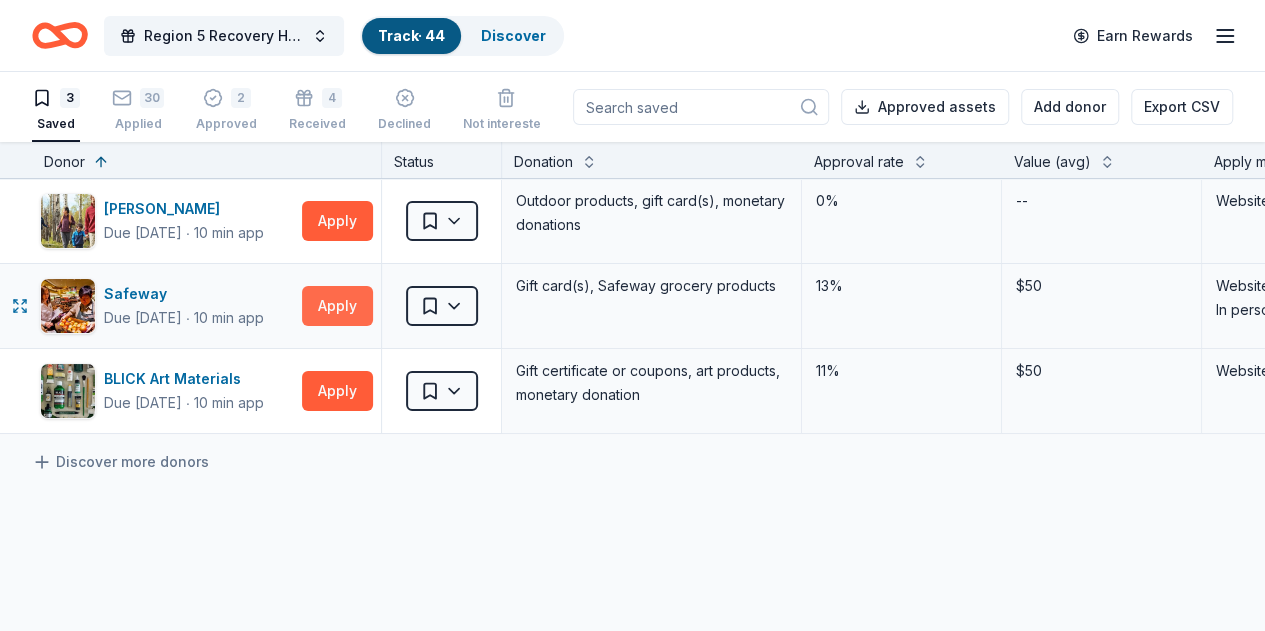 click on "Apply" at bounding box center (337, 306) 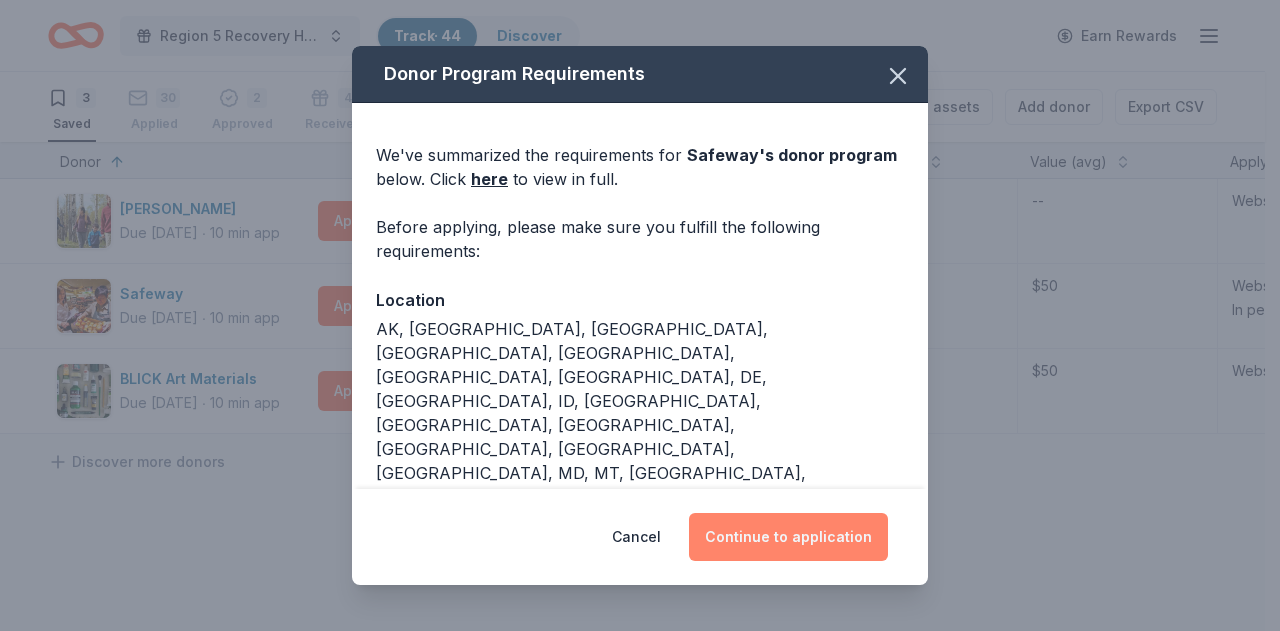 click on "Continue to application" at bounding box center [788, 537] 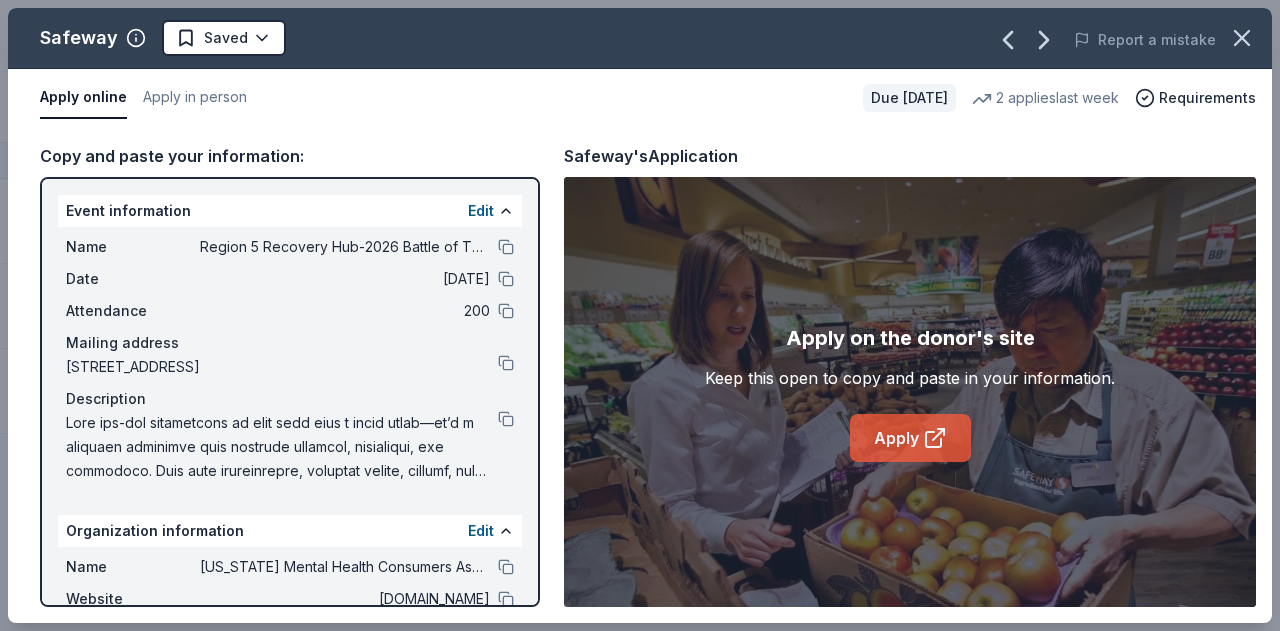 click on "Apply" at bounding box center [910, 438] 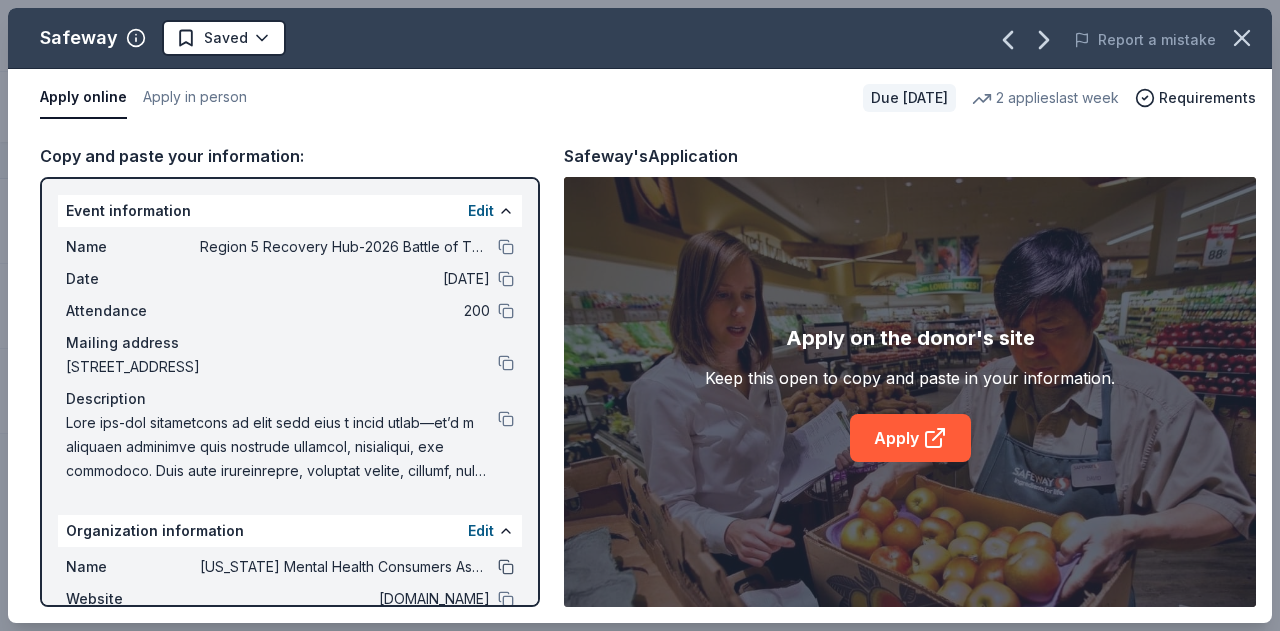 click at bounding box center (506, 567) 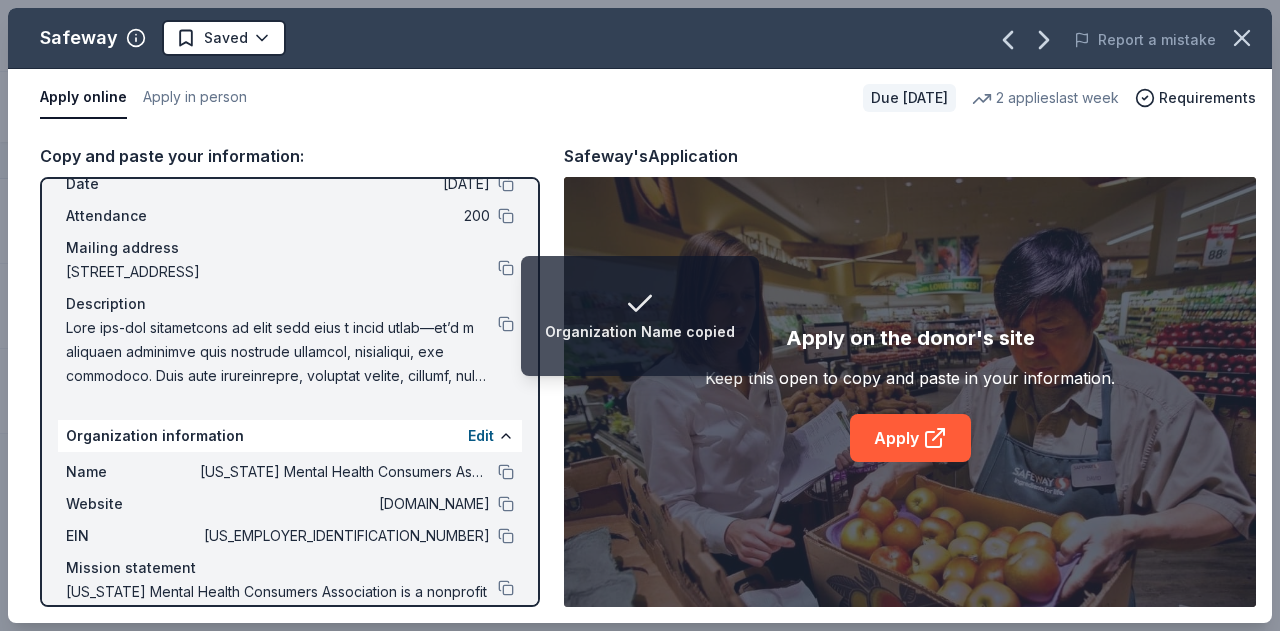 scroll, scrollTop: 166, scrollLeft: 0, axis: vertical 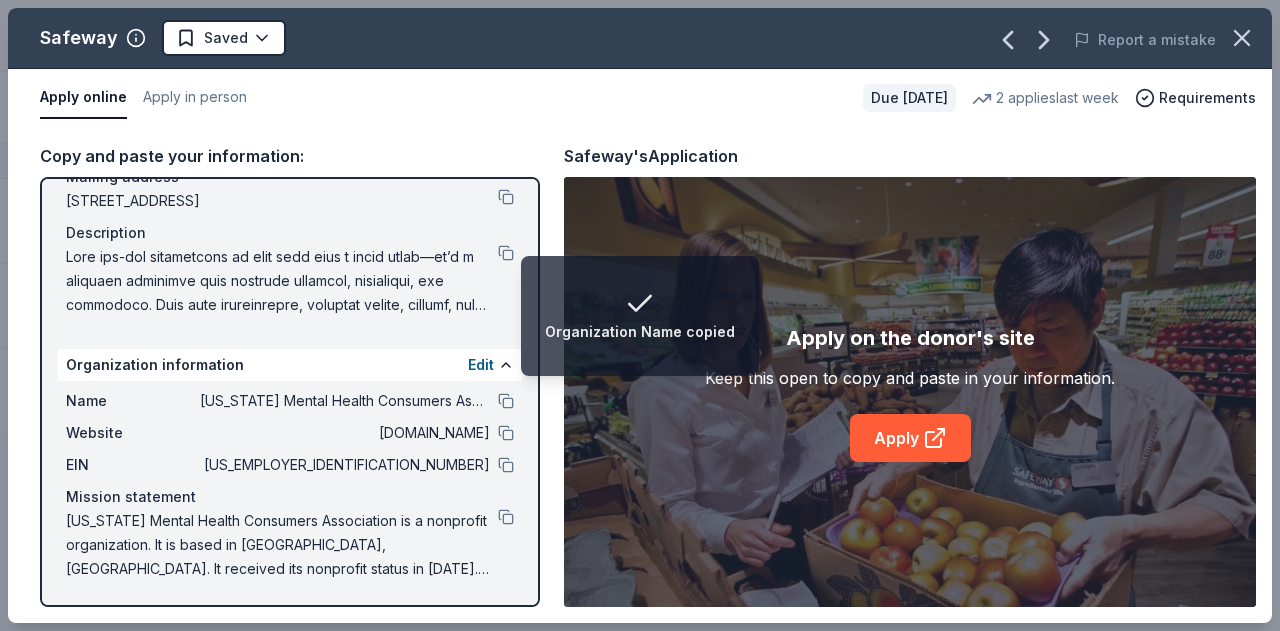 click on "Name Pennsylvania Mental Health Consumers Association Website pmhca.org EIN 23-2484283 Mission statement Pennsylvania Mental Health Consumers Association is a nonprofit organization. It is based in Harrisburg, PA. It received its nonprofit status in 1994. We advocate on issues directly related to mental health services in Pennsylvania while educating the public with the goal of eliminating stigma and discrimination surrounding mental illness. We listen to your concerns and bring your voices to places such as the Governor’s Task Force for Suicide Prevention, at our Community Support Program and other meetings." at bounding box center [290, 485] 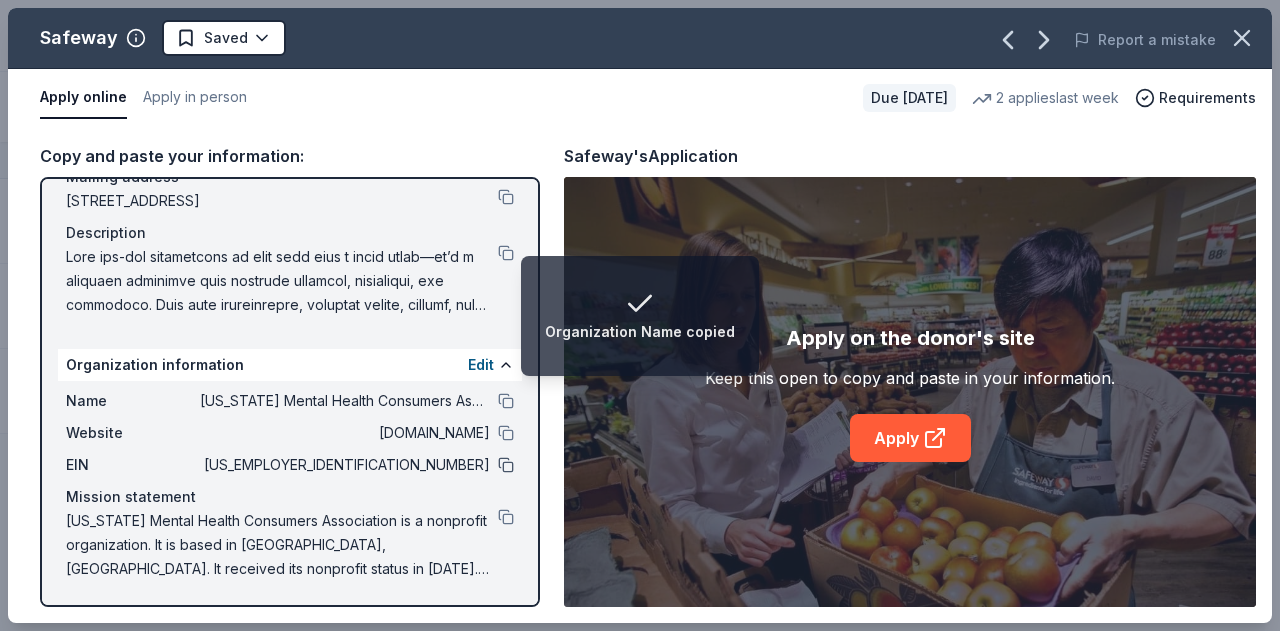 click at bounding box center [506, 465] 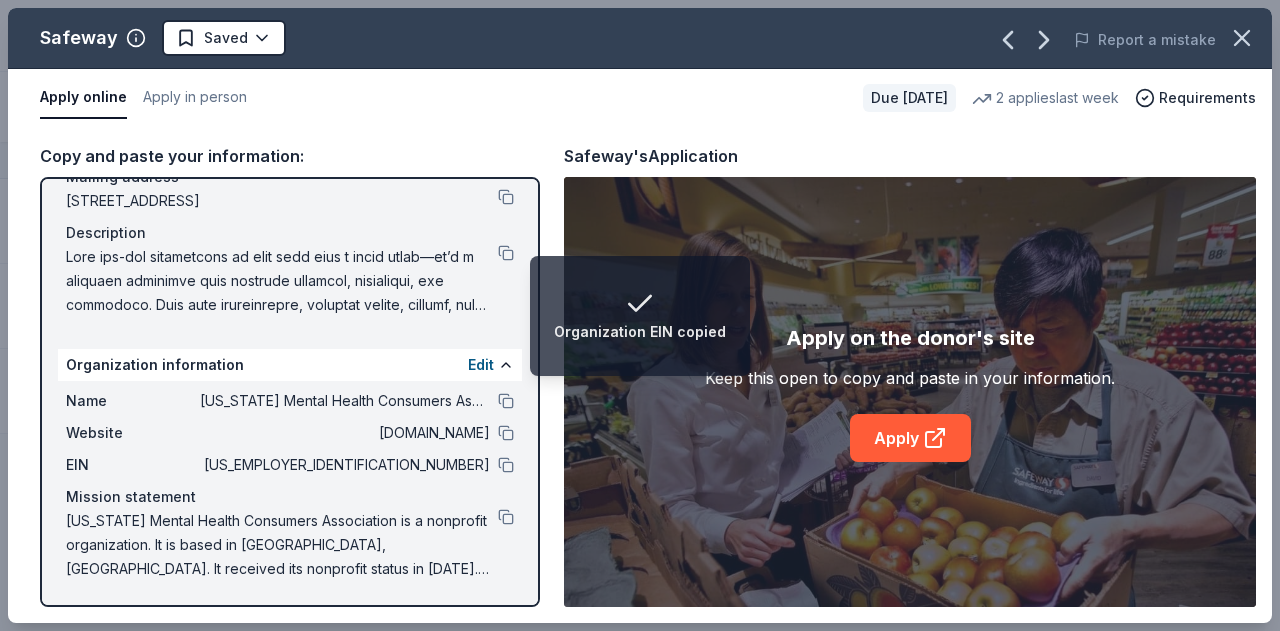 click on "[US_STATE] Mental Health Consumers Association is a nonprofit organization. It is based in [GEOGRAPHIC_DATA], [GEOGRAPHIC_DATA]. It received its nonprofit status in [DATE]. We advocate on issues directly related to mental health services in [US_STATE] while educating the public with the goal of eliminating stigma and discrimination surrounding mental illness. We listen to your concerns and bring your voices to places such as the Governor’s Task Force for Suicide Prevention, at our Community Support Program and other meetings." at bounding box center [290, 545] 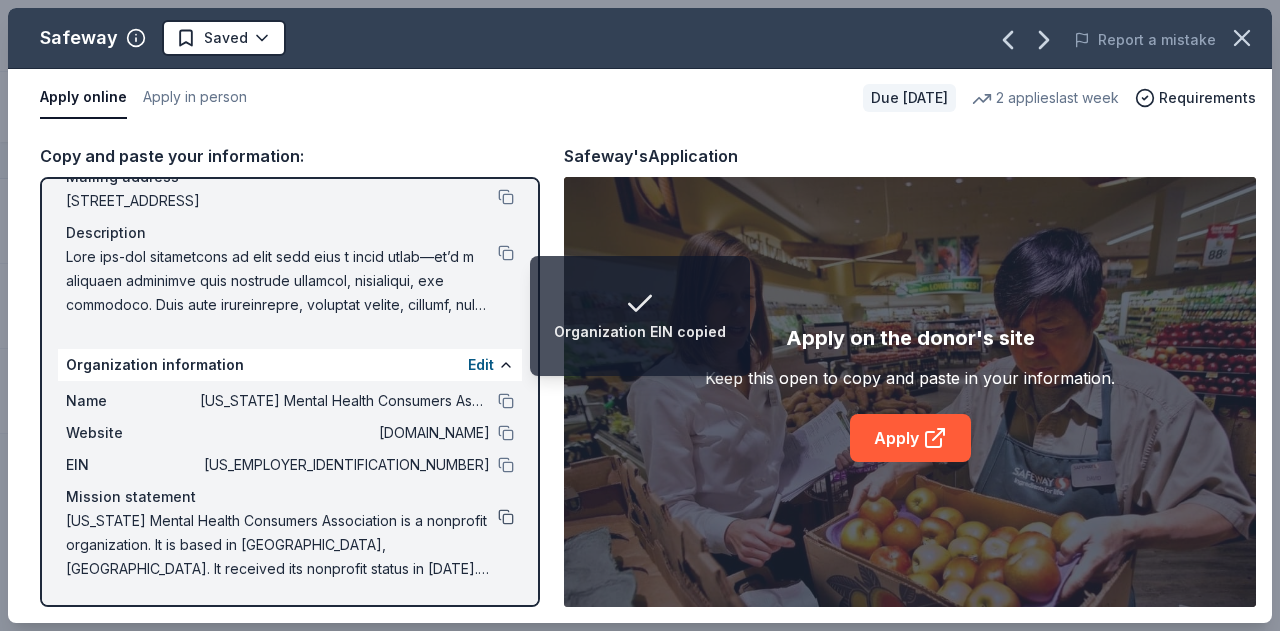 click at bounding box center [506, 517] 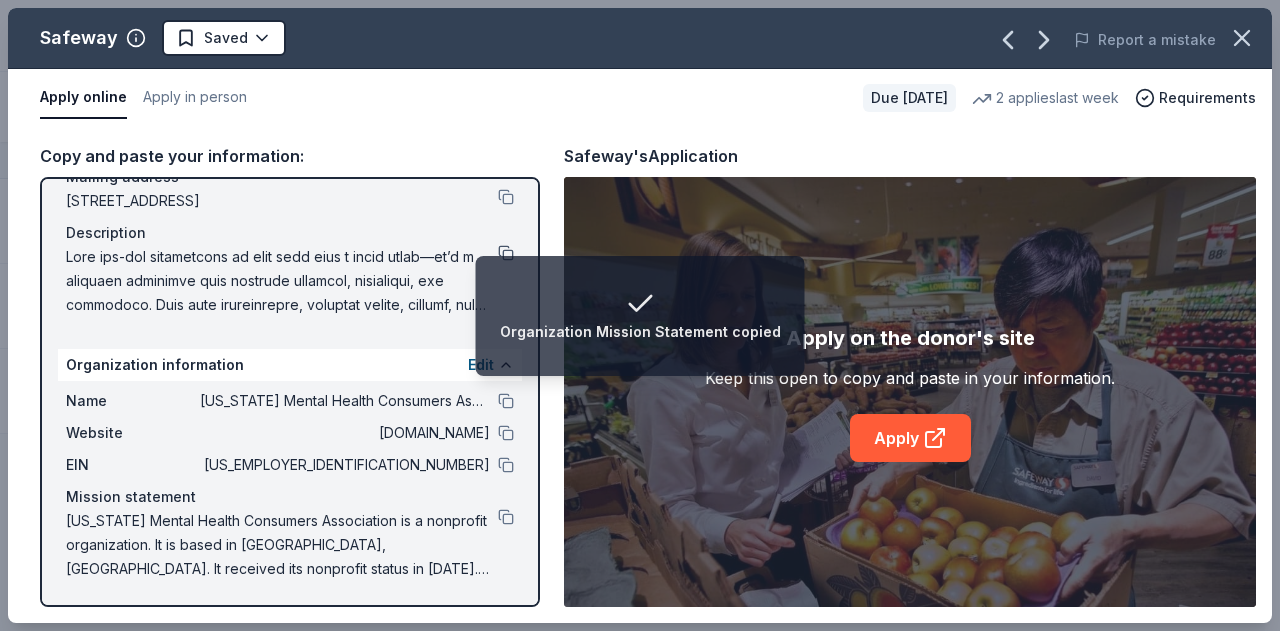 click at bounding box center [506, 253] 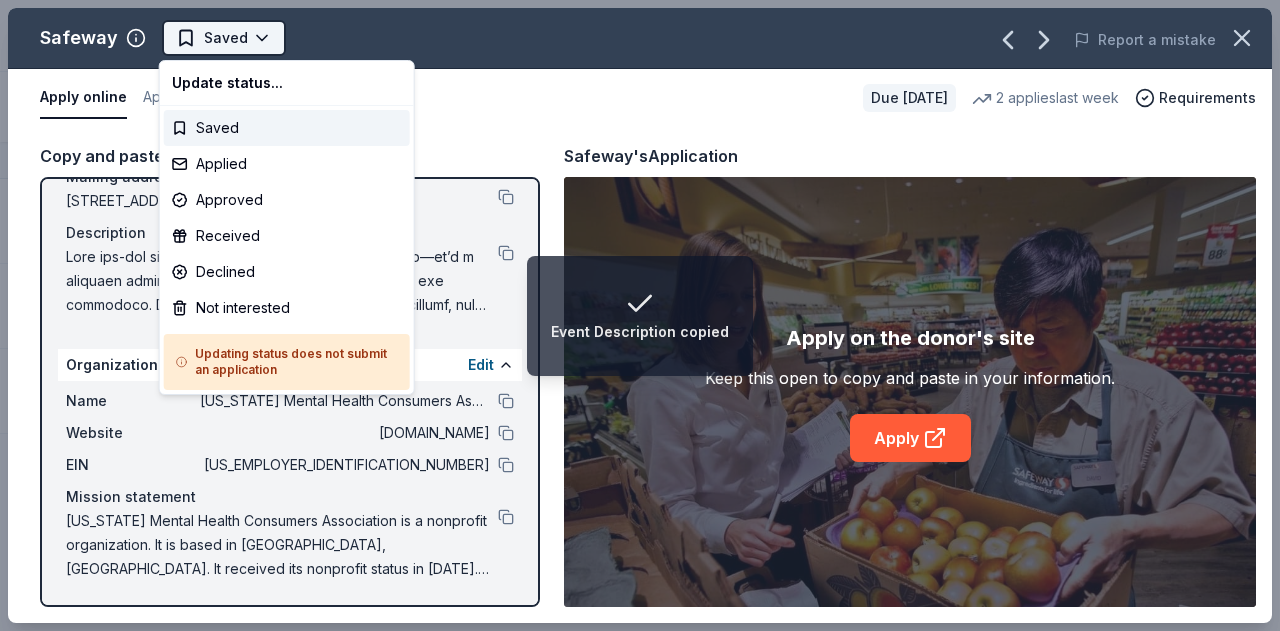 click on "Event Description copied Region 5 Recovery Hub-2026 Battle of The Bands Track  · 44 Discover Earn Rewards 3 Saved 30 Applied 2 Approved 4 Received Declined Not interested  Approved assets Add donor Export CSV Donor Status Donation Approval rate Value (avg) Apply method Assignee Notes L.L.Bean Due in 289 days ∙ 10 min app Apply Saved Outdoor products, gift card(s), monetary donations 0% -- Website Safeway Due in 303 days ∙ 10 min app Apply Saved Gift card(s), Safeway grocery products 13% $50 Website In person BLICK Art Materials Due in 315 days ∙ 10 min app Apply Saved Gift certificate or coupons, art products, monetary donation 11% $50 Website   Discover more donors Saved Safeway Saved Report a mistake Apply online Apply in person Due in 303 days 2   applies  last week Requirements Copy and paste your information: Event information Edit Name Region 5 Recovery Hub-2026 Battle of The Bands Date 06/20/26 Attendance 200 Mailing address 100 K Street, Carlisle, PA 17013 Description Organization information" at bounding box center [640, 315] 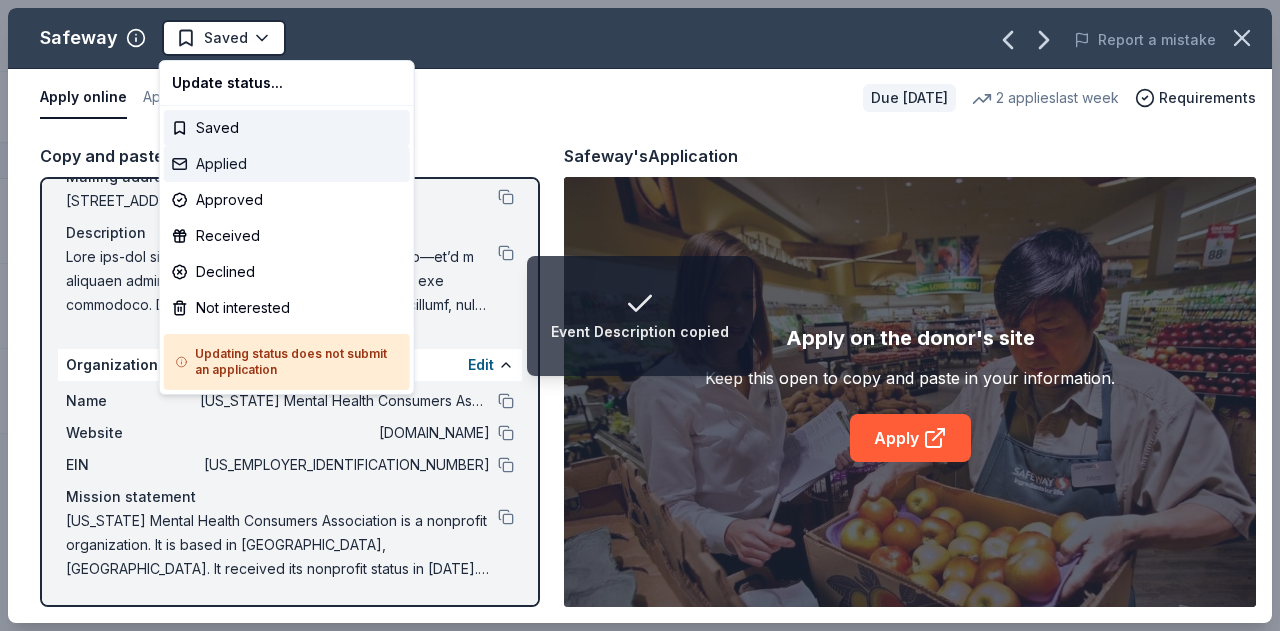 click on "Applied" at bounding box center (287, 164) 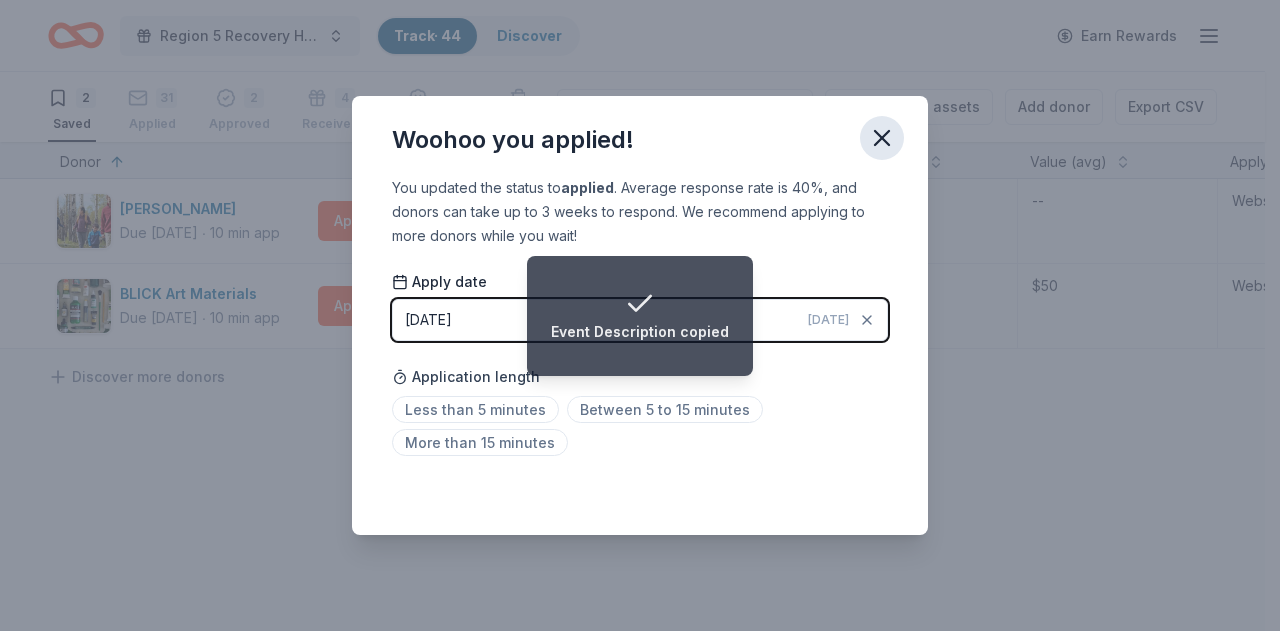 click on "Woohoo you applied!" at bounding box center (640, 136) 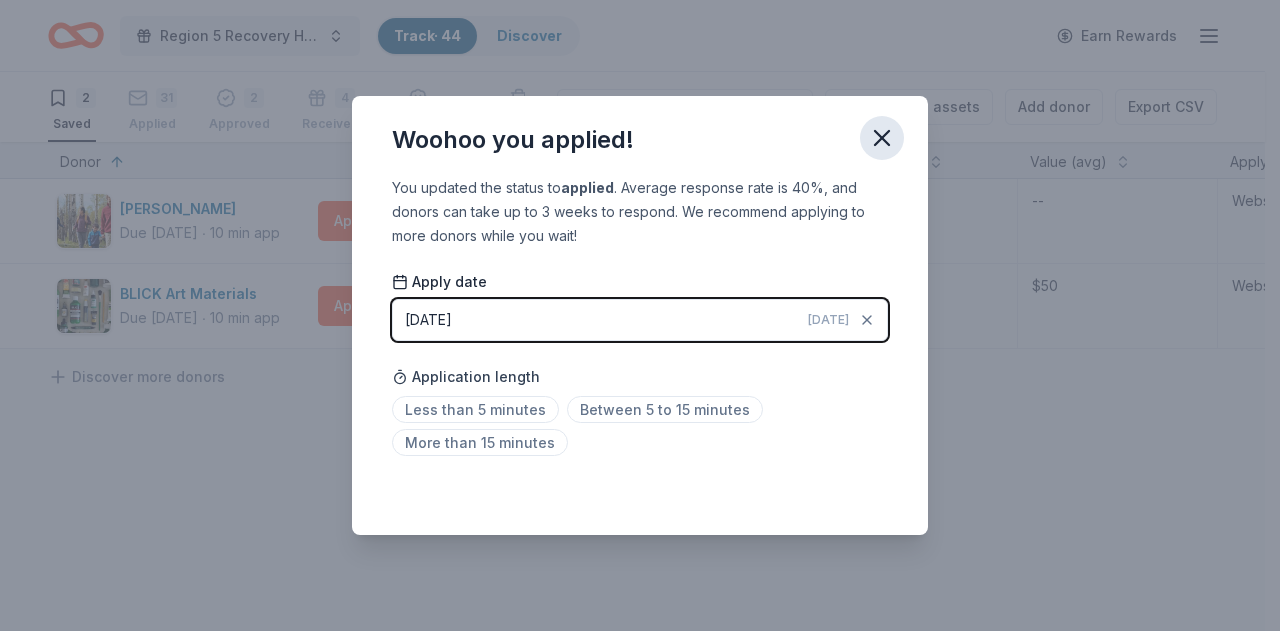 click 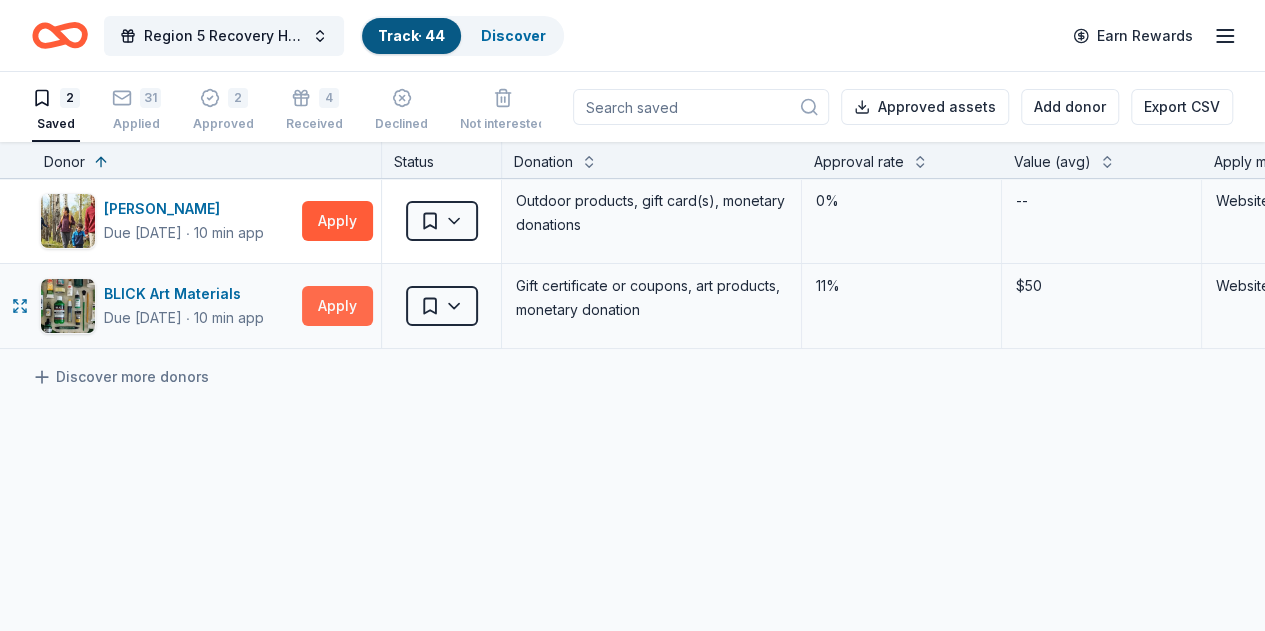 click on "Apply" at bounding box center (337, 306) 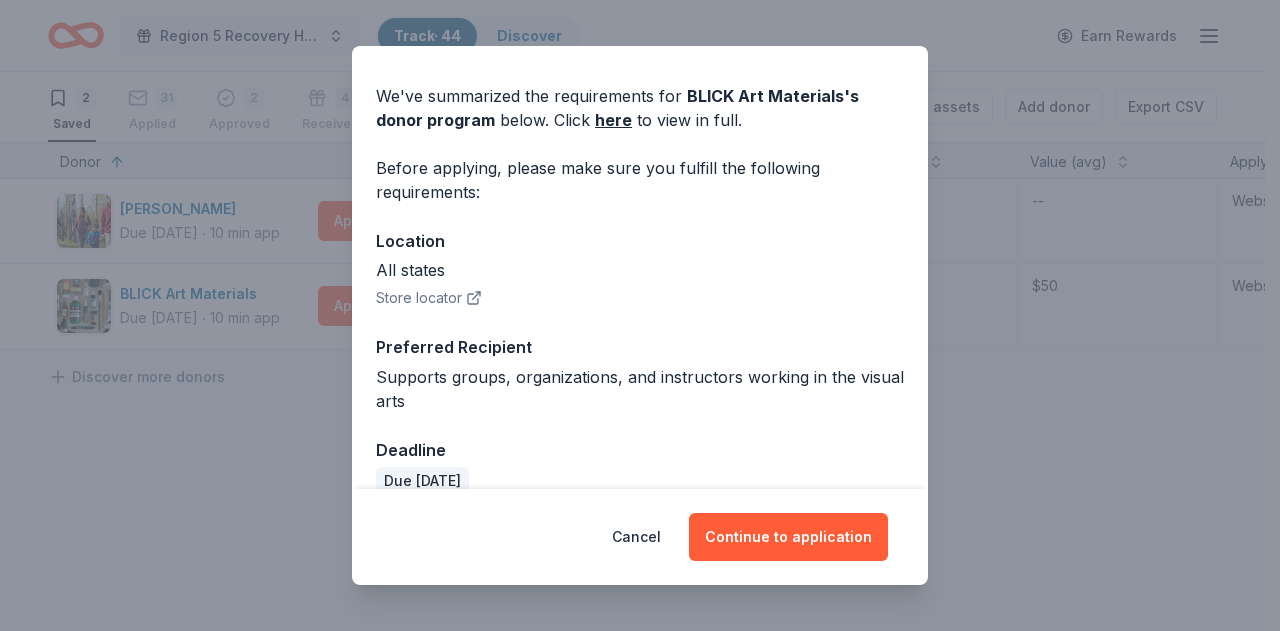 scroll, scrollTop: 88, scrollLeft: 0, axis: vertical 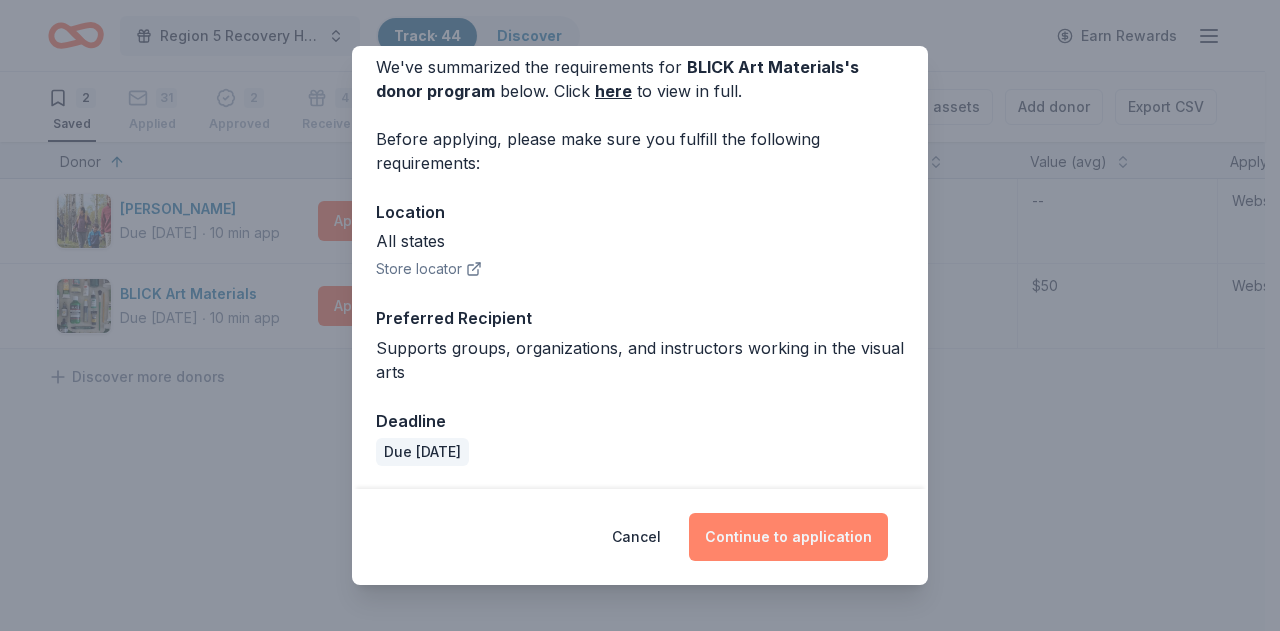 click on "Continue to application" at bounding box center (788, 537) 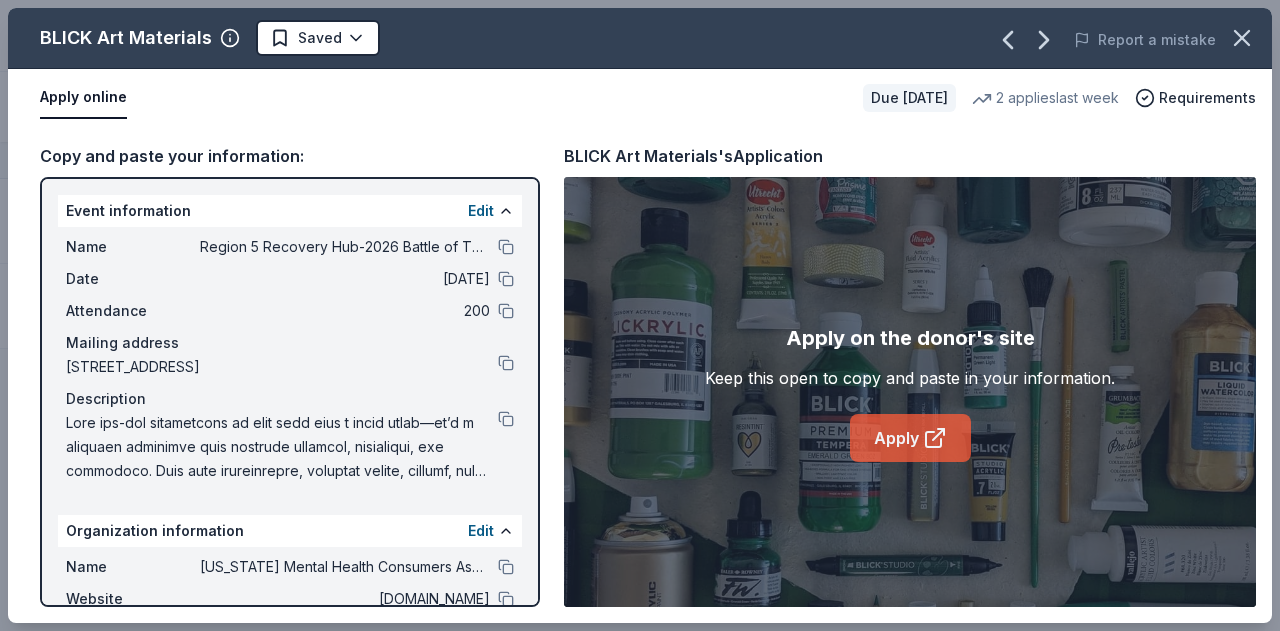 click 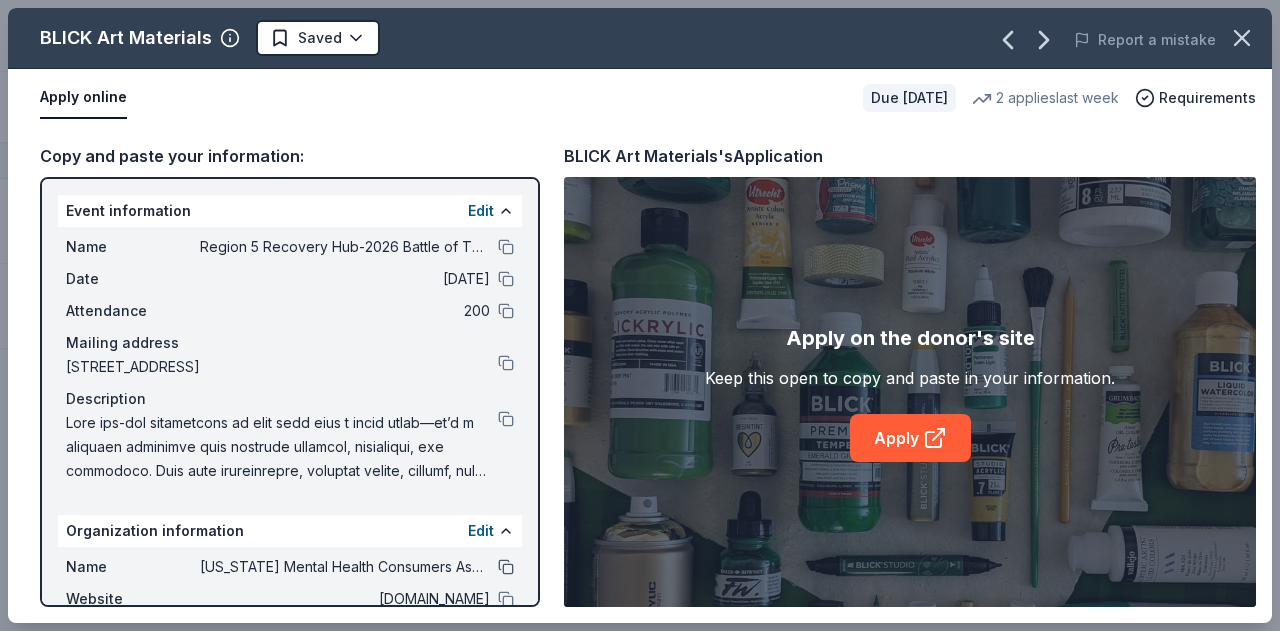 click at bounding box center (506, 567) 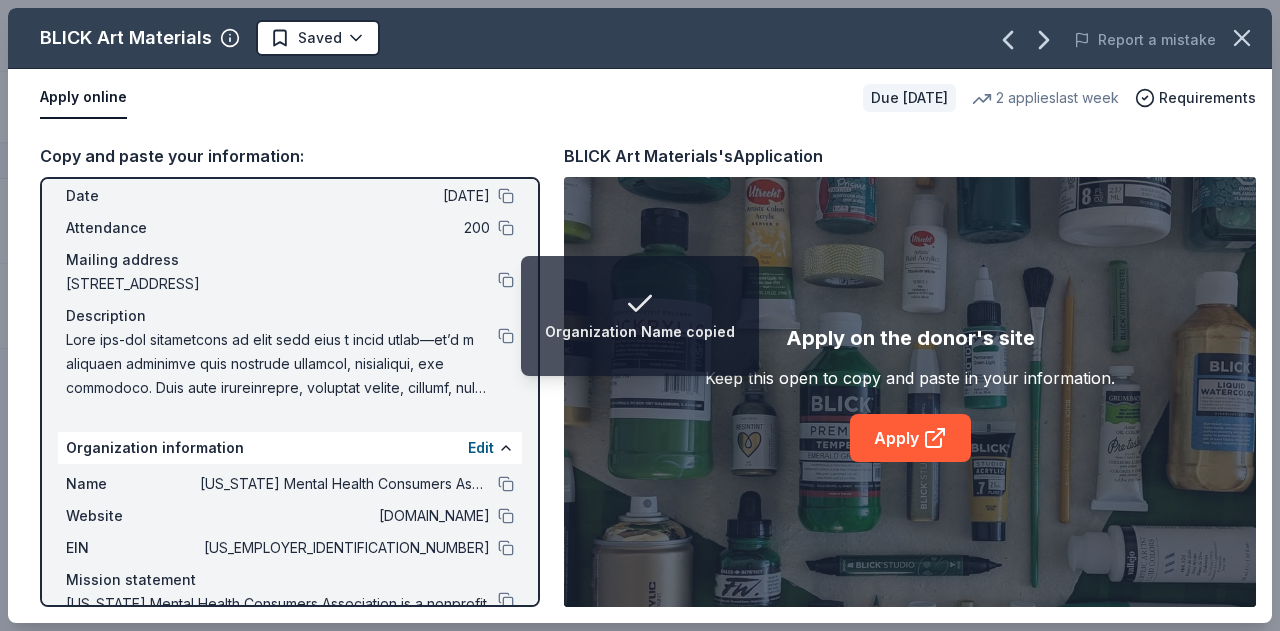 scroll, scrollTop: 166, scrollLeft: 0, axis: vertical 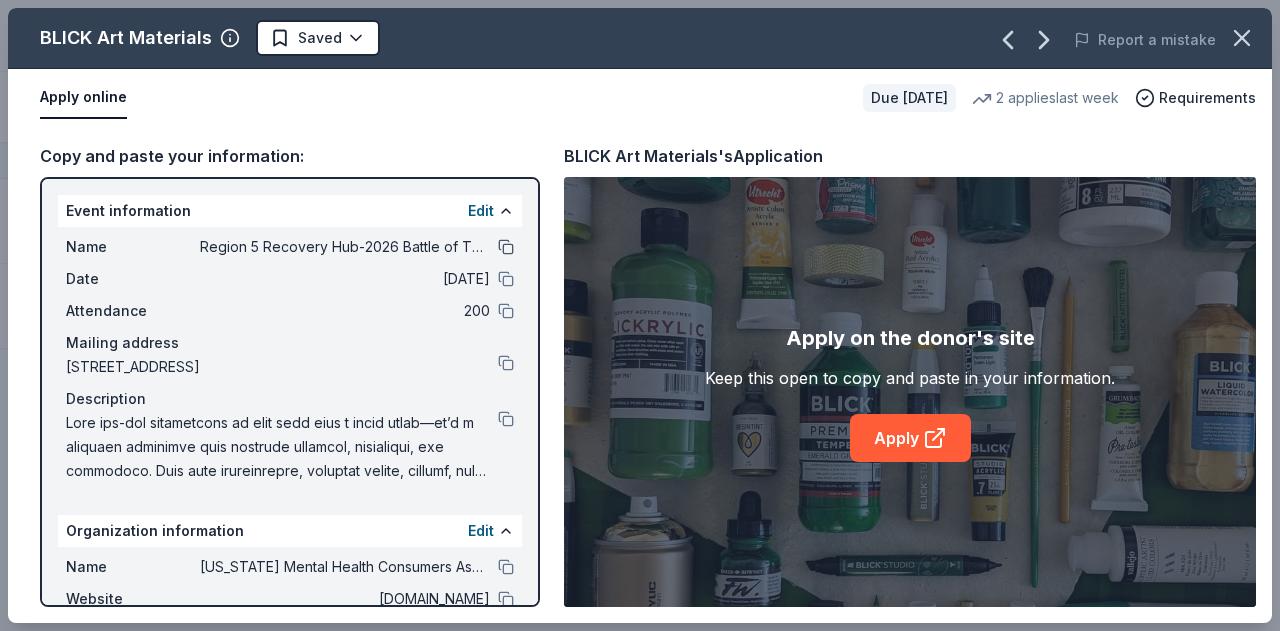 click at bounding box center [506, 247] 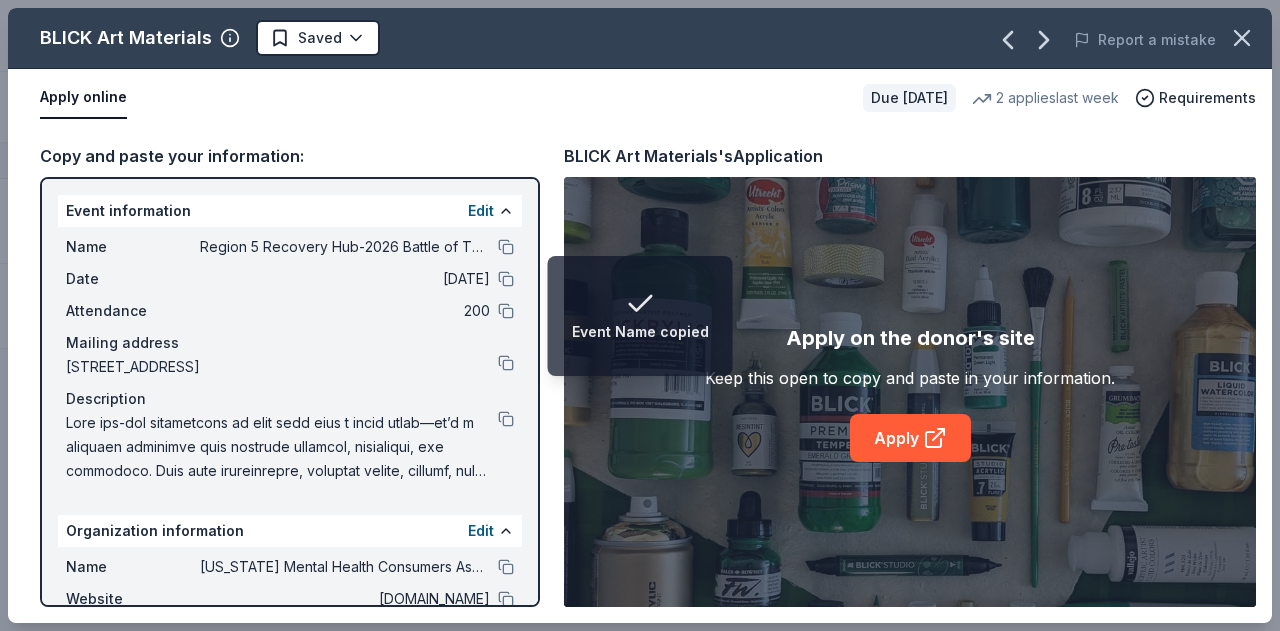 click at bounding box center (290, 447) 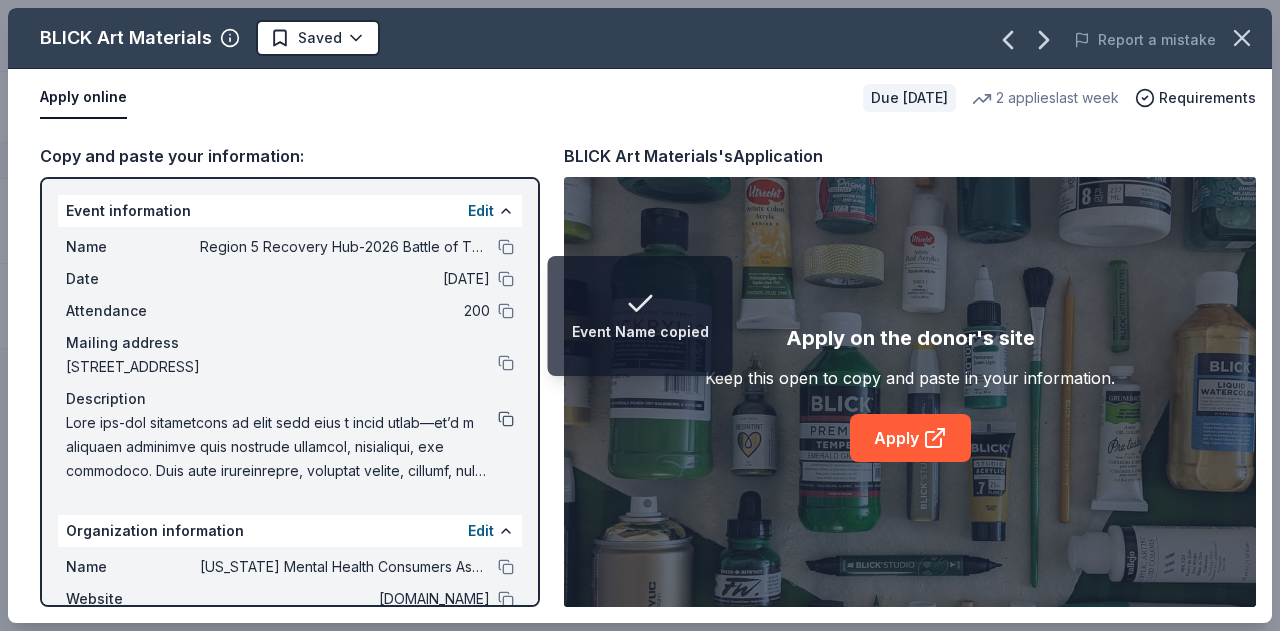 click at bounding box center (506, 419) 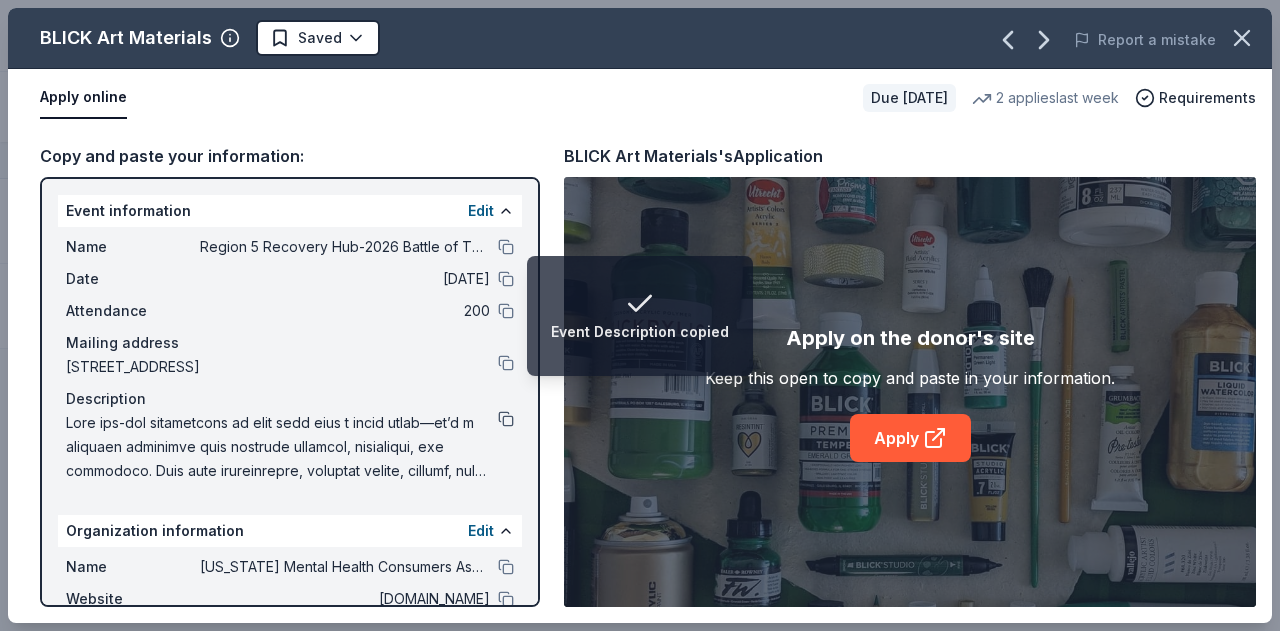 click at bounding box center [506, 419] 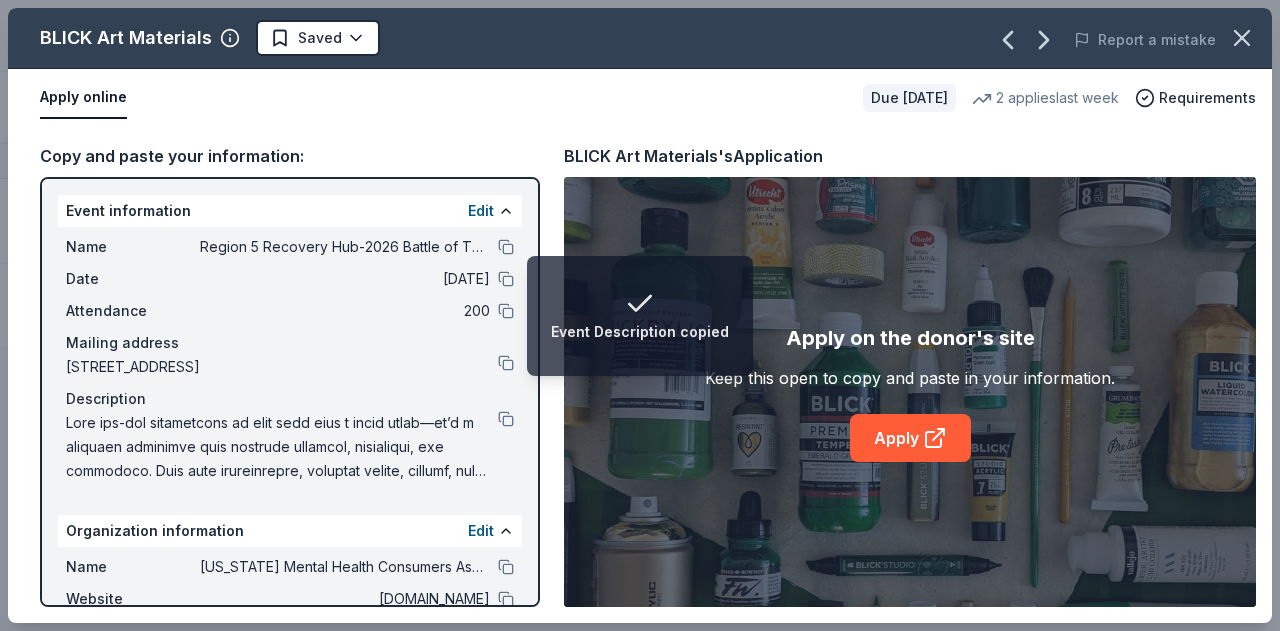 click on "BLICK Art Materials Saved Report a mistake" at bounding box center [640, 38] 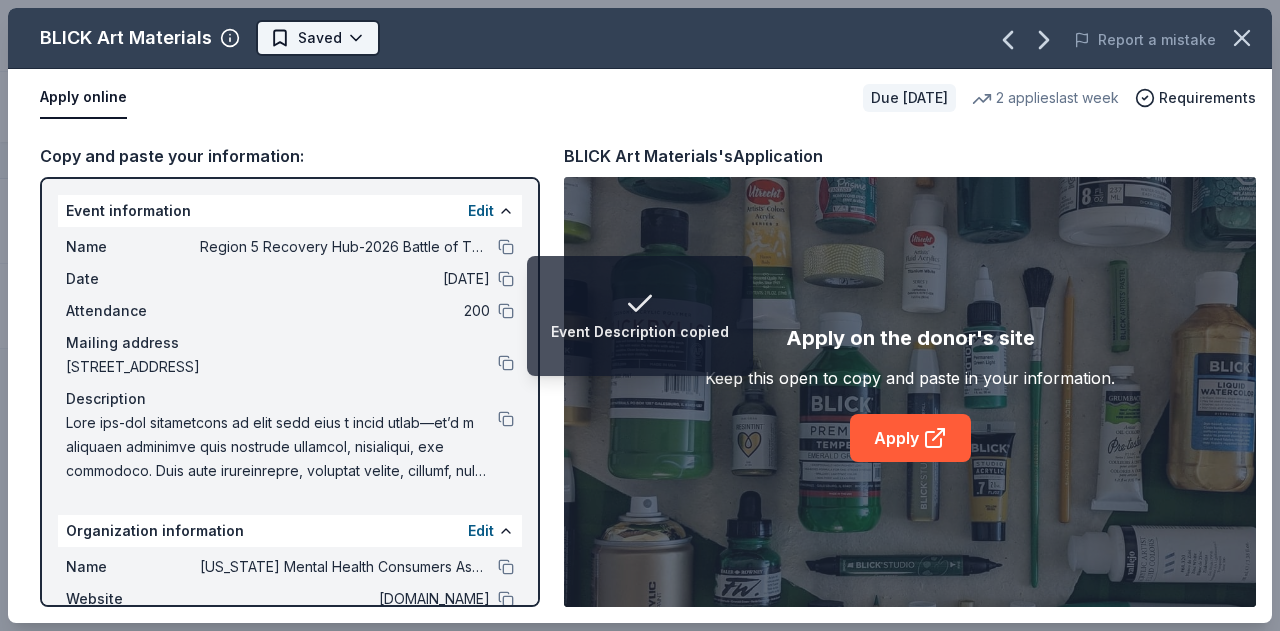 click on "Event Description copied Region 5 Recovery Hub-2026 Battle of The Bands Track  · 44 Discover Earn Rewards 2 Saved 31 Applied 2 Approved 4 Received Declined Not interested  Approved assets Add donor Export CSV Donor Status Donation Approval rate Value (avg) Apply method Assignee Notes L.L.Bean Due in 289 days ∙ 10 min app Apply Saved Outdoor products, gift card(s), monetary donations 0% -- Website BLICK Art Materials Due in 315 days ∙ 10 min app Apply Saved Gift certificate or coupons, art products, monetary donation 11% $50 Website   Discover more donors Saved BLICK Art Materials Saved Report a mistake Apply online Due in 315 days 2   applies  last week Requirements Copy and paste your information: Event information Edit Name Region 5 Recovery Hub-2026 Battle of The Bands Date 06/20/26 Attendance 200 Mailing address 100 K Street, Carlisle, PA 17013 Description Organization information Edit Name Pennsylvania Mental Health Consumers Association Website pmhca.org EIN 23-2484283 Mission statement Apply" at bounding box center [640, 315] 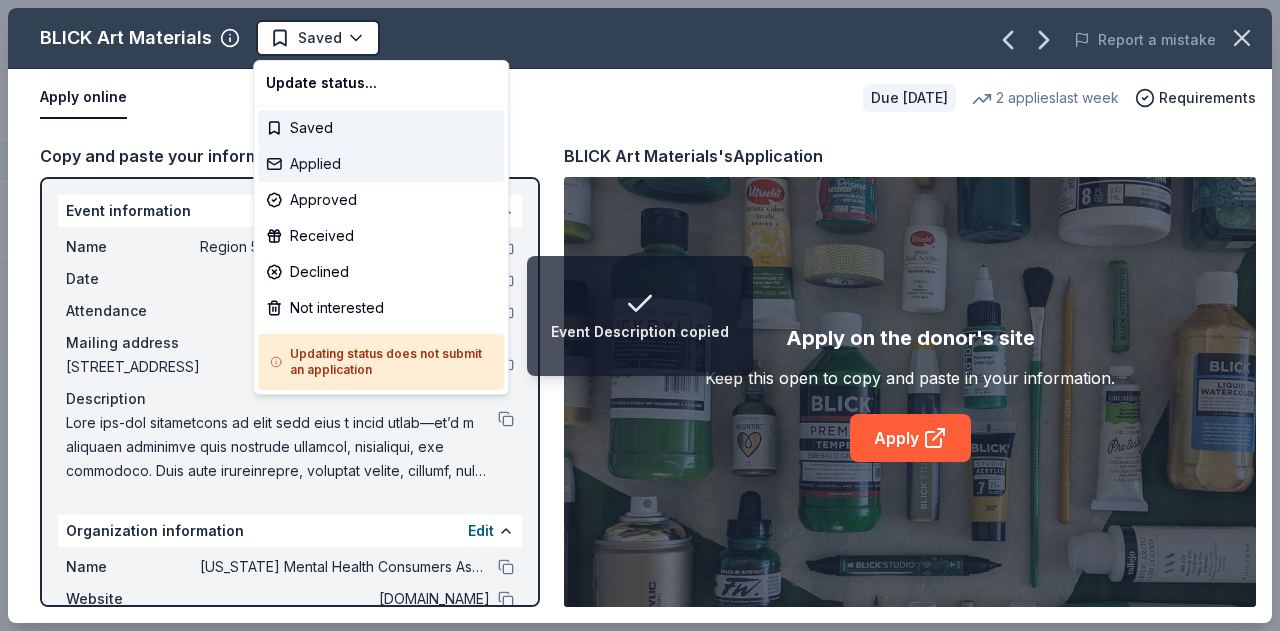 click on "Applied" at bounding box center (381, 164) 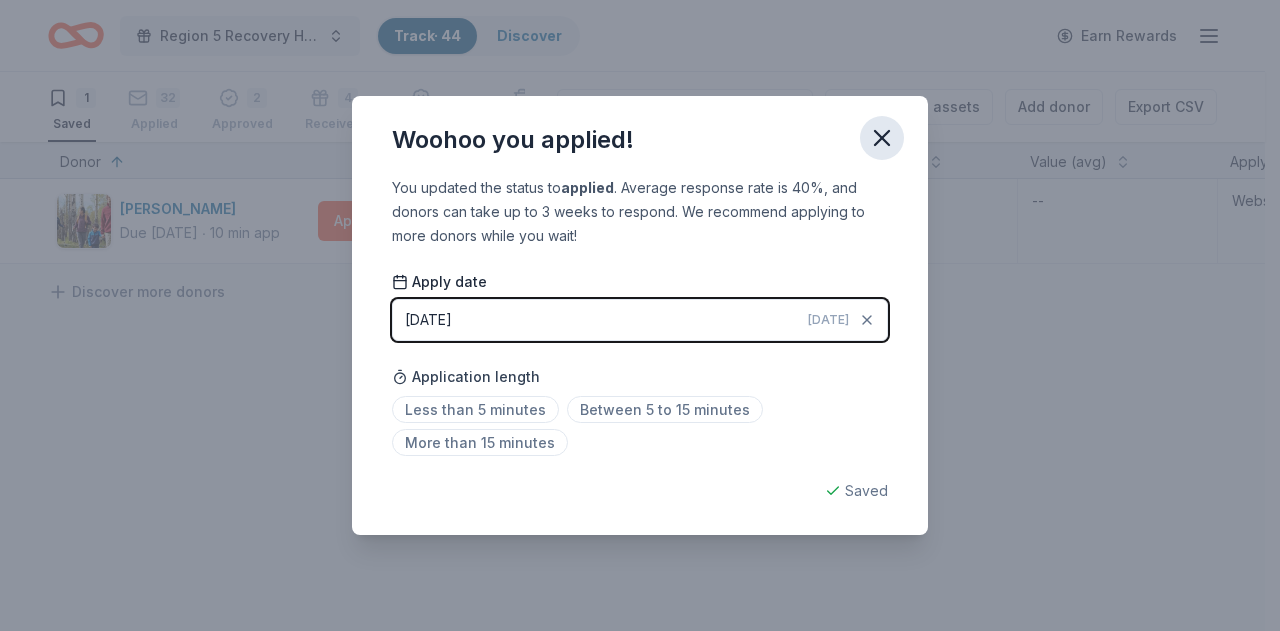 click at bounding box center (882, 138) 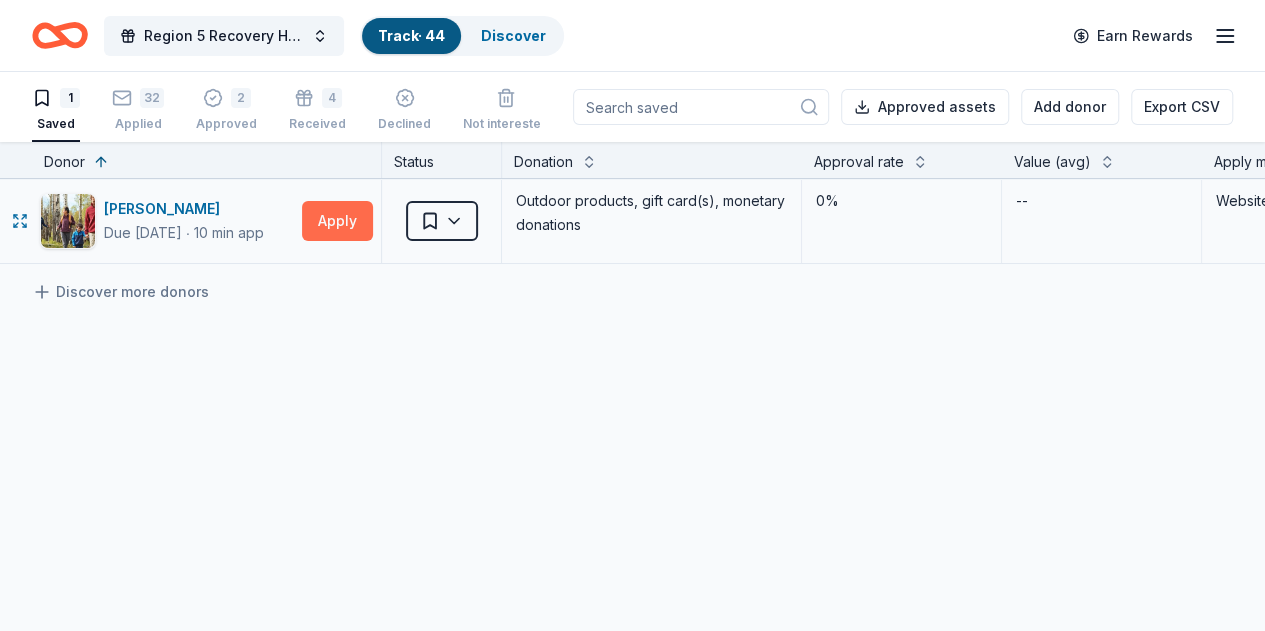 click on "Apply" at bounding box center (337, 221) 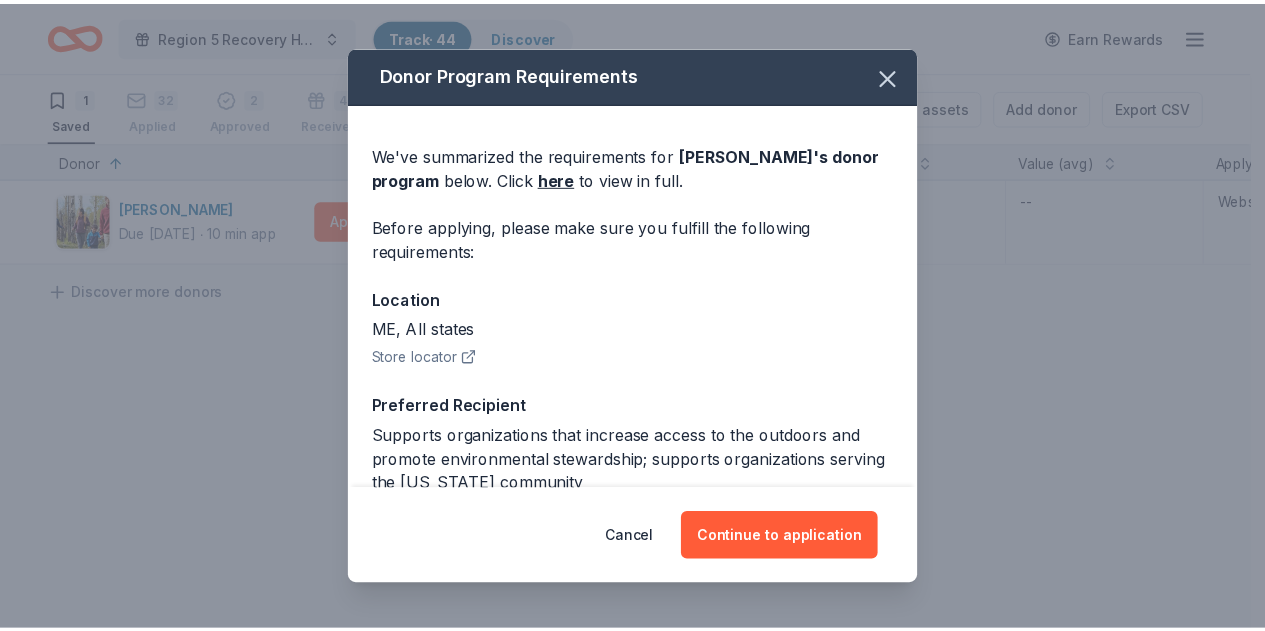 scroll, scrollTop: 100, scrollLeft: 0, axis: vertical 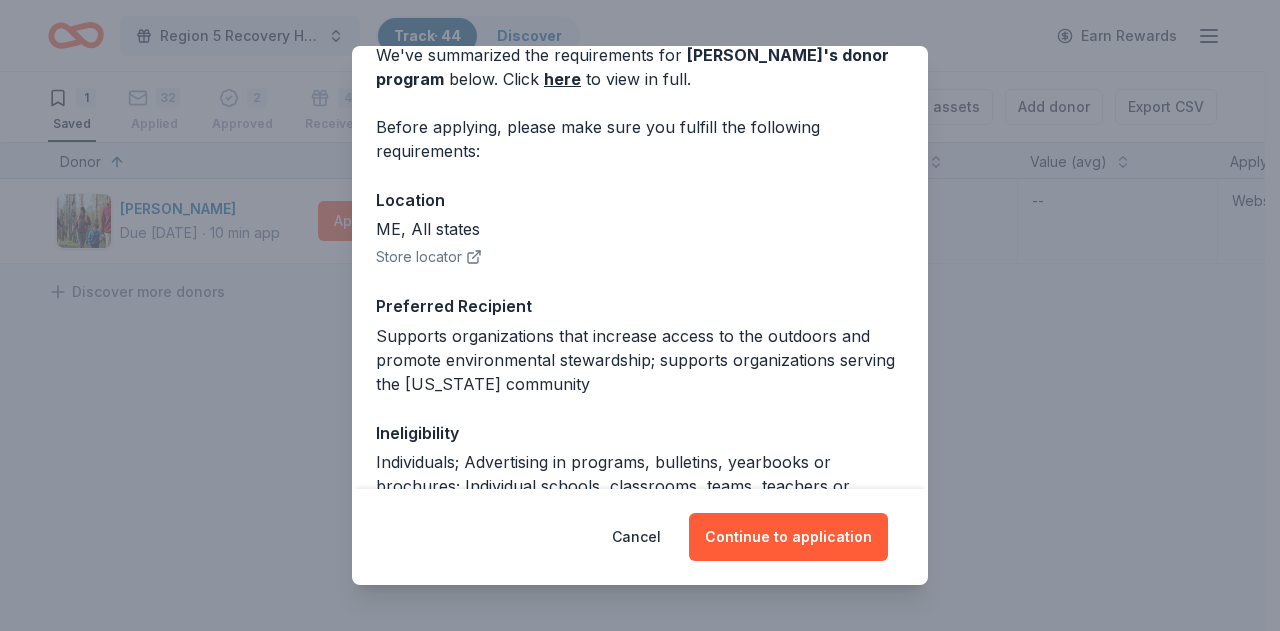 click on "Donor Program Requirements We've summarized the requirements for   L.L.Bean 's donor program   below.   Click   here   to view in full. Before applying, please make sure you fulfill the following requirements: Location ME, All states Store locator  Preferred Recipient Supports organizations that increase access to the outdoors and promote environmental stewardship; supports organizations serving the Maine community Ineligibility Individuals; Advertising in programs, bulletins, yearbooks or brochures; Individual schools, classrooms, teams, teachers or parent organizations; Treks, sporting events or athletic teams; Conferences, pageants or fashion shows; Expeditions or trips by individuals or groups; Film or television productions; National health organizations and their local affiliates; Political, sectarian, fraternal or religious organizations; Individual youth clubs and scout troops; Animal welfare or rescue groups Legal 501(c)(3) required Deadline Due in 289 days Cancel Continue to application" at bounding box center (640, 315) 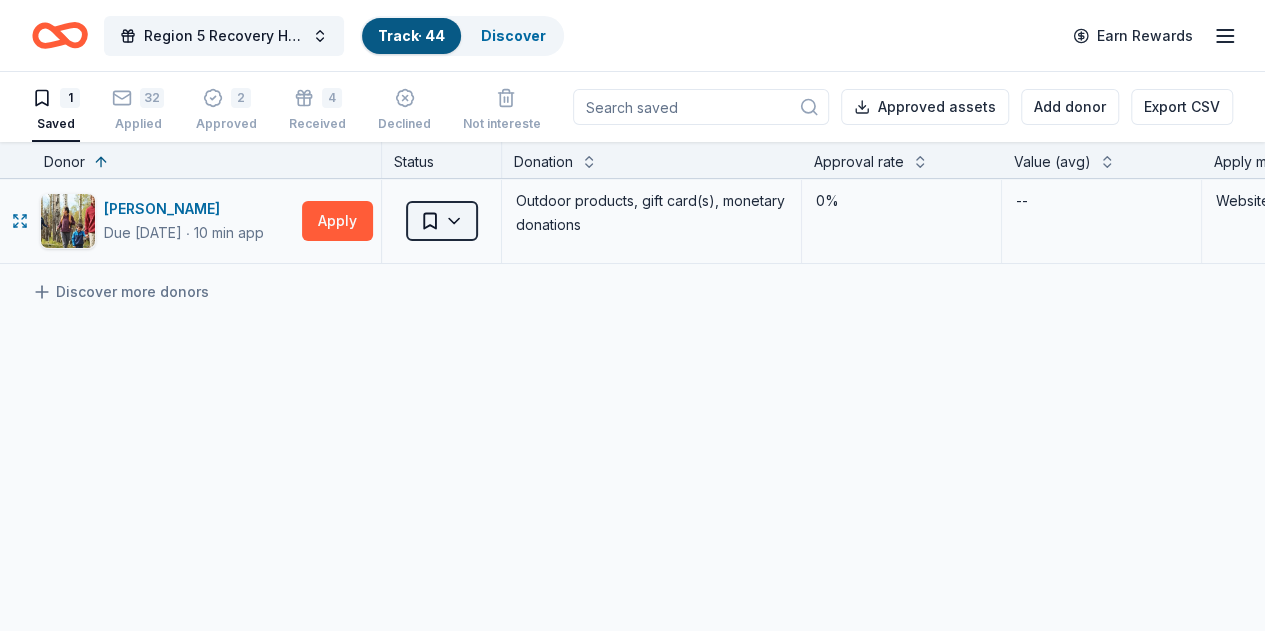 click on "Region 5 Recovery Hub-2026 Battle of The Bands Track  · 44 Discover Earn Rewards 1 Saved 32 Applied 2 Approved 4 Received Declined Not interested  Approved assets Add donor Export CSV Donor Status Donation Approval rate Value (avg) Apply method Assignee Notes L.L.Bean Due in 289 days ∙ 10 min app Apply Saved Outdoor products, gift card(s), monetary donations 0% -- Website   Discover more donors Saved" at bounding box center (632, 315) 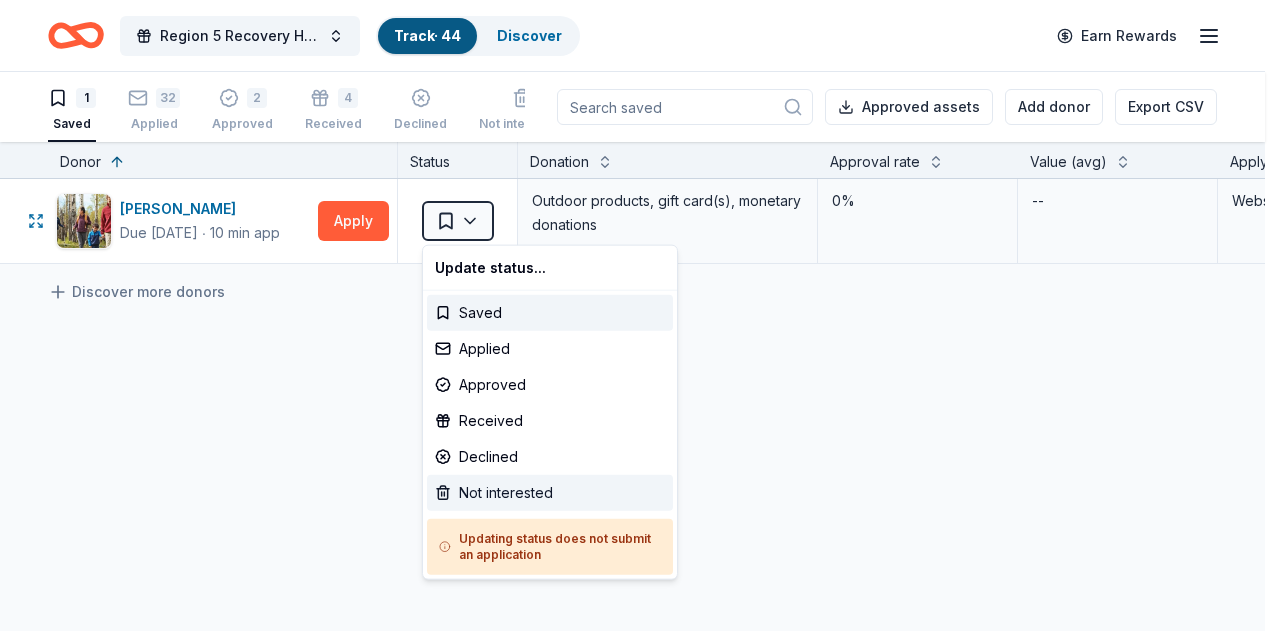 click on "Not interested" at bounding box center [550, 493] 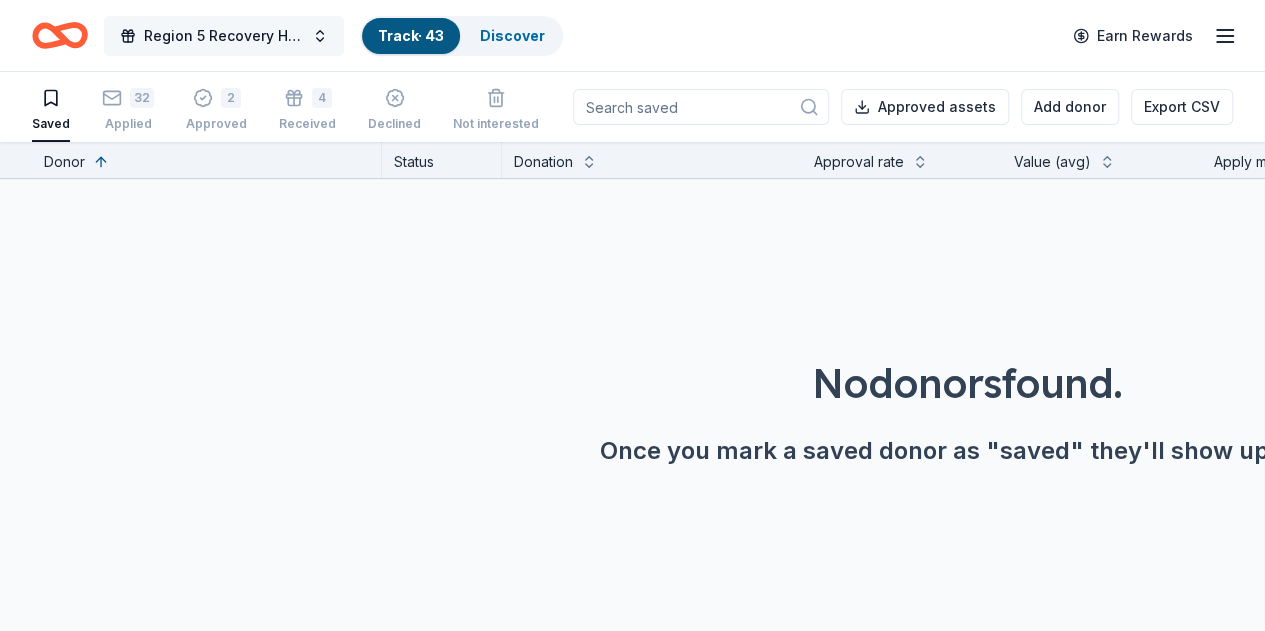 click on "Region 5 Recovery Hub-2026 Battle of The Bands" at bounding box center (224, 36) 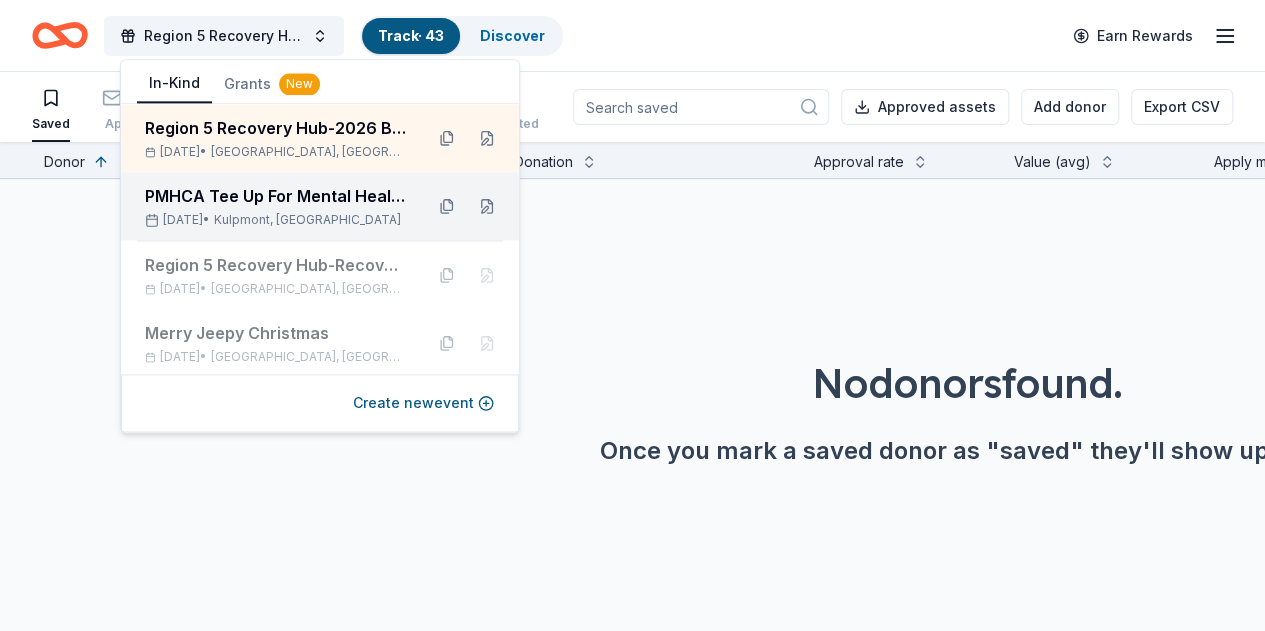 click on "PMHCA Tee Up For Mental Health Golf Tournament Sep 04, 2025  •  Kulpmont, PA" at bounding box center [276, 206] 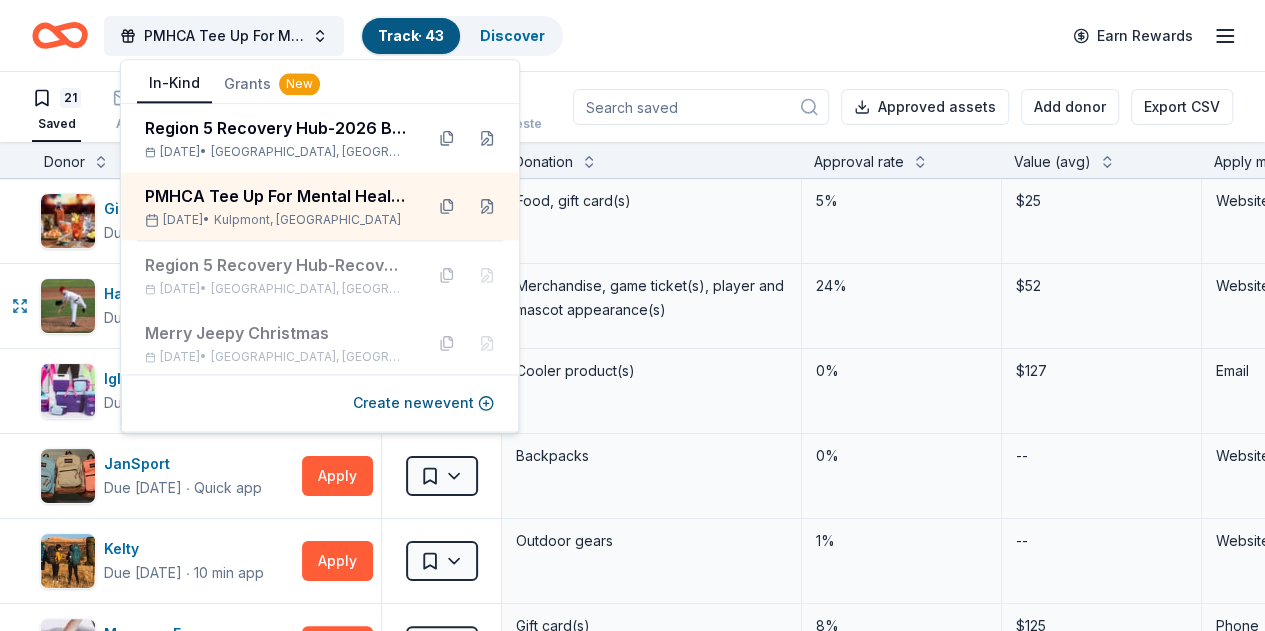 click on "Merchandise, game ticket(s), player and mascot appearance(s)" at bounding box center (652, 306) 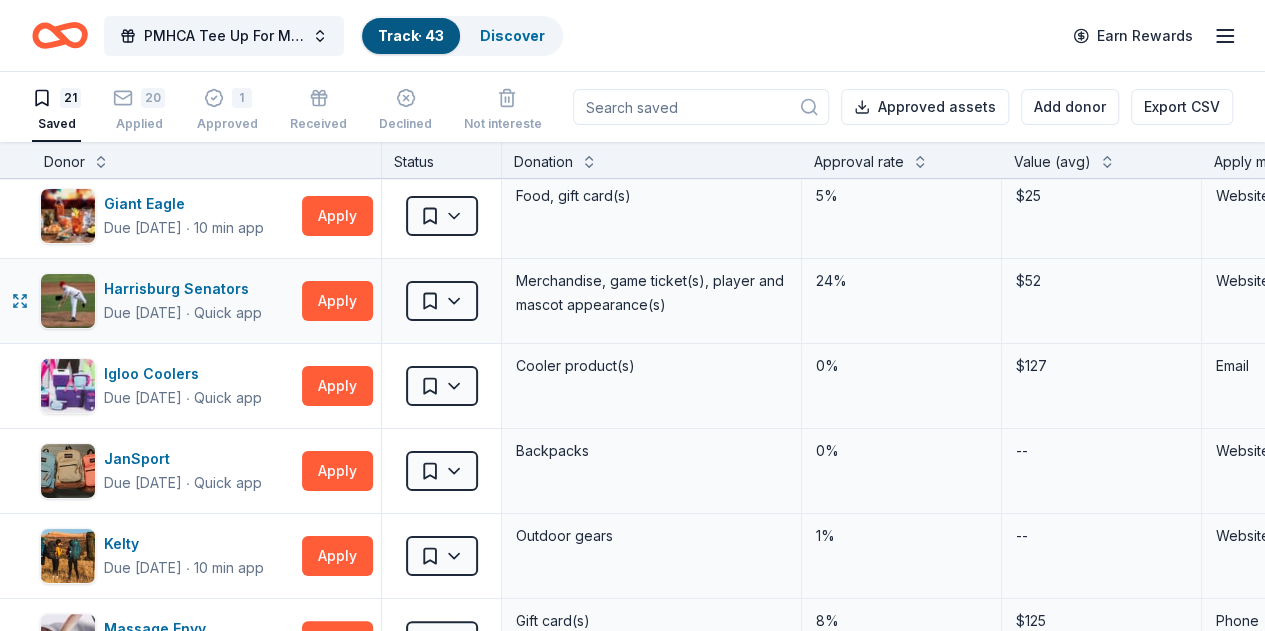 scroll, scrollTop: 0, scrollLeft: 0, axis: both 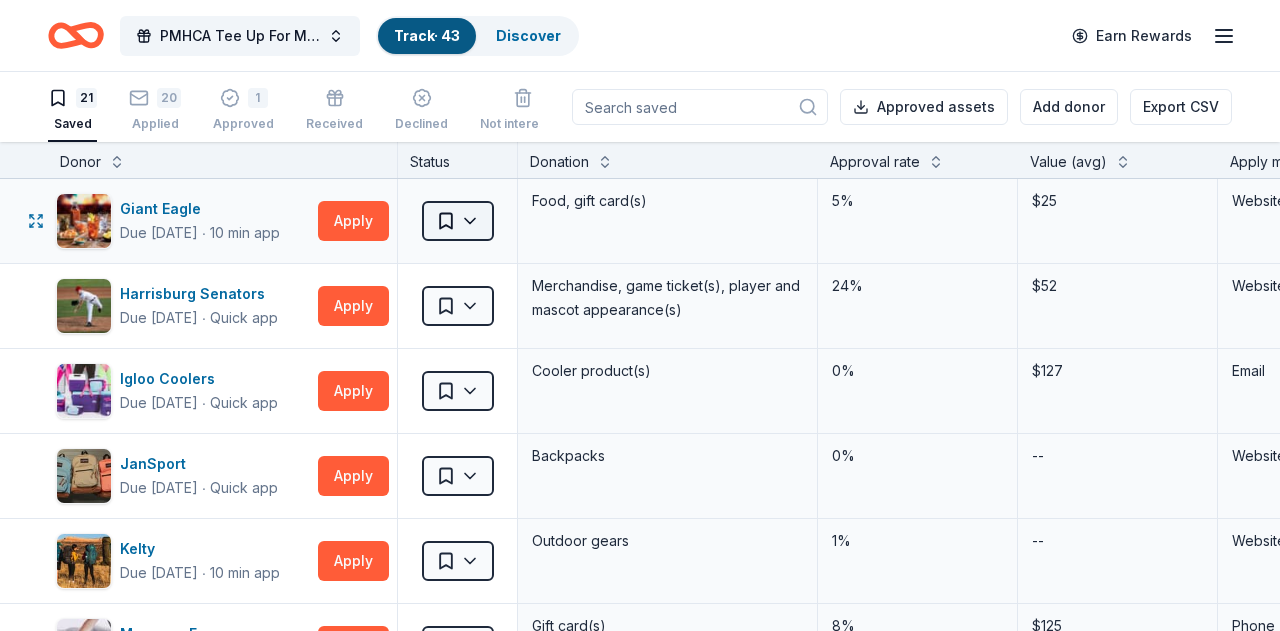 click on "PMHCA Tee Up For Mental Health Golf Tournament Track  · 43 Discover Earn Rewards 21 Saved 20 Applied 1 Approved Received Declined Not interested  Approved assets Add donor Export CSV Donor Status Donation Approval rate Value (avg) Apply method Assignee Notes Giant Eagle Due in 26 days ∙ 10 min app Apply Saved Food, gift card(s) 5% $25 Website Harrisburg Senators Due in 42 days ∙ Quick app Apply Saved Merchandise, game ticket(s), player and mascot appearance(s) 24% $52 Website Igloo Coolers Due in 26 days ∙ Quick app Apply Saved Cooler product(s) 0% $127 Email JanSport Due in 26 days ∙ Quick app Apply Saved Backpacks 0% -- Website Kelty Due in 26 days ∙ 10 min app Apply Saved Outdoor gears 1% -- Website Massage Envy Due in 26 days ∙ 10 min app Apply Saved Gift card(s) 8% $125 Phone In person Mead Due in 21 days ∙ Quick app Apply Saved Office and stationery products 0% -- Mail Molten Due in 26 days ∙ Quick app Apply Saved Sporting goods 1% -- Email Pittsburgh Ballet Theatre Due in 28 days ∙" at bounding box center [640, 315] 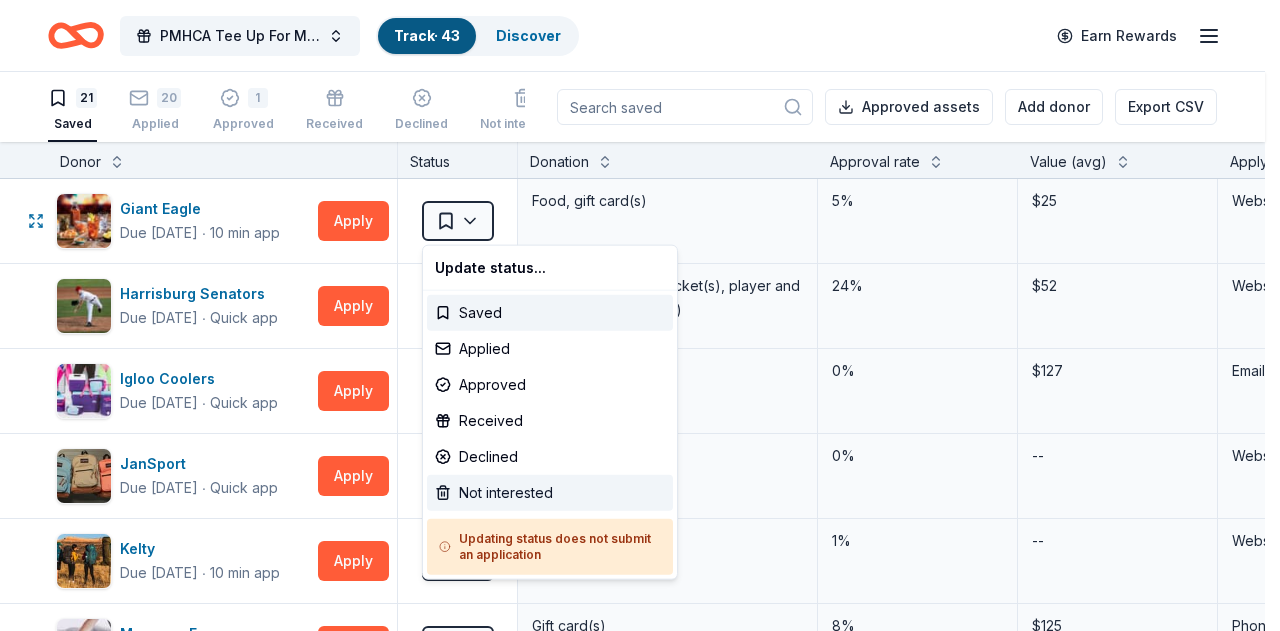 click on "Not interested" at bounding box center (550, 493) 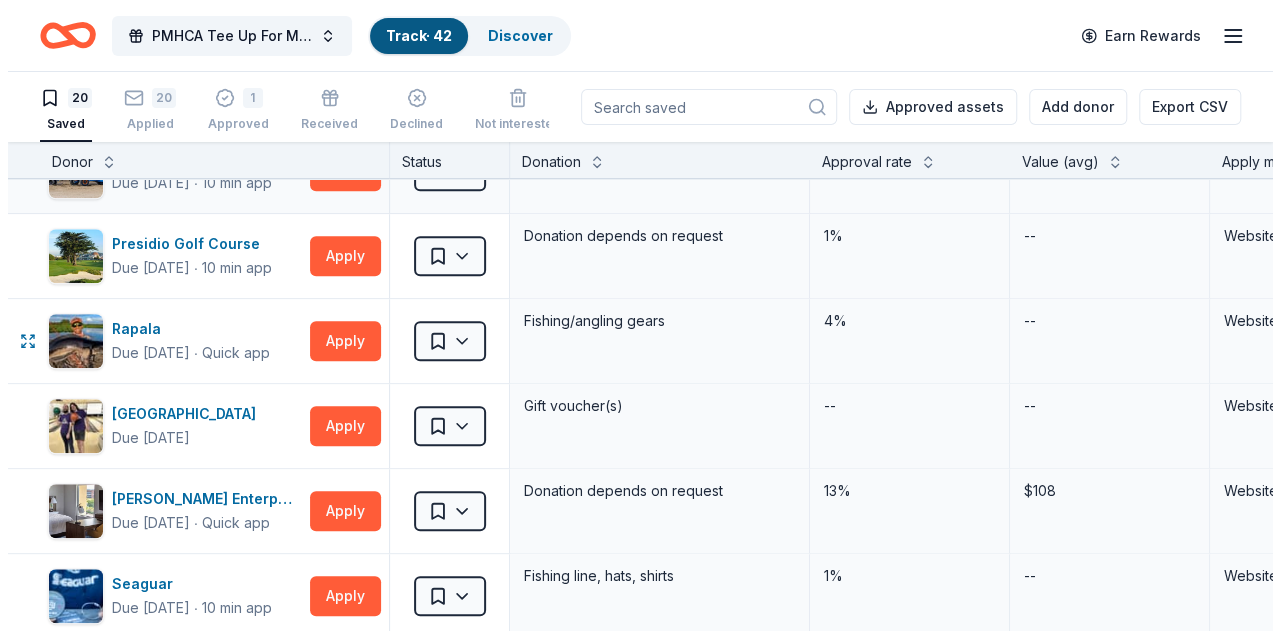 scroll, scrollTop: 700, scrollLeft: 0, axis: vertical 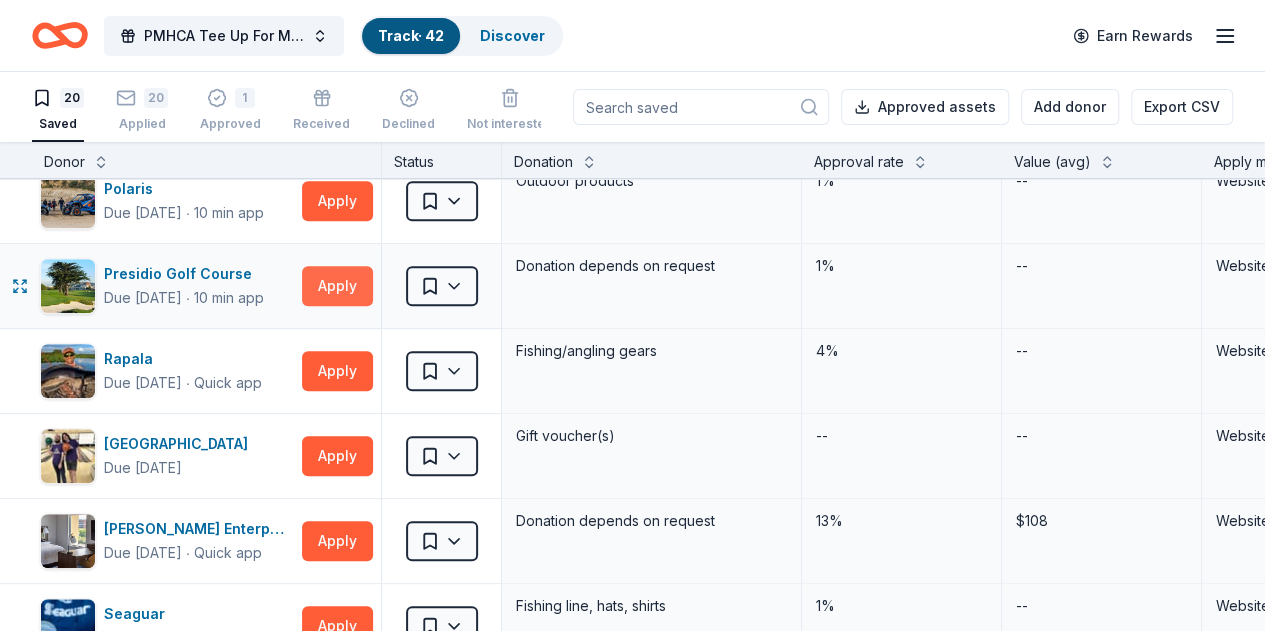 click on "Apply" at bounding box center [337, 286] 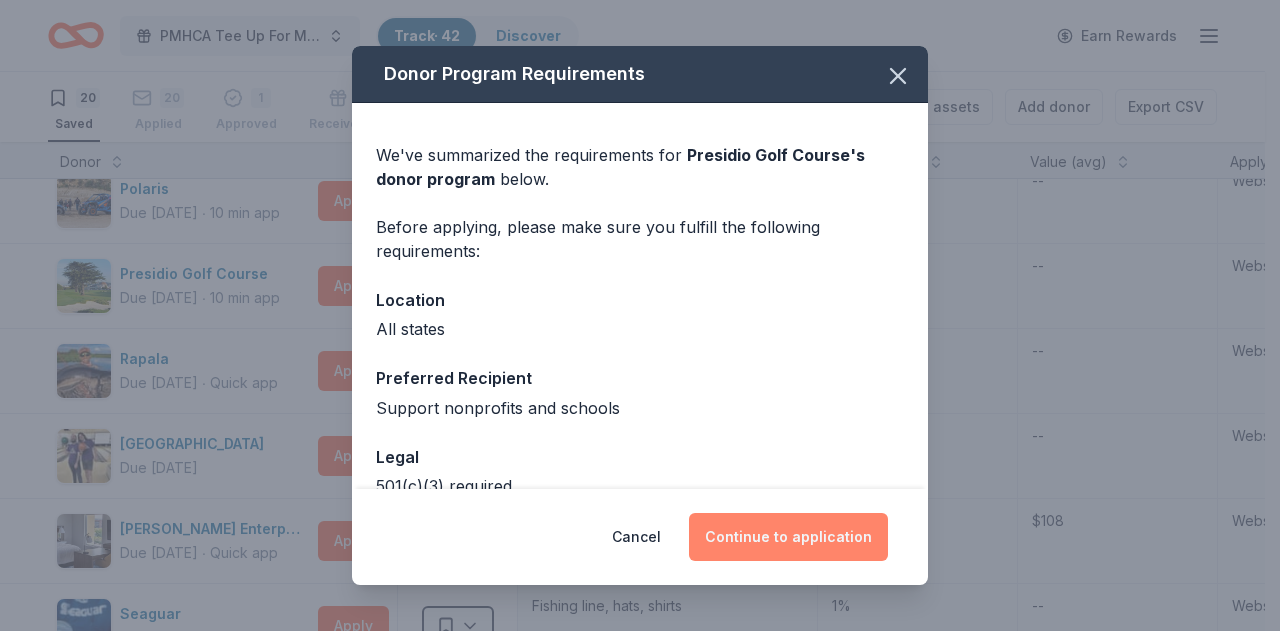 click on "Continue to application" at bounding box center [788, 537] 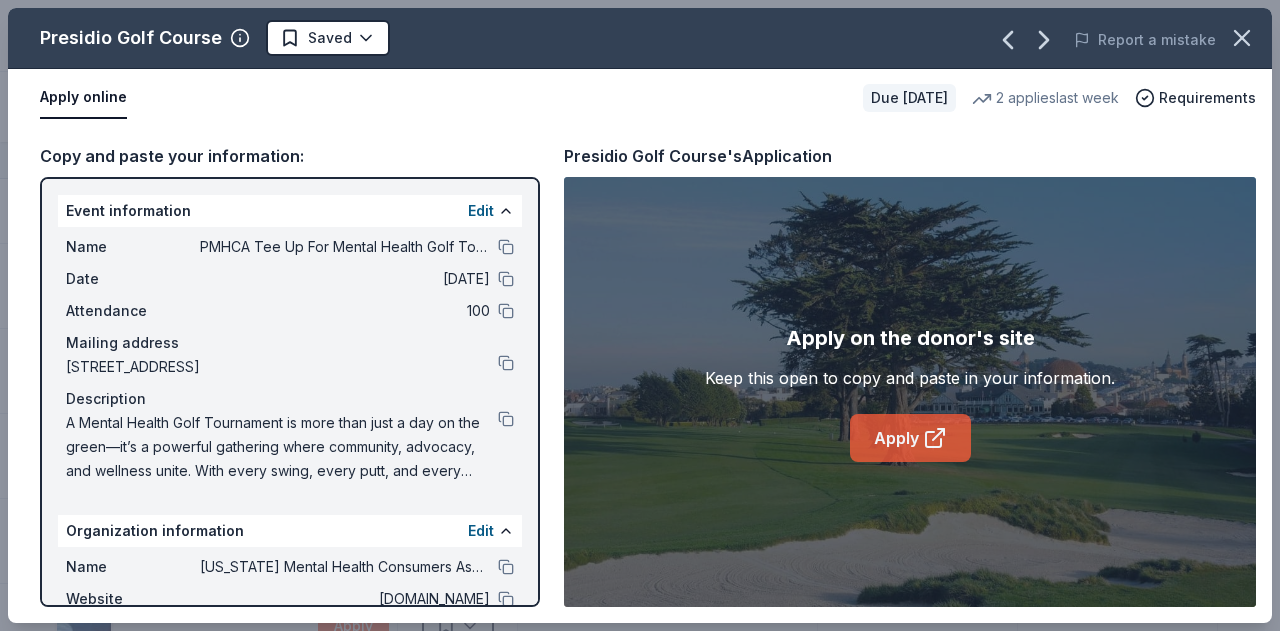 click on "Apply" at bounding box center [910, 438] 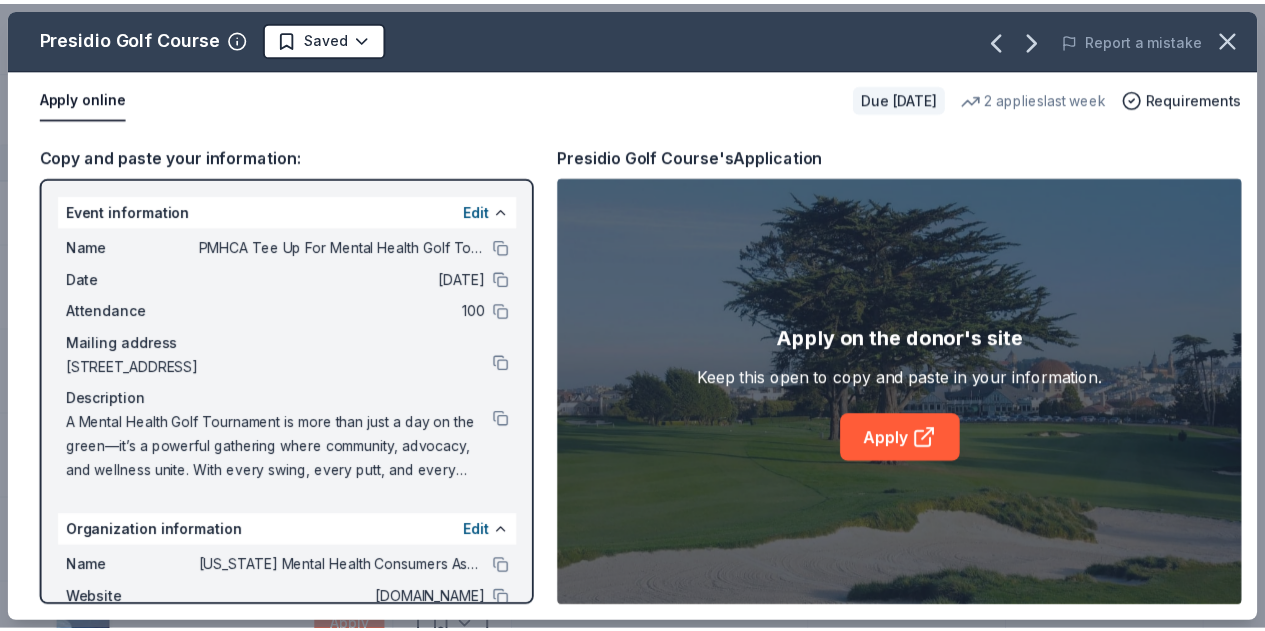 scroll, scrollTop: 100, scrollLeft: 0, axis: vertical 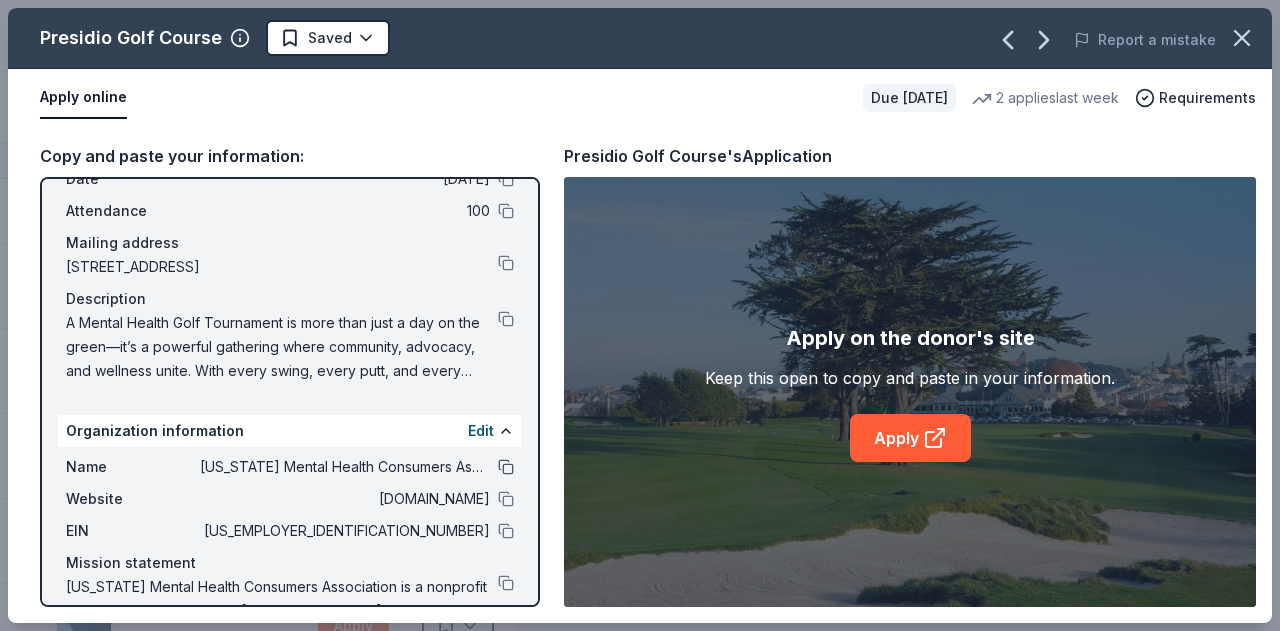 click at bounding box center [506, 467] 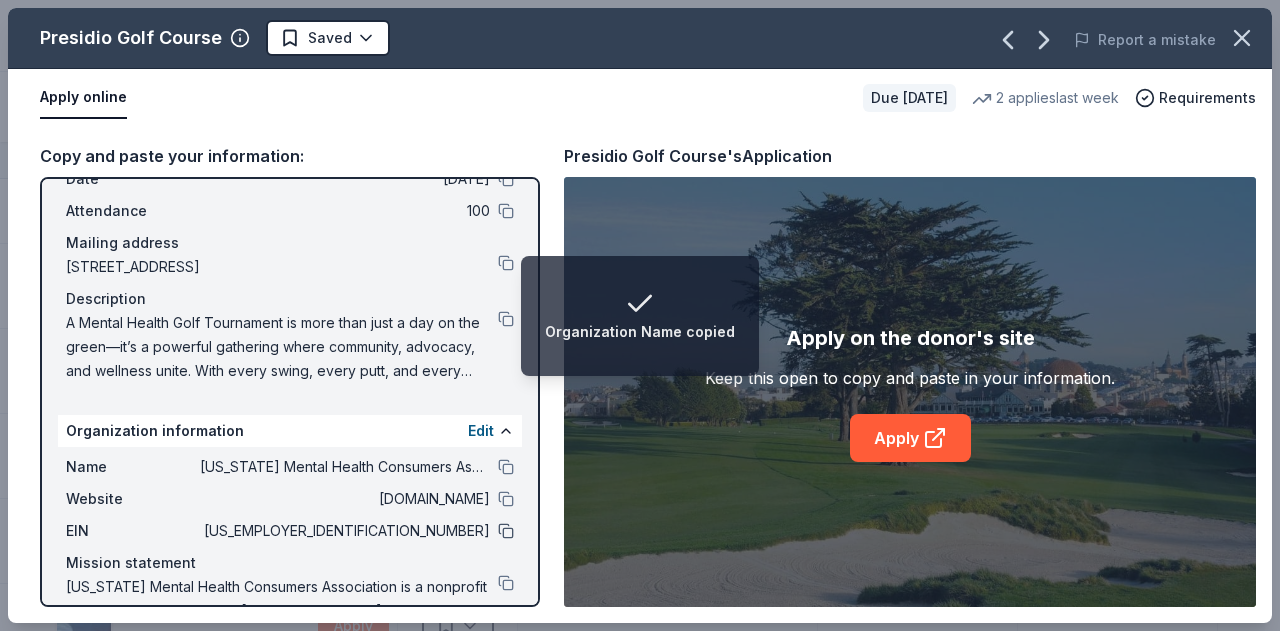 click at bounding box center (506, 531) 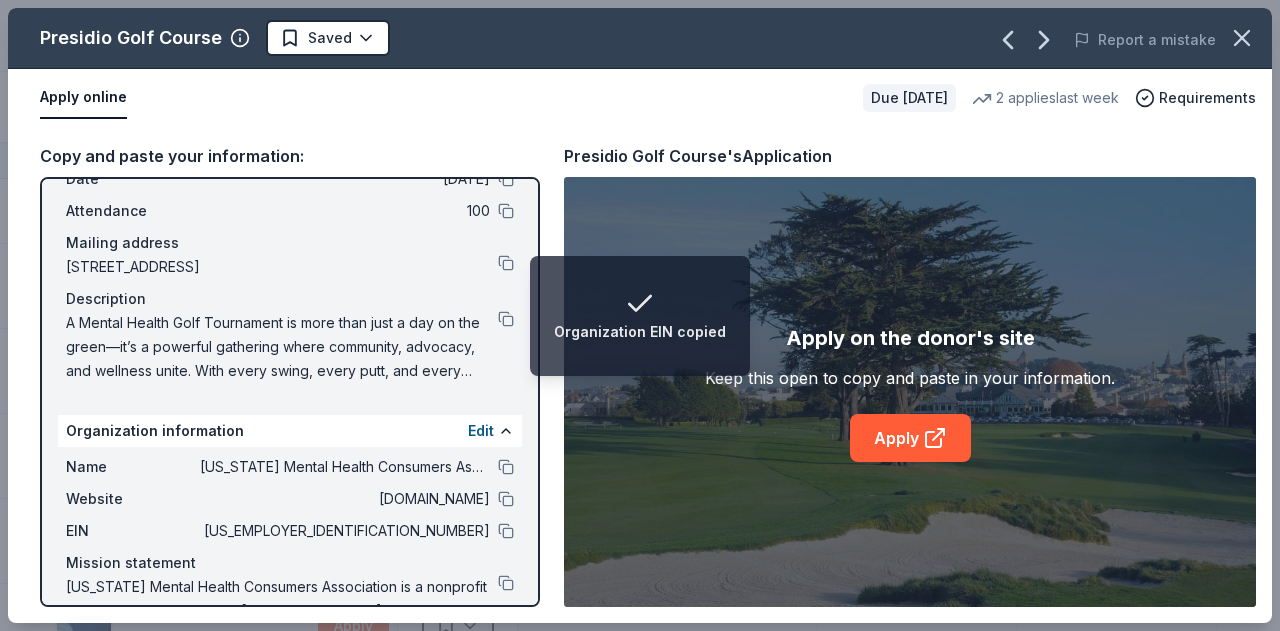 click on "Presidio Golf Course Saved Report a mistake" at bounding box center [640, 38] 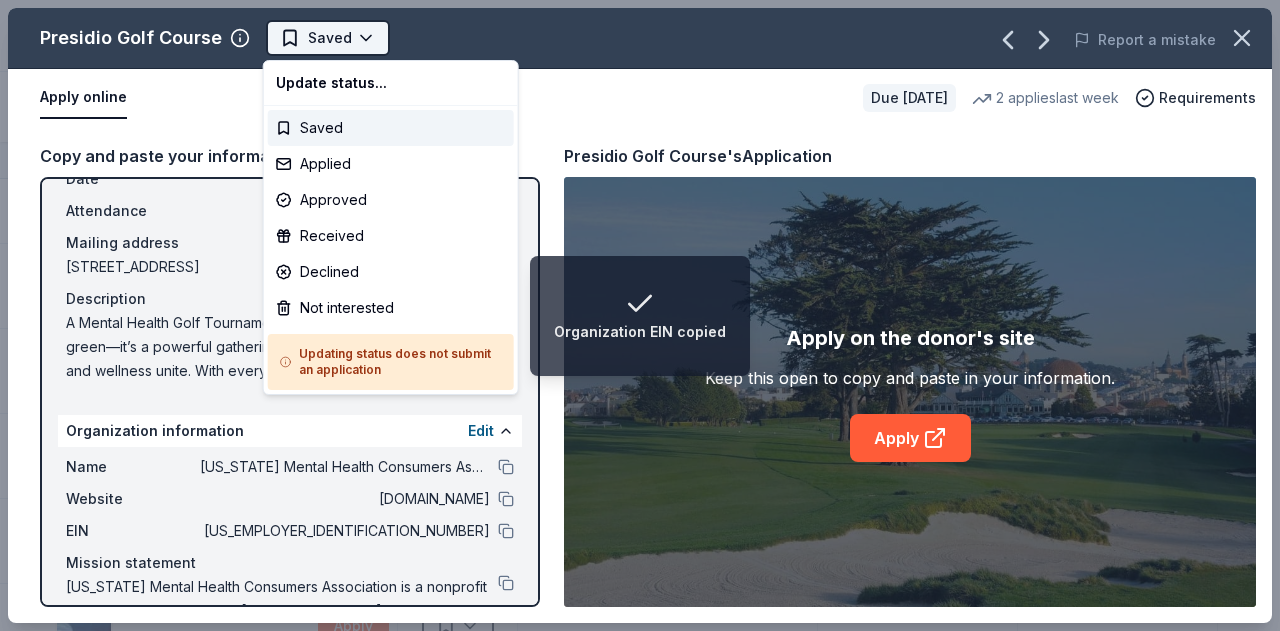 click on "Organization EIN copied PMHCA Tee Up For Mental Health Golf Tournament Track  · 42 Discover Earn Rewards 20 Saved 20 Applied 1 Approved Received Declined Not interested  Approved assets Add donor Export CSV Donor Status Donation Approval rate Value (avg) Apply method Assignee Notes Harrisburg Senators Due in 42 days ∙ Quick app Apply Saved Merchandise, game ticket(s), player and mascot appearance(s) 24% $52 Website Igloo Coolers Due in 26 days ∙ Quick app Apply Saved Cooler product(s) 0% $127 Email JanSport Due in 26 days ∙ Quick app Apply Saved Backpacks 0% -- Website Kelty Due in 26 days ∙ 10 min app Apply Saved Outdoor gears 1% -- Website Massage Envy Due in 26 days ∙ 10 min app Apply Saved Gift card(s) 8% $125 Phone In person Mead Due in 21 days ∙ Quick app Apply Saved Office and stationery products 0% -- Mail Molten Due in 26 days ∙ Quick app Apply Saved Sporting goods 1% -- Email Pittsburgh Ballet Theatre Due in 28 days ∙ Quick app Apply Saved Ticket(s), pointe shoe(s), and poster(s)" at bounding box center [640, 315] 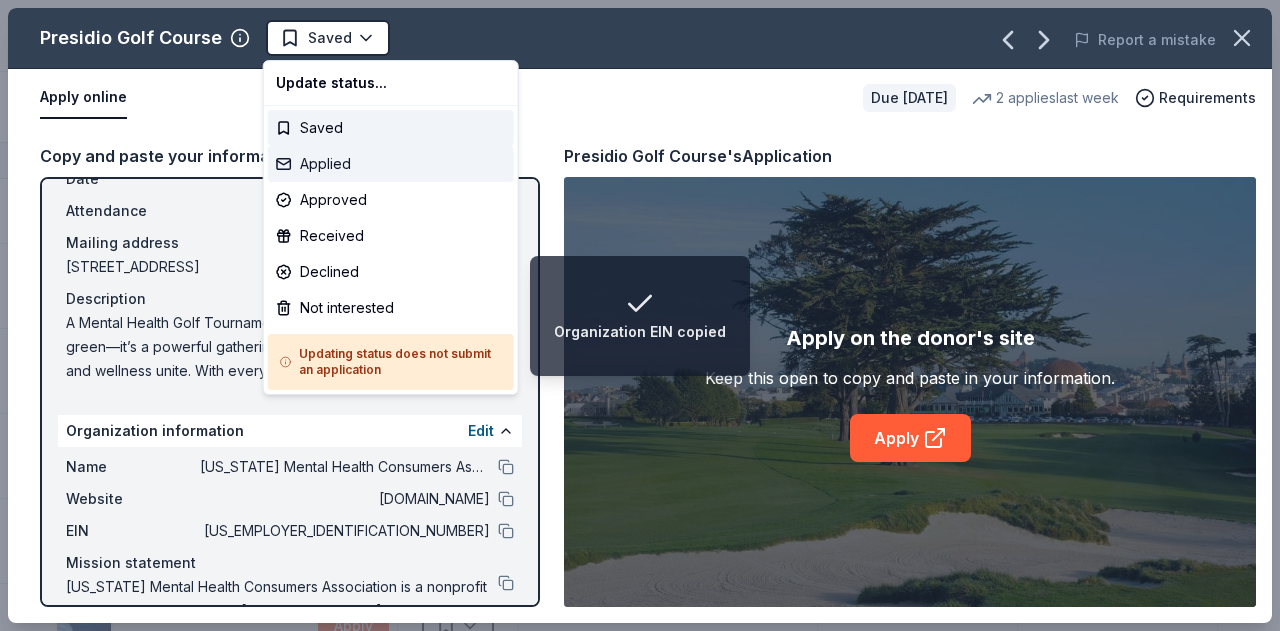 click on "Applied" at bounding box center [391, 164] 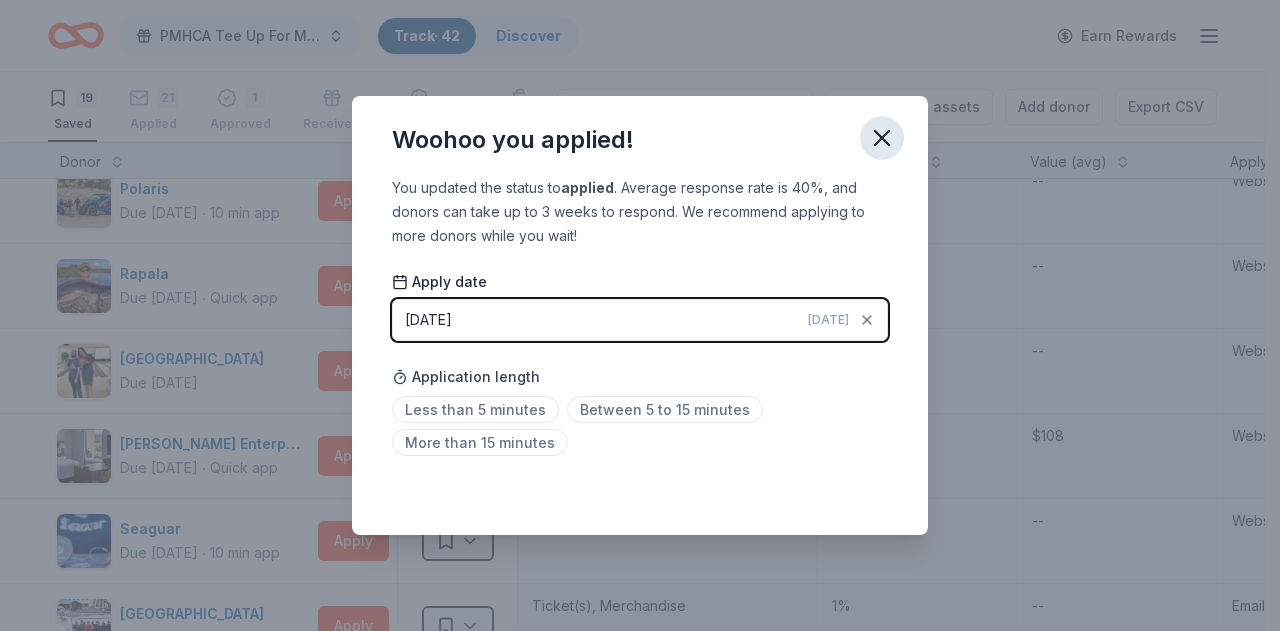 click 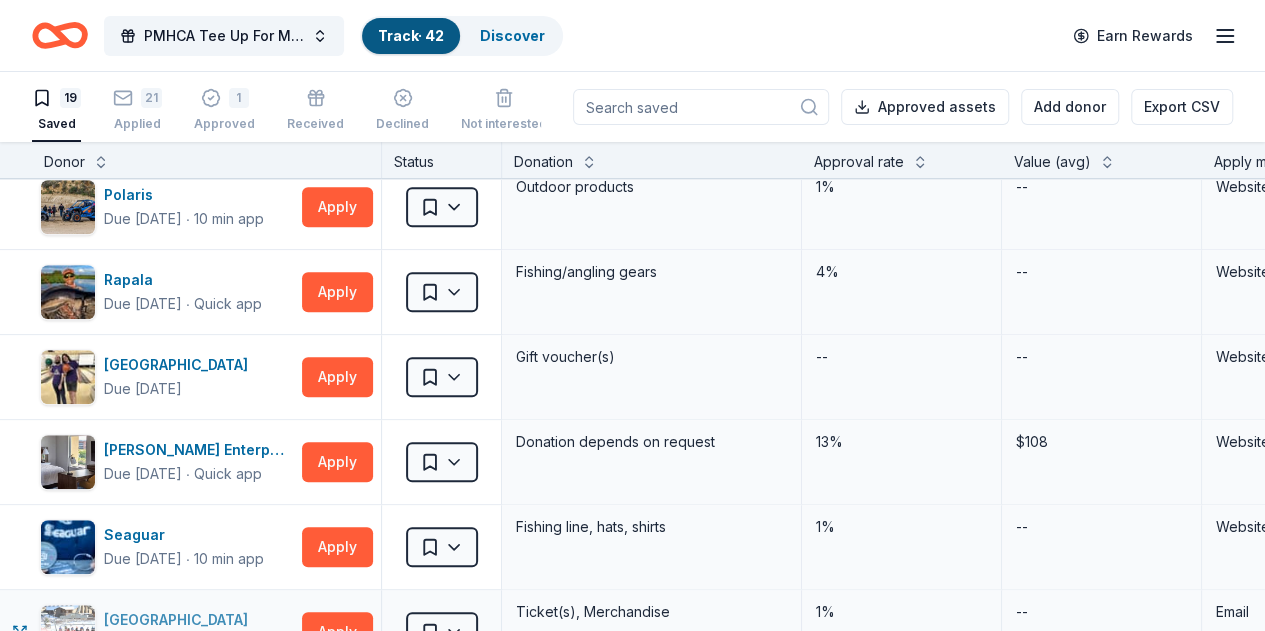 scroll, scrollTop: 600, scrollLeft: 0, axis: vertical 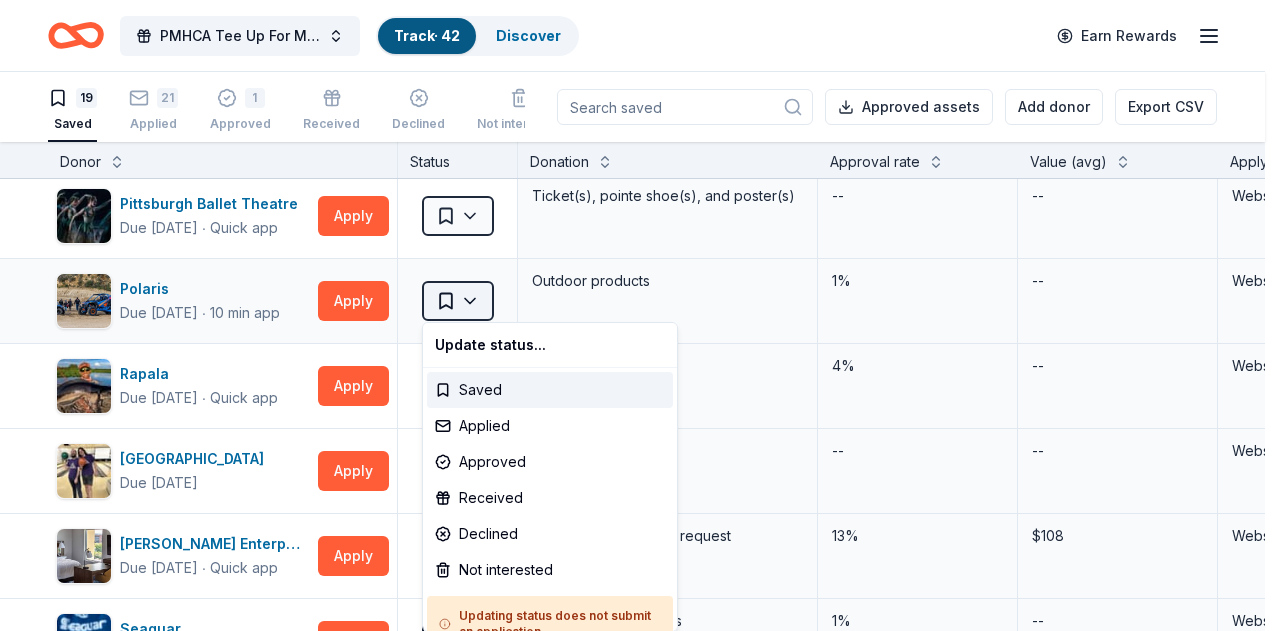 click on "PMHCA Tee Up For Mental Health Golf Tournament Track  · 42 Discover Earn Rewards 19 Saved 21 Applied 1 Approved Received Declined Not interested  Approved assets Add donor Export CSV Donor Status Donation Approval rate Value (avg) Apply method Assignee Notes Harrisburg Senators Due in 42 days ∙ Quick app Apply Saved Merchandise, game ticket(s), player and mascot appearance(s) 24% $52 Website Igloo Coolers Due in 26 days ∙ Quick app Apply Saved Cooler product(s) 0% $127 Email JanSport Due in 26 days ∙ Quick app Apply Saved Backpacks 0% -- Website Kelty Due in 26 days ∙ 10 min app Apply Saved Outdoor gears 1% -- Website Massage Envy Due in 26 days ∙ 10 min app Apply Saved Gift card(s) 8% $125 Phone In person Mead Due in 21 days ∙ Quick app Apply Saved Office and stationery products 0% -- Mail Molten Due in 26 days ∙ Quick app Apply Saved Sporting goods 1% -- Email Pittsburgh Ballet Theatre Due in 28 days ∙ Quick app Apply Saved Ticket(s), pointe shoe(s), and poster(s)  -- -- Website Polaris ∙" at bounding box center [640, 315] 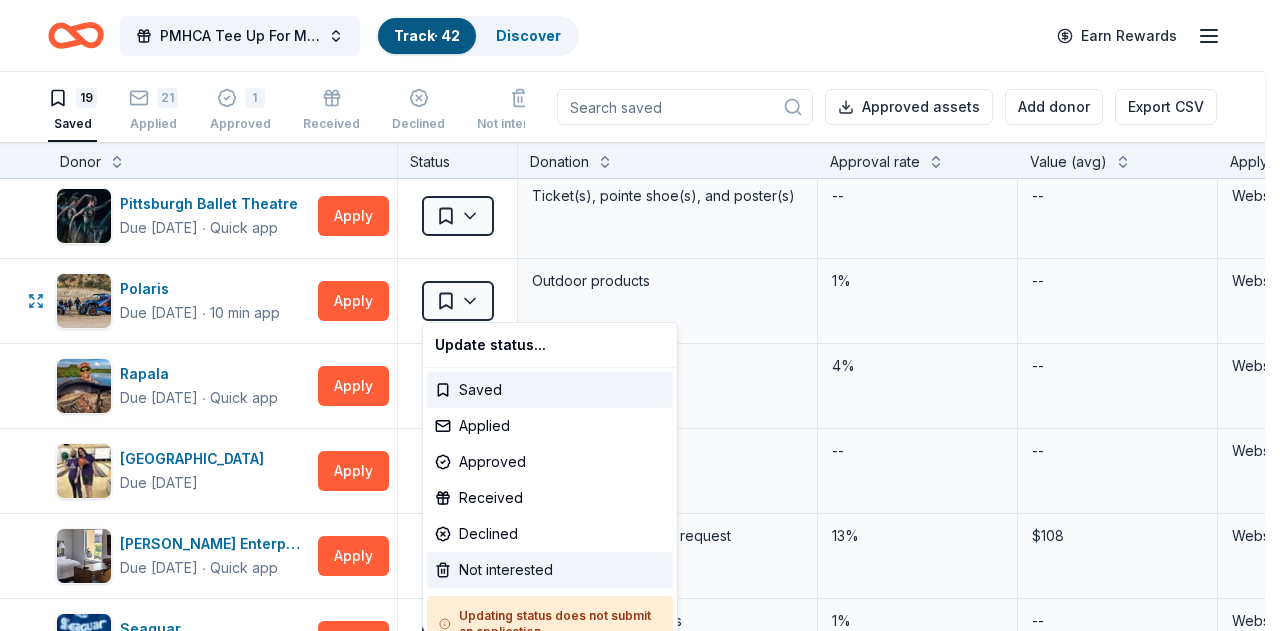 click on "Not interested" at bounding box center [550, 570] 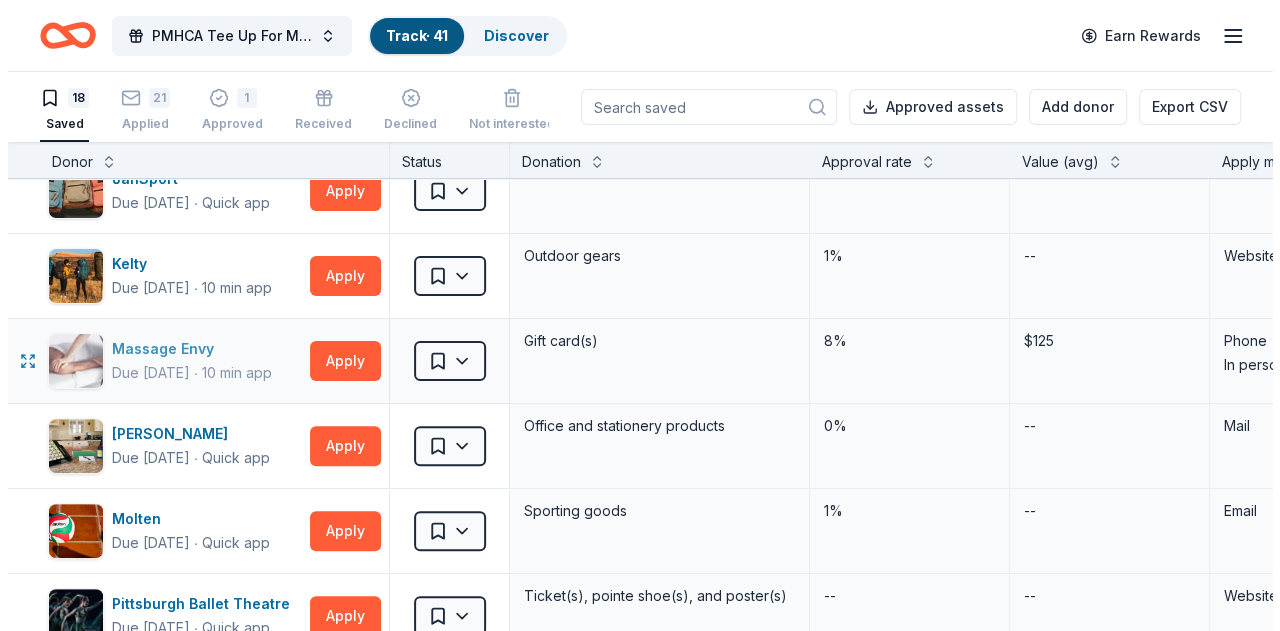 scroll, scrollTop: 0, scrollLeft: 0, axis: both 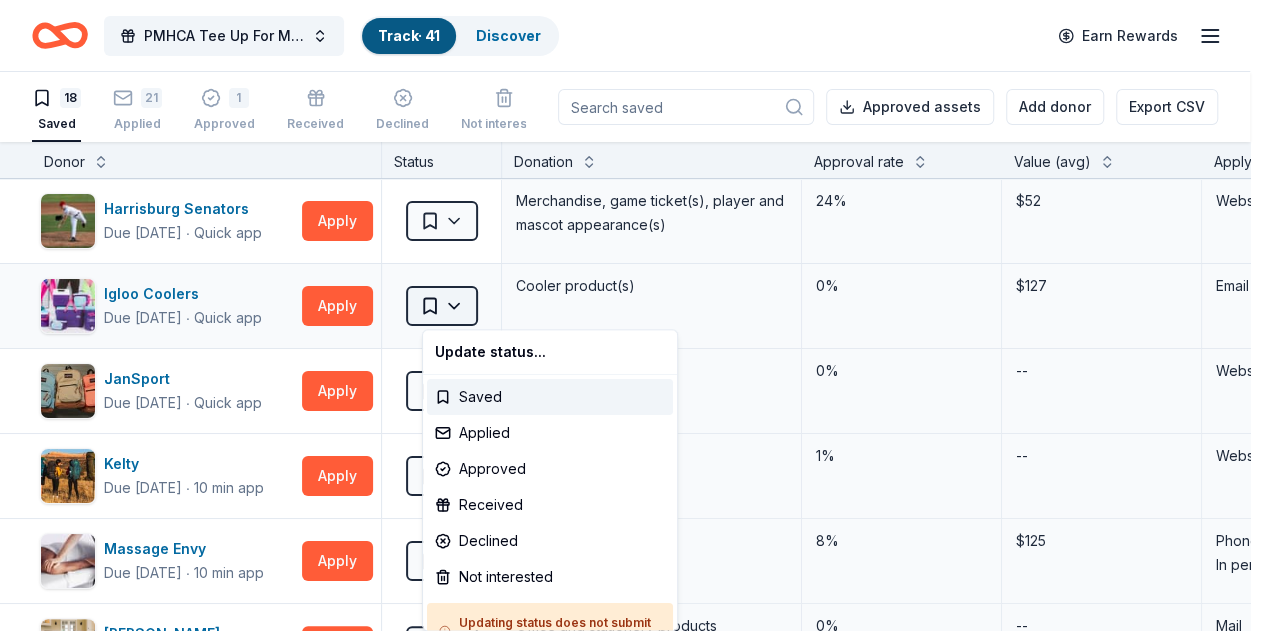 click on "PMHCA Tee Up For Mental Health Golf Tournament Track  · 41 Discover Earn Rewards 18 Saved 21 Applied 1 Approved Received Declined Not interested  Approved assets Add donor Export CSV Donor Status Donation Approval rate Value (avg) Apply method Assignee Notes Harrisburg Senators Due in 42 days ∙ Quick app Apply Saved Merchandise, game ticket(s), player and mascot appearance(s) 24% $52 Website Igloo Coolers Due in 26 days ∙ Quick app Apply Saved Cooler product(s) 0% $127 Email JanSport Due in 26 days ∙ Quick app Apply Saved Backpacks 0% -- Website Kelty Due in 26 days ∙ 10 min app Apply Saved Outdoor gears 1% -- Website Massage Envy Due in 26 days ∙ 10 min app Apply Saved Gift card(s) 8% $125 Phone In person Mead Due in 21 days ∙ Quick app Apply Saved Office and stationery products 0% -- Mail Molten Due in 26 days ∙ Quick app Apply Saved Sporting goods 1% -- Email Pittsburgh Ballet Theatre Due in 28 days ∙ Quick app Apply Saved Ticket(s), pointe shoe(s), and poster(s)  -- -- Website Rapala ∙" at bounding box center (632, 315) 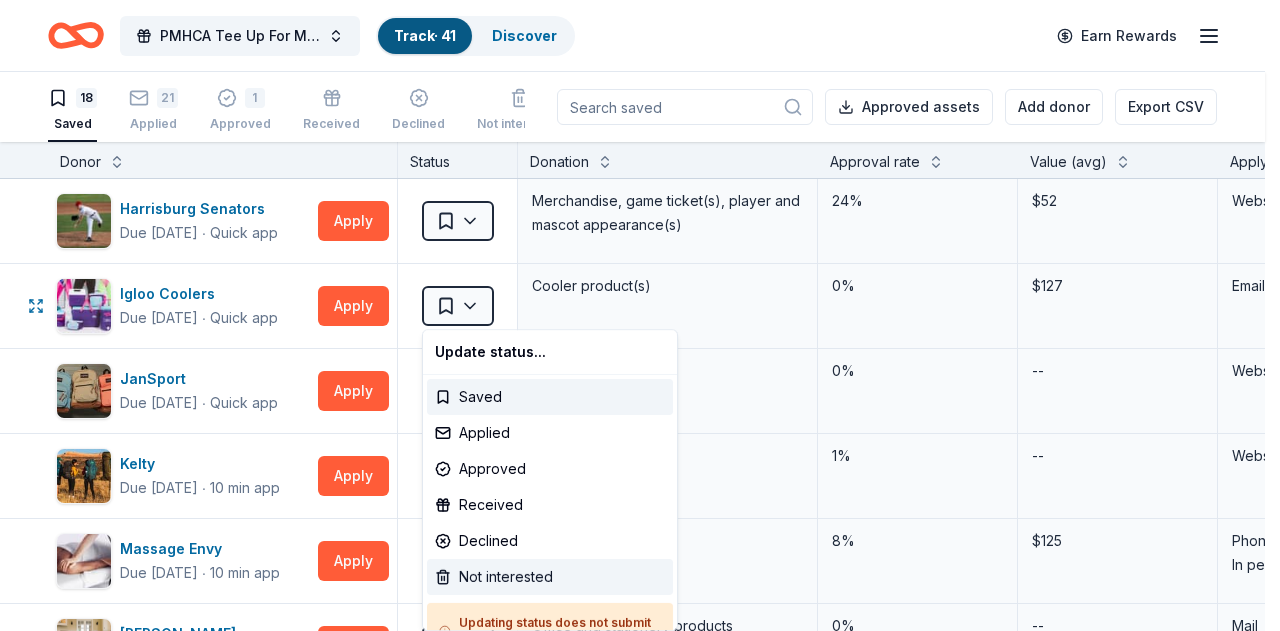 click on "Not interested" at bounding box center (550, 577) 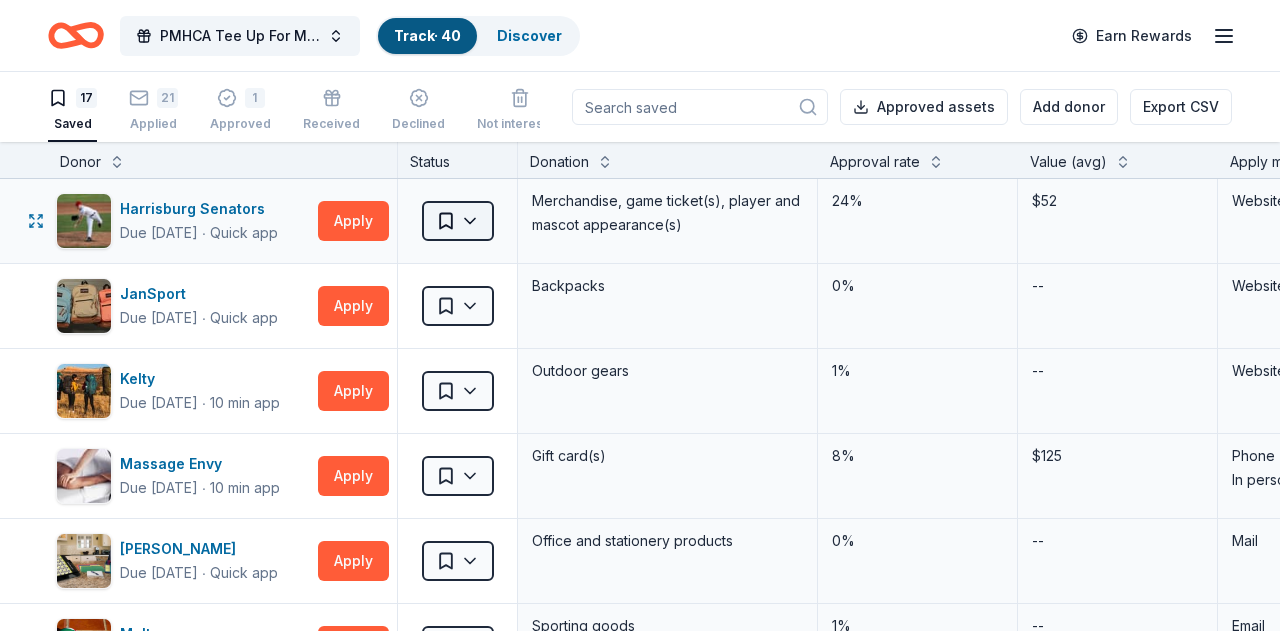 click on "PMHCA Tee Up For Mental Health Golf Tournament Track  · 40 Discover Earn Rewards 17 Saved 21 Applied 1 Approved Received Declined Not interested  Approved assets Add donor Export CSV Donor Status Donation Approval rate Value (avg) Apply method Assignee Notes Harrisburg Senators Due in 42 days ∙ Quick app Apply Saved Merchandise, game ticket(s), player and mascot appearance(s) 24% $52 Website JanSport Due in 26 days ∙ Quick app Apply Saved Backpacks 0% -- Website Kelty Due in 26 days ∙ 10 min app Apply Saved Outdoor gears 1% -- Website Massage Envy Due in 26 days ∙ 10 min app Apply Saved Gift card(s) 8% $125 Phone In person Mead Due in 21 days ∙ Quick app Apply Saved Office and stationery products 0% -- Mail Molten Due in 26 days ∙ Quick app Apply Saved Sporting goods 1% -- Email Pittsburgh Ballet Theatre Due in 28 days ∙ Quick app Apply Saved Ticket(s), pointe shoe(s), and poster(s)  -- -- Website Rapala Due in 26 days ∙ Quick app Apply Saved Fishing/angling gears 4% -- Website Due in 26 days" at bounding box center (640, 315) 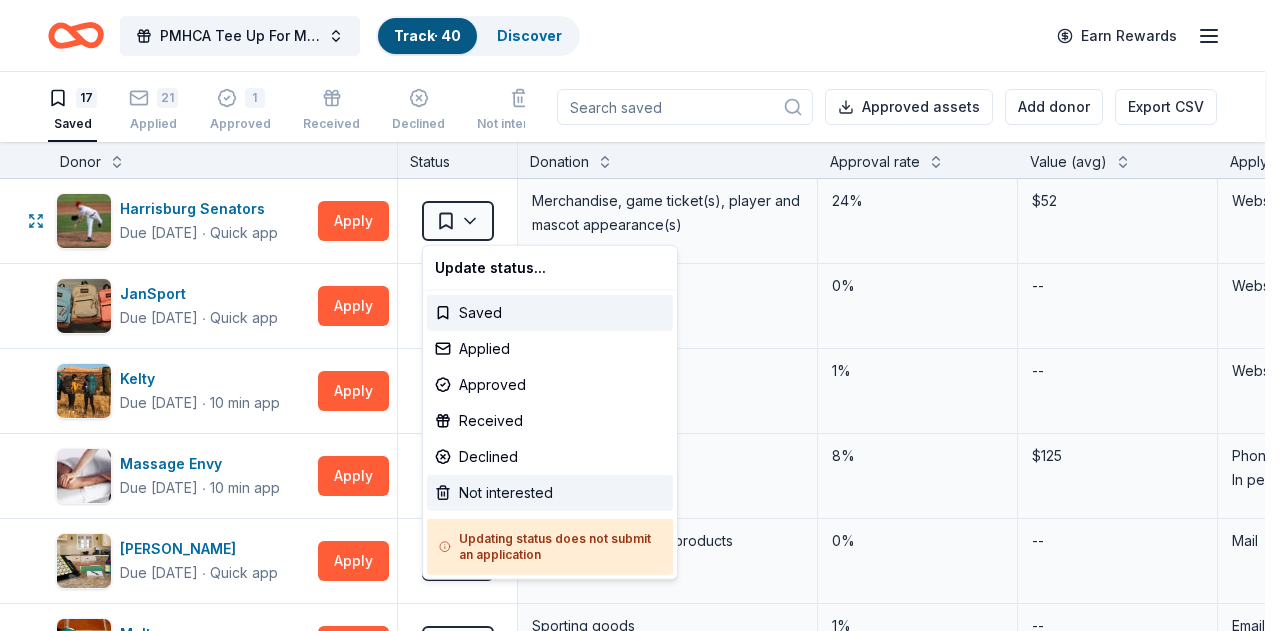 click on "Not interested" at bounding box center [550, 493] 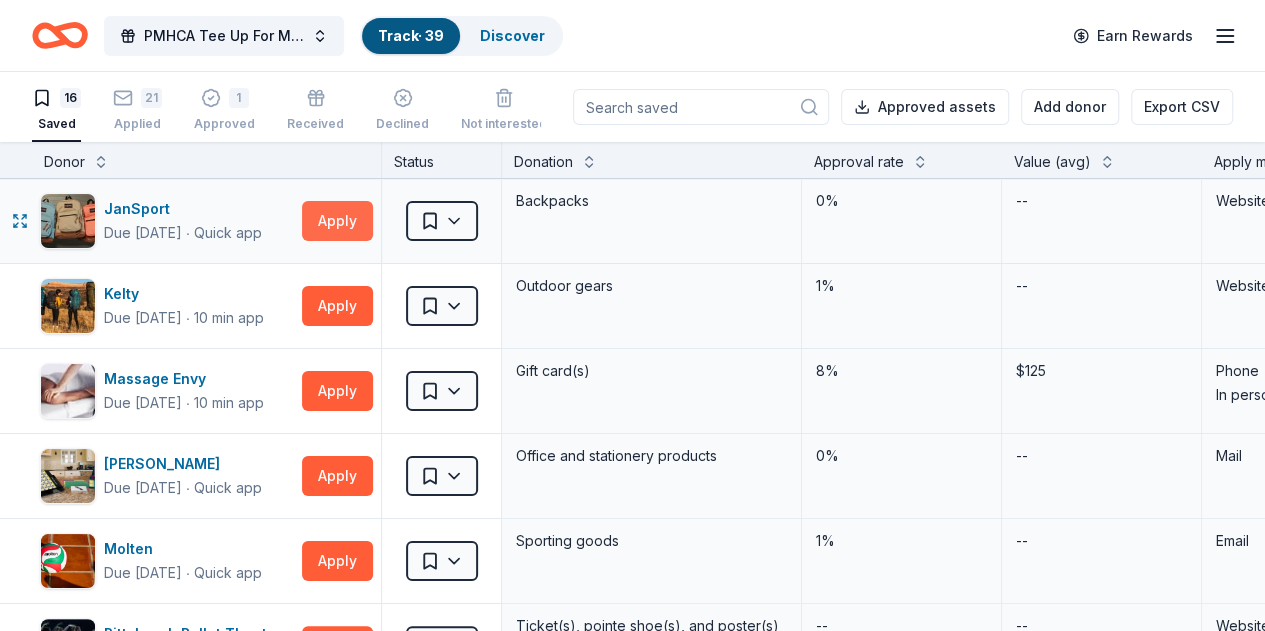 click on "Apply" at bounding box center (337, 221) 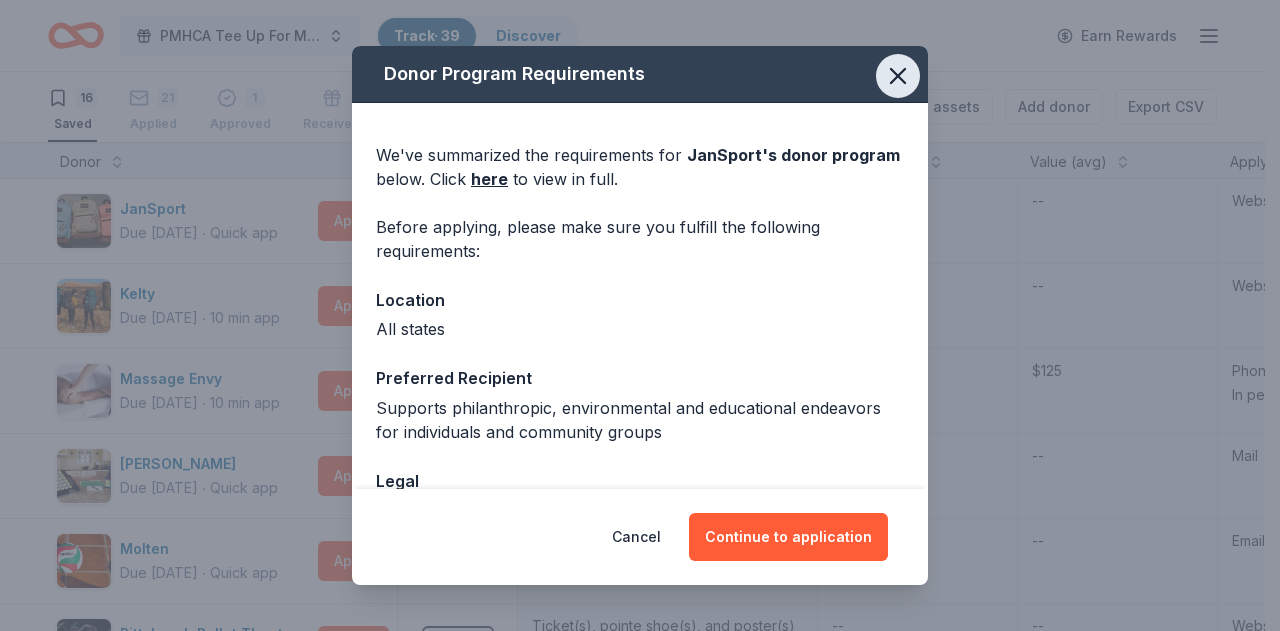 click at bounding box center [898, 76] 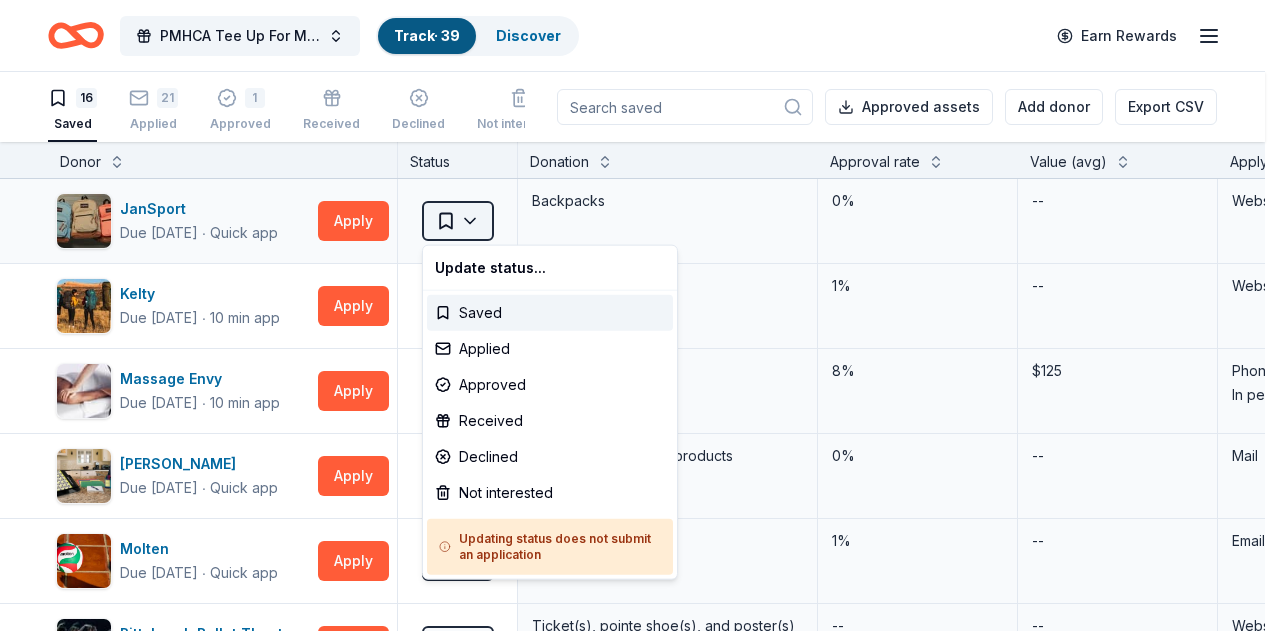 click on "PMHCA Tee Up For Mental Health Golf Tournament Track  · 39 Discover Earn Rewards 16 Saved 21 Applied 1 Approved Received Declined Not interested  Approved assets Add donor Export CSV Donor Status Donation Approval rate Value (avg) Apply method Assignee Notes JanSport Due in 26 days ∙ Quick app Apply Saved Backpacks 0% -- Website Kelty Due in 26 days ∙ 10 min app Apply Saved Outdoor gears 1% -- Website Massage Envy Due in 26 days ∙ 10 min app Apply Saved Gift card(s) 8% $125 Phone In person Mead Due in 21 days ∙ Quick app Apply Saved Office and stationery products 0% -- Mail Molten Due in 26 days ∙ Quick app Apply Saved Sporting goods 1% -- Email Pittsburgh Ballet Theatre Due in 28 days ∙ Quick app Apply Saved Ticket(s), pointe shoe(s), and poster(s)  -- -- Website Rapala Due in 26 days ∙ Quick app Apply Saved Fishing/angling gears 4% -- Website Rocky Springs Entertainment Center Due in 26 days Apply Saved Gift voucher(s) -- -- Website Scott Enterprises Due in 26 days ∙ Quick app Apply Saved" at bounding box center (640, 315) 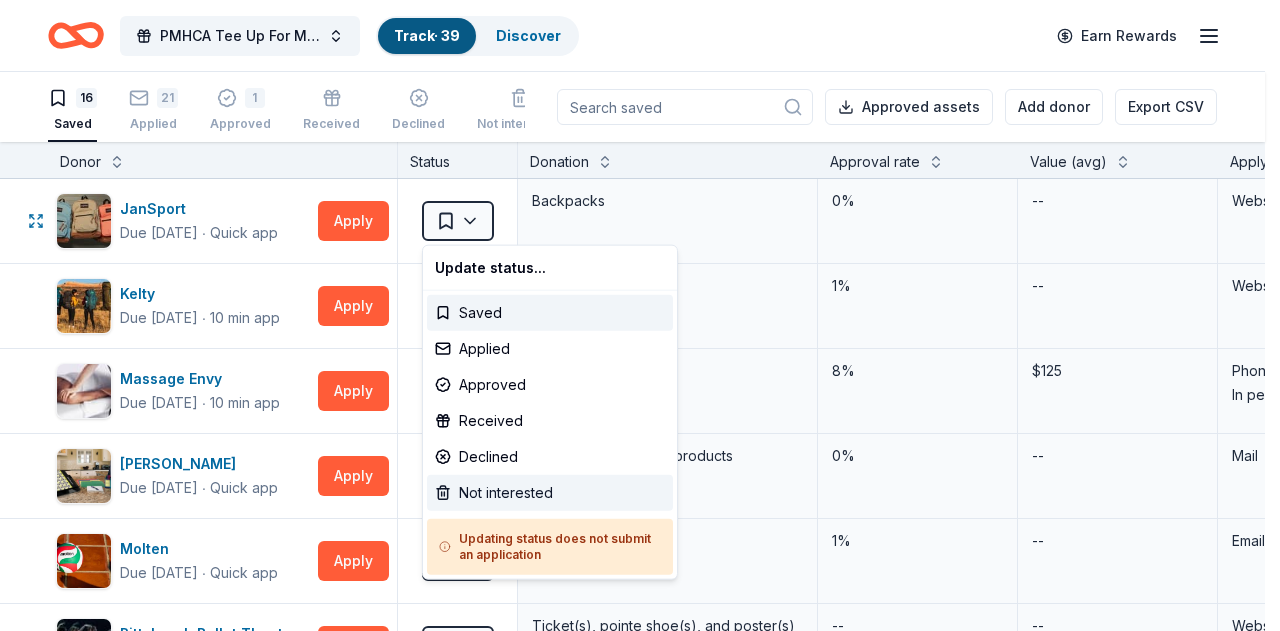 click on "Not interested" at bounding box center (550, 493) 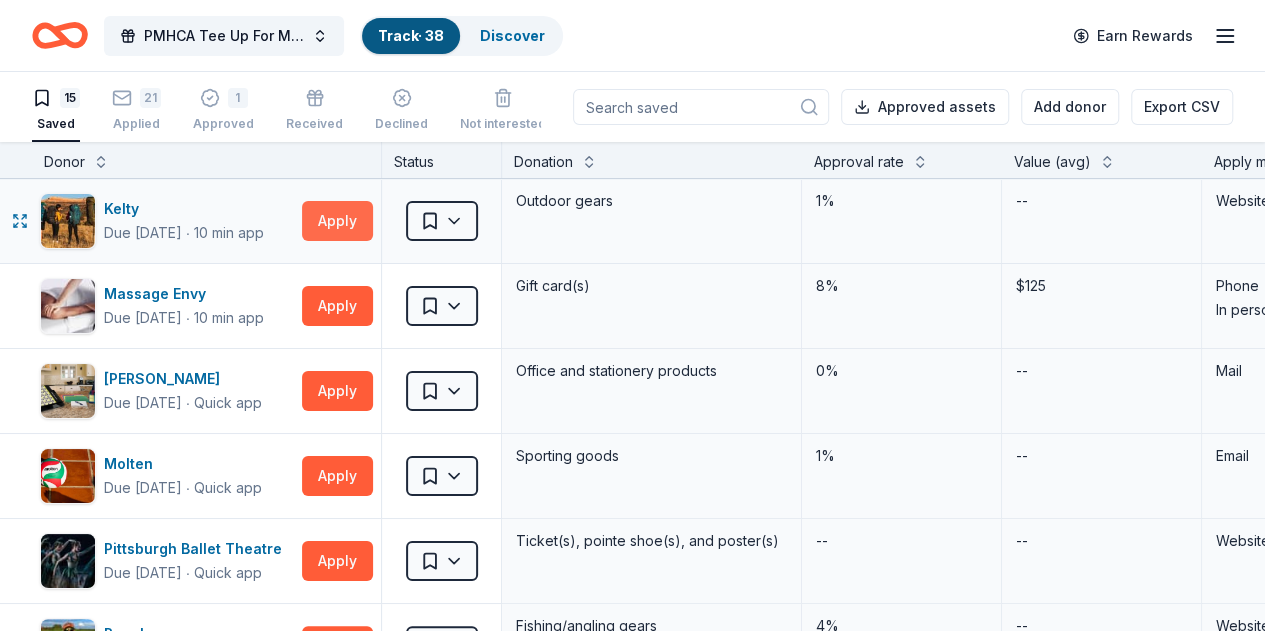 click on "Apply" at bounding box center [337, 221] 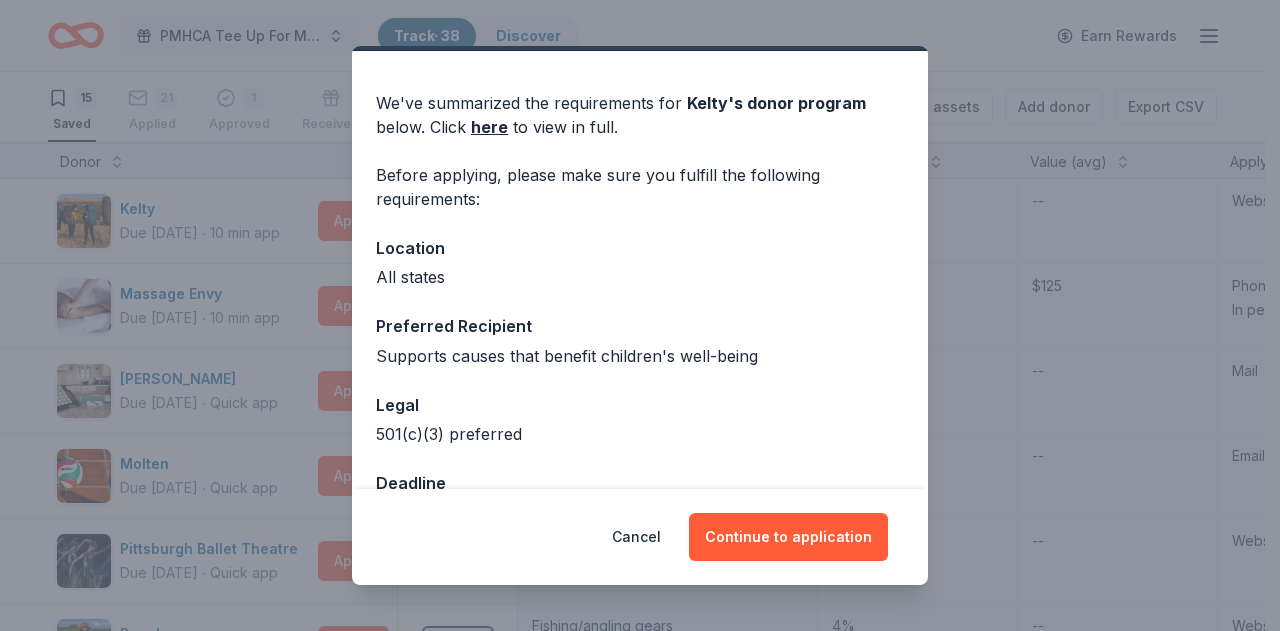 scroll, scrollTop: 0, scrollLeft: 0, axis: both 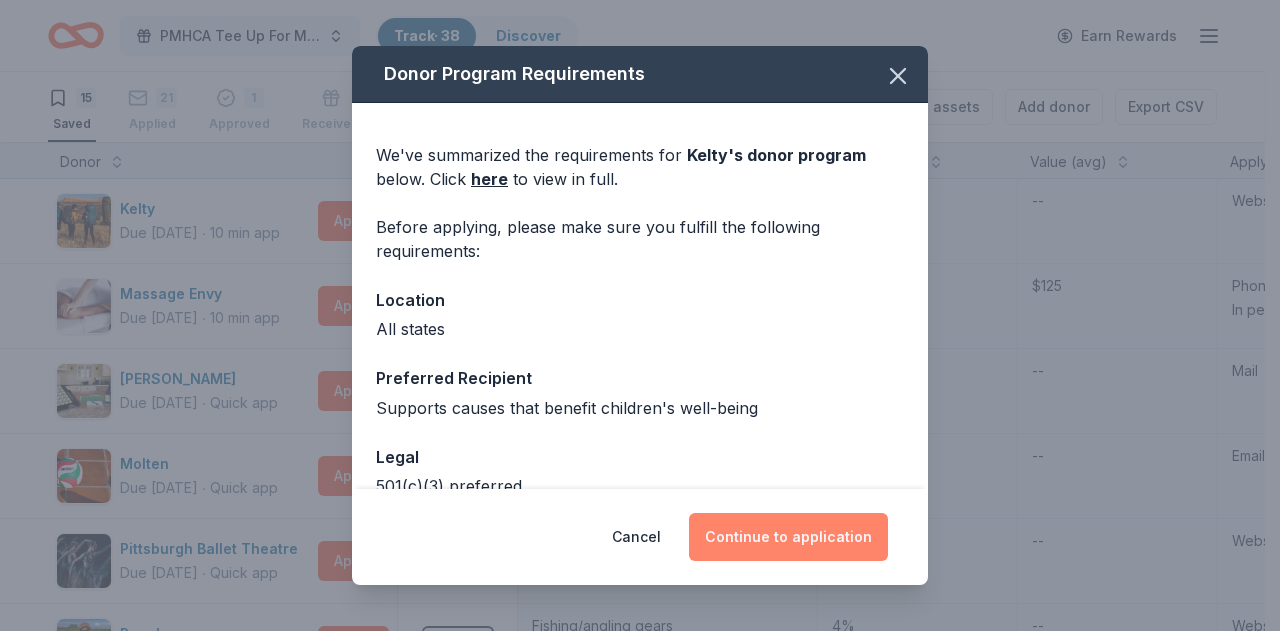 click on "Continue to application" at bounding box center (788, 537) 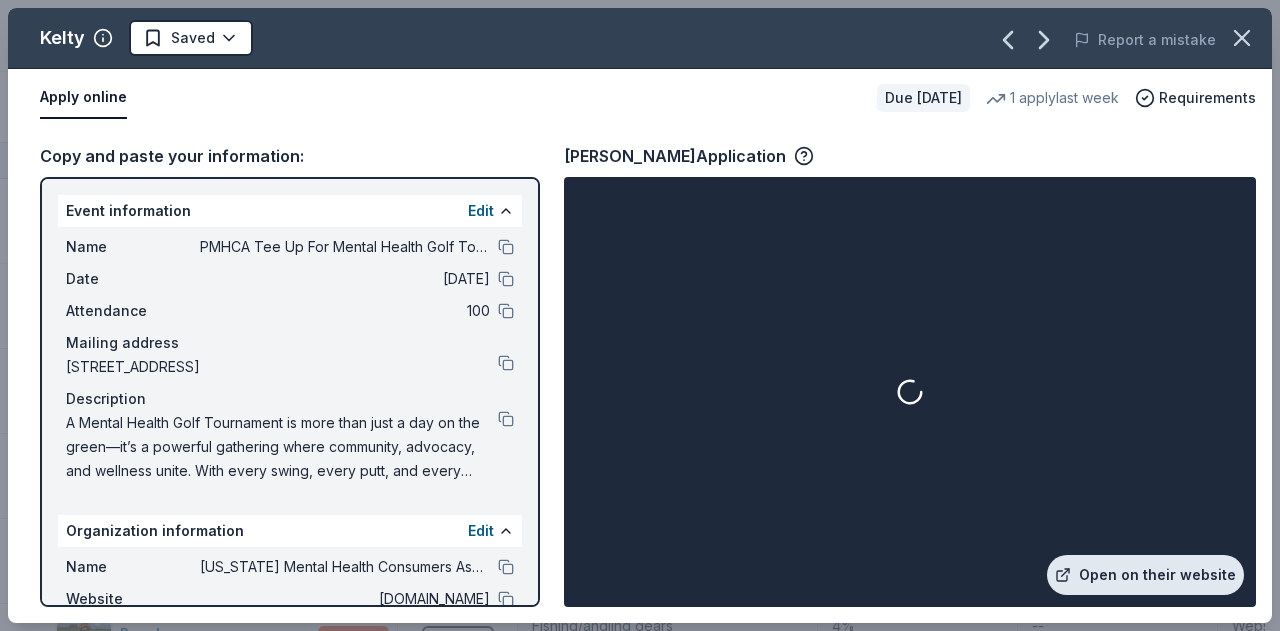 click on "Open on their website" at bounding box center (1145, 575) 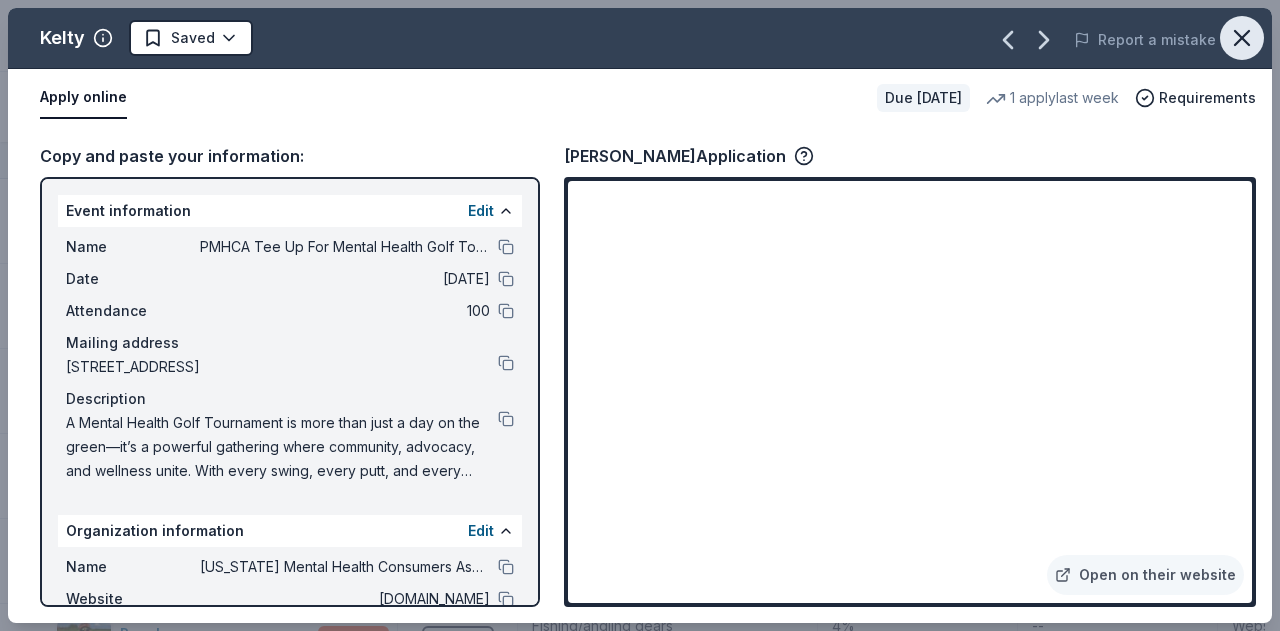 click 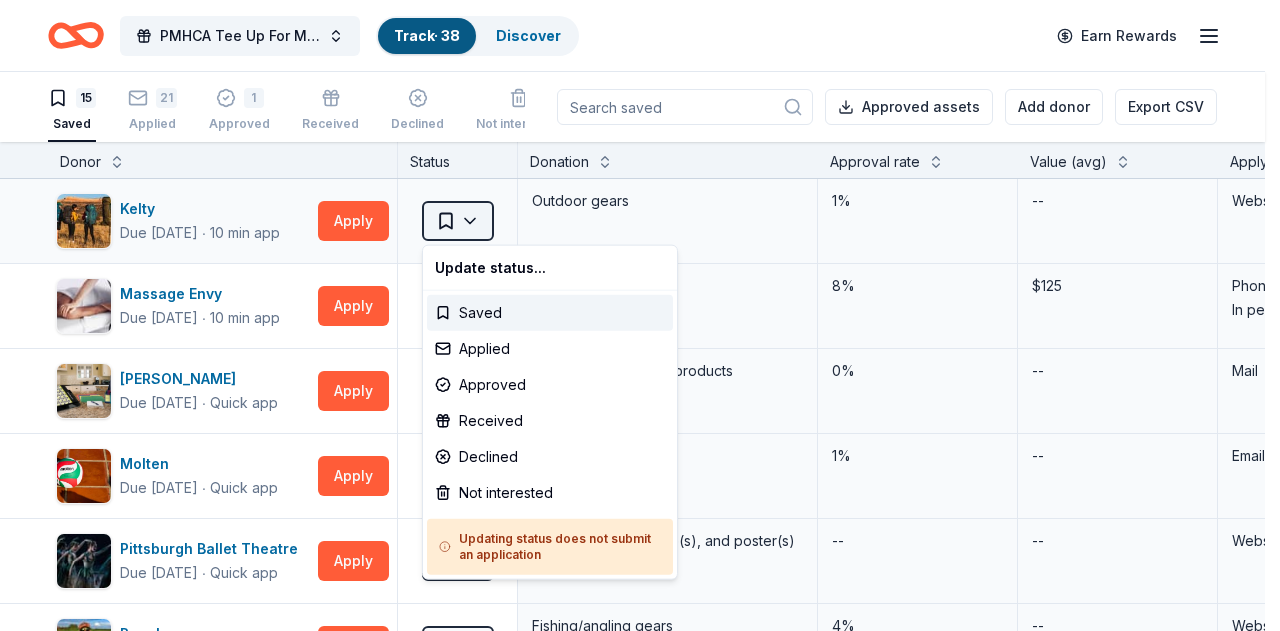 click on "PMHCA Tee Up For Mental Health Golf Tournament Track  · 38 Discover Earn Rewards 15 Saved 21 Applied 1 Approved Received Declined Not interested  Approved assets Add donor Export CSV Donor Status Donation Approval rate Value (avg) Apply method Assignee Notes Kelty Due in 26 days ∙ 10 min app Apply Saved Outdoor gears 1% -- Website Massage Envy Due in 26 days ∙ 10 min app Apply Saved Gift card(s) 8% $125 Phone In person Mead Due in 21 days ∙ Quick app Apply Saved Office and stationery products 0% -- Mail Molten Due in 26 days ∙ Quick app Apply Saved Sporting goods 1% -- Email Pittsburgh Ballet Theatre Due in 28 days ∙ Quick app Apply Saved Ticket(s), pointe shoe(s), and poster(s)  -- -- Website Rapala Due in 26 days ∙ Quick app Apply Saved Fishing/angling gears 4% -- Website Rocky Springs Entertainment Center Due in 26 days Apply Saved Gift voucher(s) -- -- Website Scott Enterprises Due in 26 days ∙ Quick app Apply Saved Donation depends on request 13% $108 Website Seaguar Due in 26 days ∙ 1%" at bounding box center [640, 315] 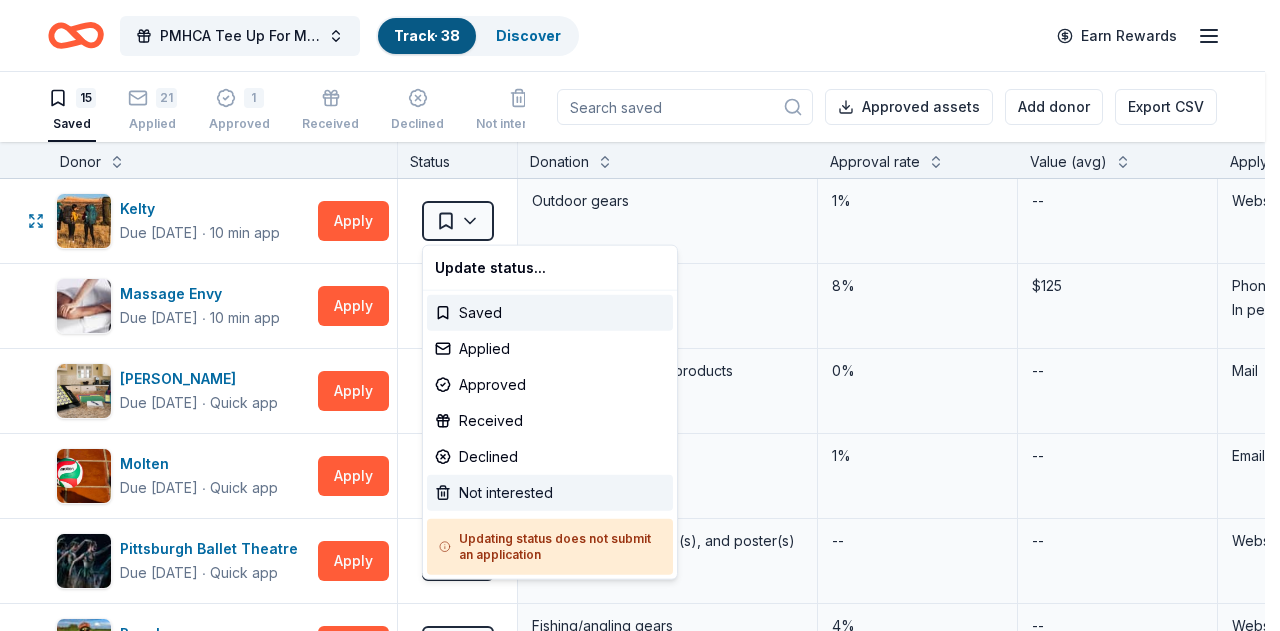 click on "Not interested" at bounding box center (550, 493) 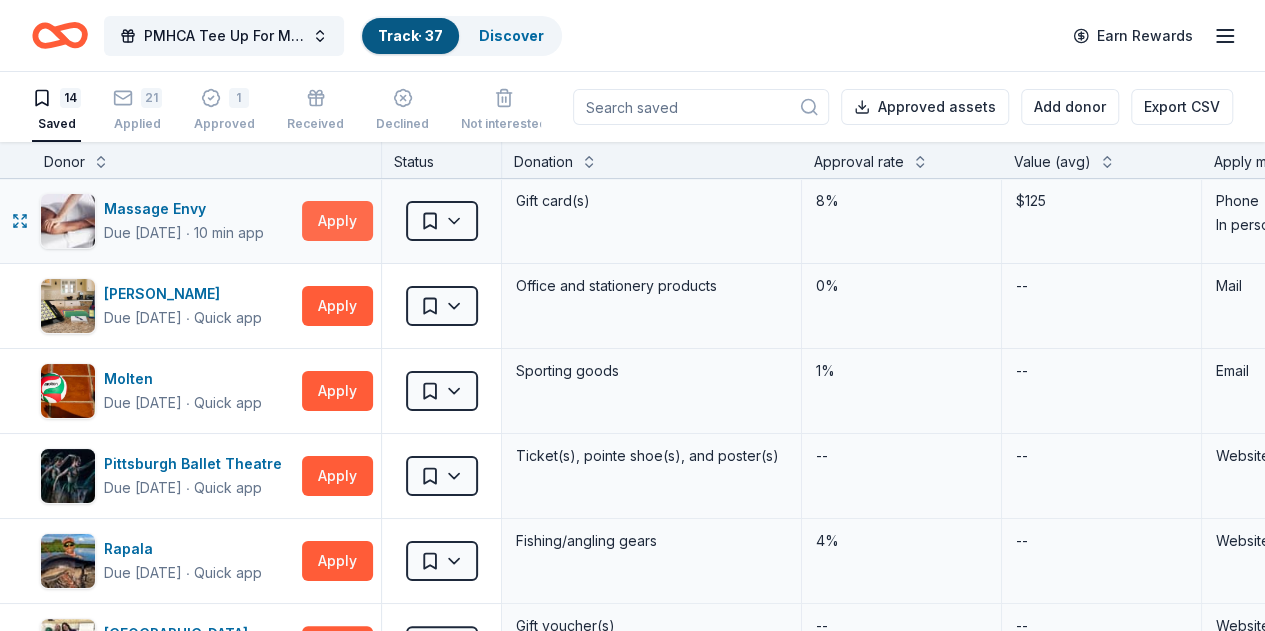 click on "Apply" at bounding box center [337, 221] 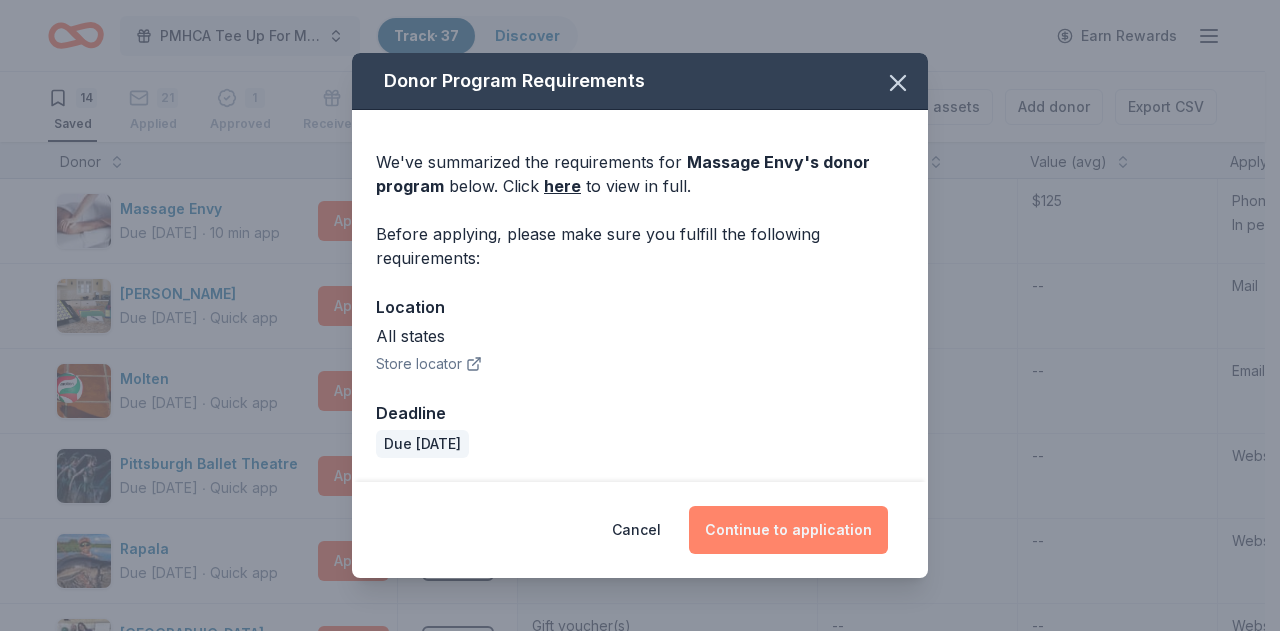 click on "Continue to application" at bounding box center [788, 530] 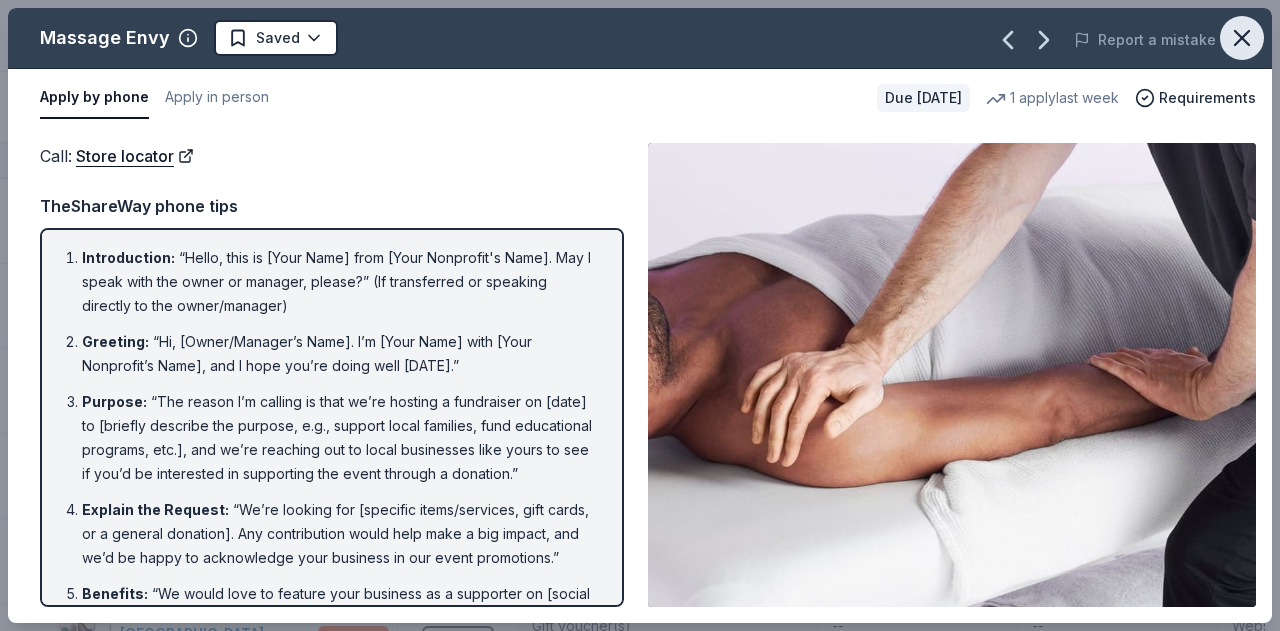 click 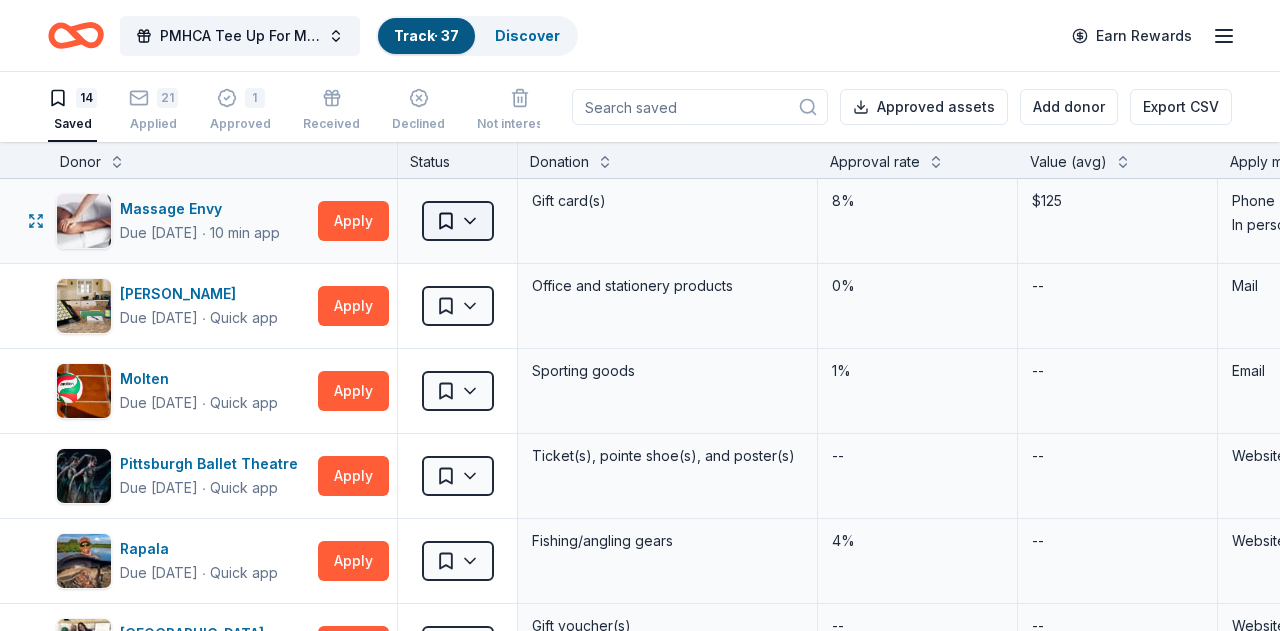 click on "PMHCA Tee Up For Mental Health Golf Tournament Track  · 37 Discover Earn Rewards 14 Saved 21 Applied 1 Approved Received Declined Not interested  Approved assets Add donor Export CSV Donor Status Donation Approval rate Value (avg) Apply method Assignee Notes Massage Envy Due in 26 days ∙ 10 min app Apply Saved Gift card(s) 8% $125 Phone In person Mead Due in 21 days ∙ Quick app Apply Saved Office and stationery products 0% -- Mail Molten Due in 26 days ∙ Quick app Apply Saved Sporting goods 1% -- Email Pittsburgh Ballet Theatre Due in 28 days ∙ Quick app Apply Saved Ticket(s), pointe shoe(s), and poster(s)  -- -- Website Rapala Due in 26 days ∙ Quick app Apply Saved Fishing/angling gears 4% -- Website Rocky Springs Entertainment Center Due in 26 days Apply Saved Gift voucher(s) -- -- Website Scott Enterprises Due in 26 days ∙ Quick app Apply Saved Donation depends on request 13% $108 Website Seaguar Due in 26 days ∙ 10 min app Apply Saved Fishing line, hats, shirts 1% -- Website Due in 26 days" at bounding box center (640, 315) 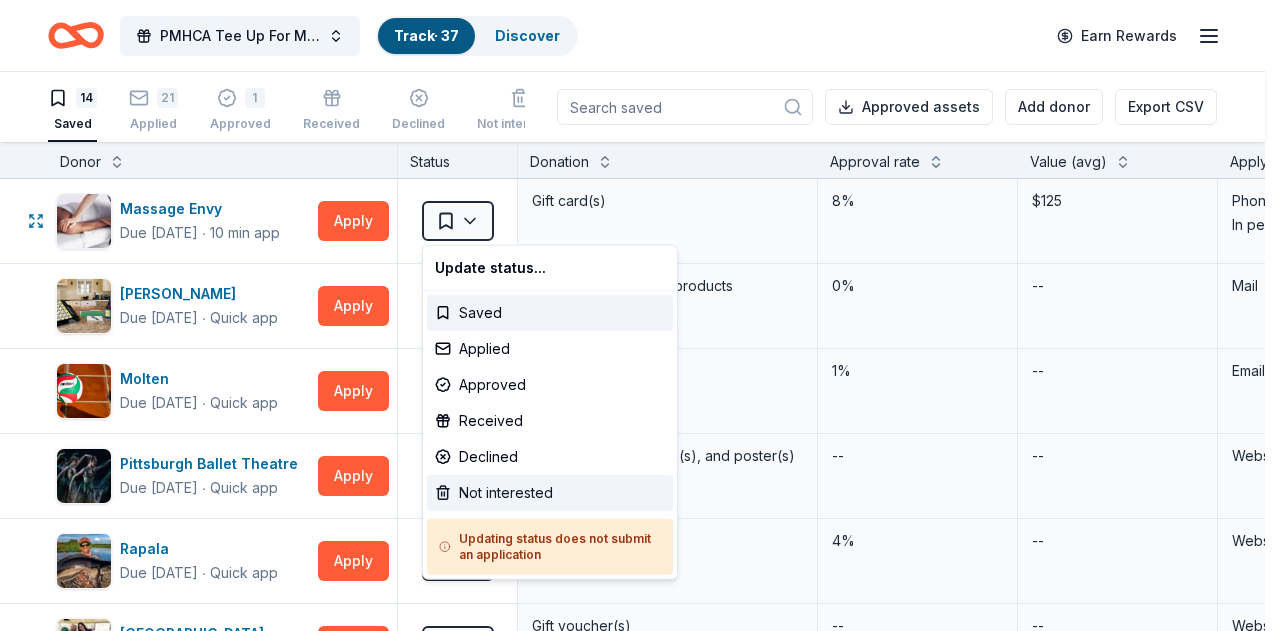 click on "Not interested" at bounding box center (550, 493) 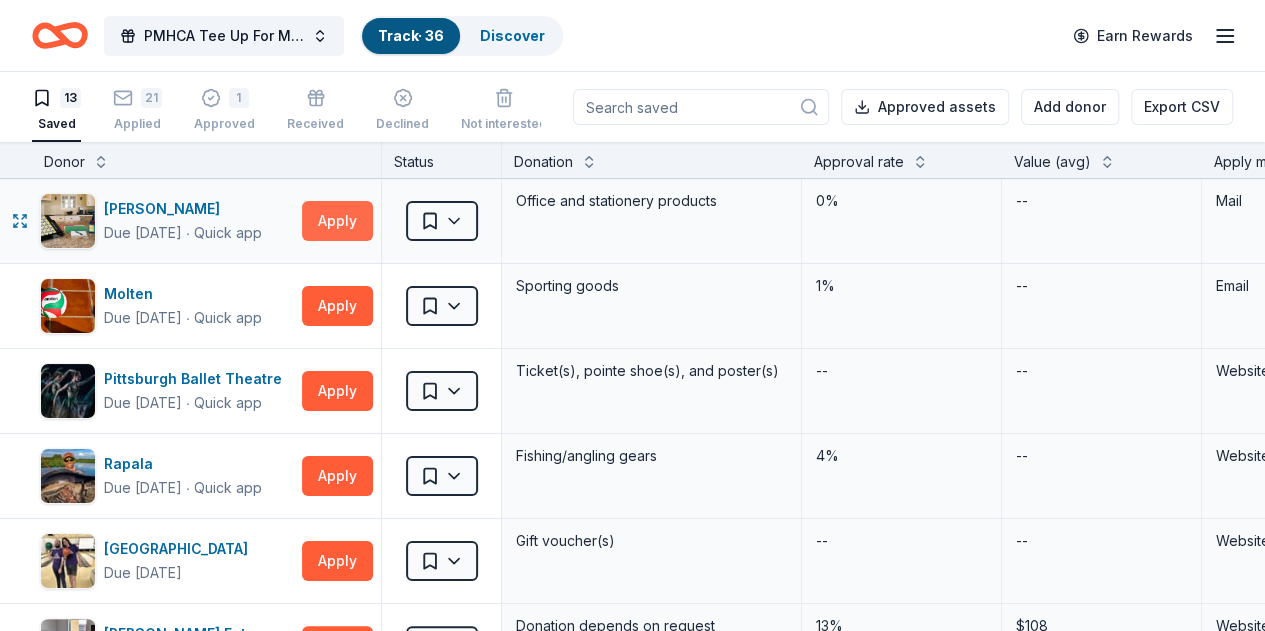 click on "Apply" at bounding box center [337, 221] 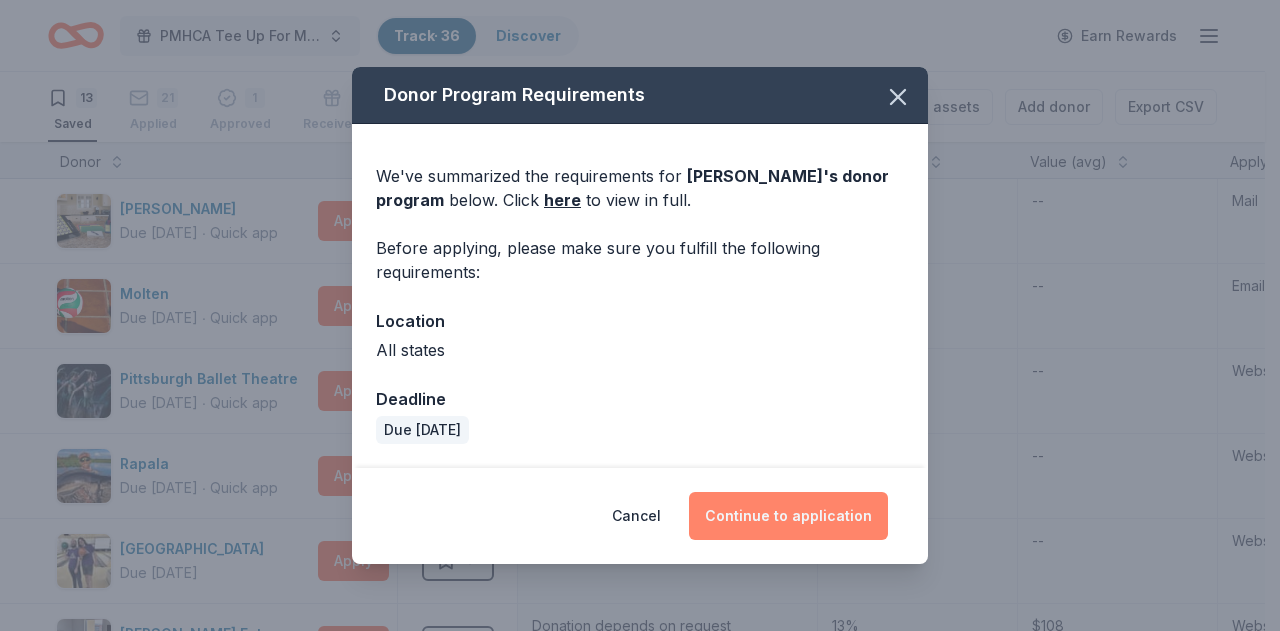 click on "Continue to application" at bounding box center [788, 516] 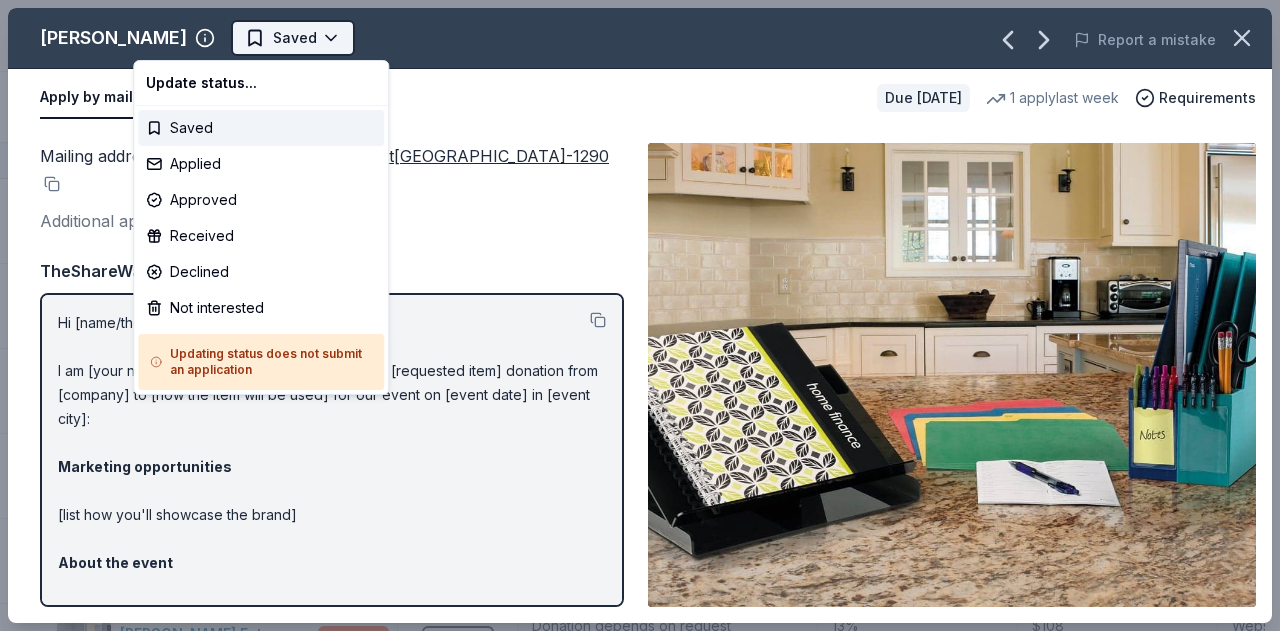 click on "PMHCA Tee Up For Mental Health Golf Tournament Track  · 36 Discover Earn Rewards 13 Saved 21 Applied 1 Approved Received Declined Not interested  Approved assets Add donor Export CSV Donor Status Donation Approval rate Value (avg) Apply method Assignee Notes Mead Due in 21 days ∙ Quick app Apply Saved Office and stationery products 0% -- Mail Molten Due in 26 days ∙ Quick app Apply Saved Sporting goods 1% -- Email Pittsburgh Ballet Theatre Due in 28 days ∙ Quick app Apply Saved Ticket(s), pointe shoe(s), and poster(s)  -- -- Website Rapala Due in 26 days ∙ Quick app Apply Saved Fishing/angling gears 4% -- Website Rocky Springs Entertainment Center Due in 26 days Apply Saved Gift voucher(s) -- -- Website Scott Enterprises Due in 26 days ∙ Quick app Apply Saved Donation depends on request 13% $108 Website Seaguar Due in 26 days ∙ 10 min app Apply Saved Fishing line, hats, shirts 1% -- Website Seven Springs Mountain Resort Due in 26 days ∙ Quick app Apply Saved Ticket(s), Merchandise 1% -- Email" at bounding box center [640, 315] 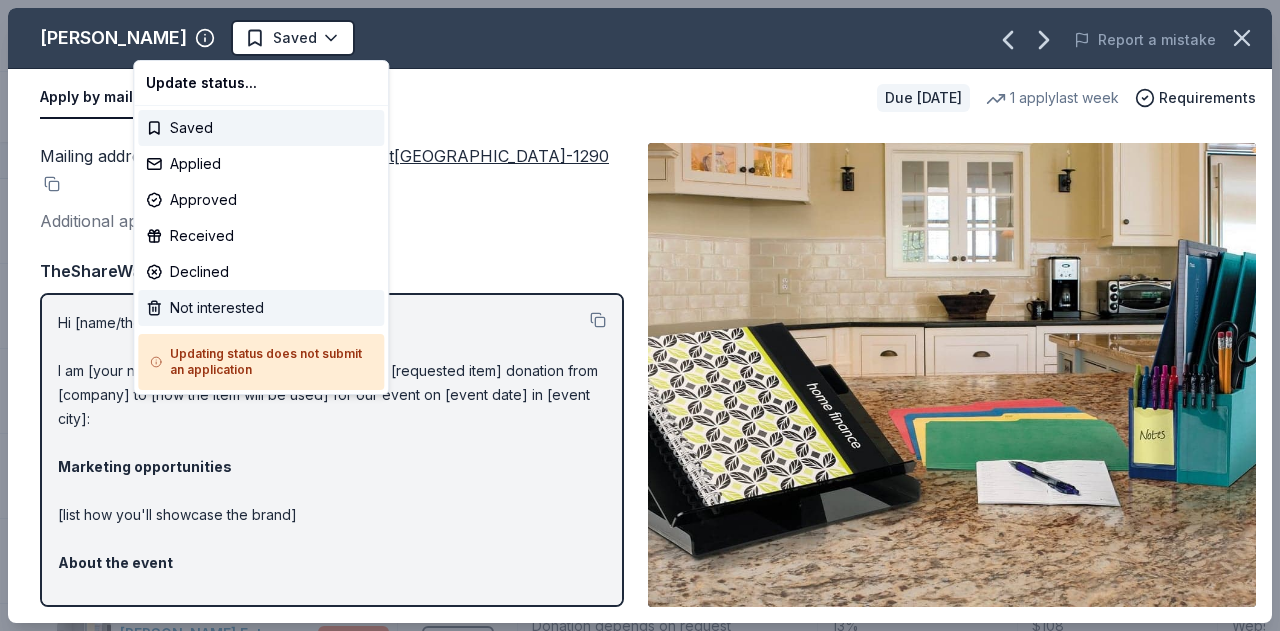 click on "Not interested" at bounding box center (261, 308) 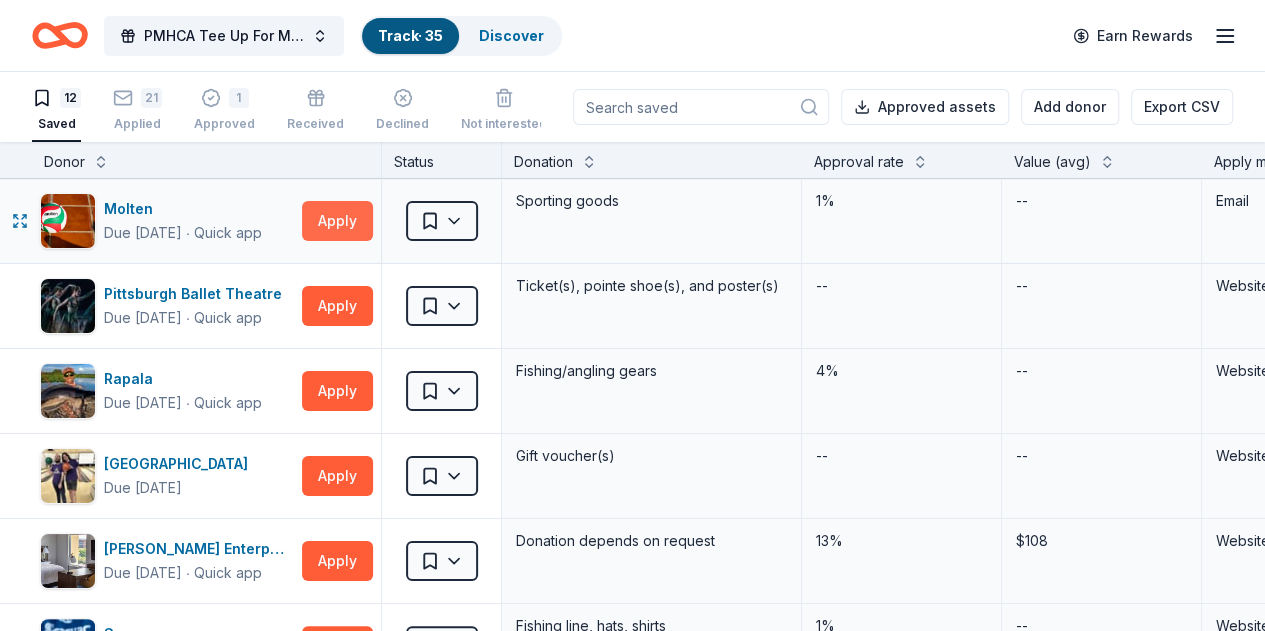 click on "Apply" at bounding box center (337, 221) 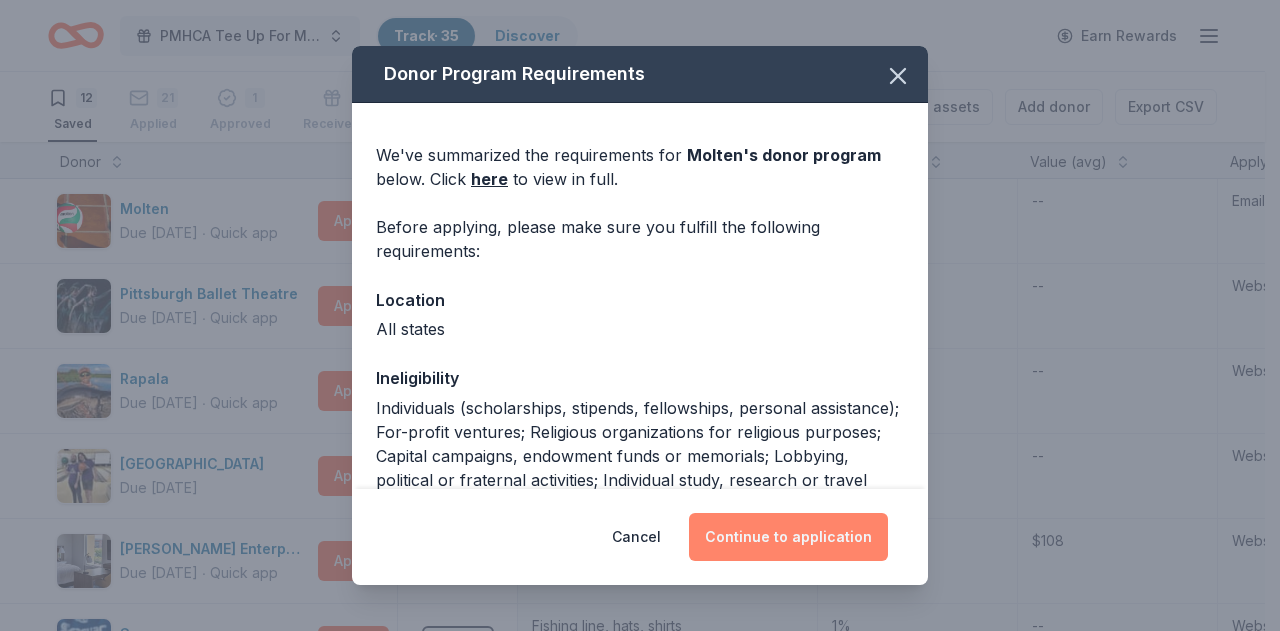 click on "Continue to application" at bounding box center [788, 537] 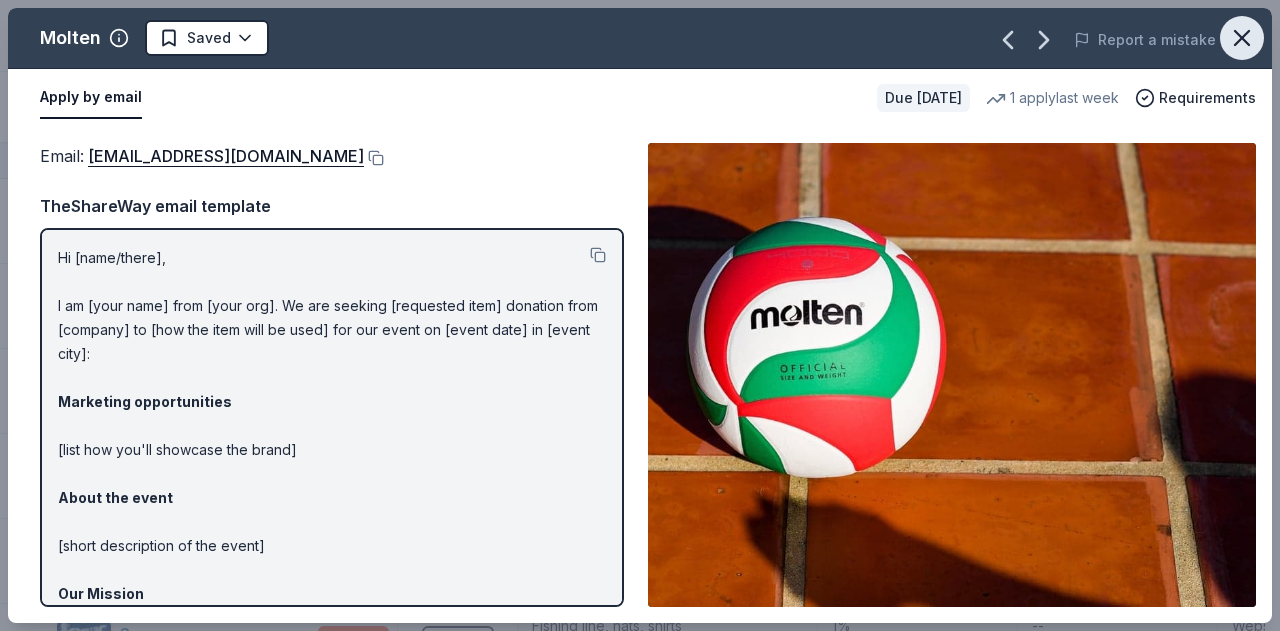 click 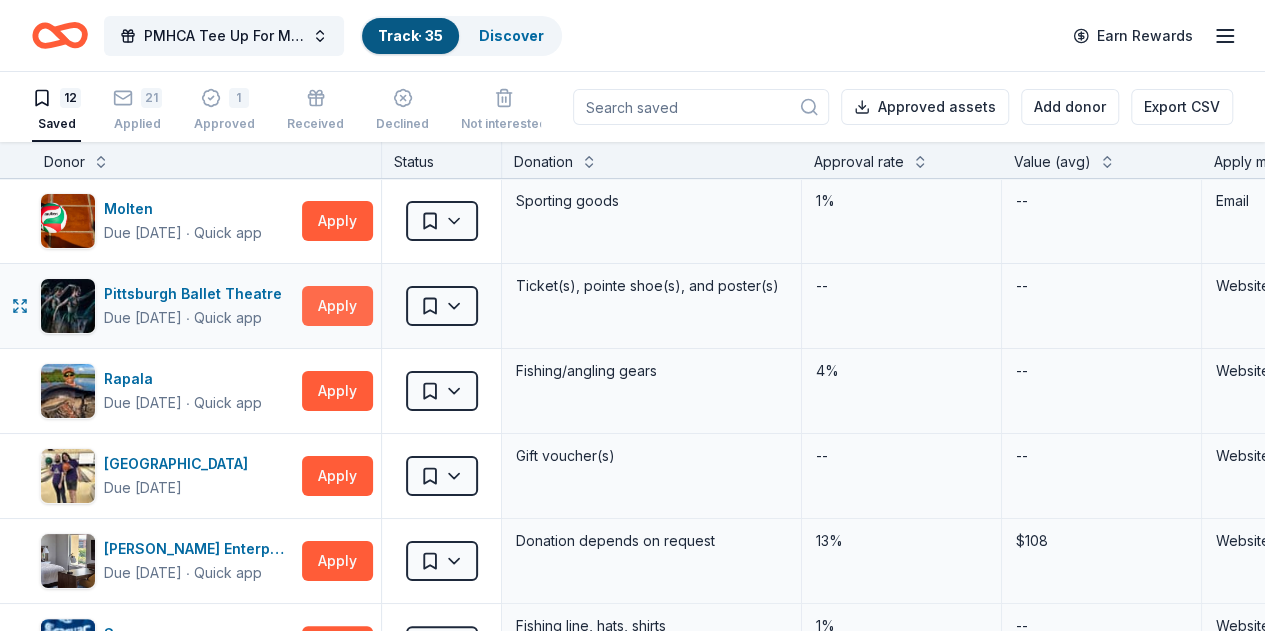 click on "Apply" at bounding box center [337, 306] 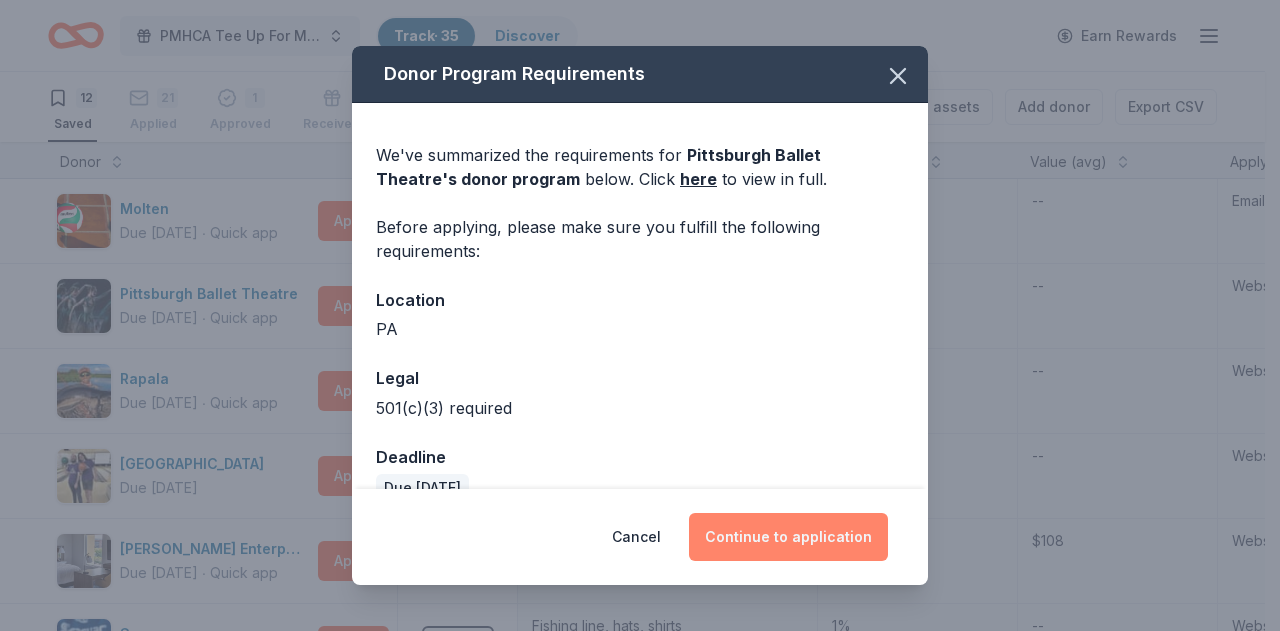 click on "Continue to application" at bounding box center [788, 537] 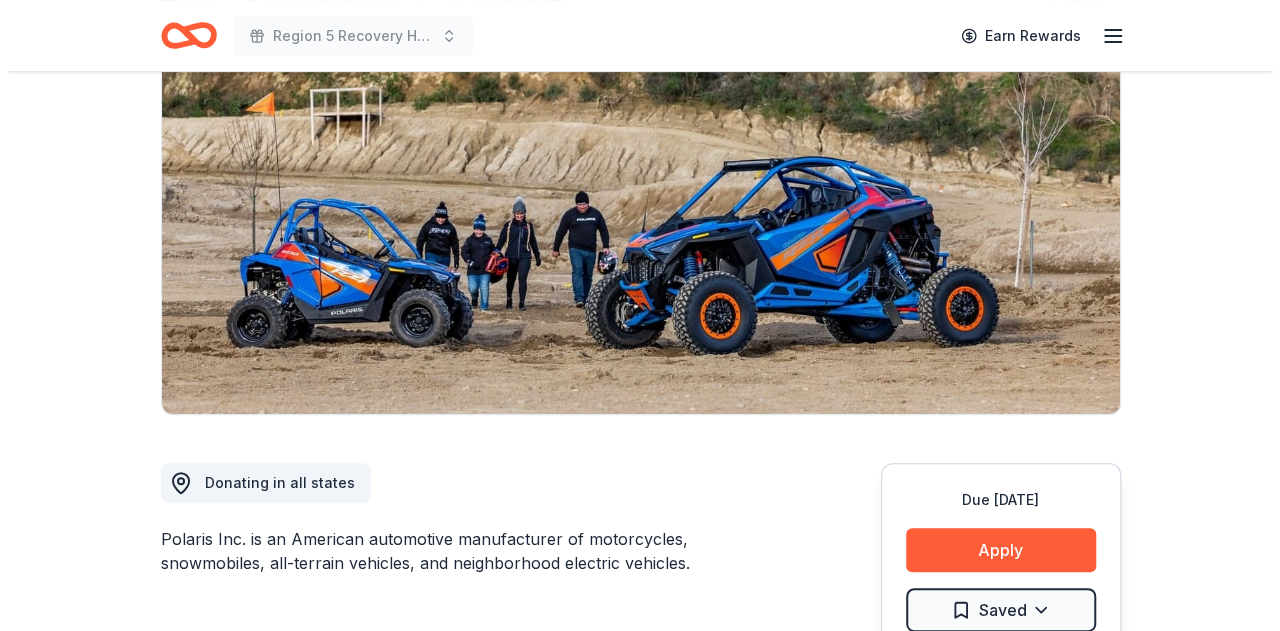 scroll, scrollTop: 200, scrollLeft: 0, axis: vertical 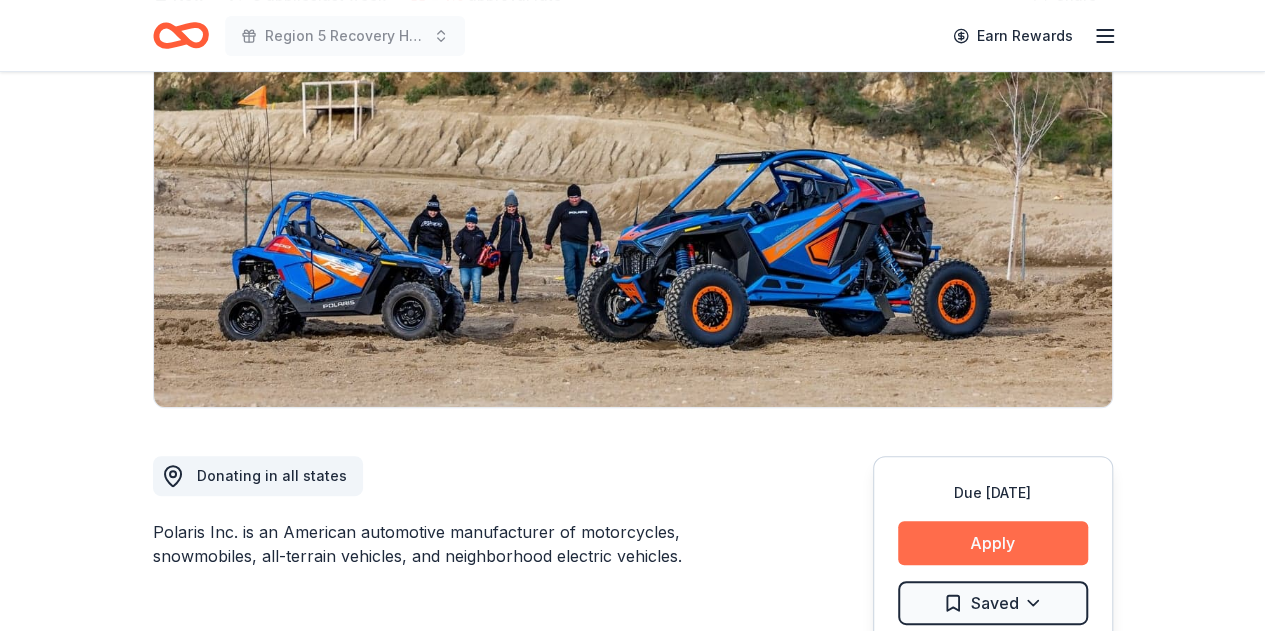 click on "Apply" at bounding box center (993, 543) 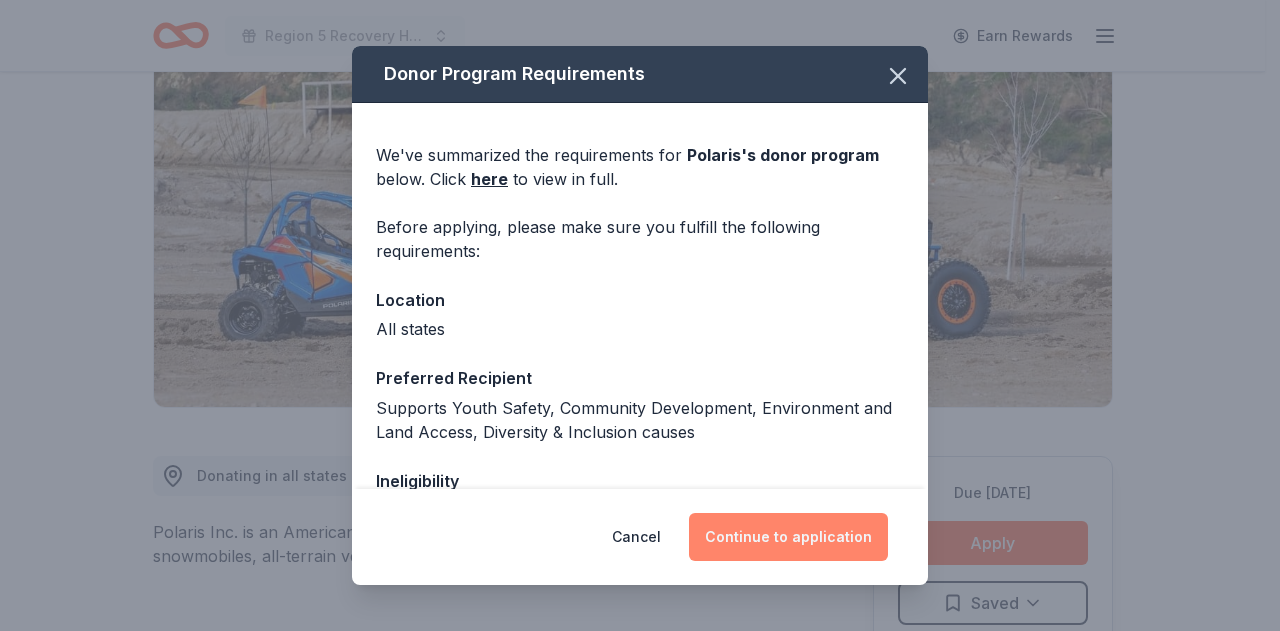 click on "Continue to application" at bounding box center [788, 537] 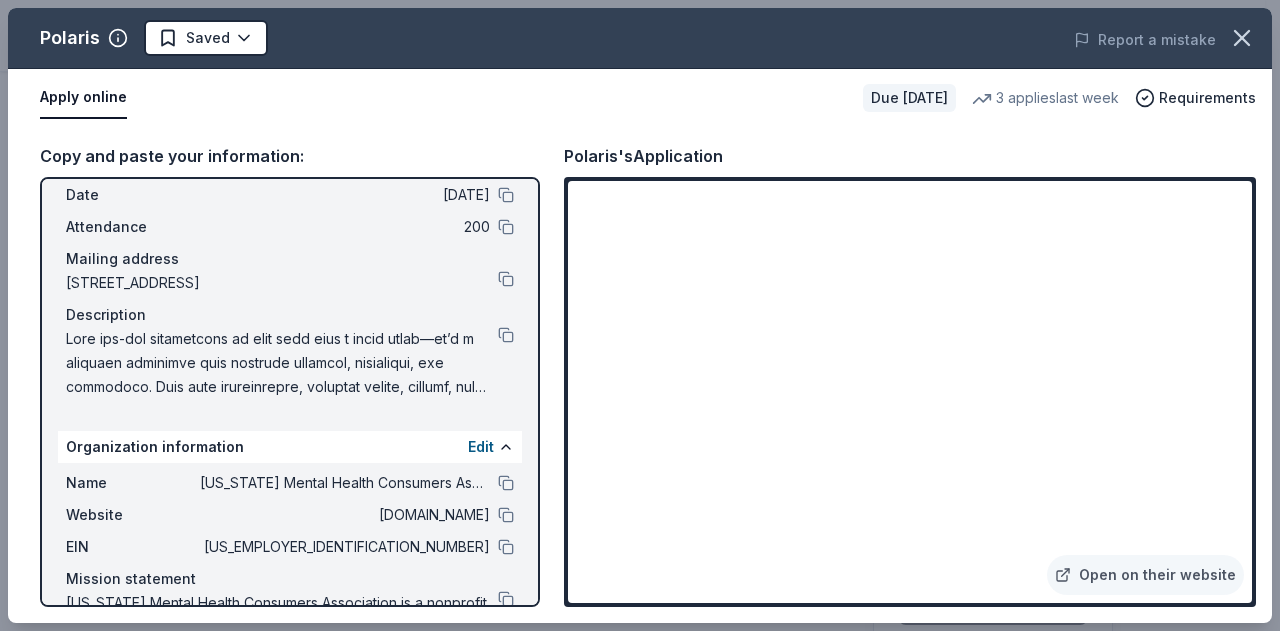 scroll, scrollTop: 166, scrollLeft: 0, axis: vertical 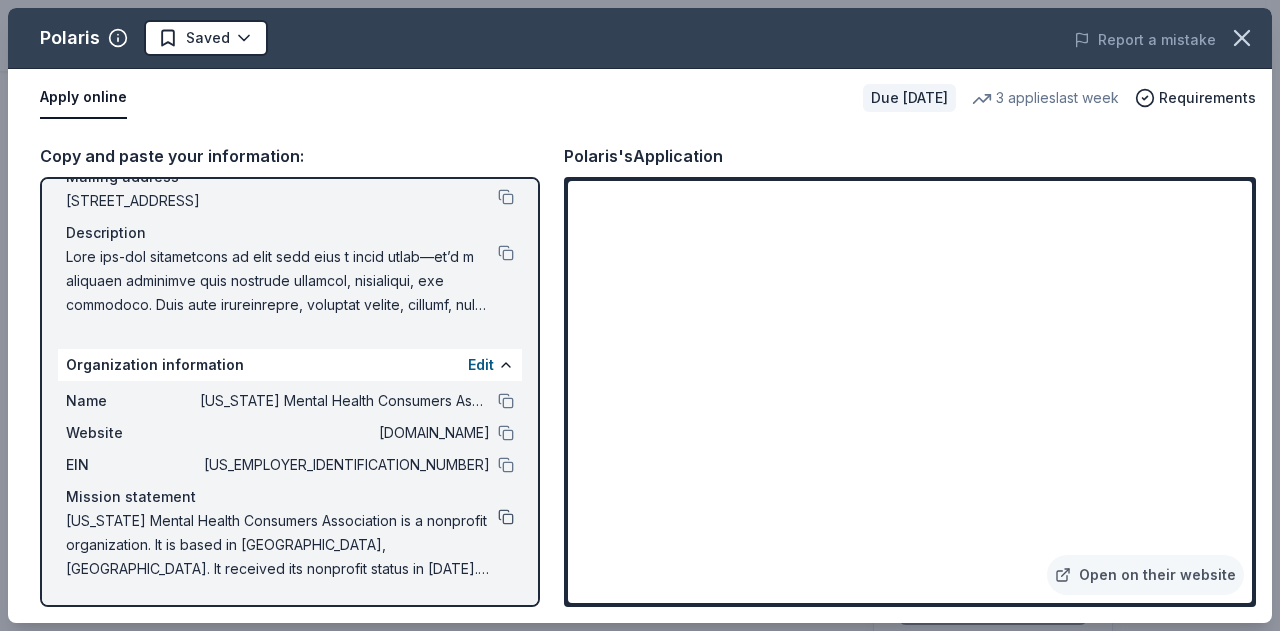 click at bounding box center [506, 517] 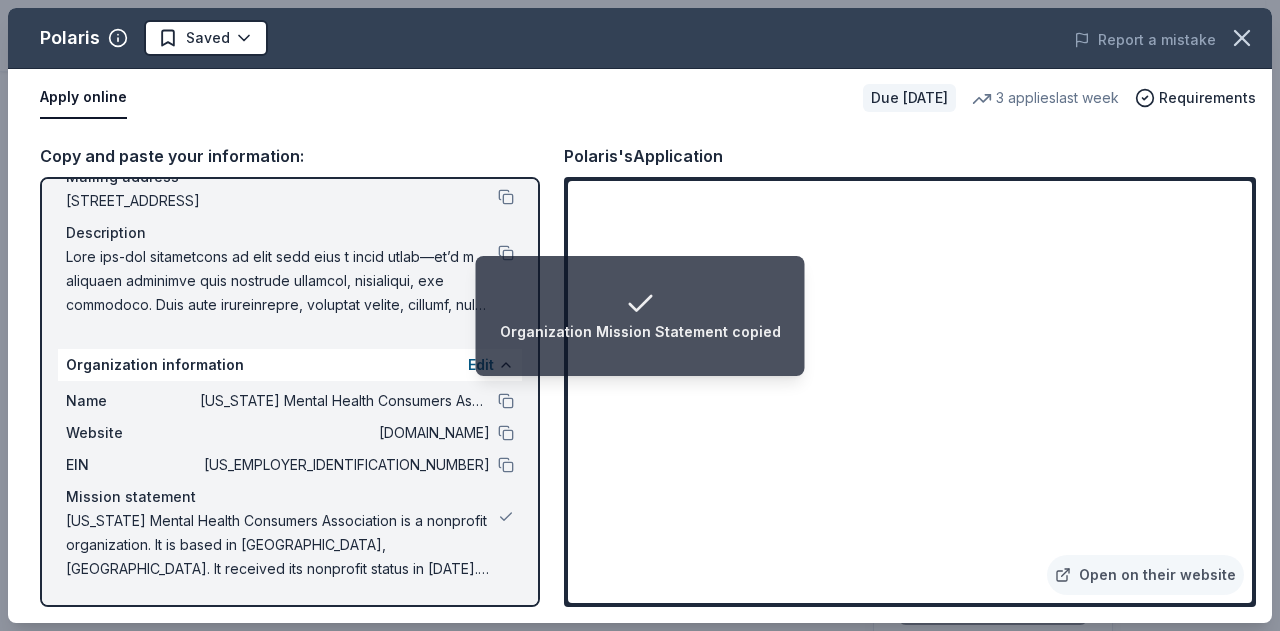 click on "Organization Mission Statement copied" at bounding box center [640, 316] 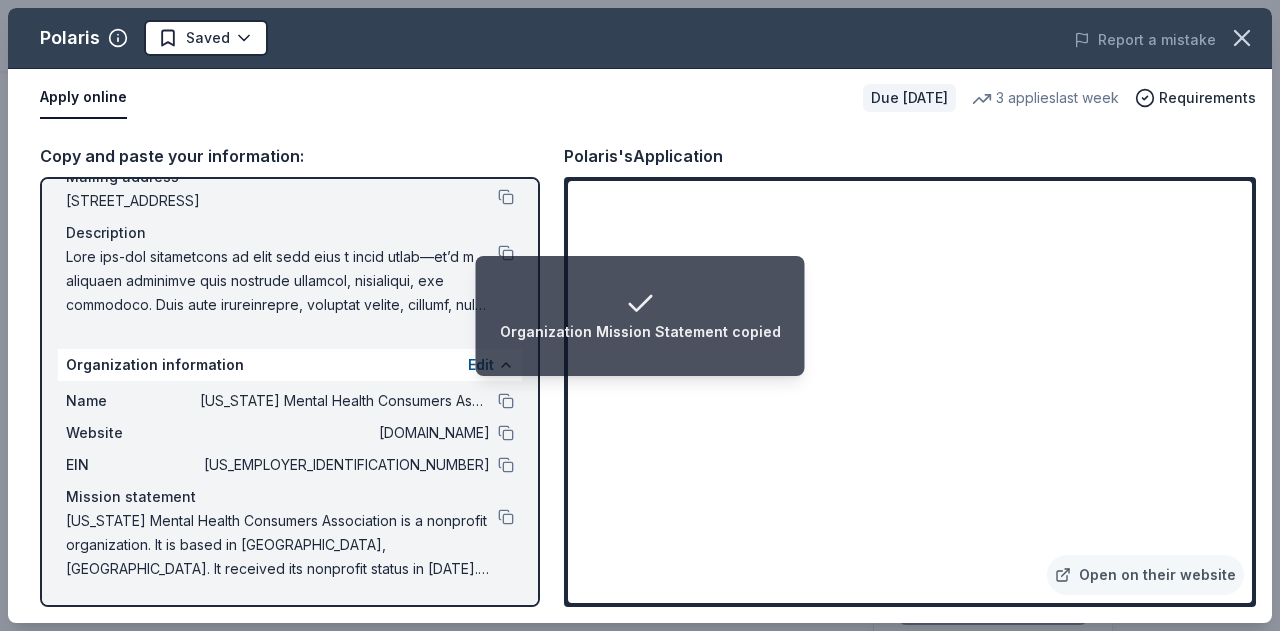 scroll, scrollTop: 0, scrollLeft: 0, axis: both 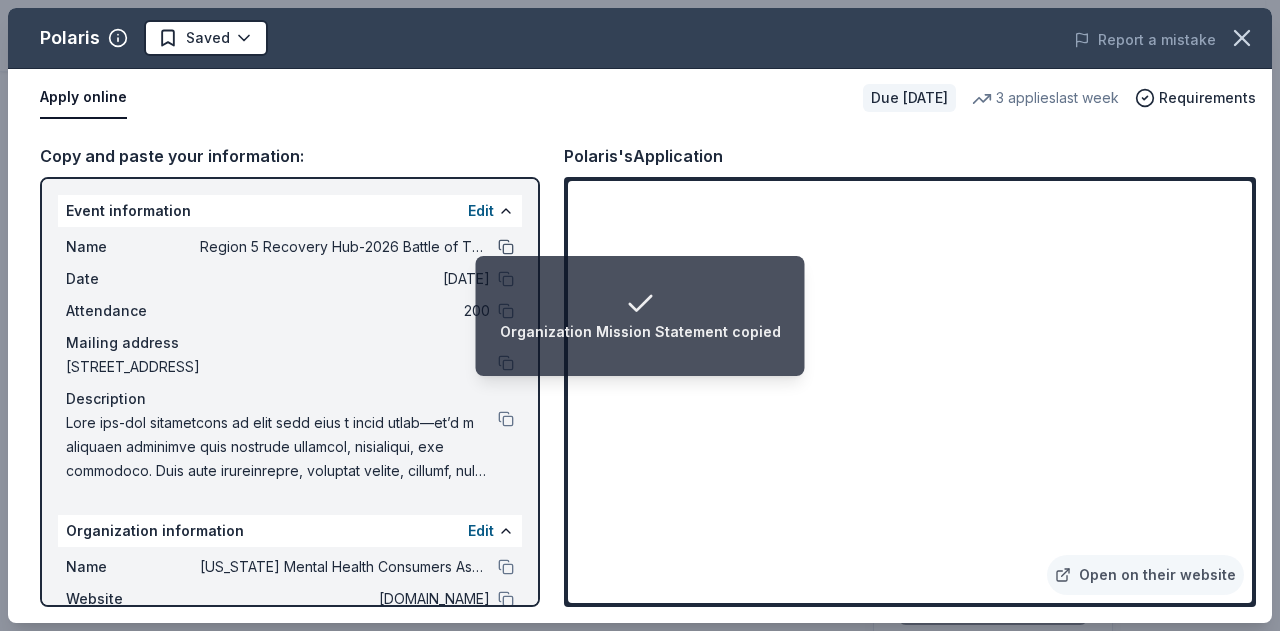click at bounding box center [506, 247] 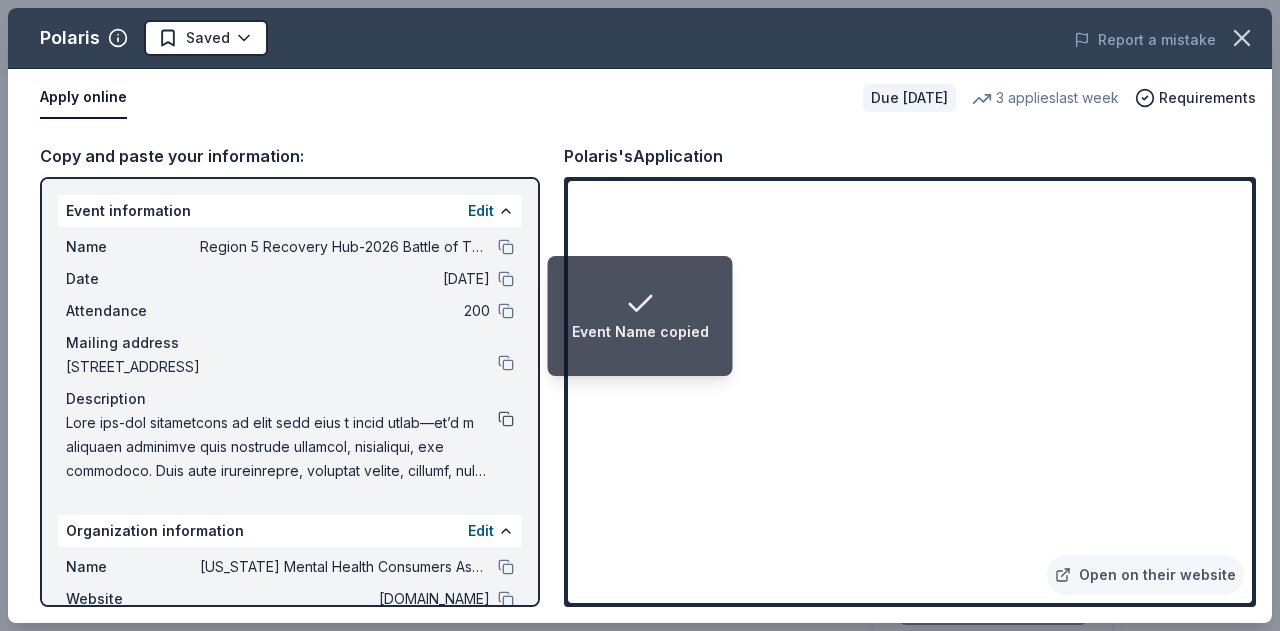 click at bounding box center [506, 419] 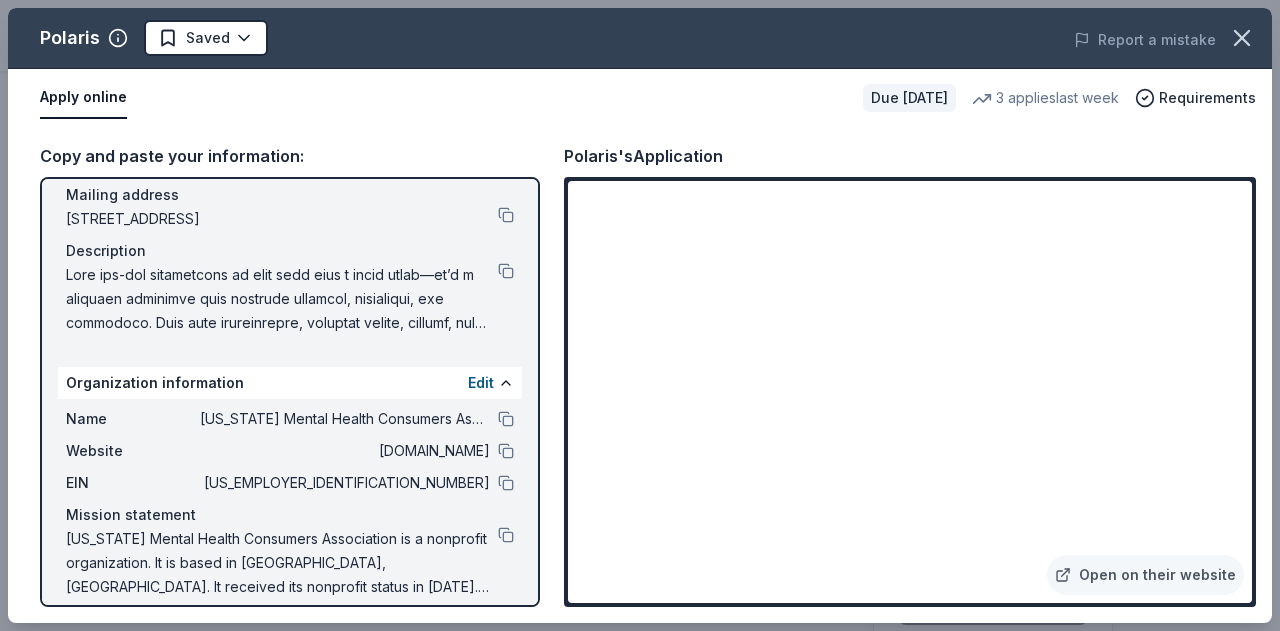 scroll, scrollTop: 166, scrollLeft: 0, axis: vertical 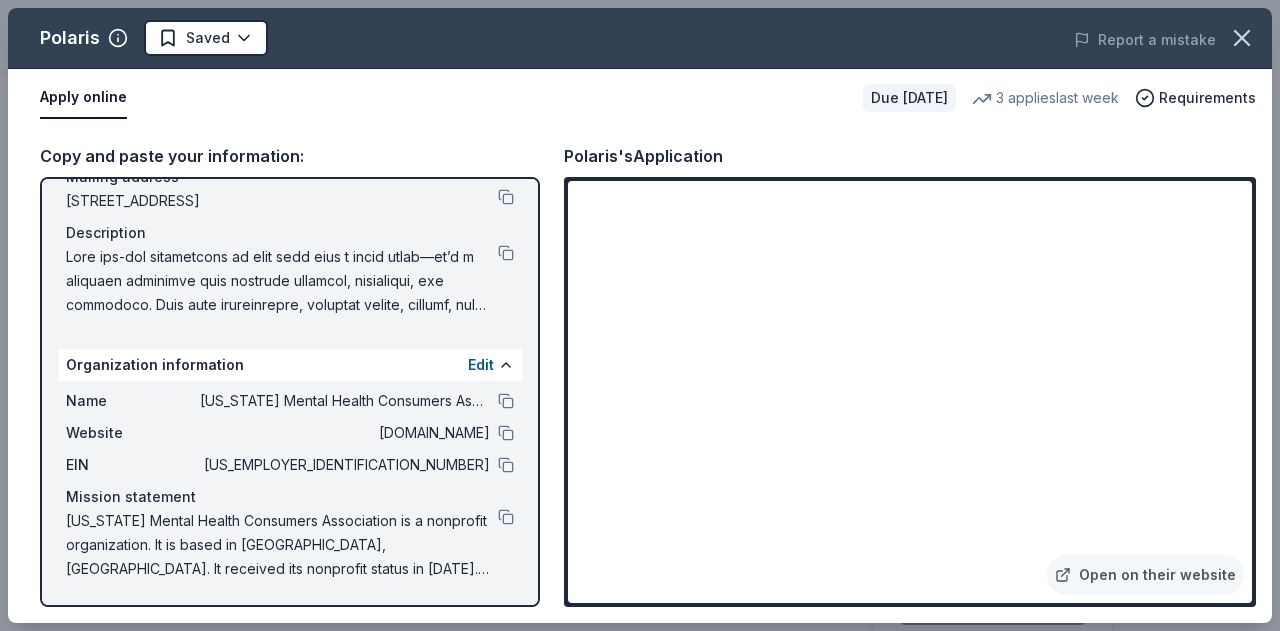 click on "Mission statement" at bounding box center (290, 497) 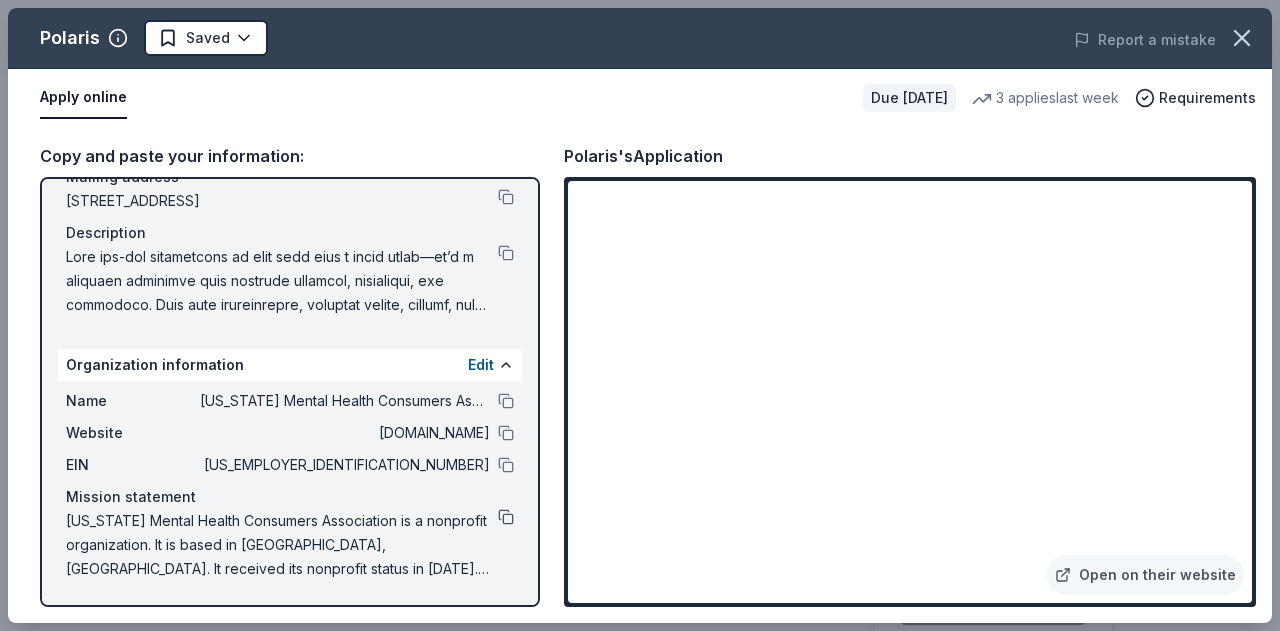 click at bounding box center [506, 517] 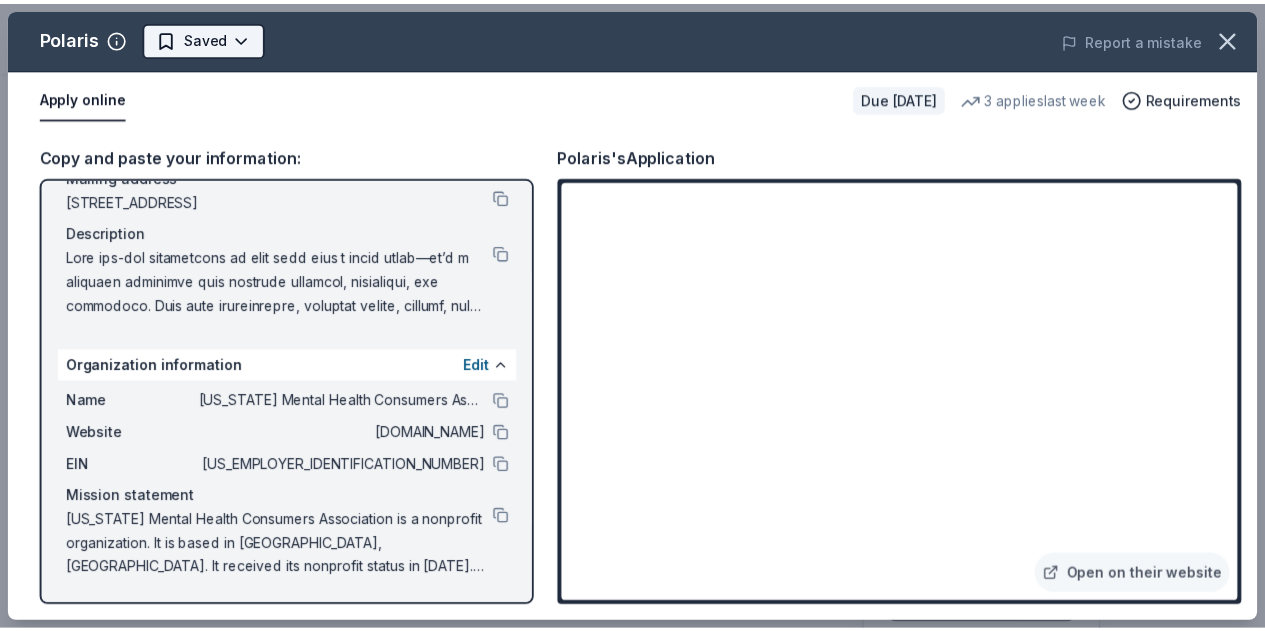 scroll, scrollTop: 0, scrollLeft: 0, axis: both 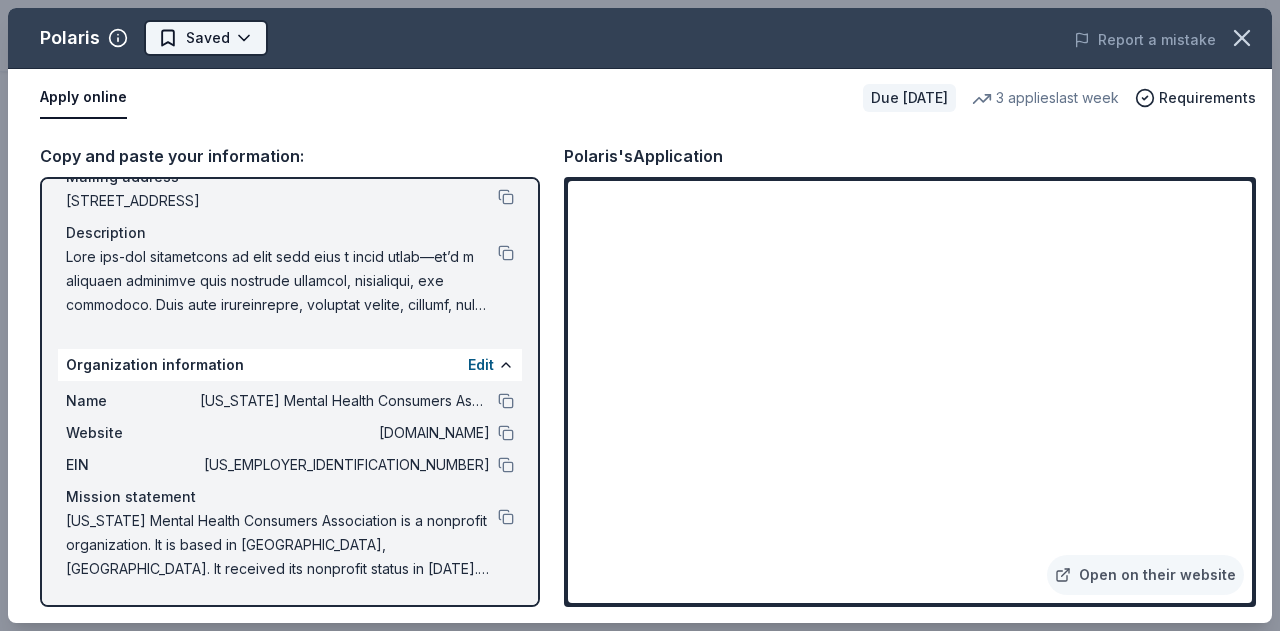 click on "Region 5 Recovery Hub-2026 Battle of The Bands Earn Rewards Due [DATE] Share Polaris New 3   applies  last week 1% approval rate Share Donating in all states Polaris Inc. is an American automotive manufacturer of motorcycles, snowmobiles, all-terrain vehicles, and neighborhood electric vehicles. What they donate Outdoor products Auction & raffle Who they donate to  Preferred Supports Youth Safety, Community Development, Environment and Land Access, Diversity & Inclusion causes Children Environment & Sustainability Social Justice 501(c)(3) required  Ineligible Politically affiliated programs; Research projects; Religiously affiliated programs; International or foreign-based programs Political Religious 1% approval rate 1 % approved 40 % declined 60 % no response Polaris is  a selective donor :  be sure to spend extra time on this application if you want a donation. We ' re collecting data on   donation value ; check back soon. Due [DATE] Apply Saved Application takes 10 min Usually responds in   ago" at bounding box center [640, 315] 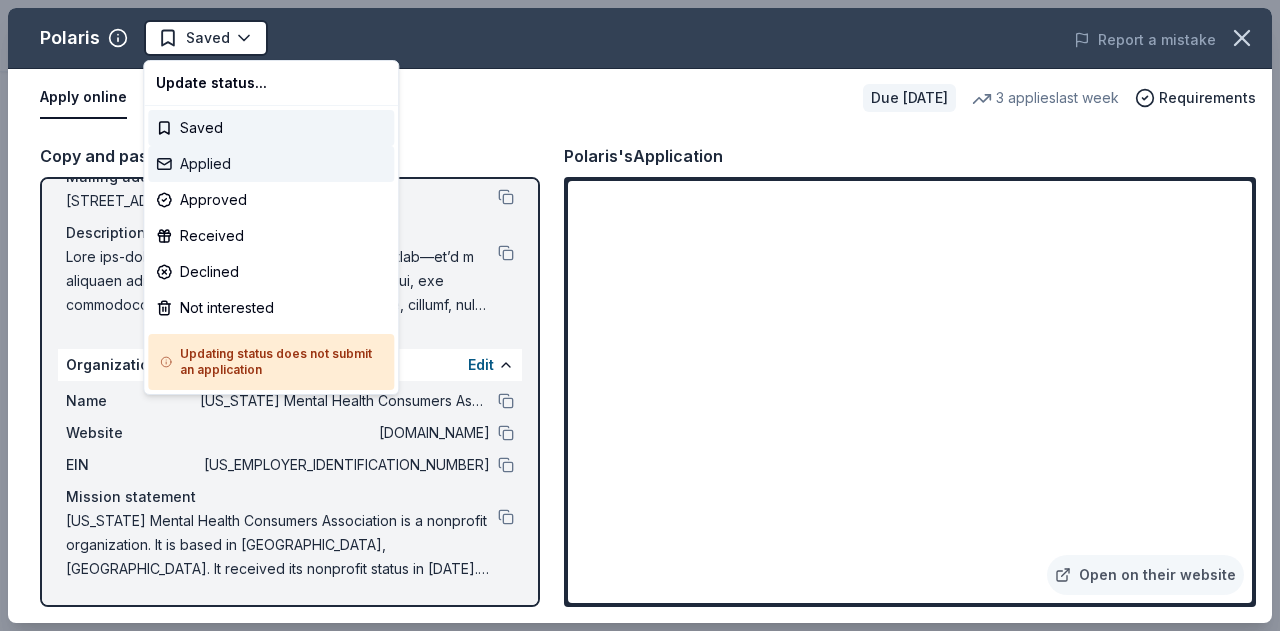 click on "Applied" at bounding box center [271, 164] 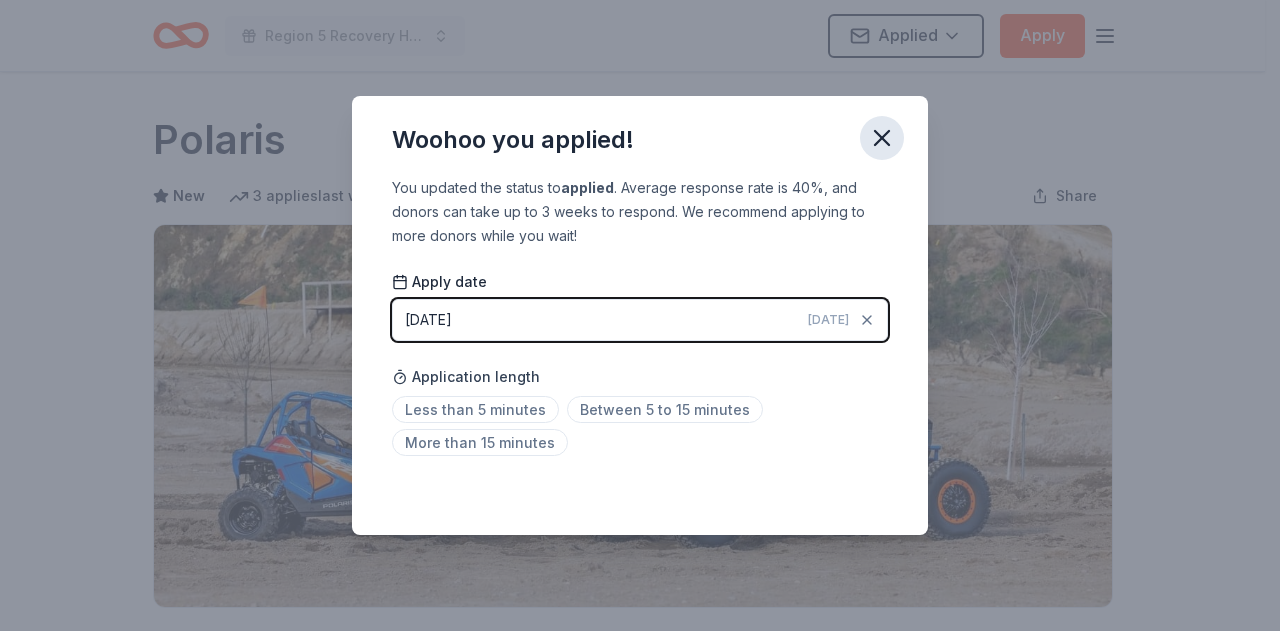 click 